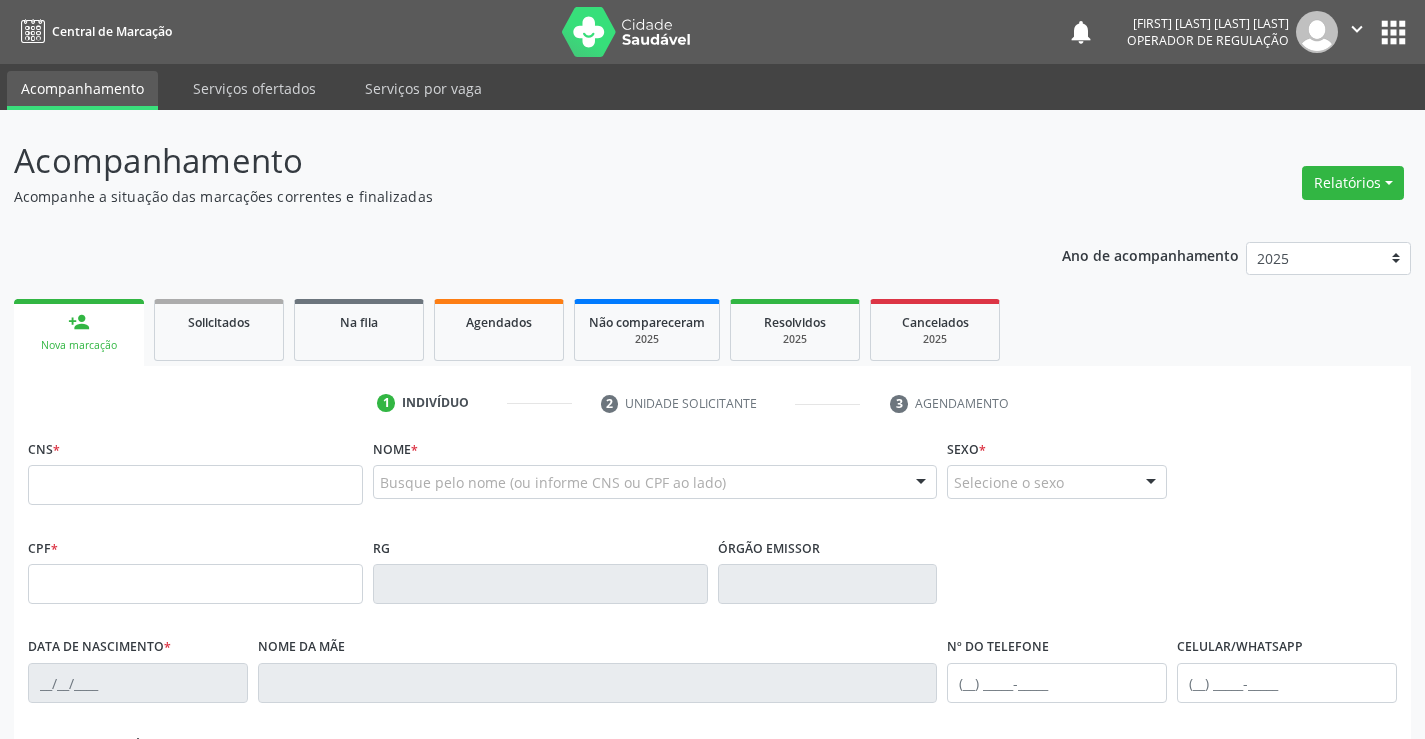 scroll, scrollTop: 0, scrollLeft: 0, axis: both 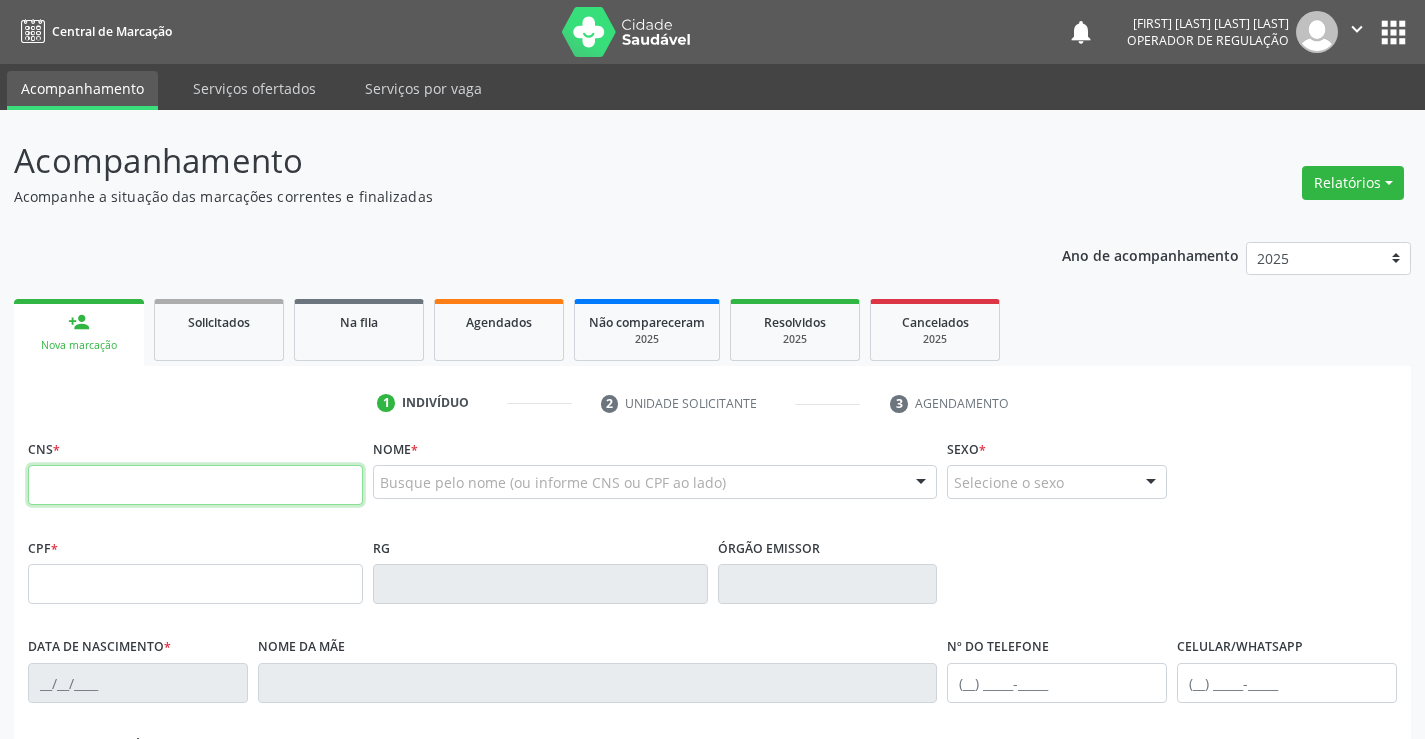click at bounding box center (195, 485) 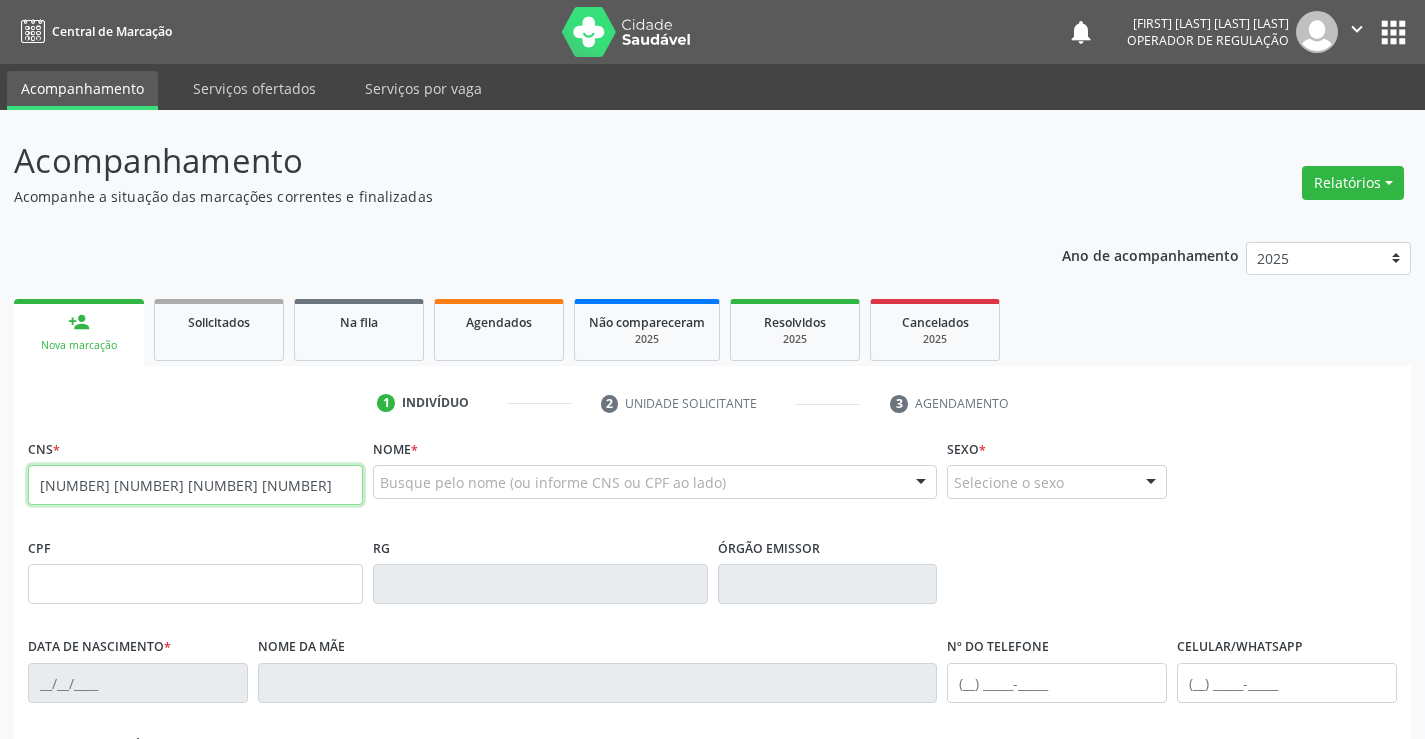 type on "[NUMBER] [NUMBER] [NUMBER] [NUMBER]" 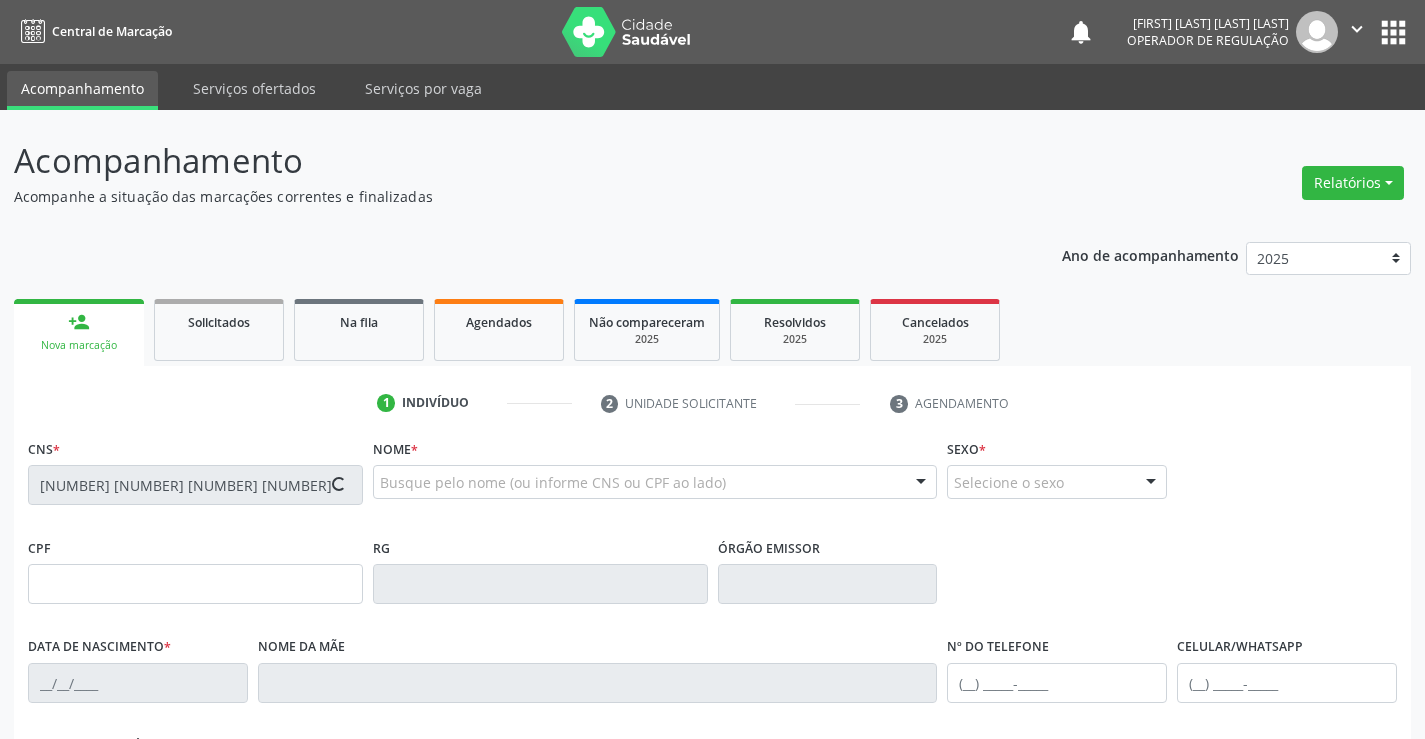 type on "[NUMBER]" 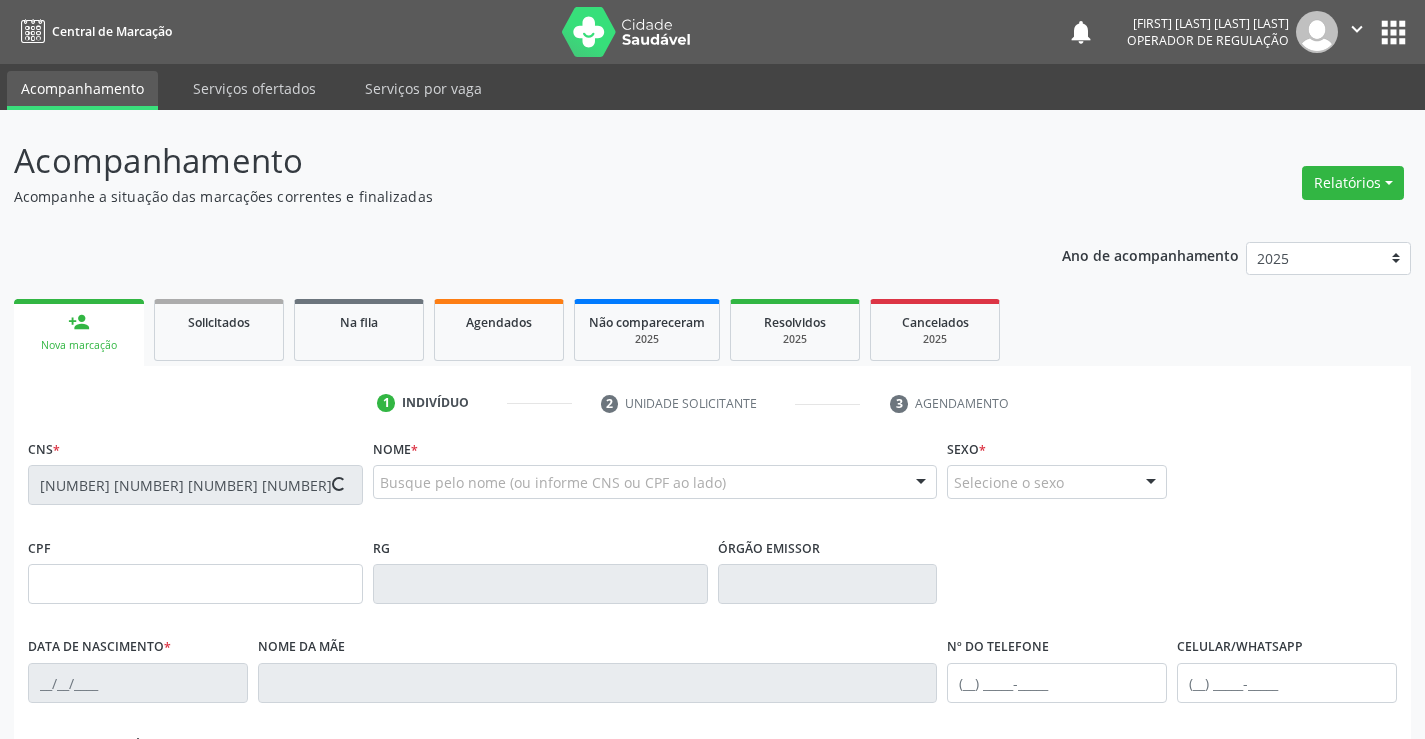 type on "[DATE]" 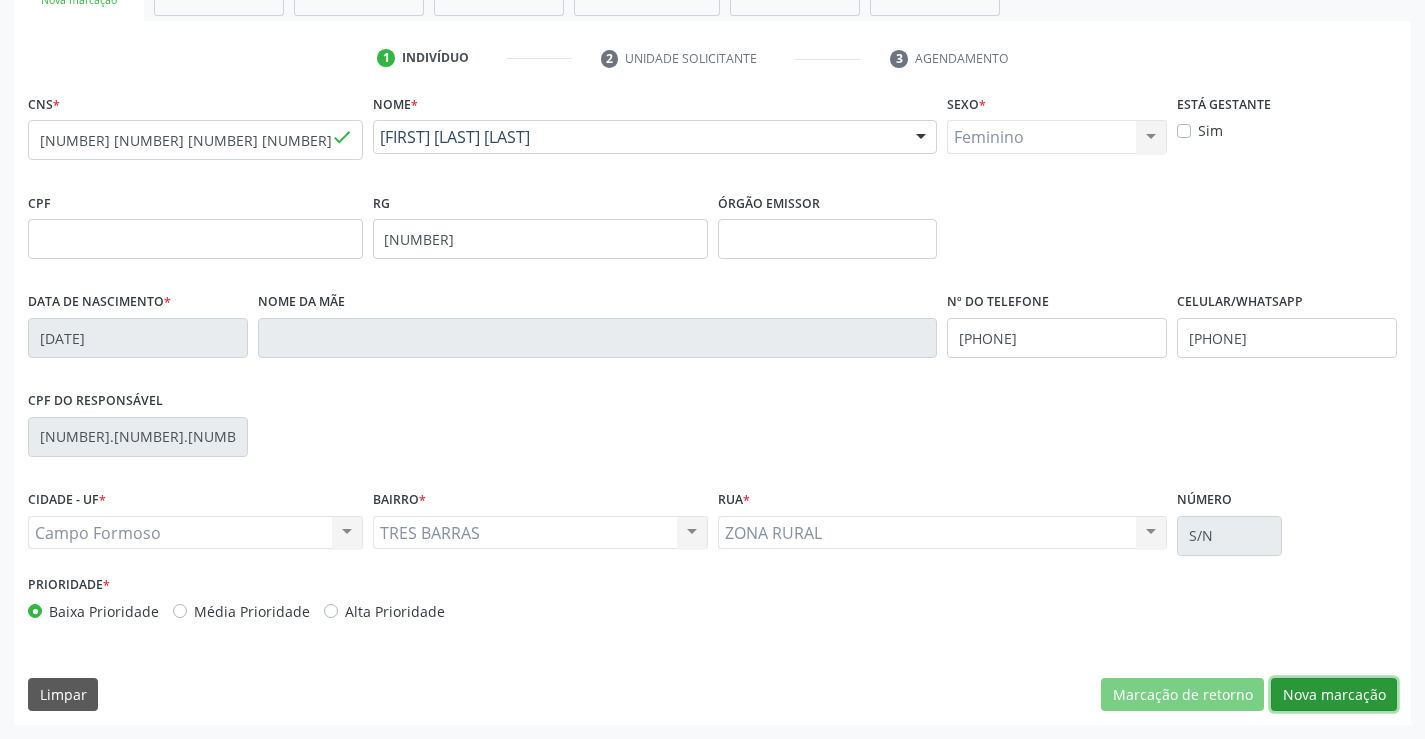 click on "Nova marcação" at bounding box center (1334, 695) 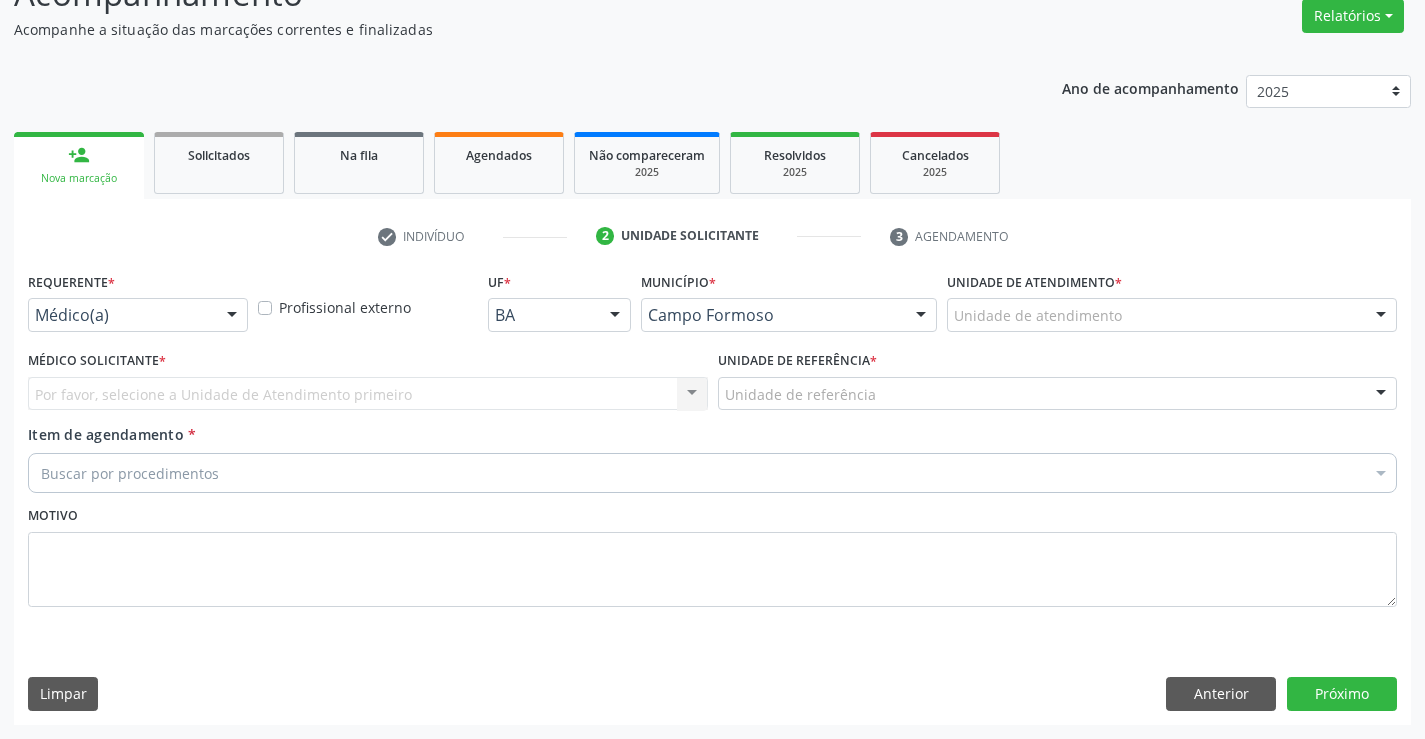 scroll, scrollTop: 167, scrollLeft: 0, axis: vertical 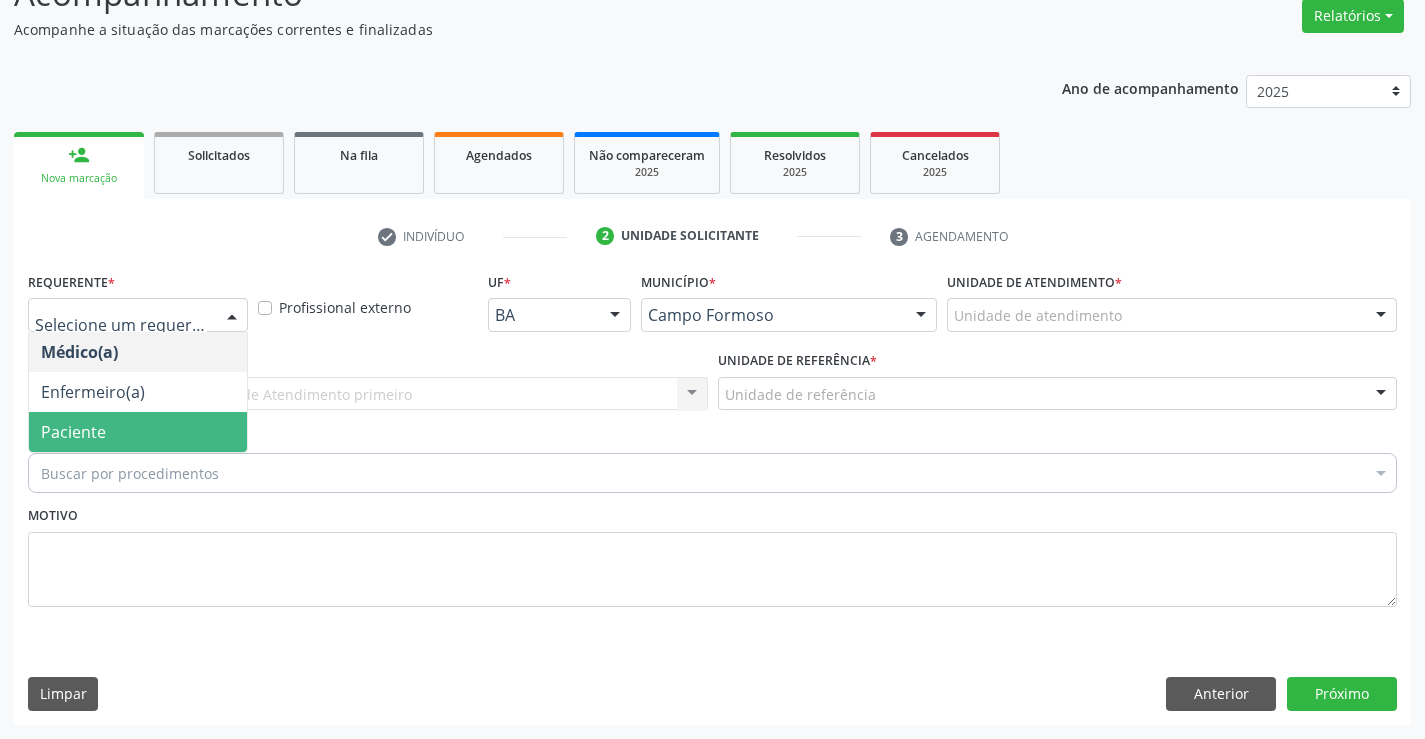 click on "Paciente" at bounding box center (73, 432) 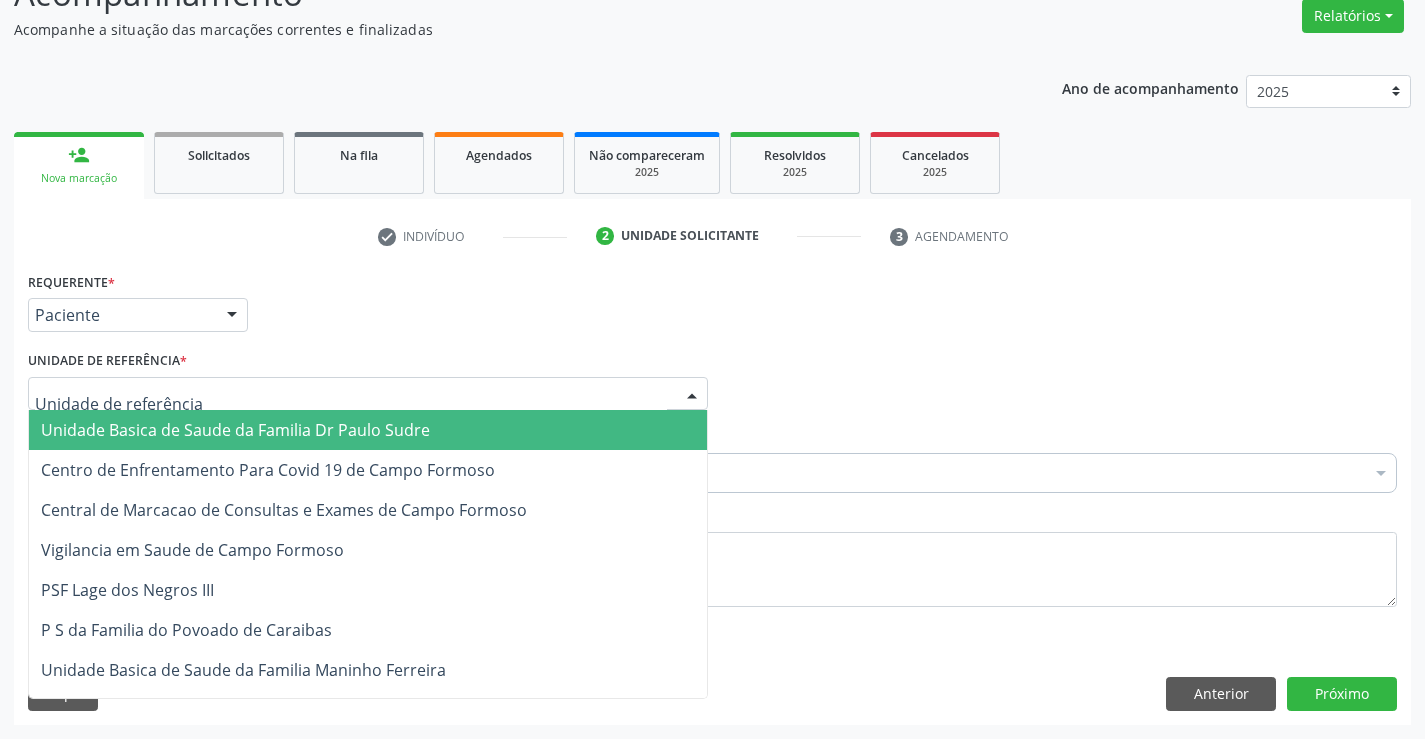 click on "Unidade Basica de Saude da Familia Dr Paulo Sudre" at bounding box center [235, 430] 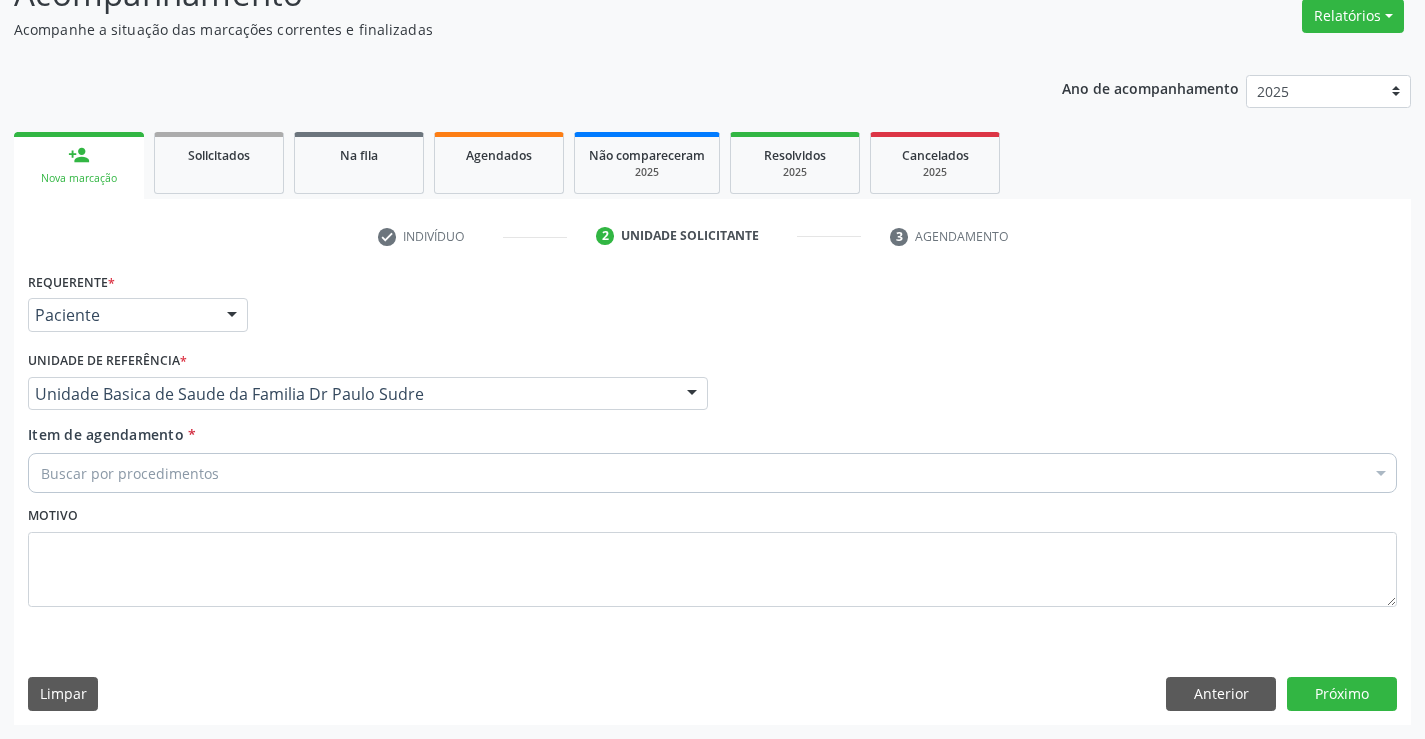 click on "Buscar por procedimentos" at bounding box center [712, 473] 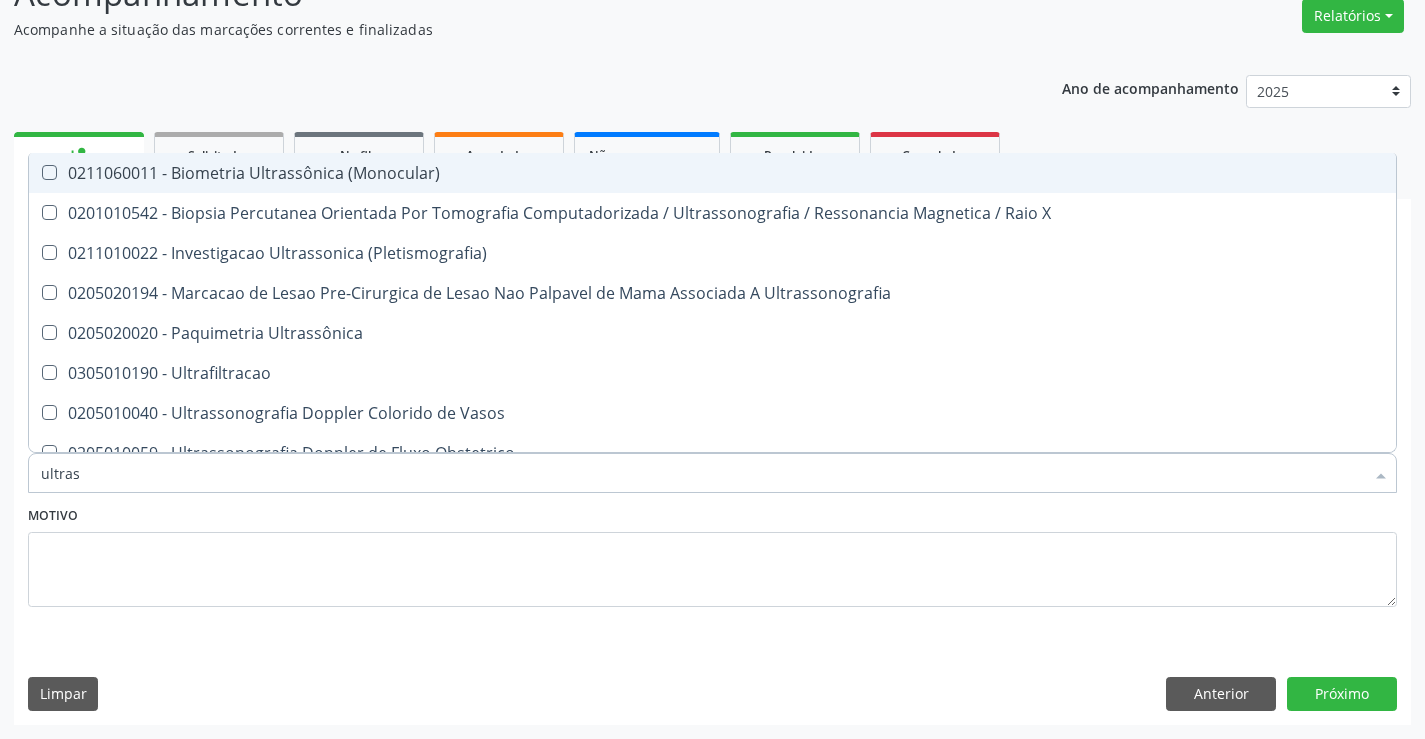type on "ultrass" 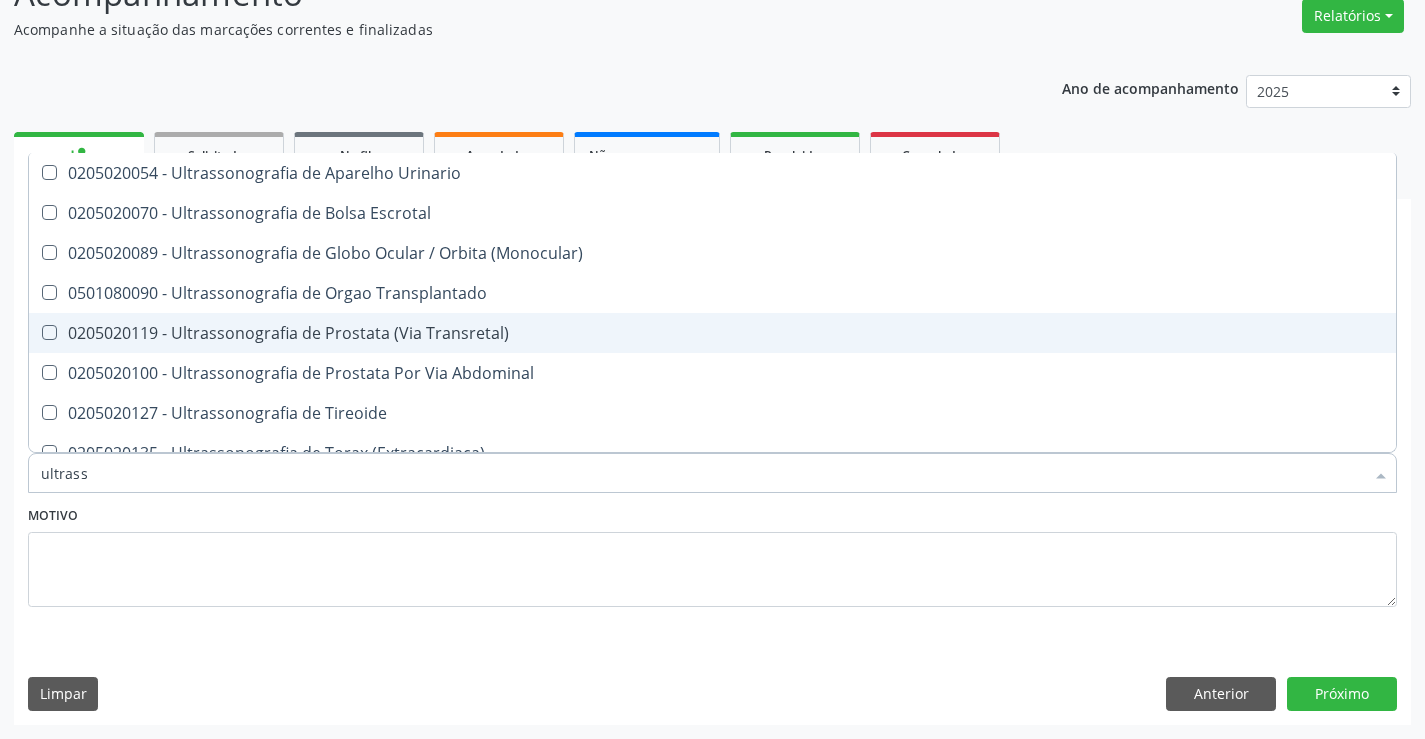 scroll, scrollTop: 500, scrollLeft: 0, axis: vertical 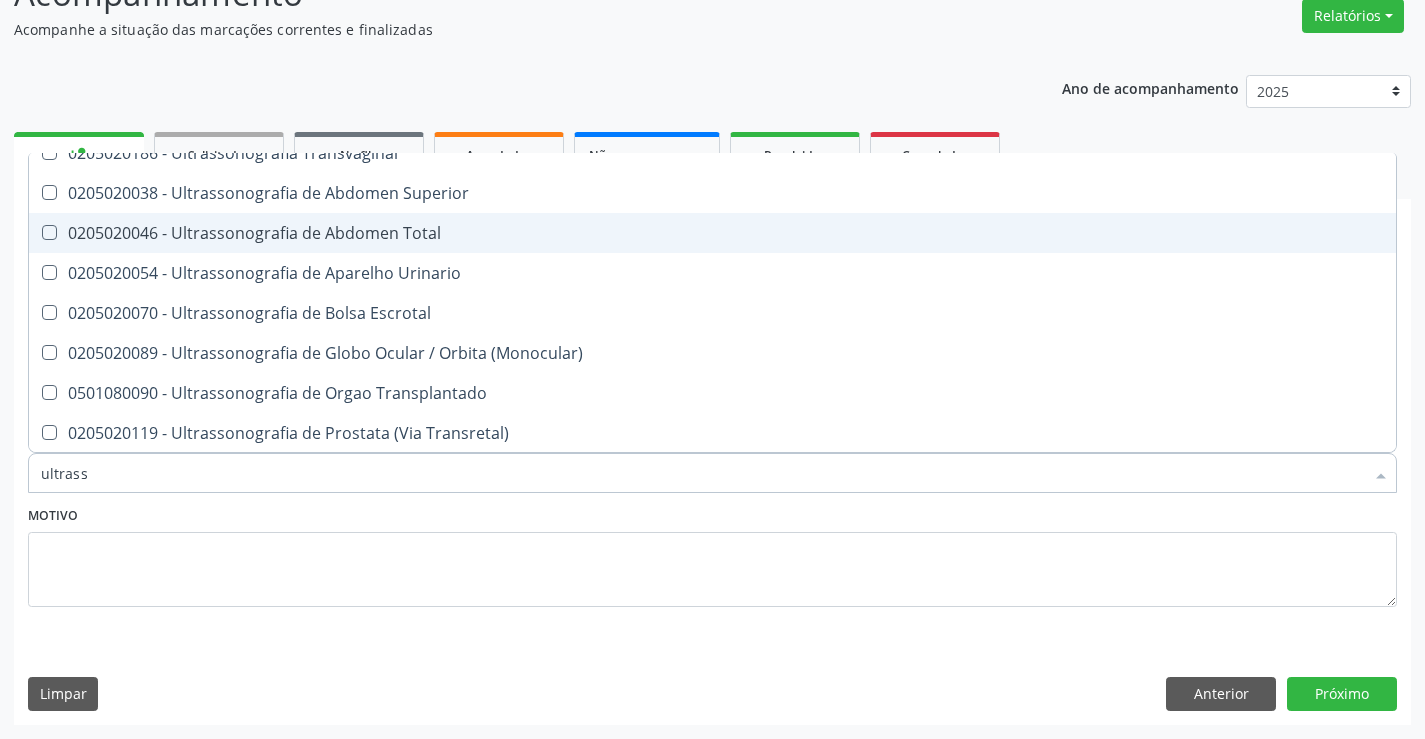 click on "0205020046 - Ultrassonografia de Abdomen Total" at bounding box center [712, 233] 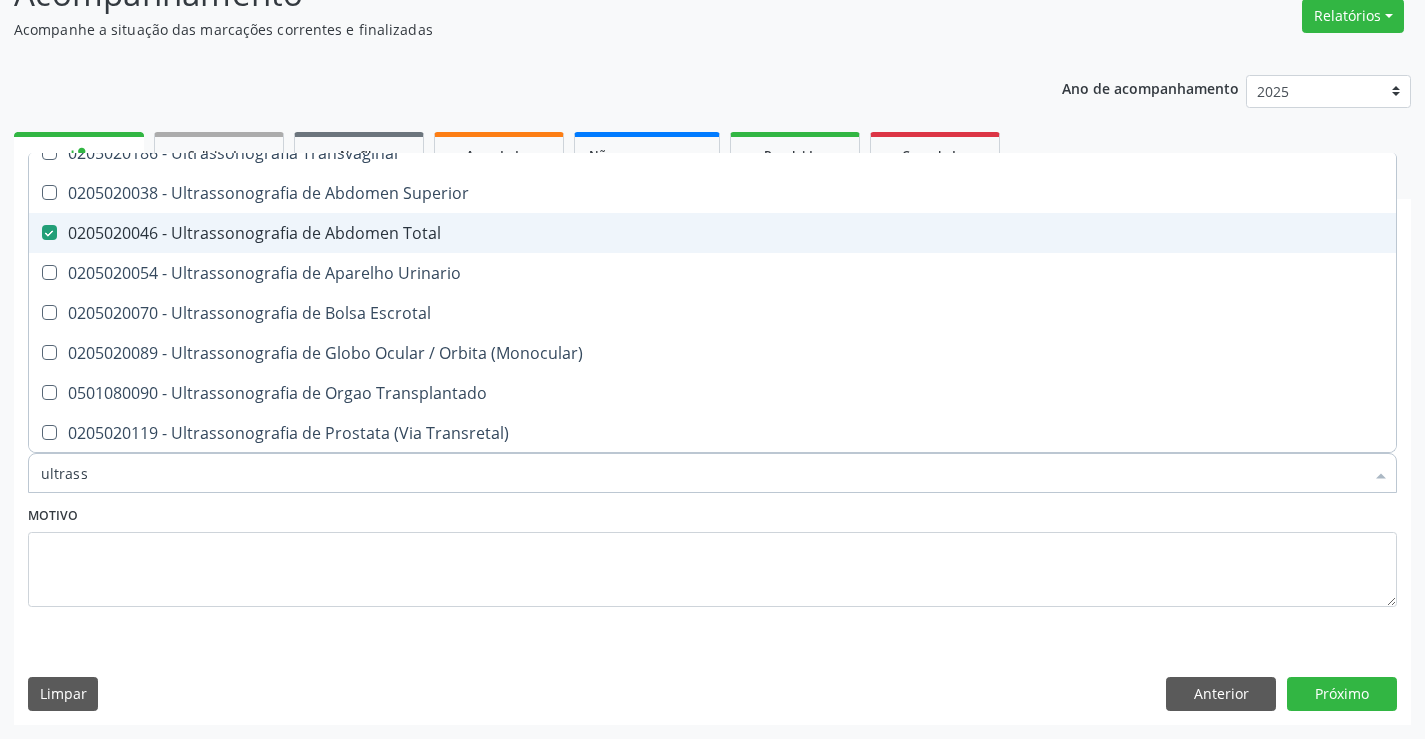 checkbox on "true" 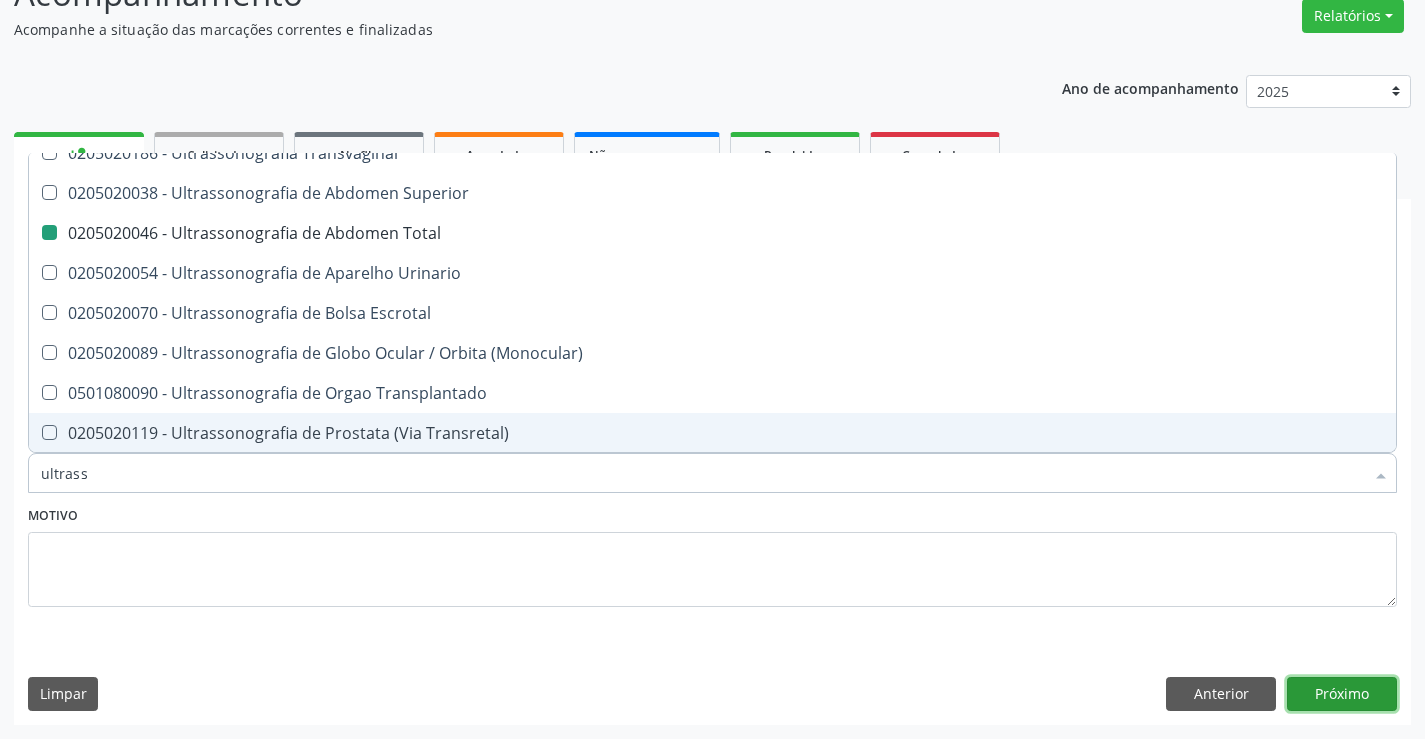 click on "Próximo" at bounding box center (1342, 694) 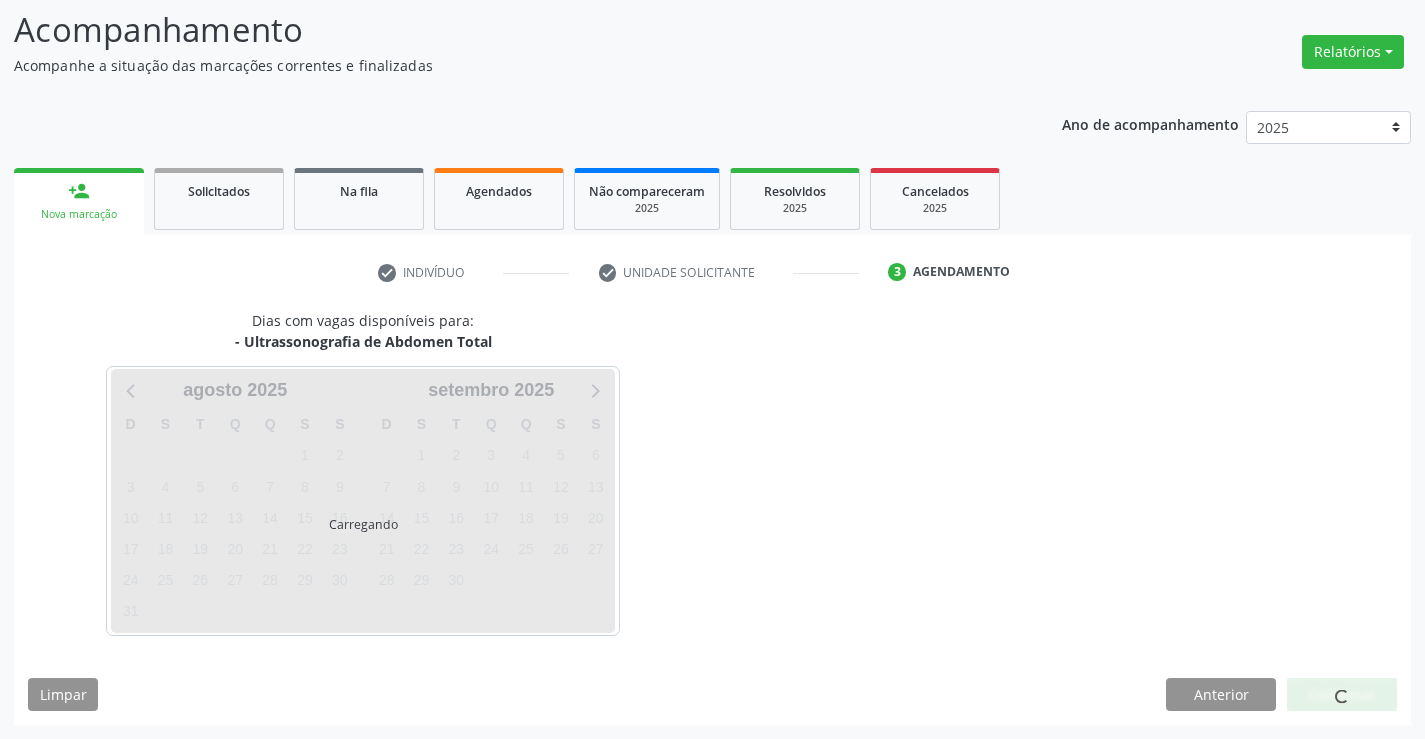 scroll, scrollTop: 131, scrollLeft: 0, axis: vertical 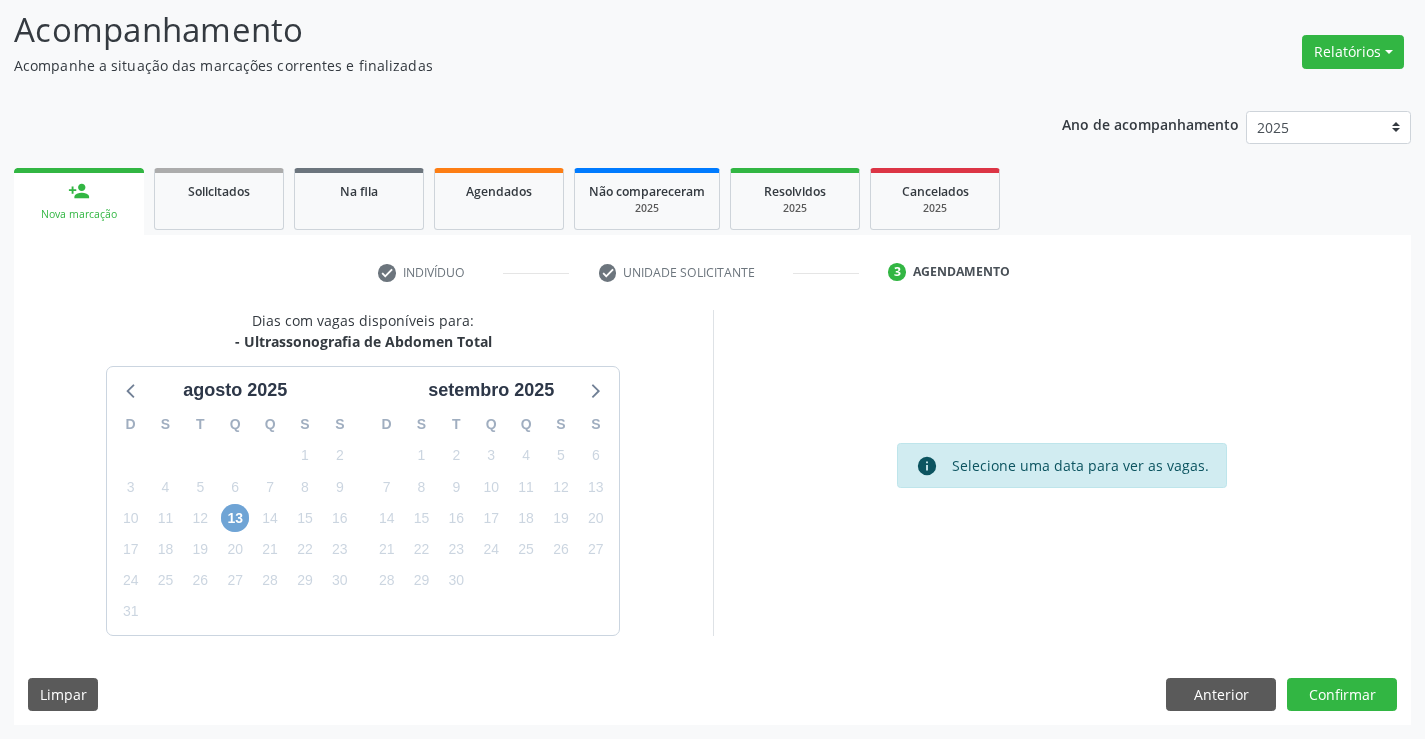 click on "13" at bounding box center (235, 518) 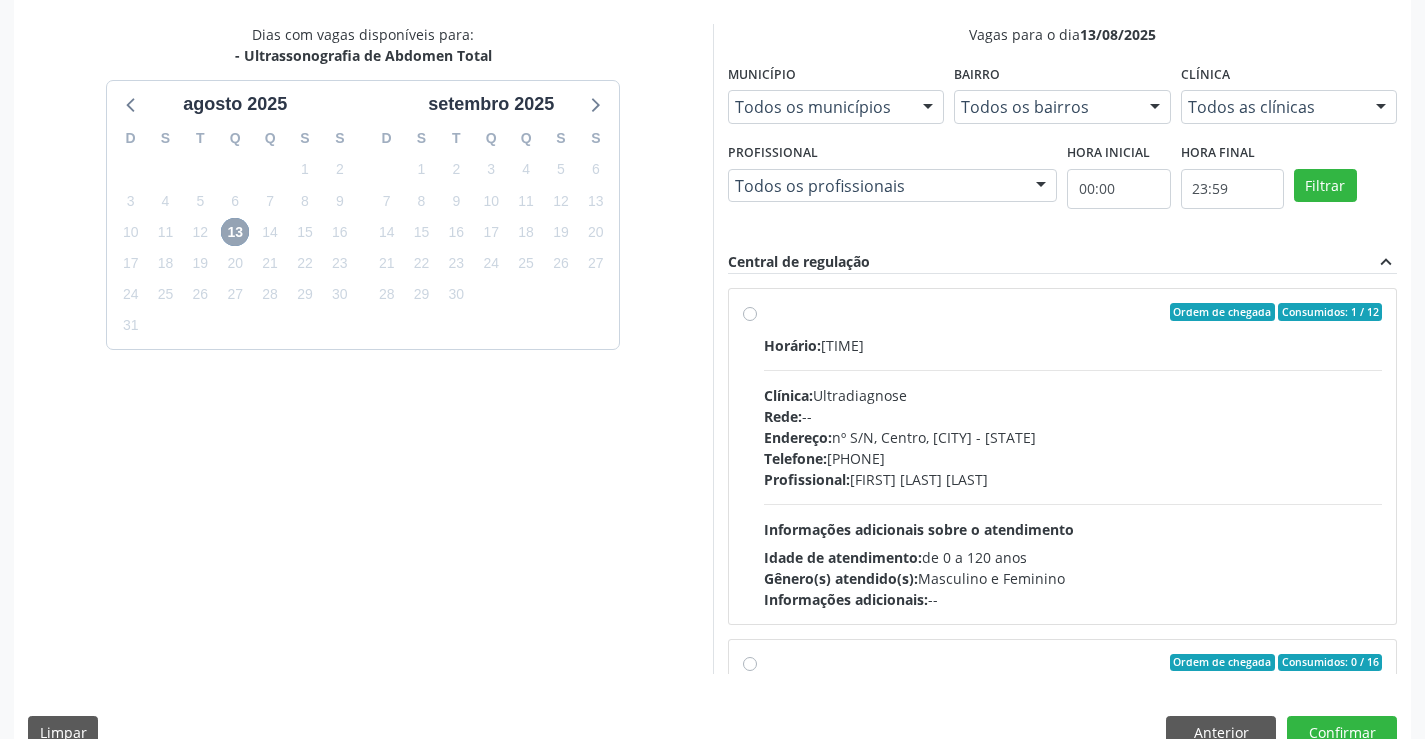scroll, scrollTop: 431, scrollLeft: 0, axis: vertical 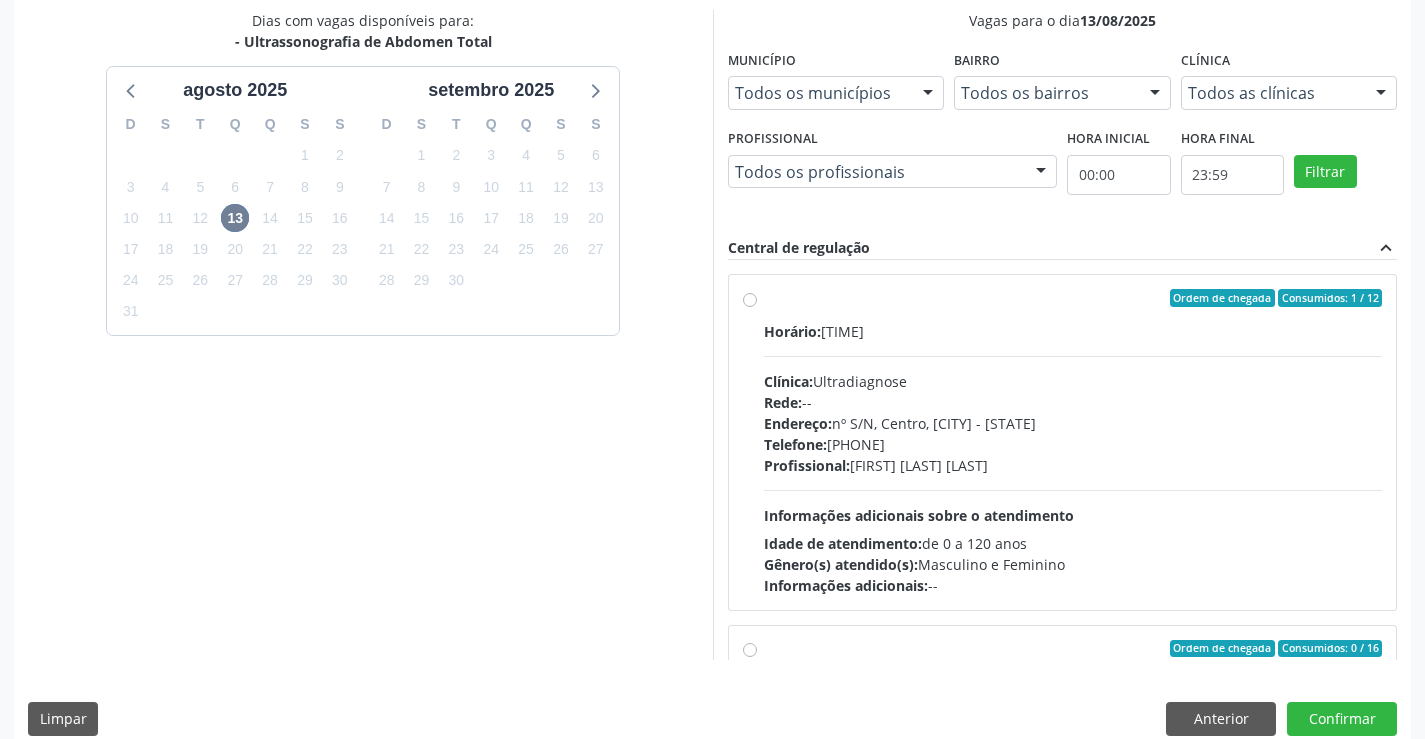 click on "Ordem de chegada
Consumidos: 1 / 12
Horário:   [TIME]
Clínica:  Ultradiagnose
Rede:
--
Endereço:   nº S/N, Centro, [CITY] - [STATE]
Telefone:   [PHONE]
Profissional:
[FIRST] [LAST] [LAST]
Informações adicionais sobre o atendimento
Idade de atendimento:
de 0 a 120 anos
Gênero(s) atendido(s):
Masculino e Feminino
Informações adicionais:
--" at bounding box center (1073, 442) 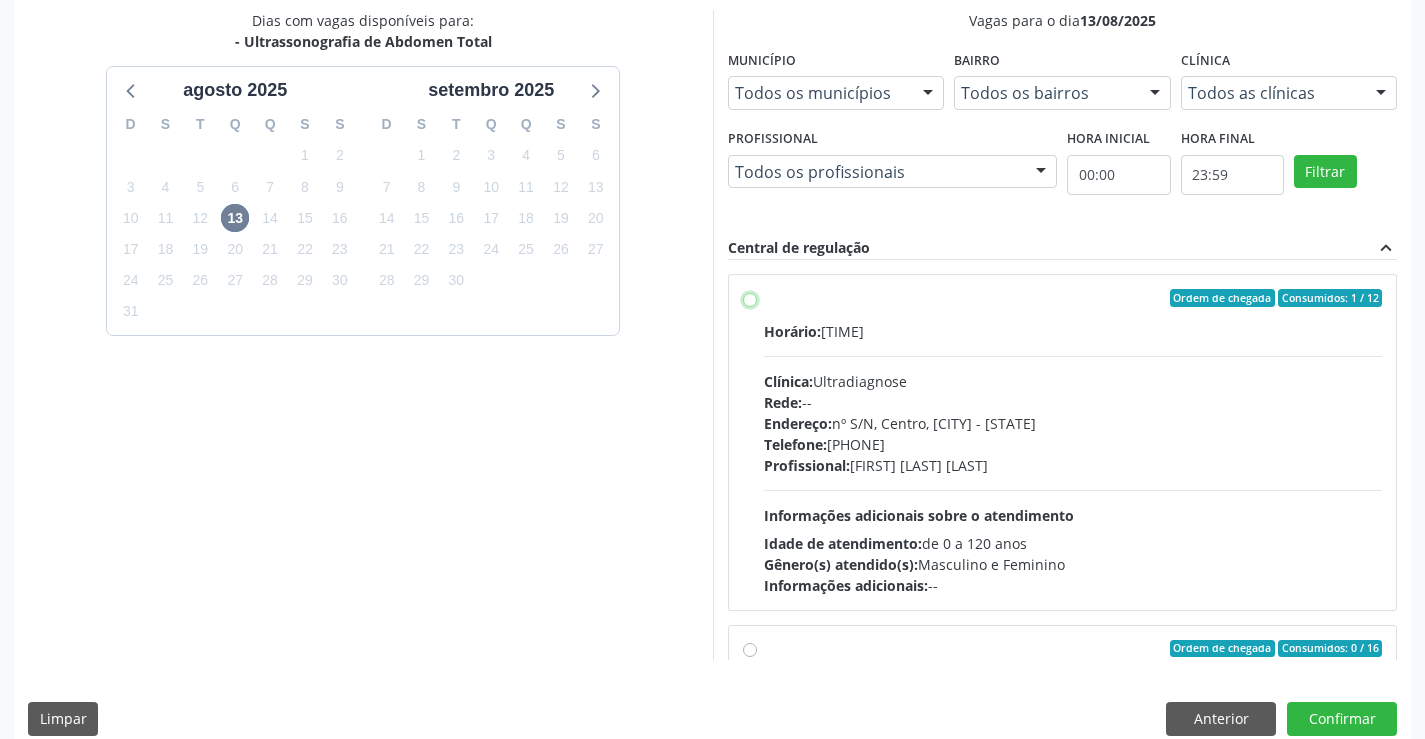 click on "Ordem de chegada
Consumidos: 1 / 12
Horário:   [TIME]
Clínica:  Ultradiagnose
Rede:
--
Endereço:   nº S/N, Centro, [CITY] - [STATE]
Telefone:   [PHONE]
Profissional:
[FIRST] [LAST] [LAST]
Informações adicionais sobre o atendimento
Idade de atendimento:
de 0 a 120 anos
Gênero(s) atendido(s):
Masculino e Feminino
Informações adicionais:
--" at bounding box center [750, 298] 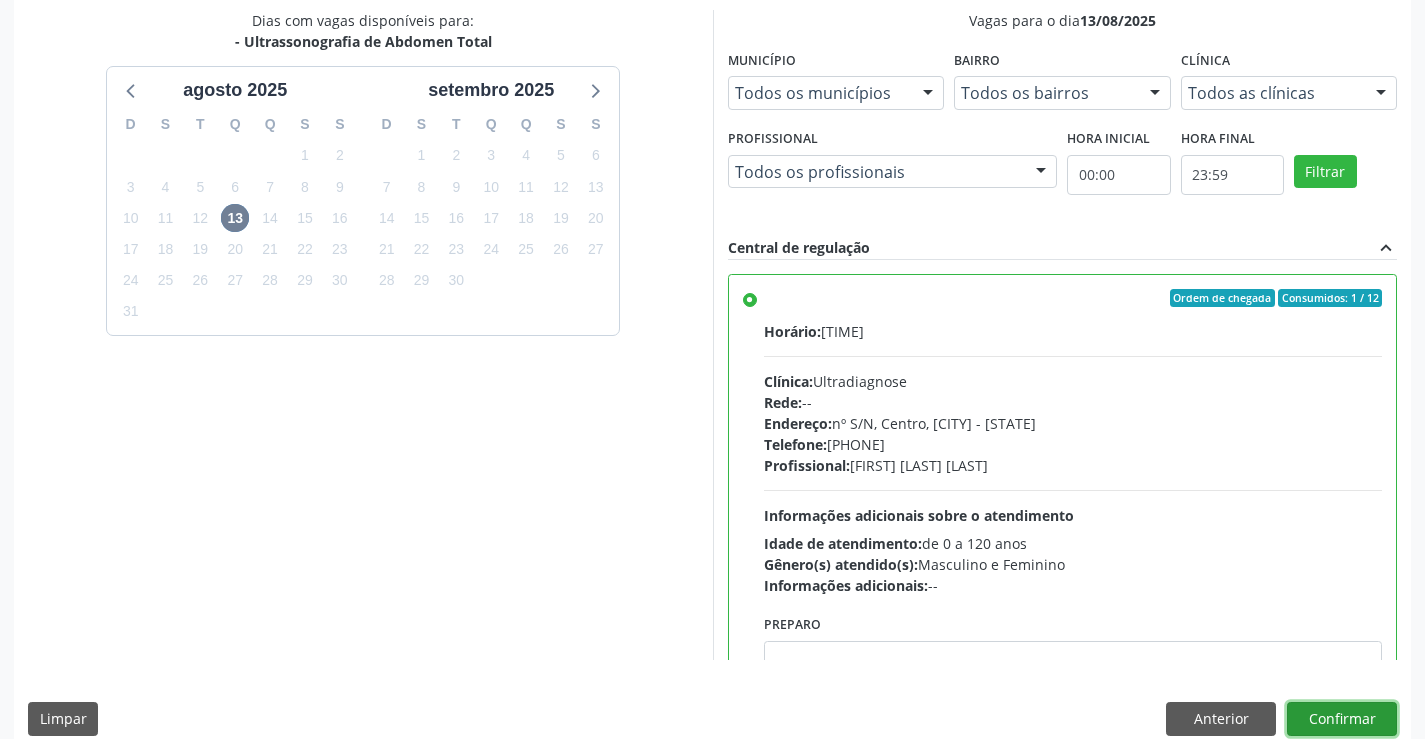 click on "Confirmar" at bounding box center (1342, 719) 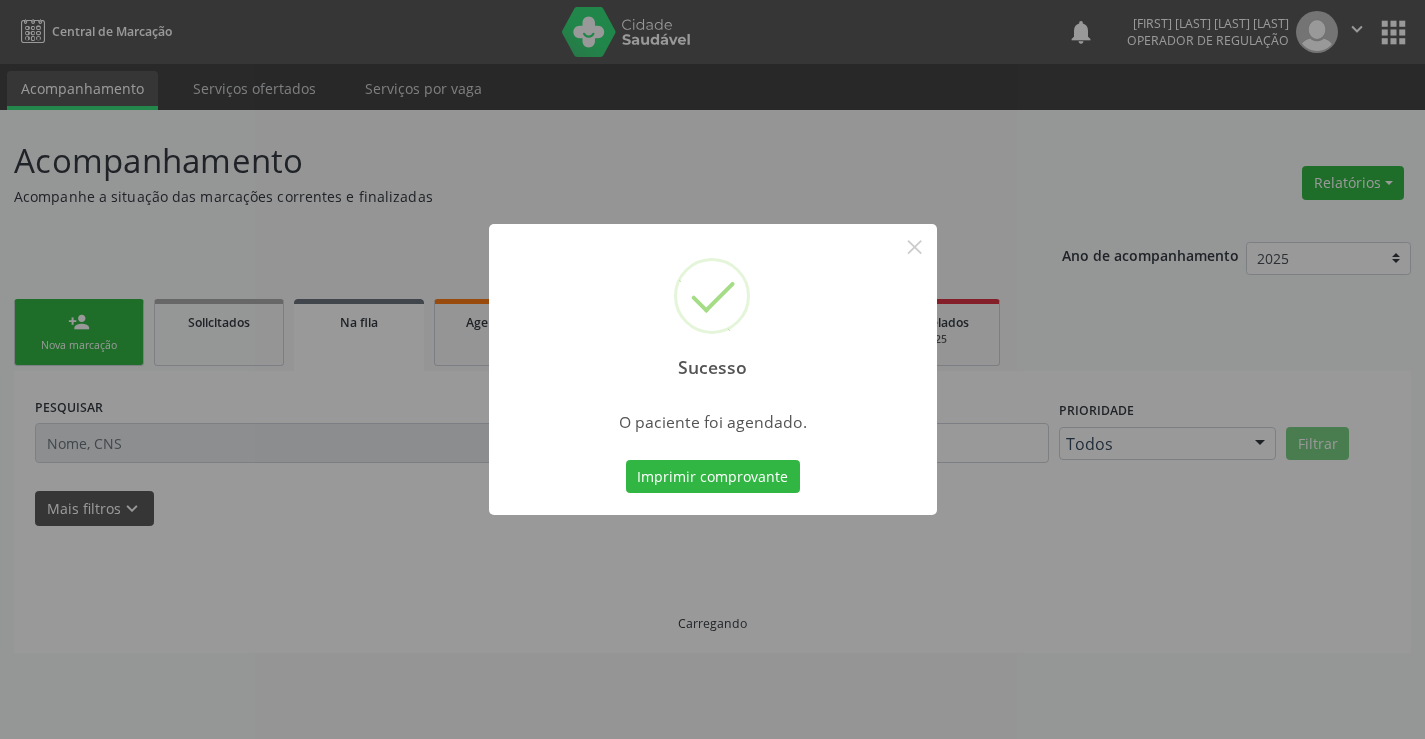 scroll, scrollTop: 0, scrollLeft: 0, axis: both 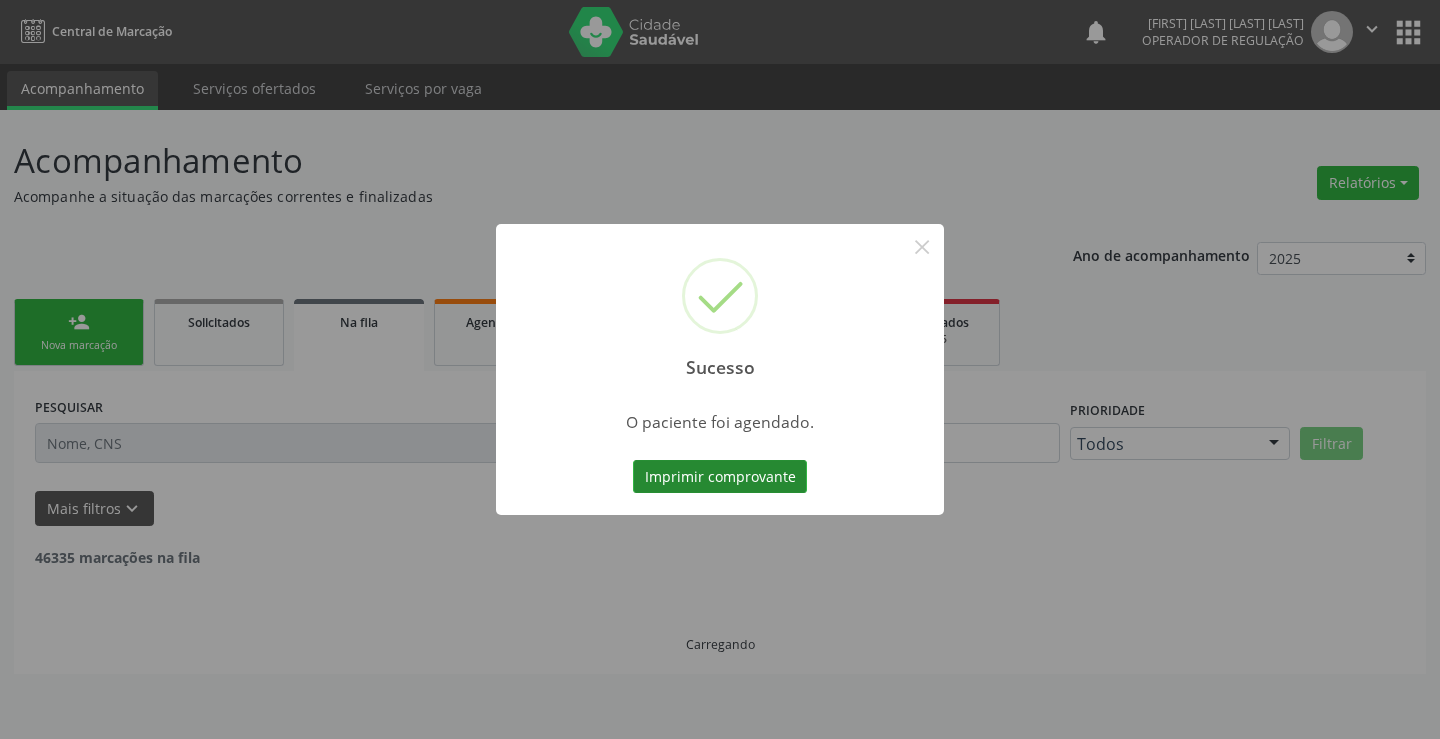 click on "Imprimir comprovante" at bounding box center [720, 477] 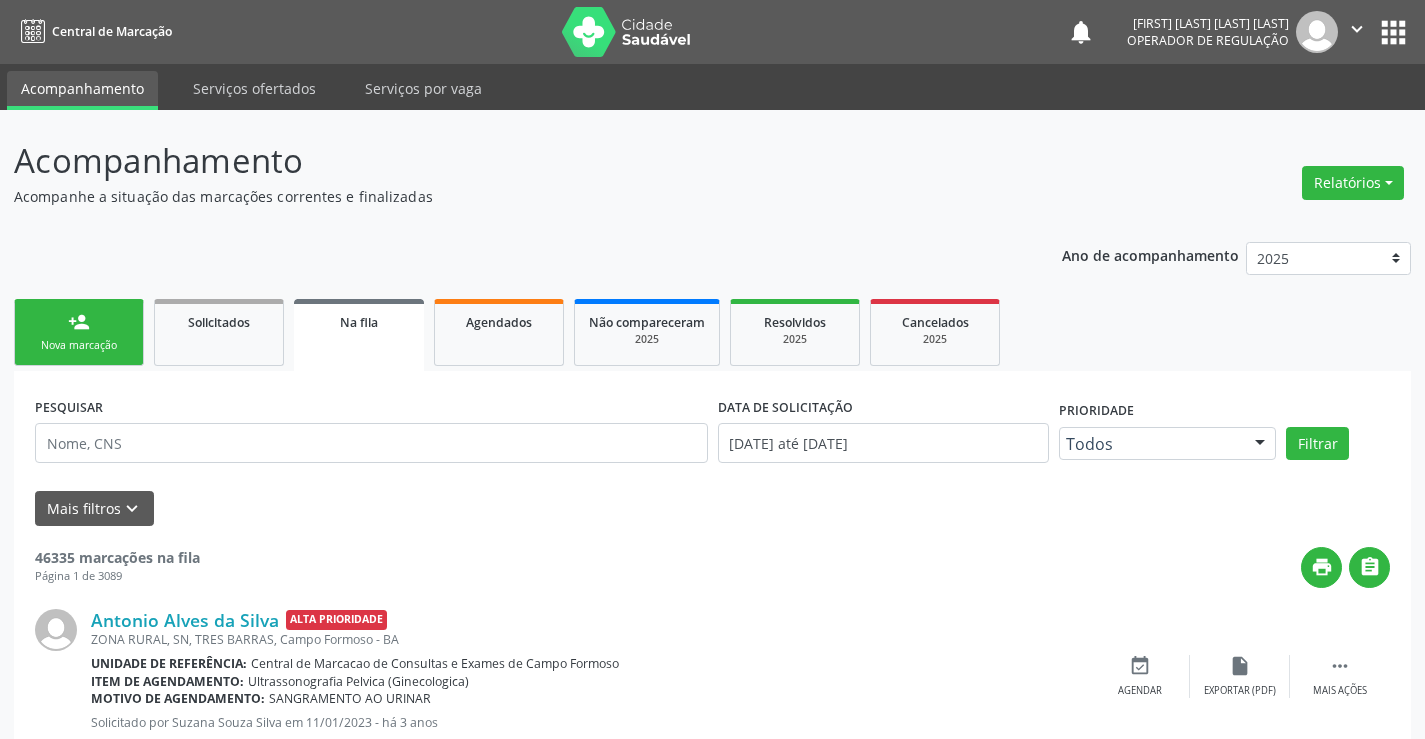 click on "person_add" at bounding box center [79, 322] 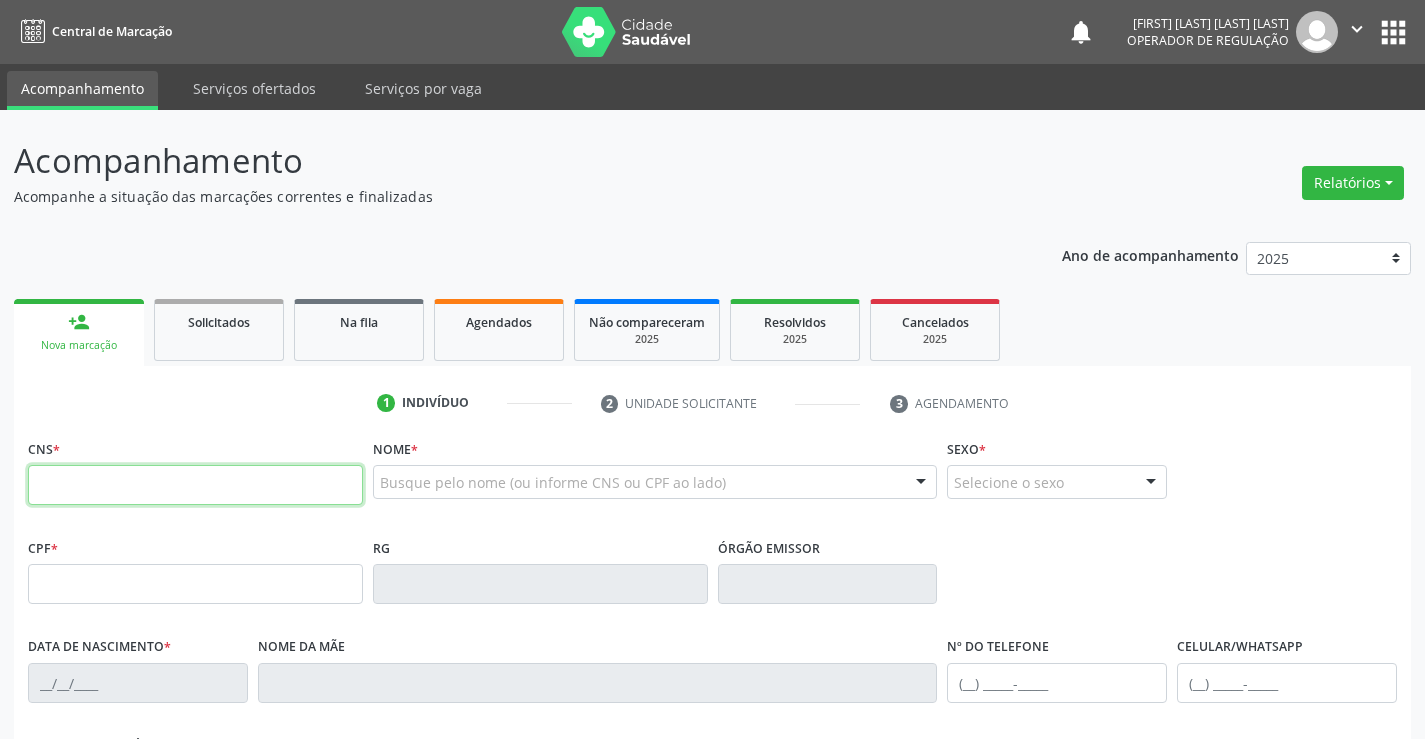 click at bounding box center (195, 485) 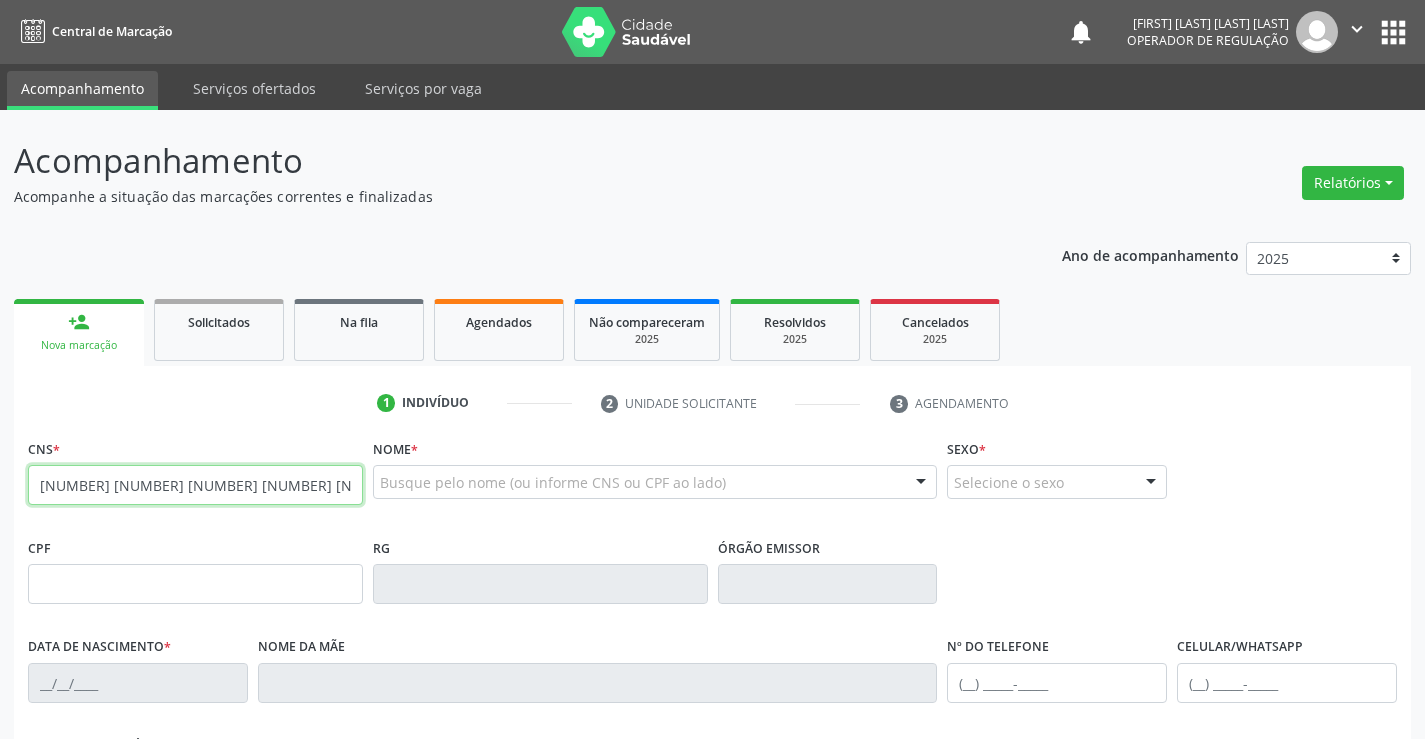 type on "[NUMBER] [NUMBER] [NUMBER] [NUMBER] [NUMBER]" 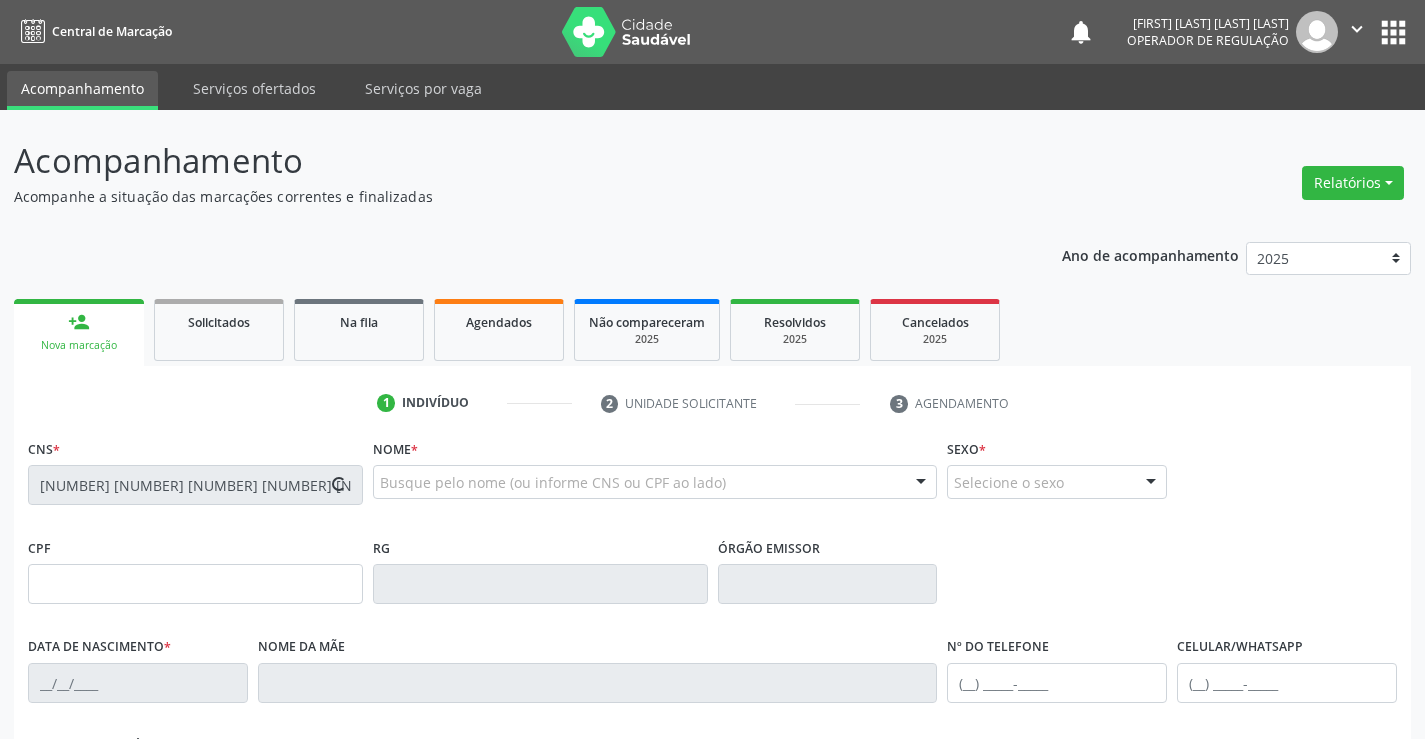 type on "[NUMBER]" 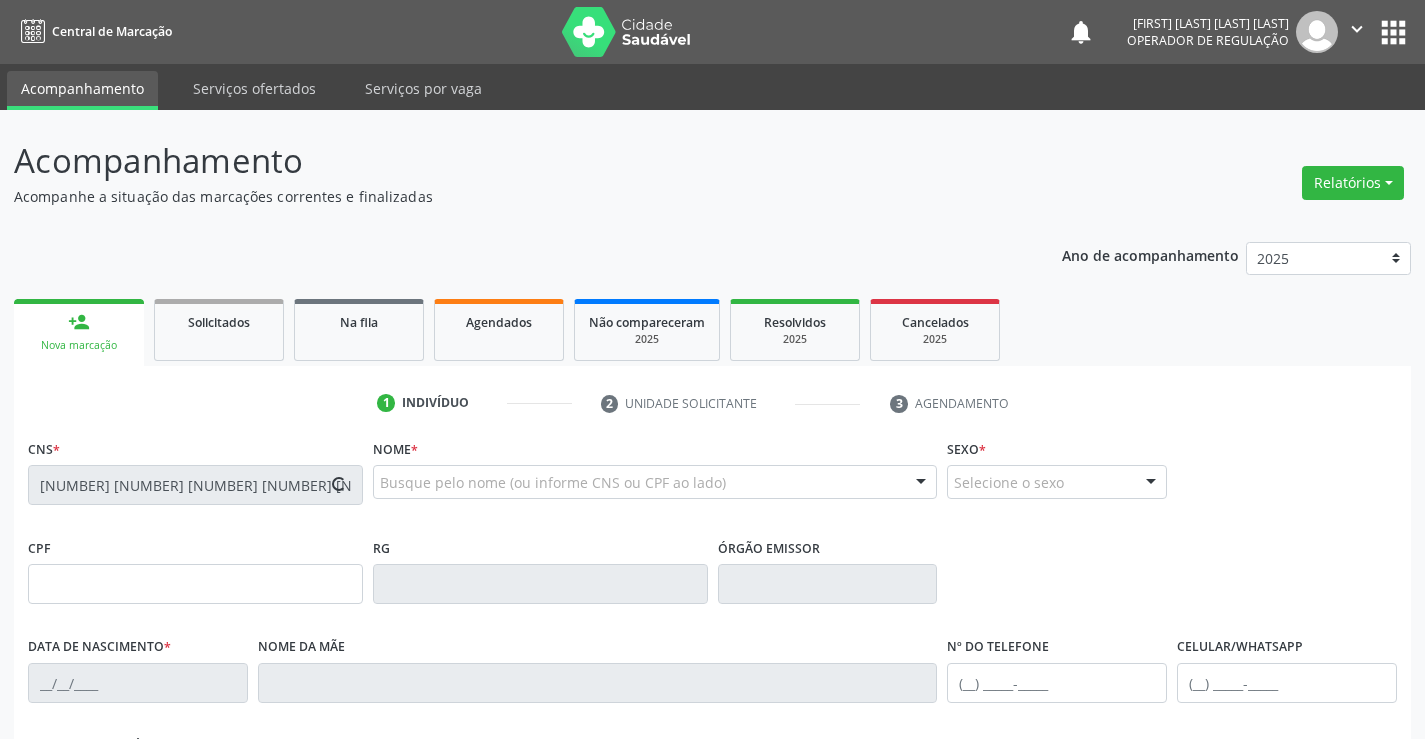 type on "[NUMBER].[NUMBER].[NUMBER]-[NUMBER]" 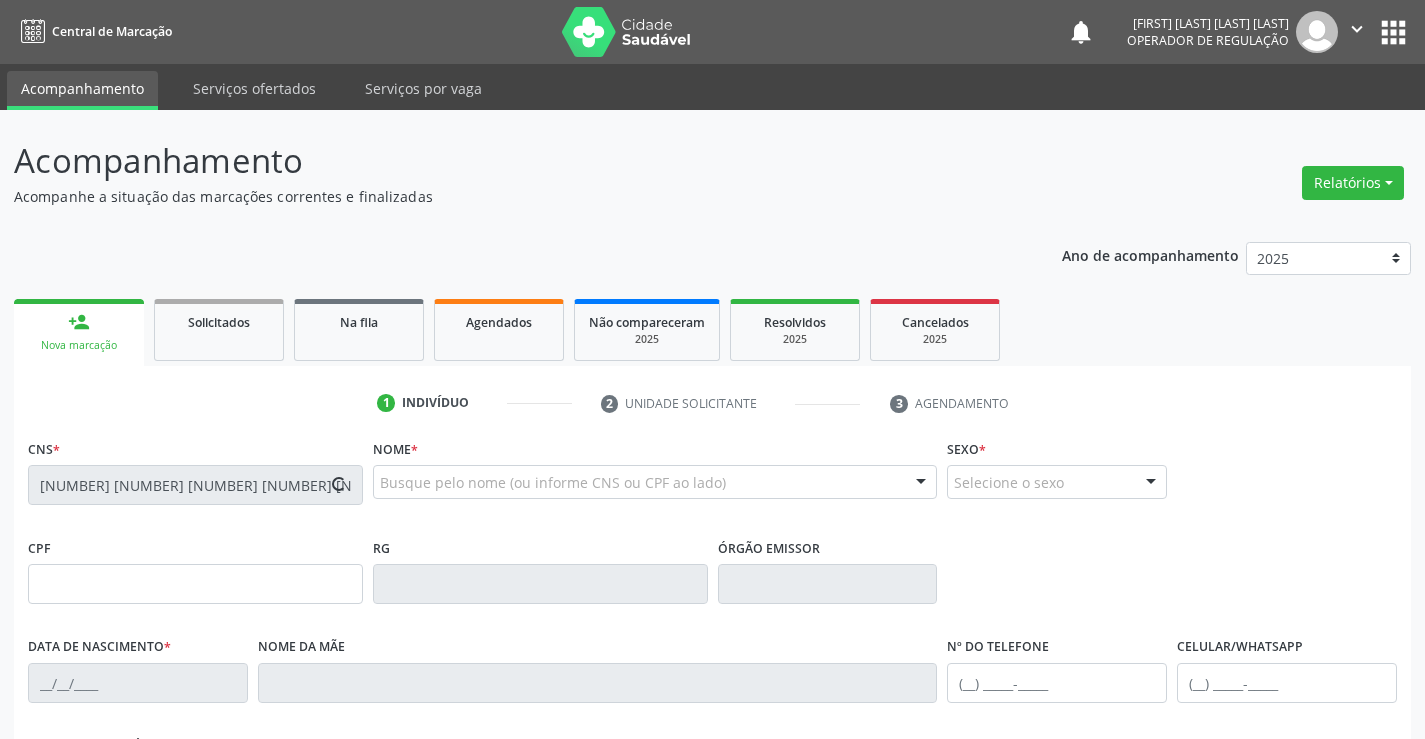 type on "SN" 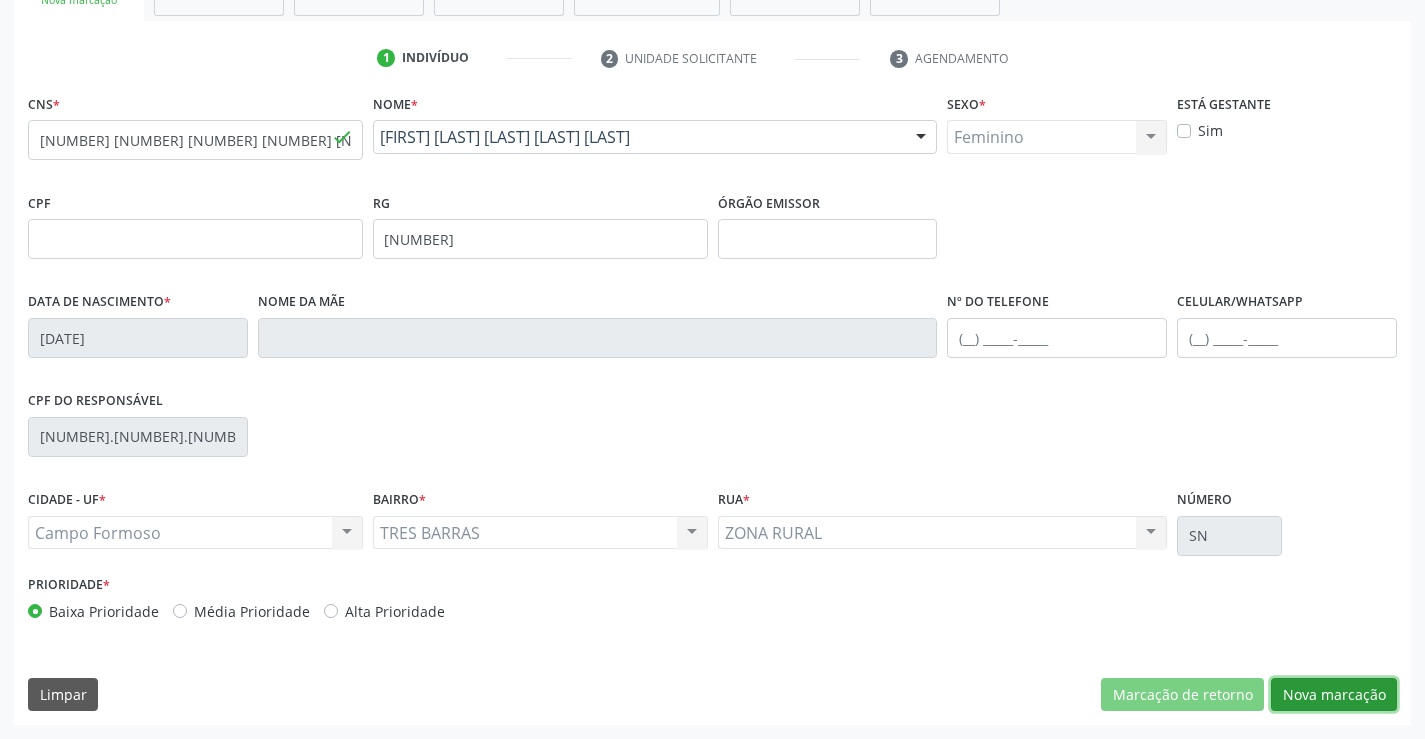 click on "Nova marcação" at bounding box center (1334, 695) 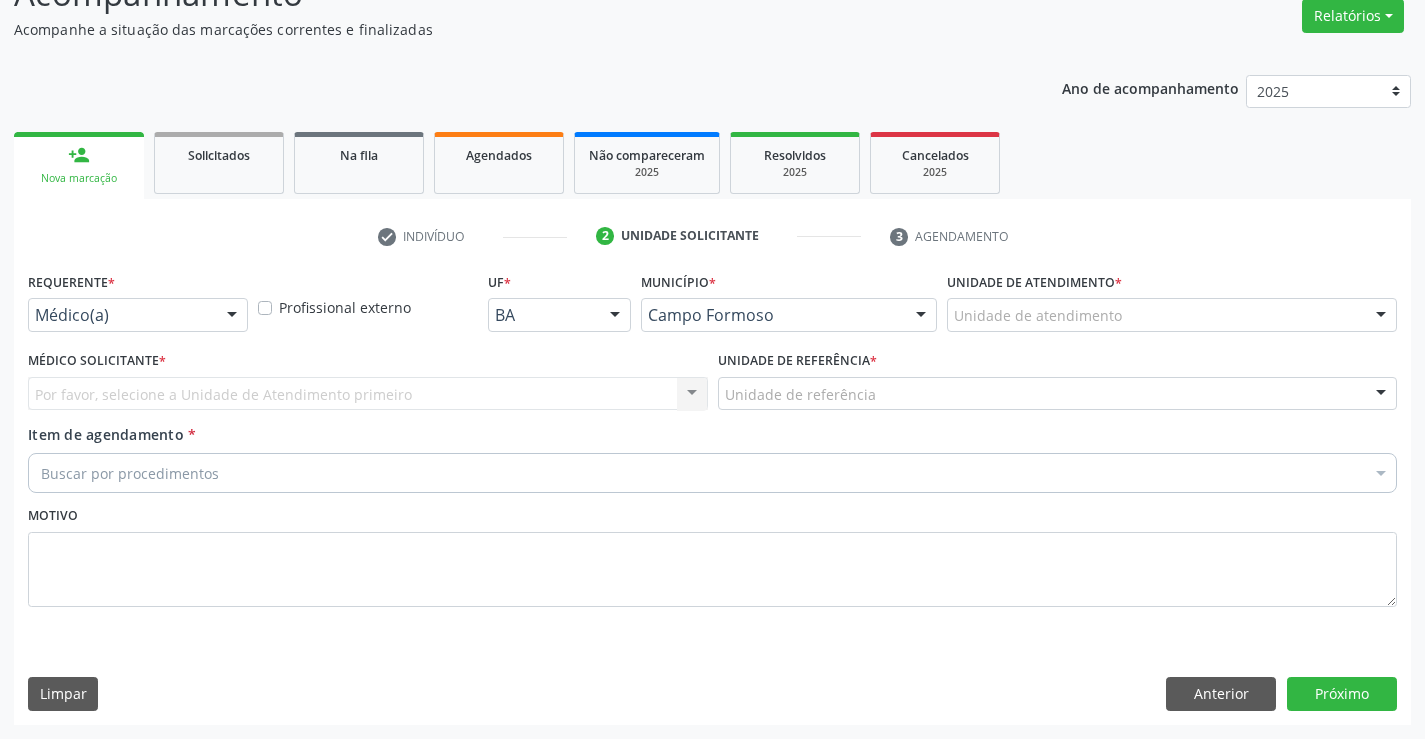 scroll, scrollTop: 167, scrollLeft: 0, axis: vertical 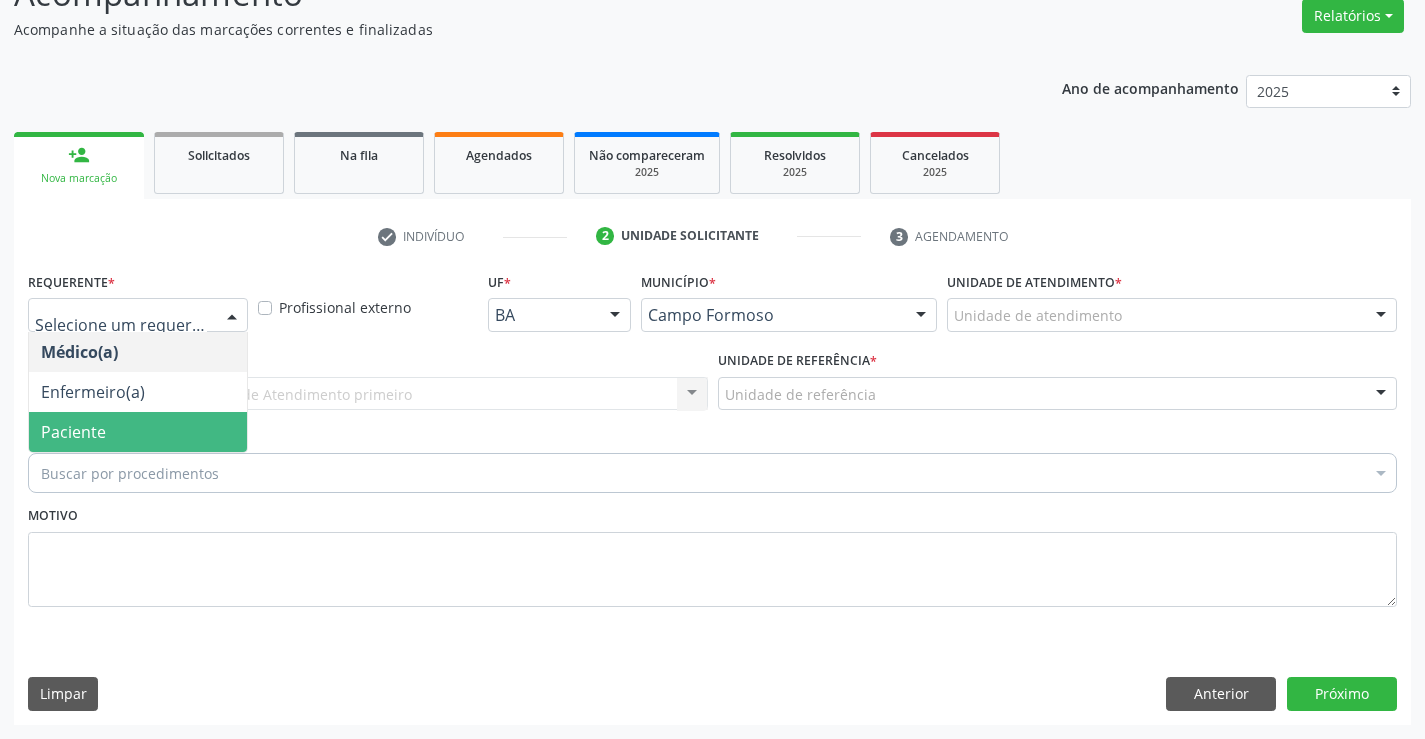click on "Paciente" at bounding box center [138, 432] 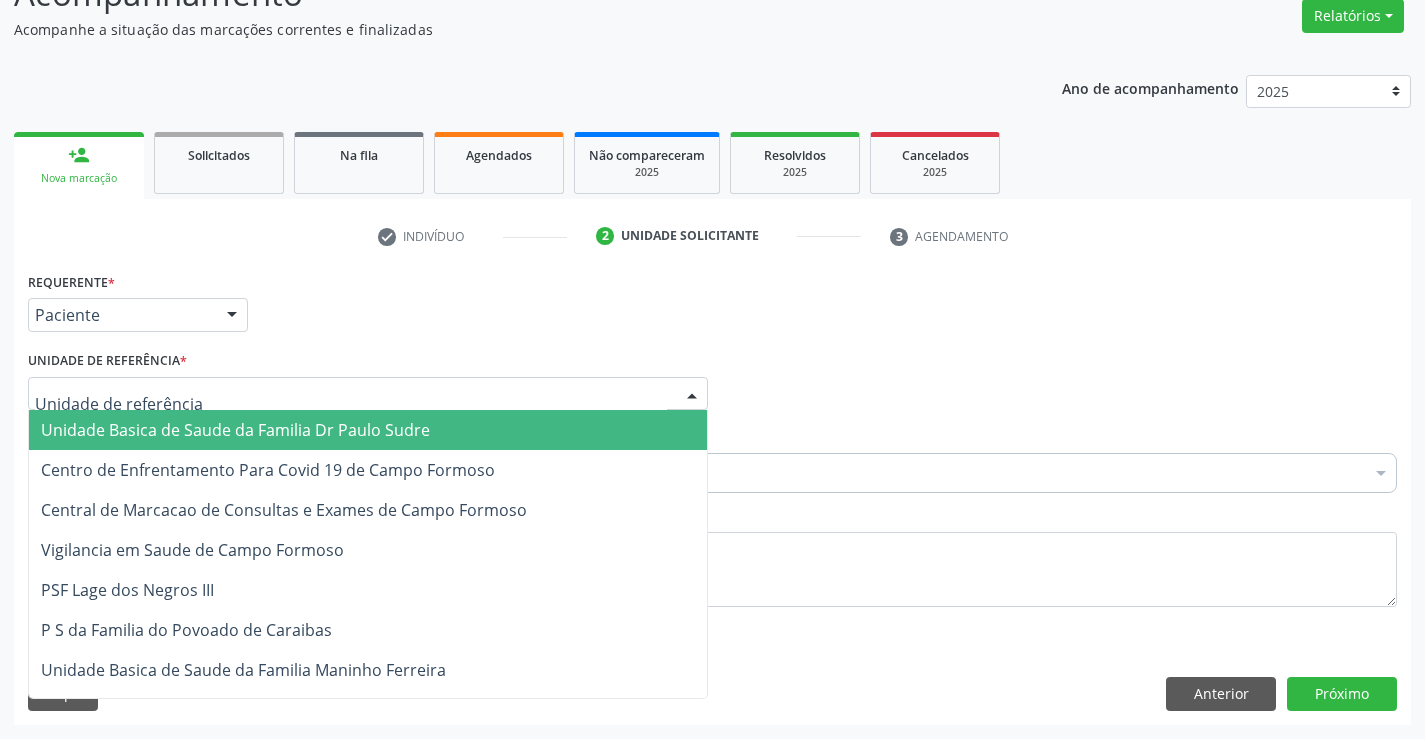 click on "Unidade Basica de Saude da Familia Dr Paulo Sudre" at bounding box center [235, 430] 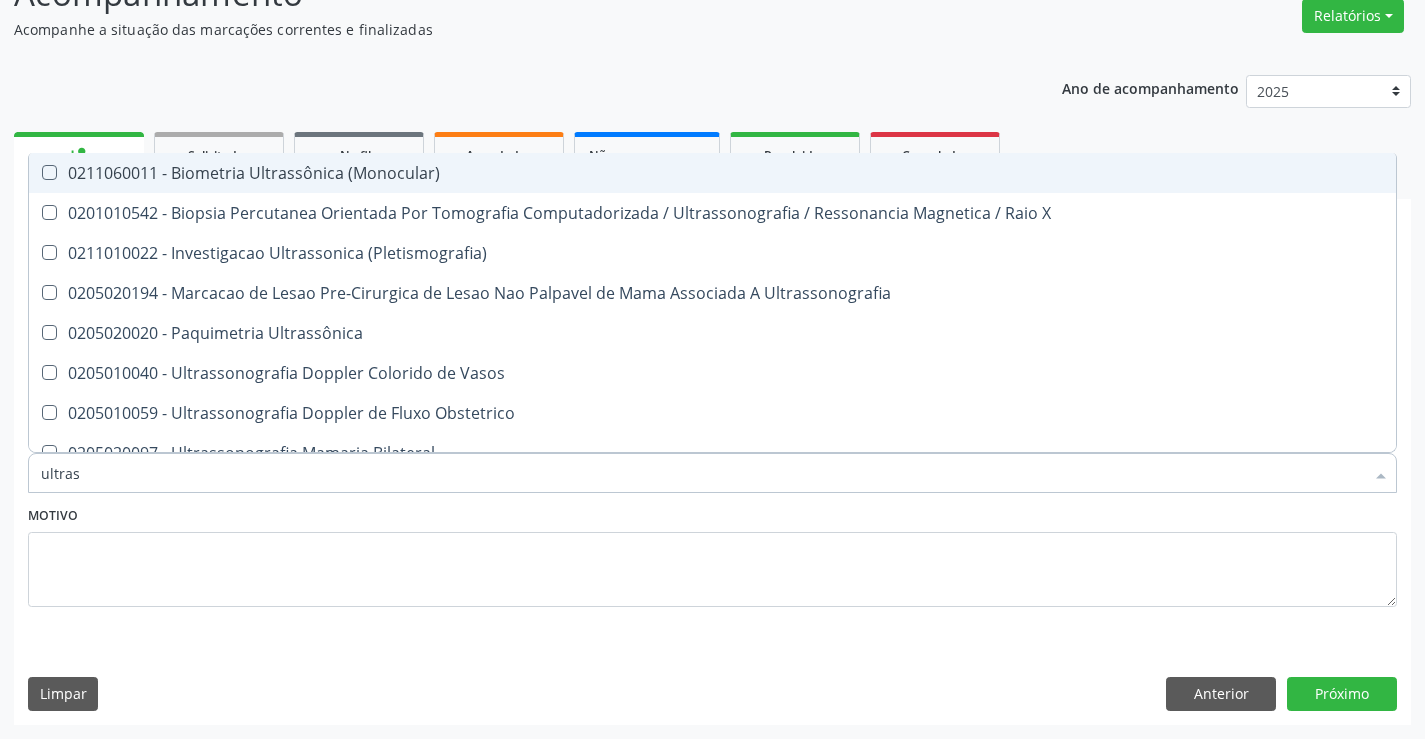 type on "ultrass" 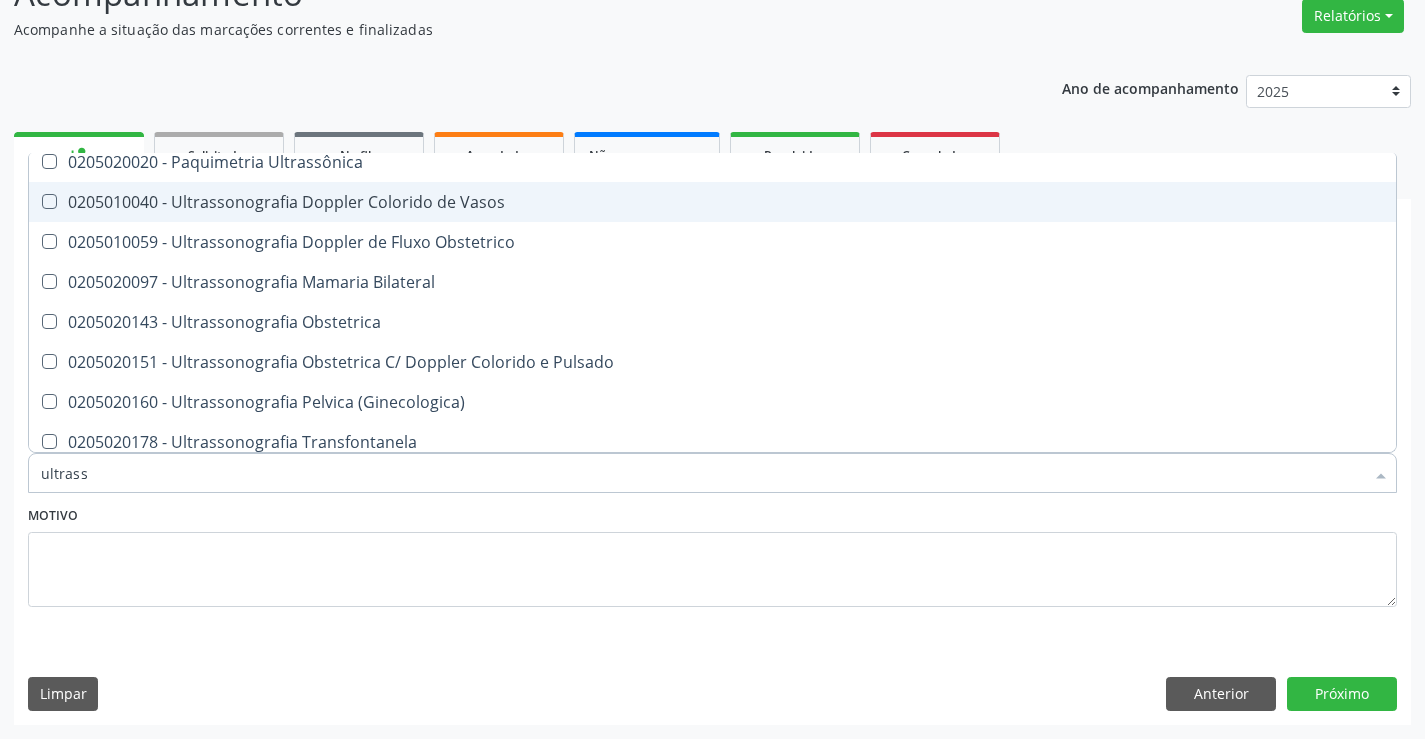 scroll, scrollTop: 300, scrollLeft: 0, axis: vertical 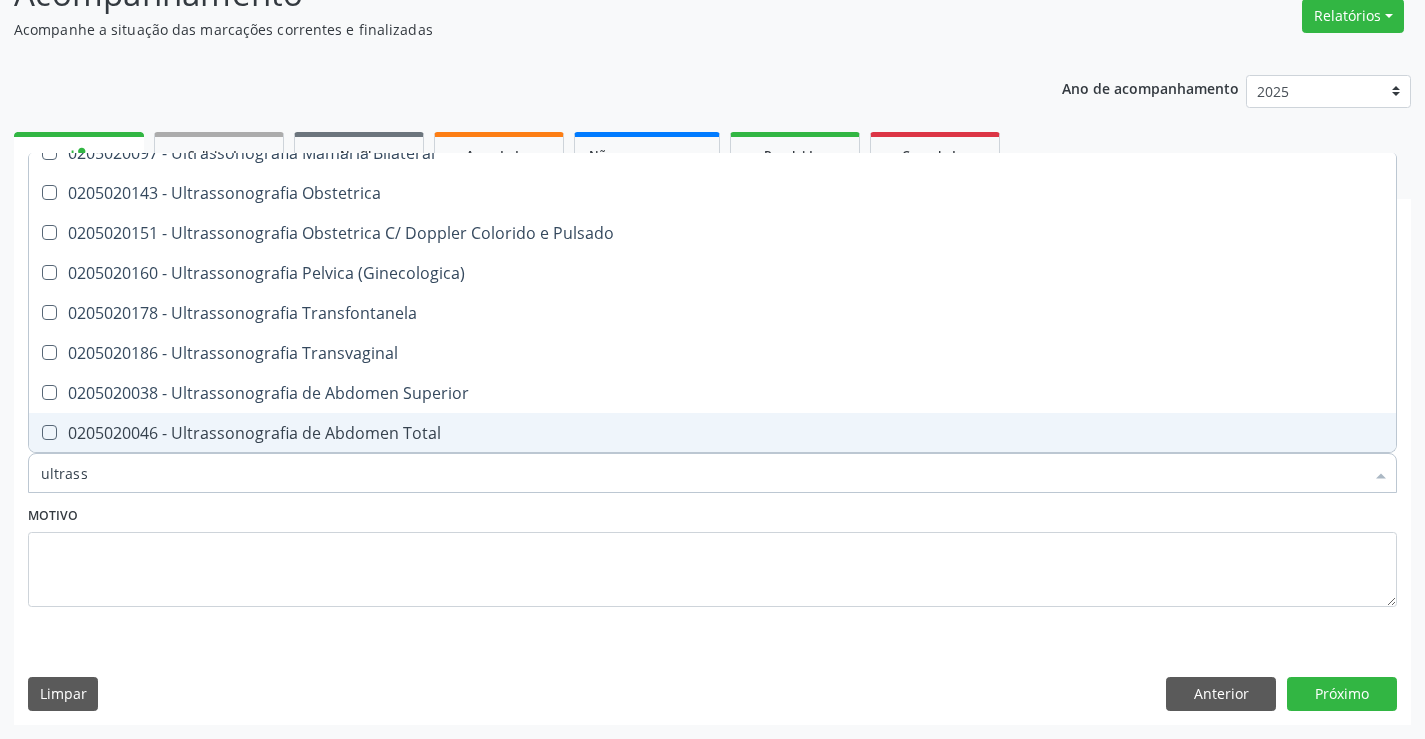 click on "0205020046 - Ultrassonografia de Abdomen Total" at bounding box center (712, 433) 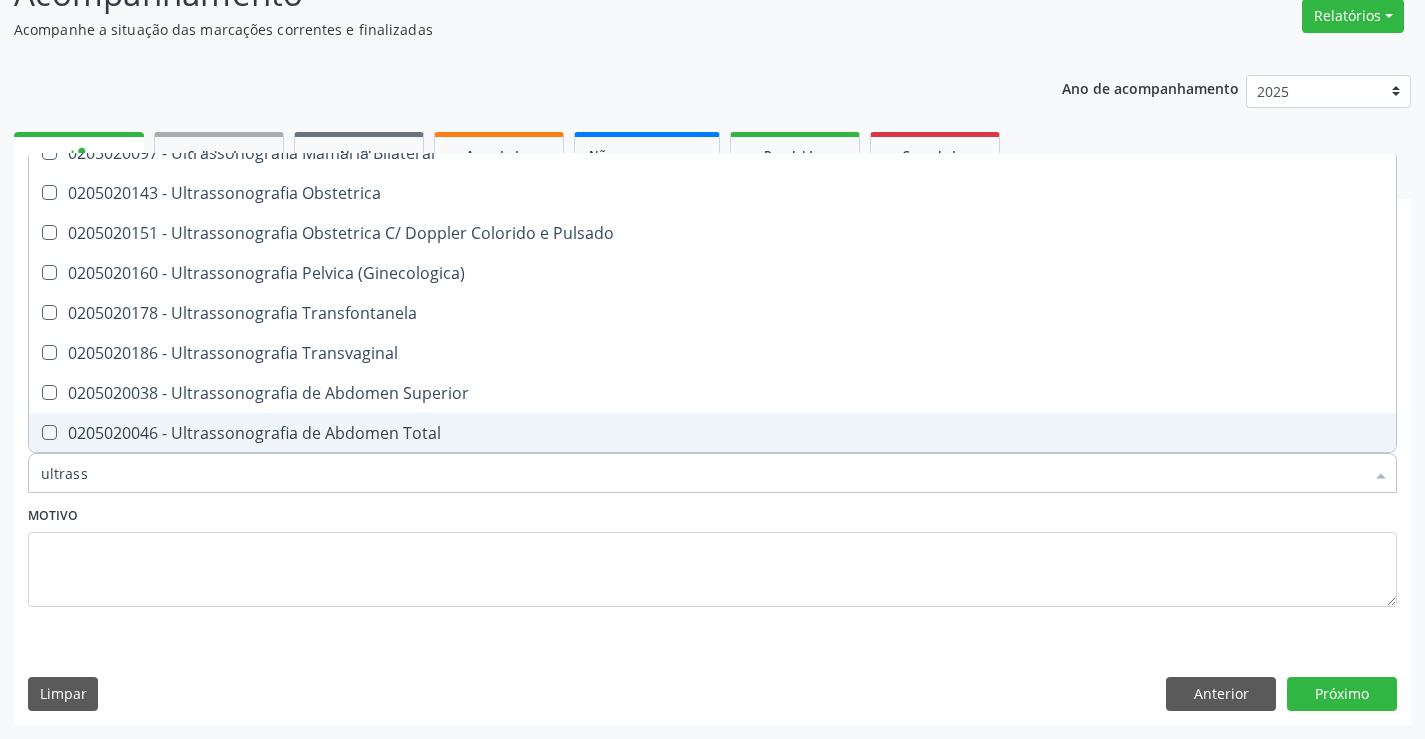 checkbox on "true" 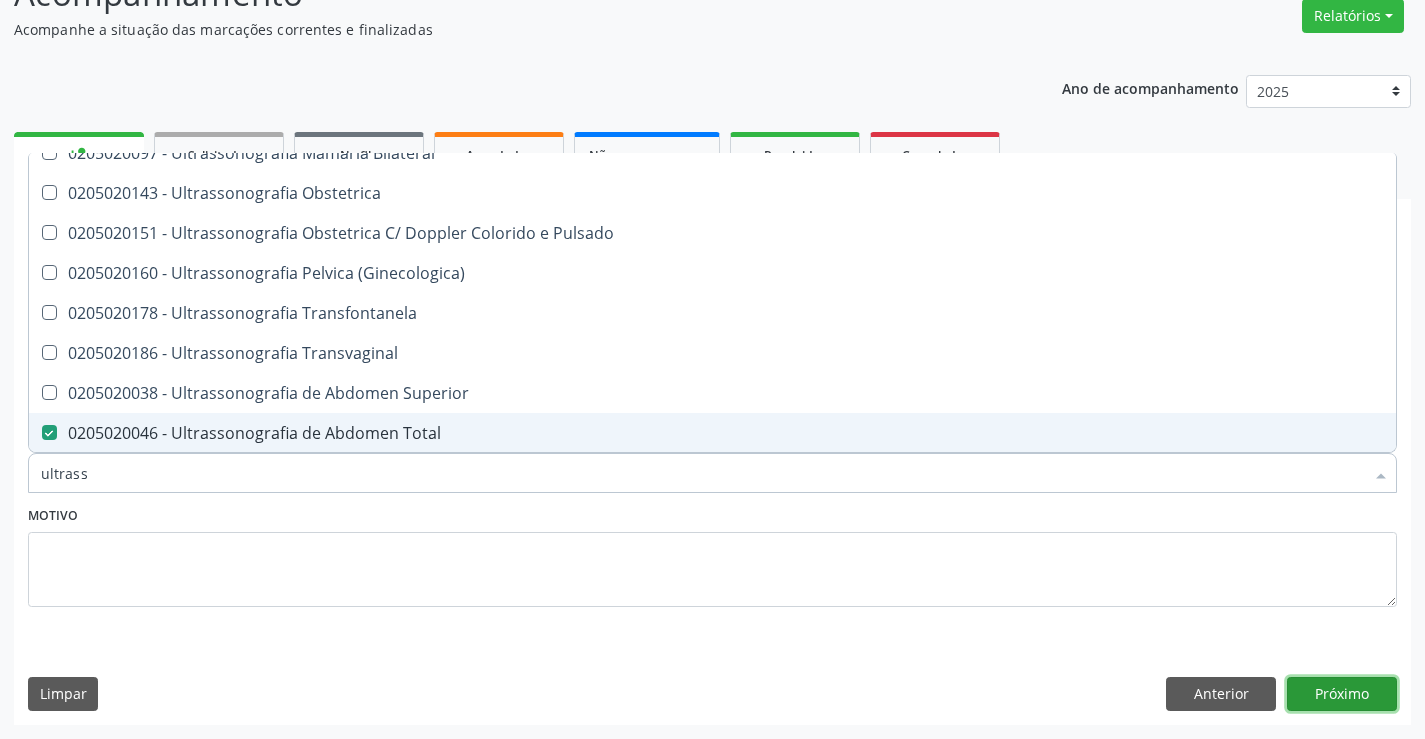 click on "Próximo" at bounding box center (1342, 694) 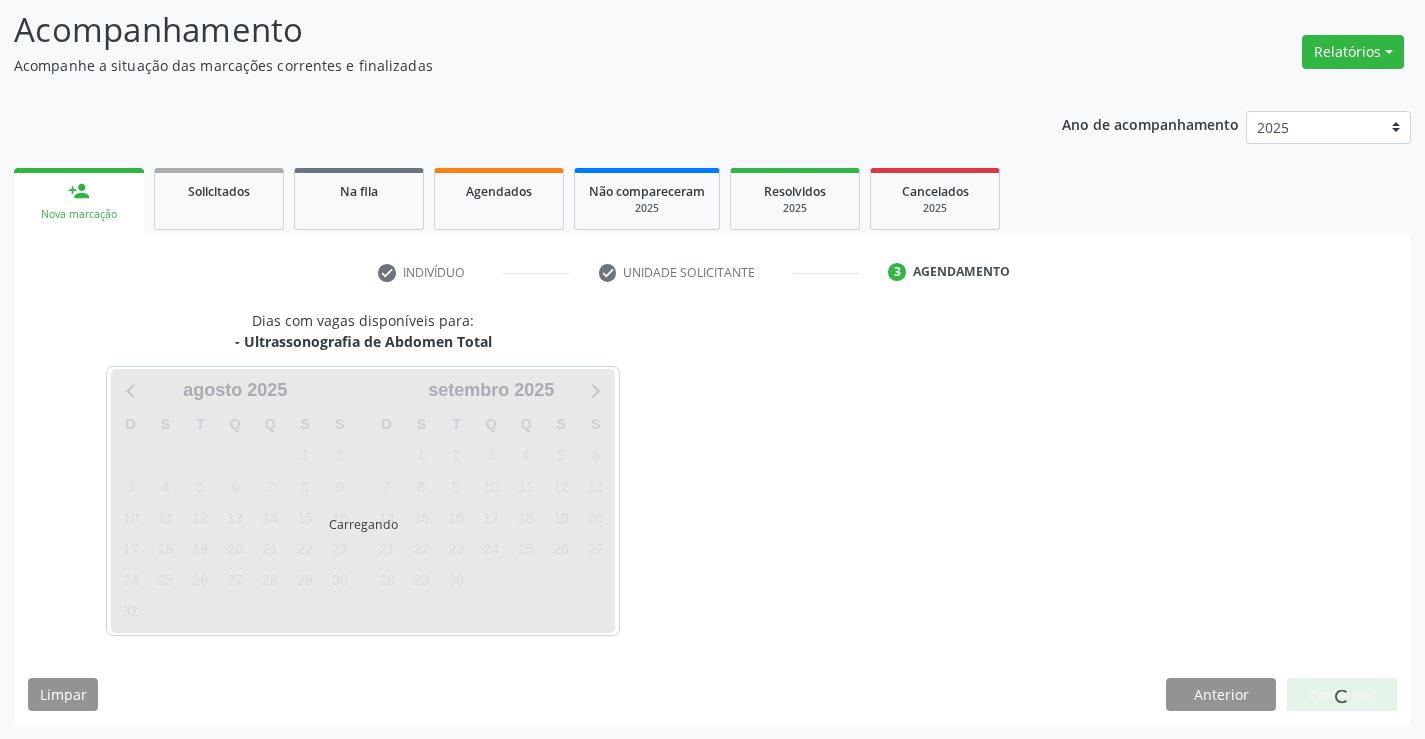 scroll, scrollTop: 131, scrollLeft: 0, axis: vertical 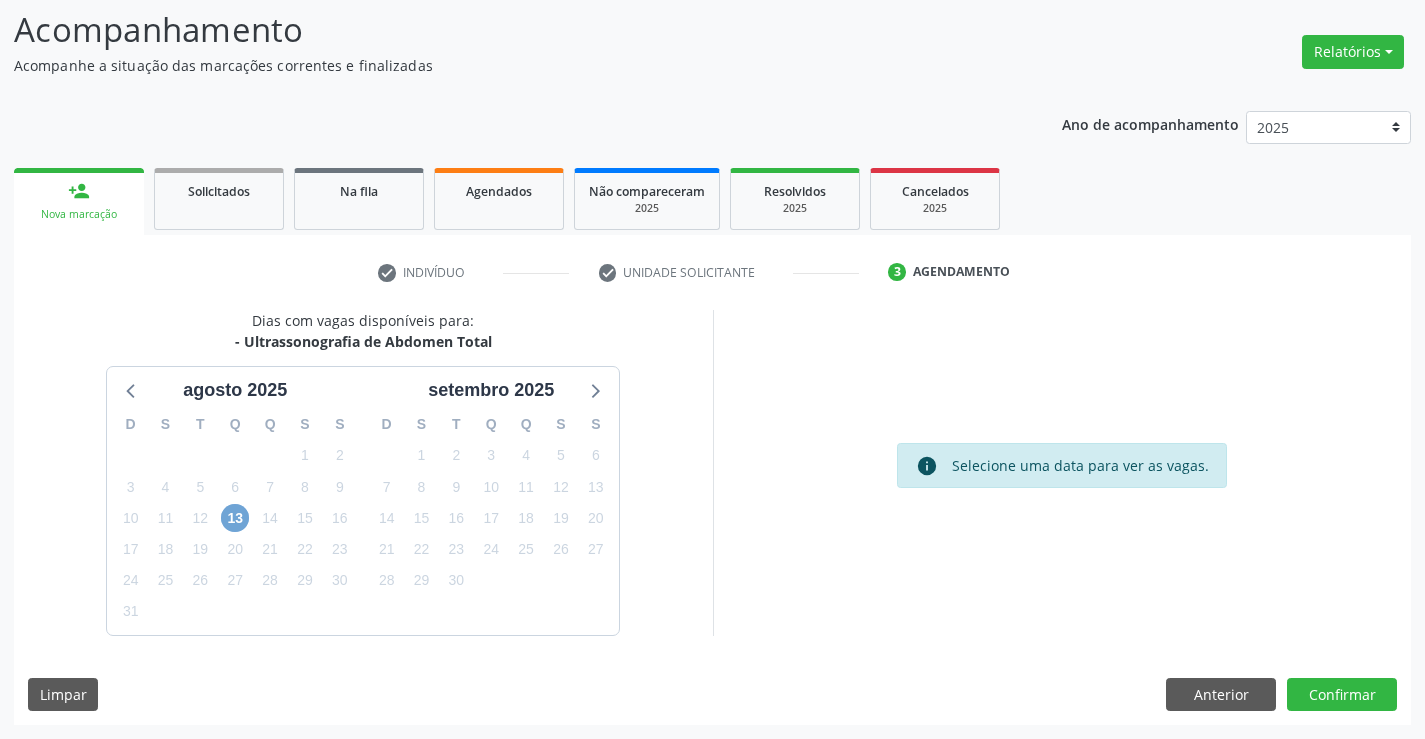 click on "13" at bounding box center (235, 518) 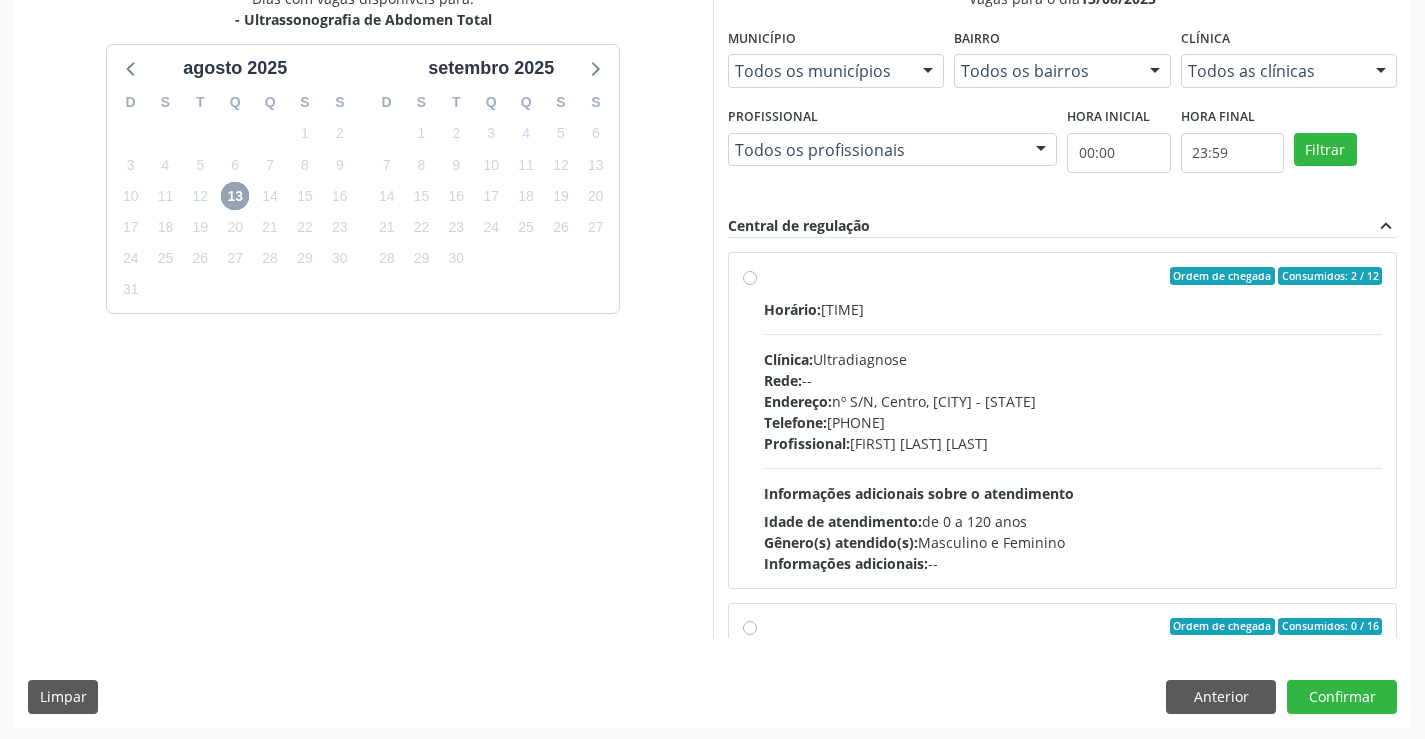 scroll, scrollTop: 456, scrollLeft: 0, axis: vertical 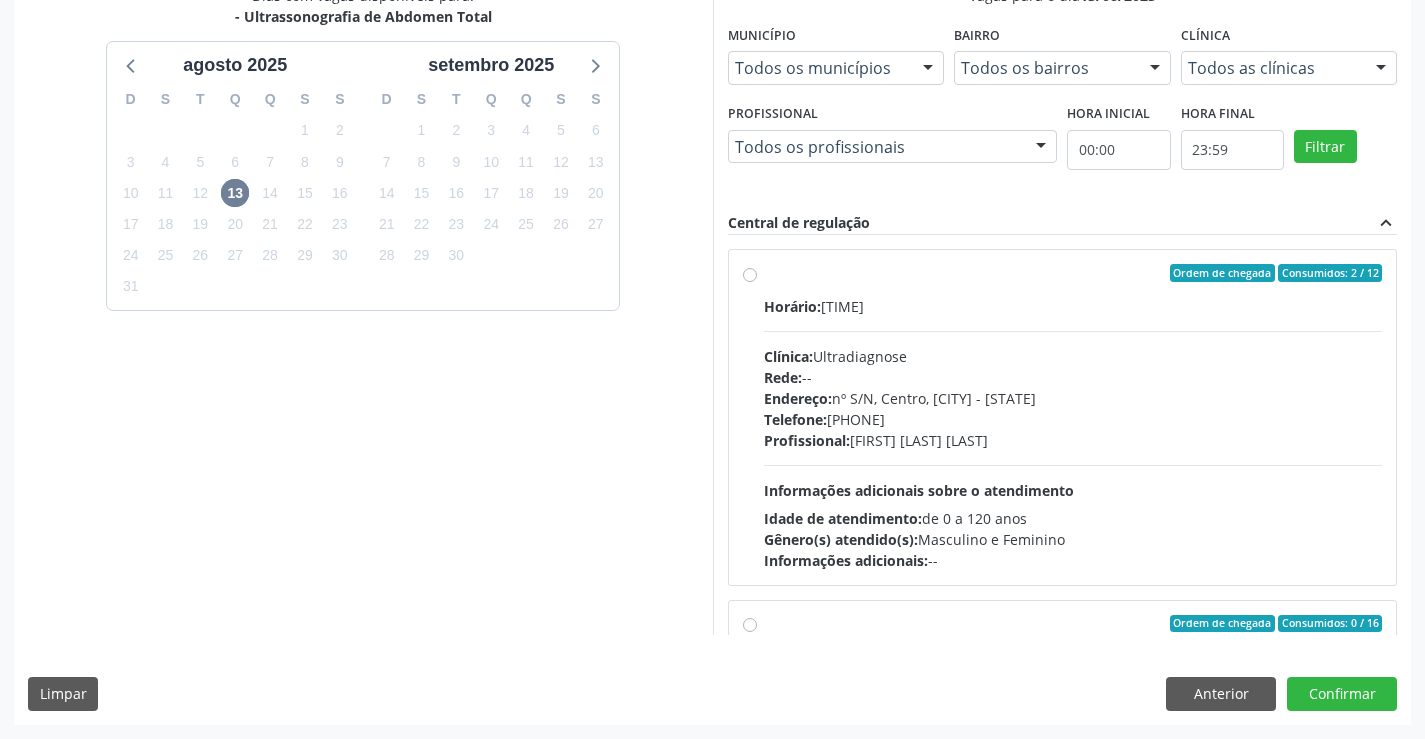 click on "Ordem de chegada
Consumidos: 2 / 12
Horário:   [TIME]
Clínica:  Ultradiagnose
Rede:
--
Endereço:   nº S/N, Centro, [CITY] - [STATE]
Telefone:   [PHONE]
Profissional:
[FIRST] [LAST] [LAST]
Informações adicionais sobre o atendimento
Idade de atendimento:
de 0 a 120 anos
Gênero(s) atendido(s):
Masculino e Feminino
Informações adicionais:
--" at bounding box center (1073, 417) 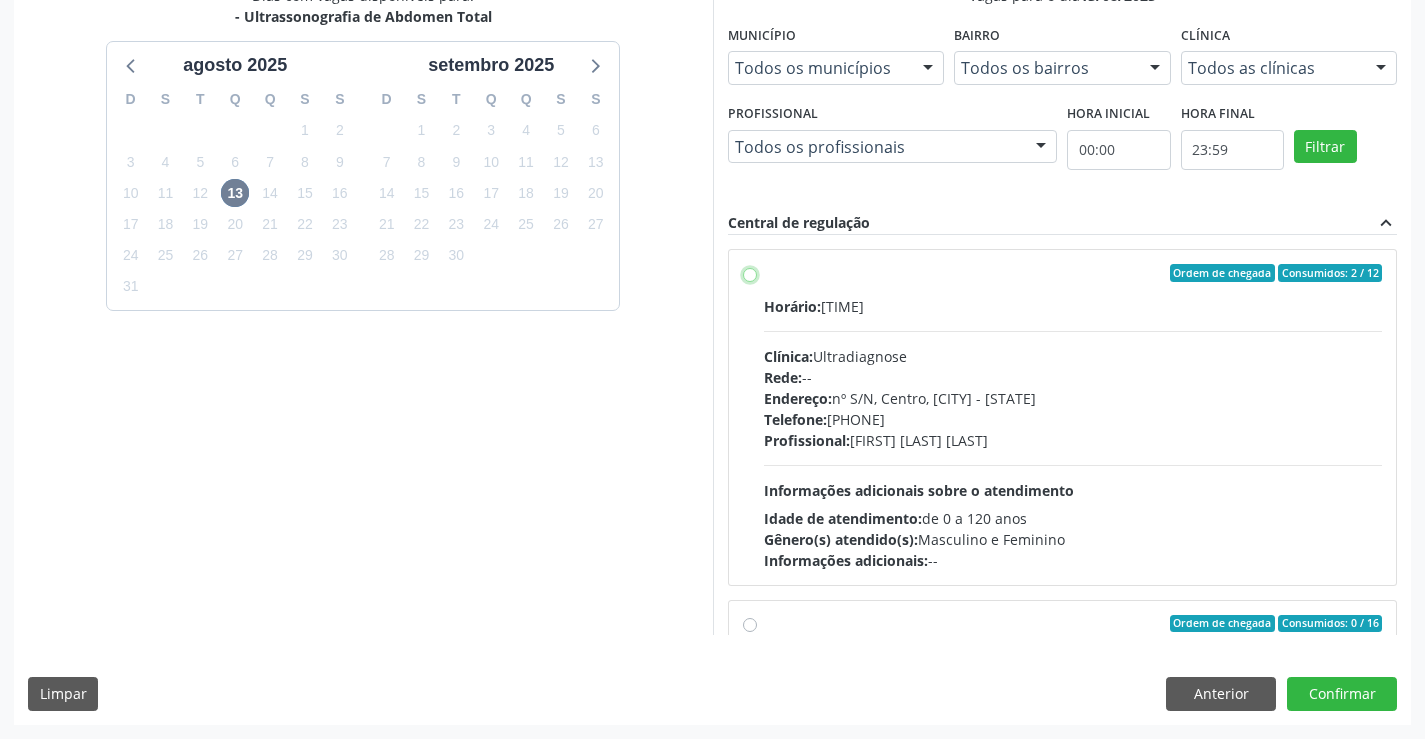 radio on "true" 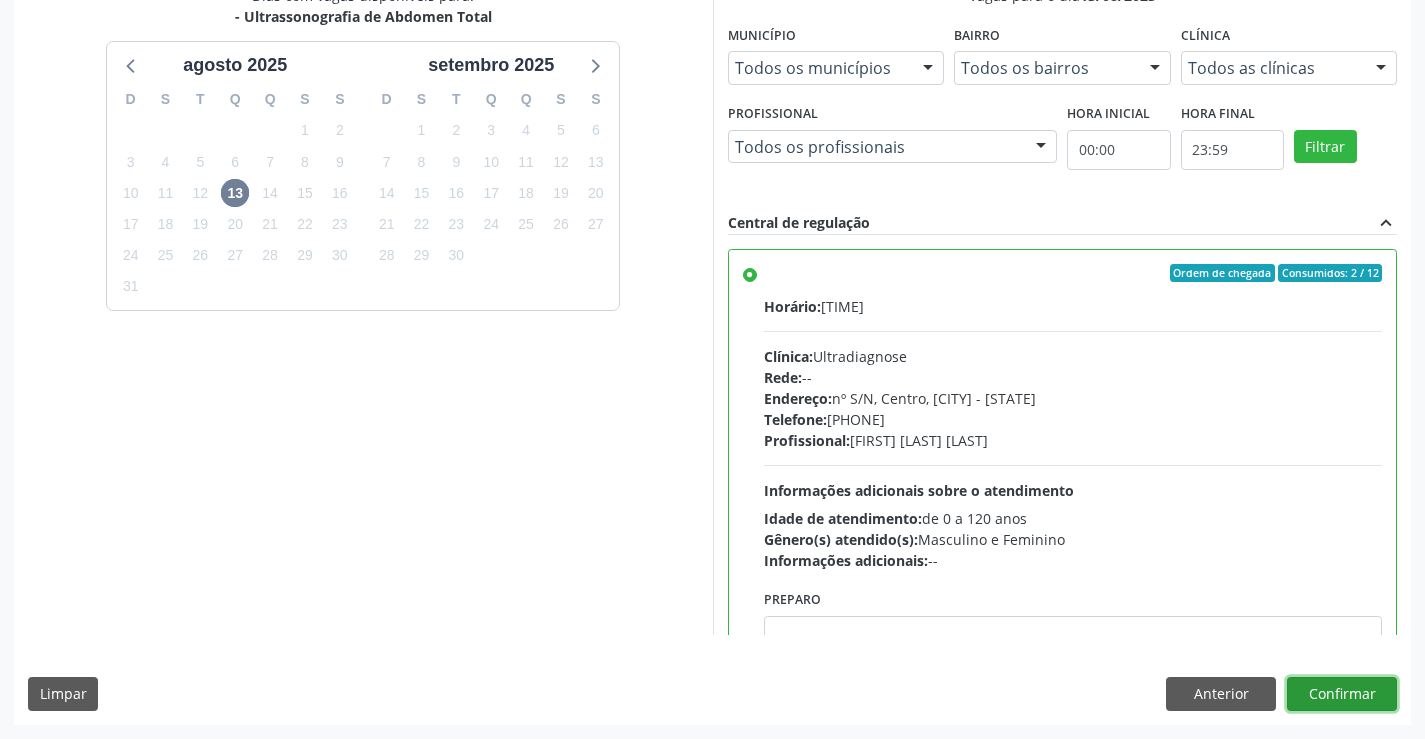 click on "Confirmar" at bounding box center (1342, 694) 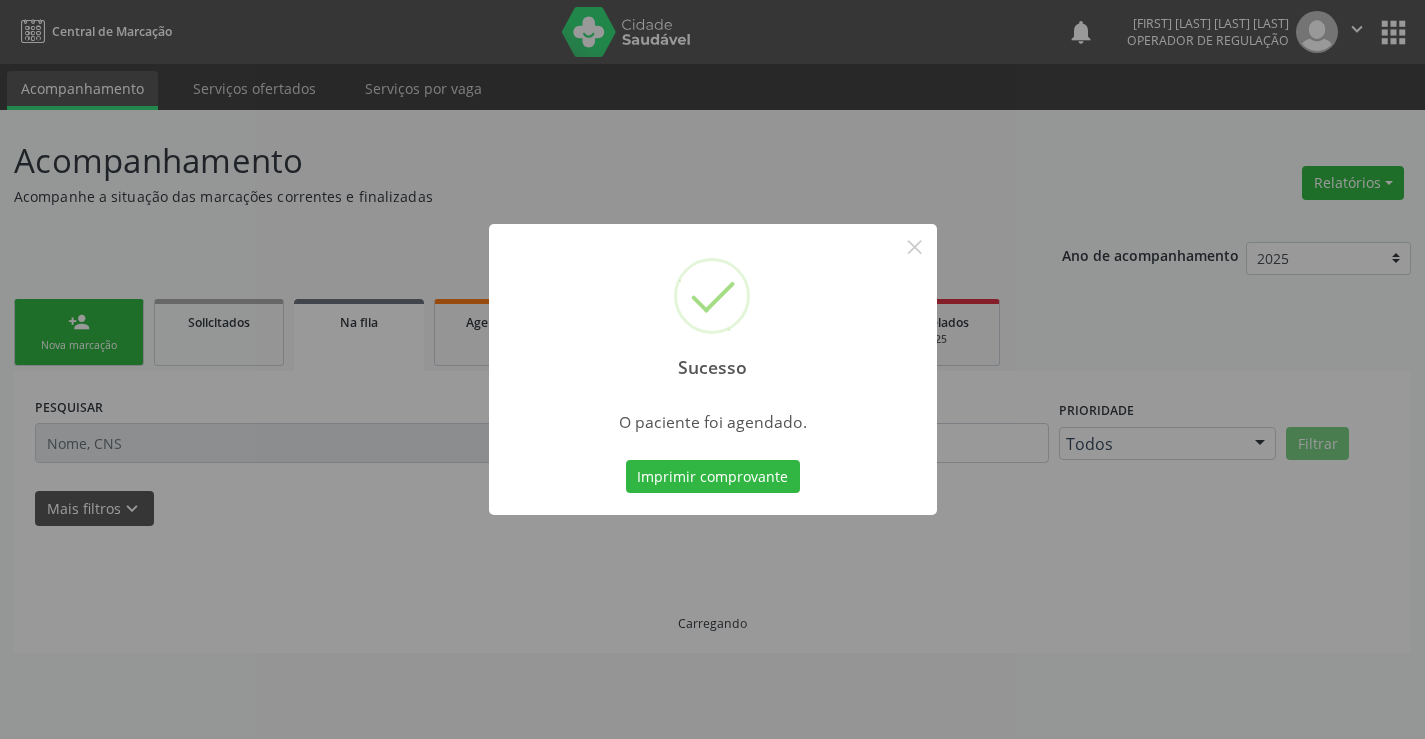 scroll, scrollTop: 0, scrollLeft: 0, axis: both 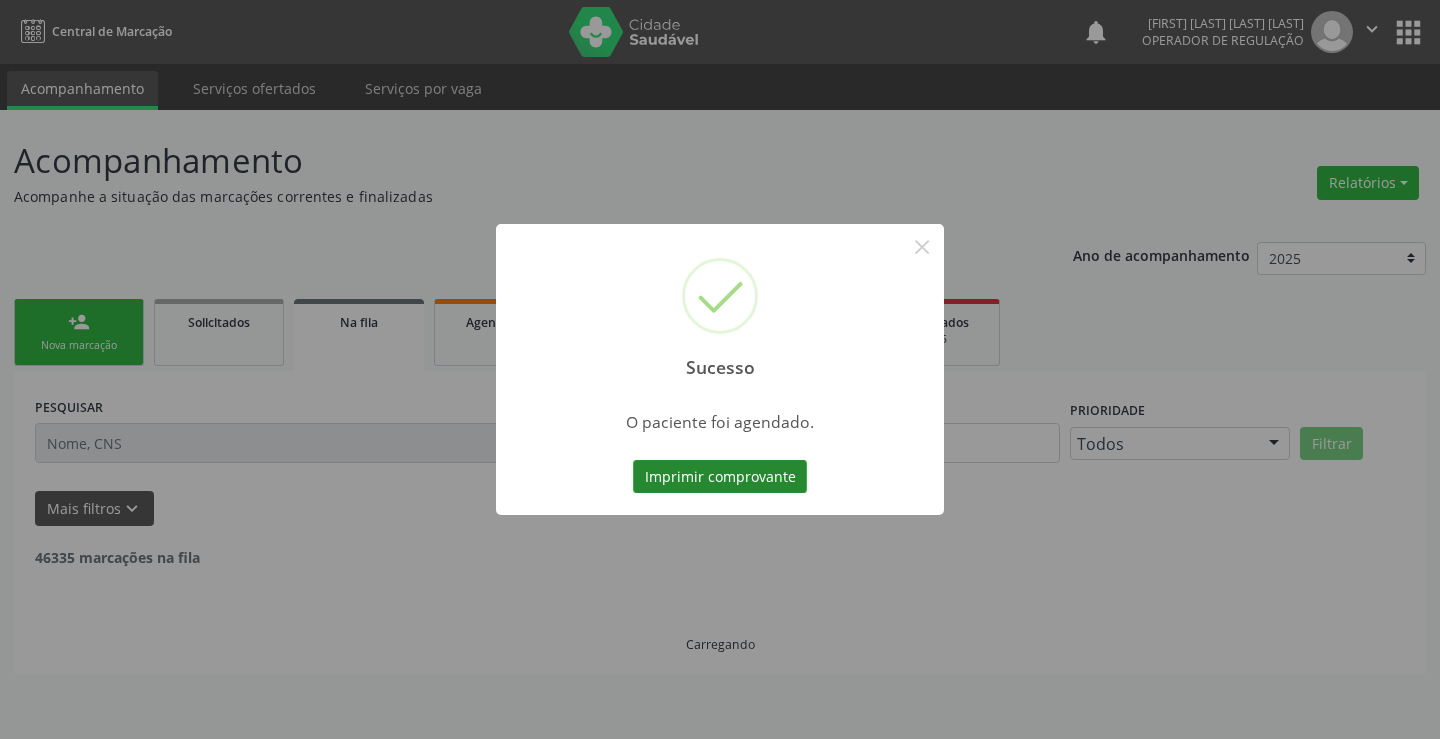 click on "Imprimir comprovante" at bounding box center [720, 477] 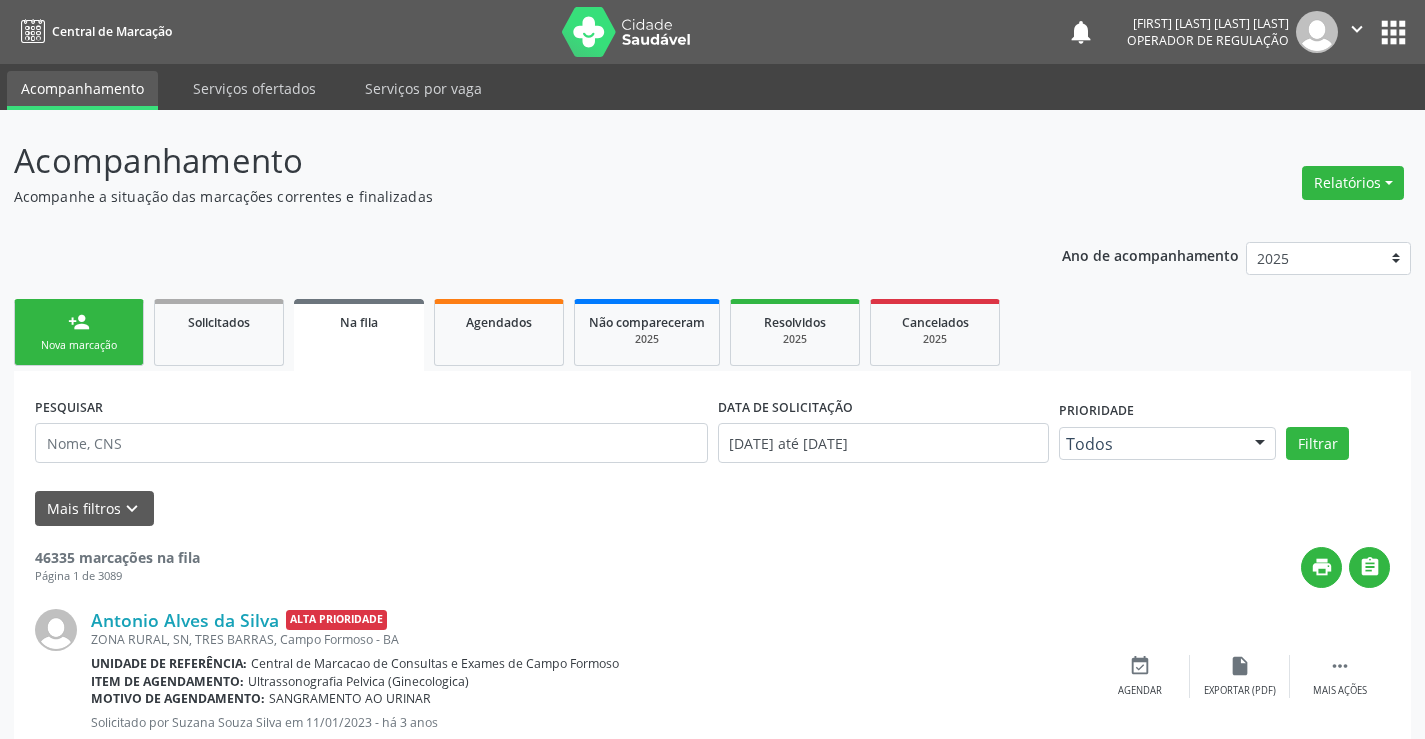 click on "person_add" at bounding box center (79, 322) 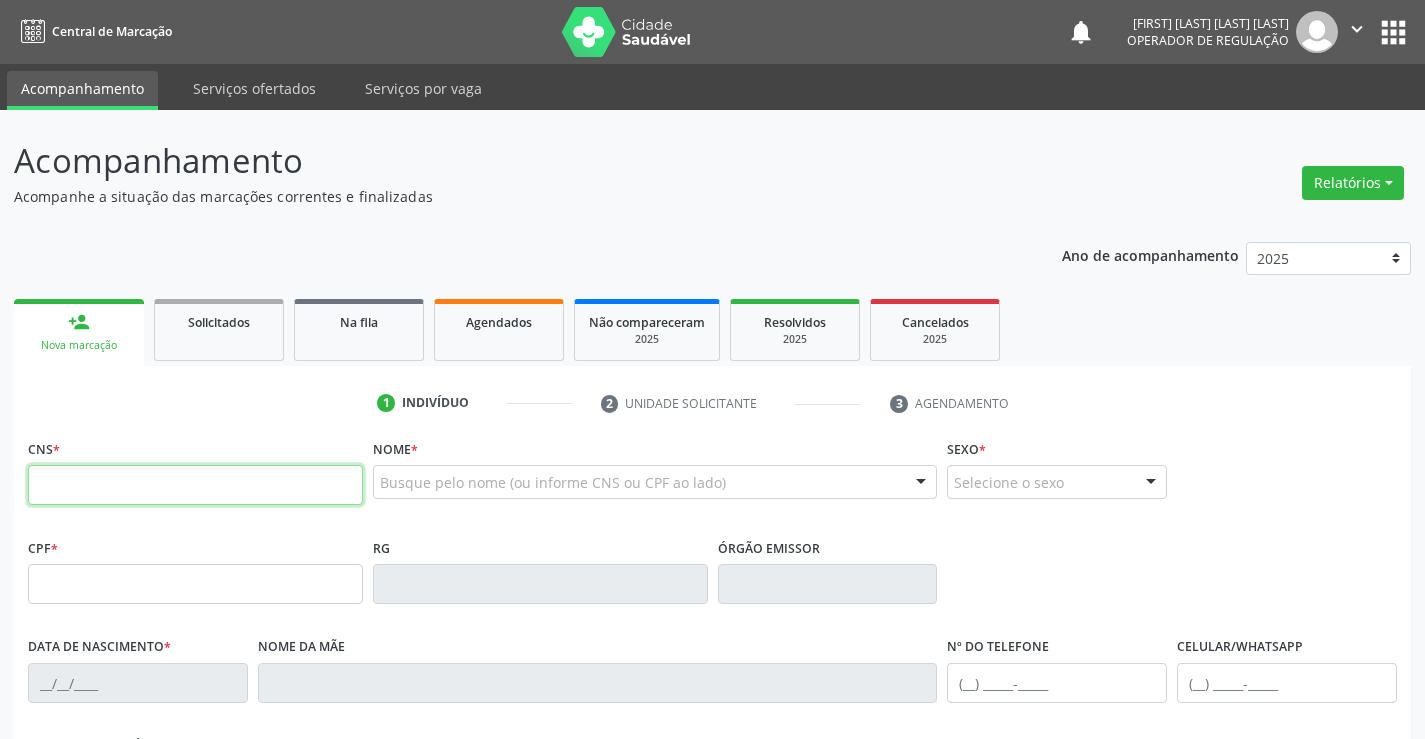 click at bounding box center [195, 485] 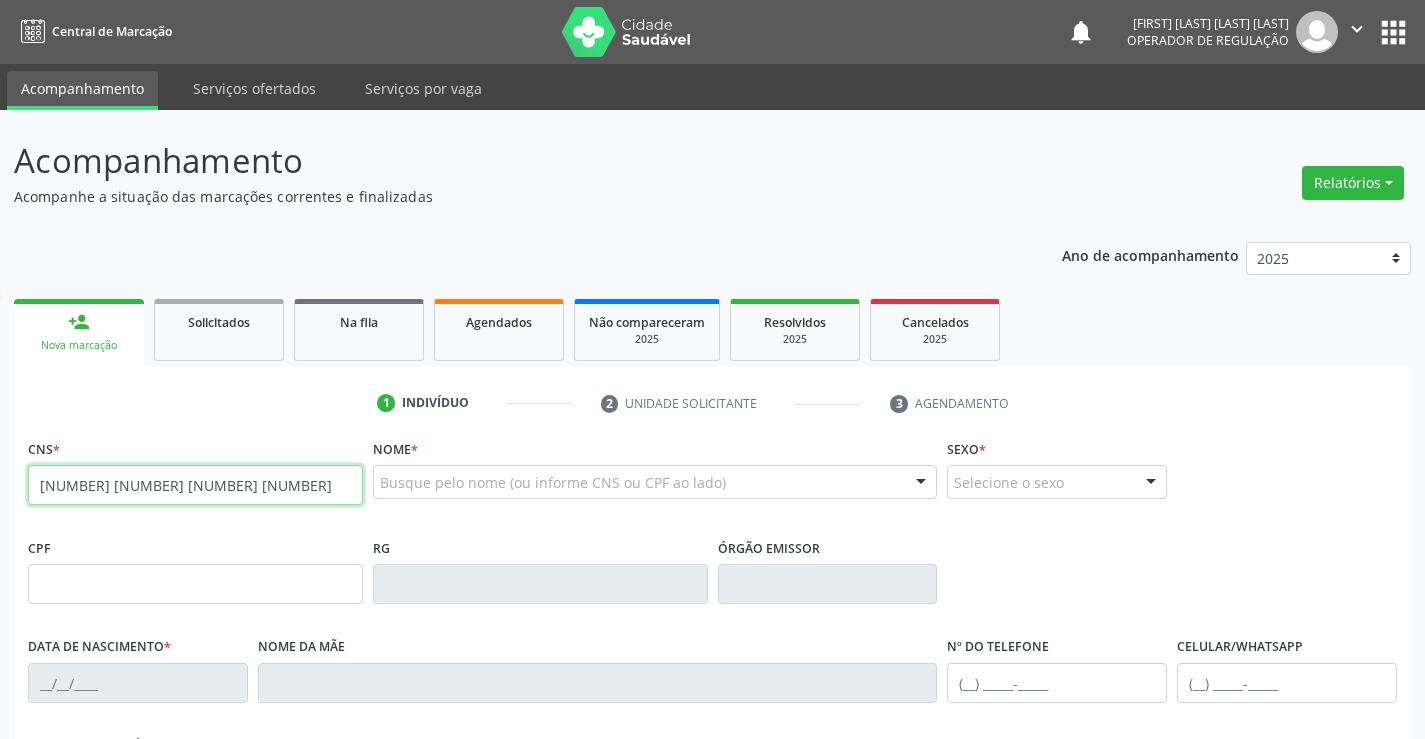 type on "[NUMBER] [NUMBER] [NUMBER] [NUMBER]" 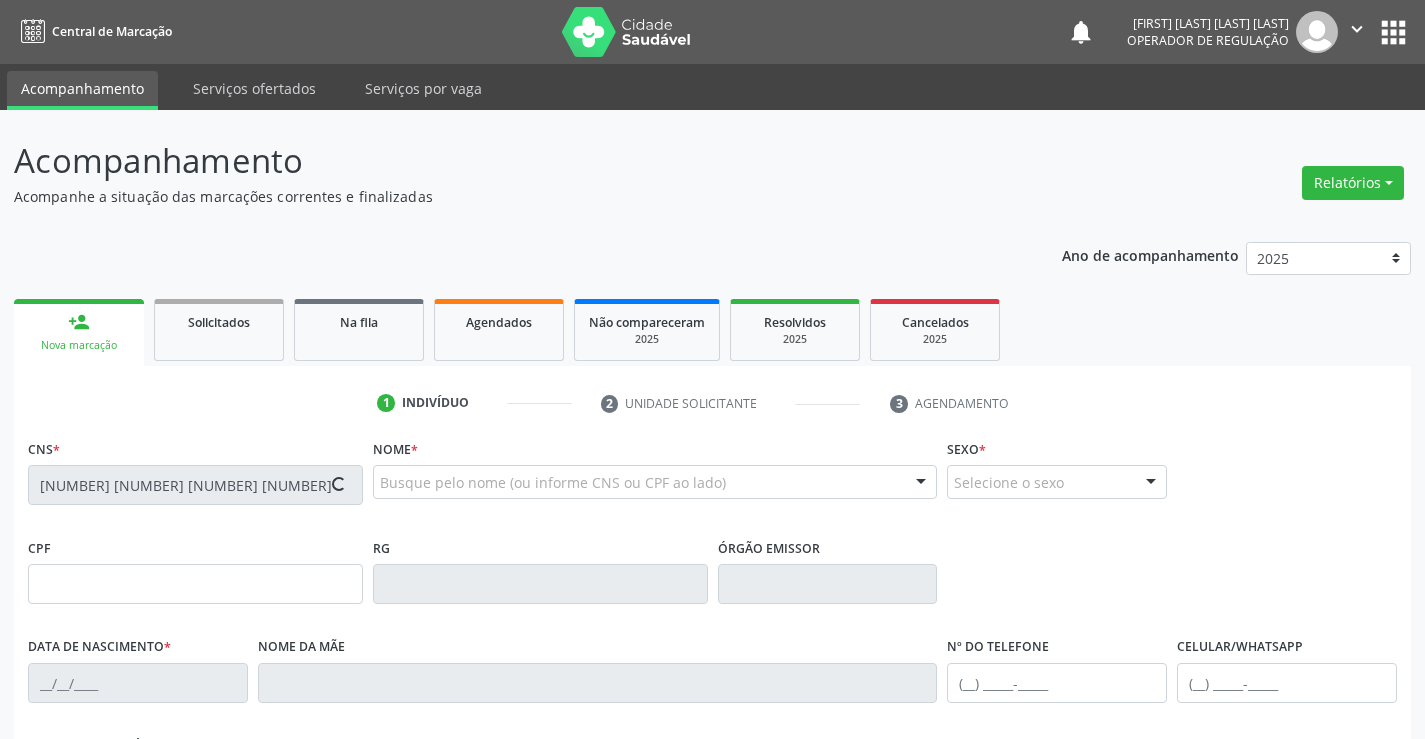 type on "[DATE]" 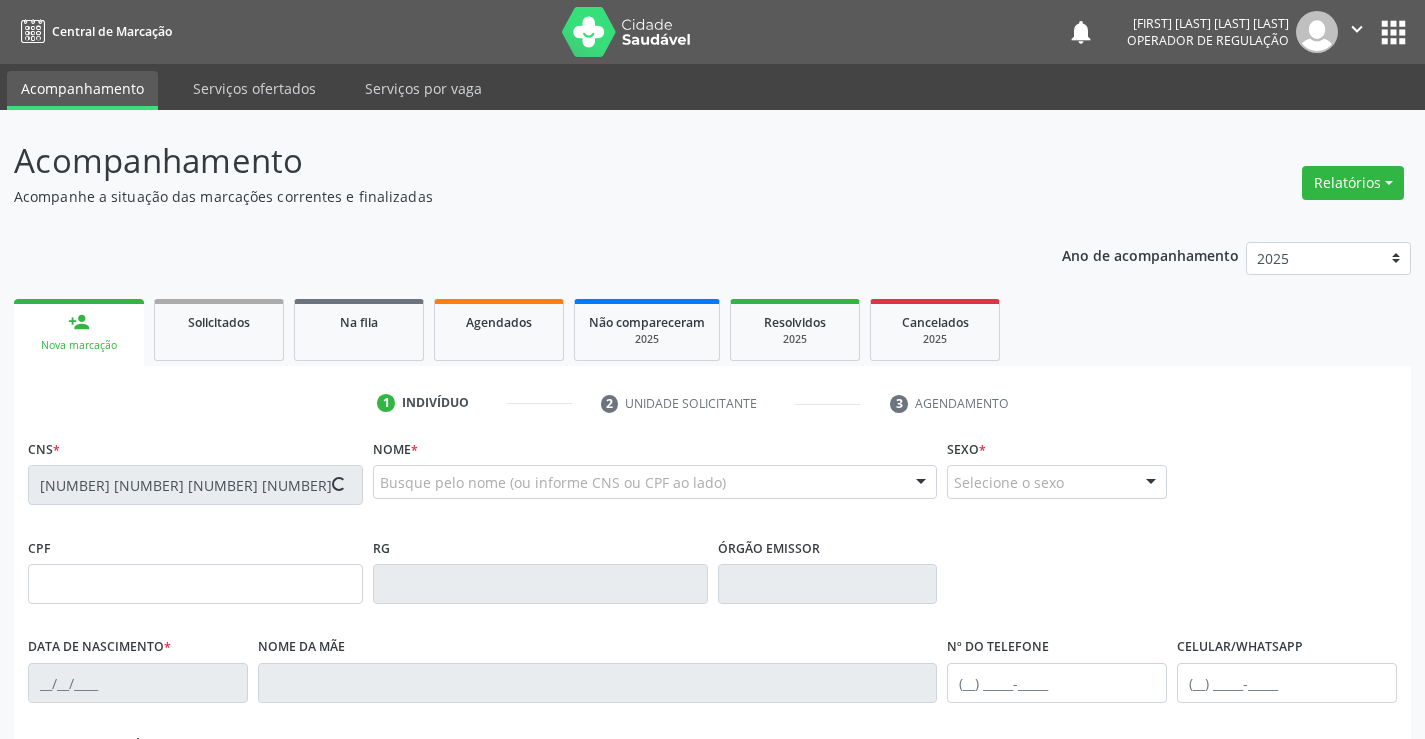 type on "[PHONE]" 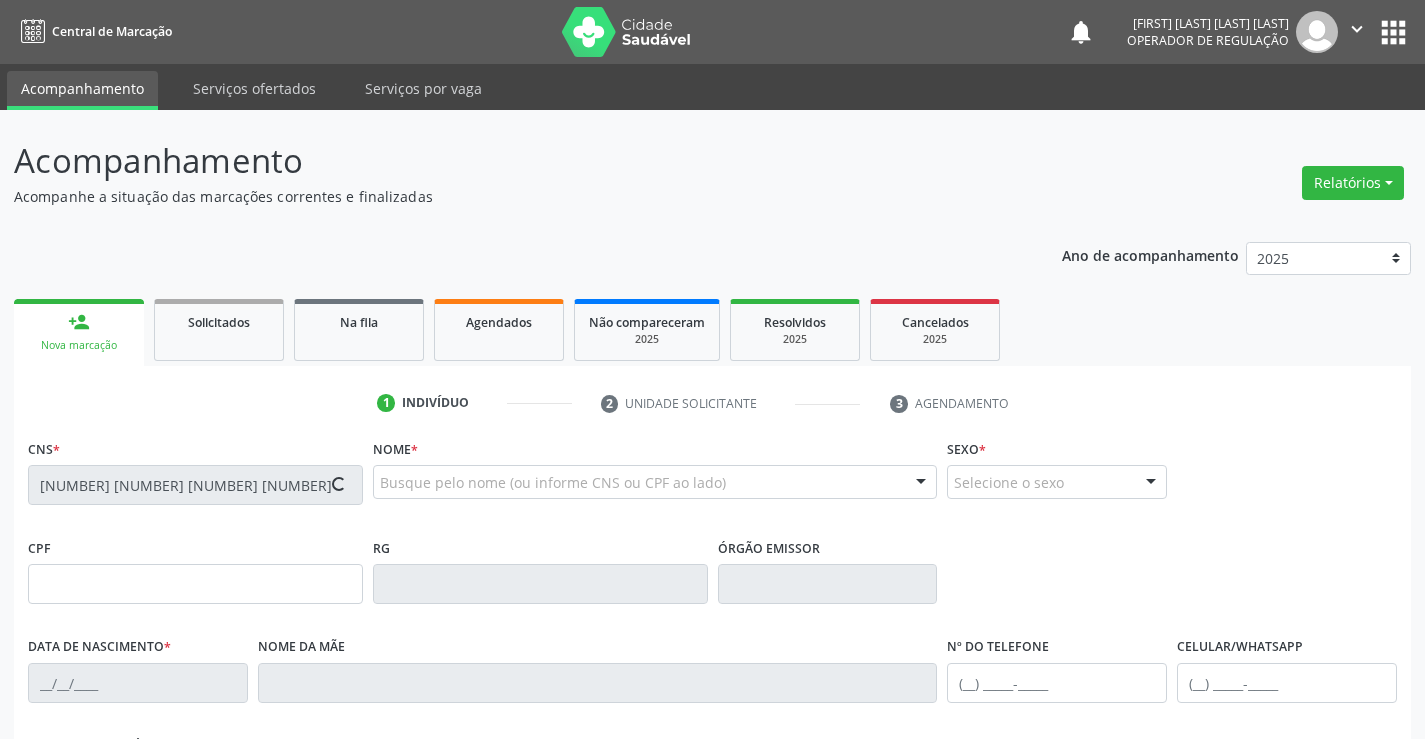 type on "S/N" 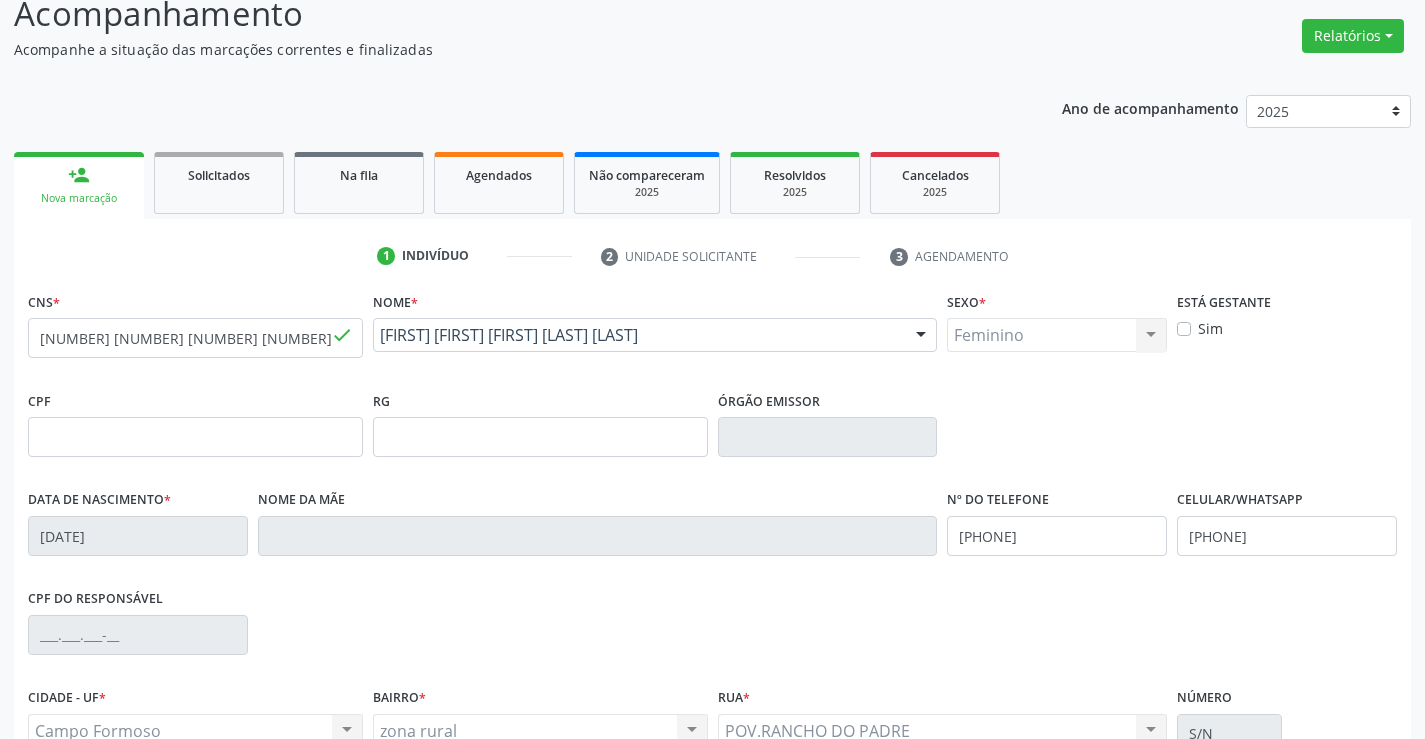 scroll, scrollTop: 345, scrollLeft: 0, axis: vertical 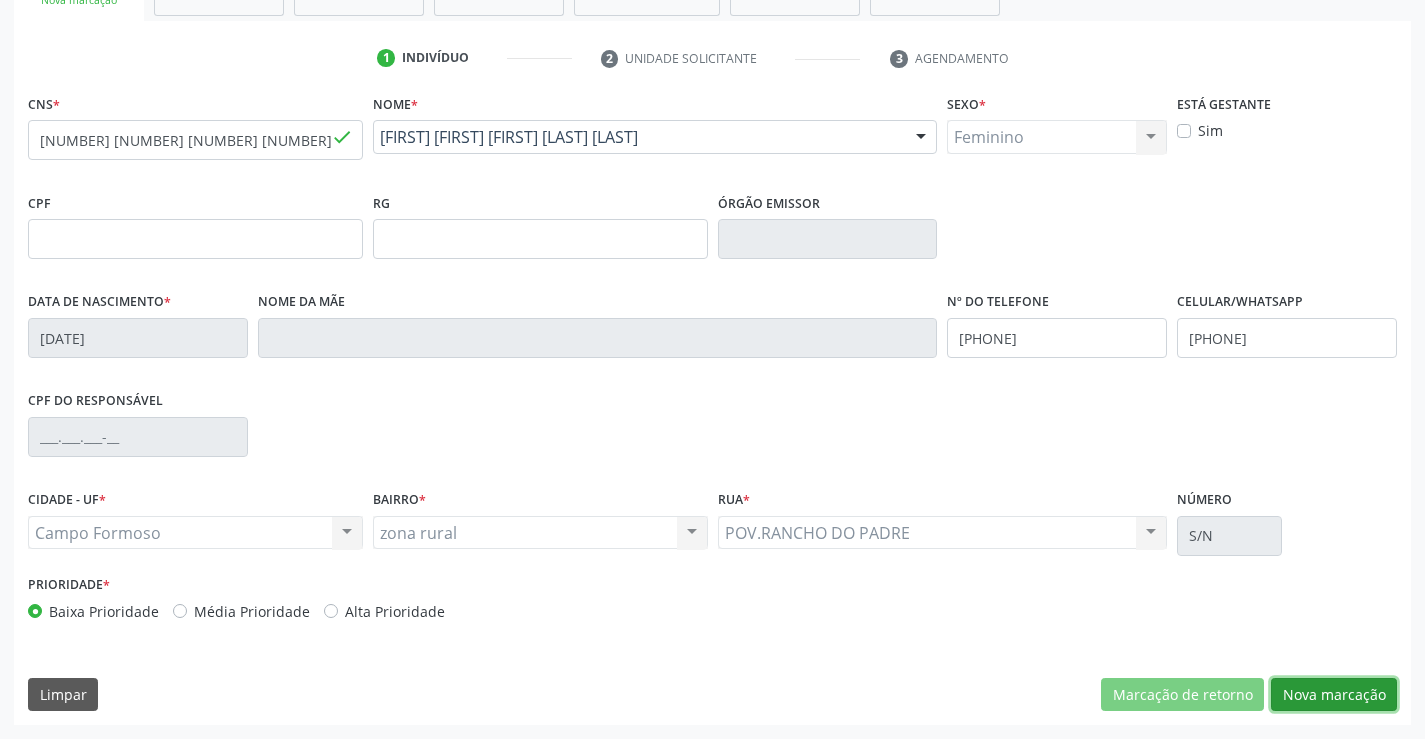 click on "Nova marcação" at bounding box center [1334, 695] 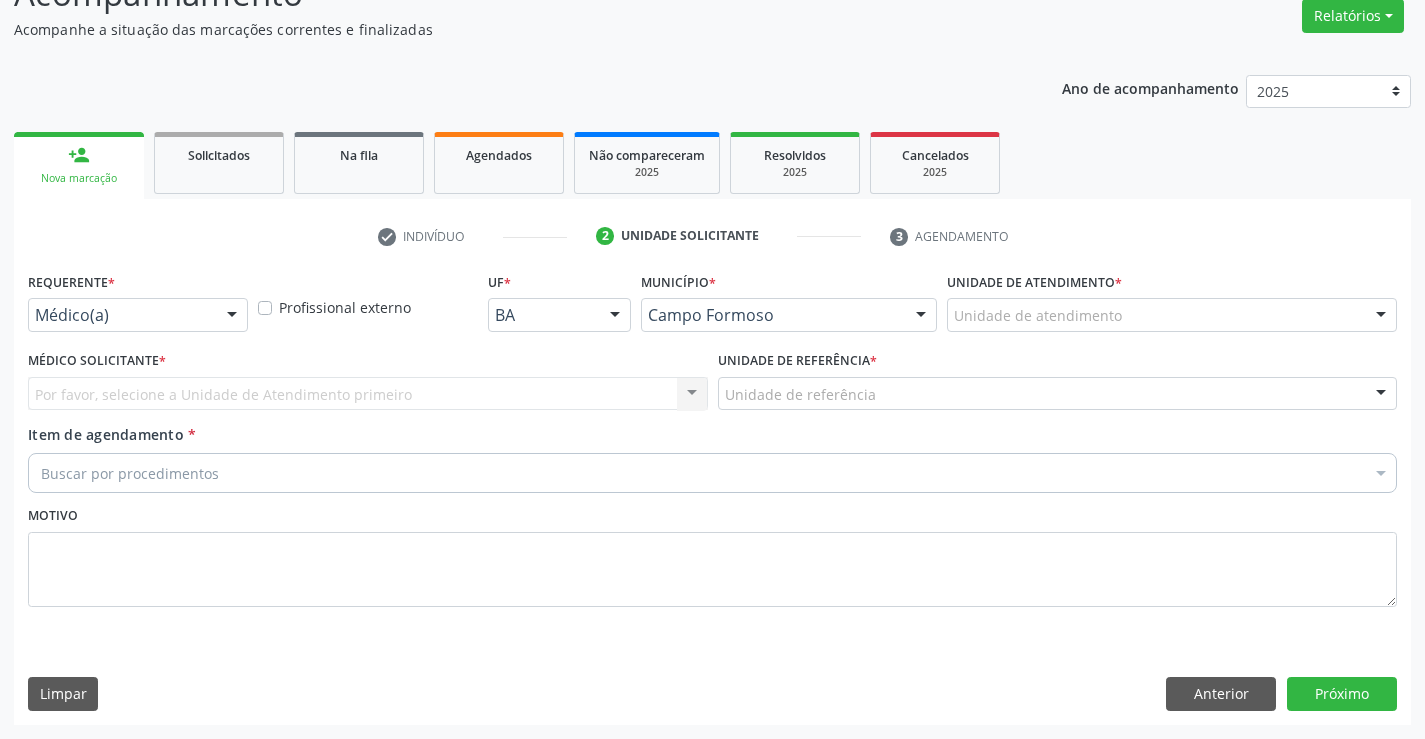 scroll, scrollTop: 167, scrollLeft: 0, axis: vertical 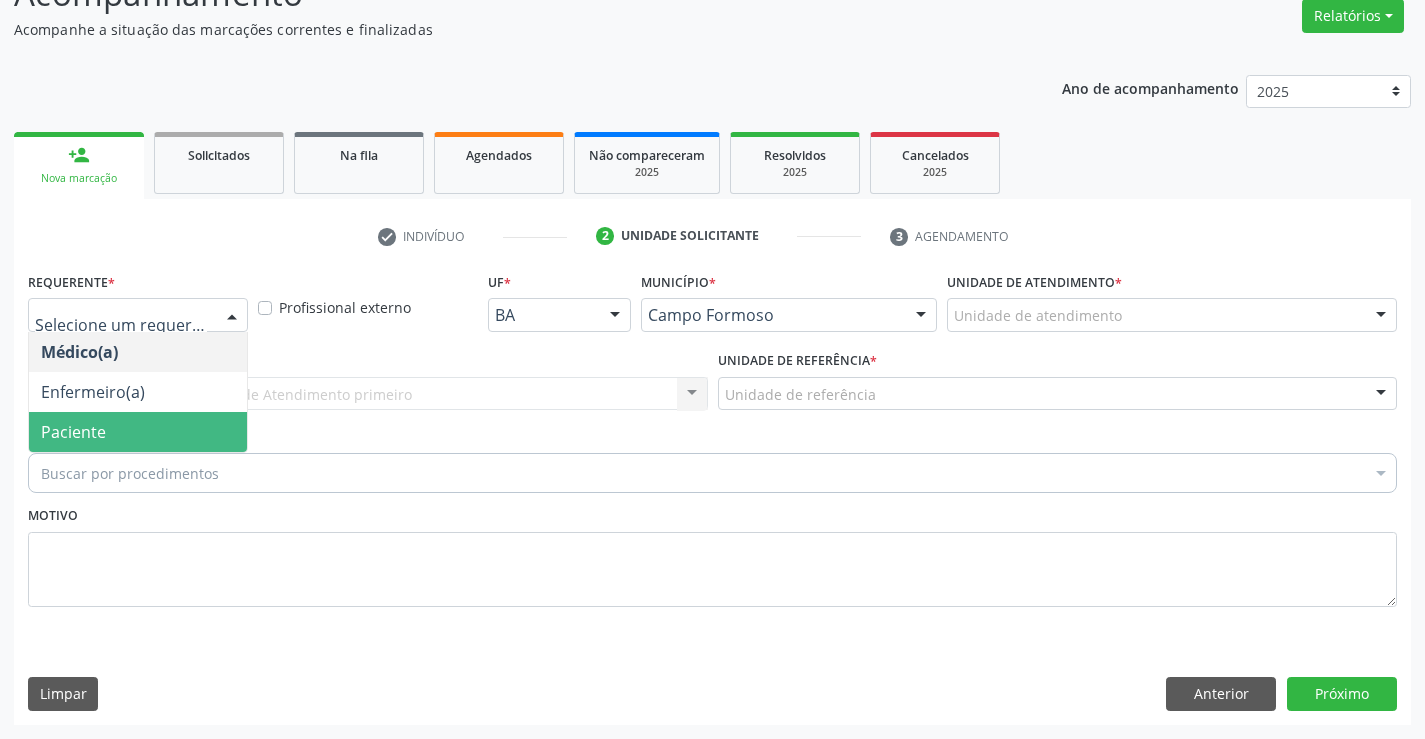 drag, startPoint x: 104, startPoint y: 426, endPoint x: 113, endPoint y: 392, distance: 35.17101 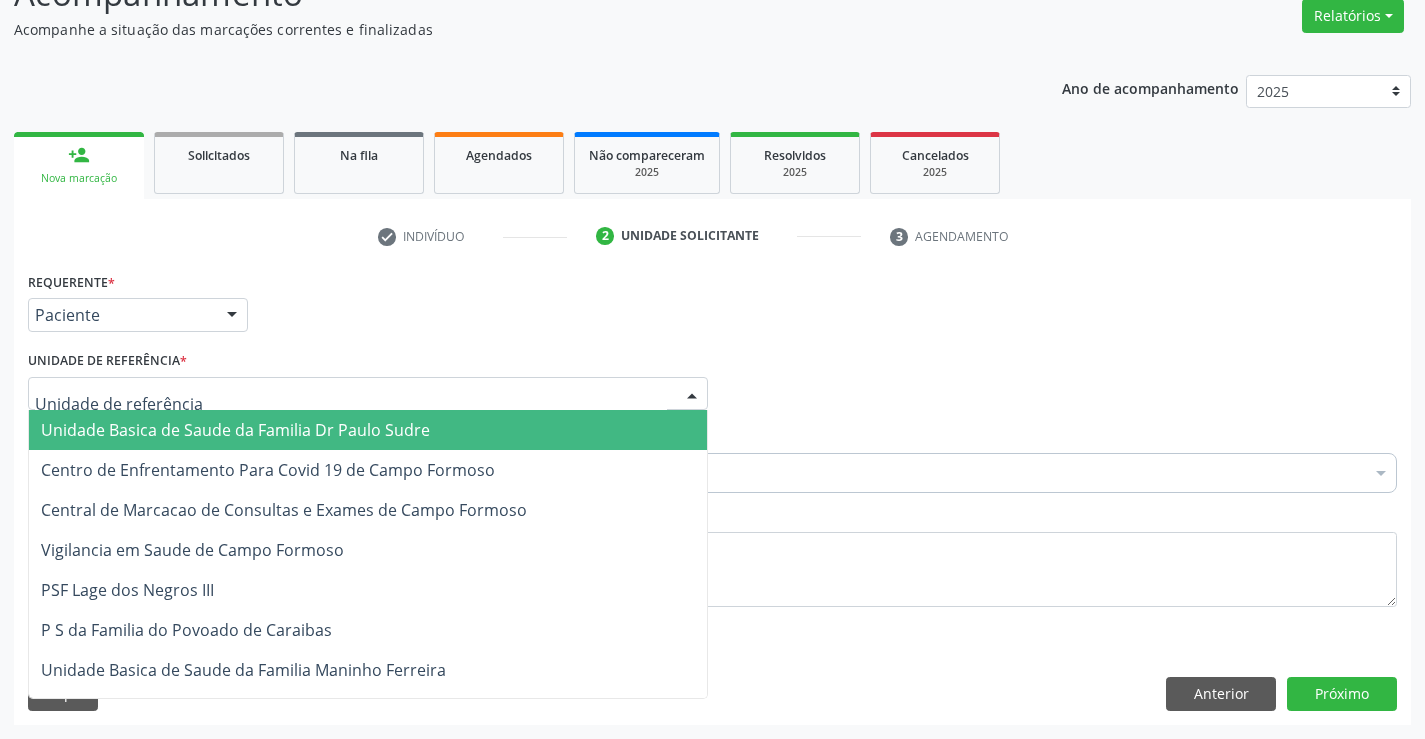 click on "Unidade Basica de Saude da Familia Dr Paulo Sudre" at bounding box center [235, 430] 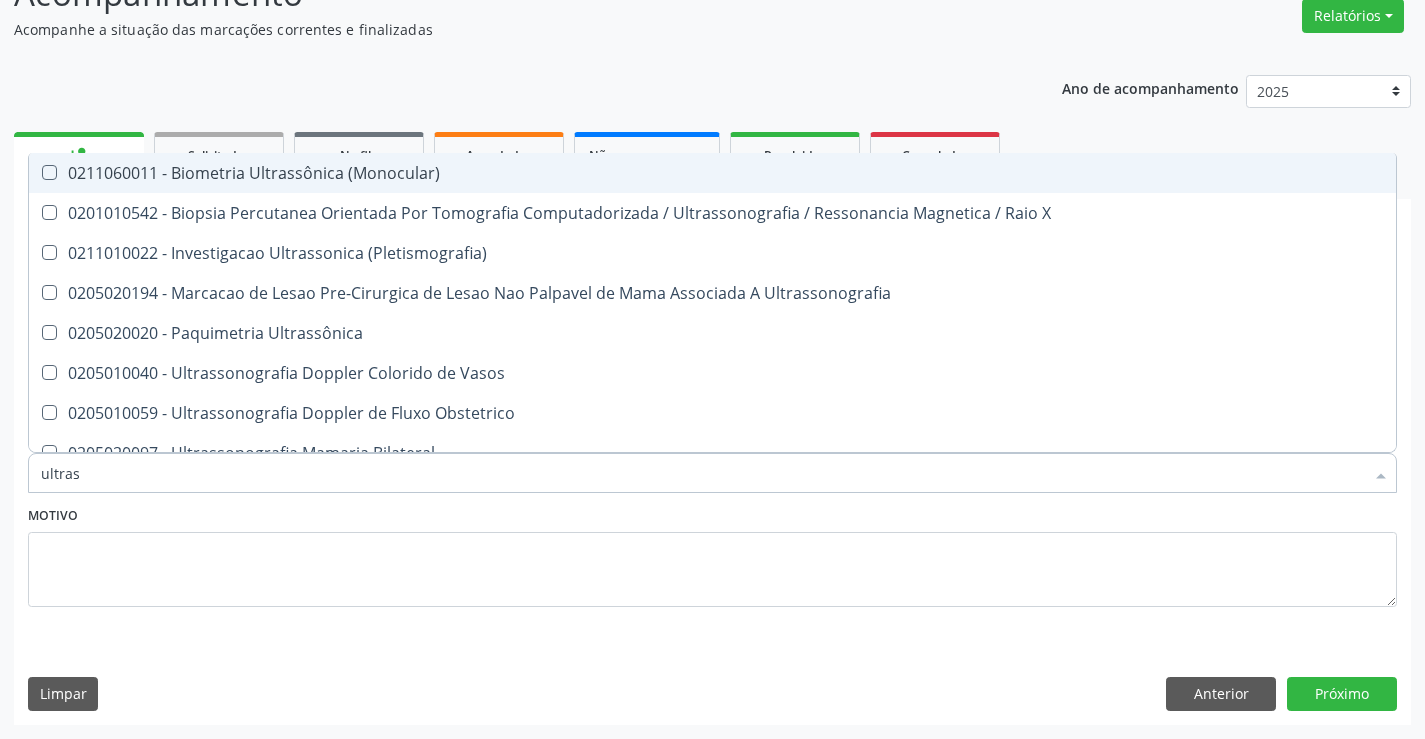 type on "ultrass" 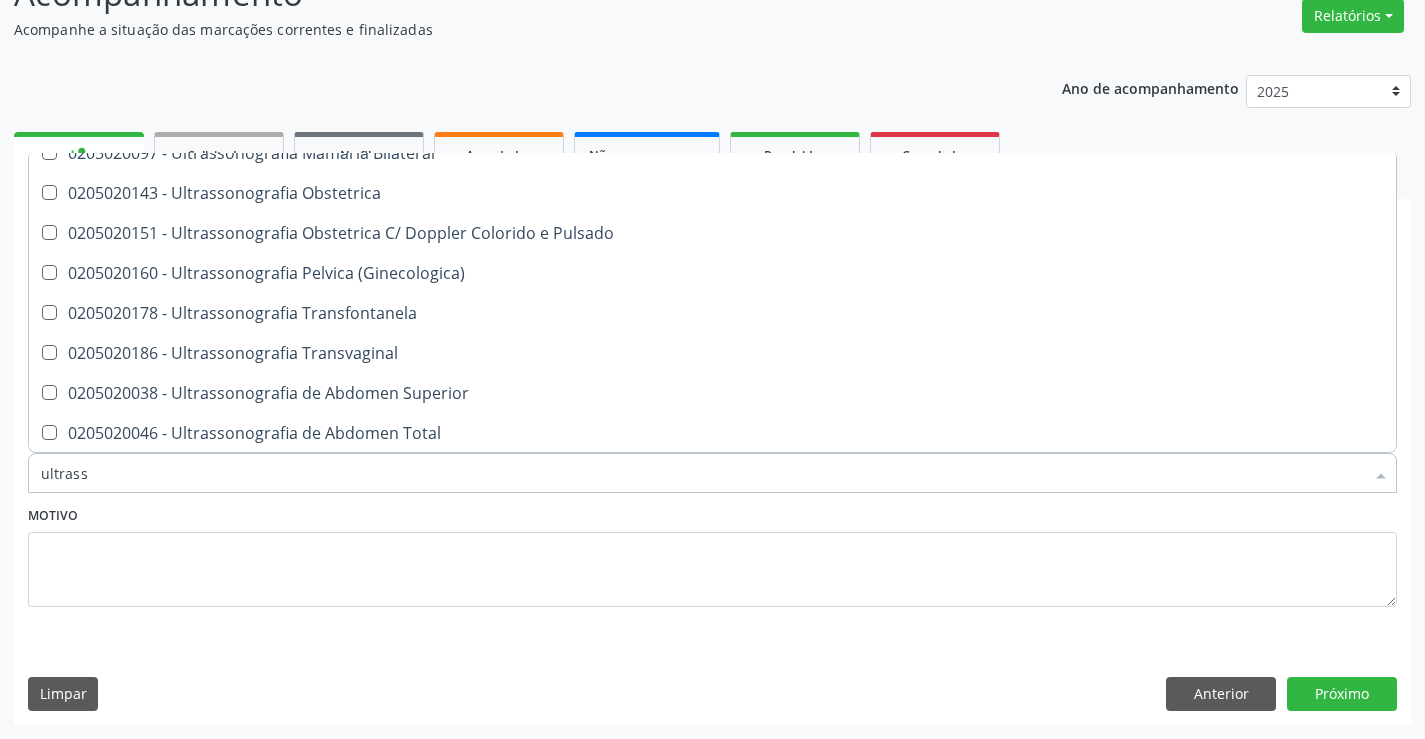 scroll, scrollTop: 400, scrollLeft: 0, axis: vertical 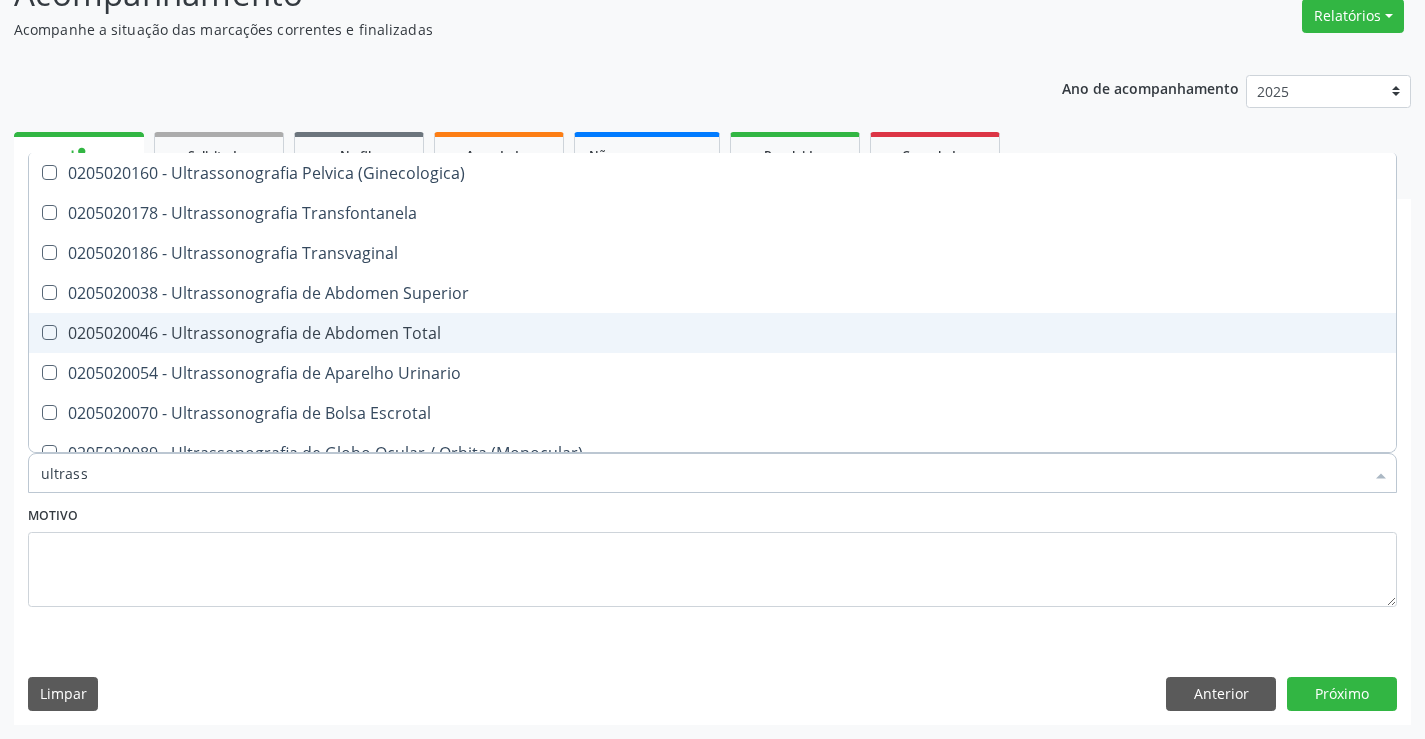 click on "0205020046 - Ultrassonografia de Abdomen Total" at bounding box center (712, 333) 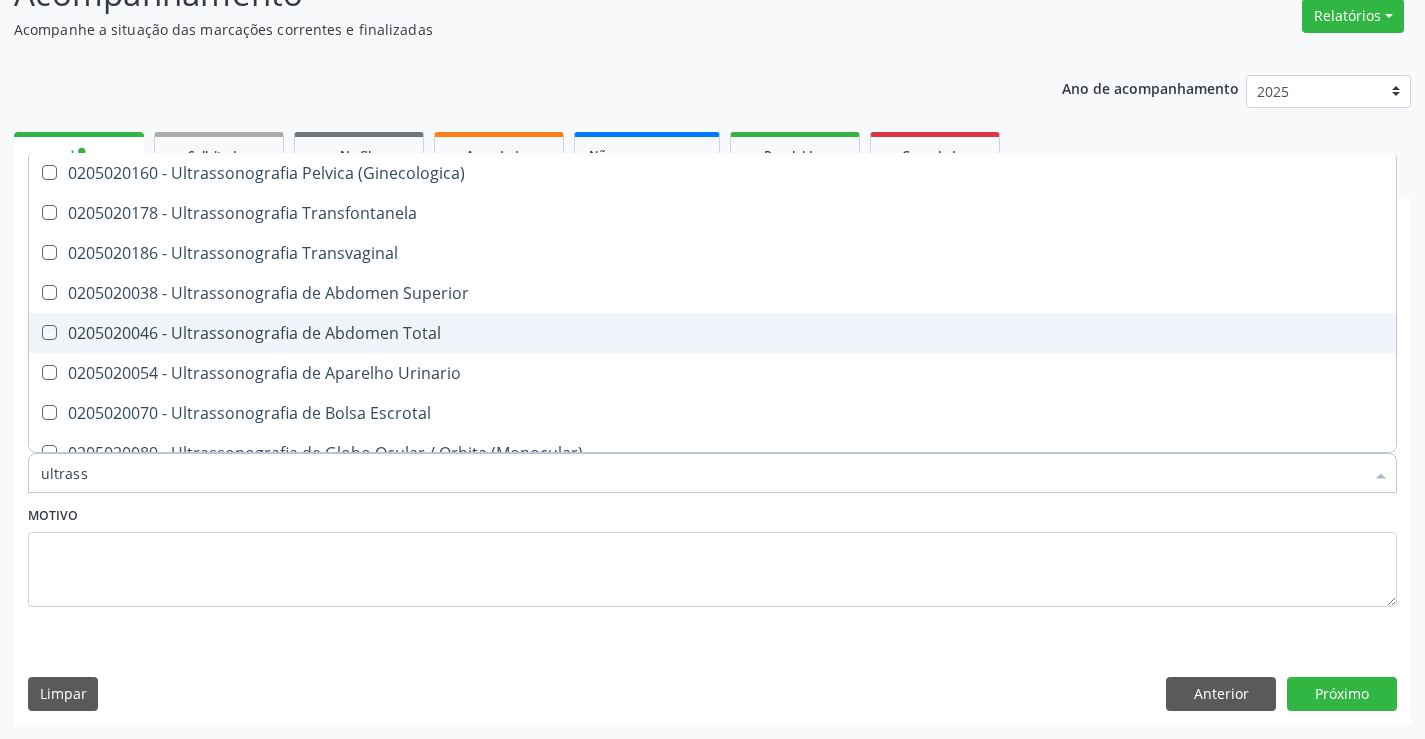 checkbox on "true" 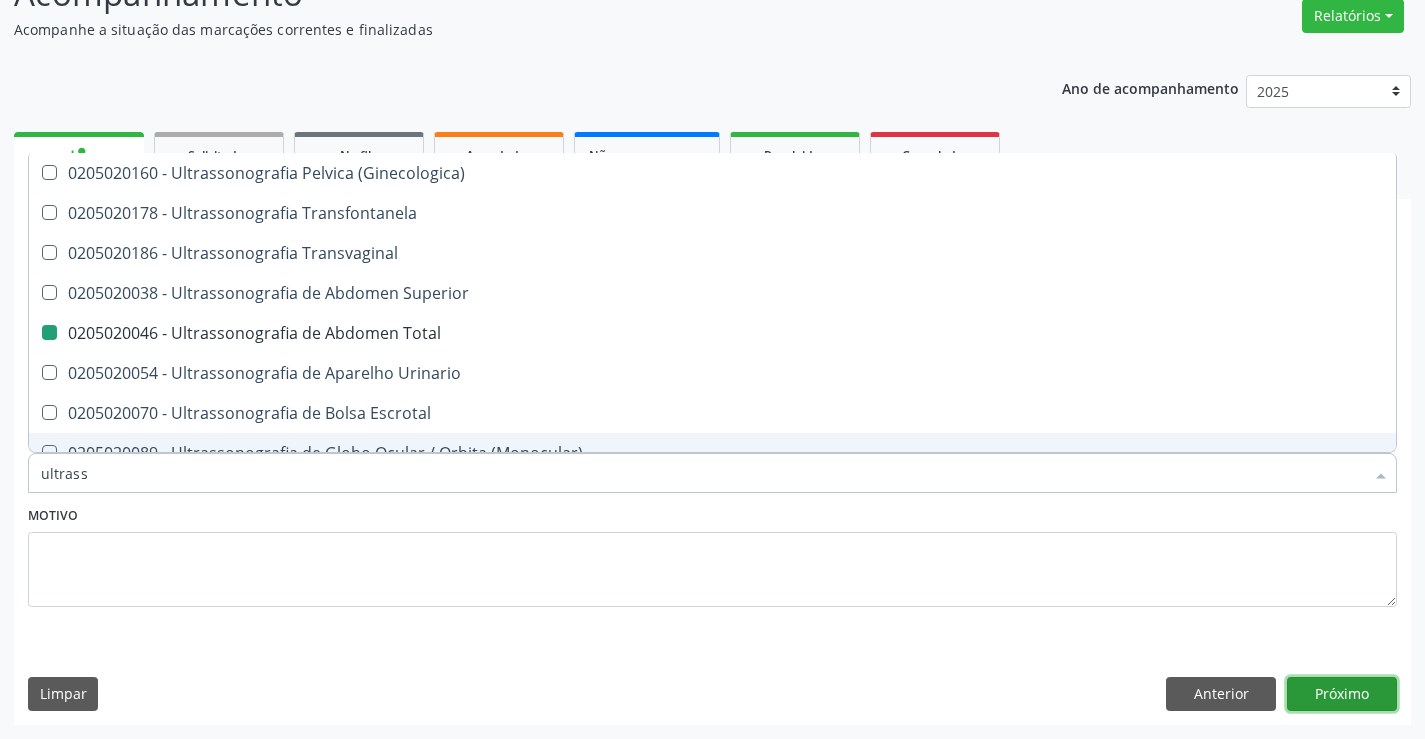 click on "Próximo" at bounding box center (1342, 694) 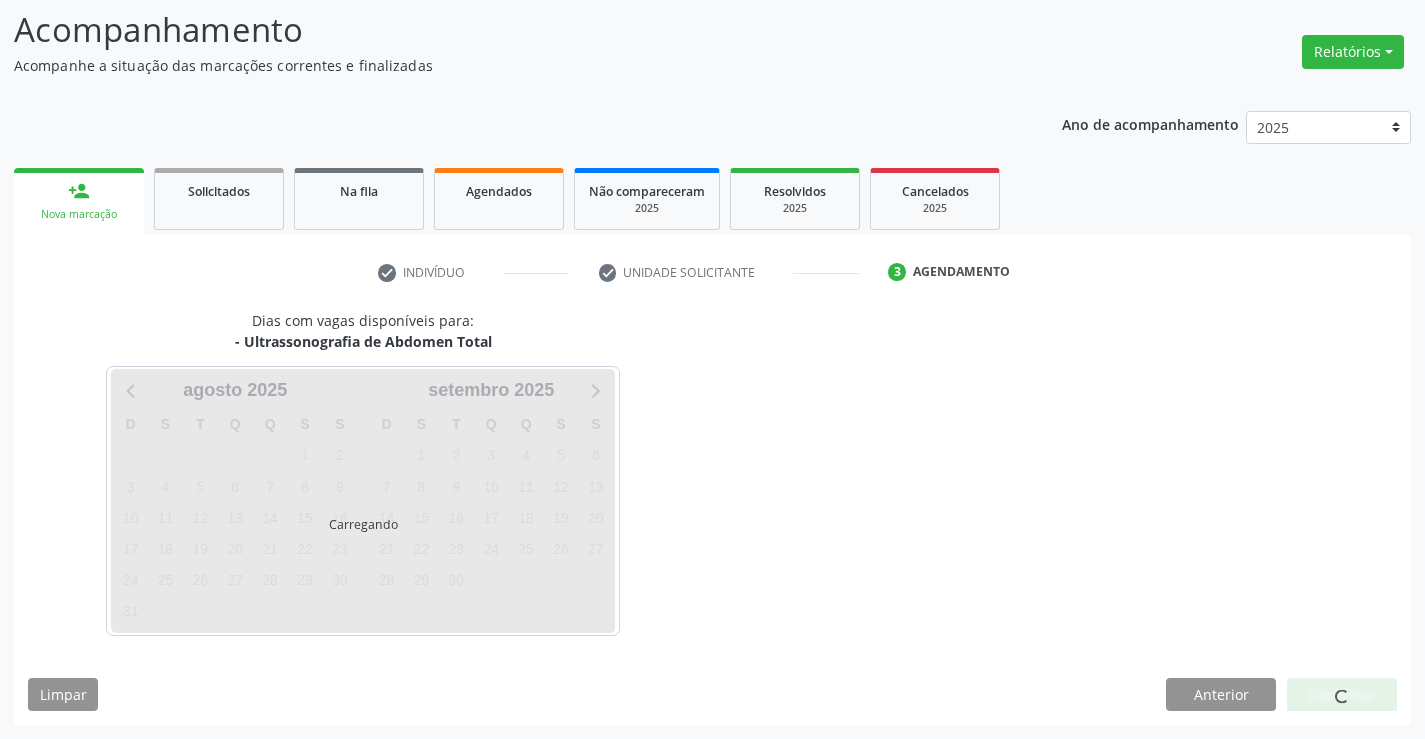 scroll, scrollTop: 131, scrollLeft: 0, axis: vertical 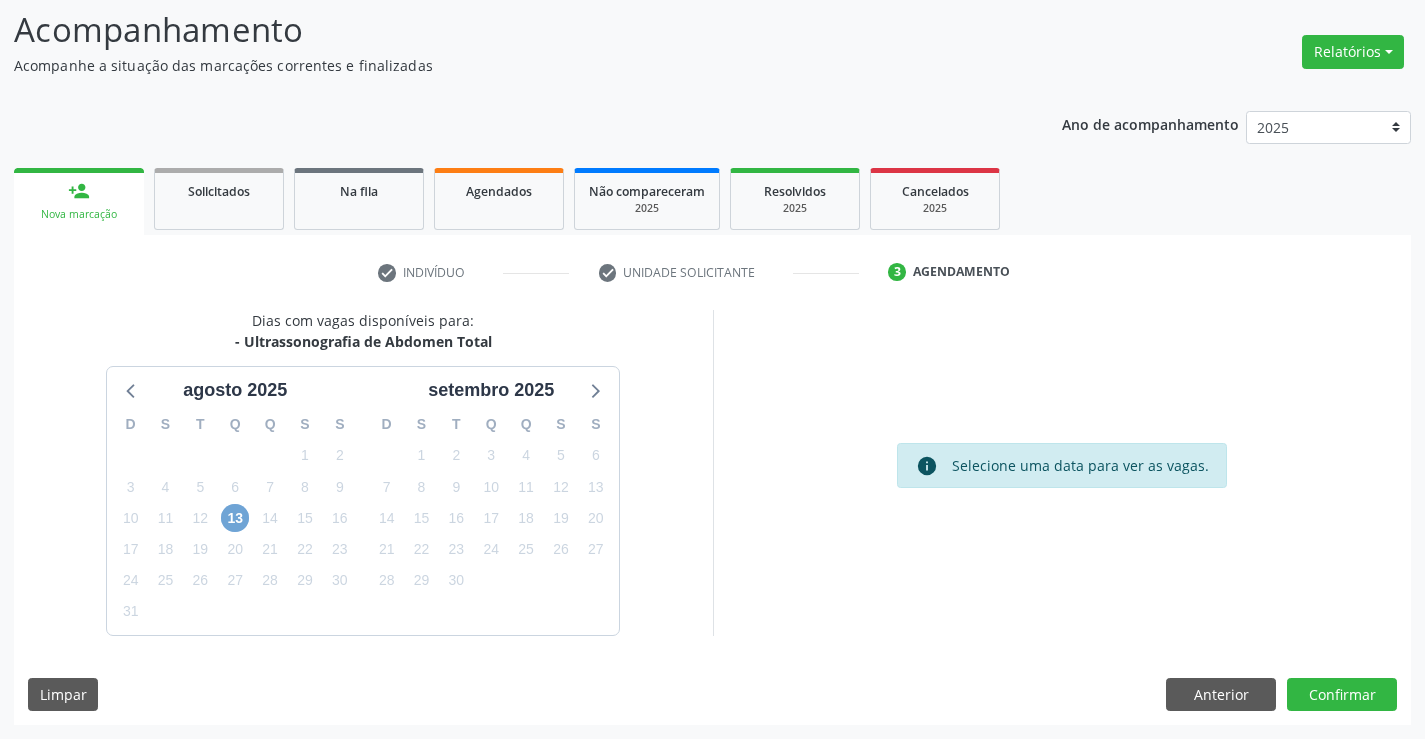 click on "13" at bounding box center [235, 518] 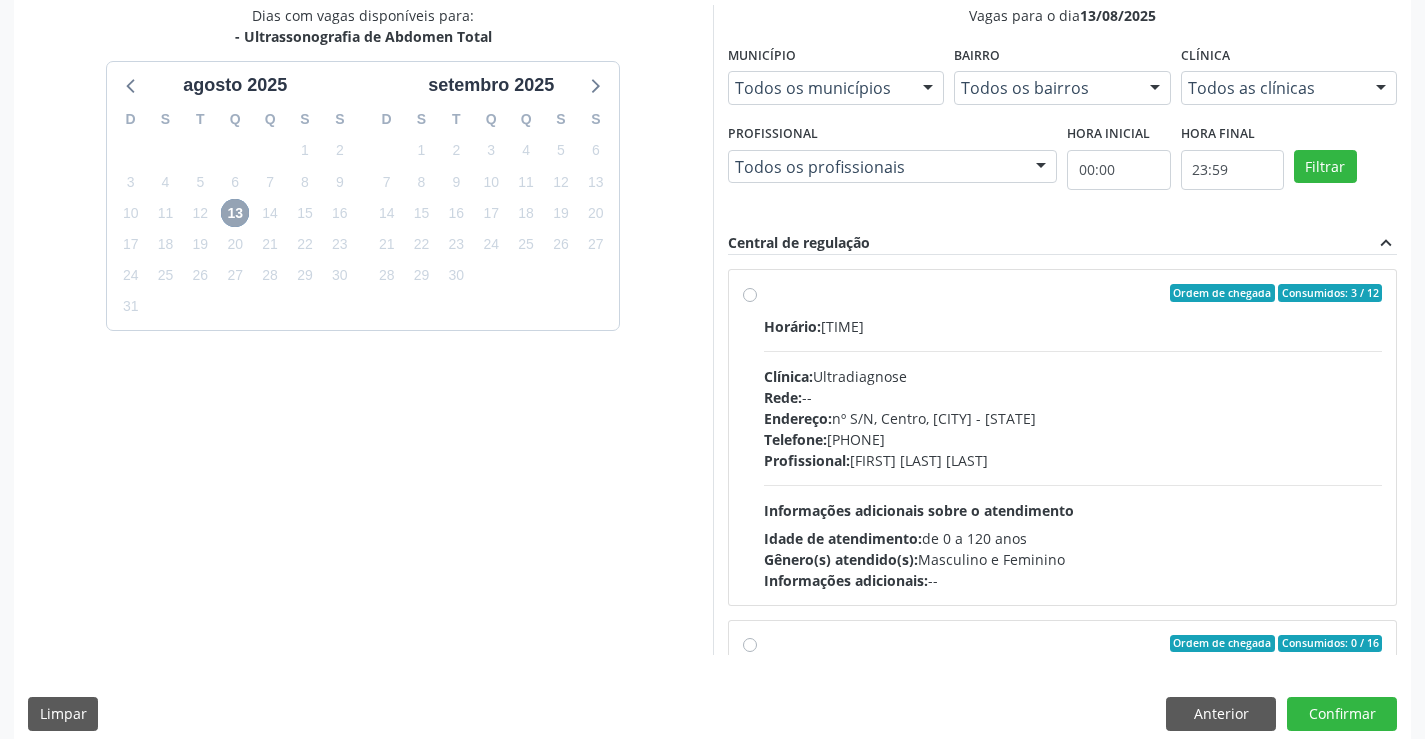 scroll, scrollTop: 456, scrollLeft: 0, axis: vertical 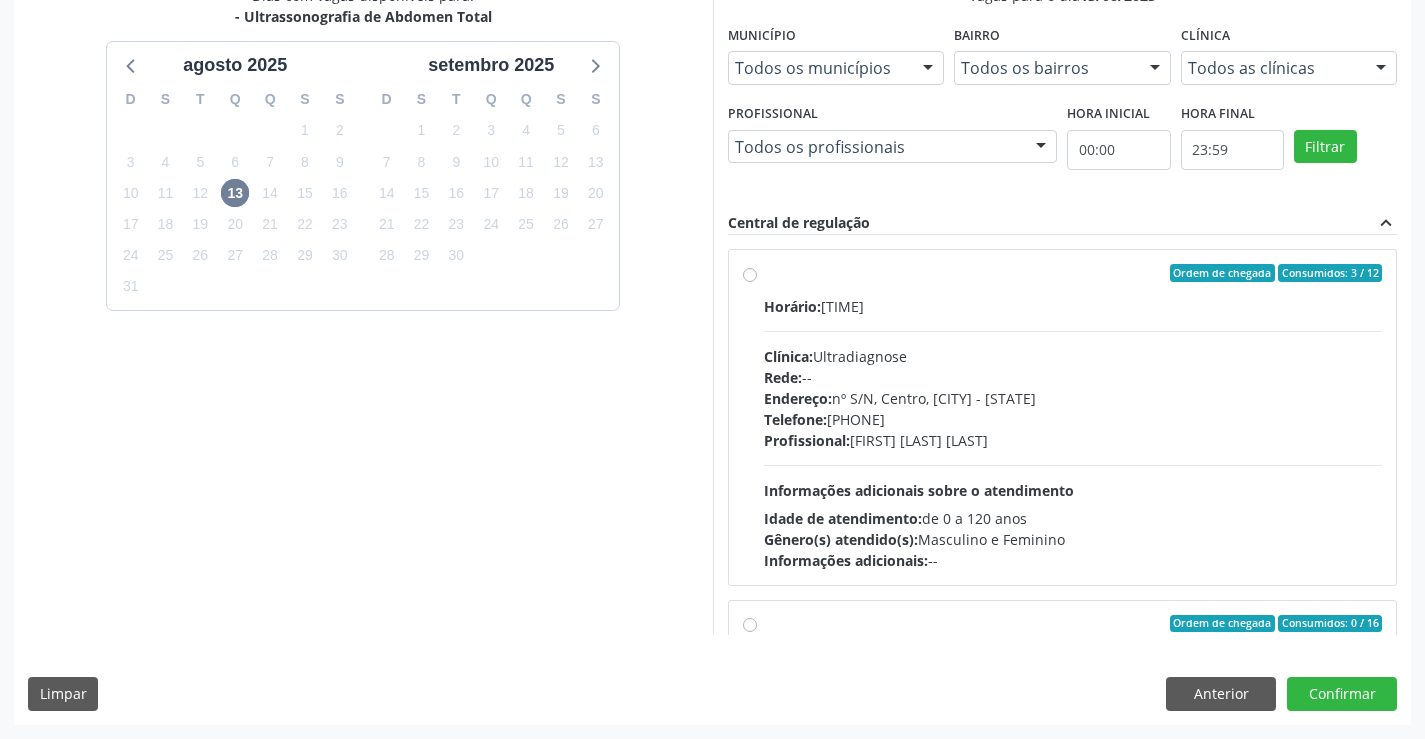 click on "Ordem de chegada
Consumidos: 3 / 12" at bounding box center (1073, 273) 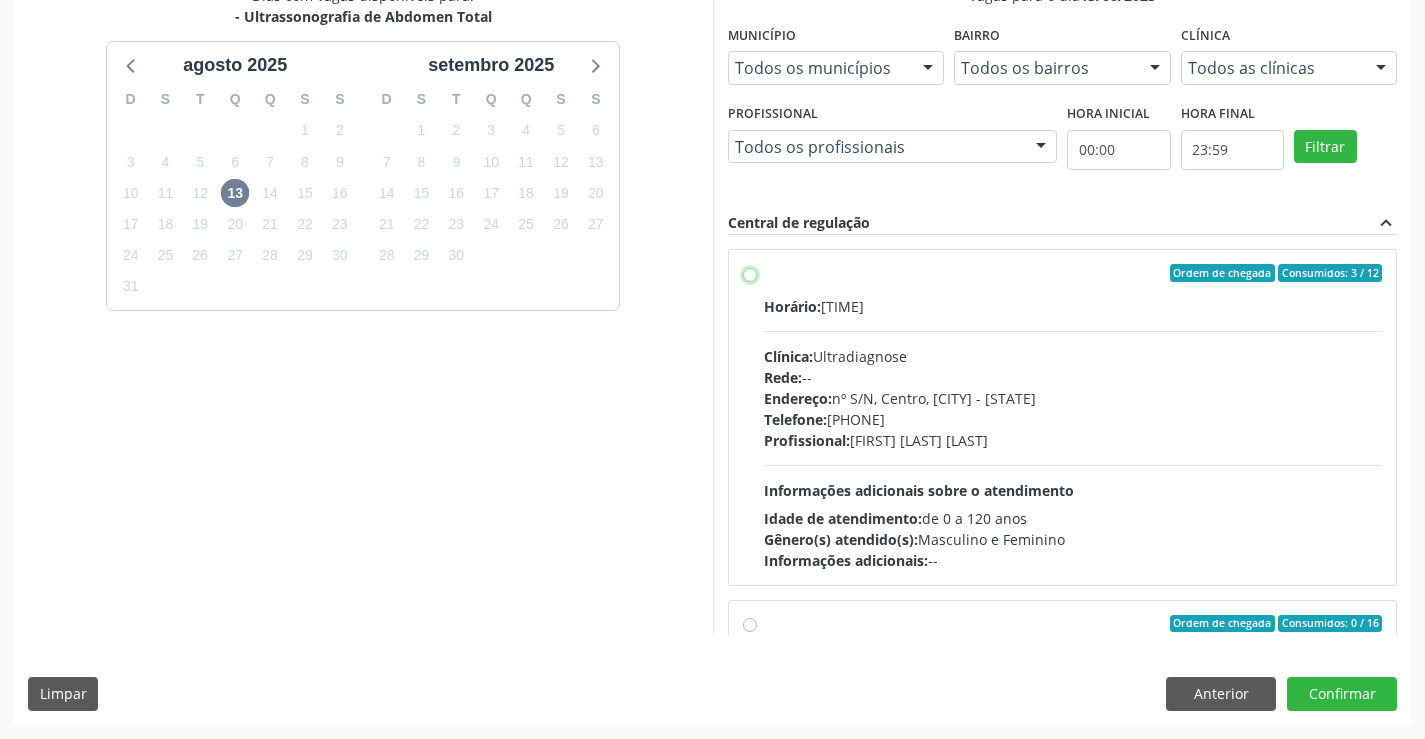 click on "Ordem de chegada
Consumidos: 3 / 12
Horário:   [TIME]
Clínica:  Ultradiagnose
Rede:
--
Endereço:   nº S/N, Centro, [CITY] - [STATE]
Telefone:   [PHONE]
Profissional:
[FIRST] [LAST] [LAST]
Informações adicionais sobre o atendimento
Idade de atendimento:
de 0 a 120 anos
Gênero(s) atendido(s):
Masculino e Feminino
Informações adicionais:
--" at bounding box center (750, 273) 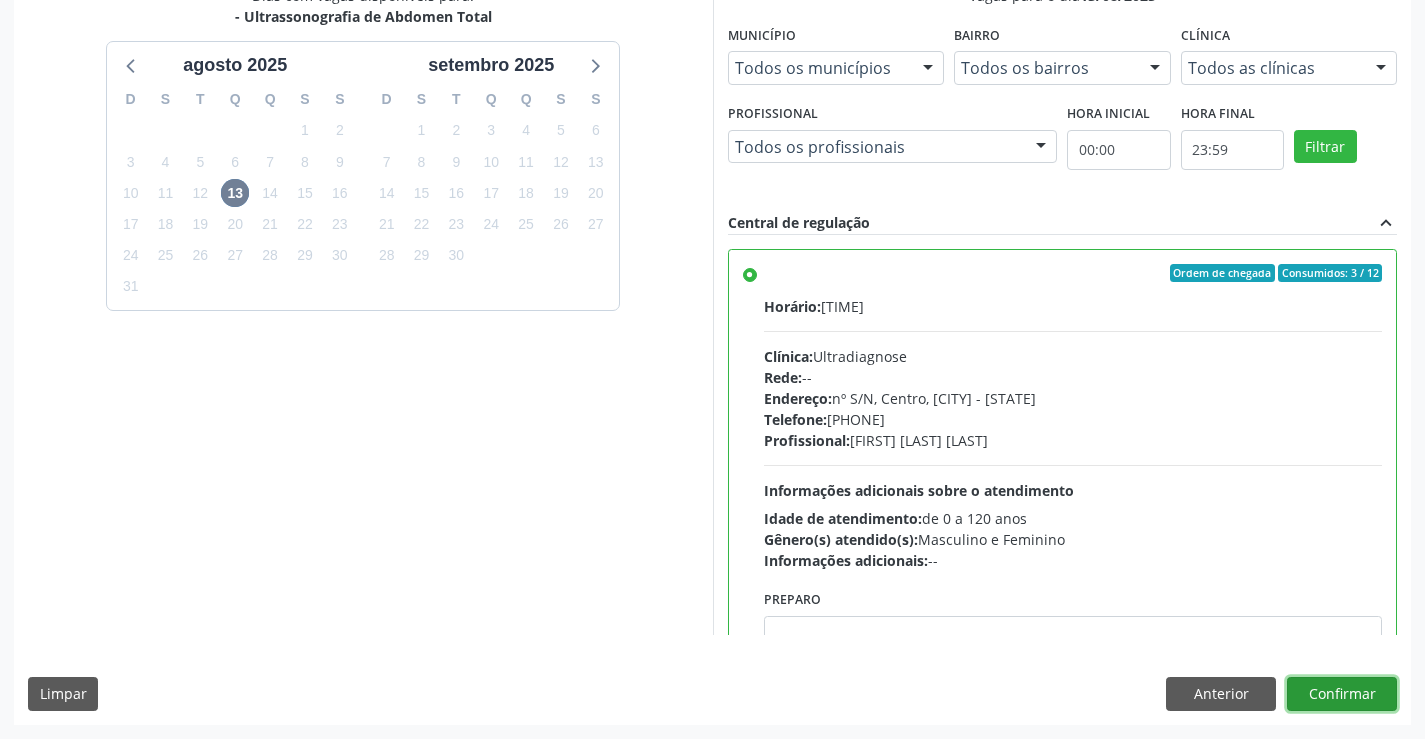 click on "Confirmar" at bounding box center (1342, 694) 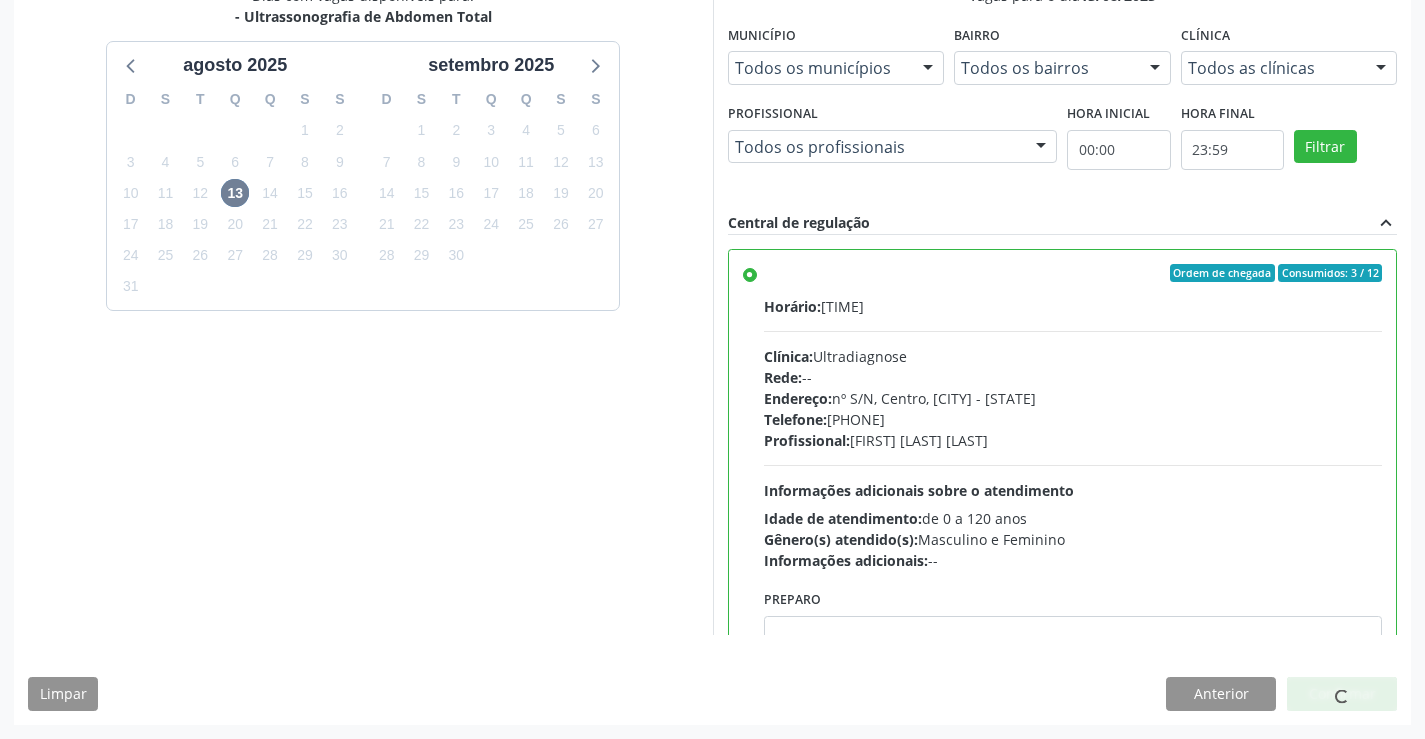 scroll, scrollTop: 0, scrollLeft: 0, axis: both 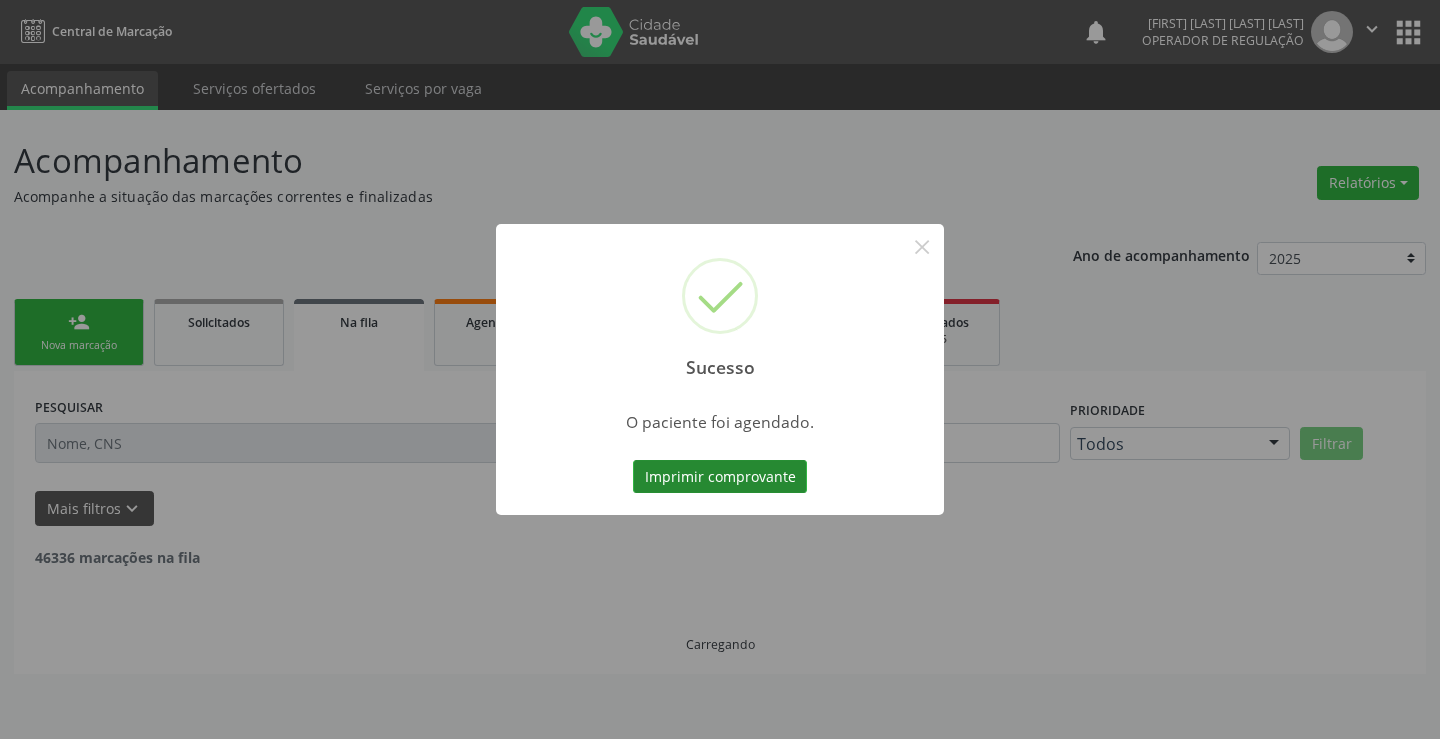 click on "Imprimir comprovante" at bounding box center (720, 477) 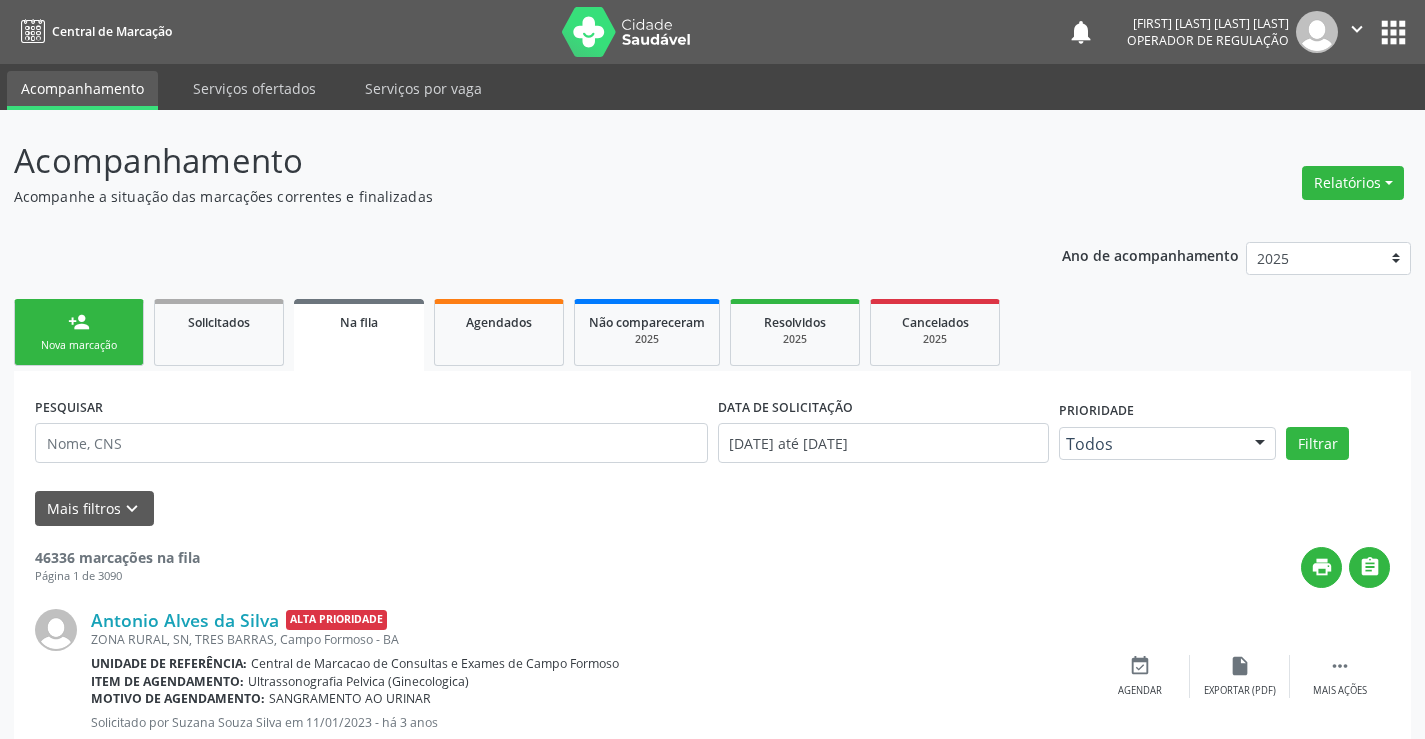 click on "person_add" at bounding box center [79, 322] 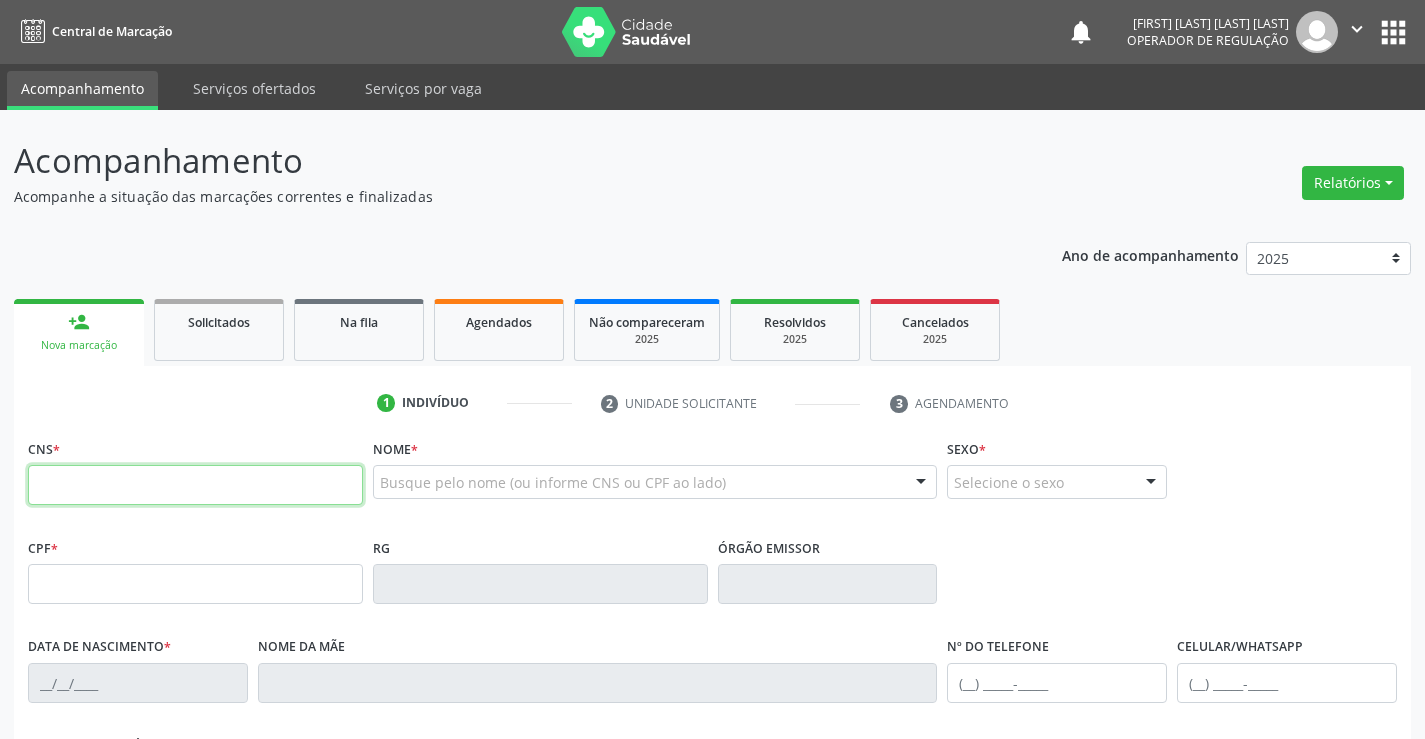 click at bounding box center (195, 485) 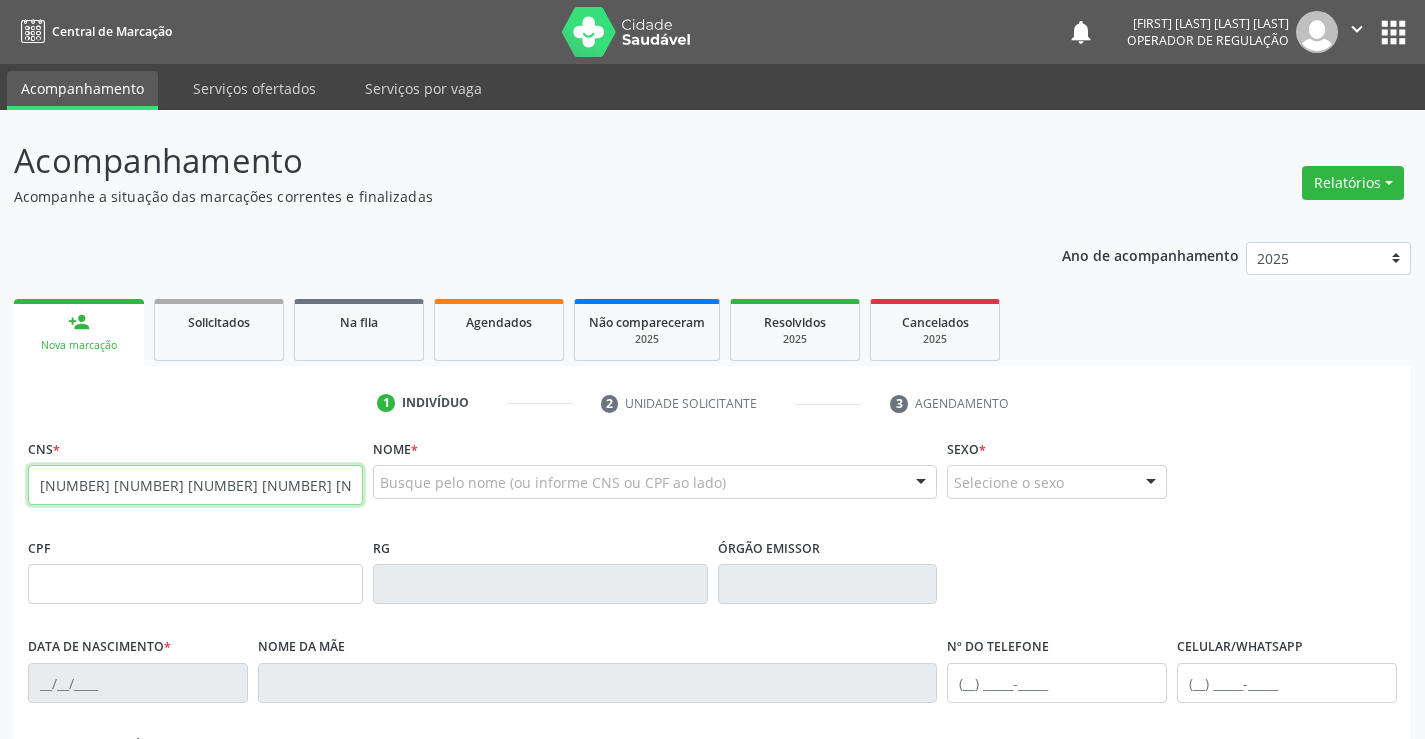 type on "[NUMBER] [NUMBER] [NUMBER] [NUMBER] [NUMBER]" 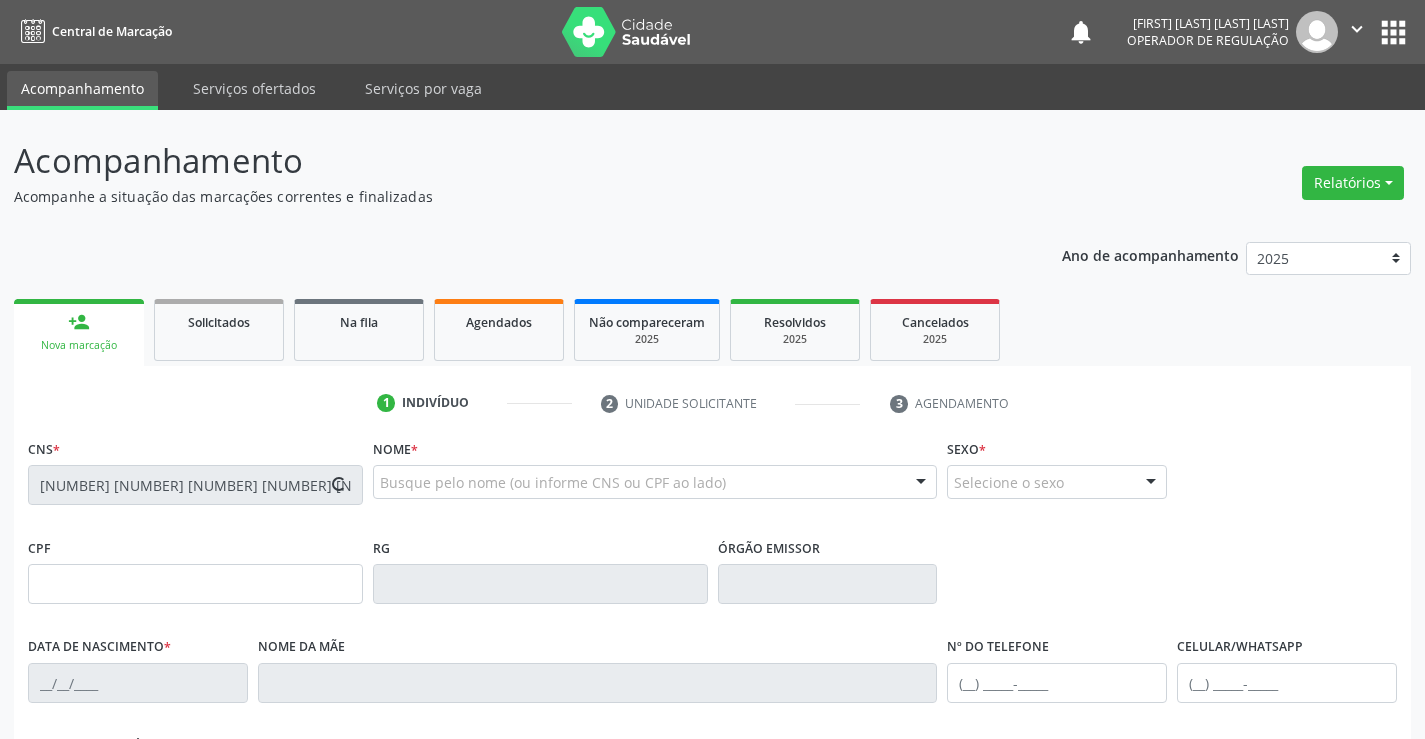 type on "[NUMBER]" 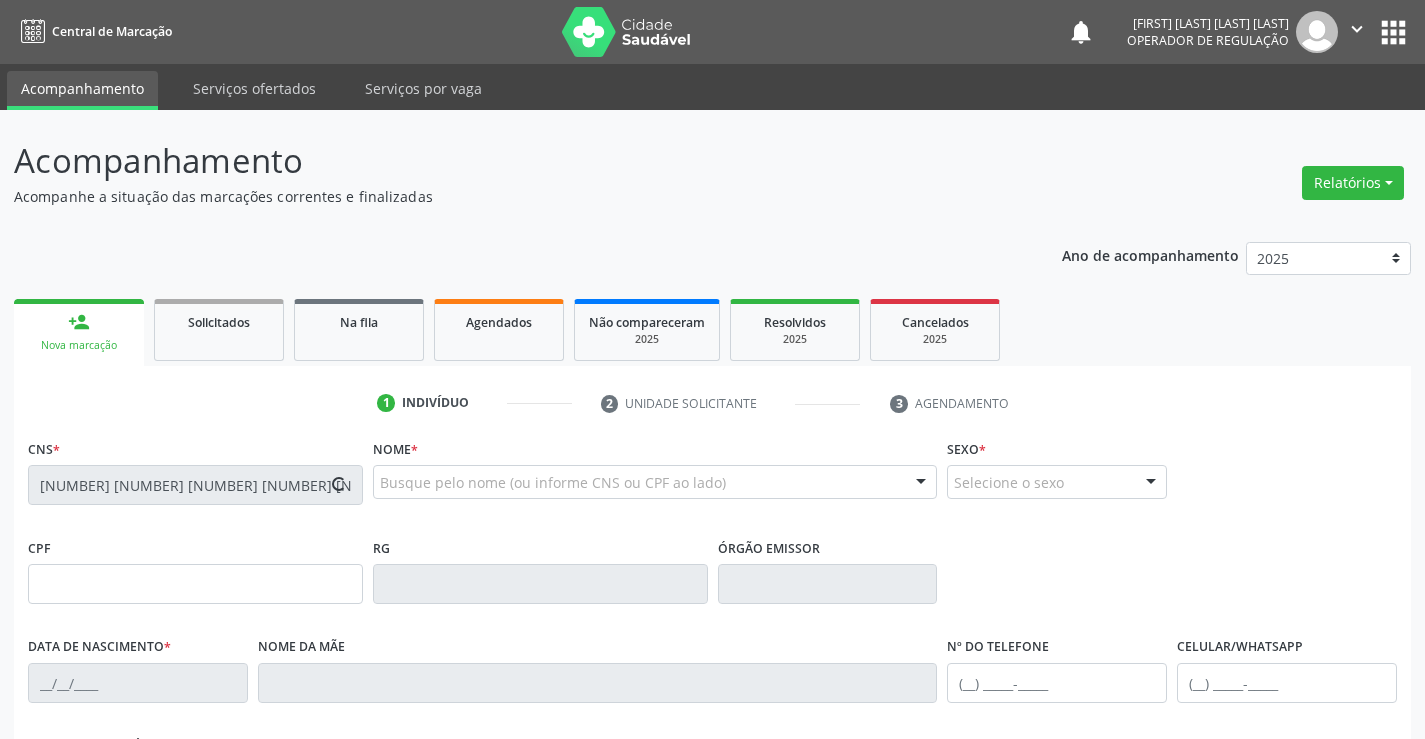 type on "[DATE]" 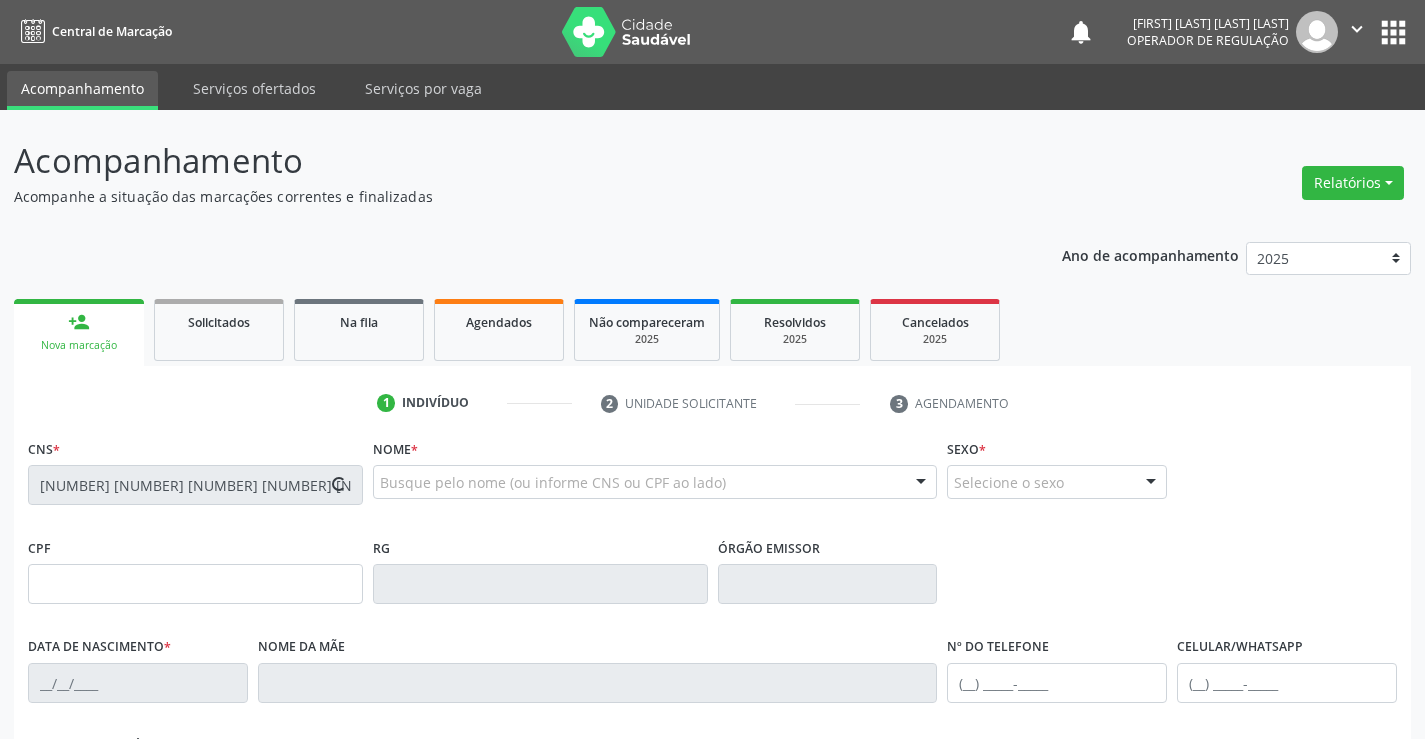 type on "[NUMBER].[NUMBER].[NUMBER]-[NUMBER]" 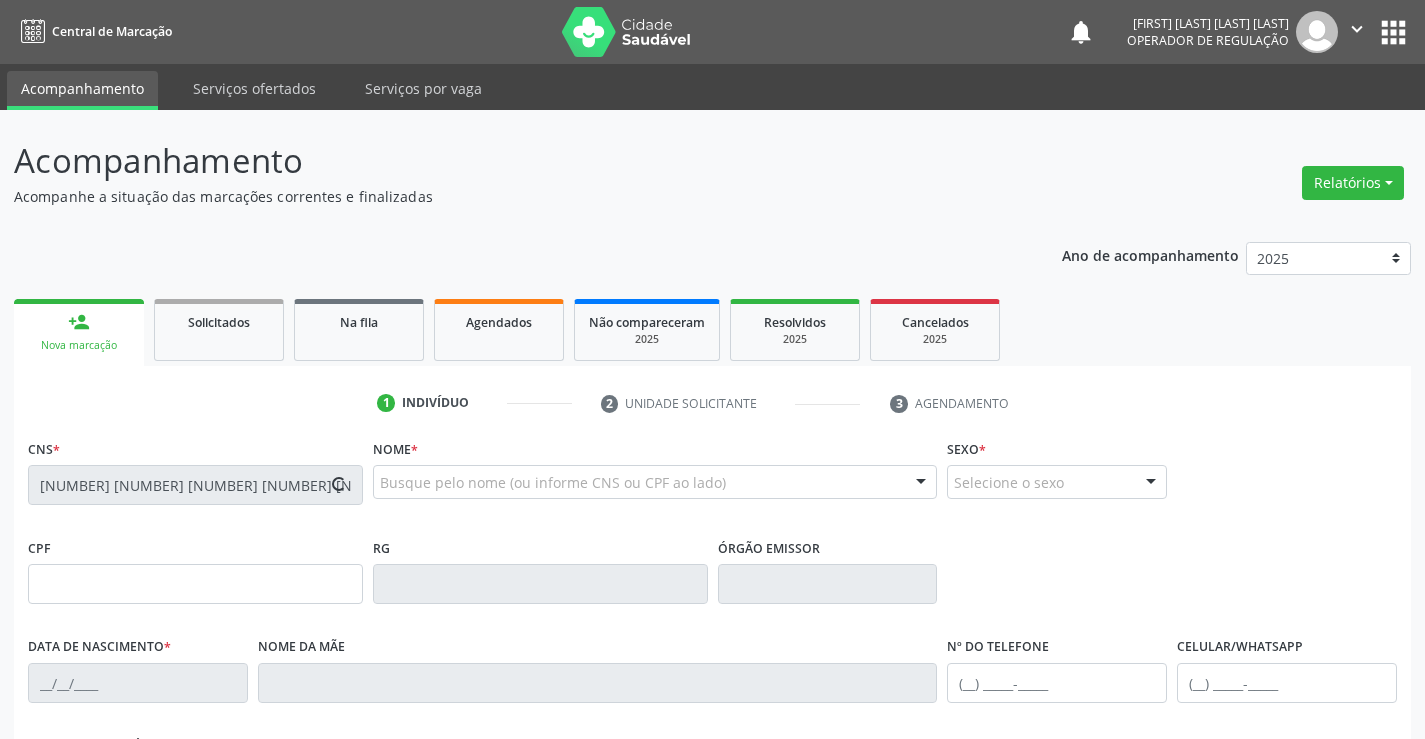 type on "[NUMBER]" 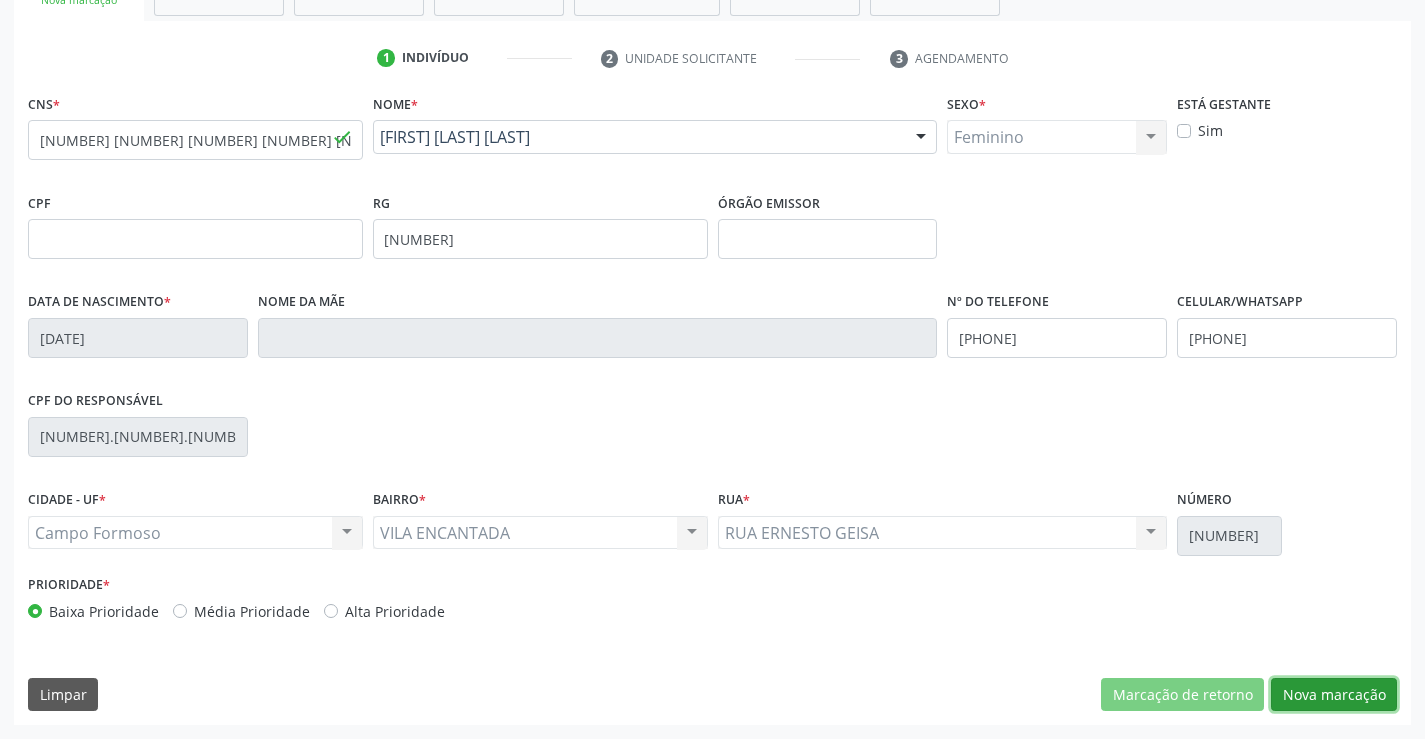 click on "Nova marcação" at bounding box center [1334, 695] 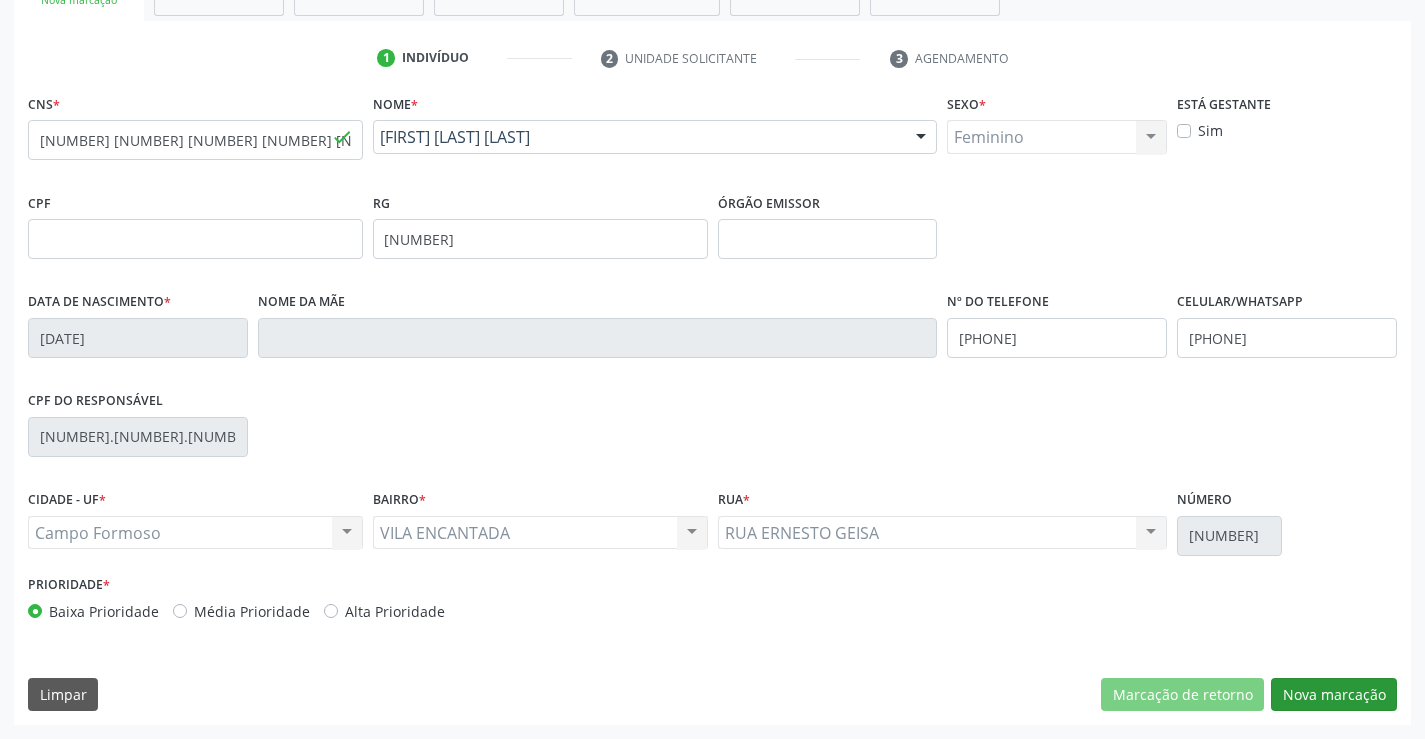 scroll, scrollTop: 167, scrollLeft: 0, axis: vertical 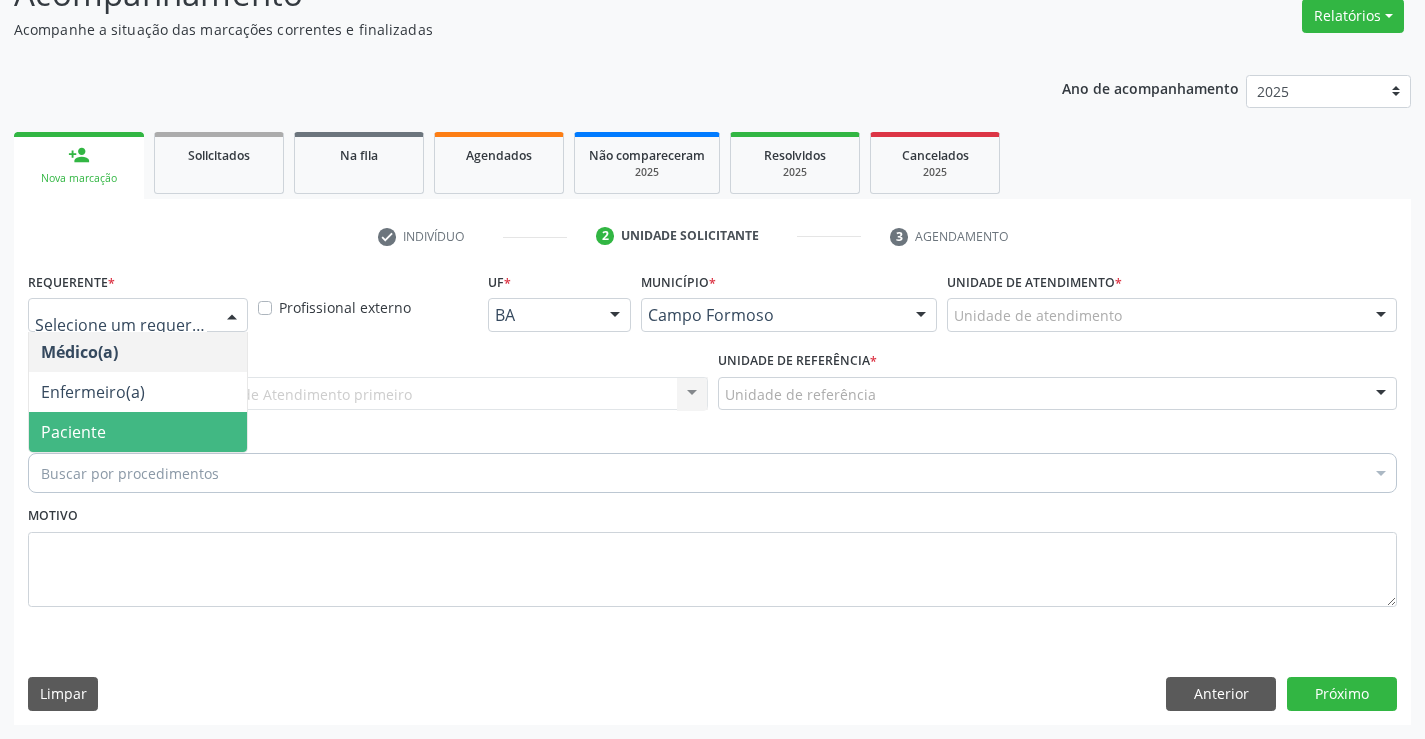 click on "Paciente" at bounding box center [73, 432] 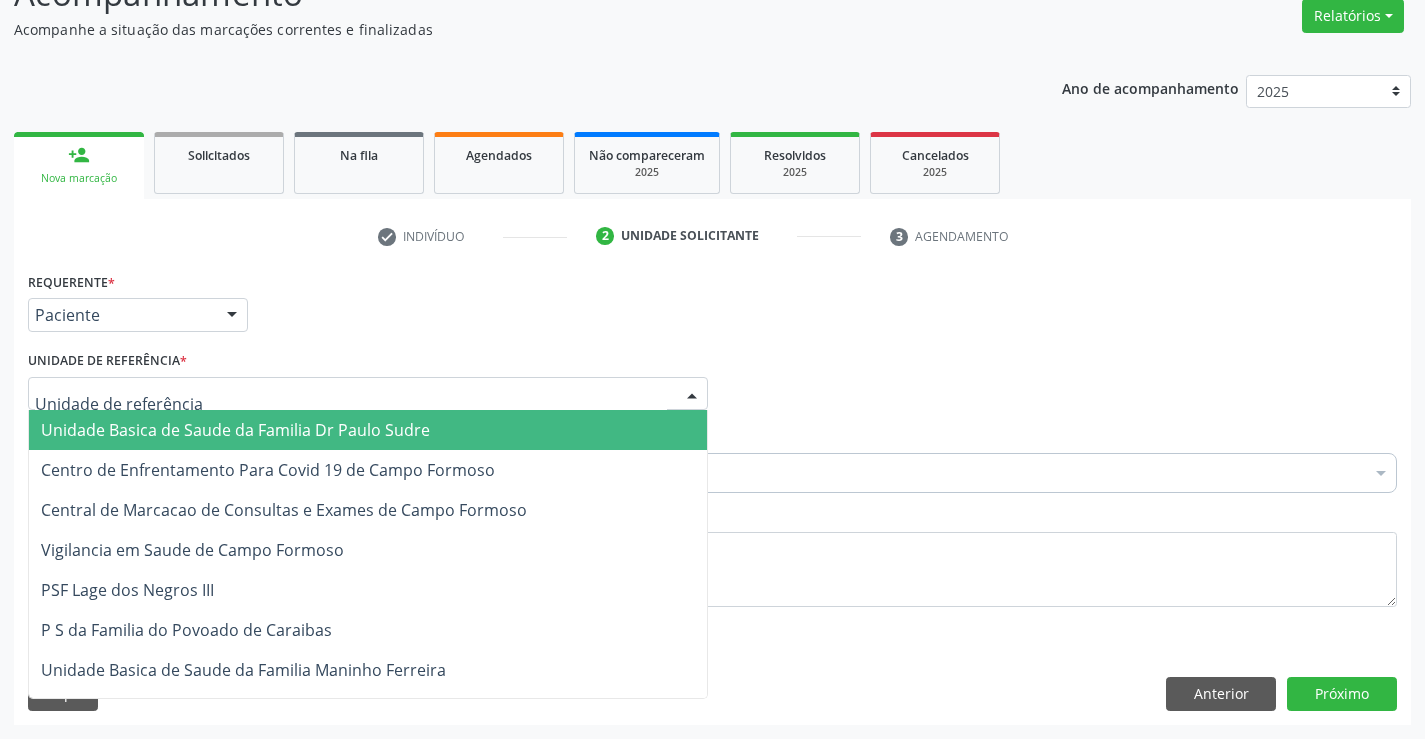 click on "Unidade Basica de Saude da Familia Dr Paulo Sudre" at bounding box center (368, 430) 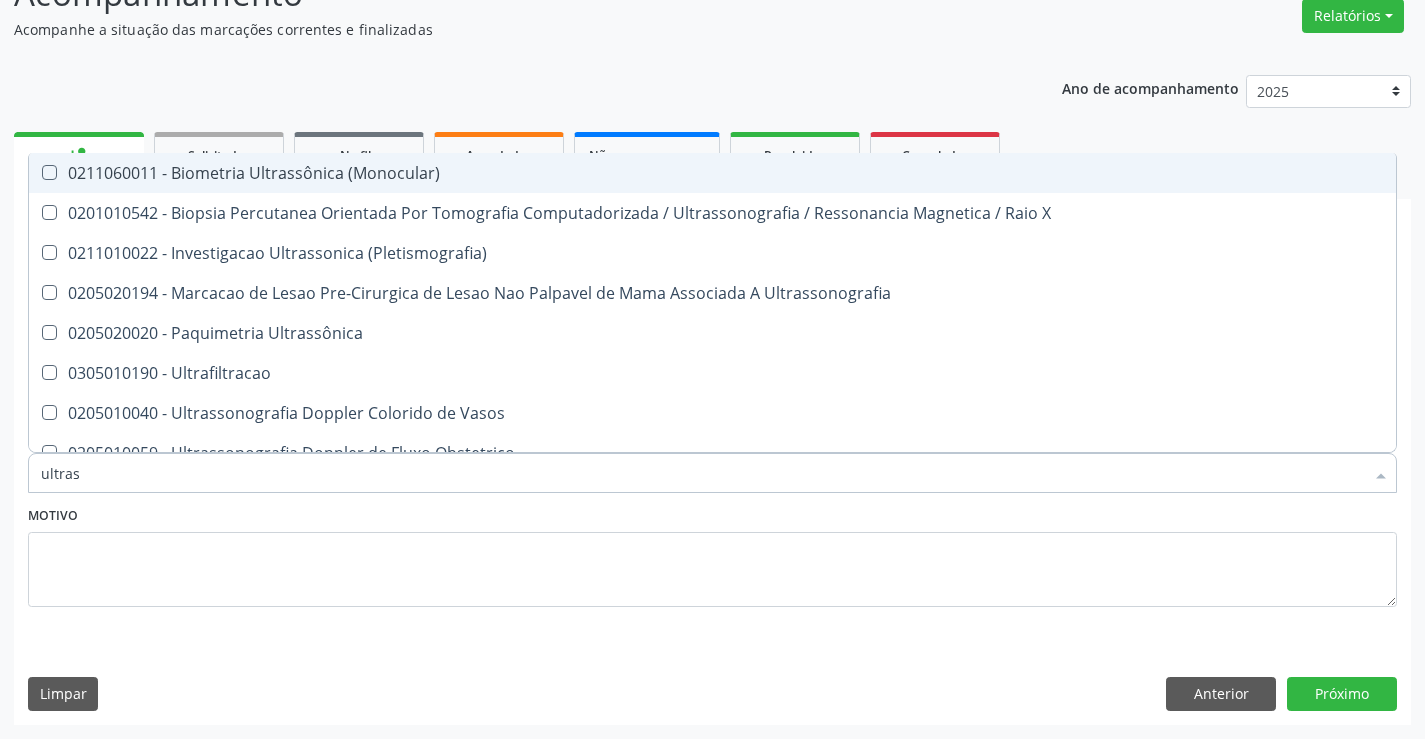 type on "ultrass" 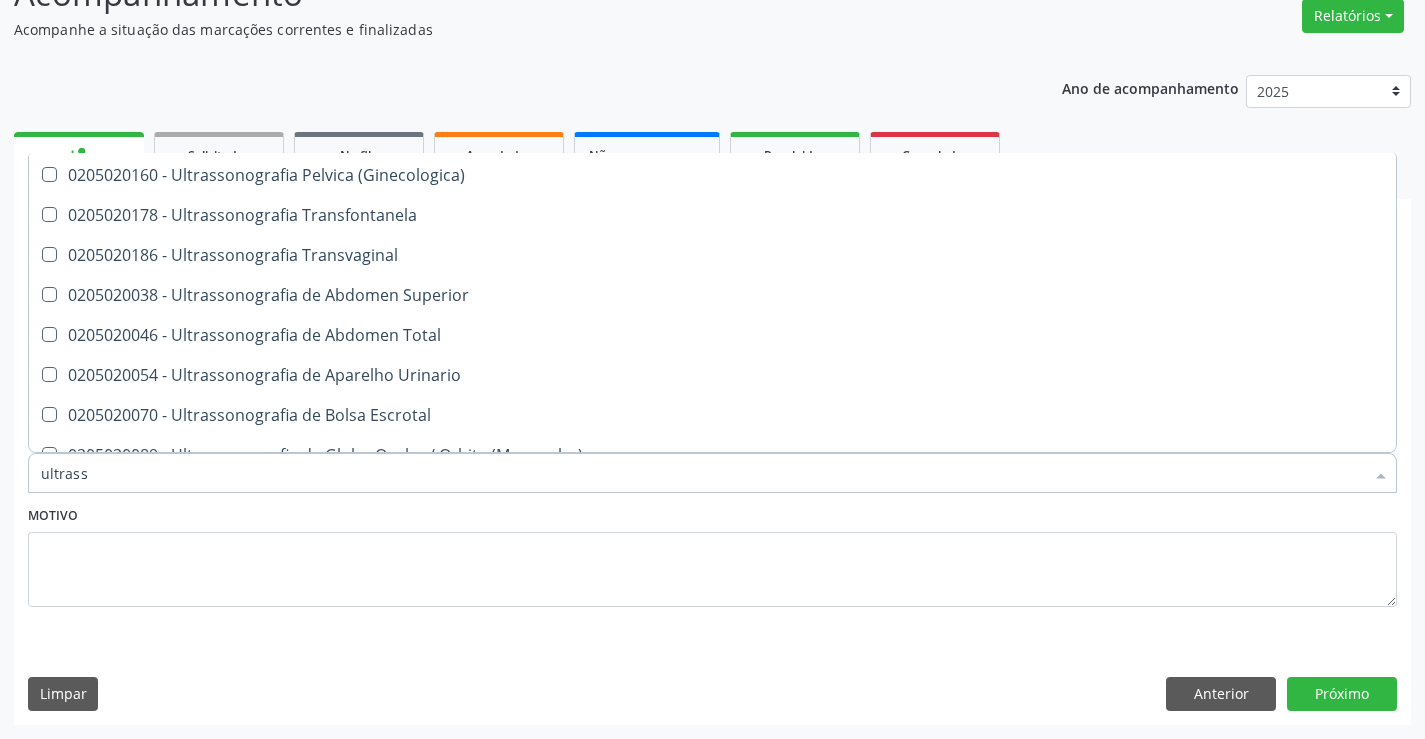 scroll, scrollTop: 400, scrollLeft: 0, axis: vertical 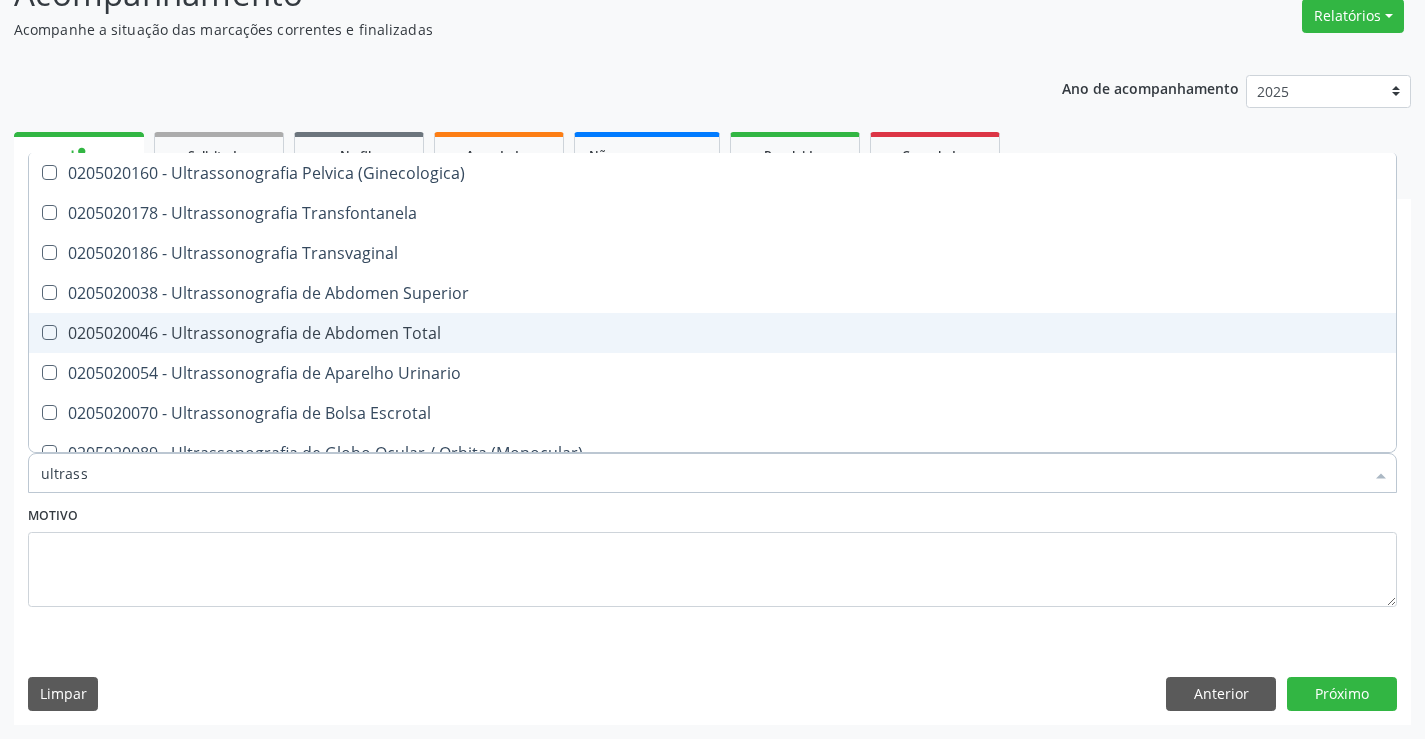 click on "0205020046 - Ultrassonografia de Abdomen Total" at bounding box center [712, 333] 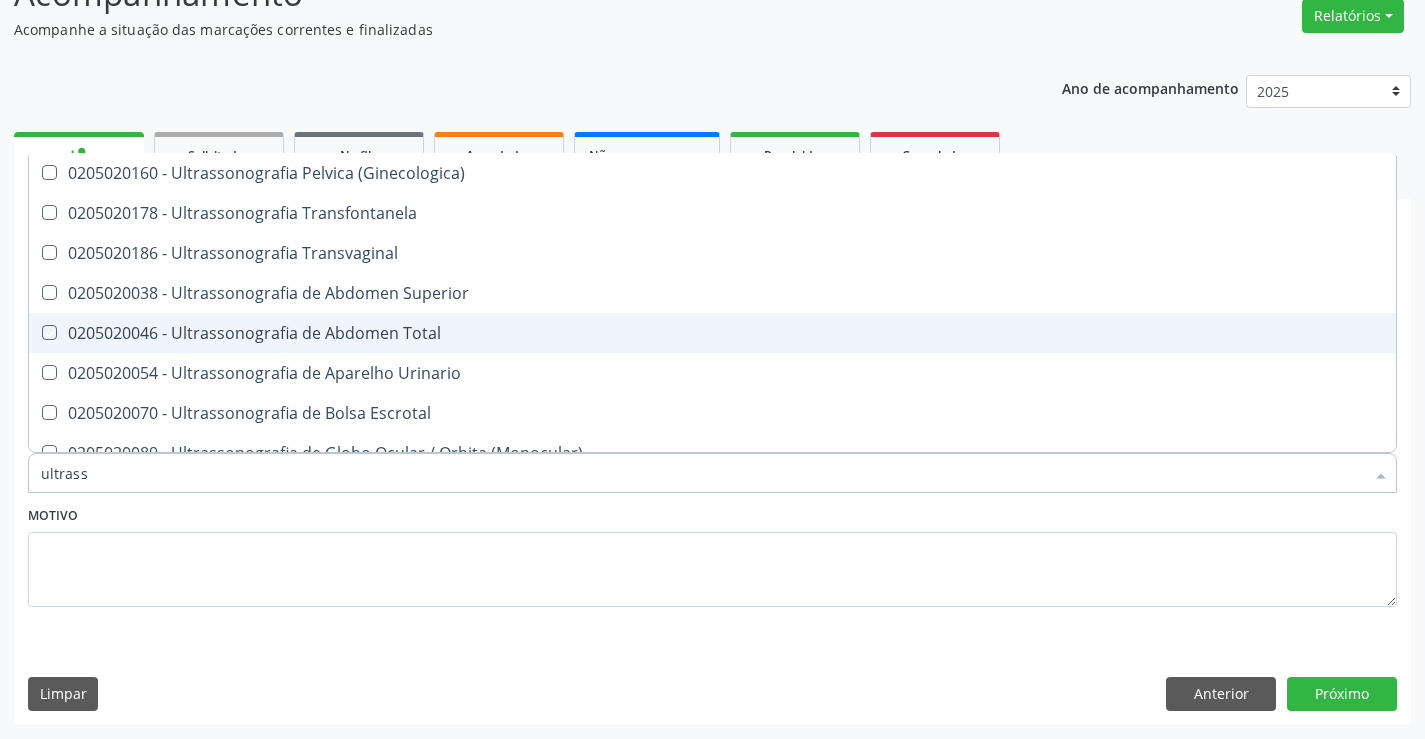 checkbox on "true" 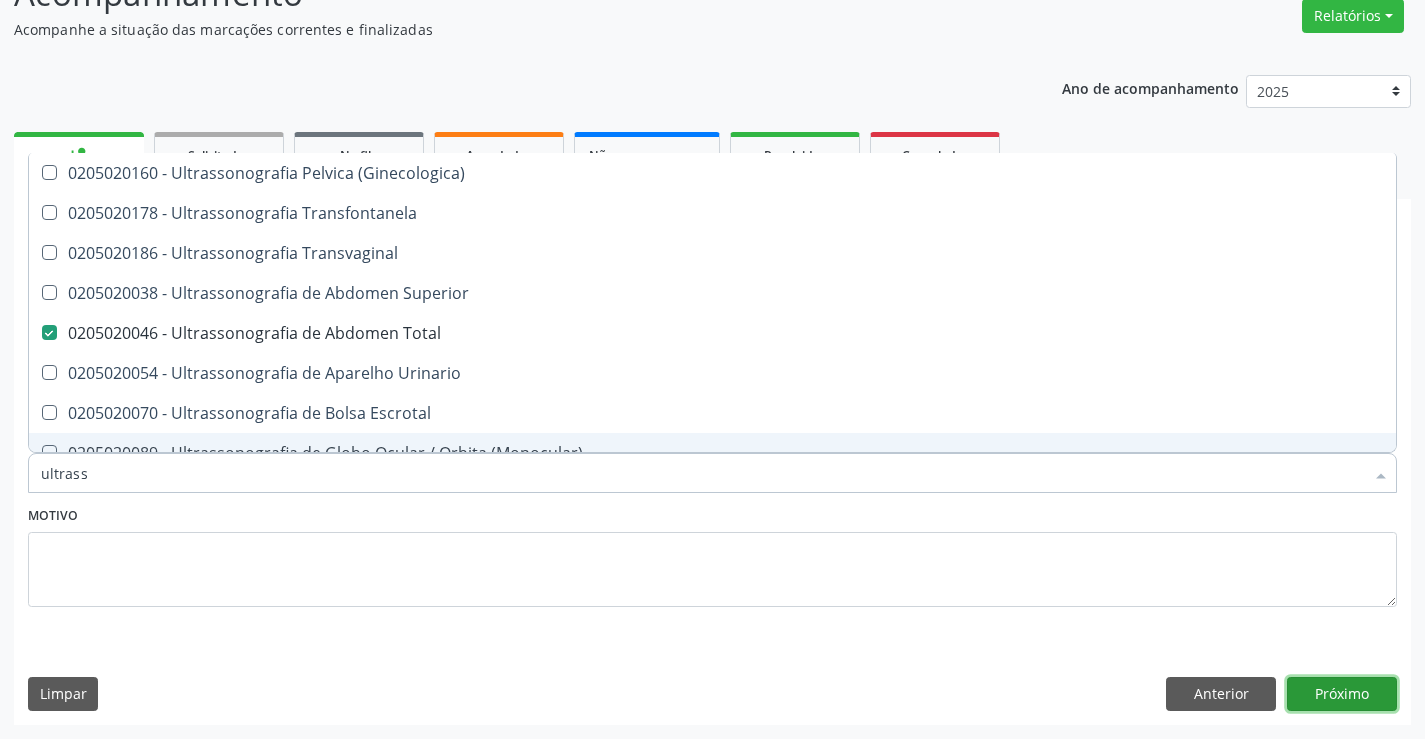 click on "Próximo" at bounding box center (1342, 694) 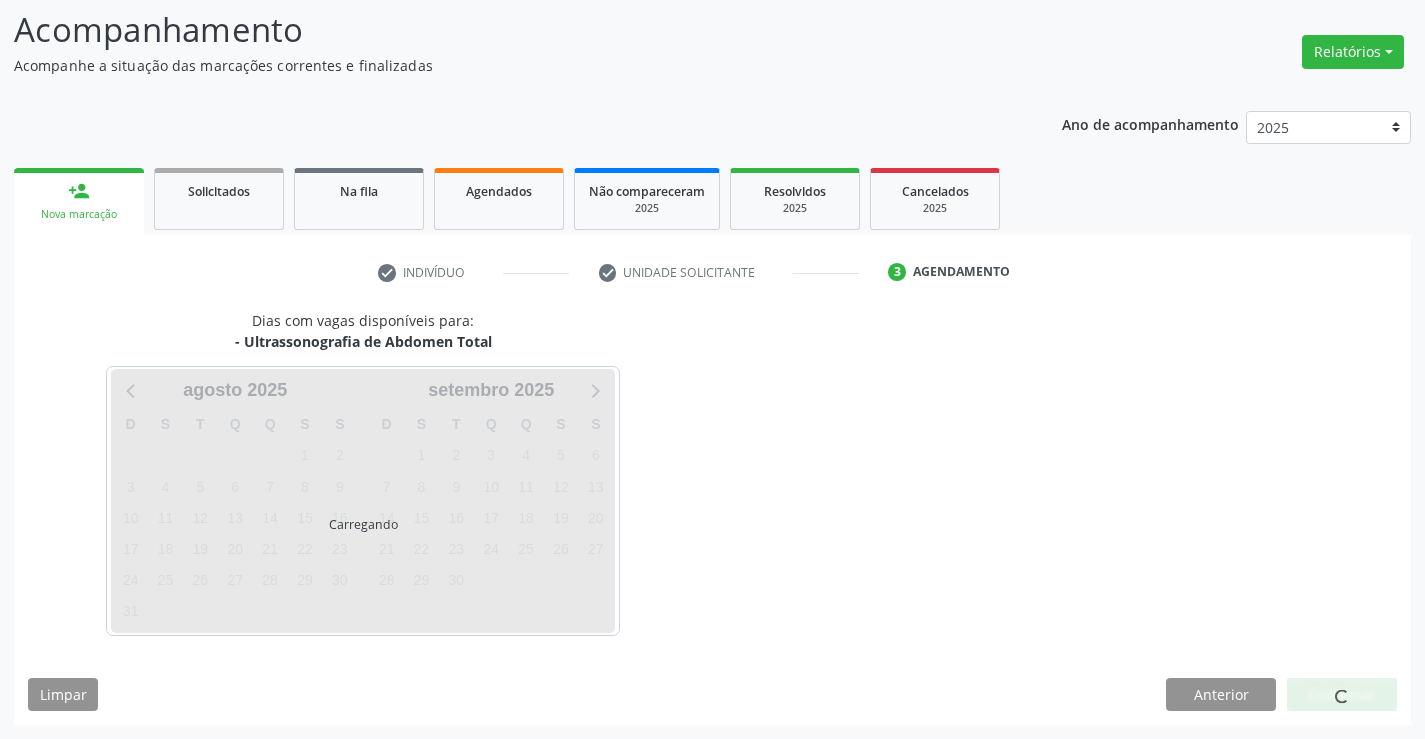 scroll, scrollTop: 131, scrollLeft: 0, axis: vertical 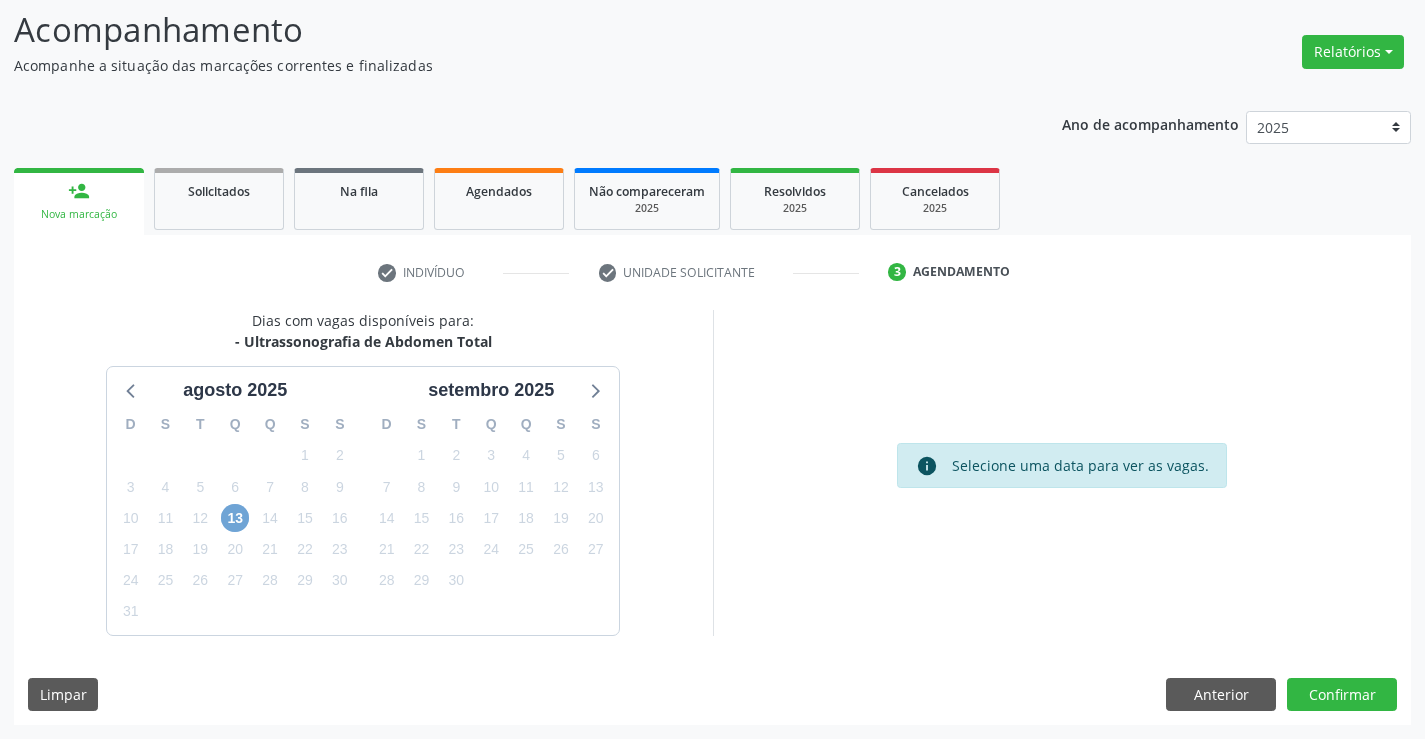 click on "13" at bounding box center [235, 518] 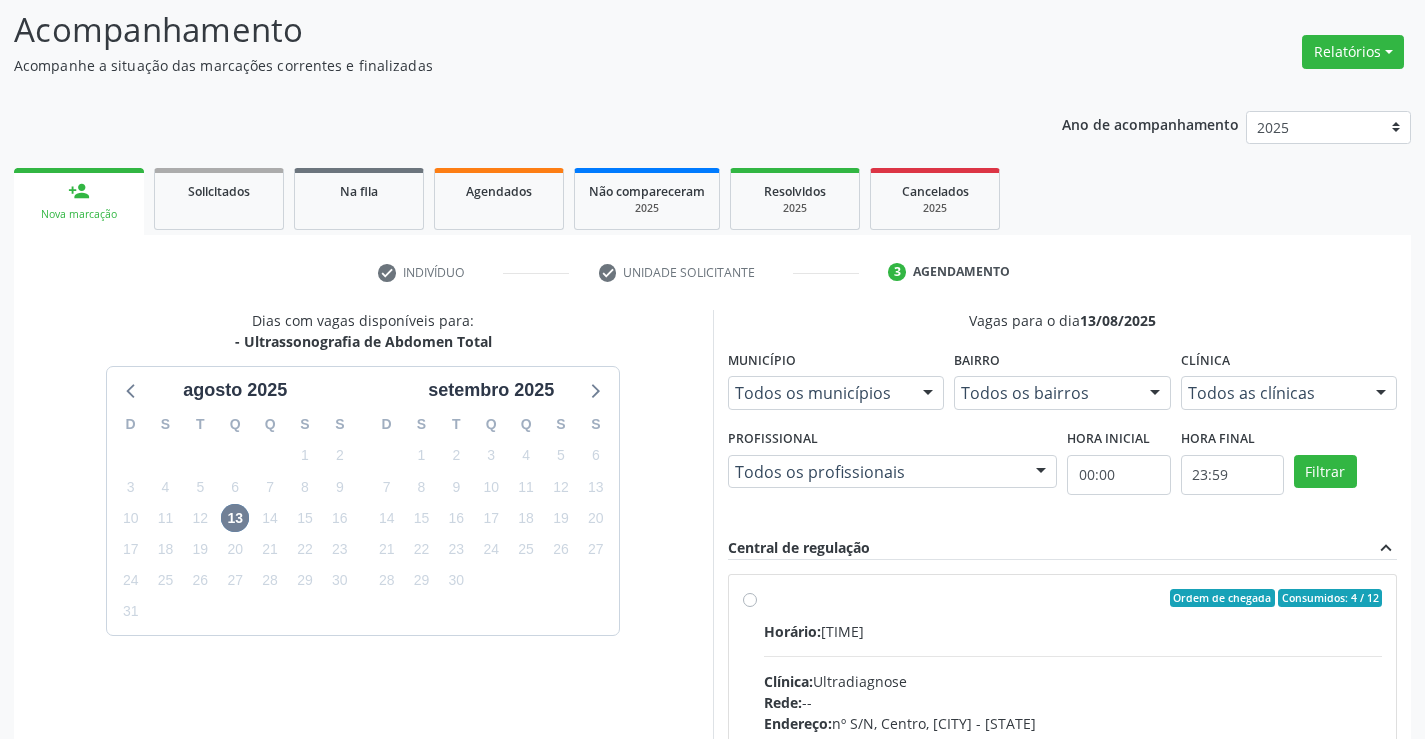 click on "Ordem de chegada
Consumidos: 4 / 12
Horário:   [TIME]
Clínica:  Ultradiagnose
Rede:
--
Endereço:   nº S/N, Centro, [CITY] - [STATE]
Telefone:   [PHONE]
Profissional:
[FIRST] [LAST] [LAST]
Informações adicionais sobre o atendimento
Idade de atendimento:
de 0 a 120 anos
Gênero(s) atendido(s):
Masculino e Feminino
Informações adicionais:
--" at bounding box center (1073, 742) 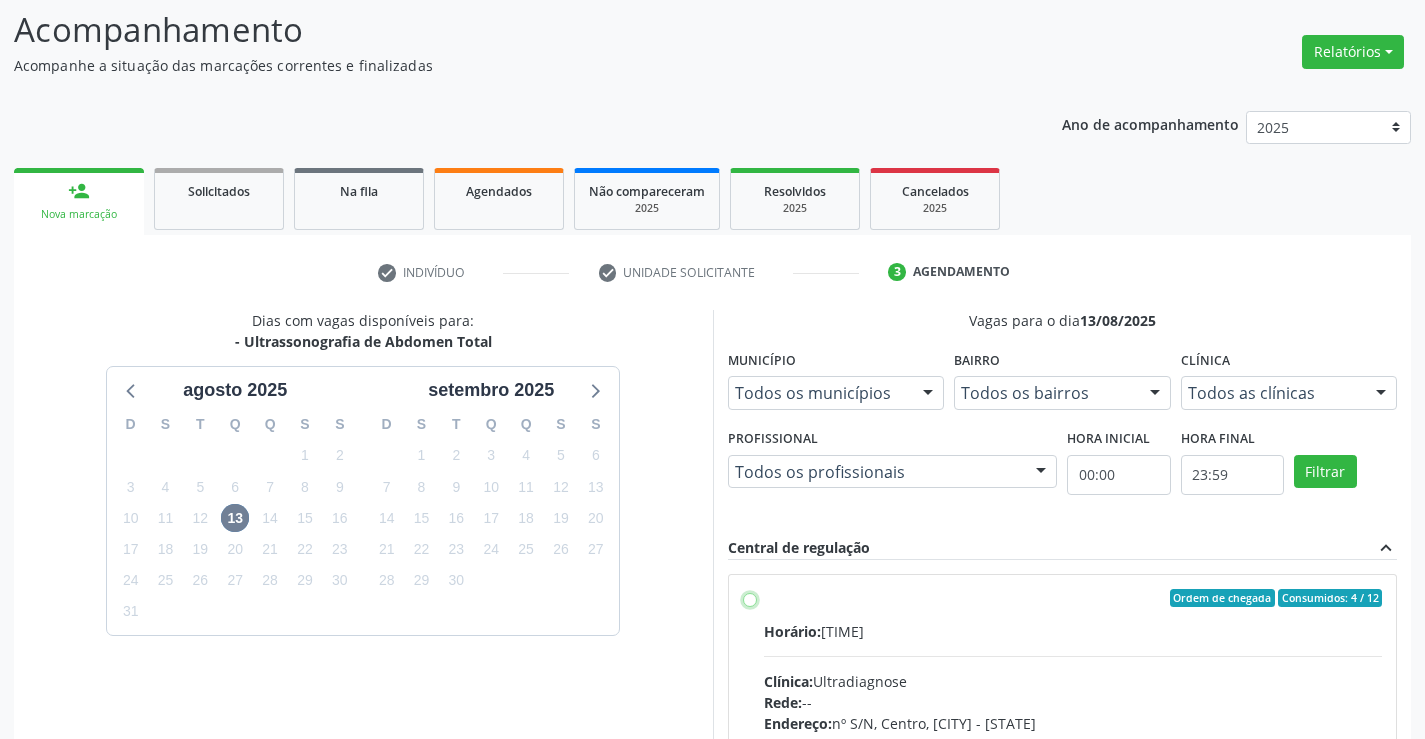click on "Ordem de chegada
Consumidos: 4 / 12
Horário:   [TIME]
Clínica:  Ultradiagnose
Rede:
--
Endereço:   nº S/N, Centro, [CITY] - [STATE]
Telefone:   [PHONE]
Profissional:
[FIRST] [LAST] [LAST]
Informações adicionais sobre o atendimento
Idade de atendimento:
de 0 a 120 anos
Gênero(s) atendido(s):
Masculino e Feminino
Informações adicionais:
--" at bounding box center [750, 598] 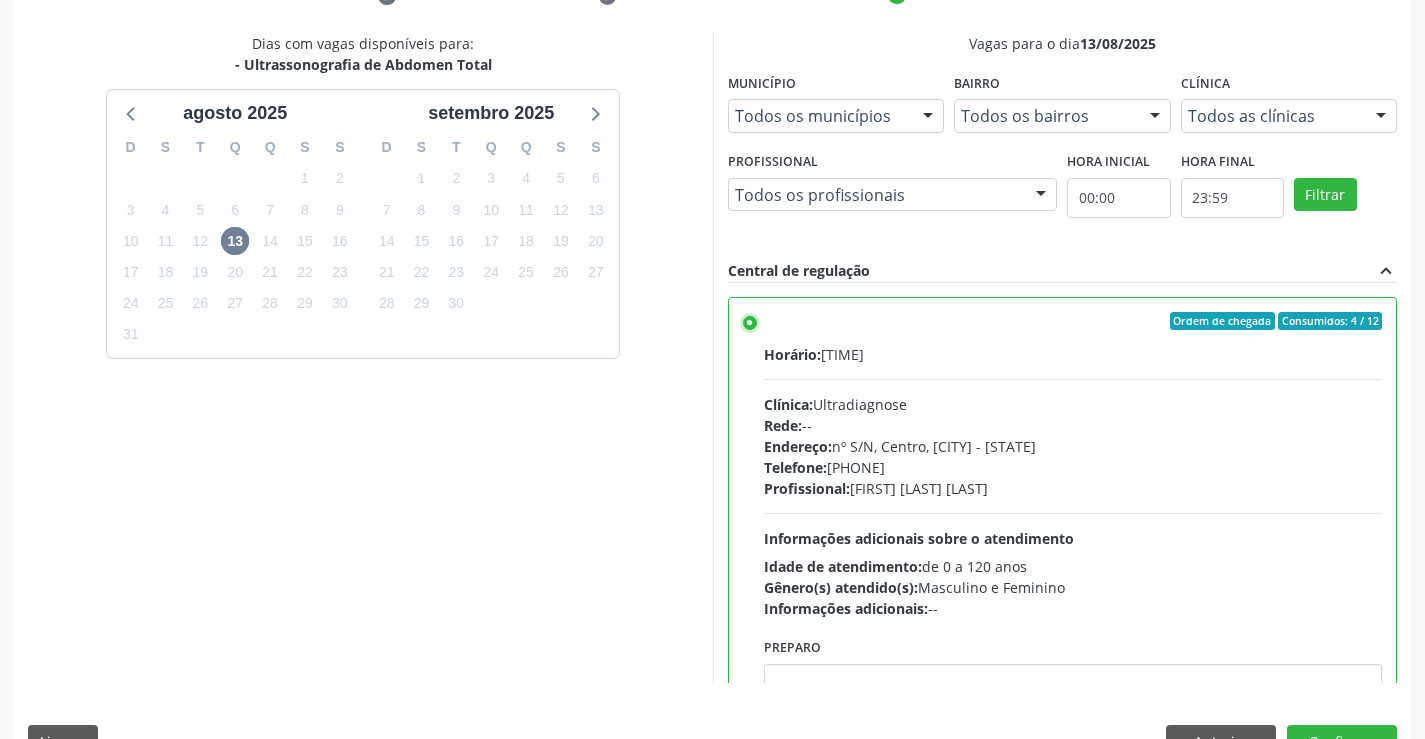 scroll, scrollTop: 456, scrollLeft: 0, axis: vertical 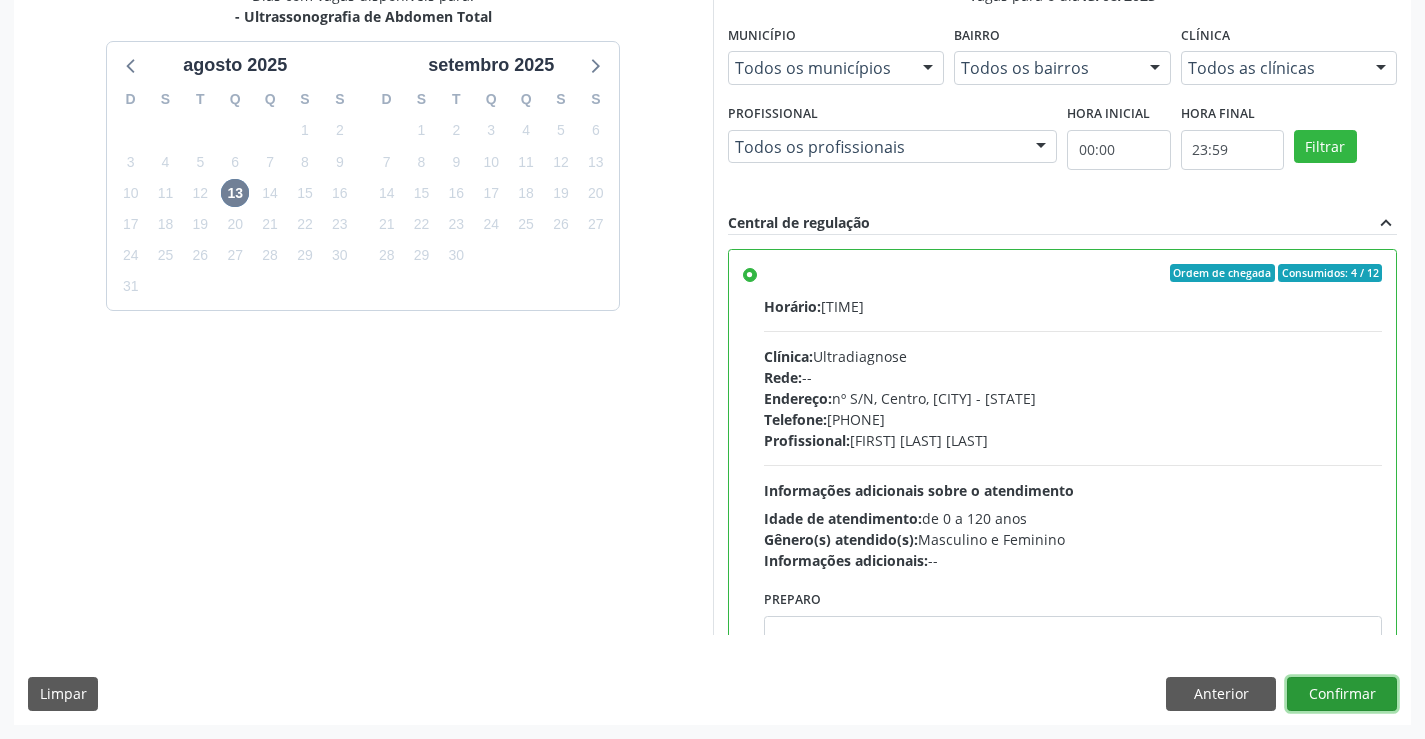 click on "Confirmar" at bounding box center [1342, 694] 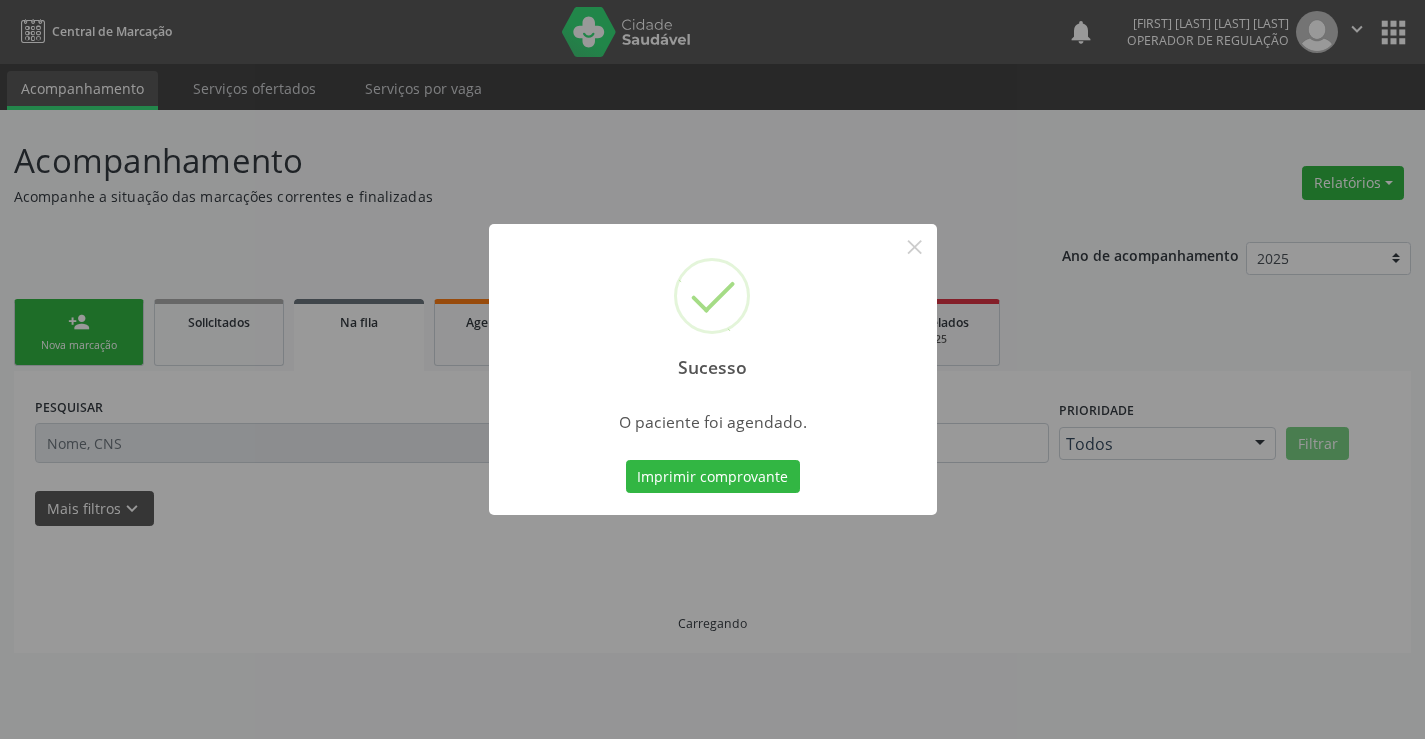 scroll, scrollTop: 0, scrollLeft: 0, axis: both 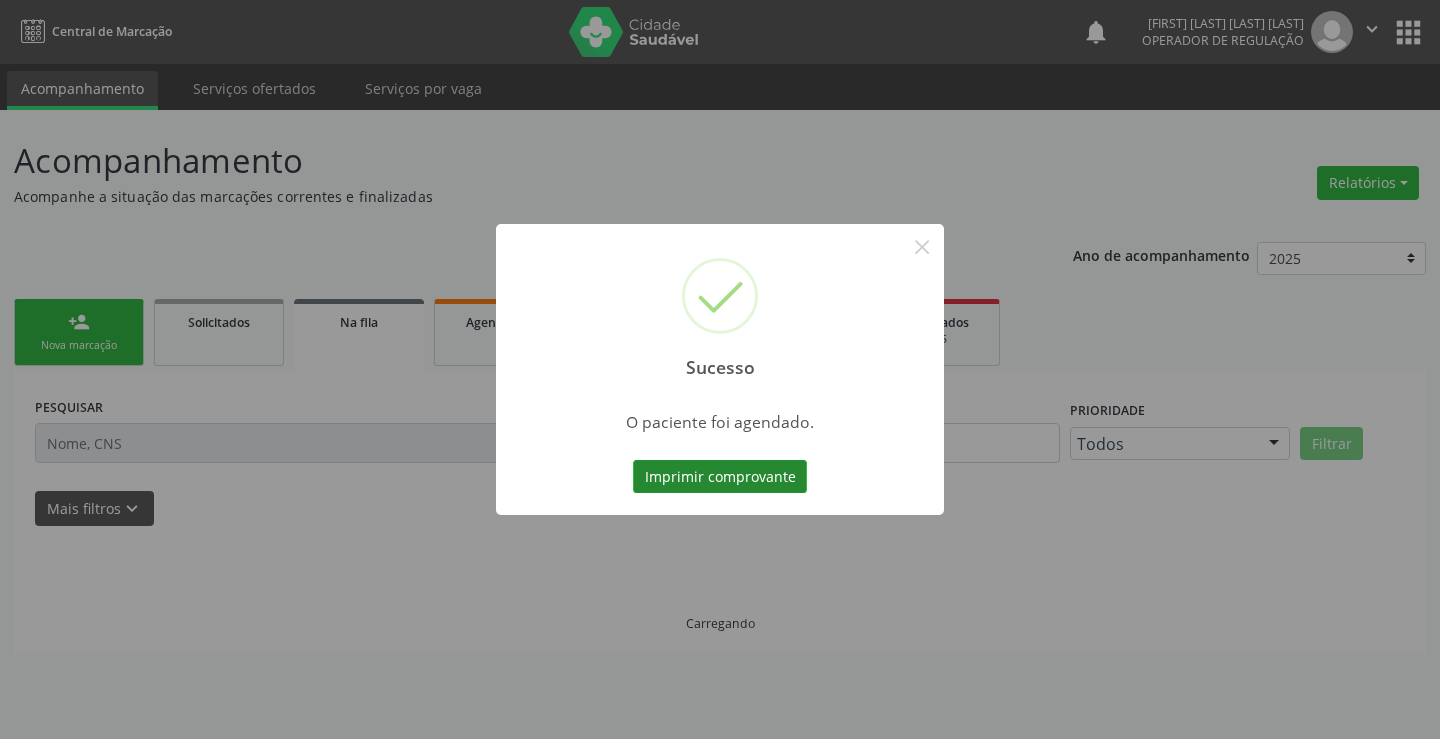 click on "Imprimir comprovante" at bounding box center (720, 477) 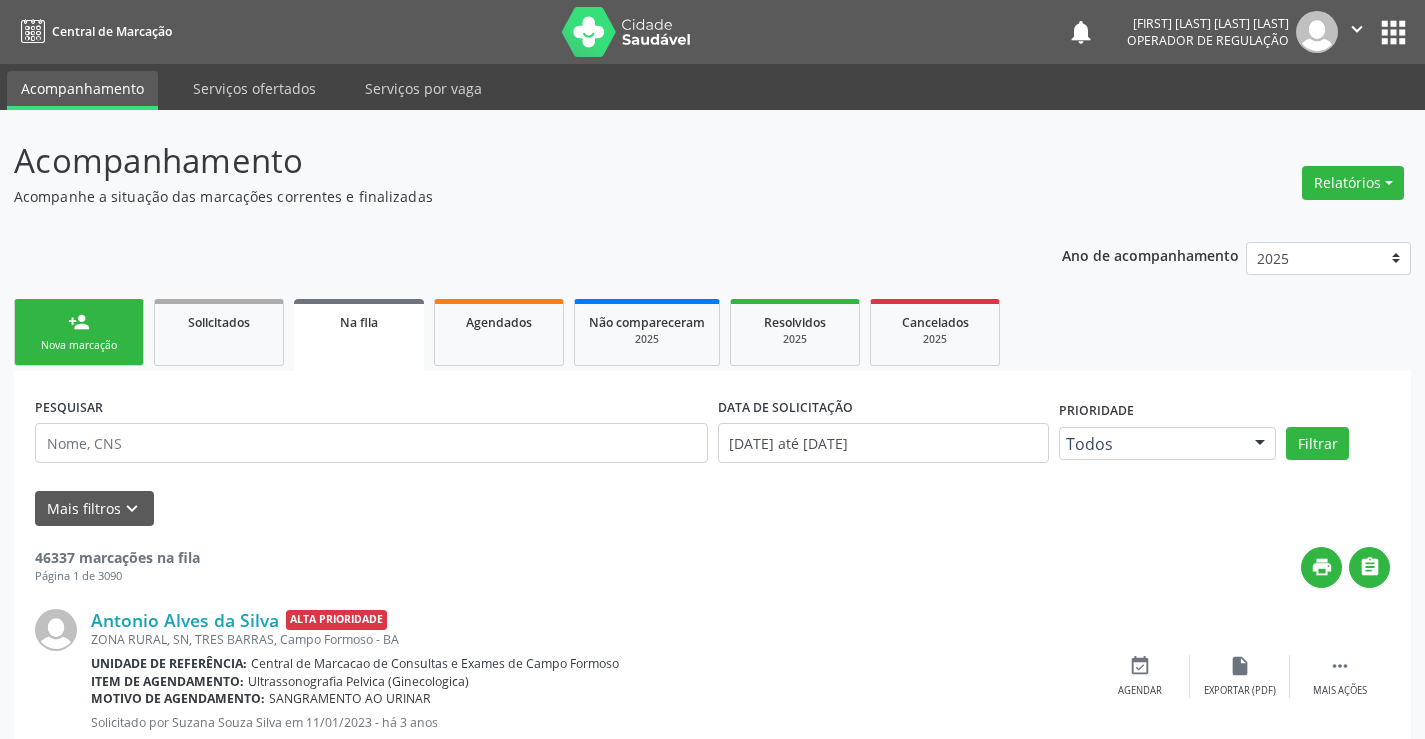 click on "person_add" at bounding box center [79, 322] 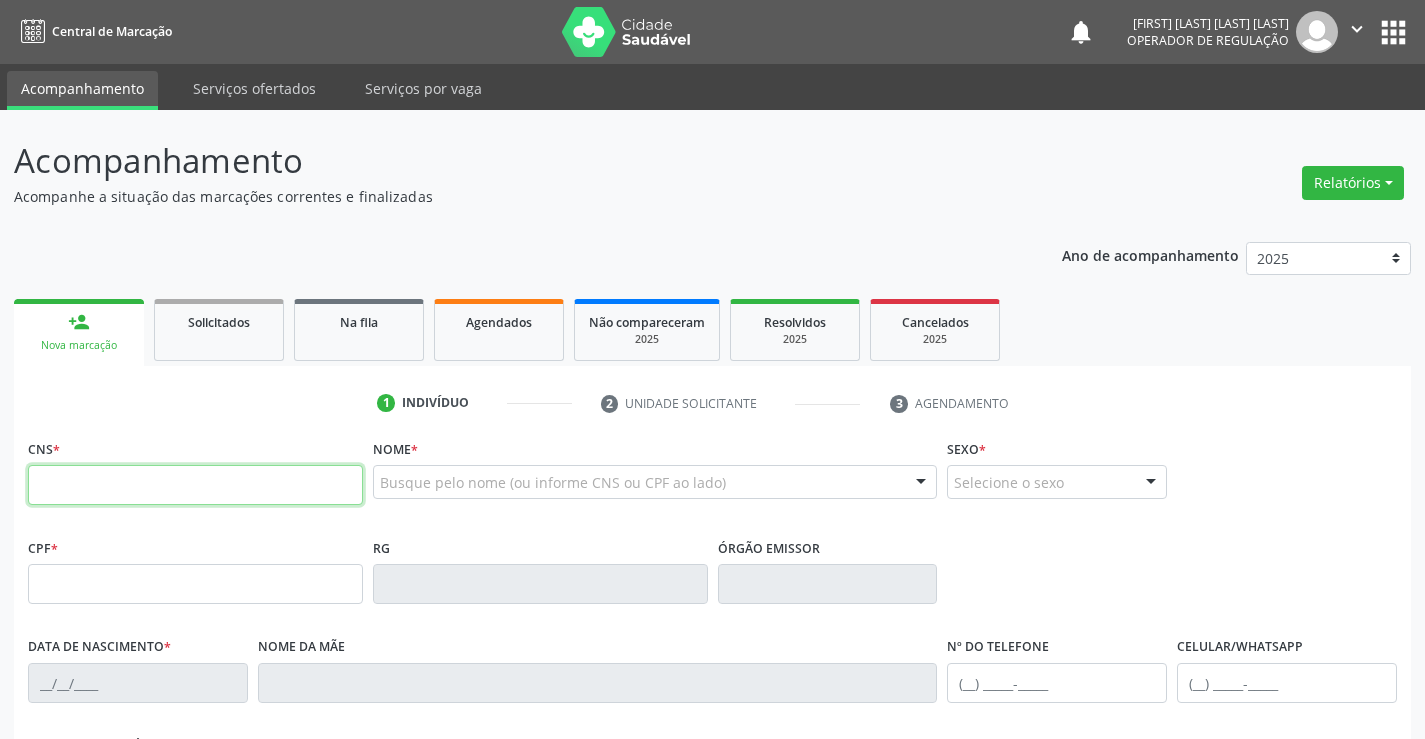 click at bounding box center (195, 485) 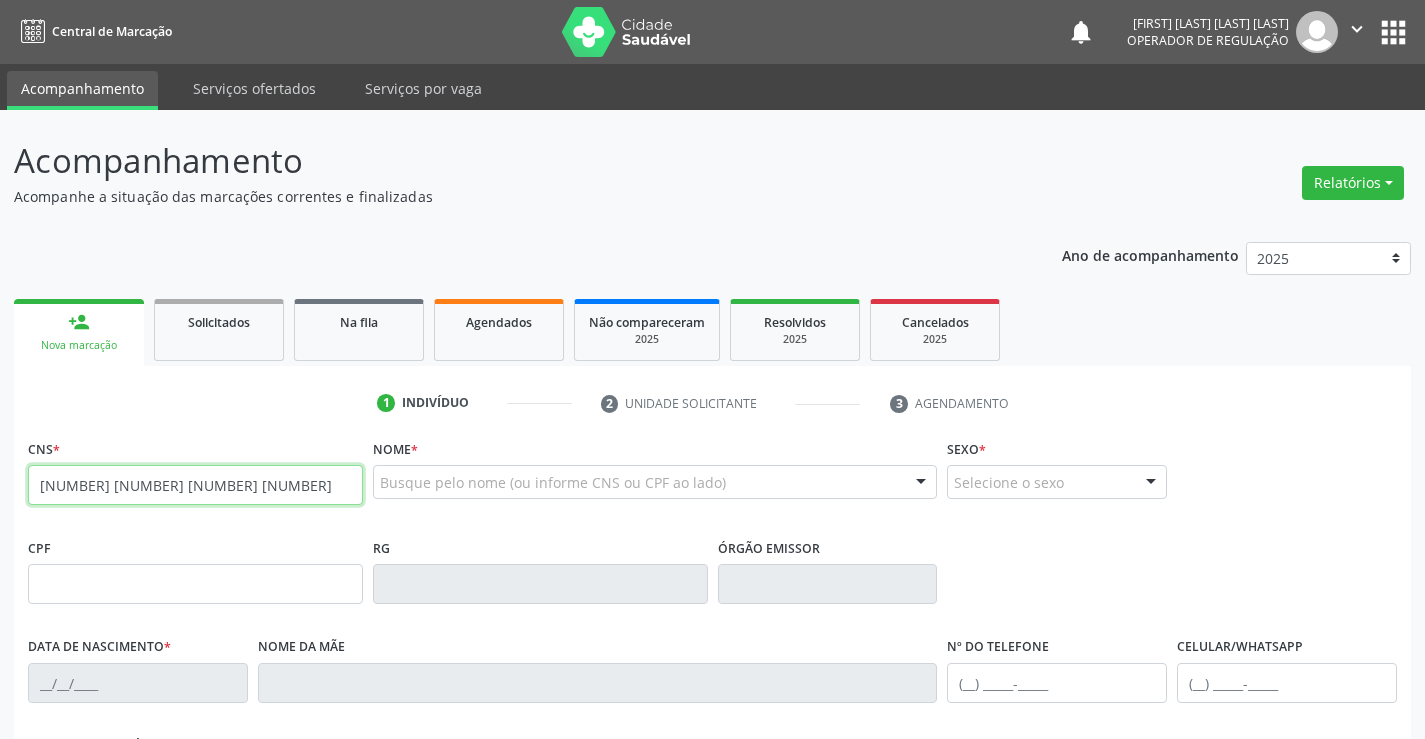 type on "[NUMBER] [NUMBER] [NUMBER] [NUMBER]" 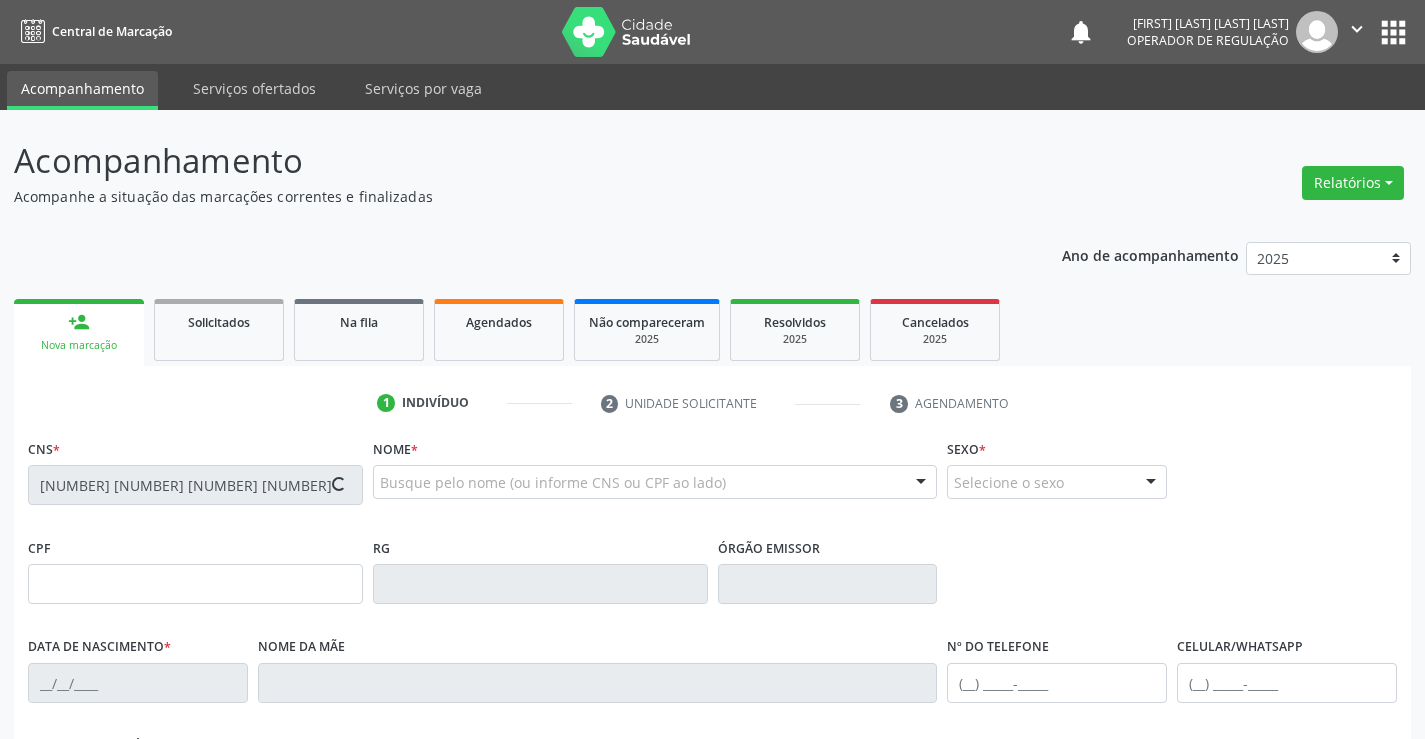 type on "[NUMBER]" 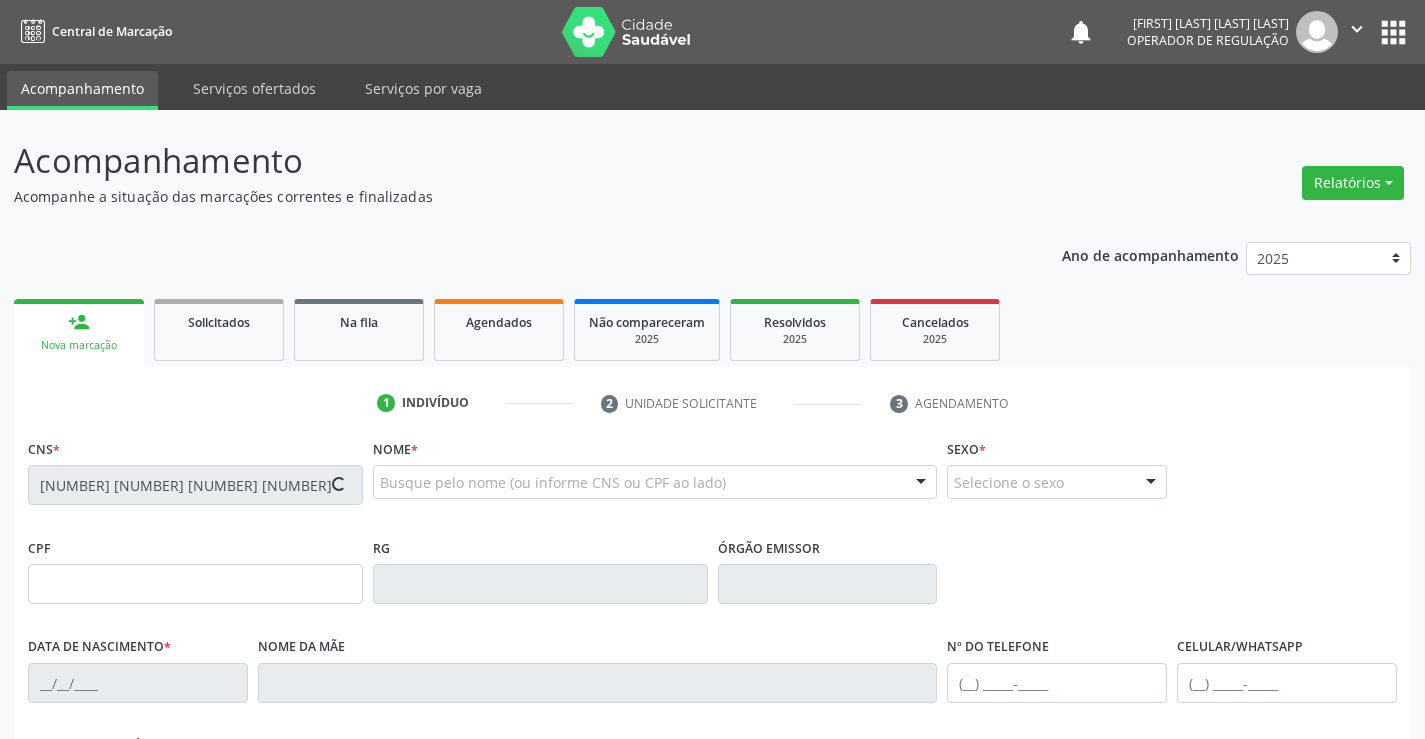 type on "[DATE]" 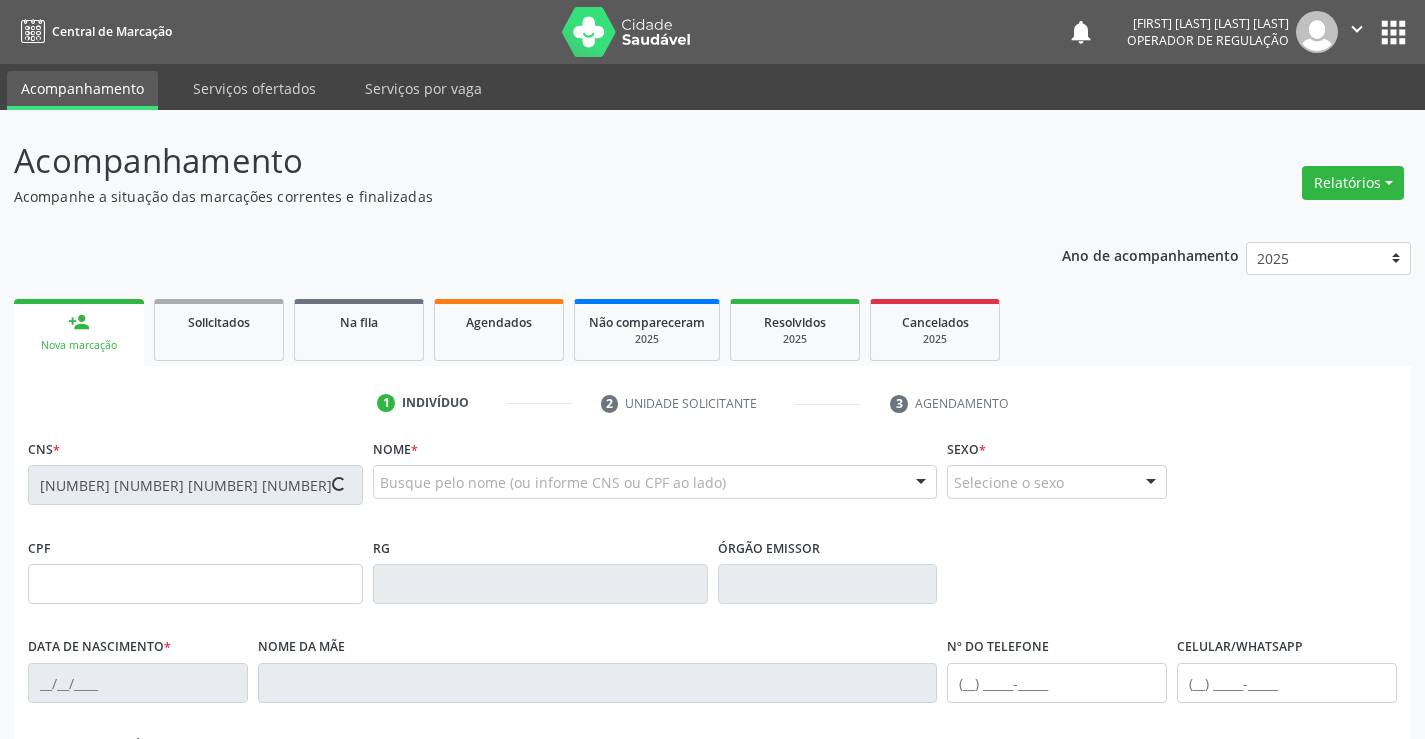 type on "[PHONE]" 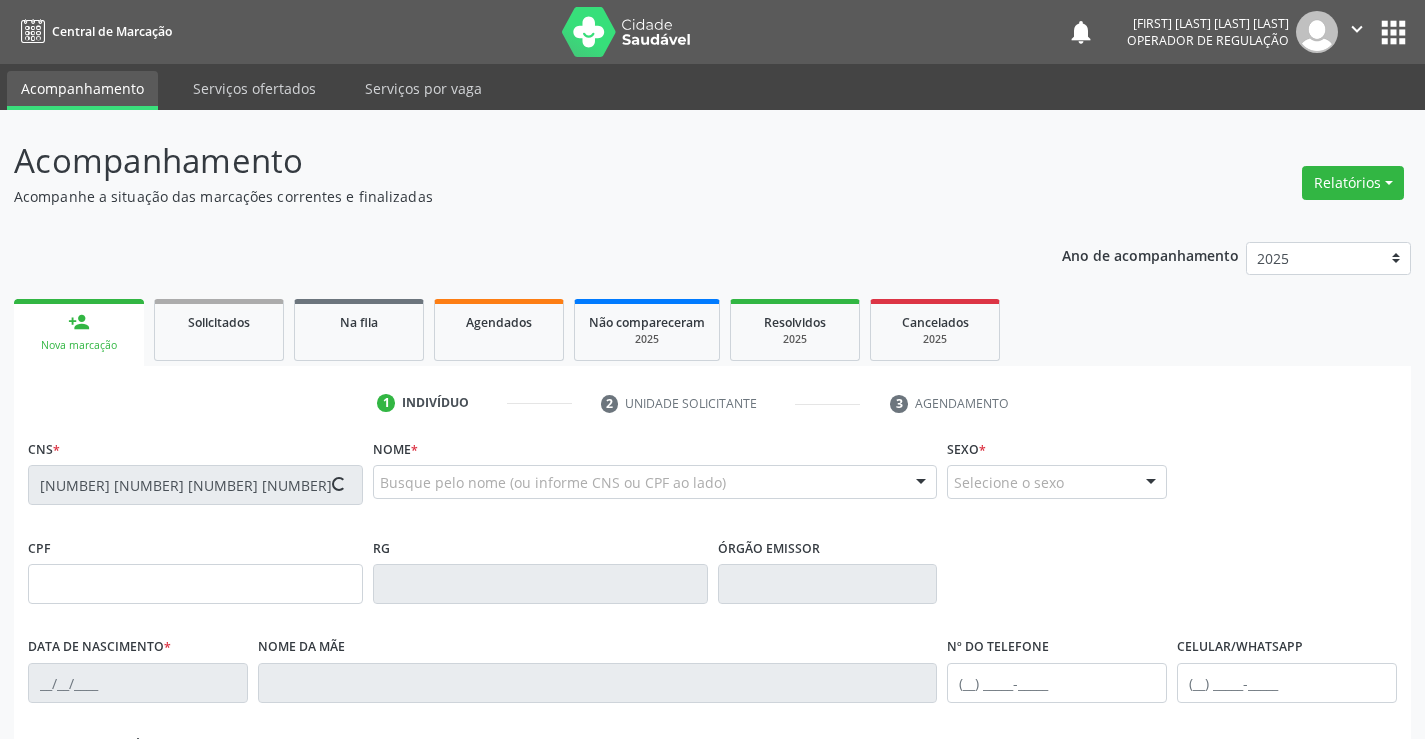type on "[PHONE]" 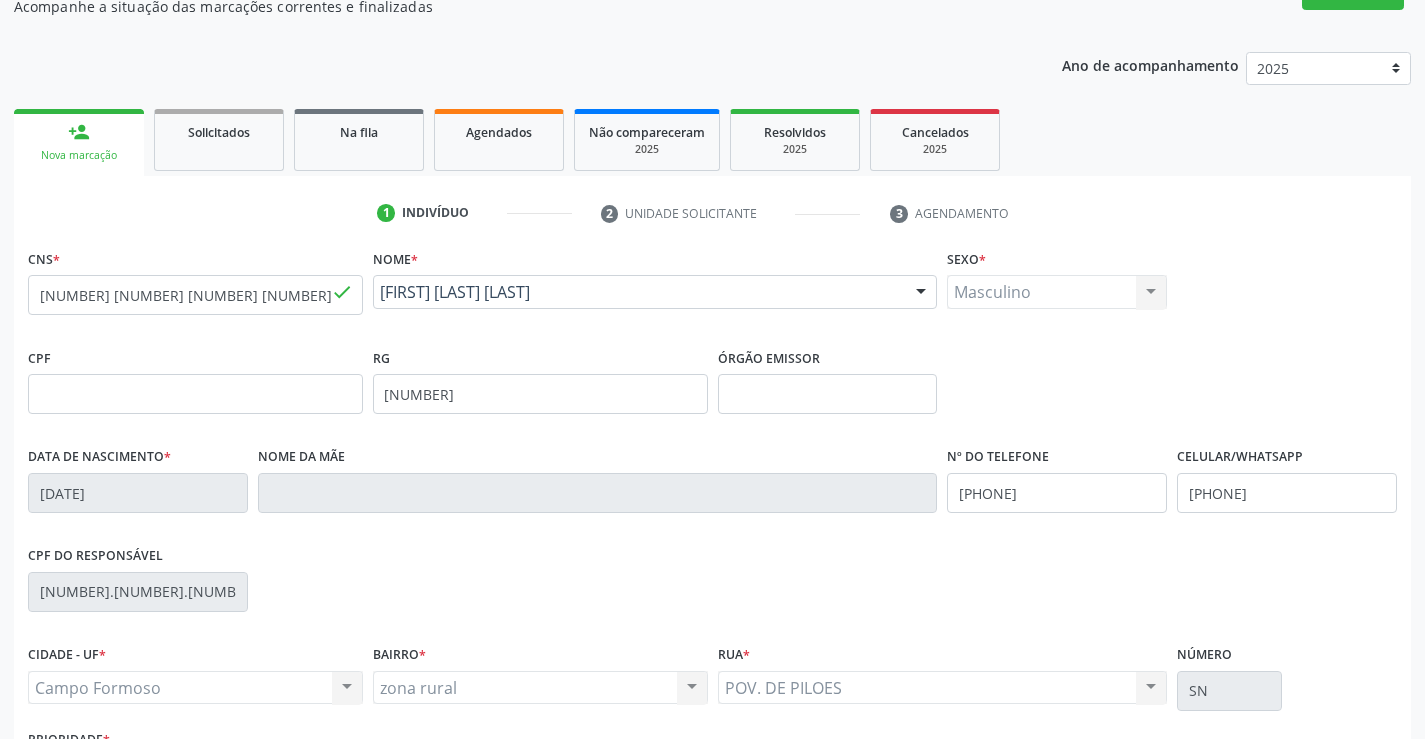 scroll, scrollTop: 345, scrollLeft: 0, axis: vertical 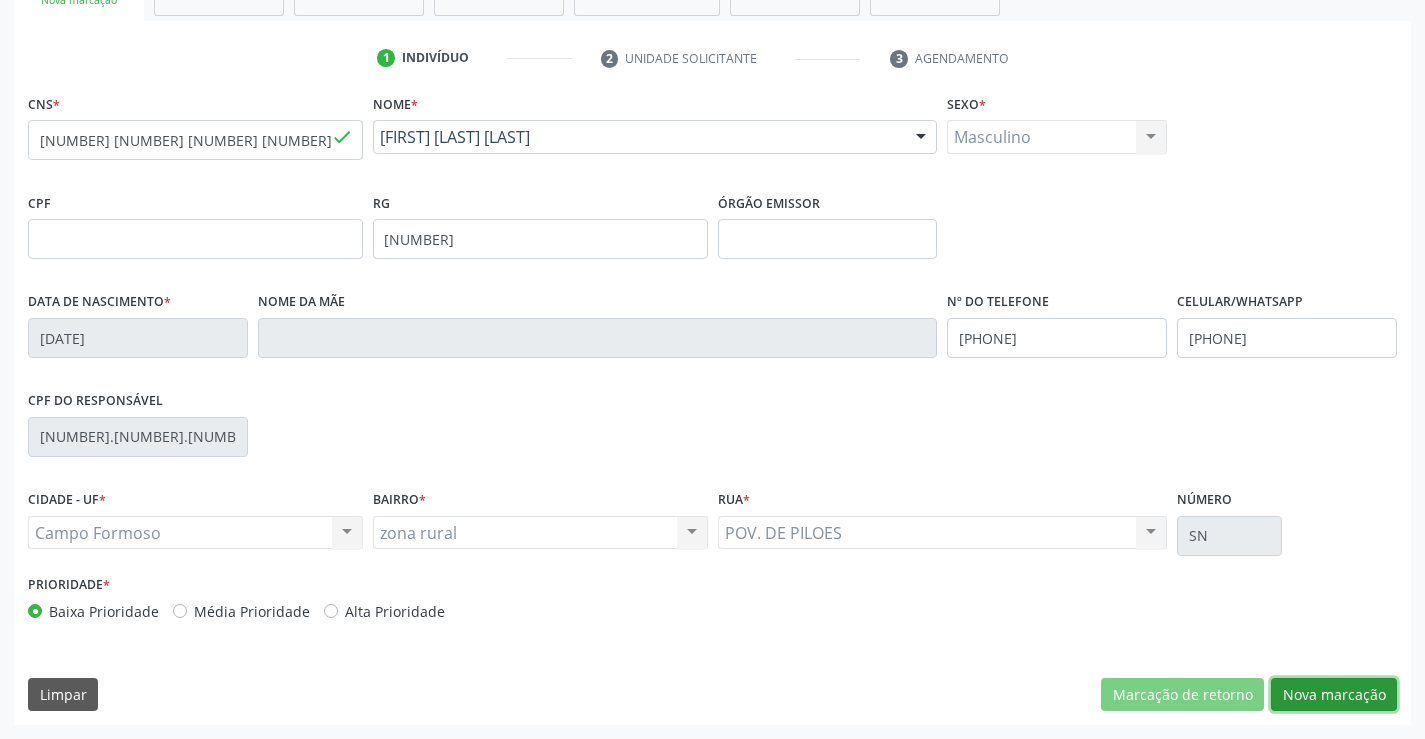 click on "Nova marcação" at bounding box center (1334, 695) 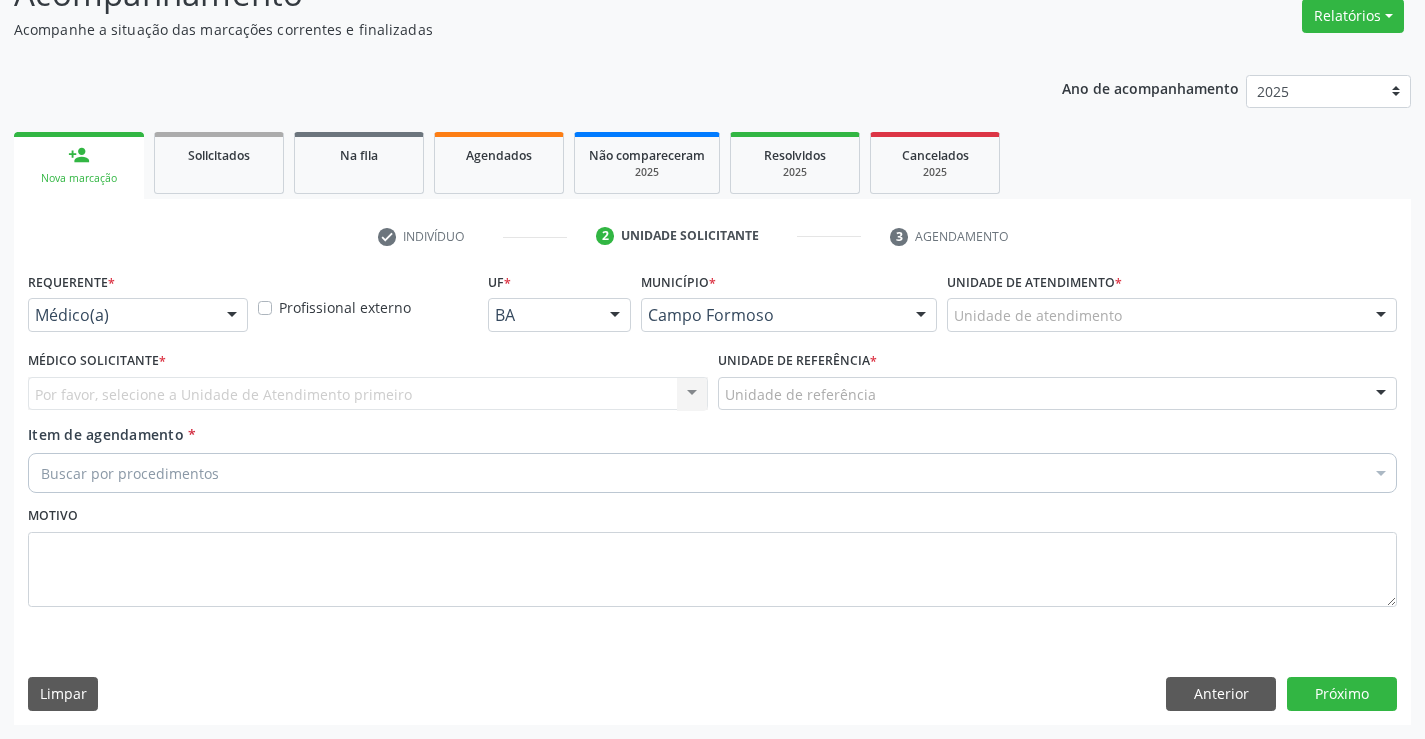 scroll, scrollTop: 167, scrollLeft: 0, axis: vertical 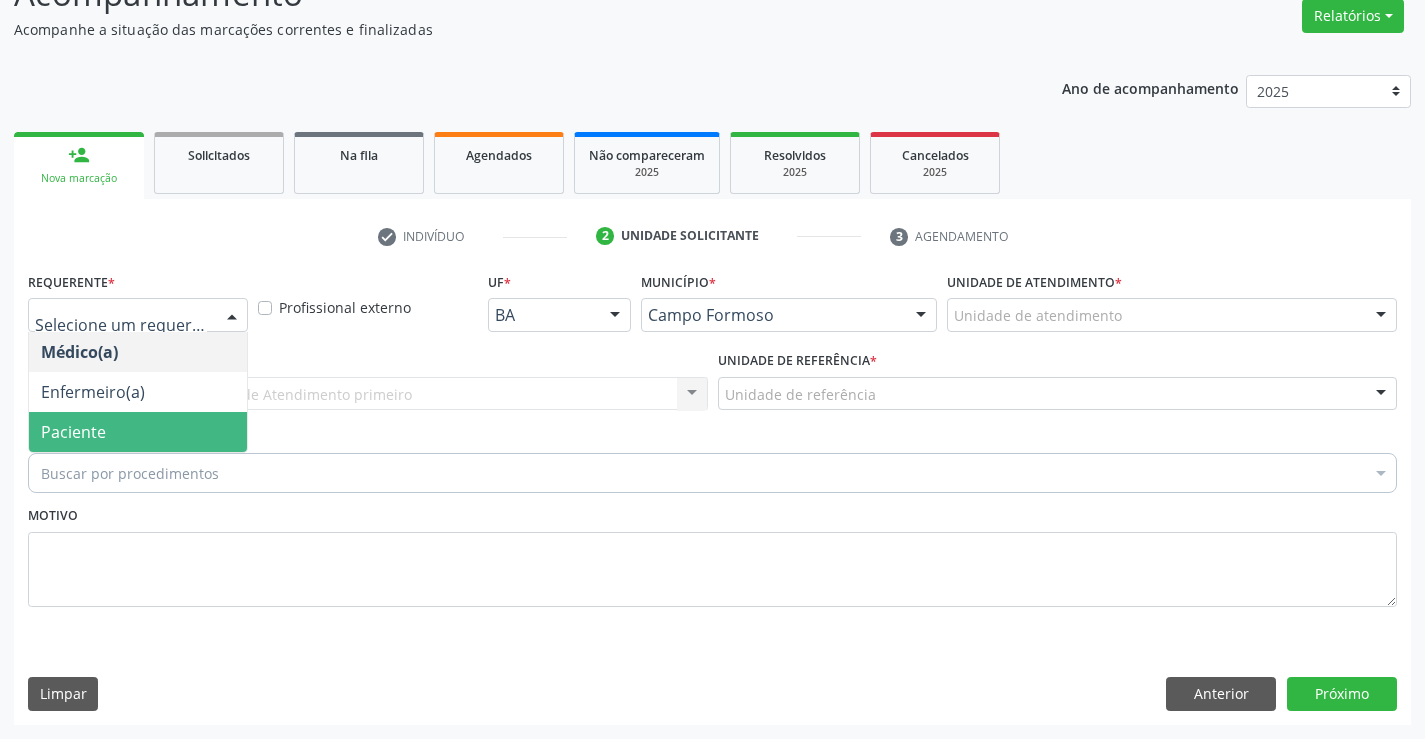 click on "Paciente" at bounding box center [138, 432] 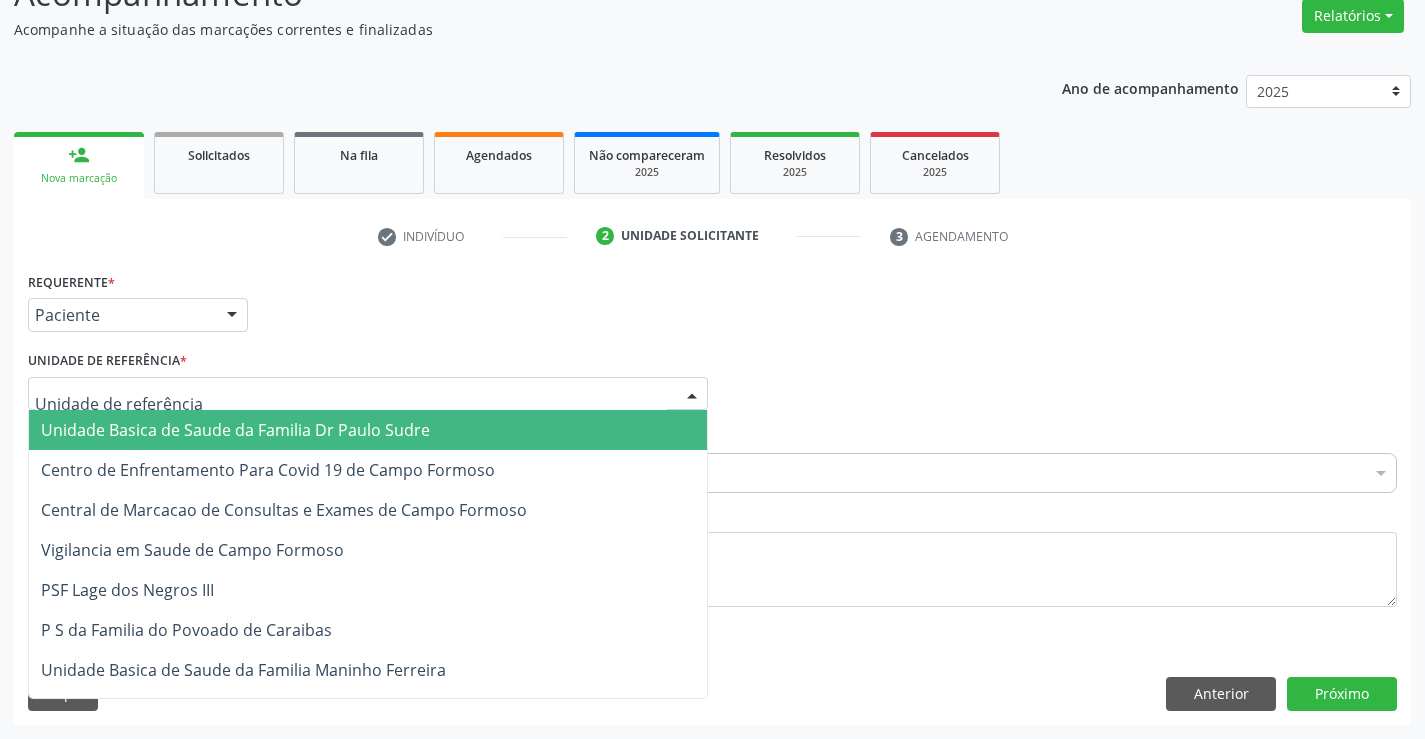 click on "Unidade Basica de Saude da Familia Dr Paulo Sudre" at bounding box center [235, 430] 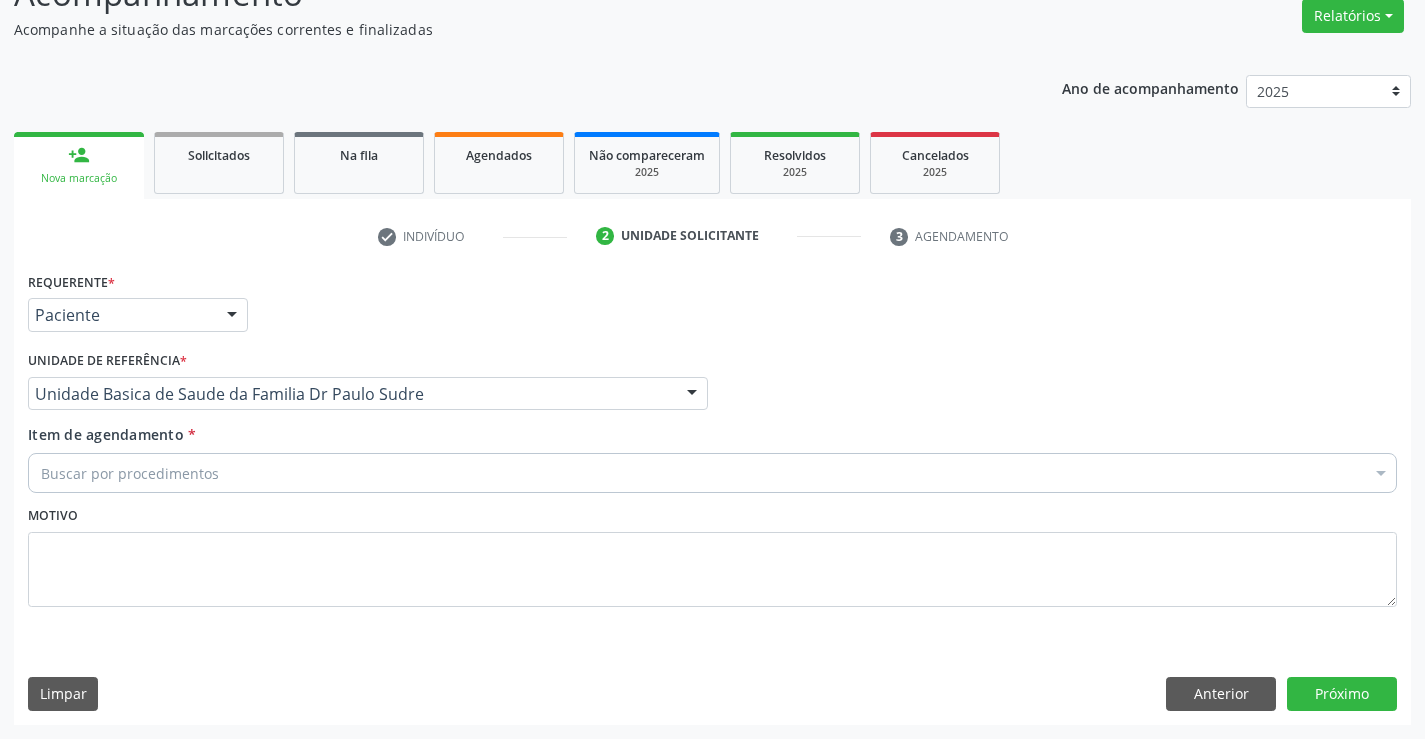 click on "Buscar por procedimentos" at bounding box center [712, 473] 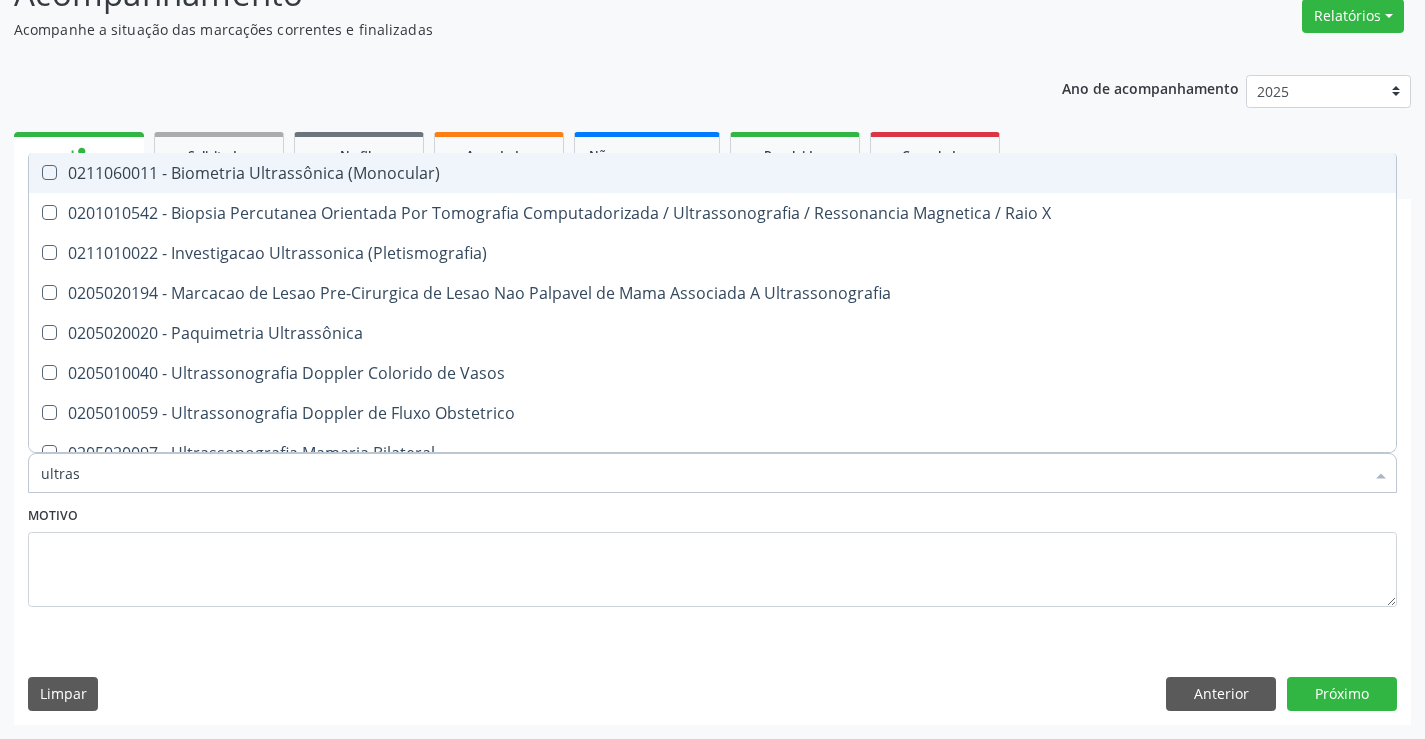 type on "ultrass" 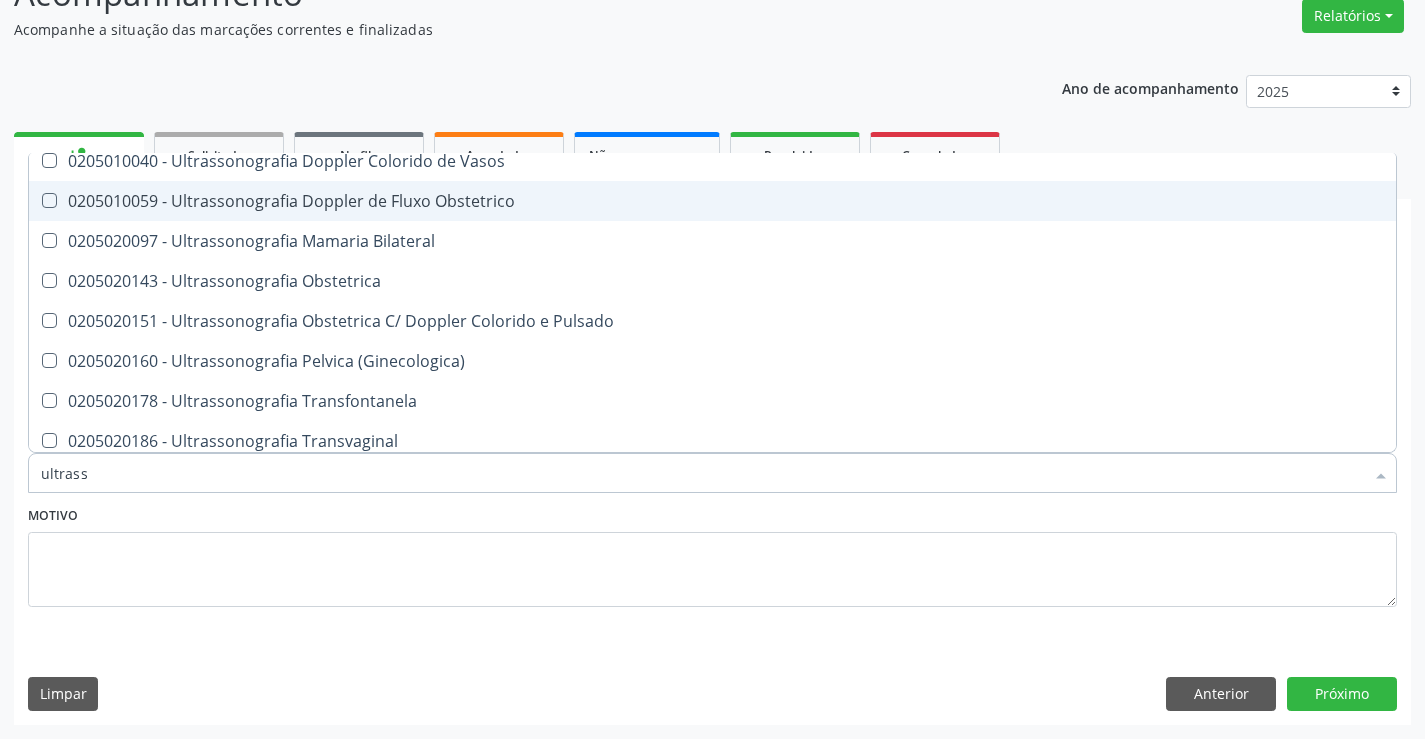 scroll, scrollTop: 300, scrollLeft: 0, axis: vertical 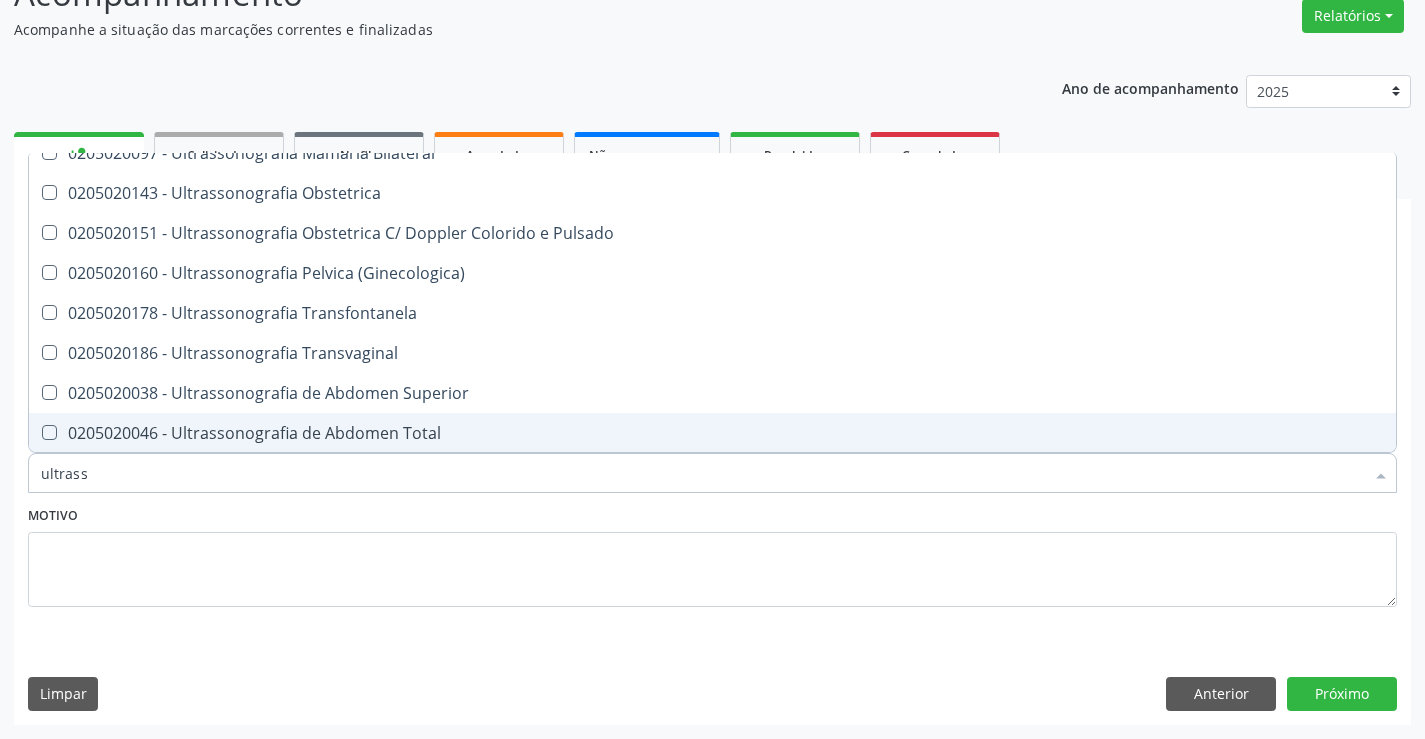 click on "0205020046 - Ultrassonografia de Abdomen Total" at bounding box center [712, 433] 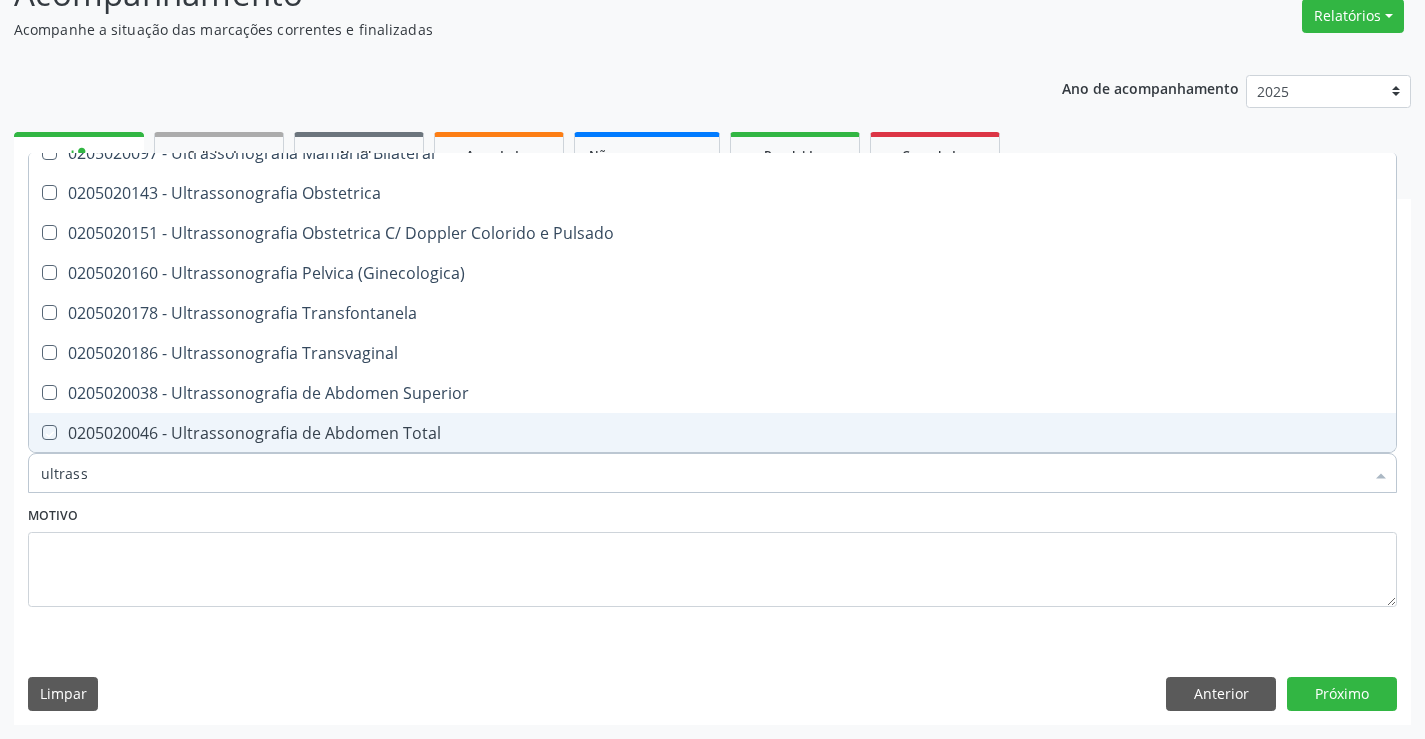 checkbox on "true" 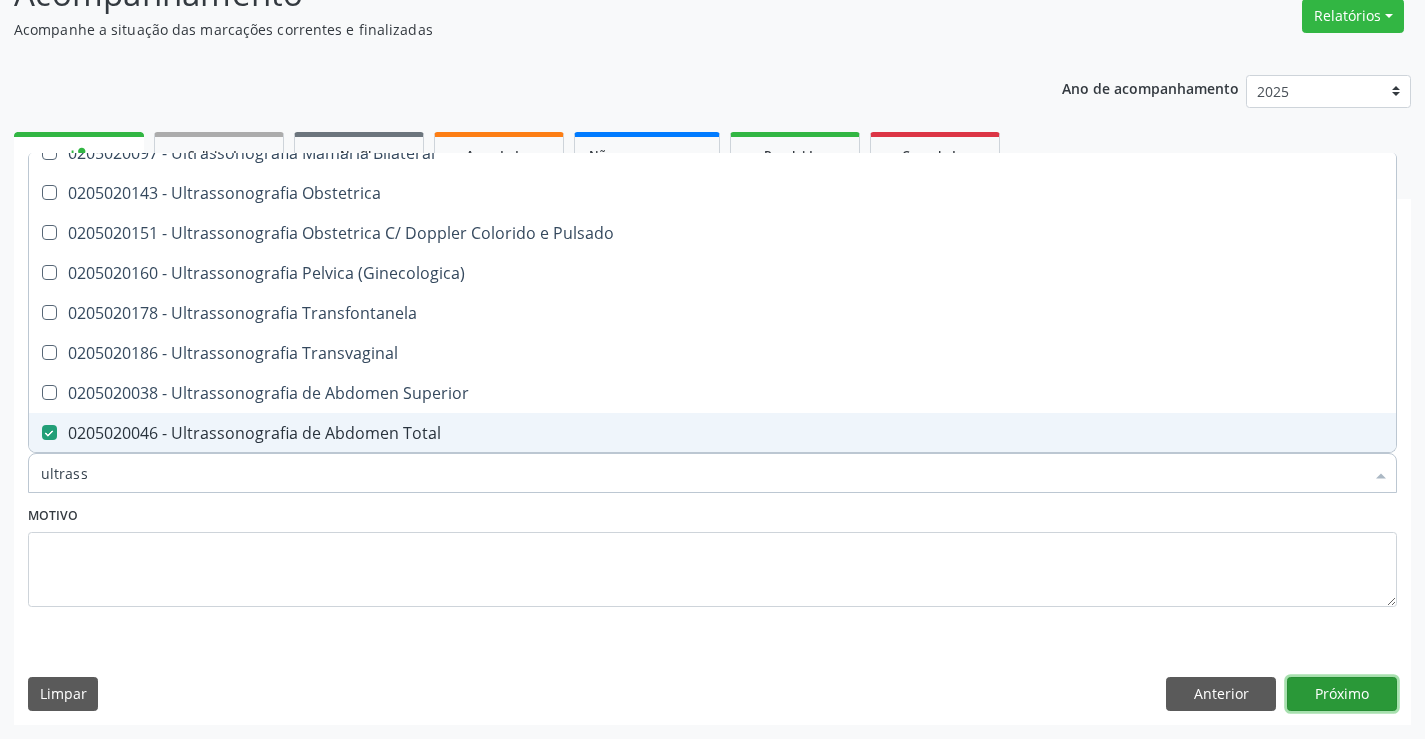 click on "Próximo" at bounding box center [1342, 694] 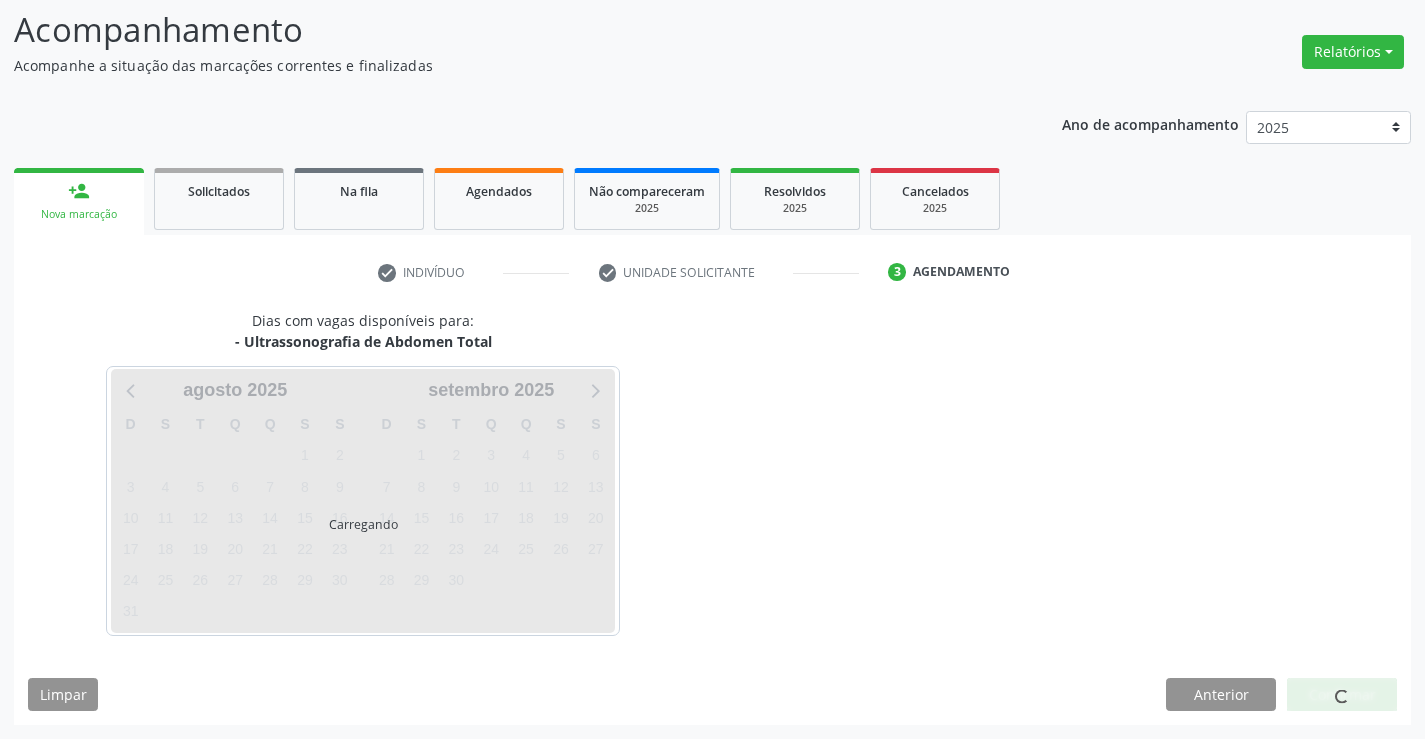 scroll, scrollTop: 131, scrollLeft: 0, axis: vertical 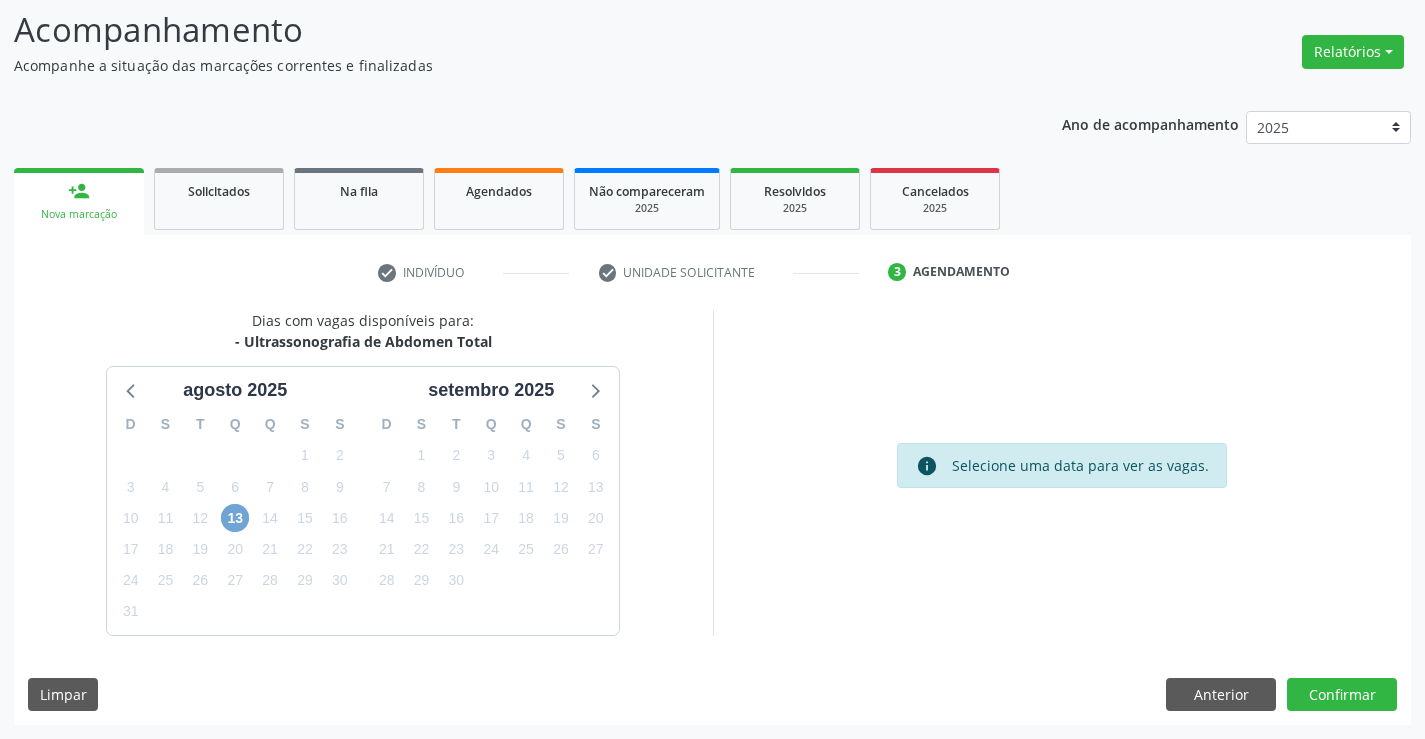 click on "13" at bounding box center (235, 518) 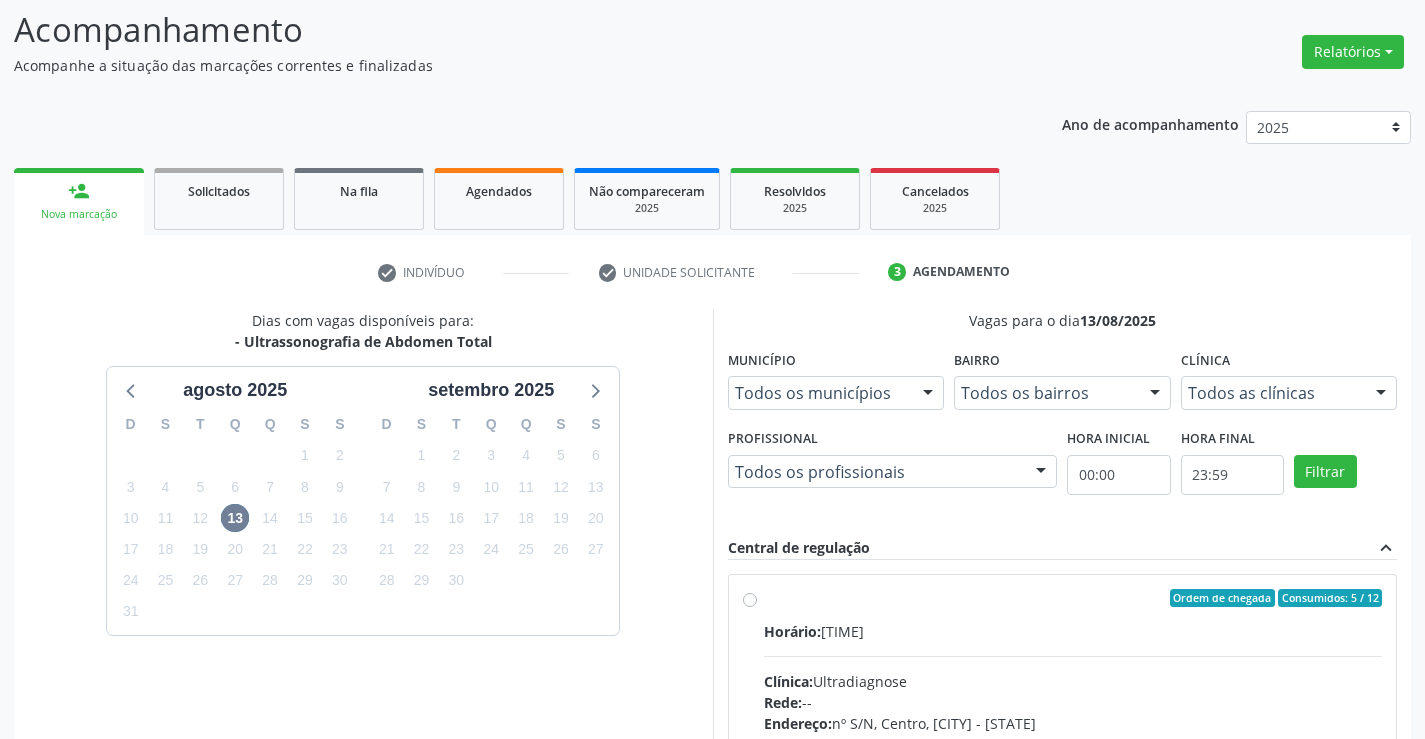 click on "Ordem de chegada
Consumidos: 5 / 12
Horário:   [TIME]
Clínica:  Ultradiagnose
Rede:
--
Endereço:   nº S/N, Centro, [CITY] - [STATE]
Telefone:   [PHONE]
Profissional:
[FIRST] [LAST] [LAST]
Informações adicionais sobre o atendimento
Idade de atendimento:
de 0 a 120 anos
Gênero(s) atendido(s):
Masculino e Feminino
Informações adicionais:
--" at bounding box center (1073, 742) 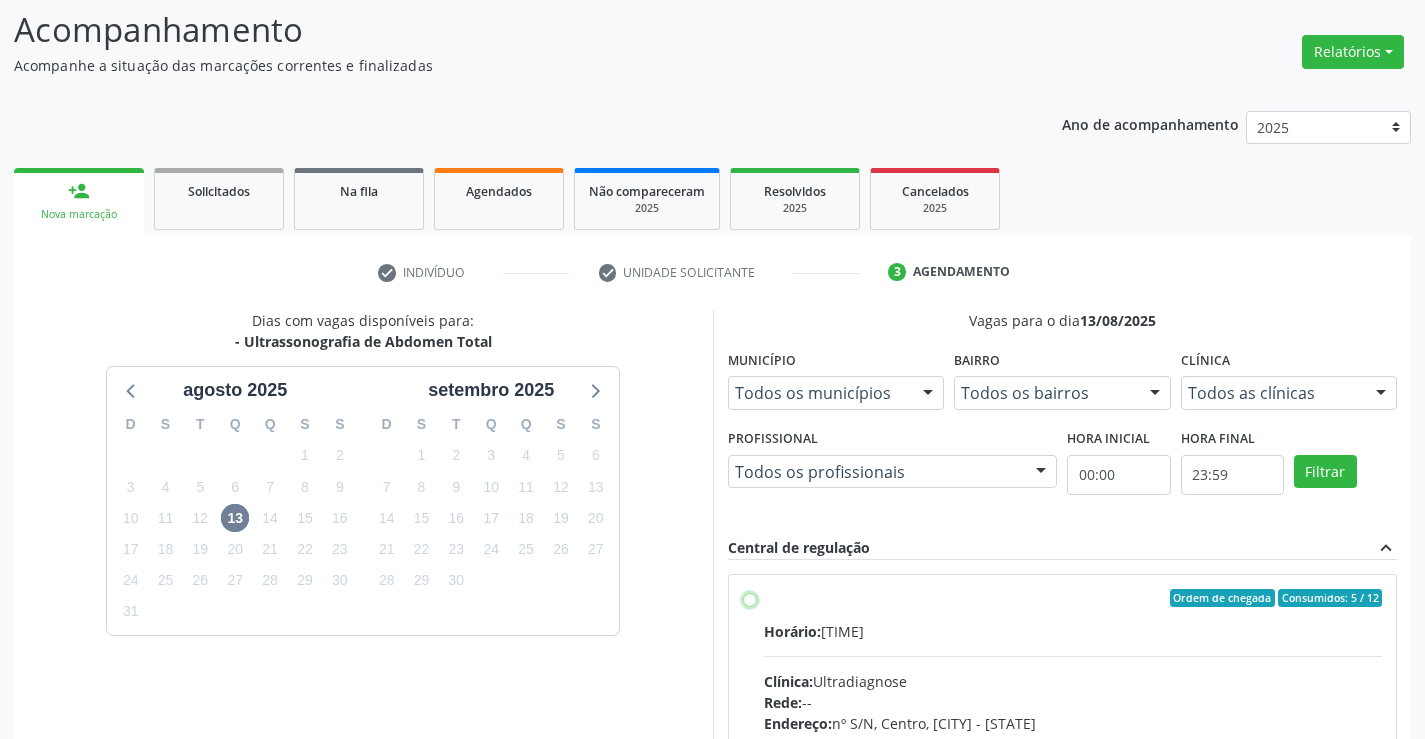 click on "Ordem de chegada
Consumidos: 5 / 12
Horário:   [TIME]
Clínica:  Ultradiagnose
Rede:
--
Endereço:   nº S/N, Centro, [CITY] - [STATE]
Telefone:   [PHONE]
Profissional:
[FIRST] [LAST] [LAST]
Informações adicionais sobre o atendimento
Idade de atendimento:
de 0 a 120 anos
Gênero(s) atendido(s):
Masculino e Feminino
Informações adicionais:
--" at bounding box center (750, 598) 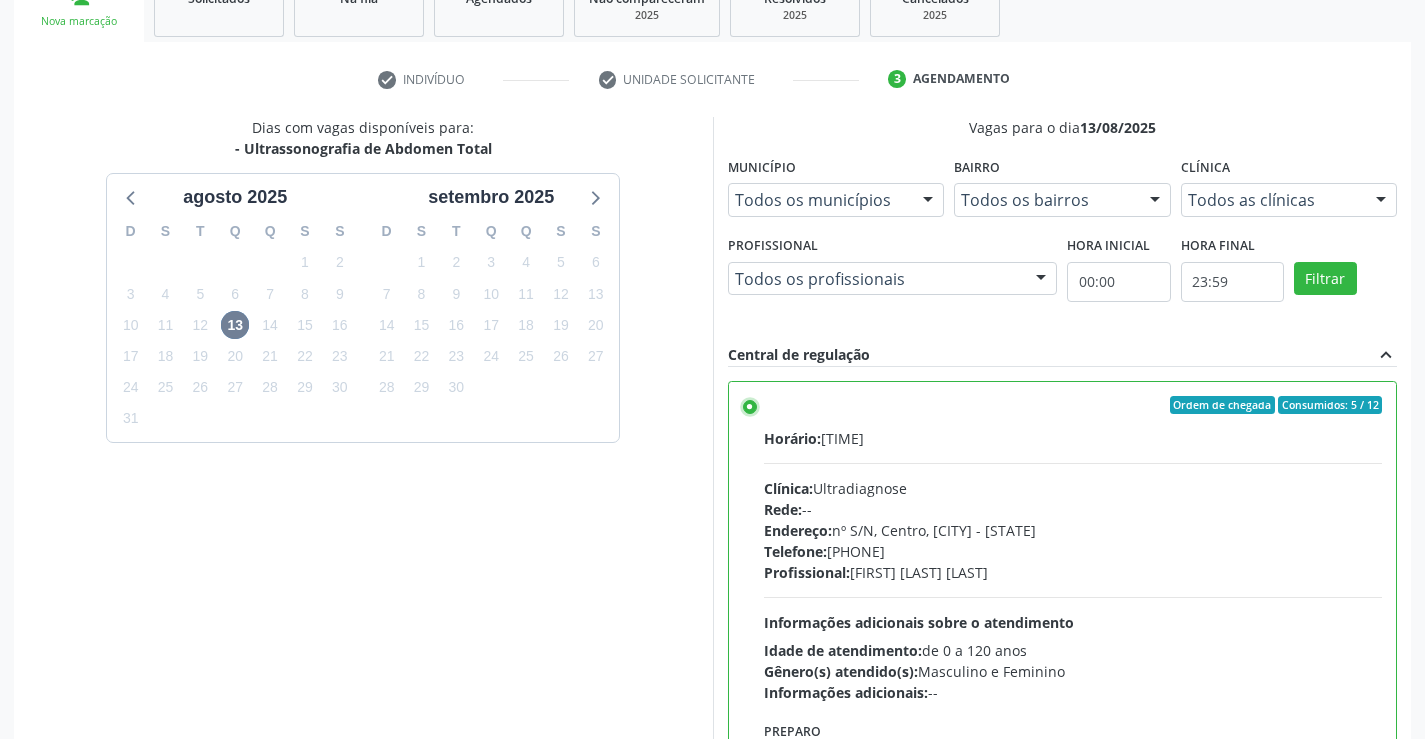 scroll, scrollTop: 456, scrollLeft: 0, axis: vertical 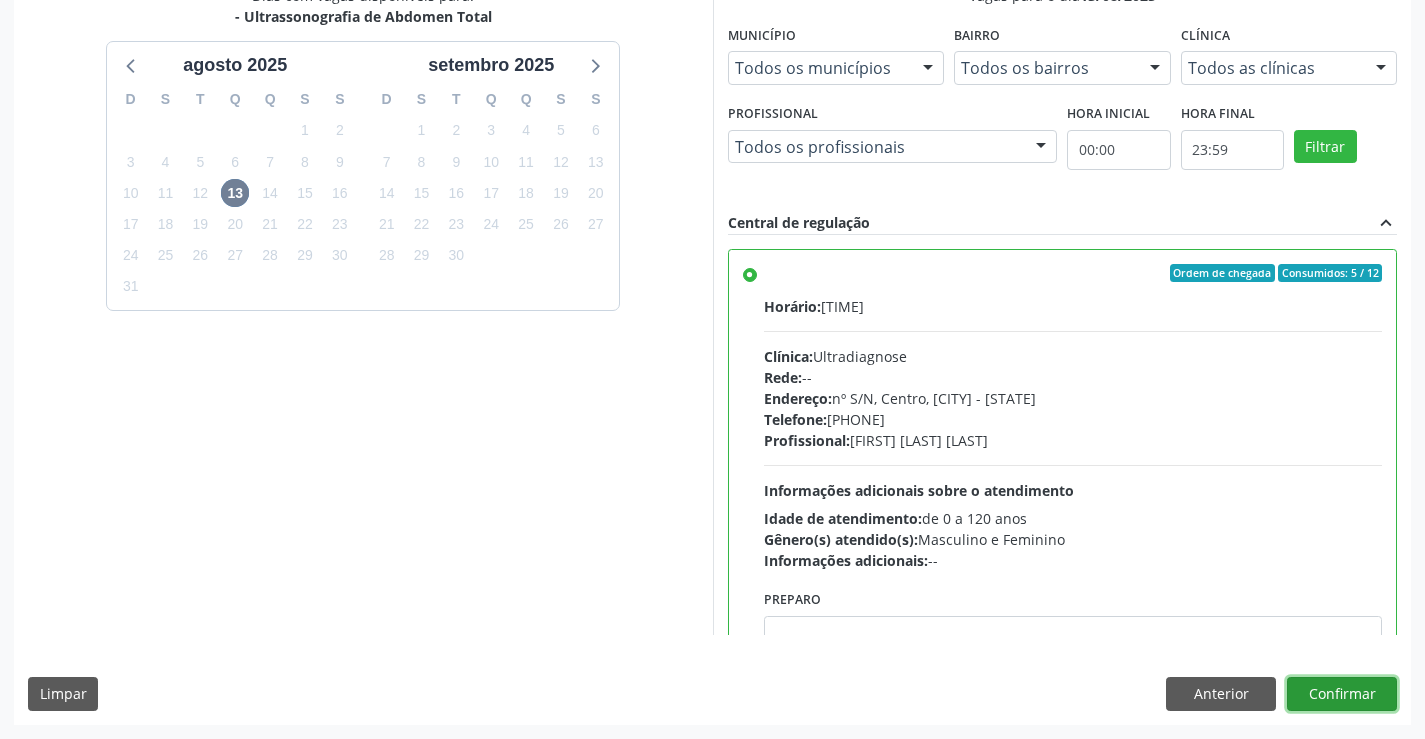 click on "Confirmar" at bounding box center [1342, 694] 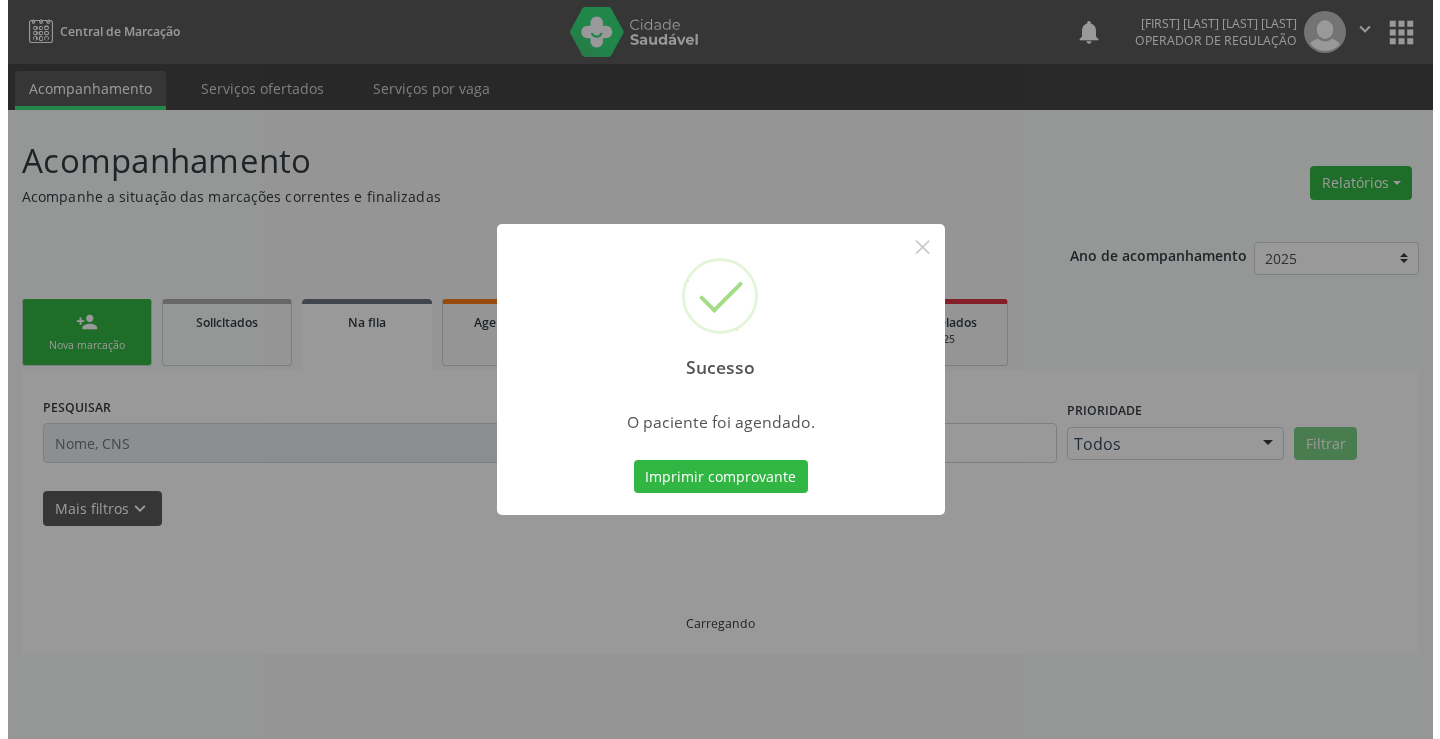 scroll, scrollTop: 0, scrollLeft: 0, axis: both 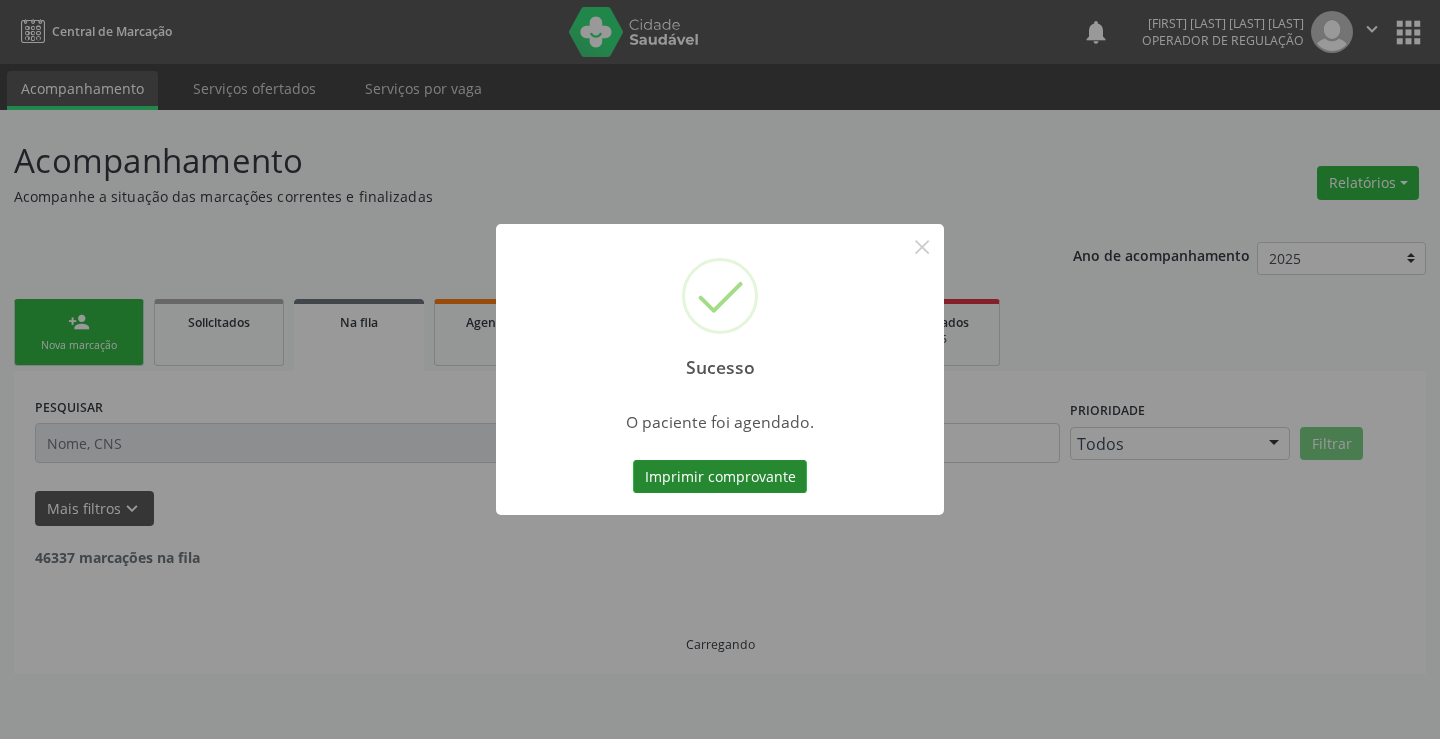 click on "Imprimir comprovante" at bounding box center (720, 477) 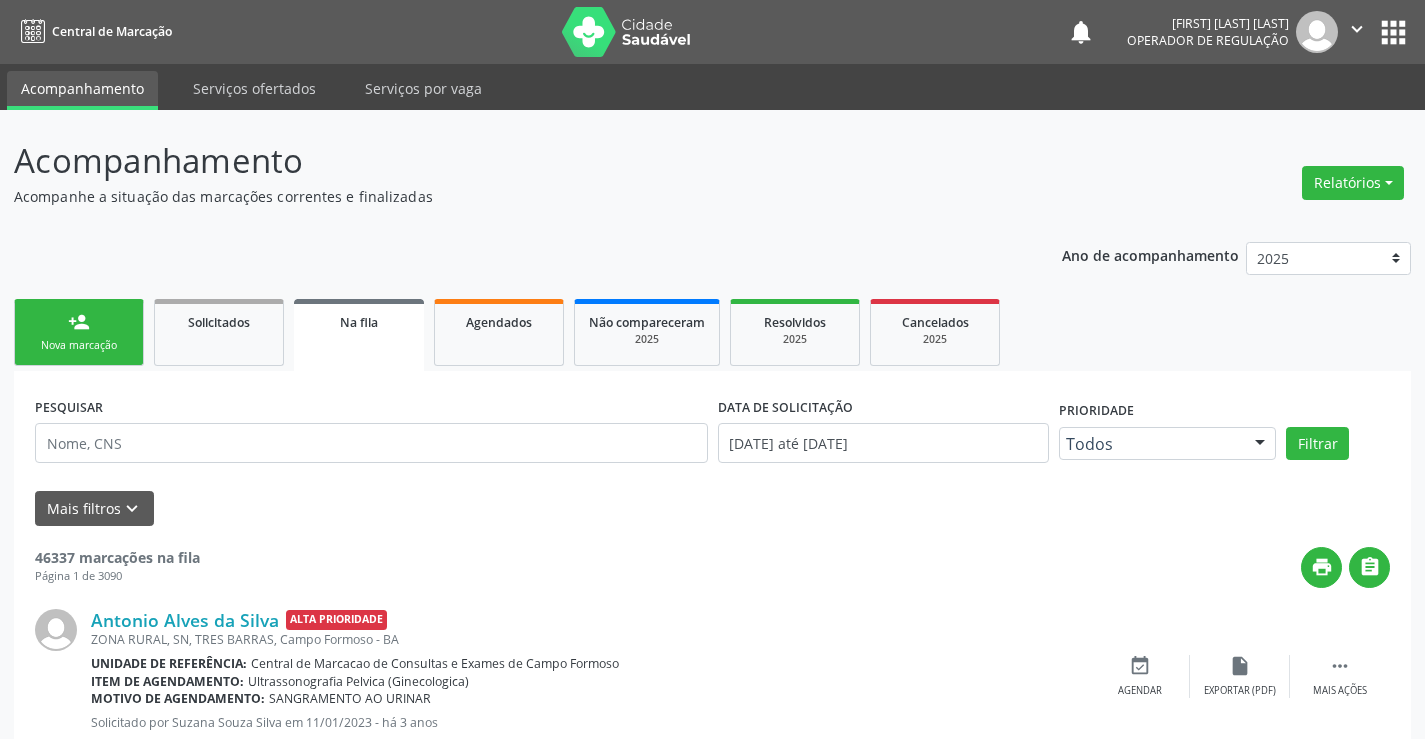 scroll, scrollTop: 0, scrollLeft: 0, axis: both 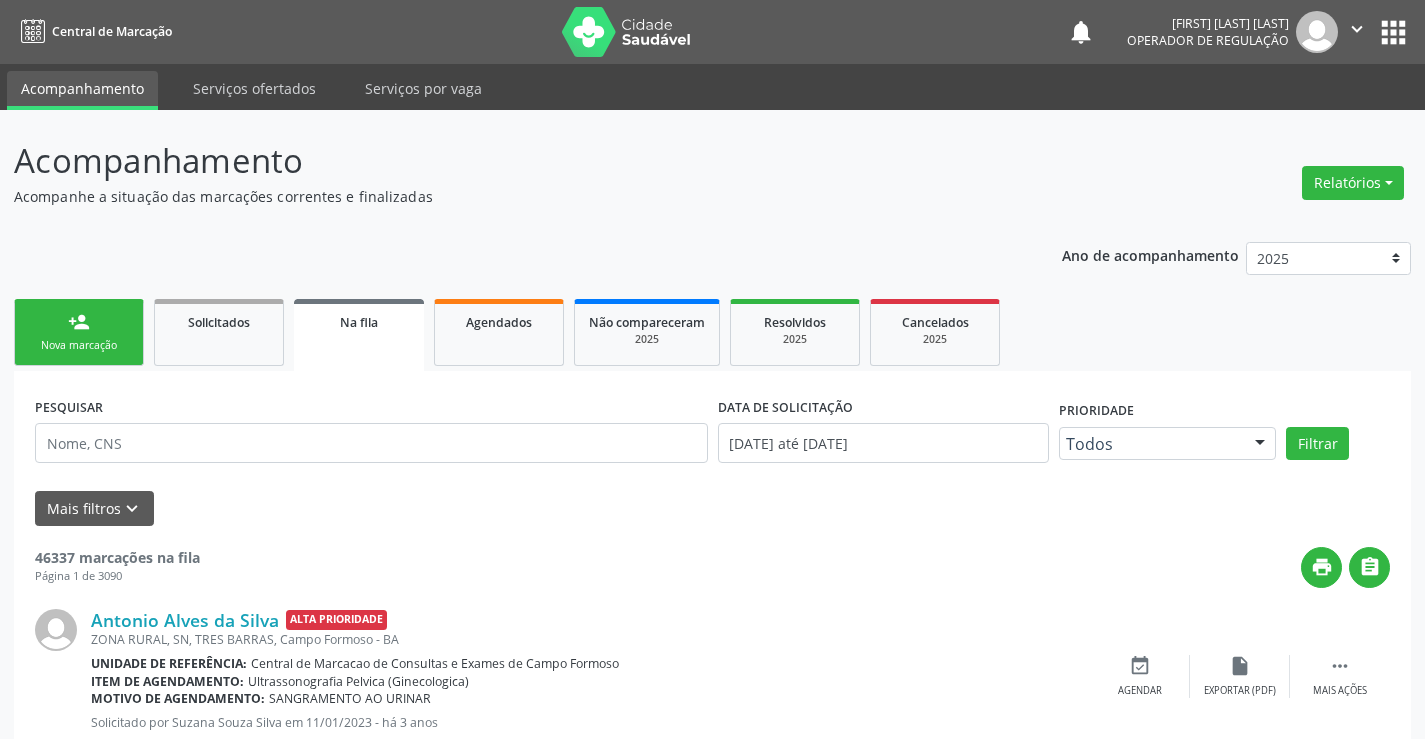 click on "person_add
Nova marcação" at bounding box center (79, 332) 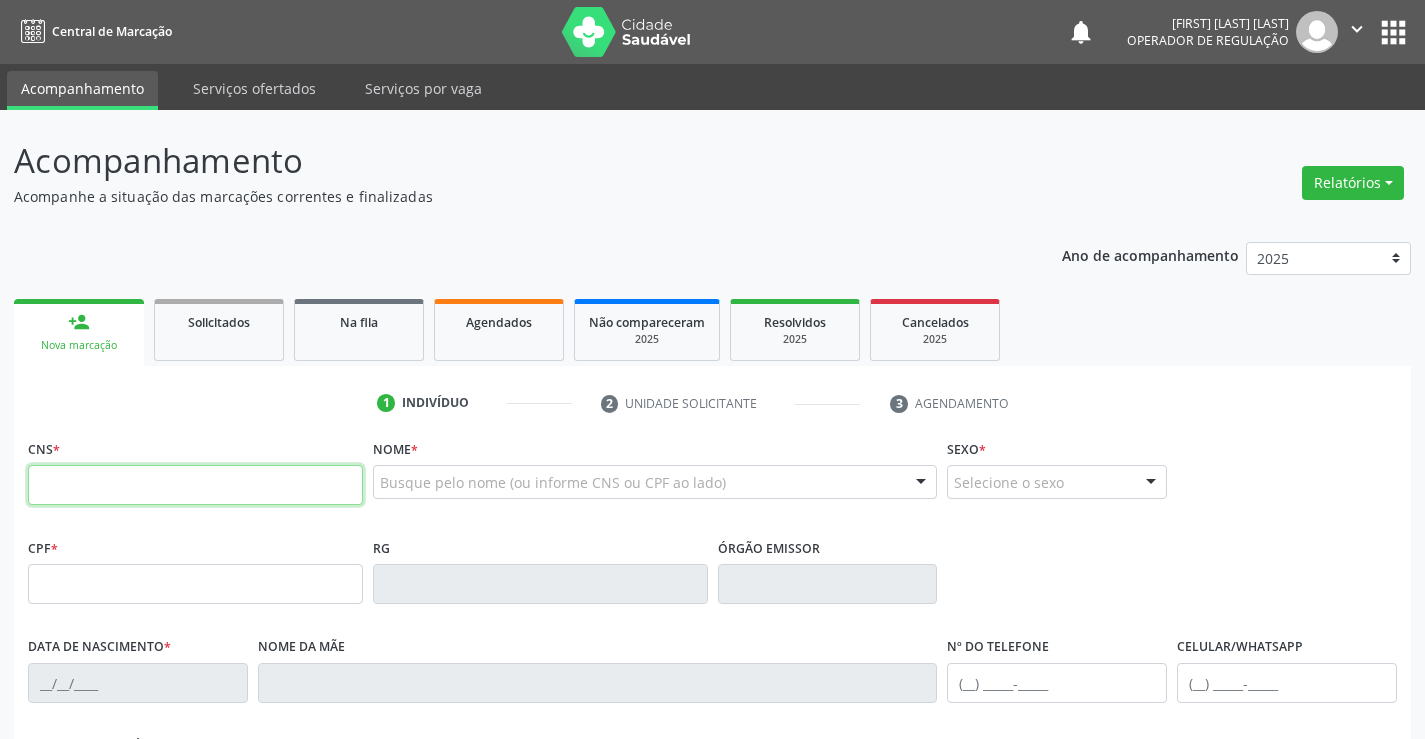 click at bounding box center (195, 485) 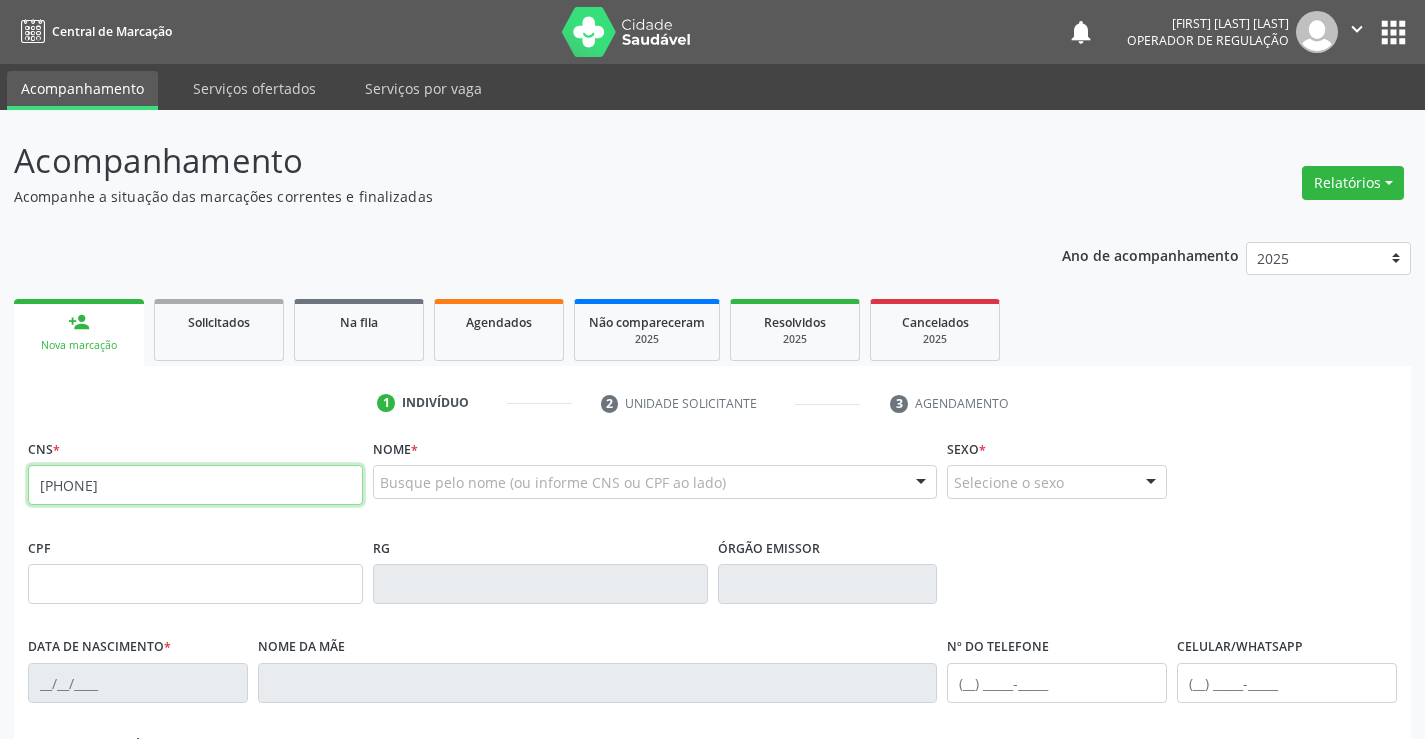 type on "701 8022 0860 6871" 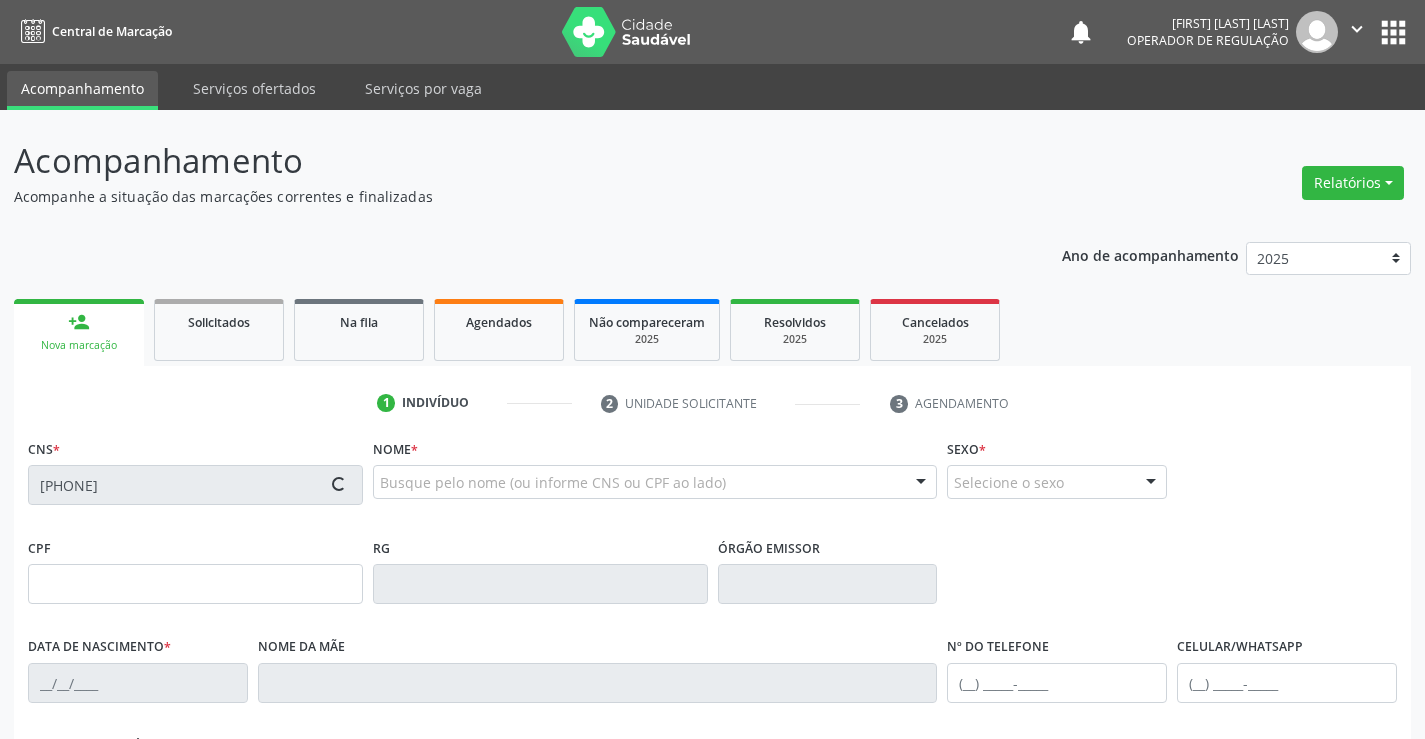 type on "0382466004" 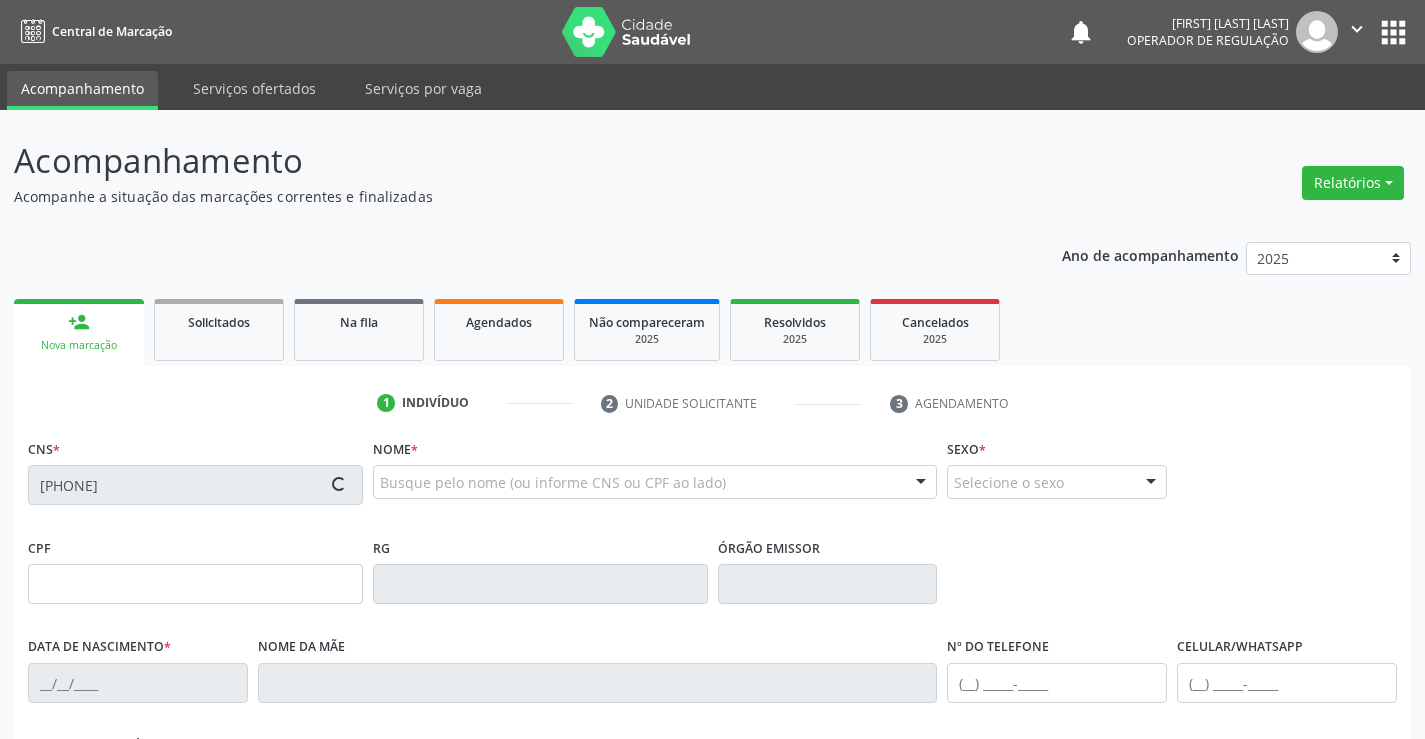 type on "10/09/1967" 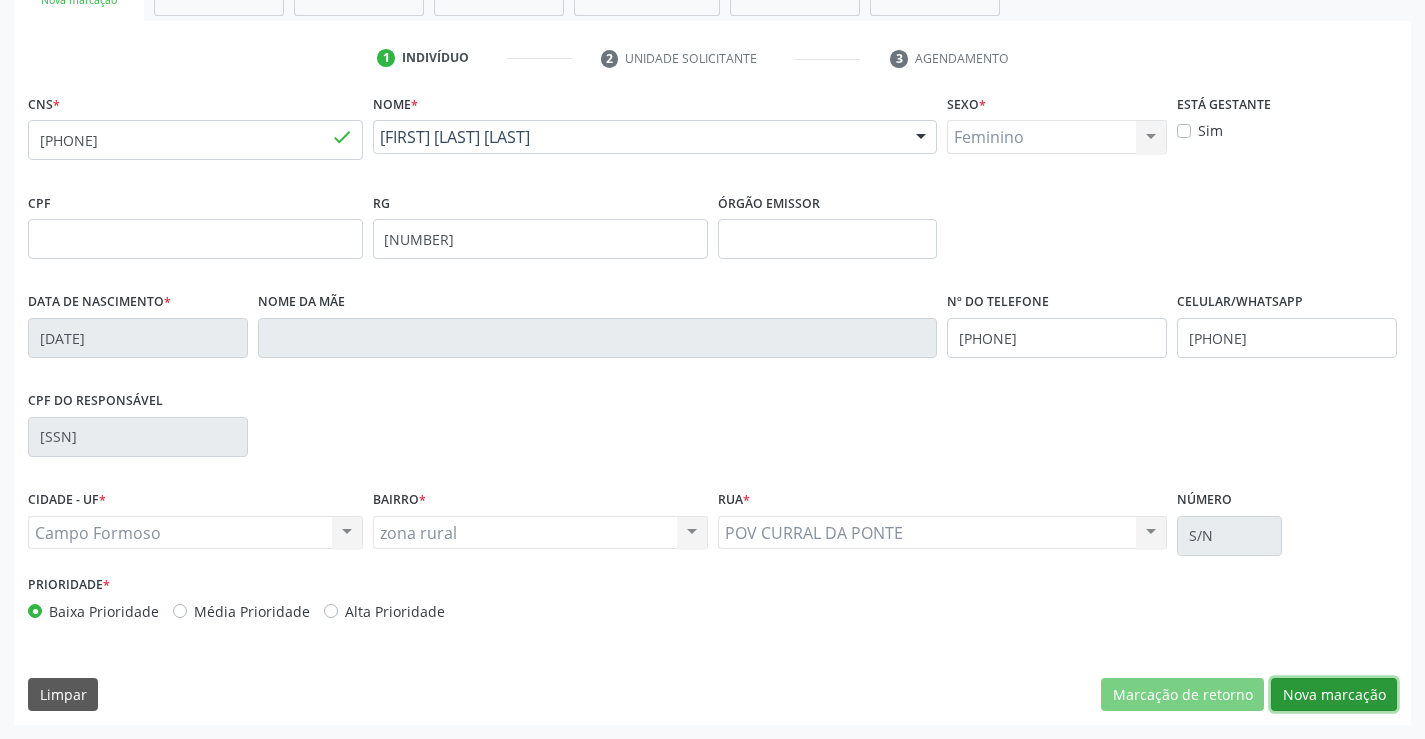 click on "Nova marcação" at bounding box center (1334, 695) 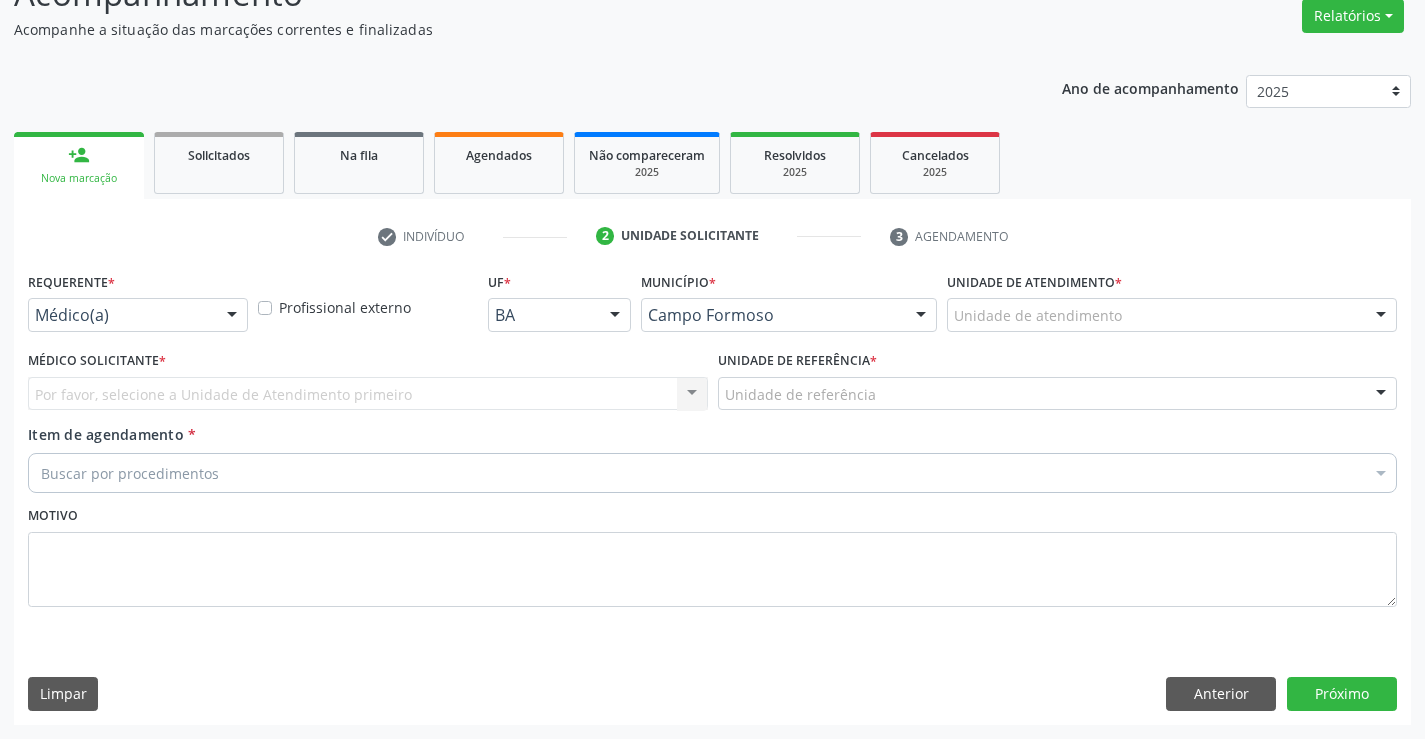 scroll, scrollTop: 167, scrollLeft: 0, axis: vertical 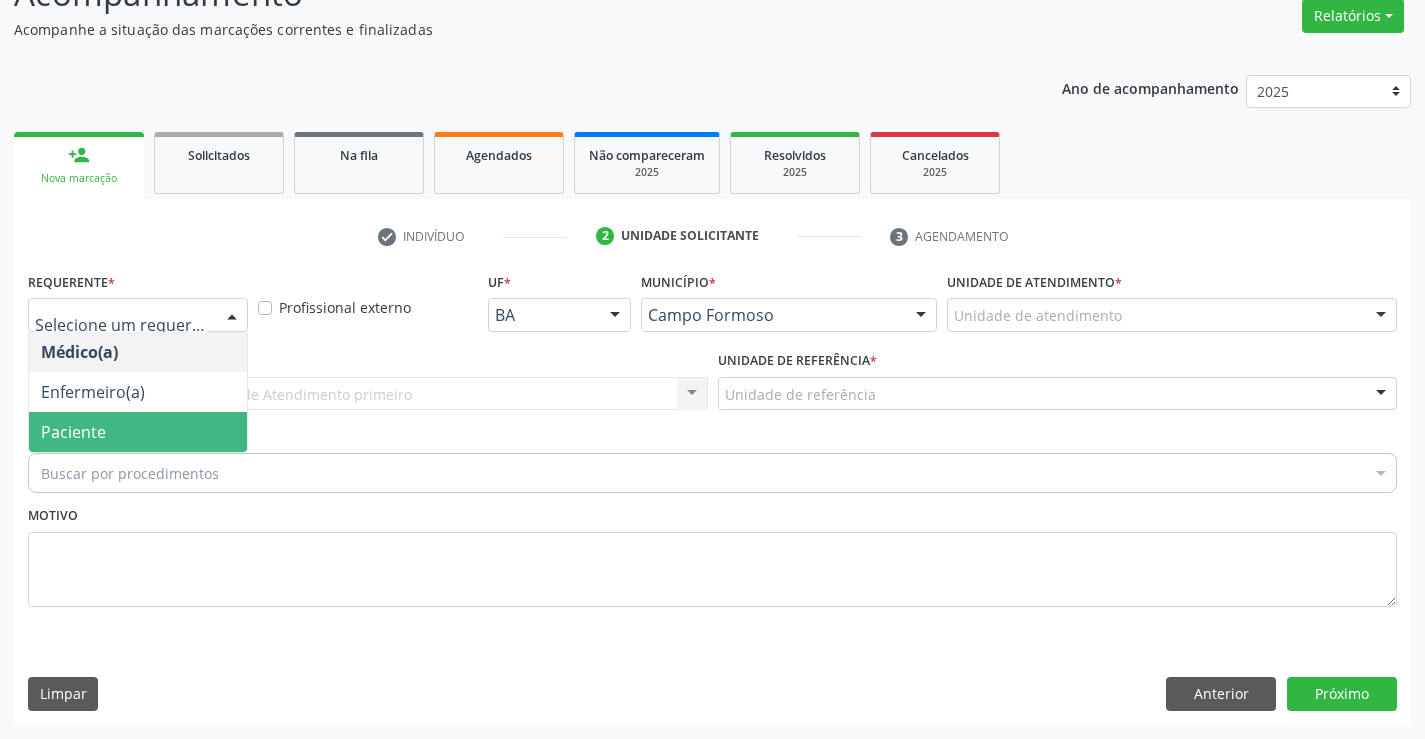 drag, startPoint x: 126, startPoint y: 430, endPoint x: 128, endPoint y: 408, distance: 22.090721 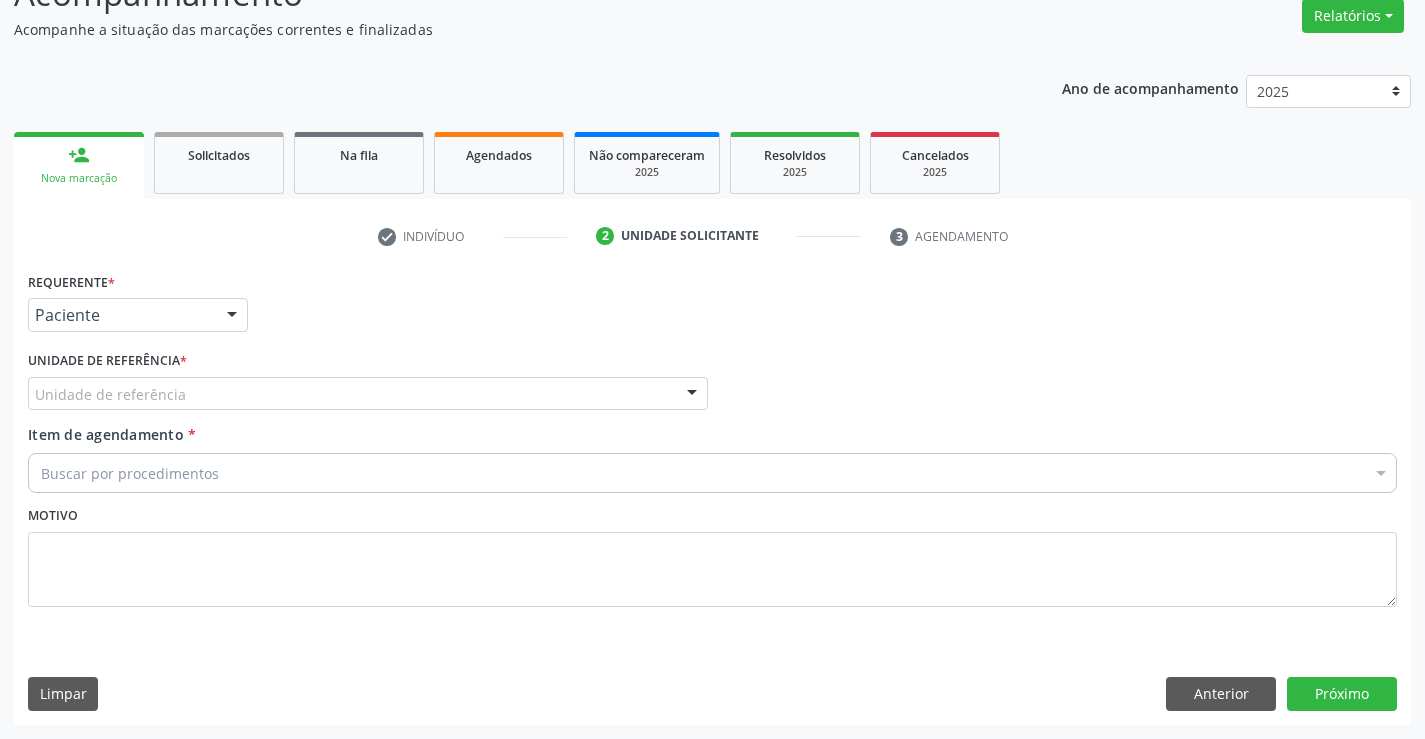 click on "Unidade de referência" at bounding box center [368, 394] 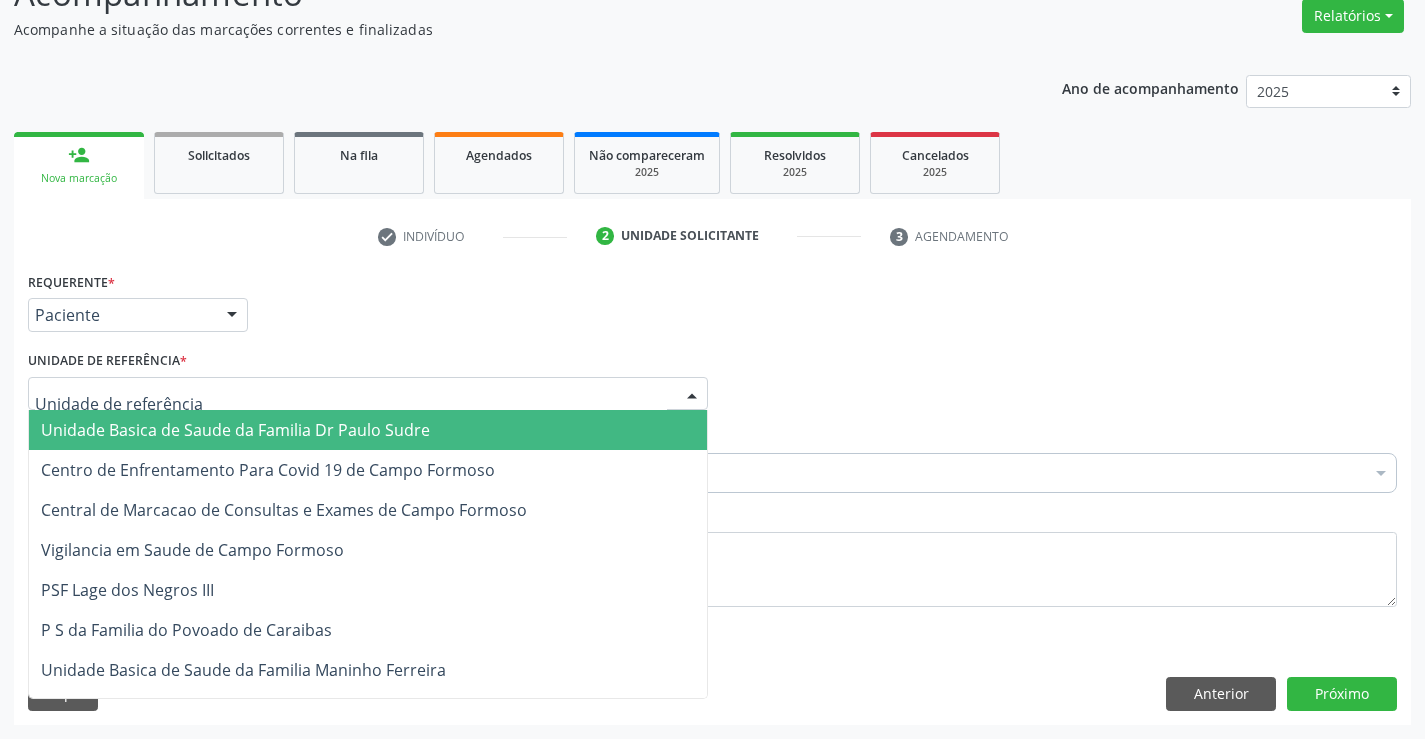click on "Unidade Basica de Saude da Familia Dr Paulo Sudre" at bounding box center [235, 430] 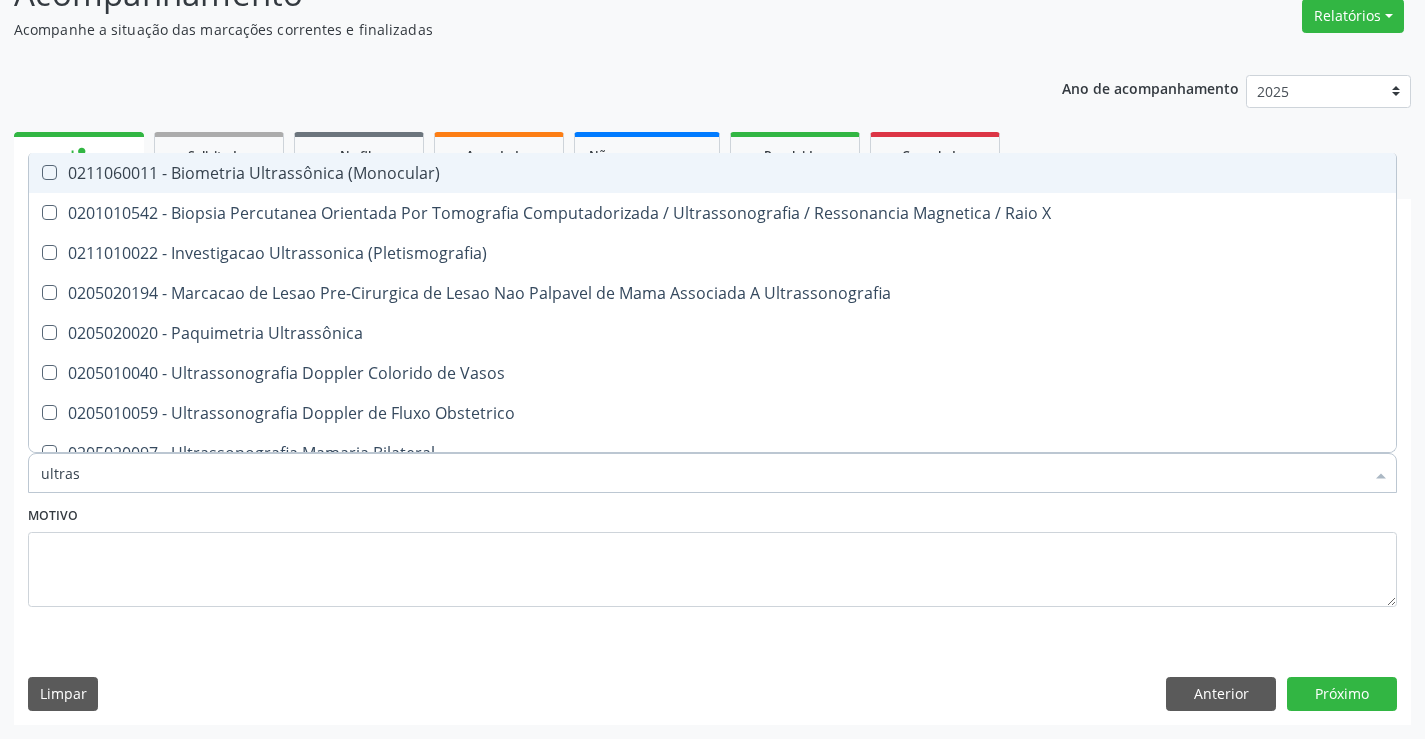 type on "ultrass" 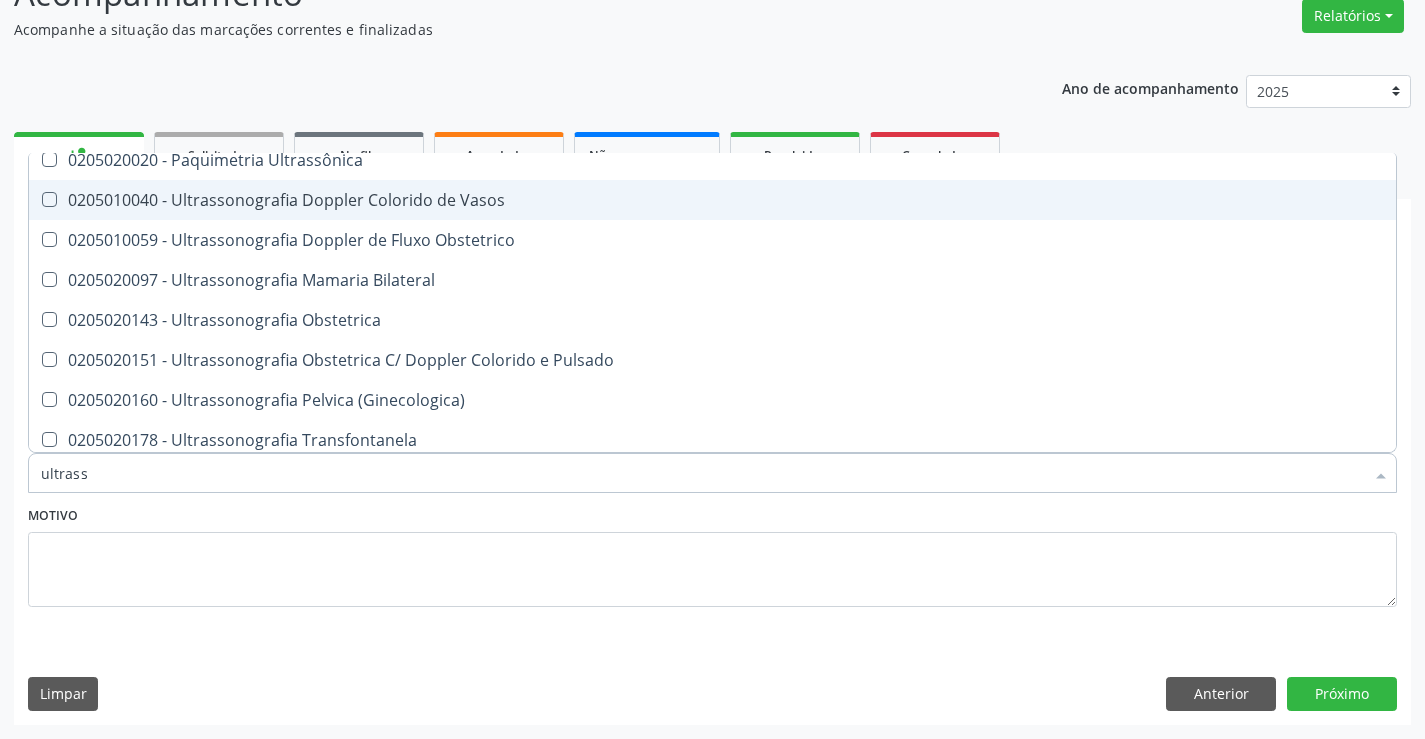 scroll, scrollTop: 300, scrollLeft: 0, axis: vertical 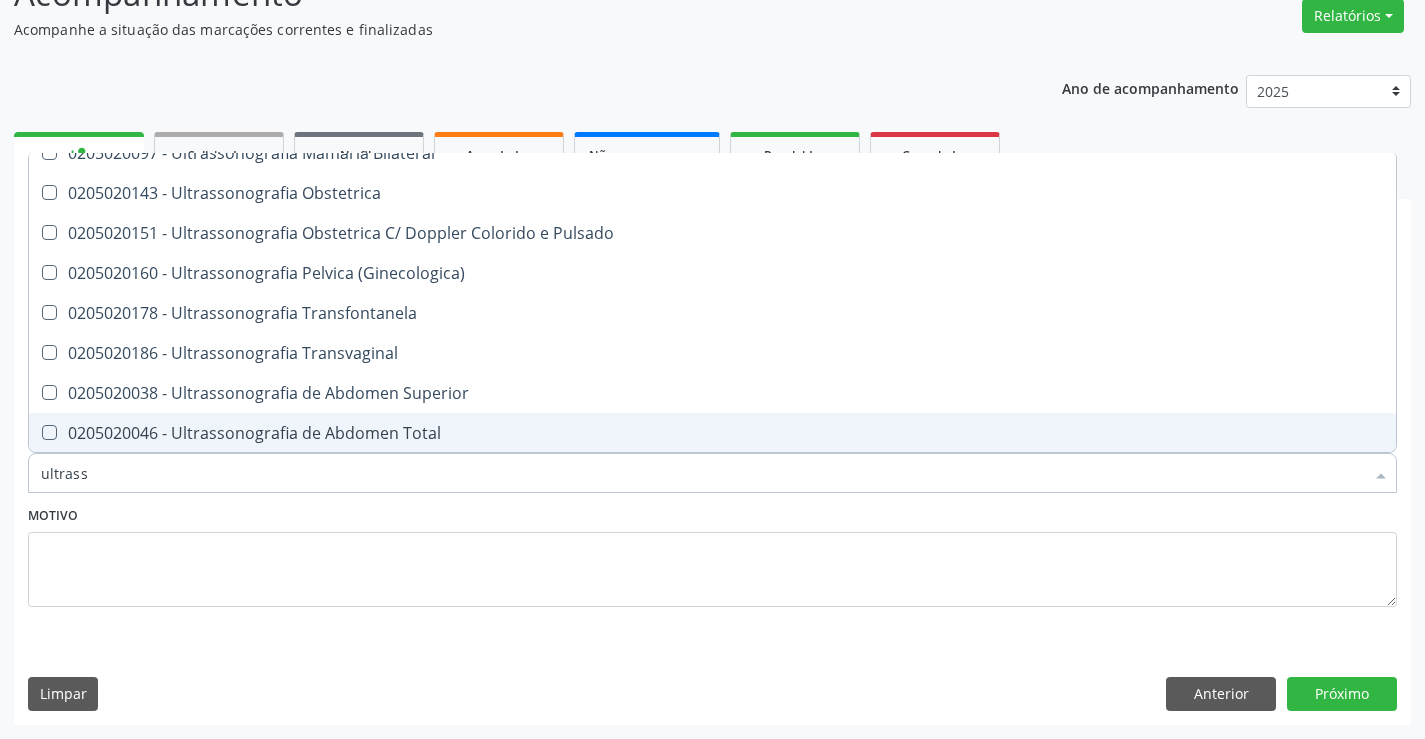 click on "0205020046 - Ultrassonografia de Abdomen Total" at bounding box center [712, 433] 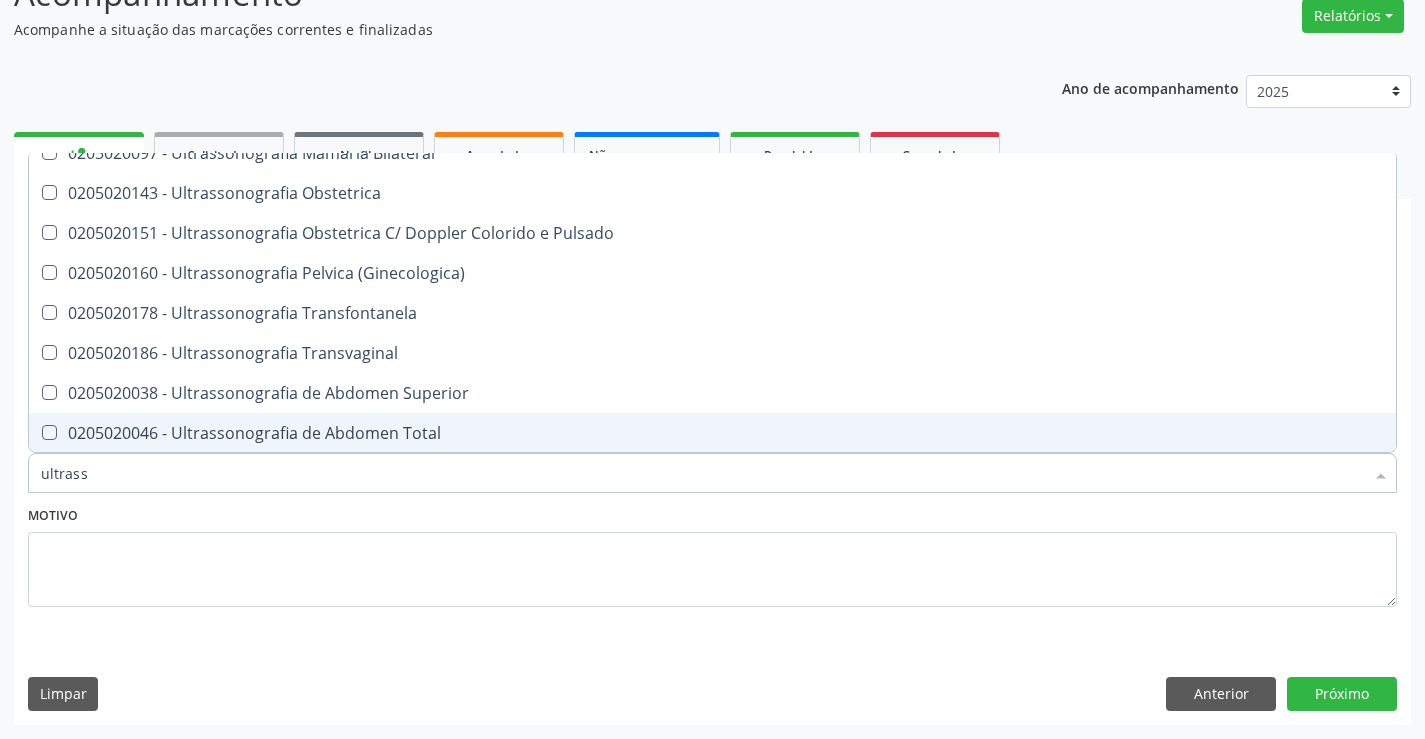 checkbox on "true" 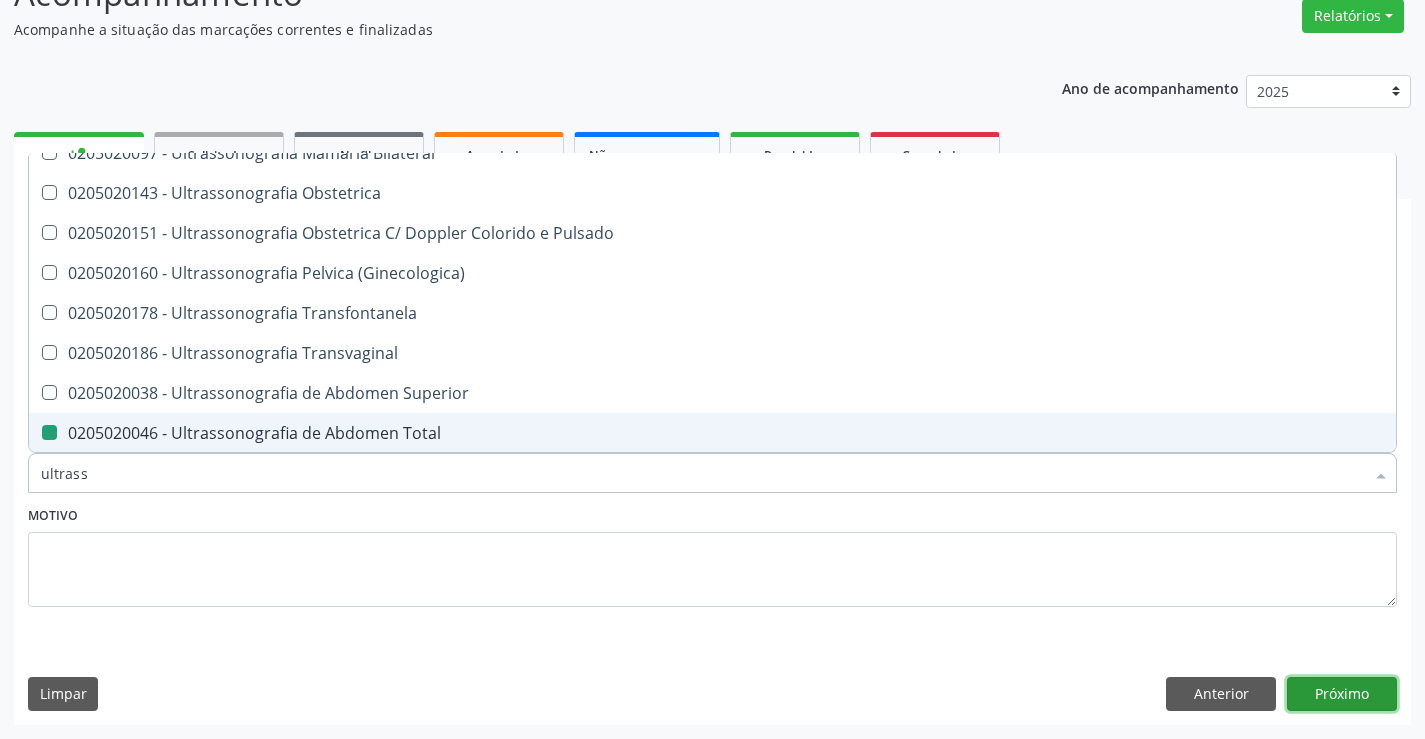click on "Próximo" at bounding box center [1342, 694] 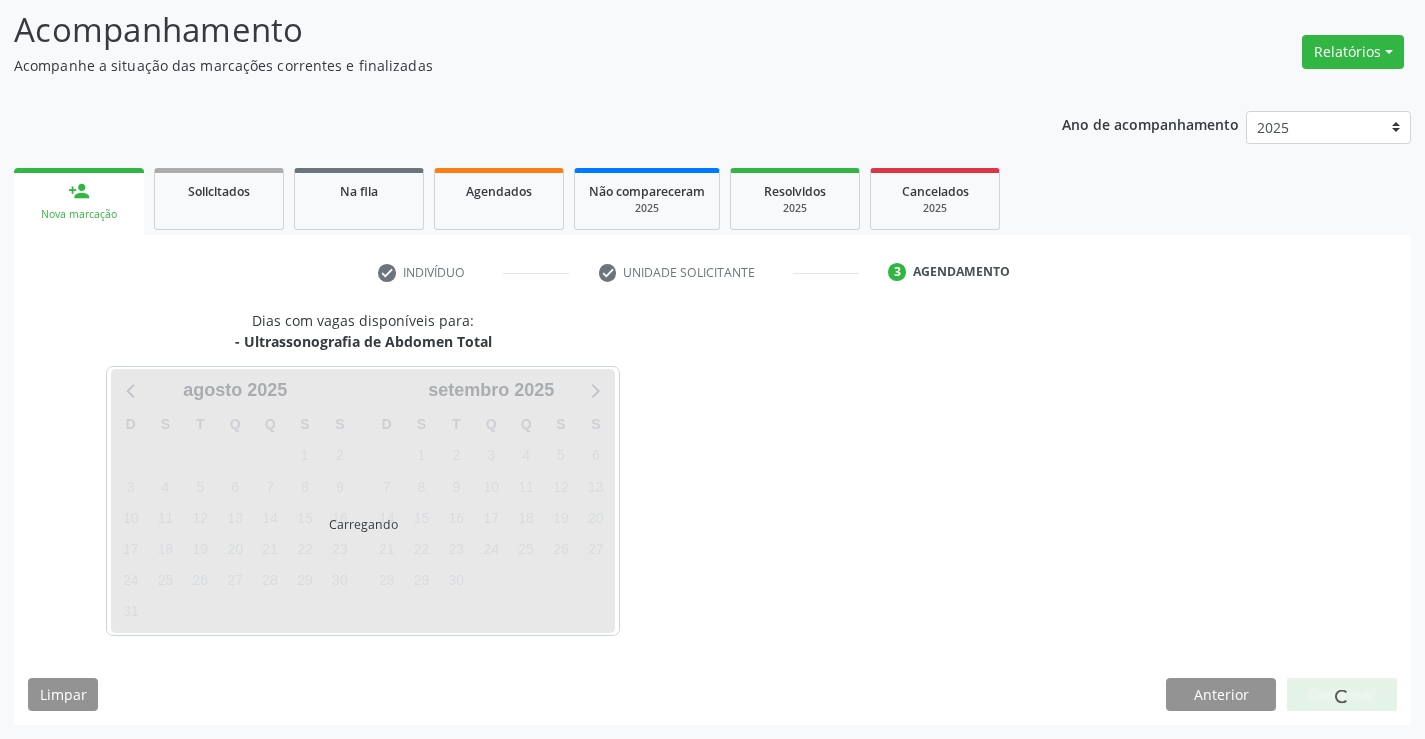 scroll, scrollTop: 131, scrollLeft: 0, axis: vertical 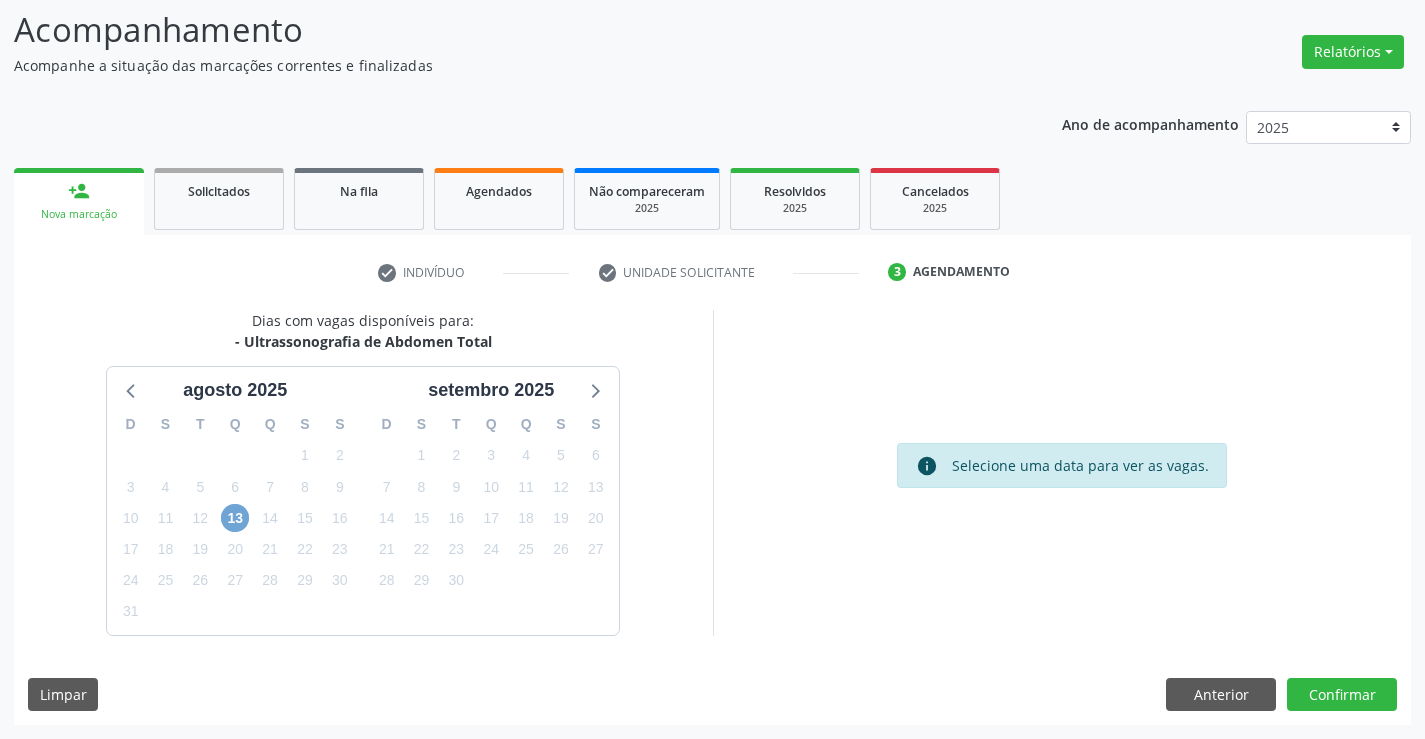 click on "13" at bounding box center (235, 518) 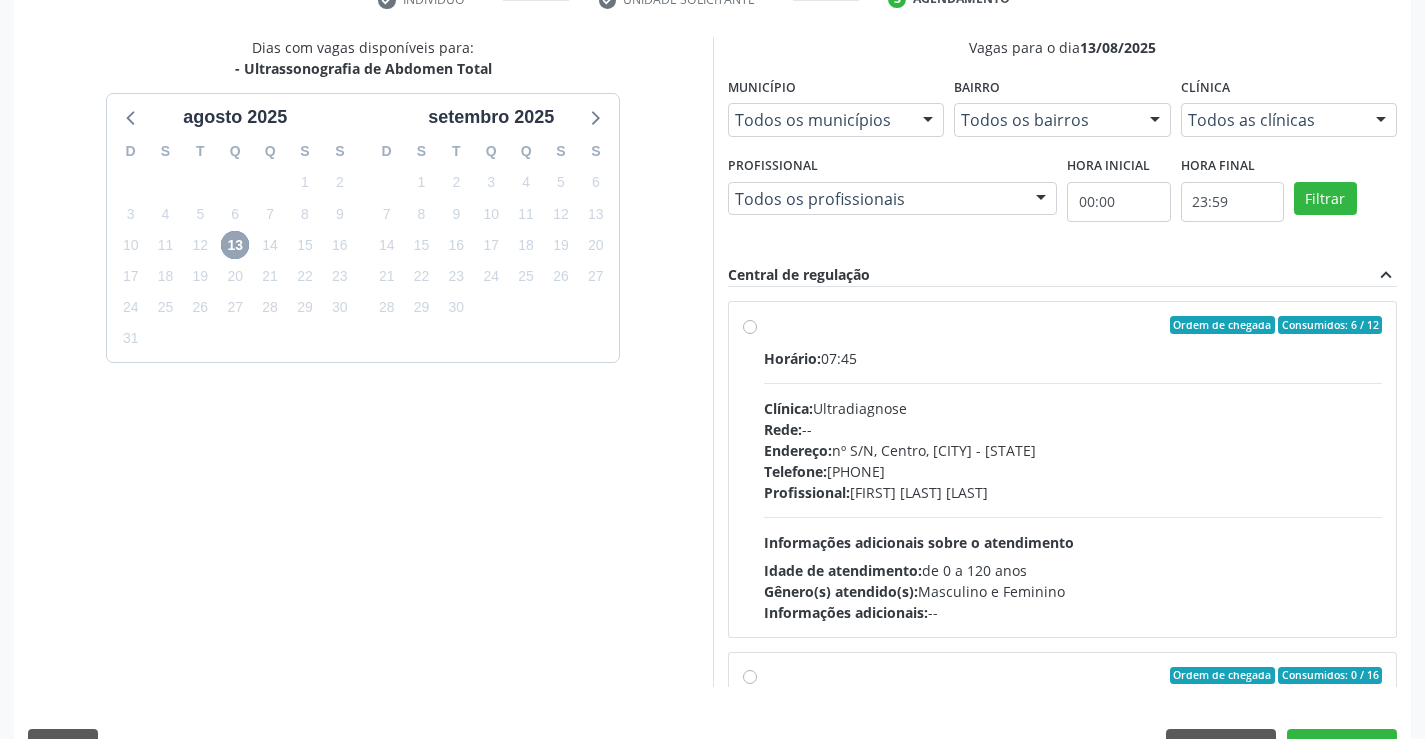 scroll, scrollTop: 456, scrollLeft: 0, axis: vertical 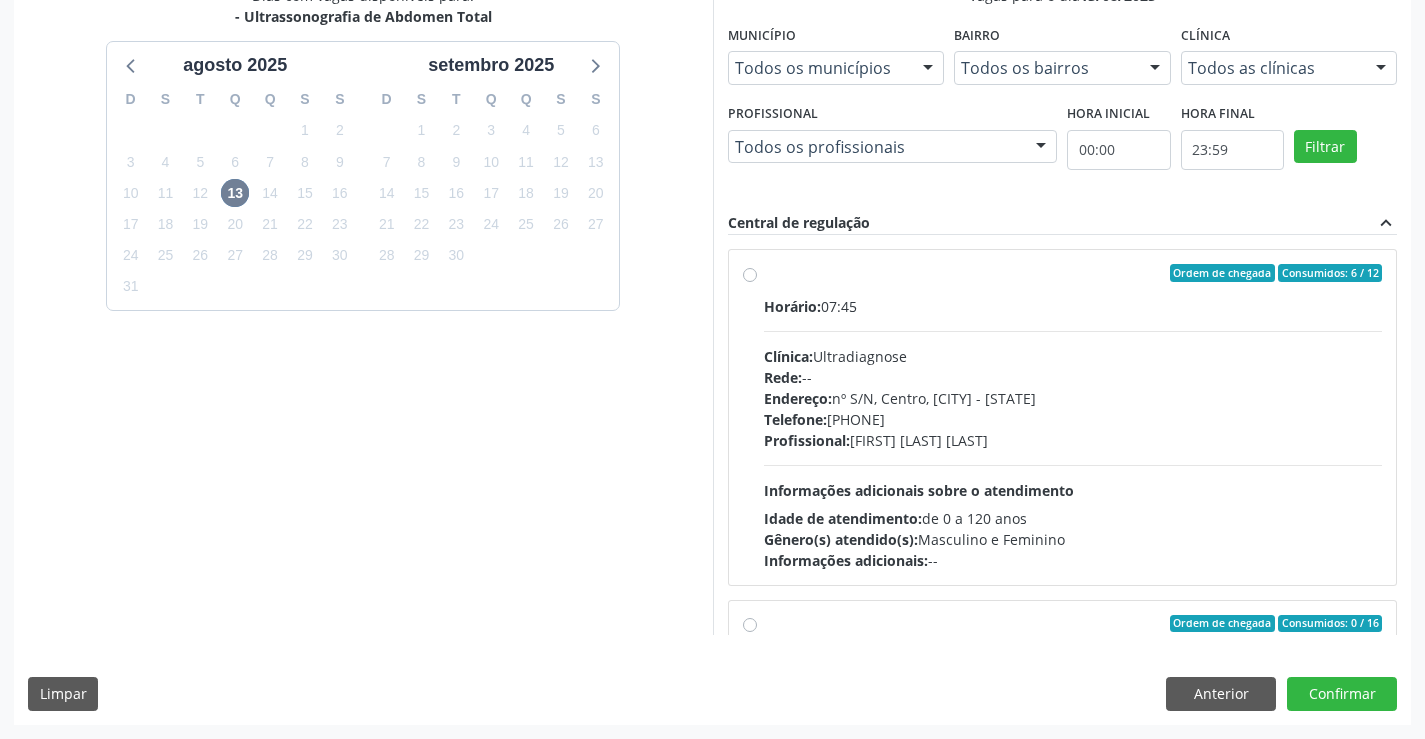 click on "Horário:   07:45" at bounding box center [1073, 306] 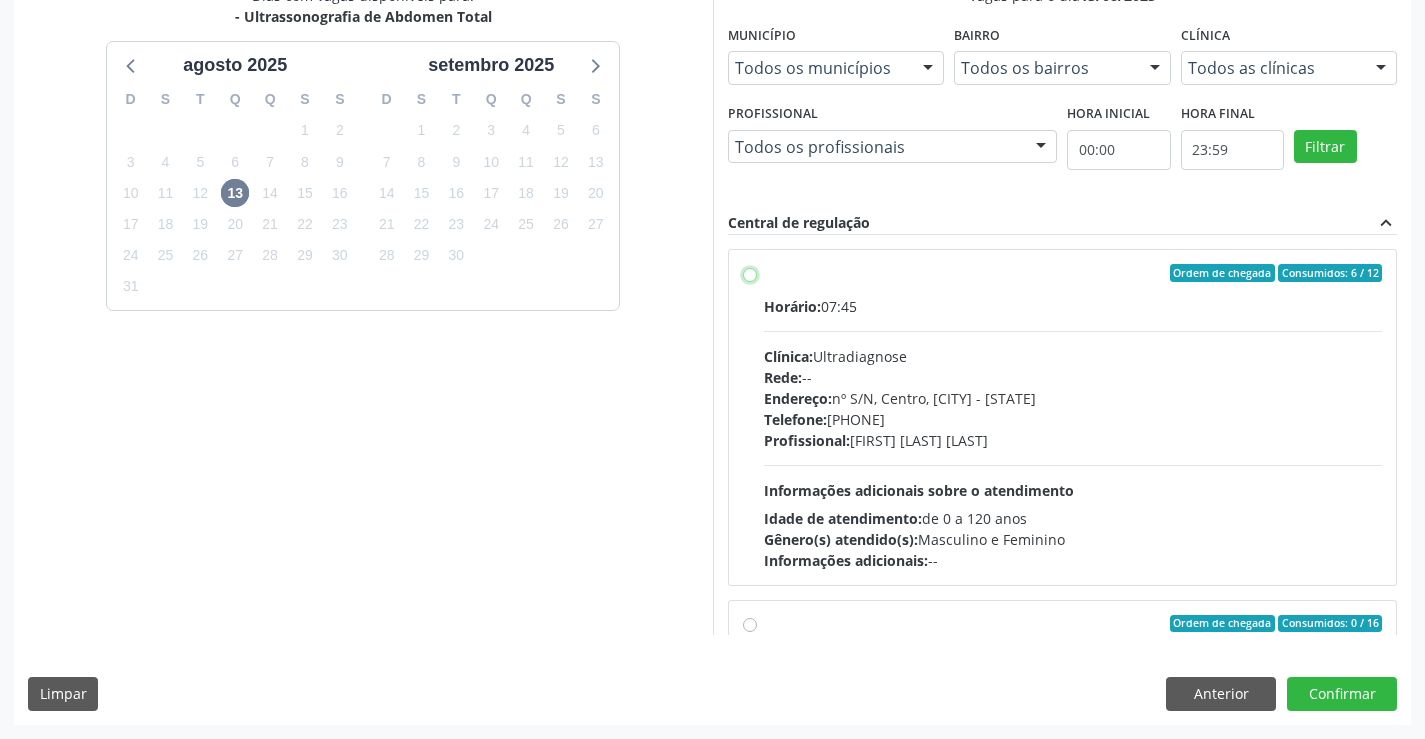 click on "Ordem de chegada
Consumidos: 6 / 12
Horário:   07:45
Clínica:  Ultradiagnose
Rede:
--
Endereço:   nº S/N, Centro, Campo Formoso - BA
Telefone:   (74) 36452857
Profissional:
Alciole Mendes Muritiba
Informações adicionais sobre o atendimento
Idade de atendimento:
de 0 a 120 anos
Gênero(s) atendido(s):
Masculino e Feminino
Informações adicionais:
--" at bounding box center (750, 273) 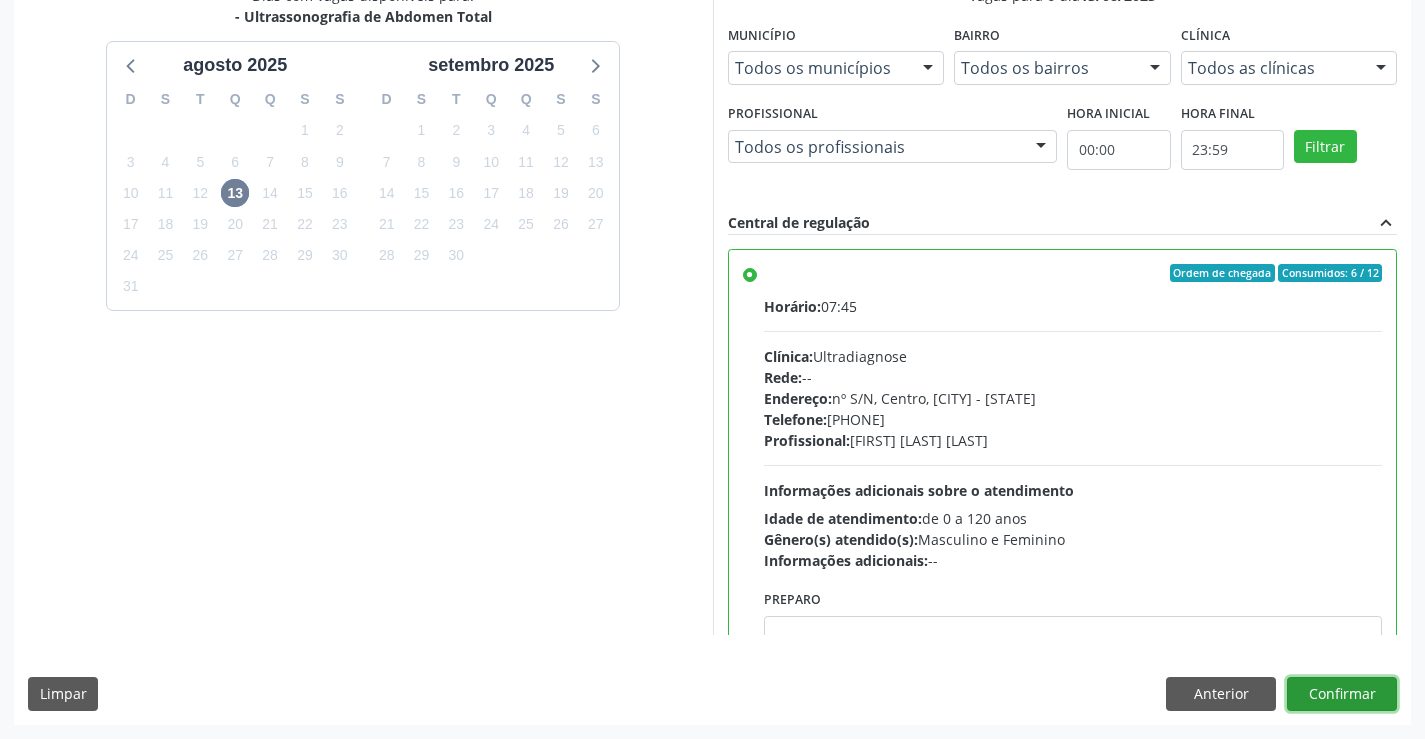 click on "Confirmar" at bounding box center (1342, 694) 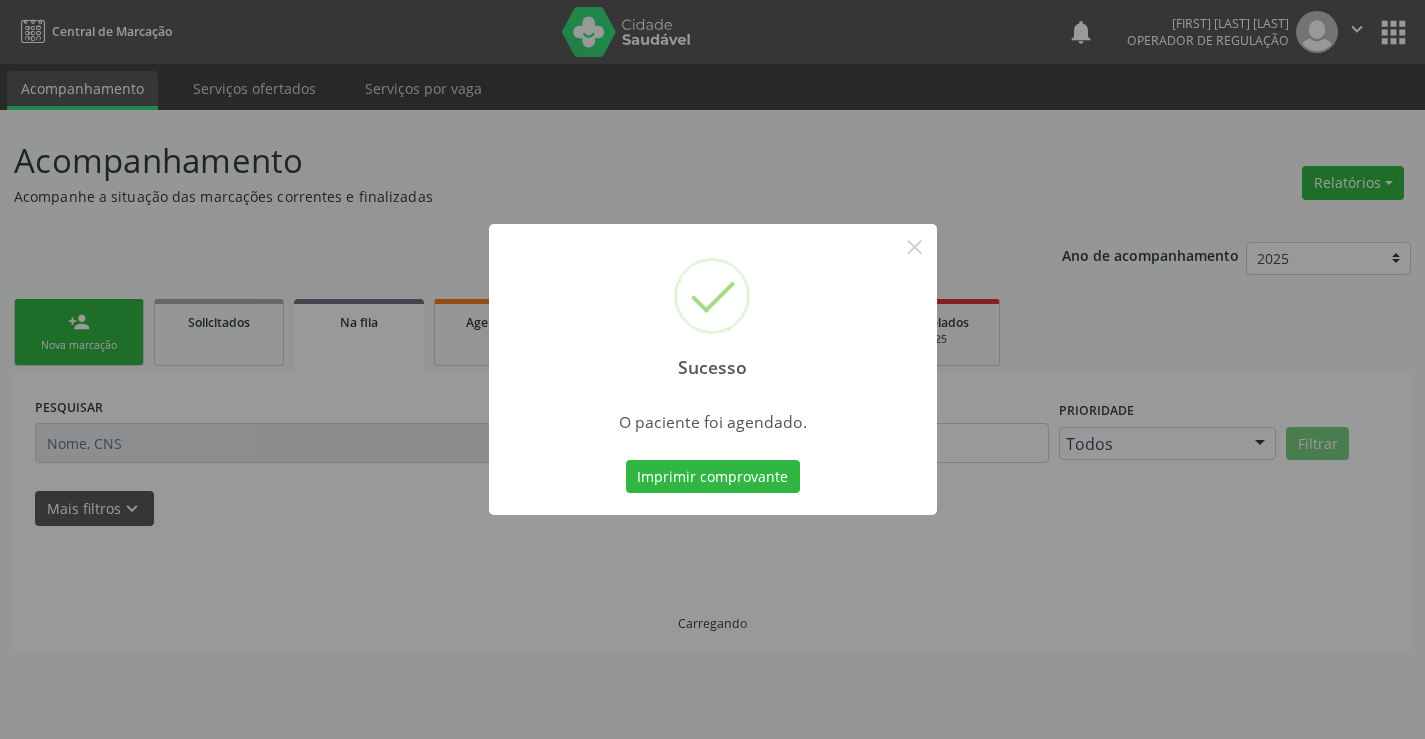 scroll, scrollTop: 0, scrollLeft: 0, axis: both 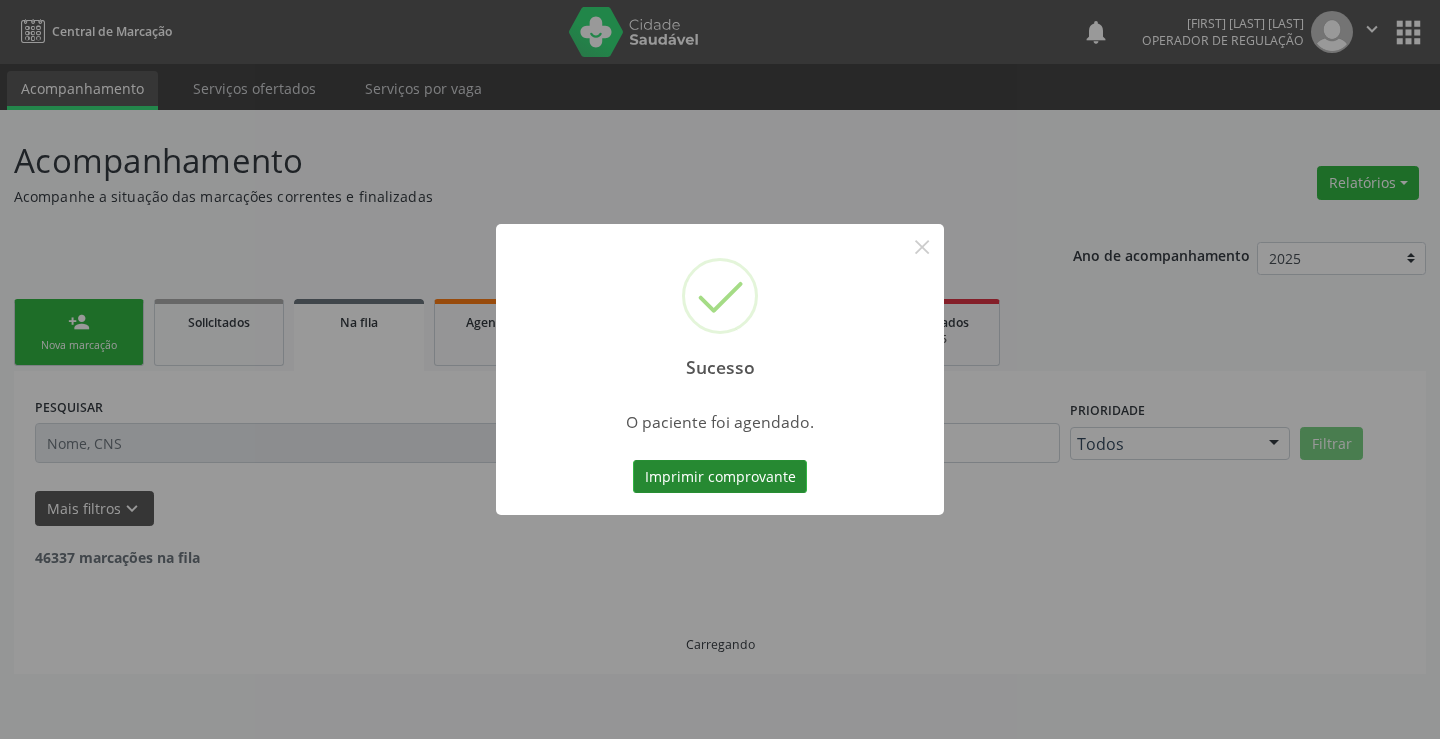 click on "Imprimir comprovante" at bounding box center (720, 477) 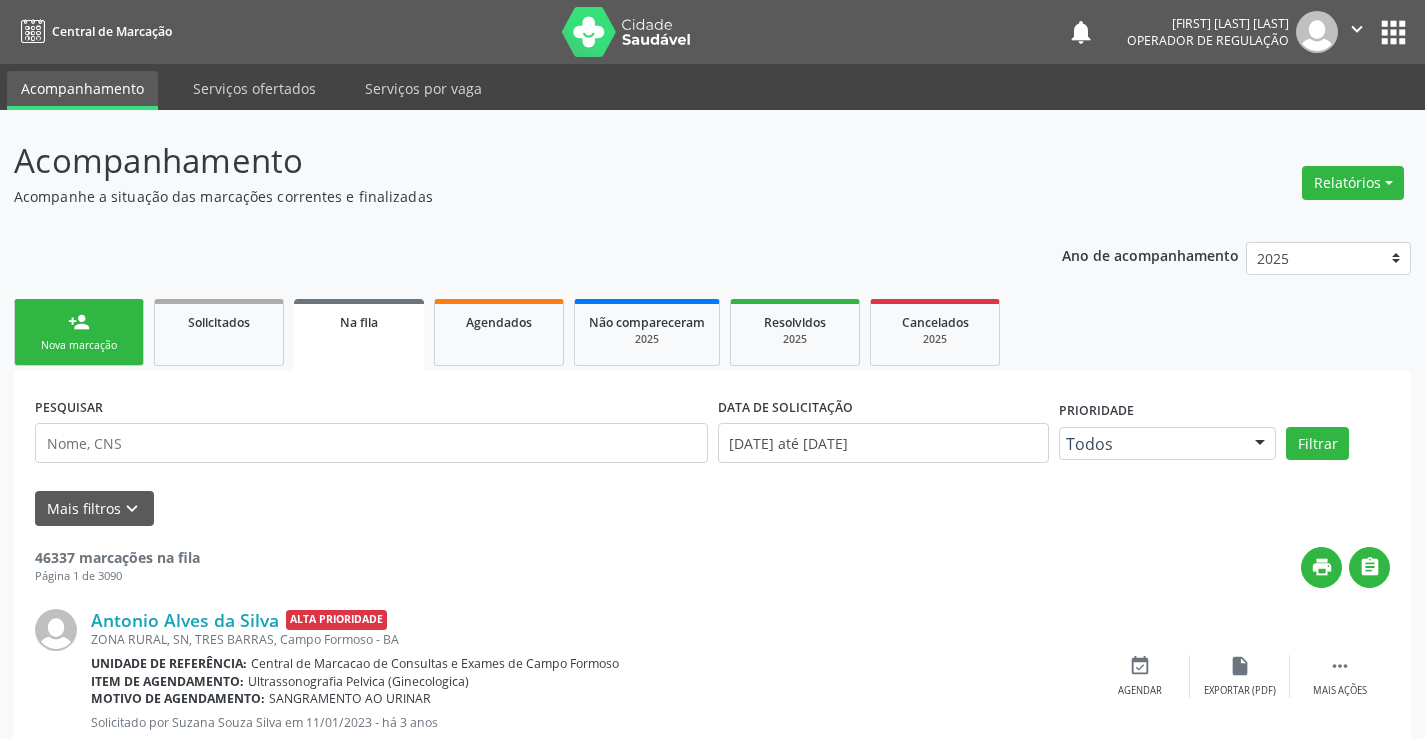 click on "person_add" at bounding box center (79, 322) 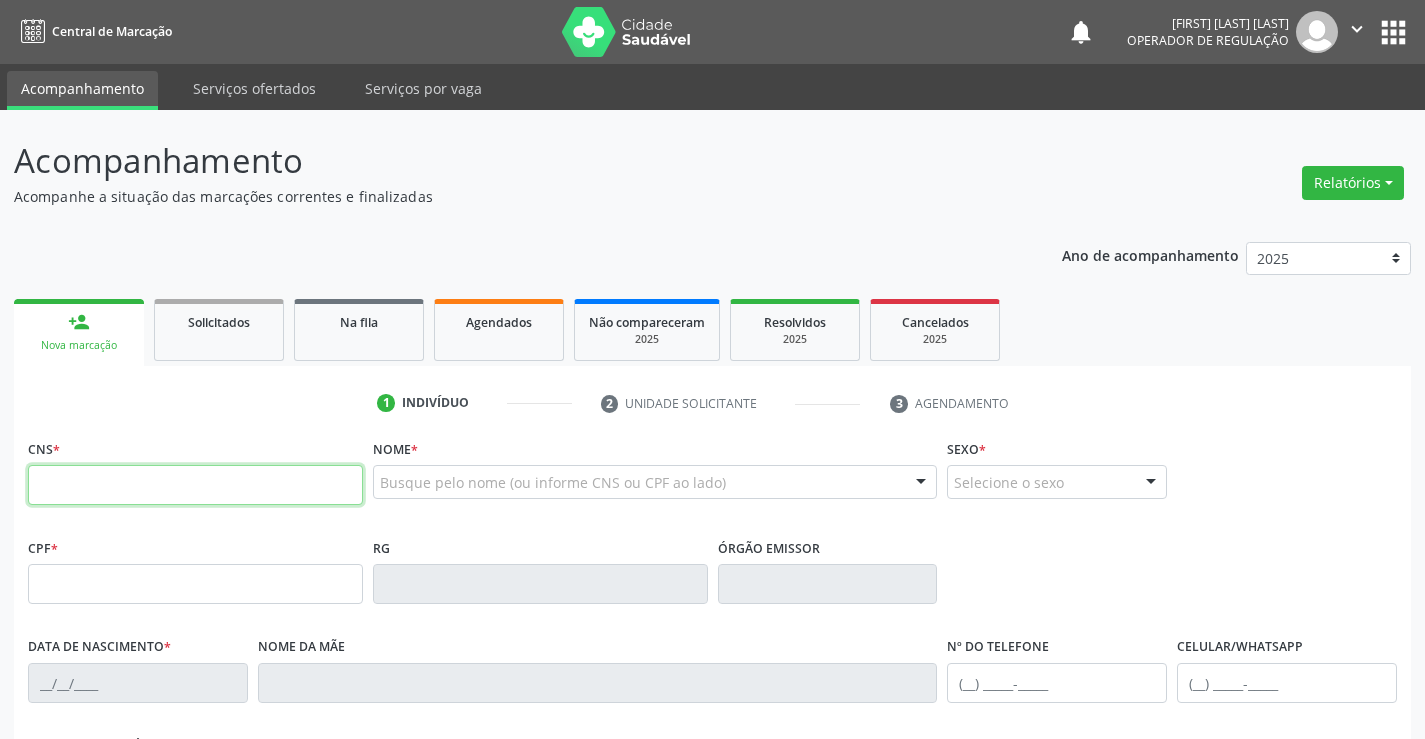 click at bounding box center (195, 485) 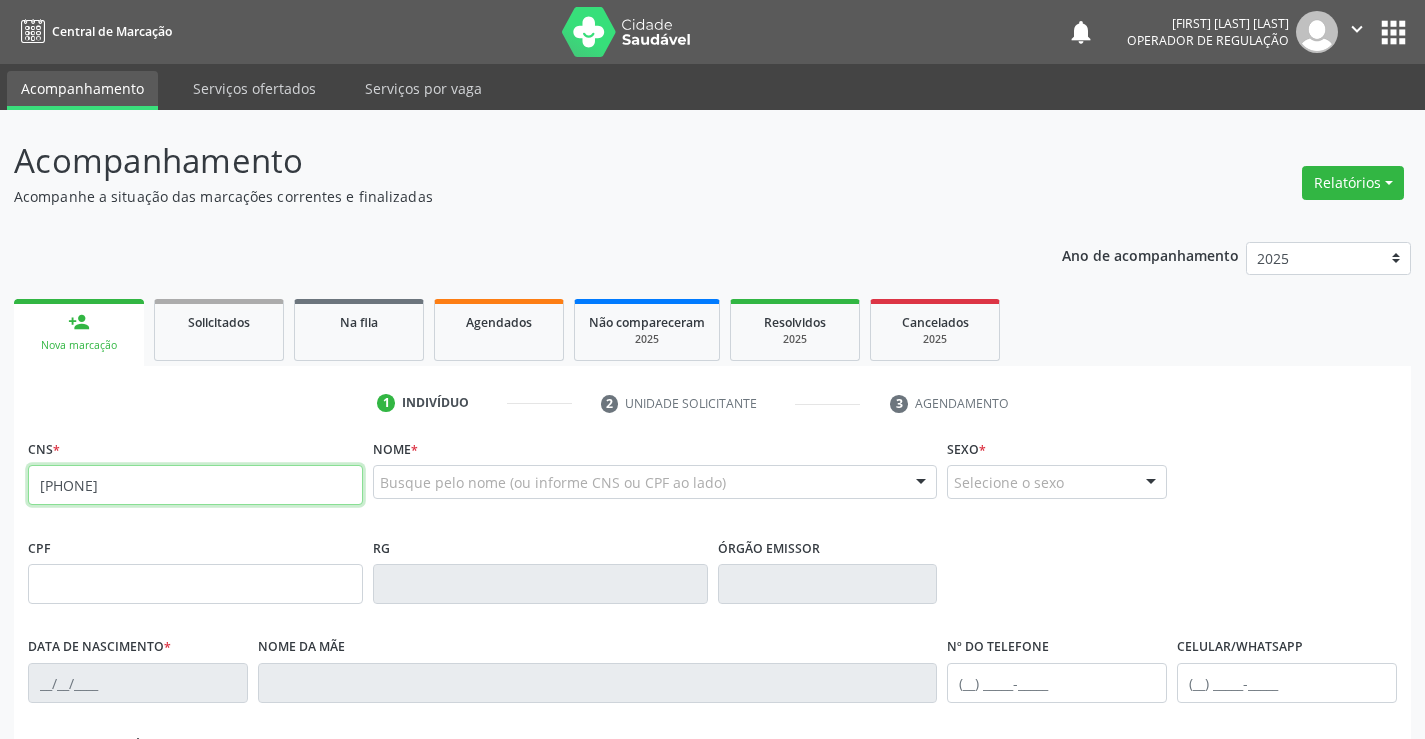 type on "709 0058 9306 6616" 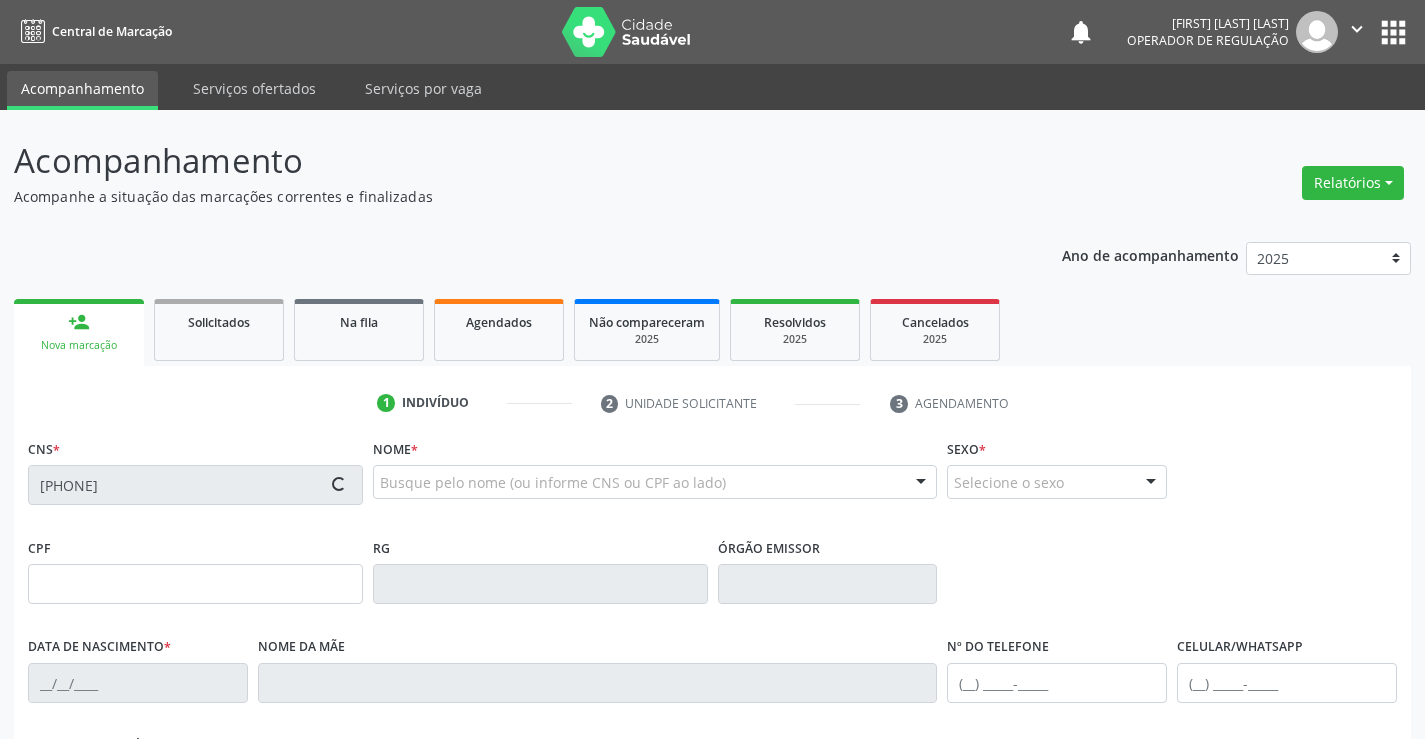 type on "1342062825" 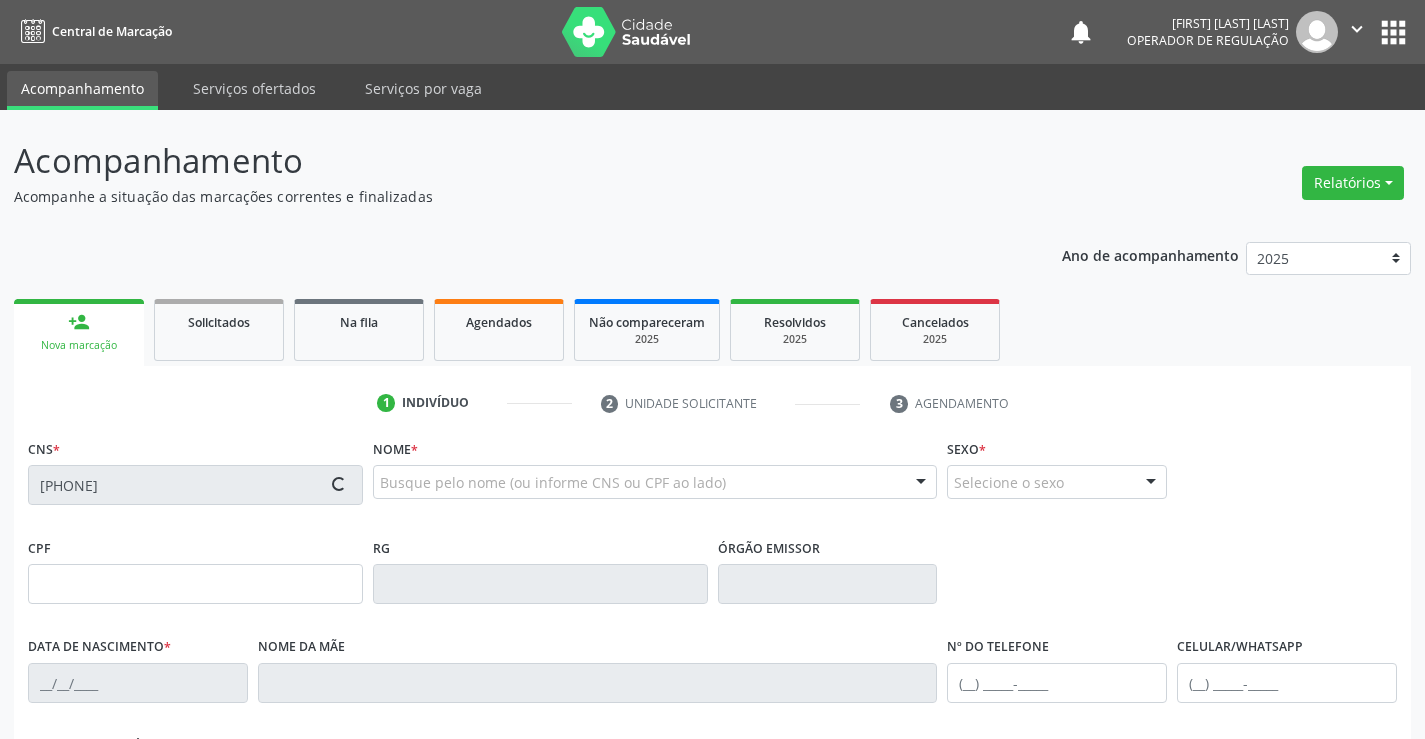 type on "08/11/1982" 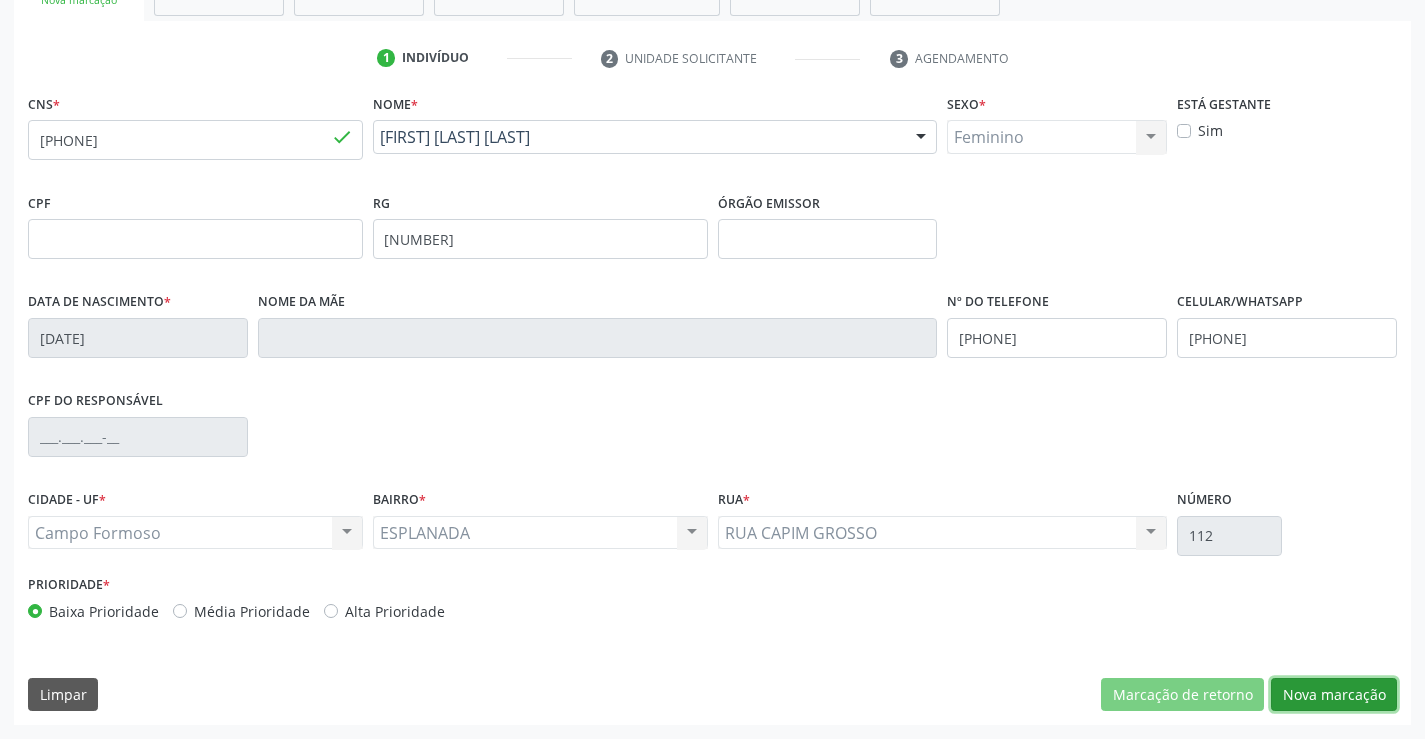 click on "Nova marcação" at bounding box center (1334, 695) 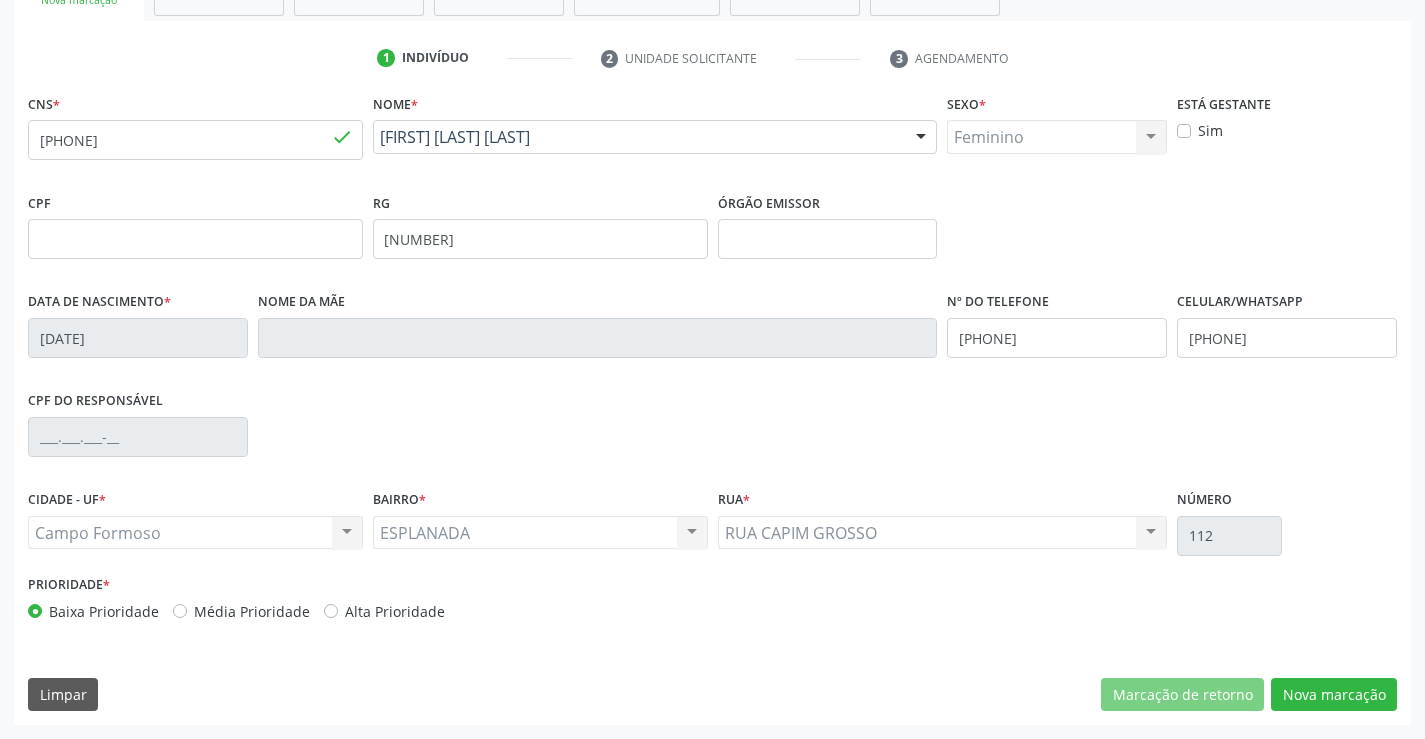 scroll, scrollTop: 167, scrollLeft: 0, axis: vertical 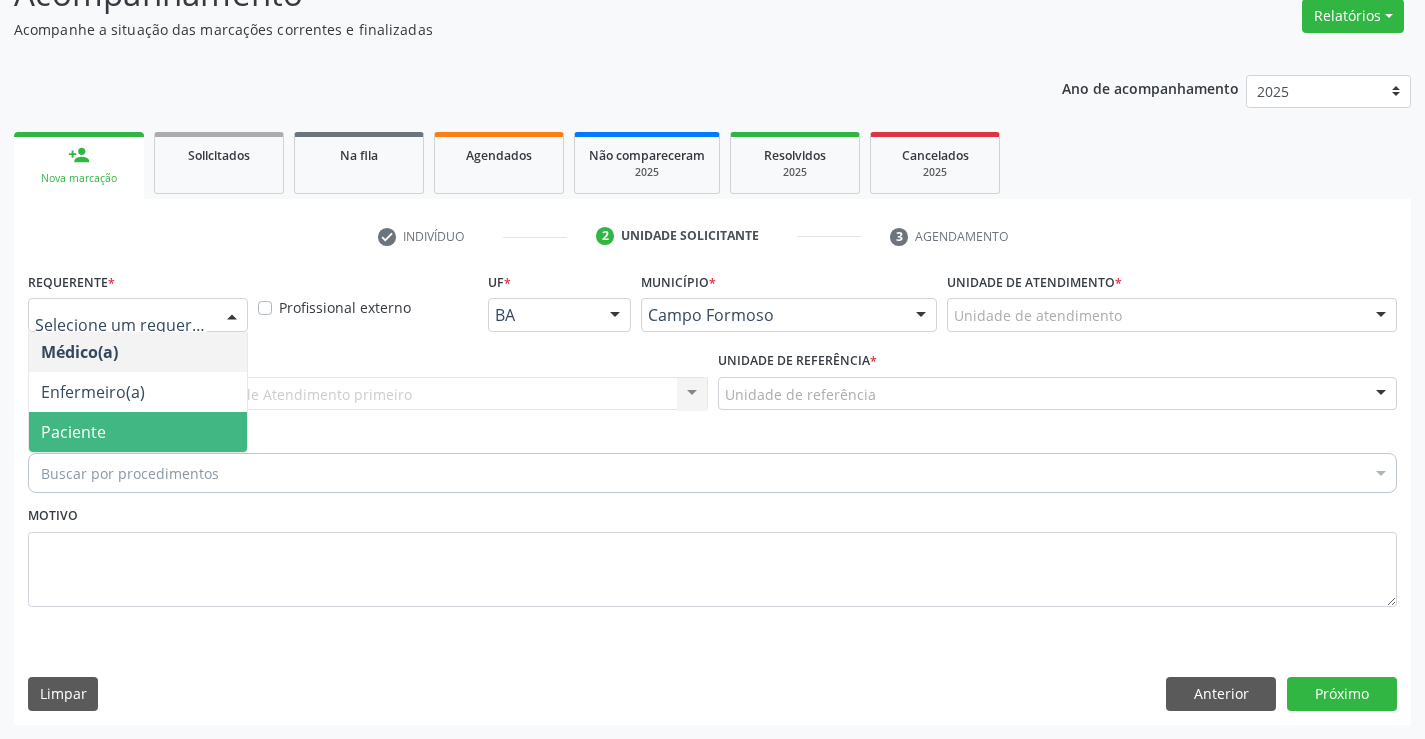 click on "Paciente" at bounding box center [138, 432] 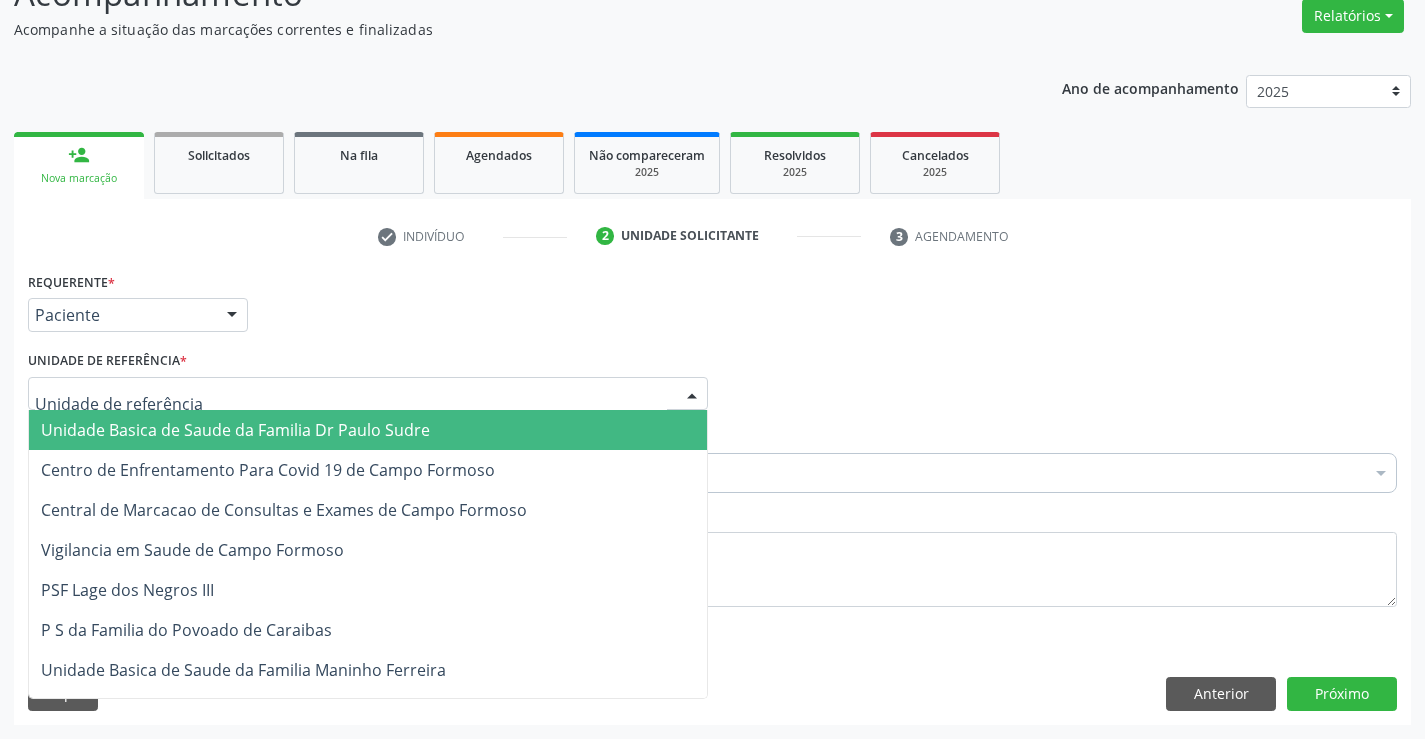click on "Unidade Basica de Saude da Familia Dr Paulo Sudre" at bounding box center [235, 430] 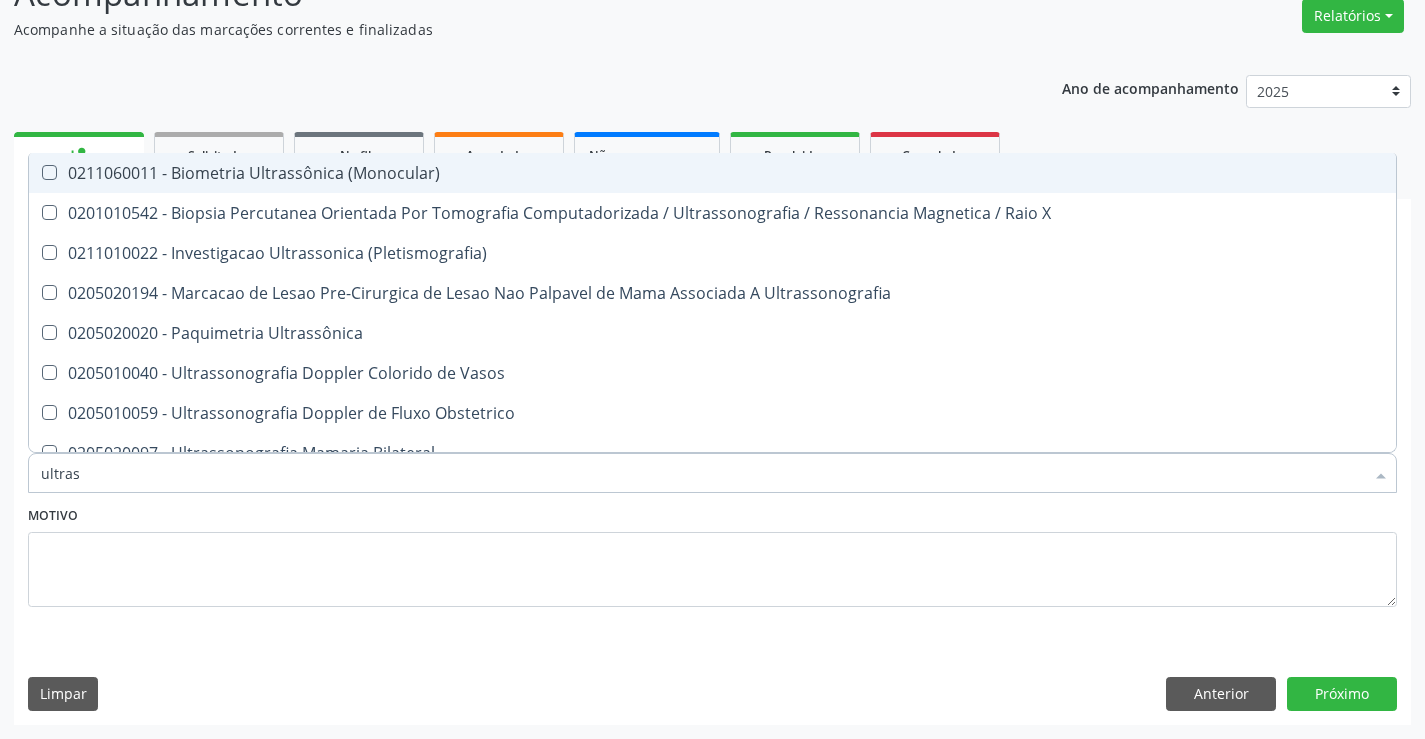 type on "ultrass" 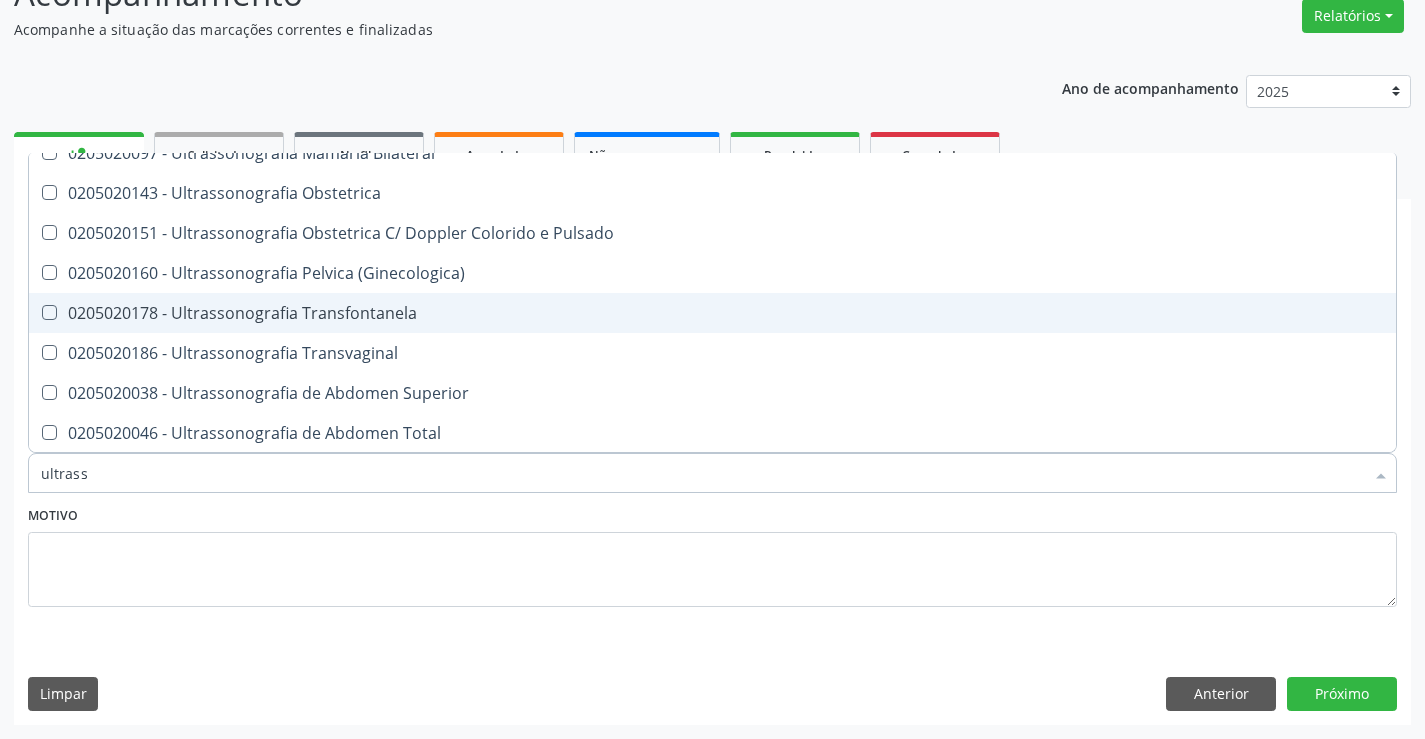 scroll, scrollTop: 200, scrollLeft: 0, axis: vertical 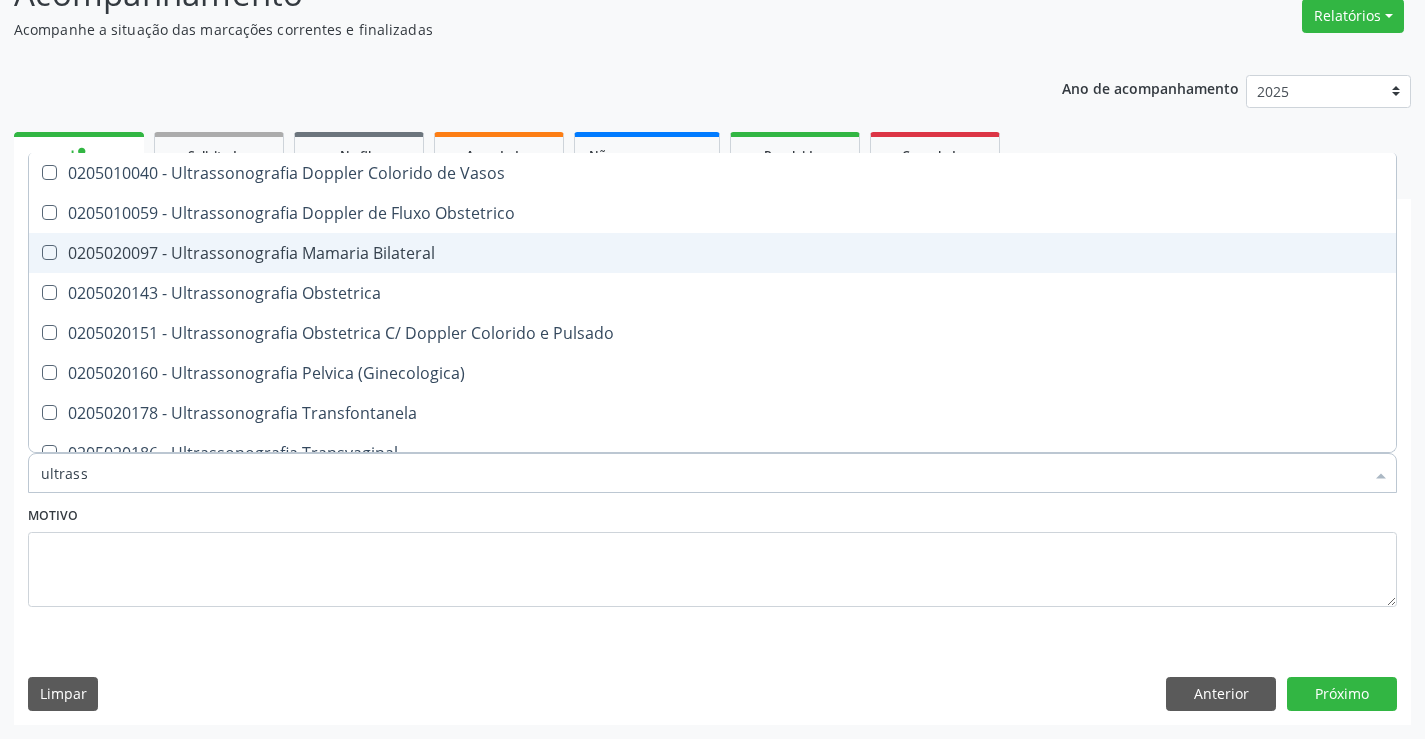 click on "0205020097 - Ultrassonografia Mamaria Bilateral" at bounding box center [712, 253] 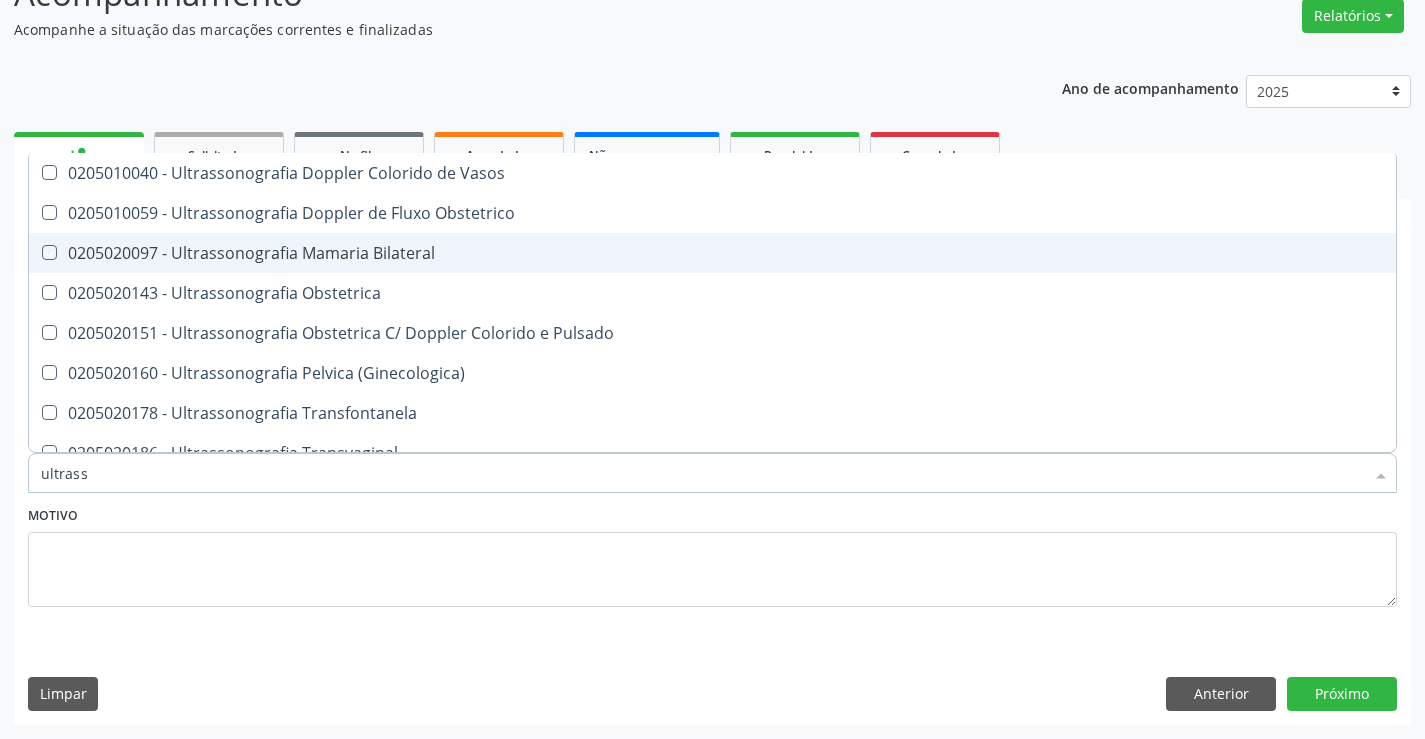 checkbox on "true" 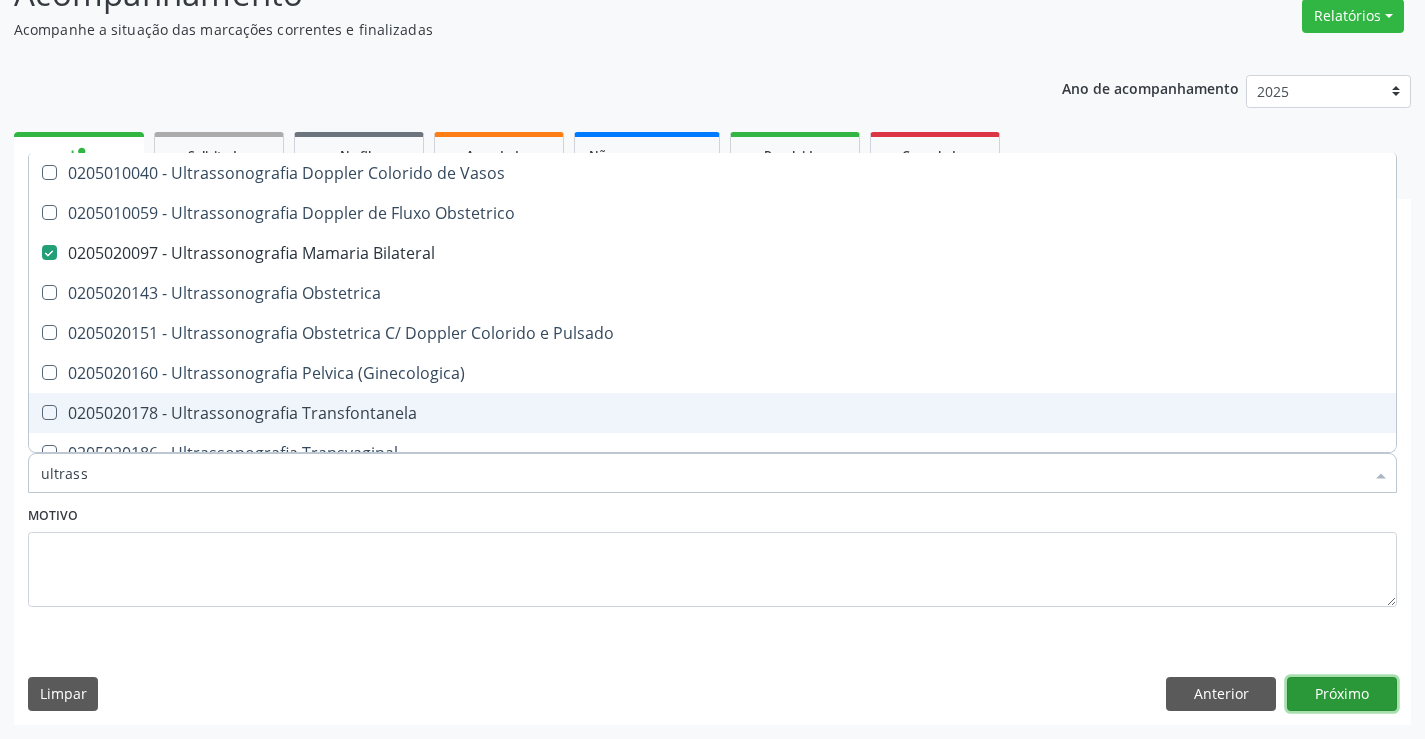 click on "Próximo" at bounding box center (1342, 694) 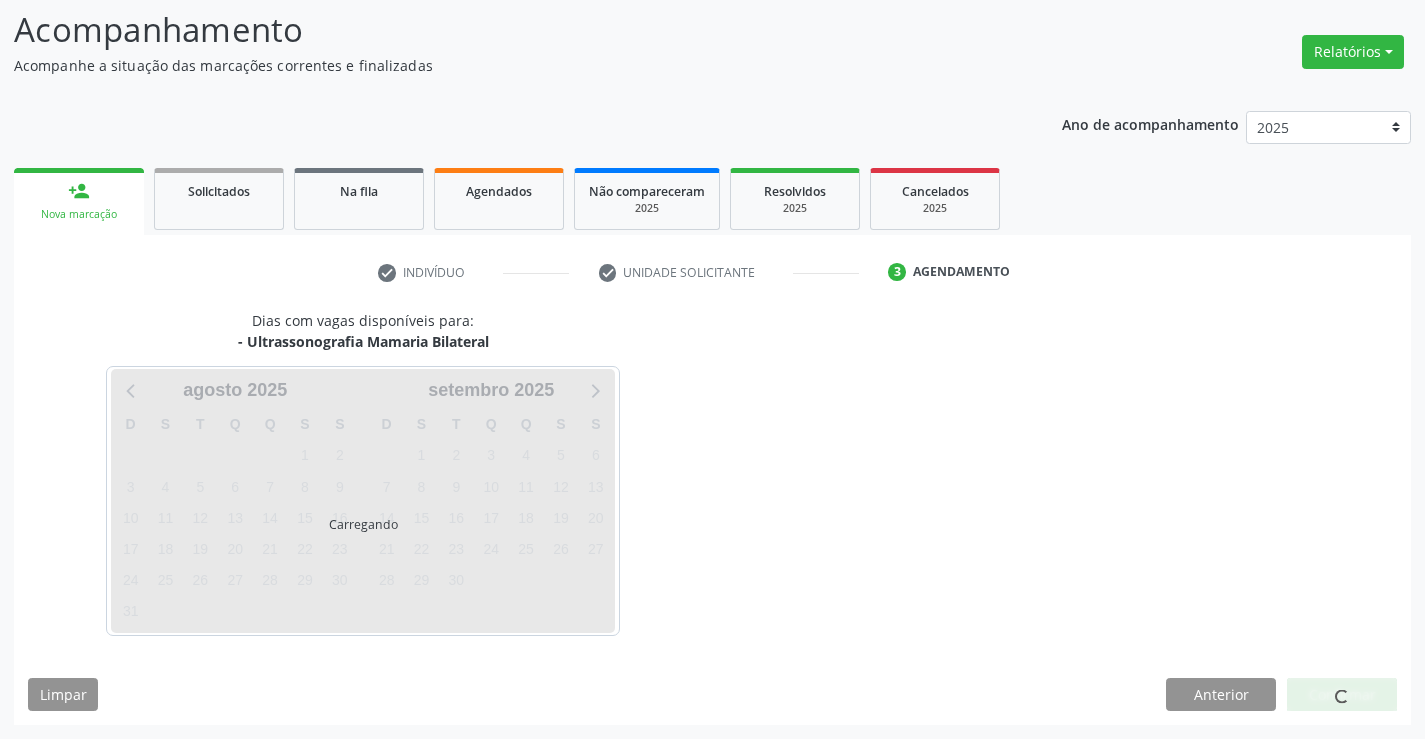 scroll, scrollTop: 131, scrollLeft: 0, axis: vertical 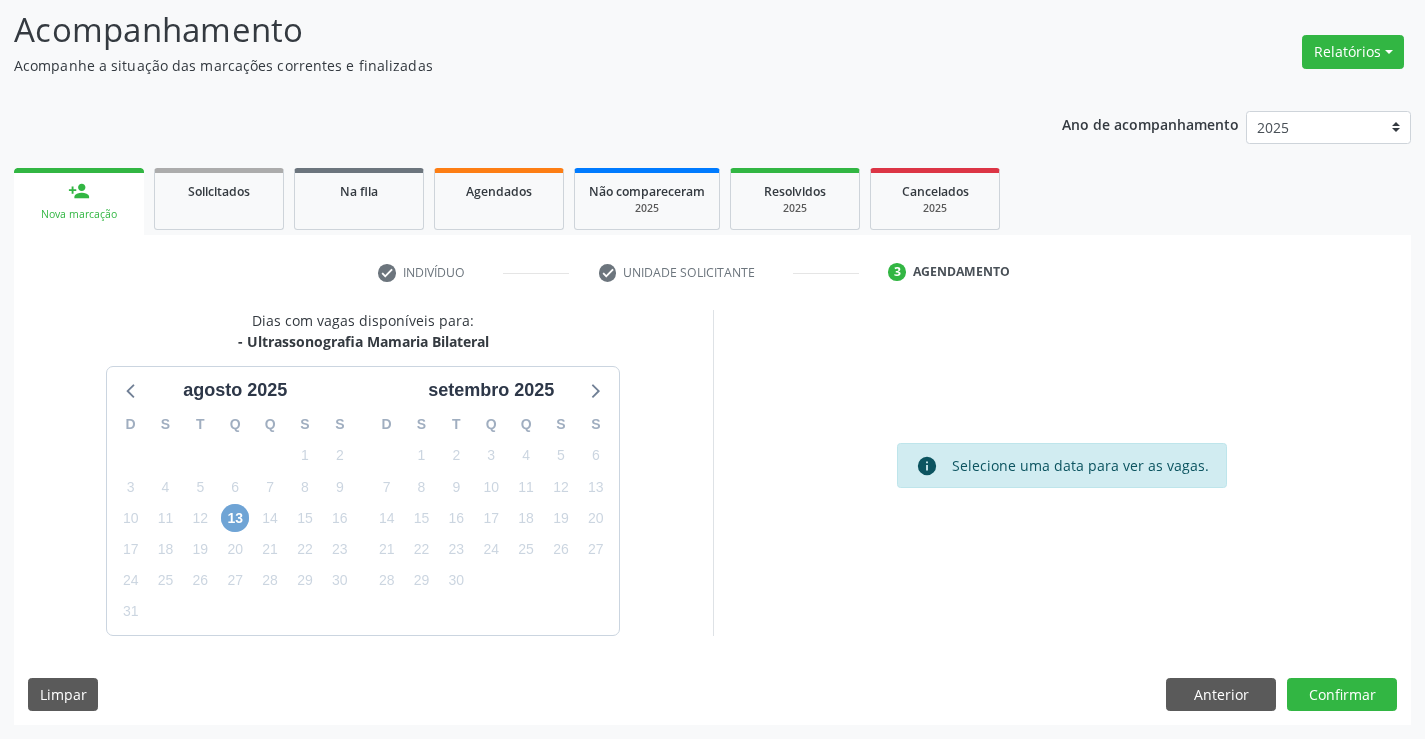 click on "13" at bounding box center (235, 518) 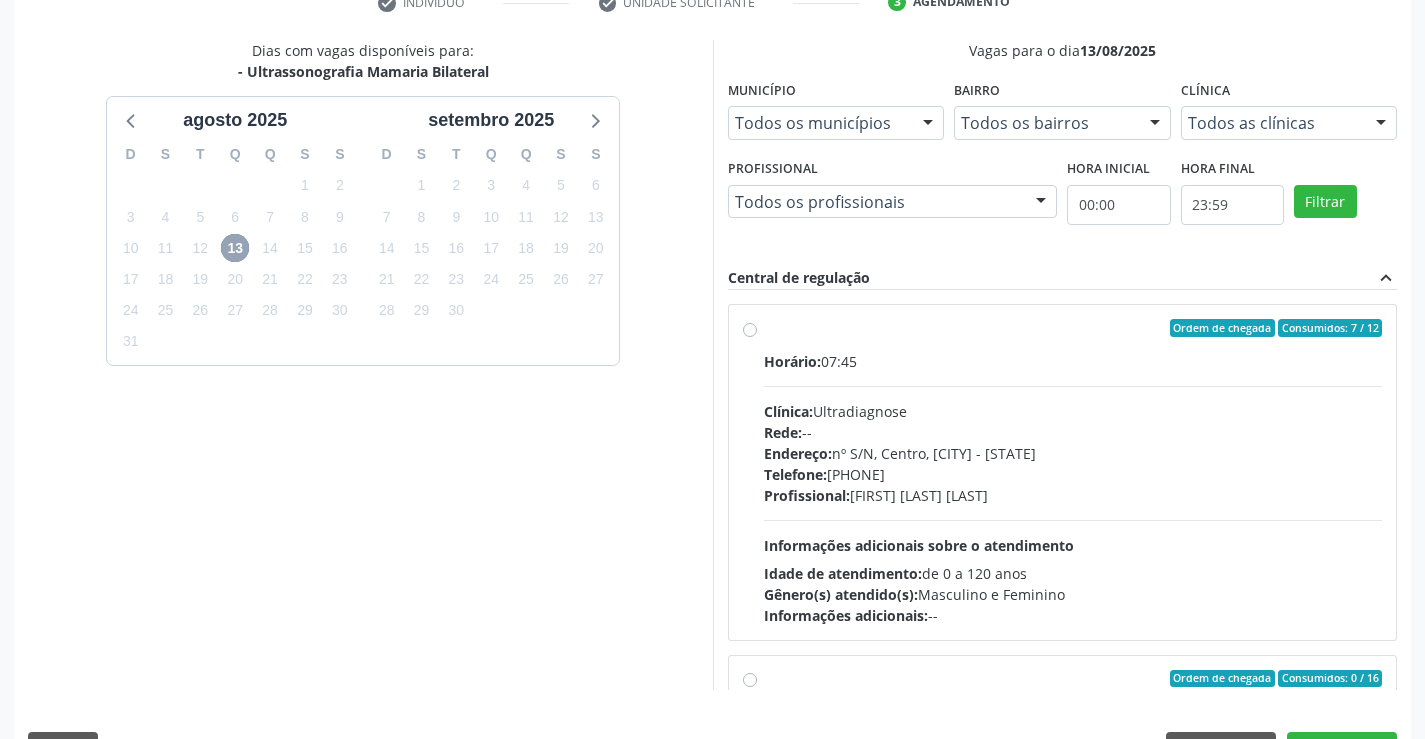scroll, scrollTop: 456, scrollLeft: 0, axis: vertical 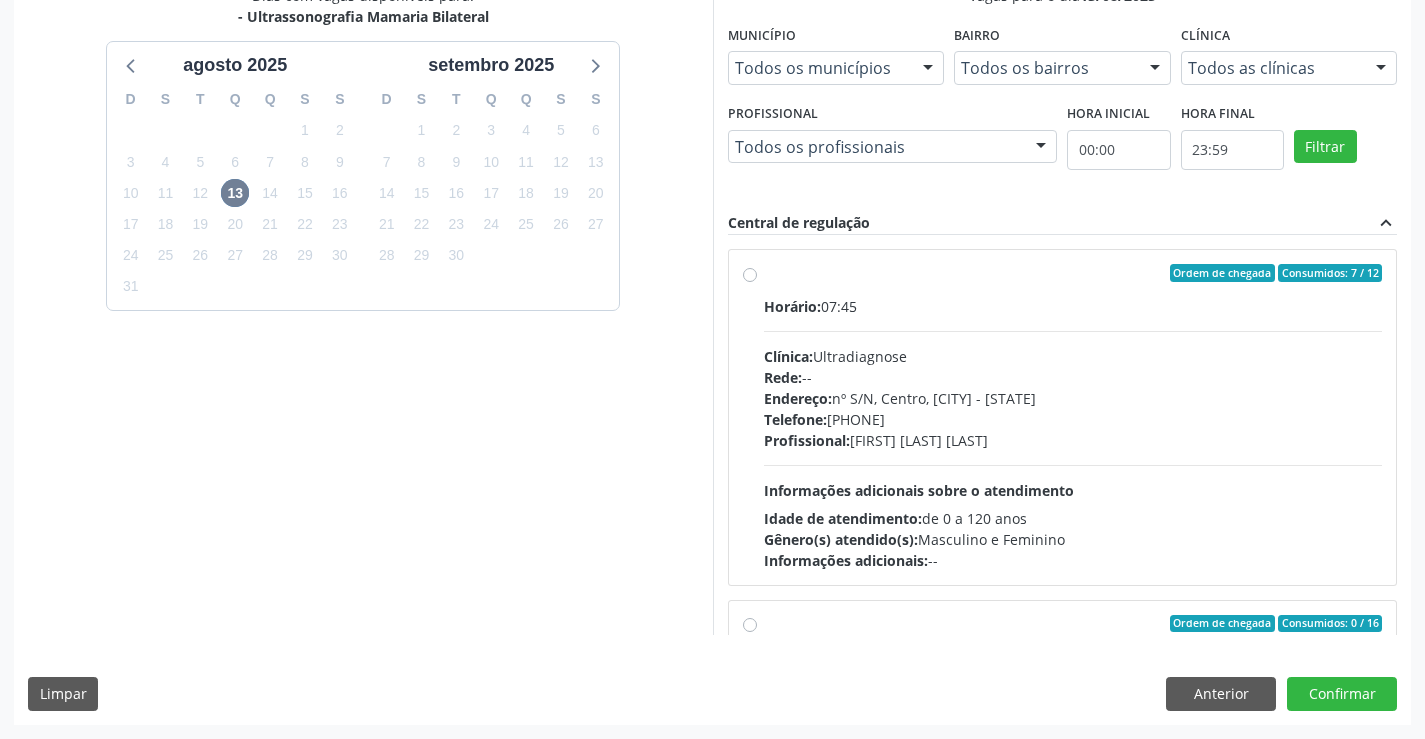click on "Horário:   07:45" at bounding box center (1073, 306) 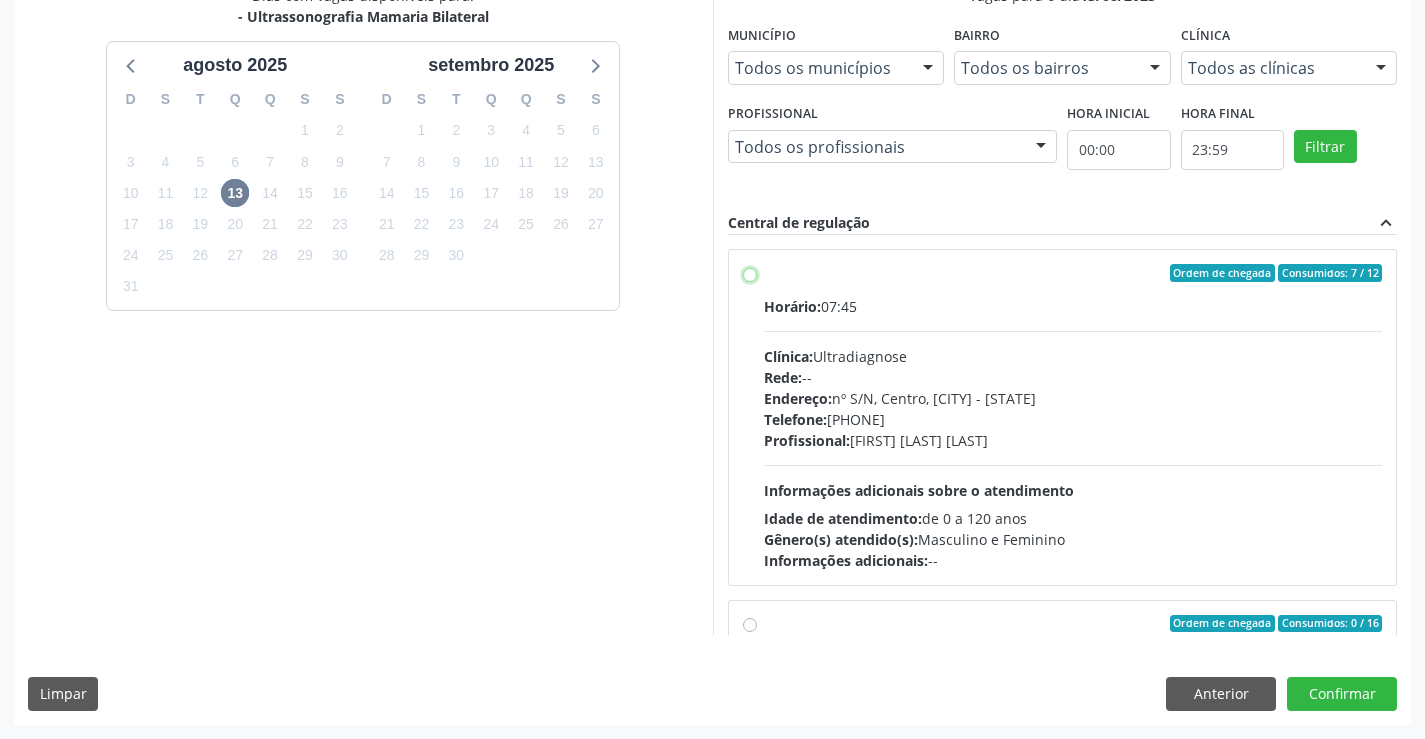 radio on "true" 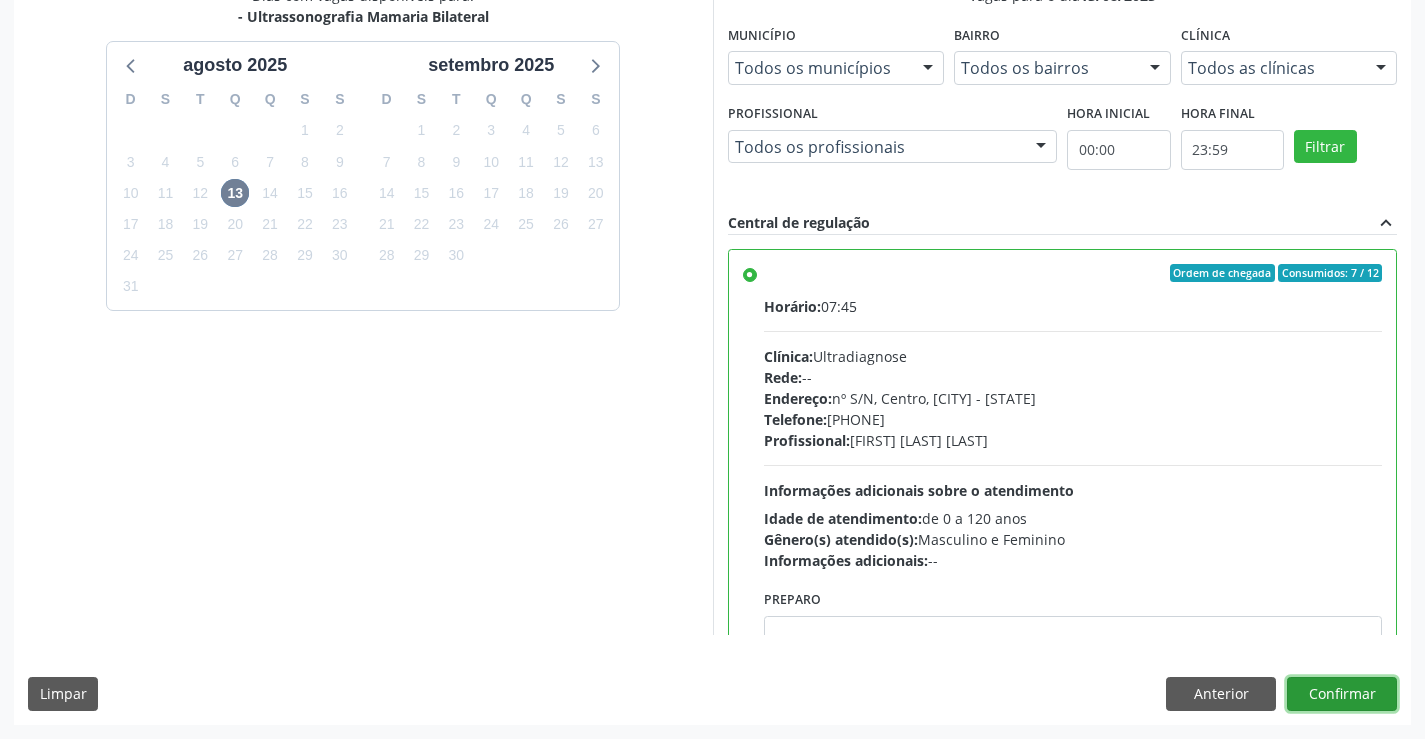 click on "Confirmar" at bounding box center (1342, 694) 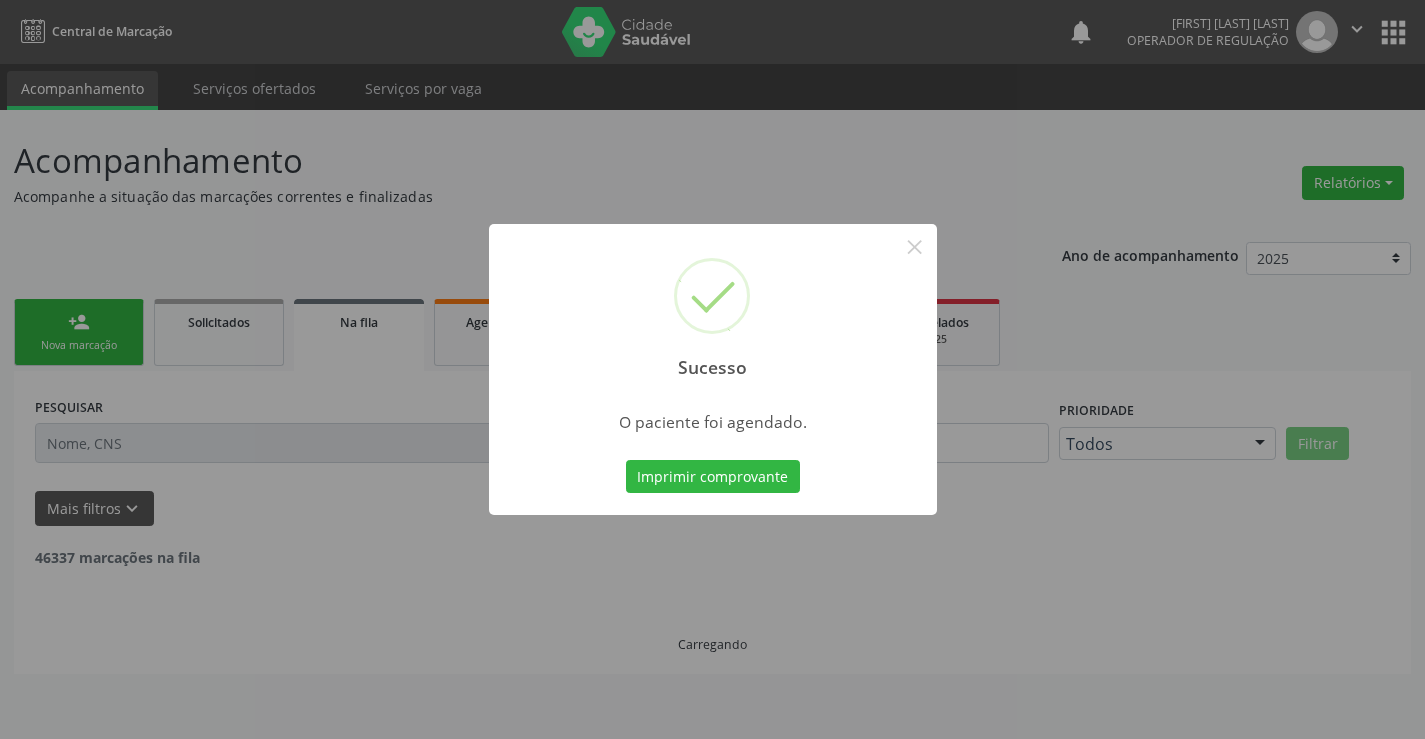 scroll, scrollTop: 0, scrollLeft: 0, axis: both 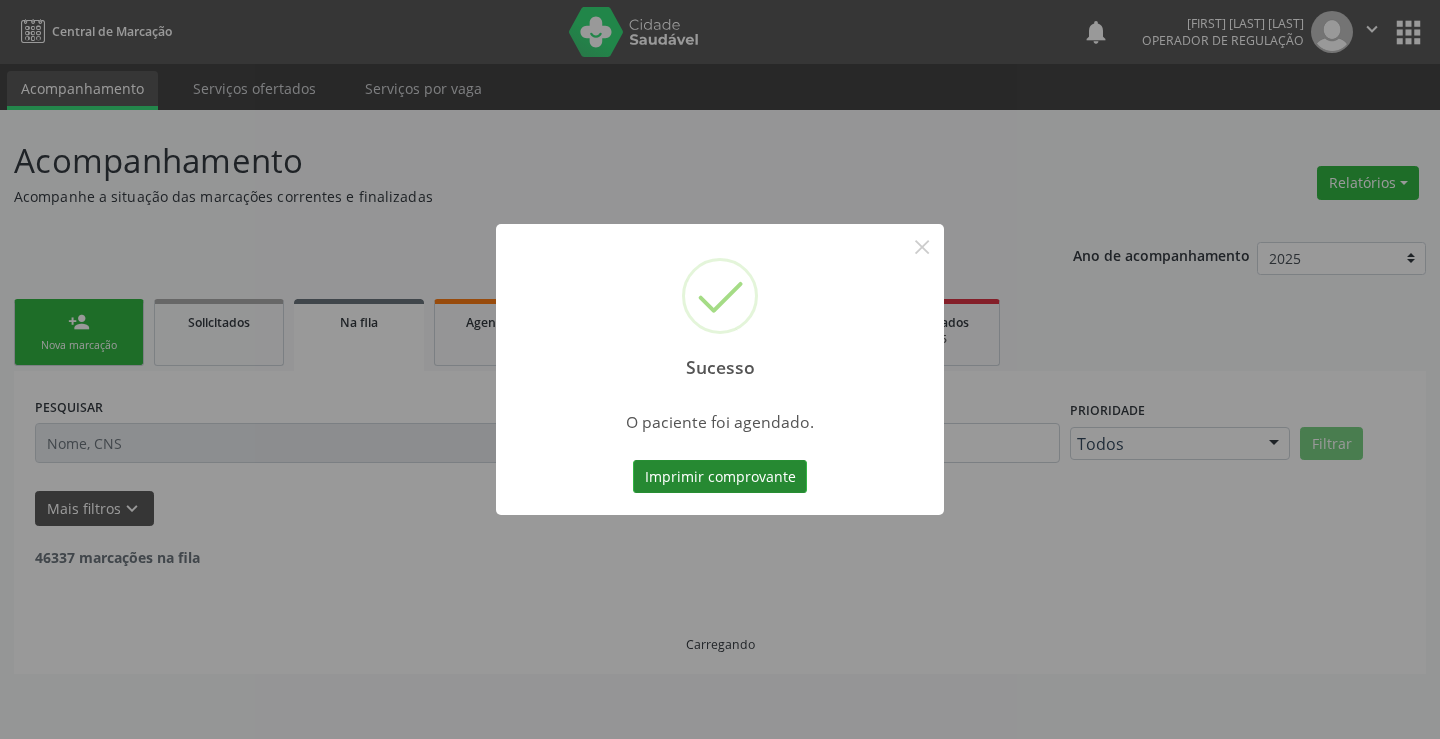 click on "Imprimir comprovante" at bounding box center (720, 477) 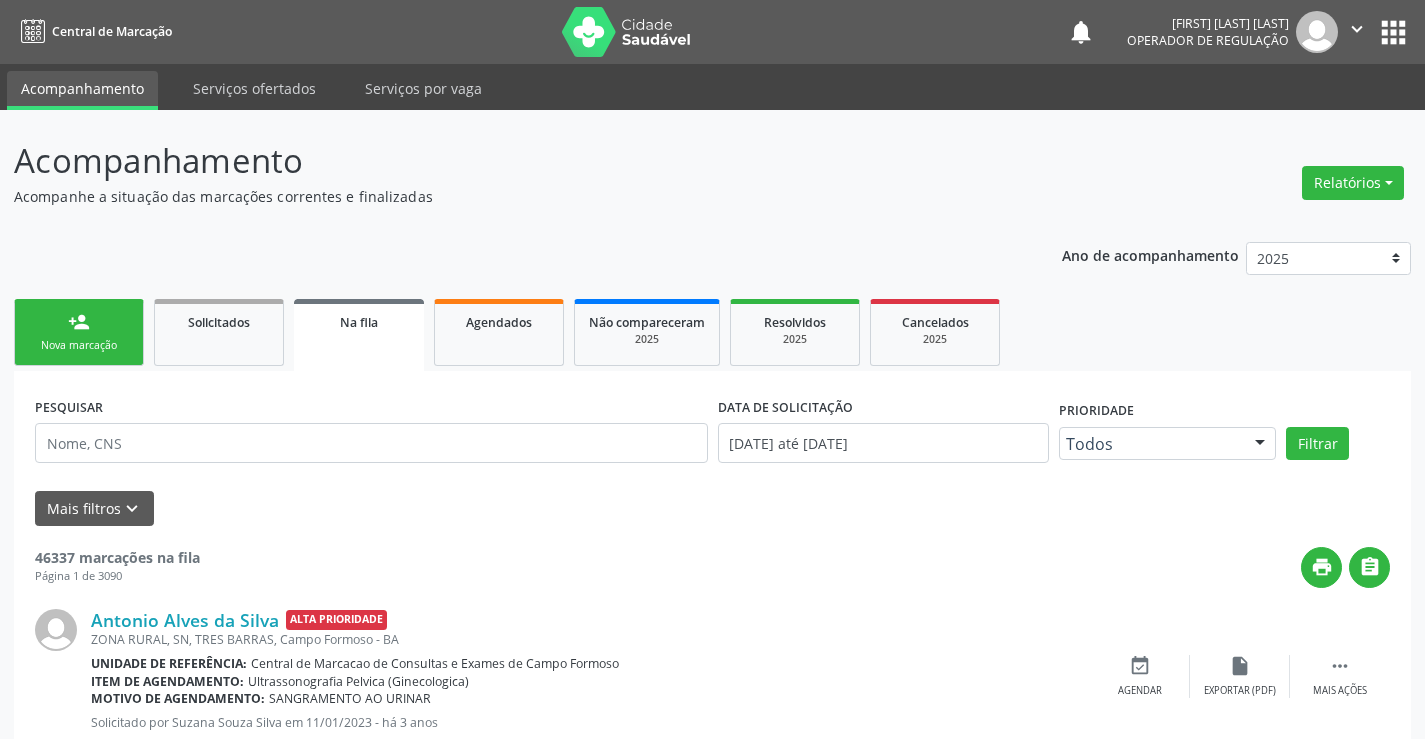 click on "Nova marcação" at bounding box center (79, 345) 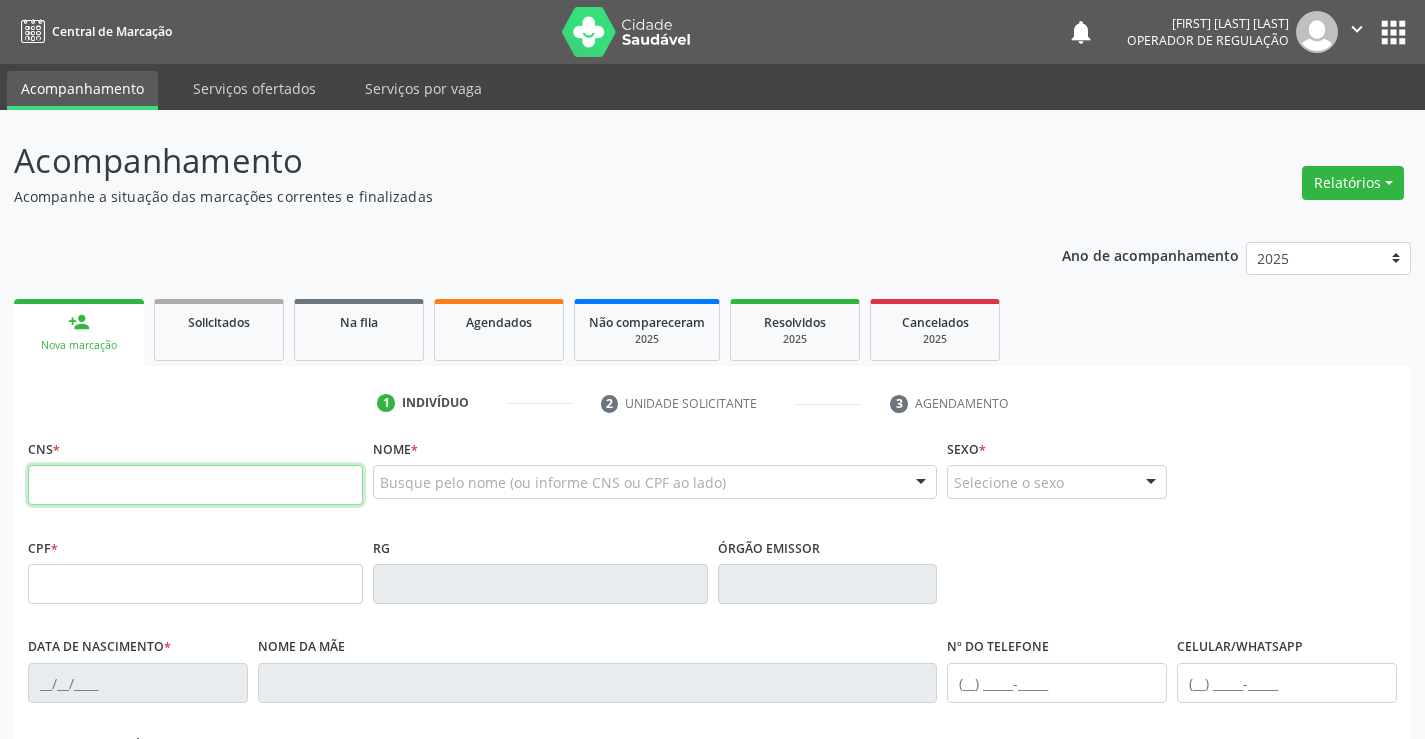 click at bounding box center (195, 485) 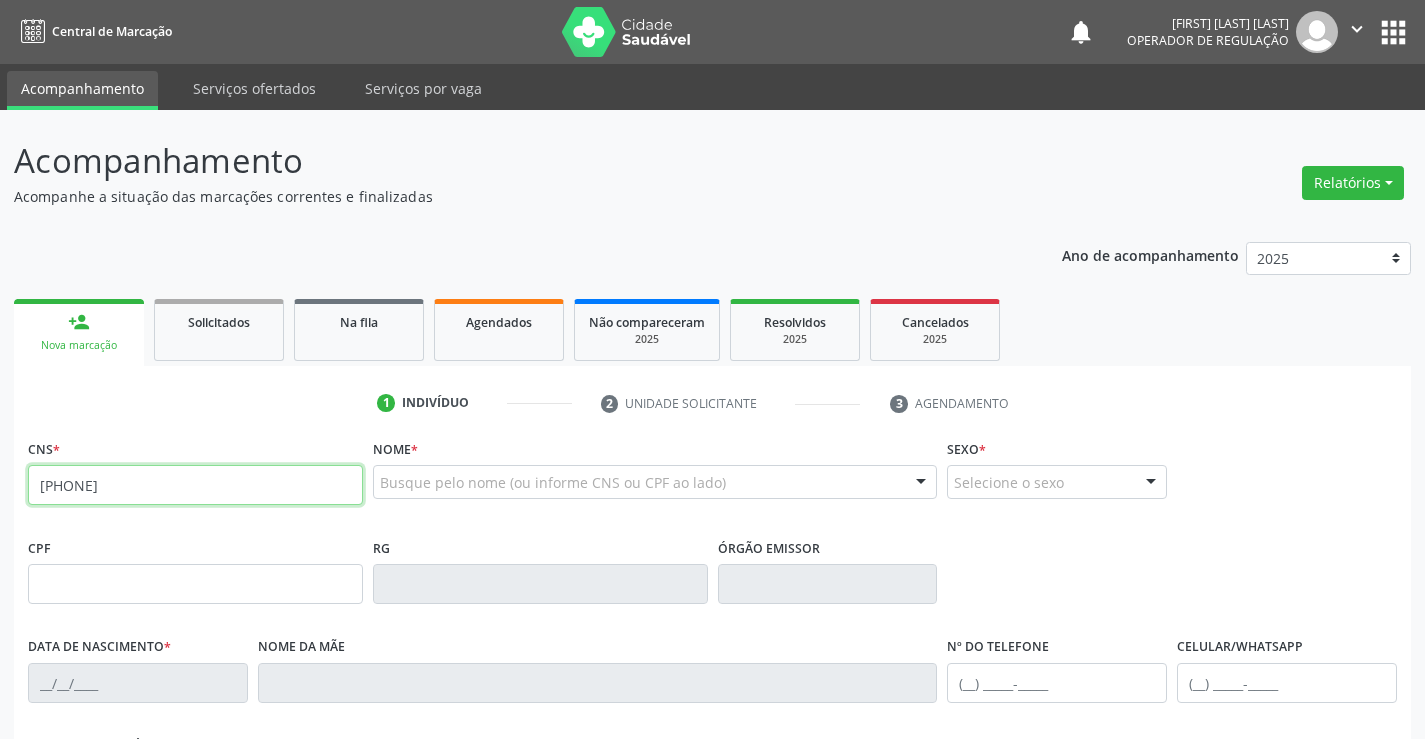 type on "709 8030 6198 2494" 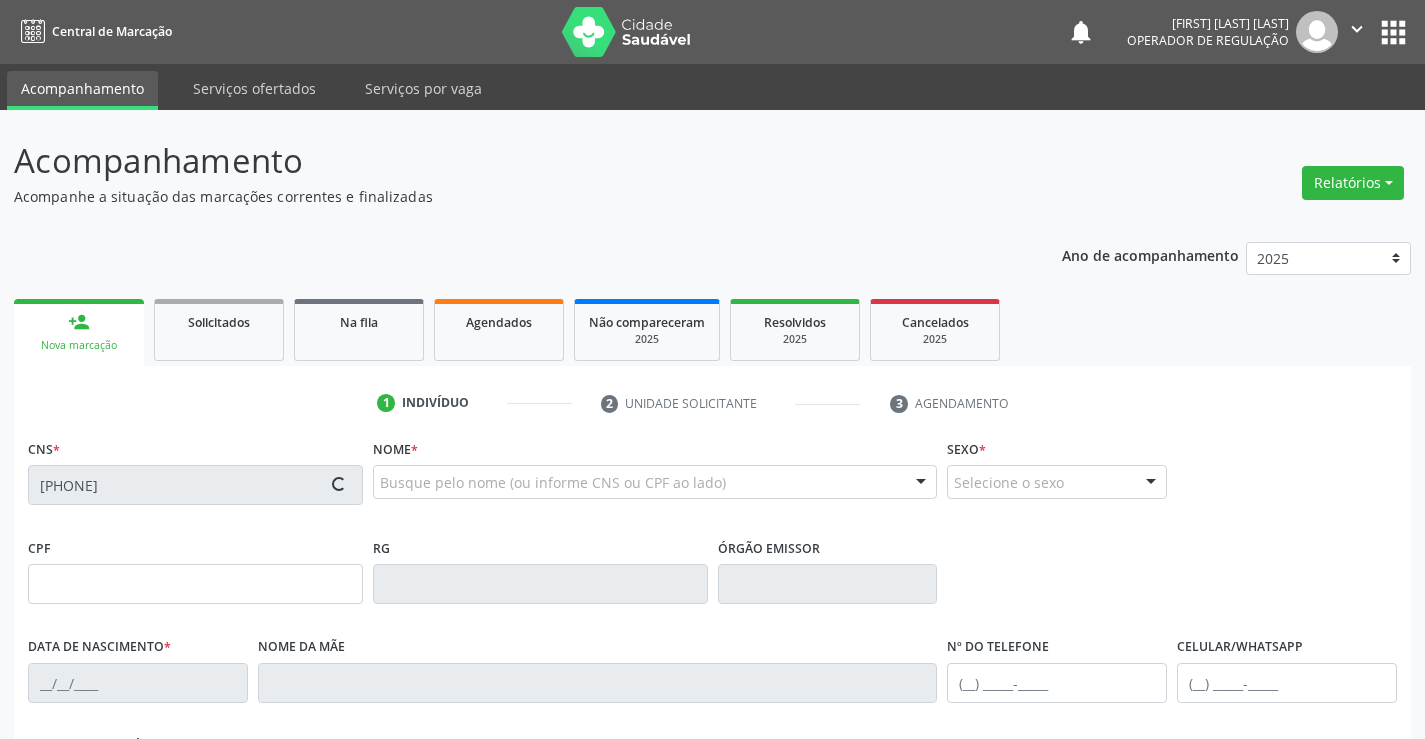 type on "05572483546" 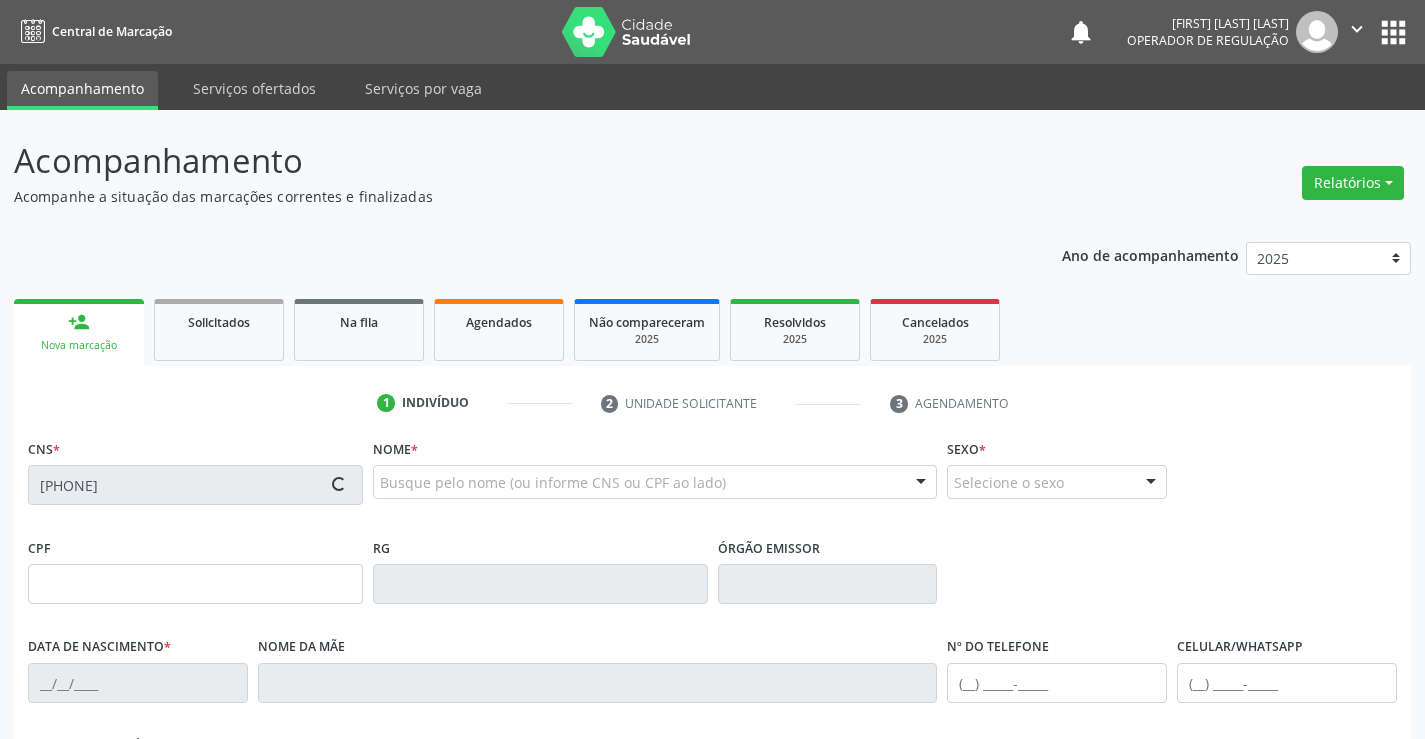 type on "20/01/1979" 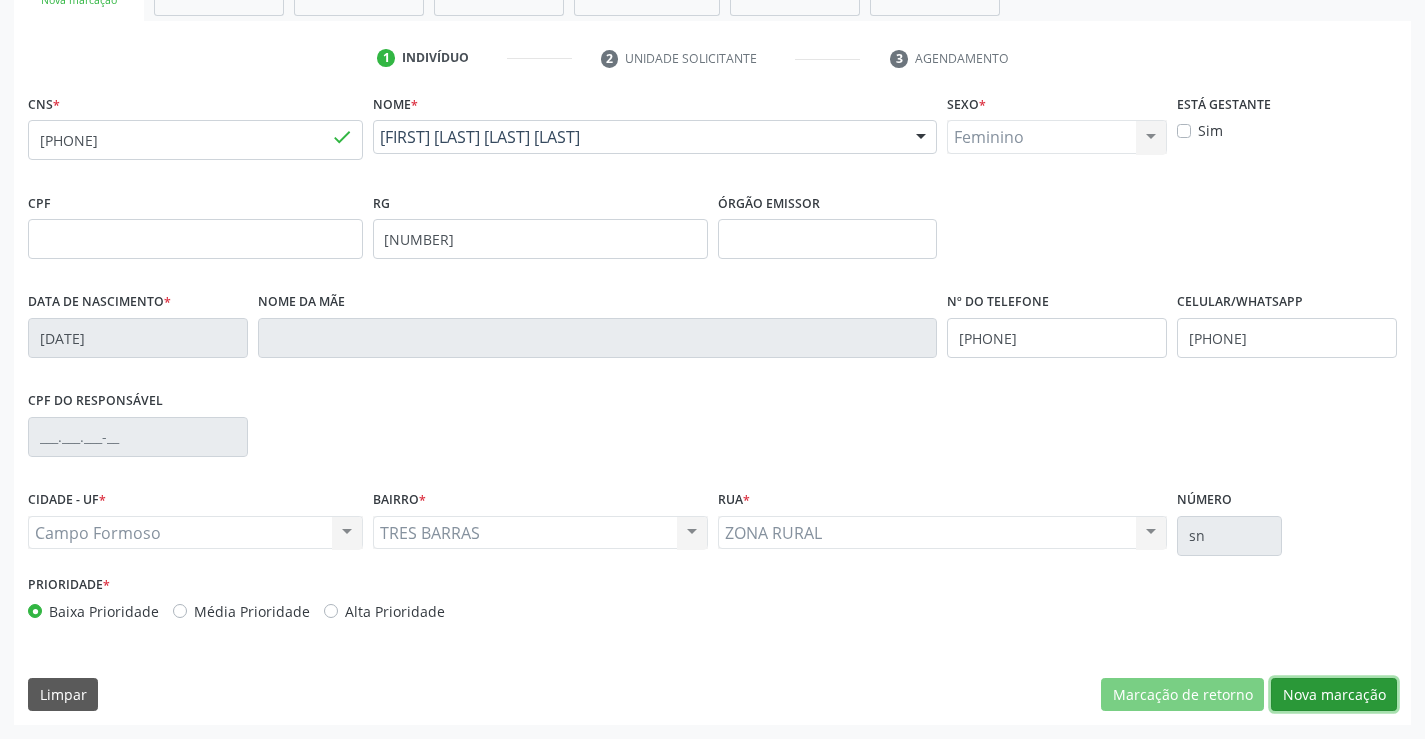 click on "Nova marcação" at bounding box center (1334, 695) 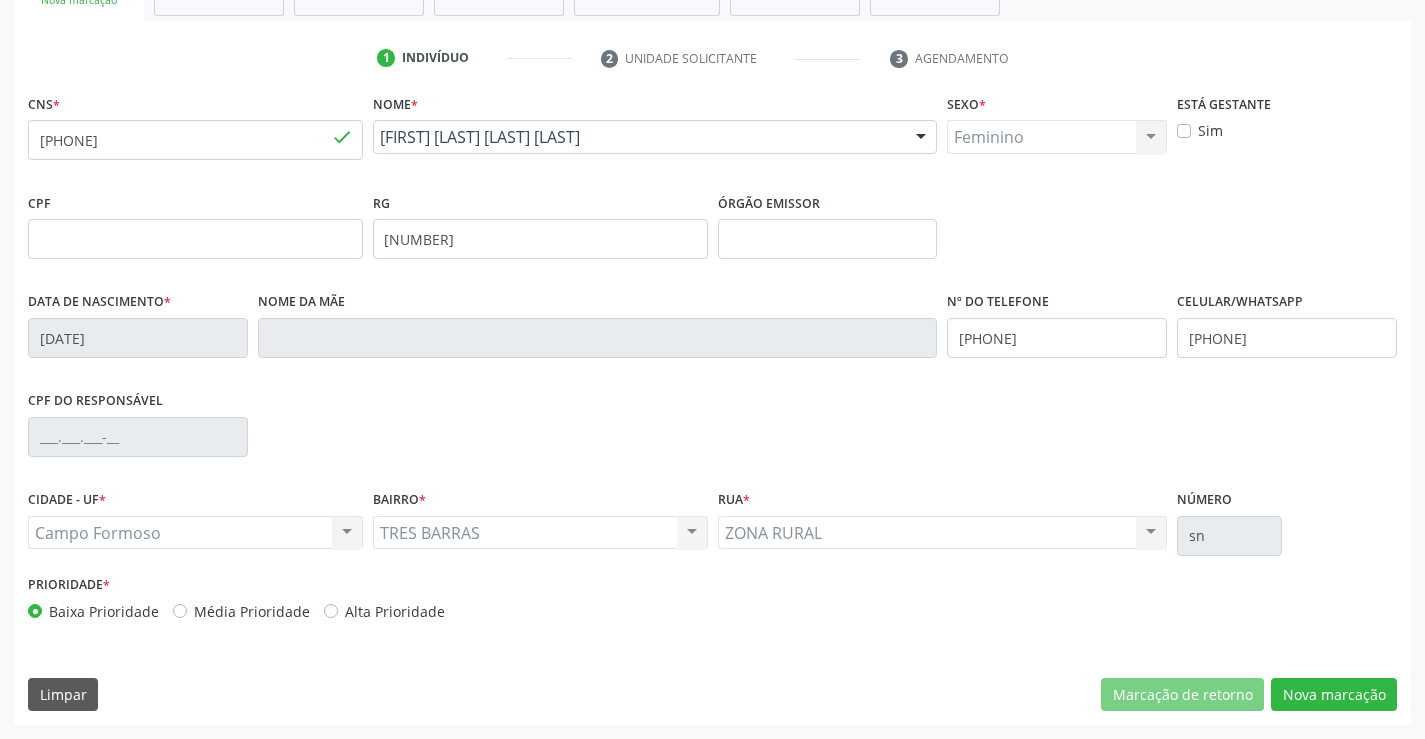 scroll, scrollTop: 167, scrollLeft: 0, axis: vertical 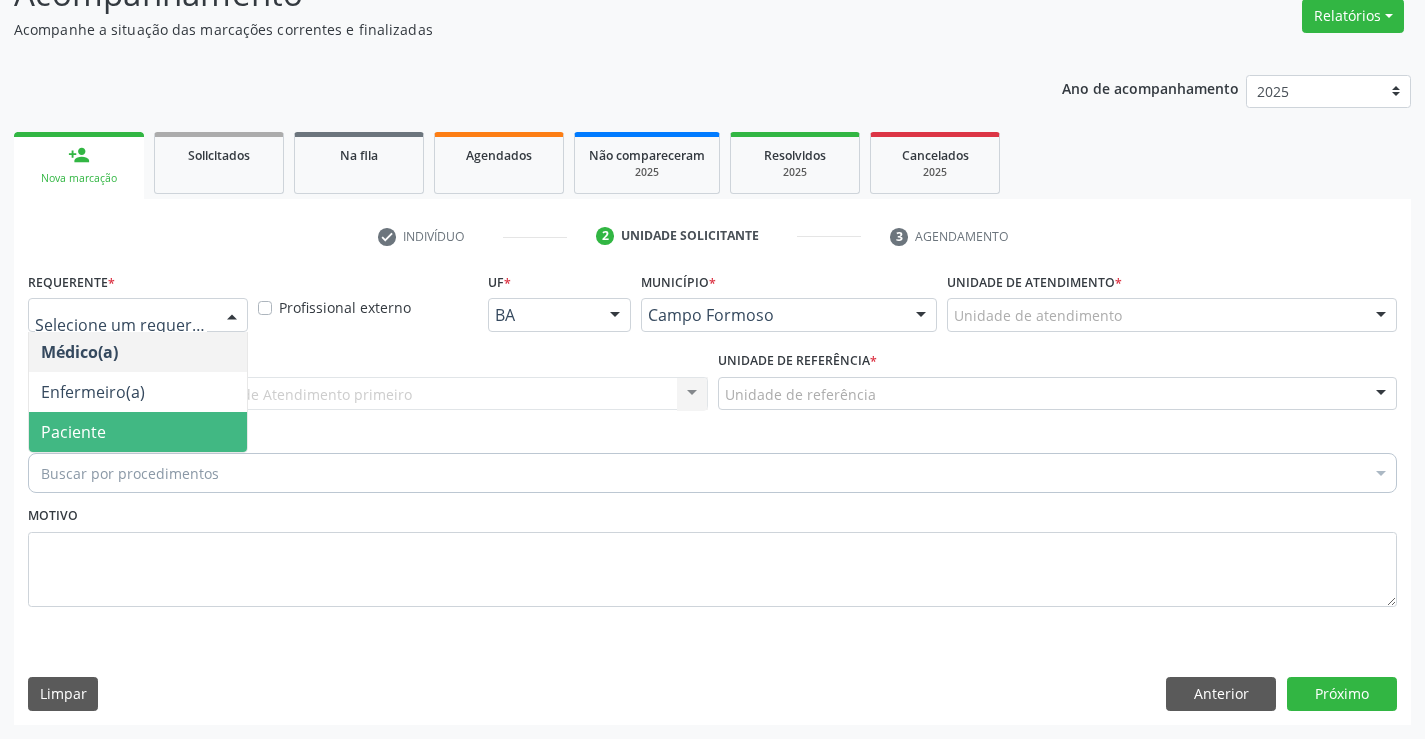click on "Paciente" at bounding box center (138, 432) 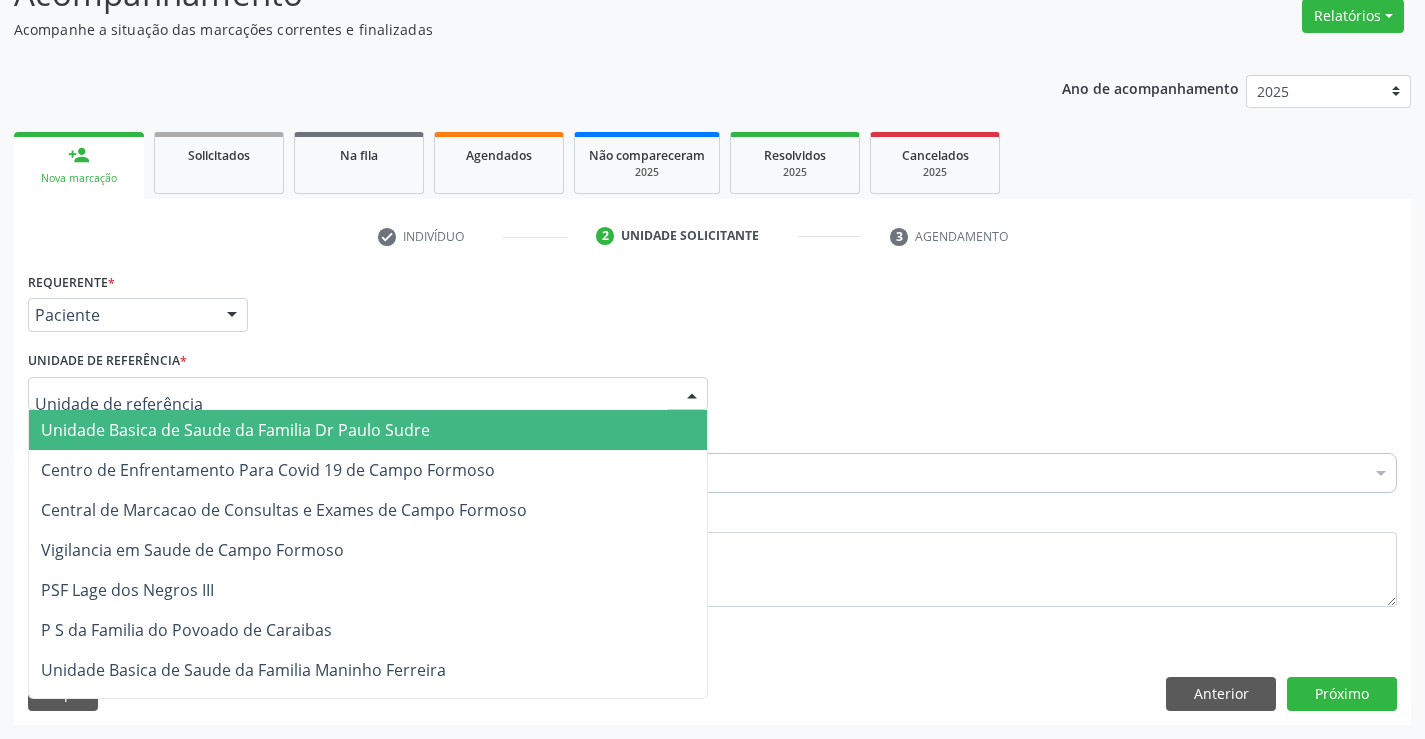 click on "Unidade Basica de Saude da Familia Dr Paulo Sudre" at bounding box center [235, 430] 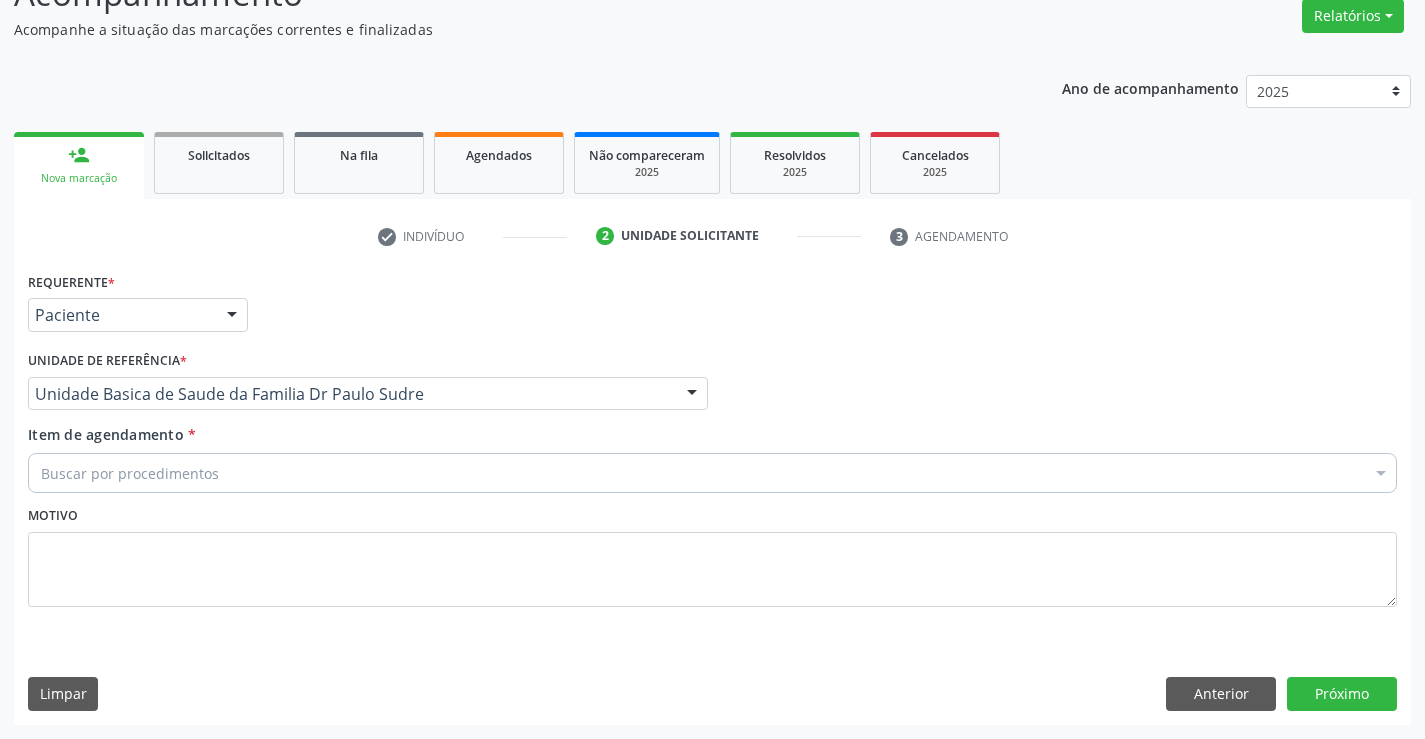 click on "Buscar por procedimentos" at bounding box center [712, 473] 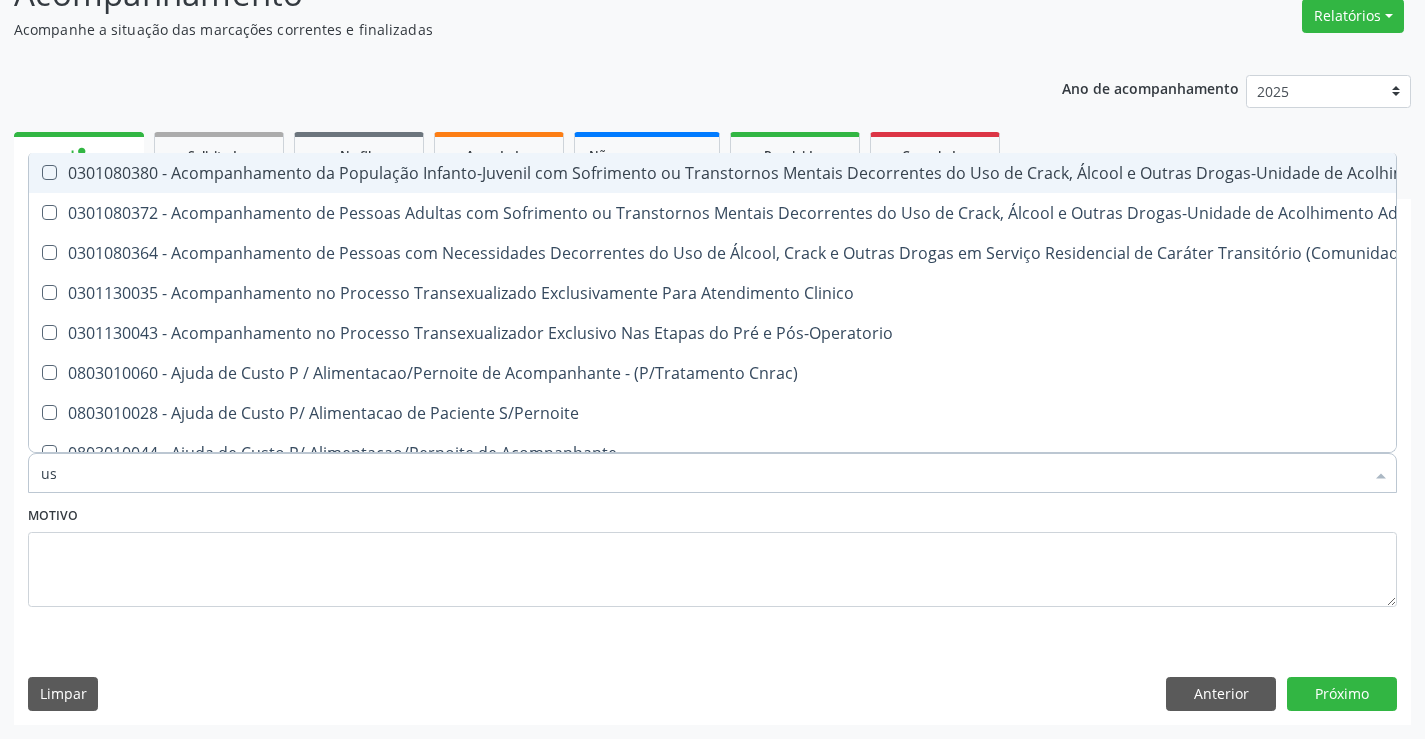 type on "usg" 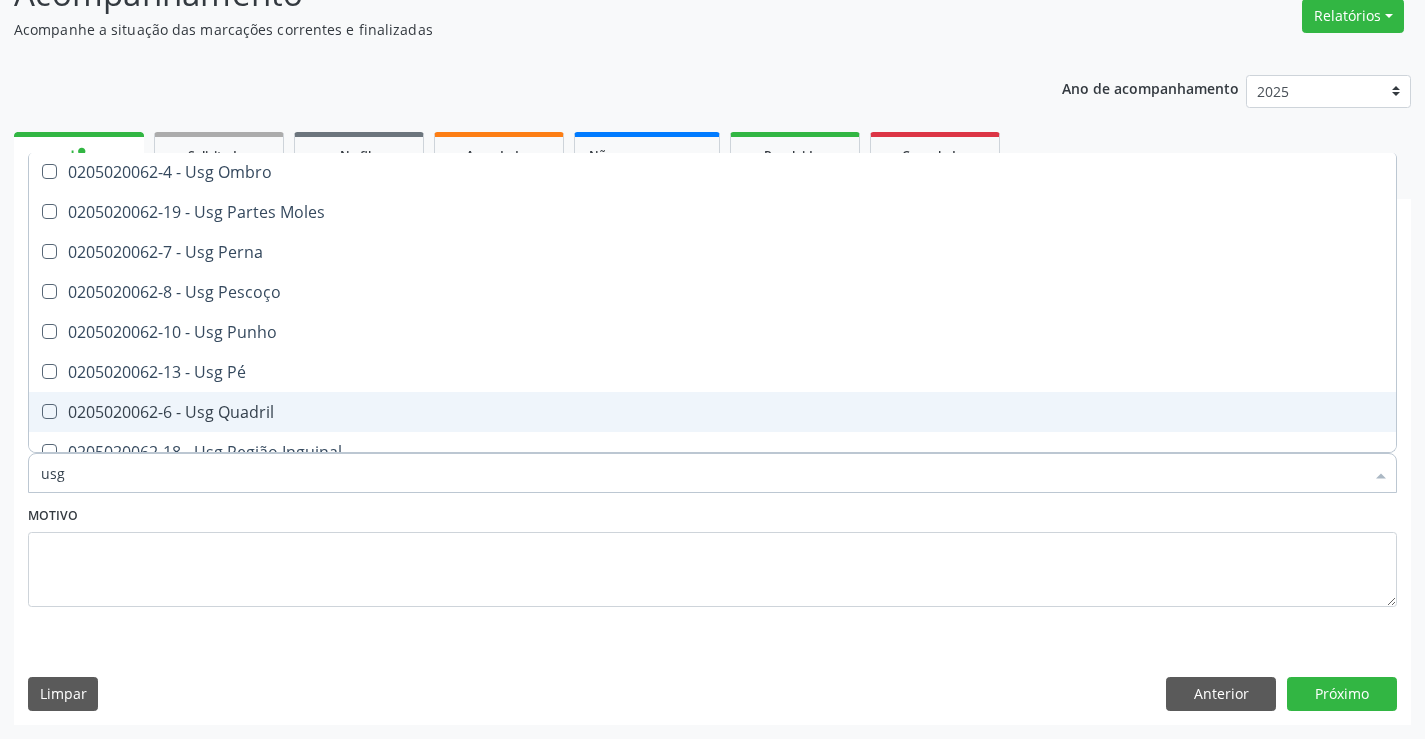 scroll, scrollTop: 261, scrollLeft: 0, axis: vertical 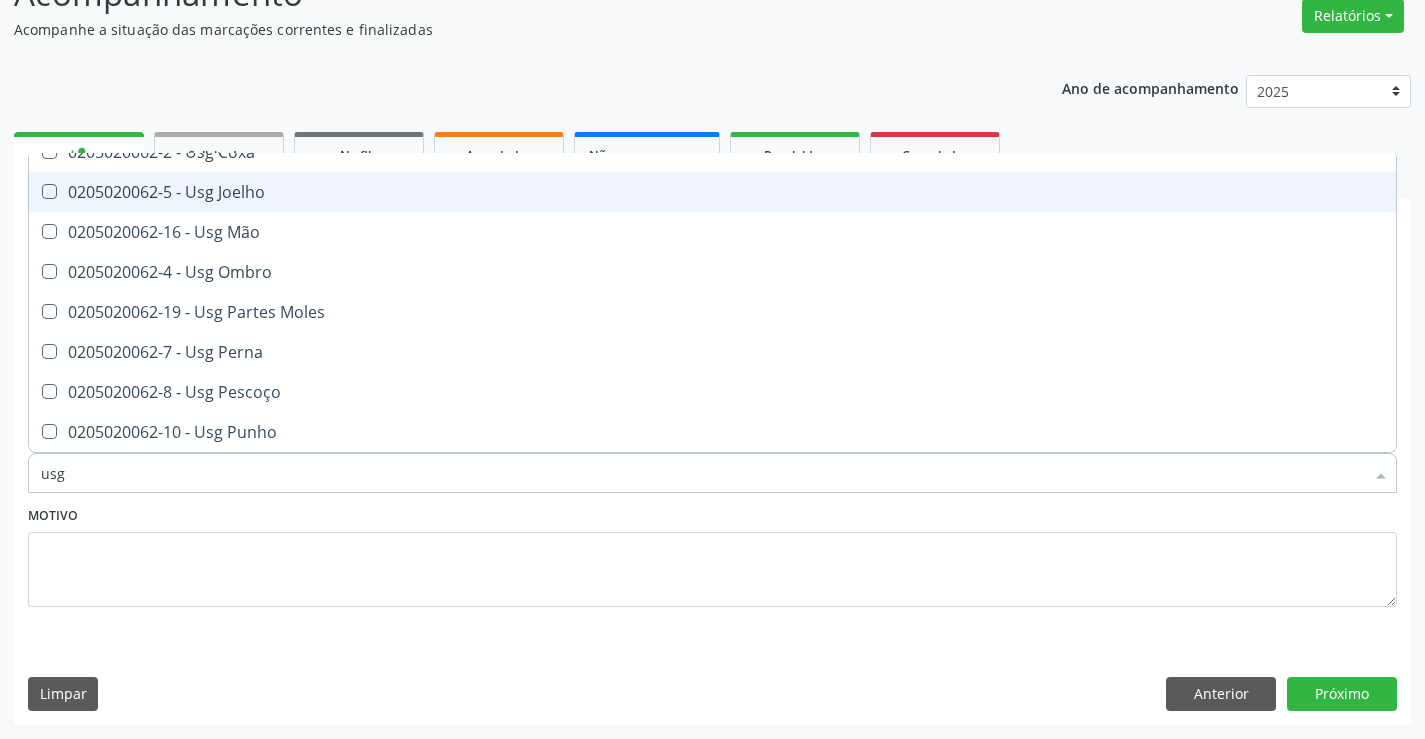 click on "0205020062-5 - Usg Joelho" at bounding box center [712, 192] 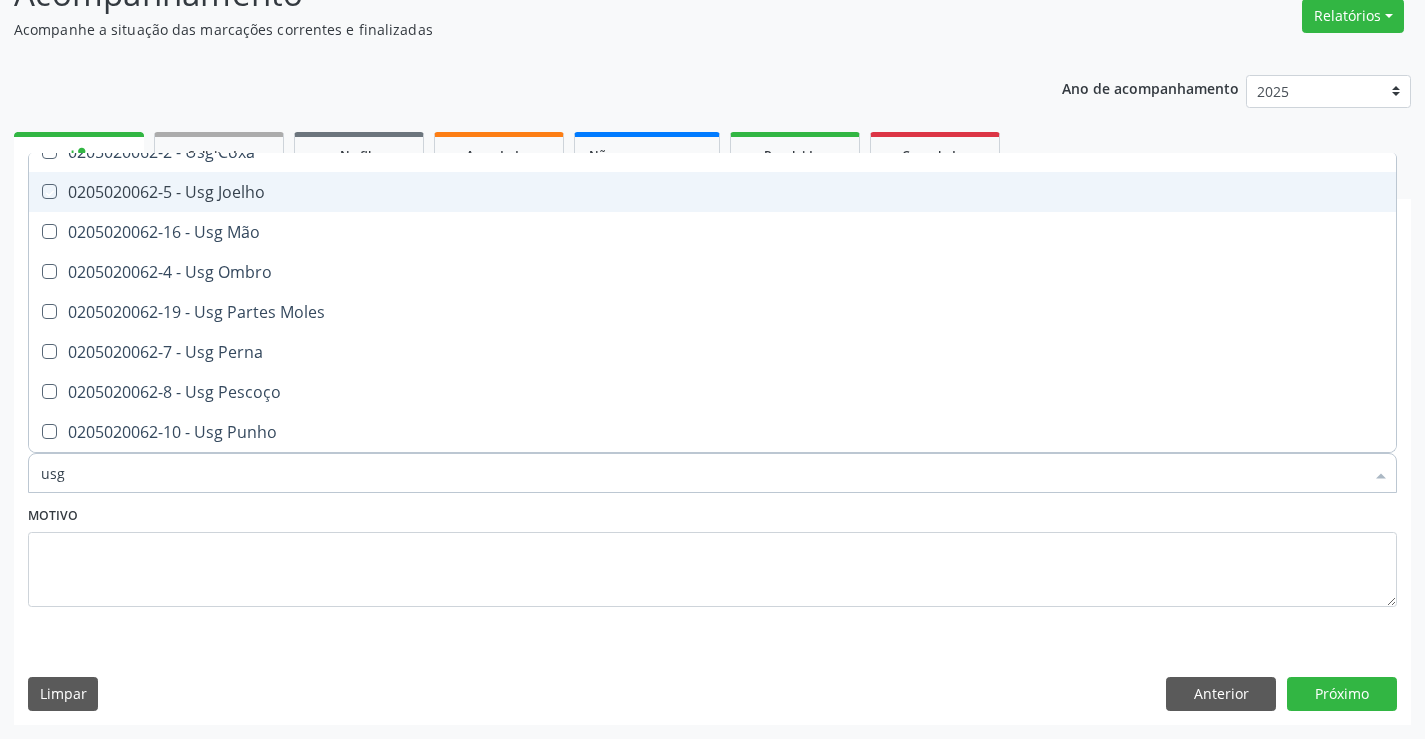 checkbox on "true" 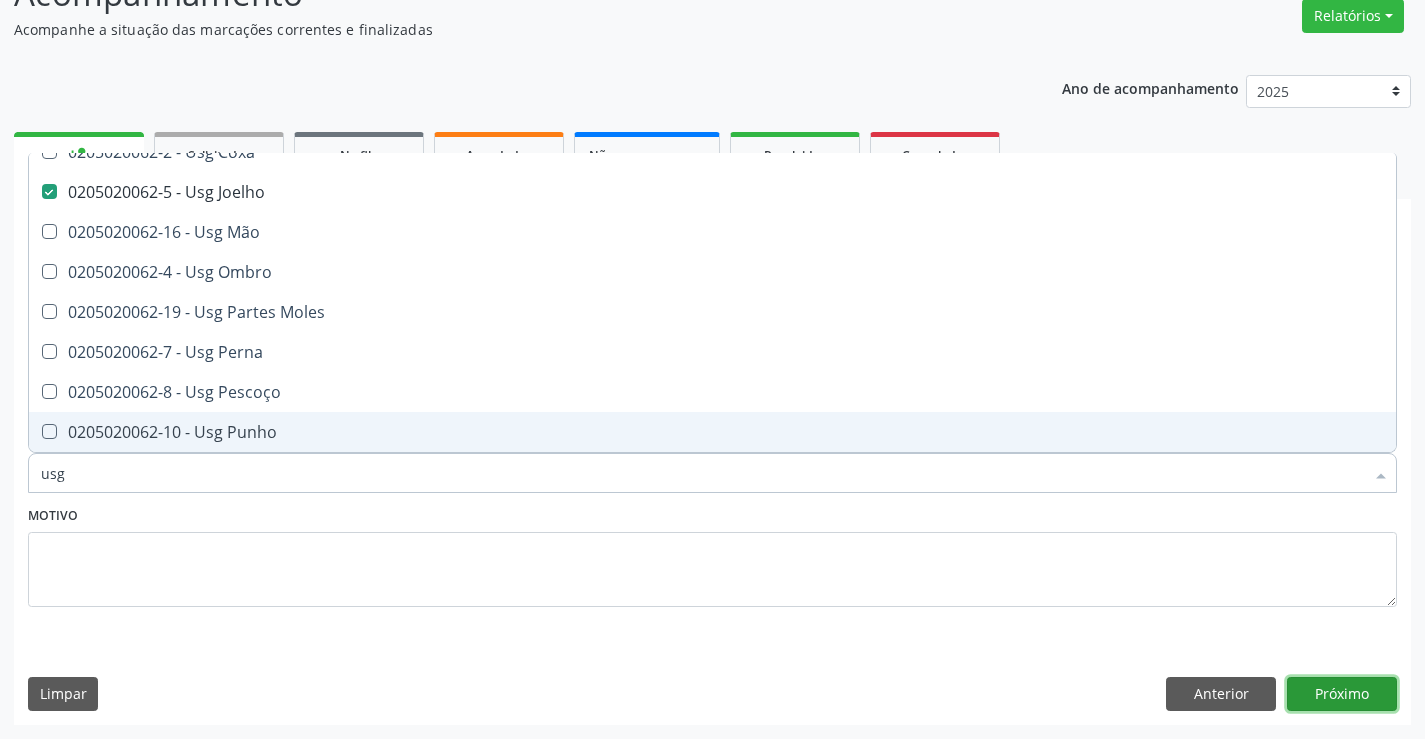 click on "Próximo" at bounding box center [1342, 694] 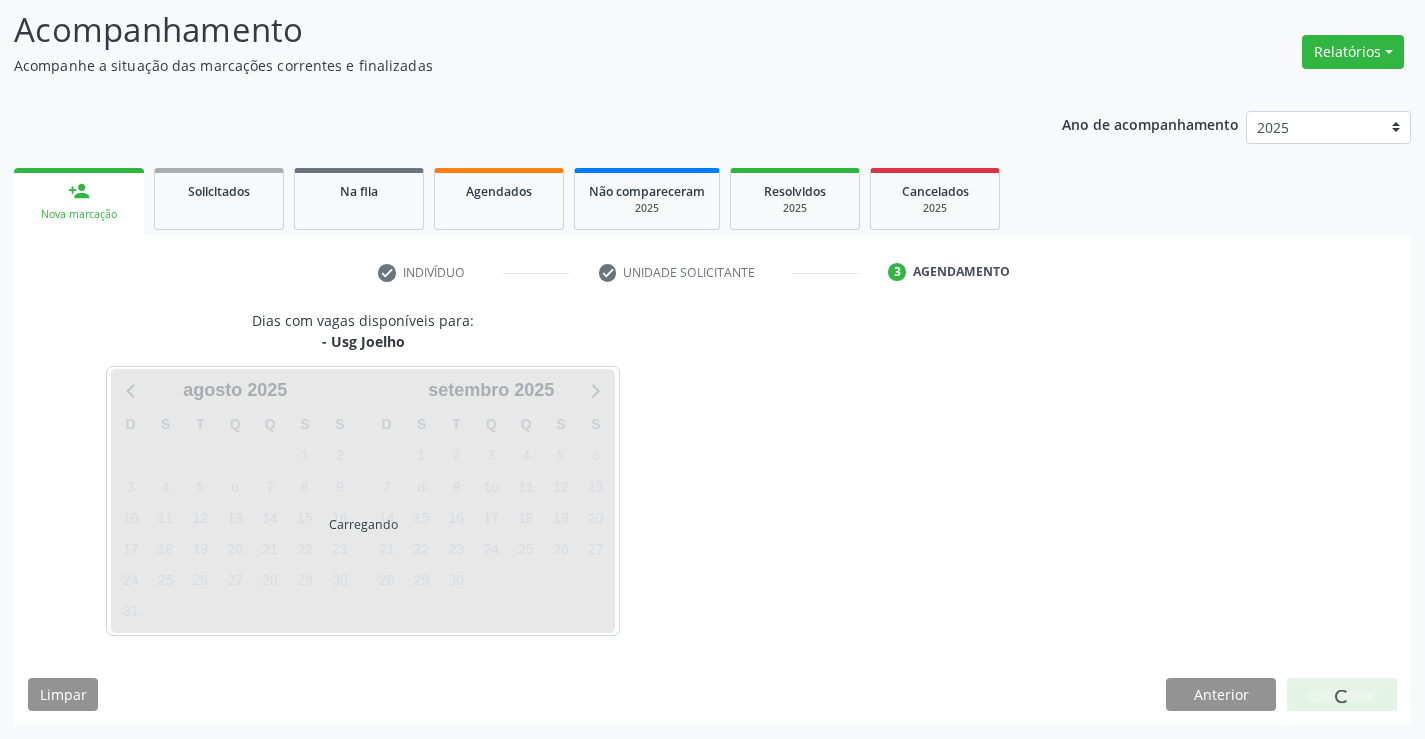 scroll, scrollTop: 131, scrollLeft: 0, axis: vertical 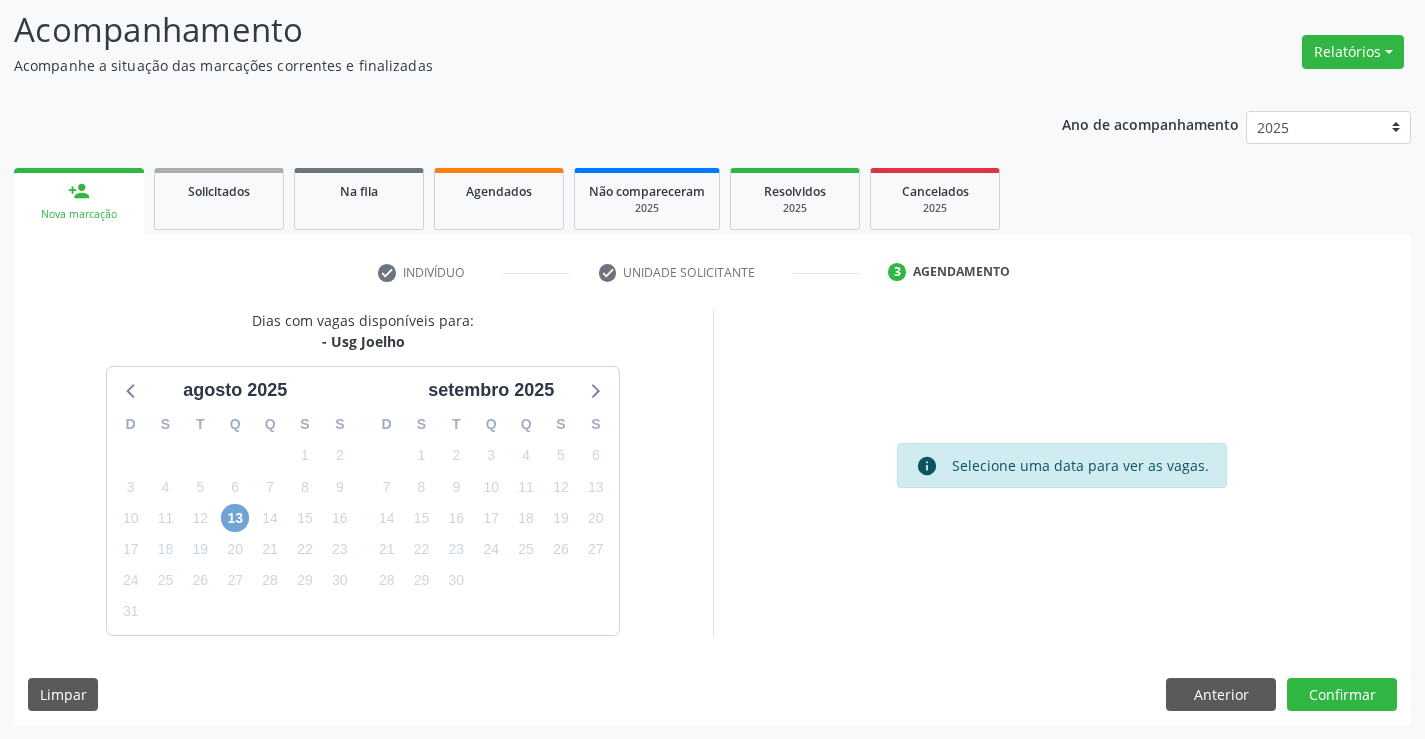 click on "13" at bounding box center (235, 518) 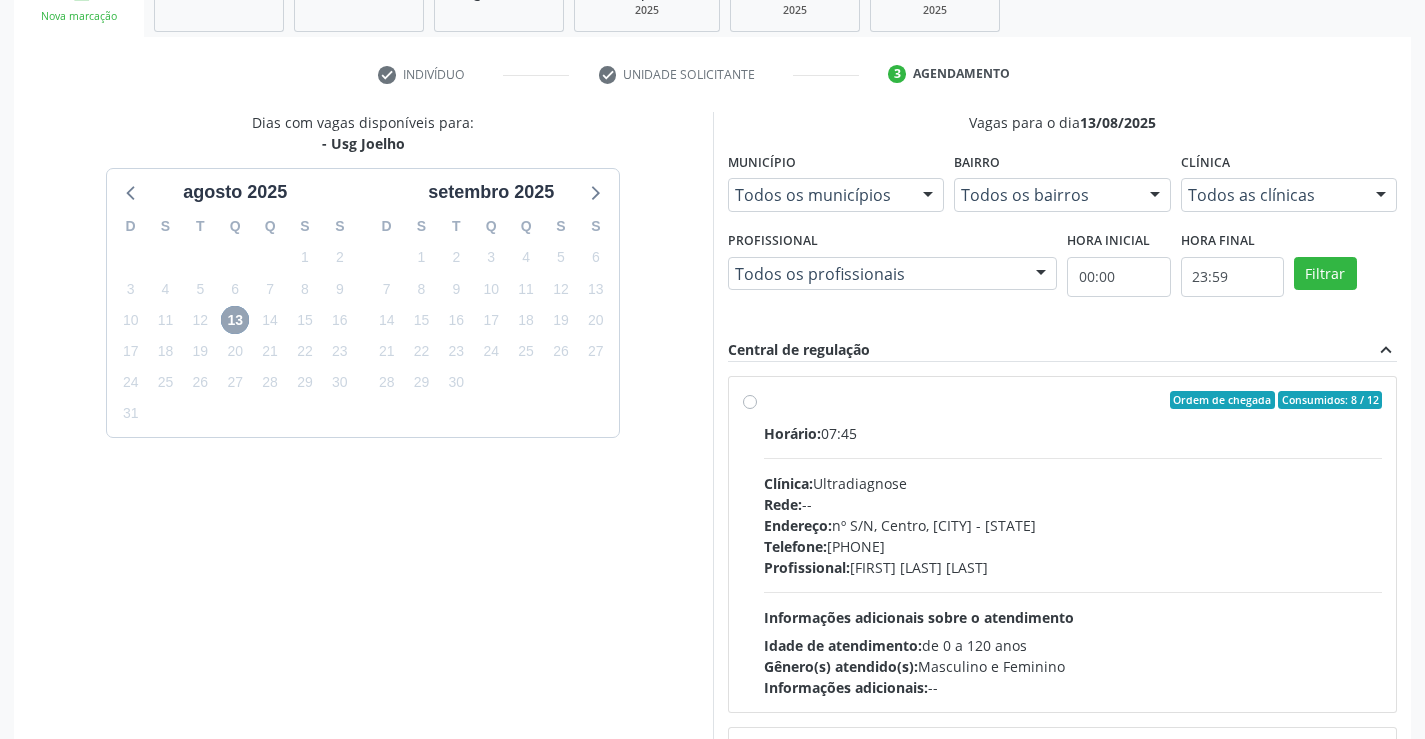scroll, scrollTop: 331, scrollLeft: 0, axis: vertical 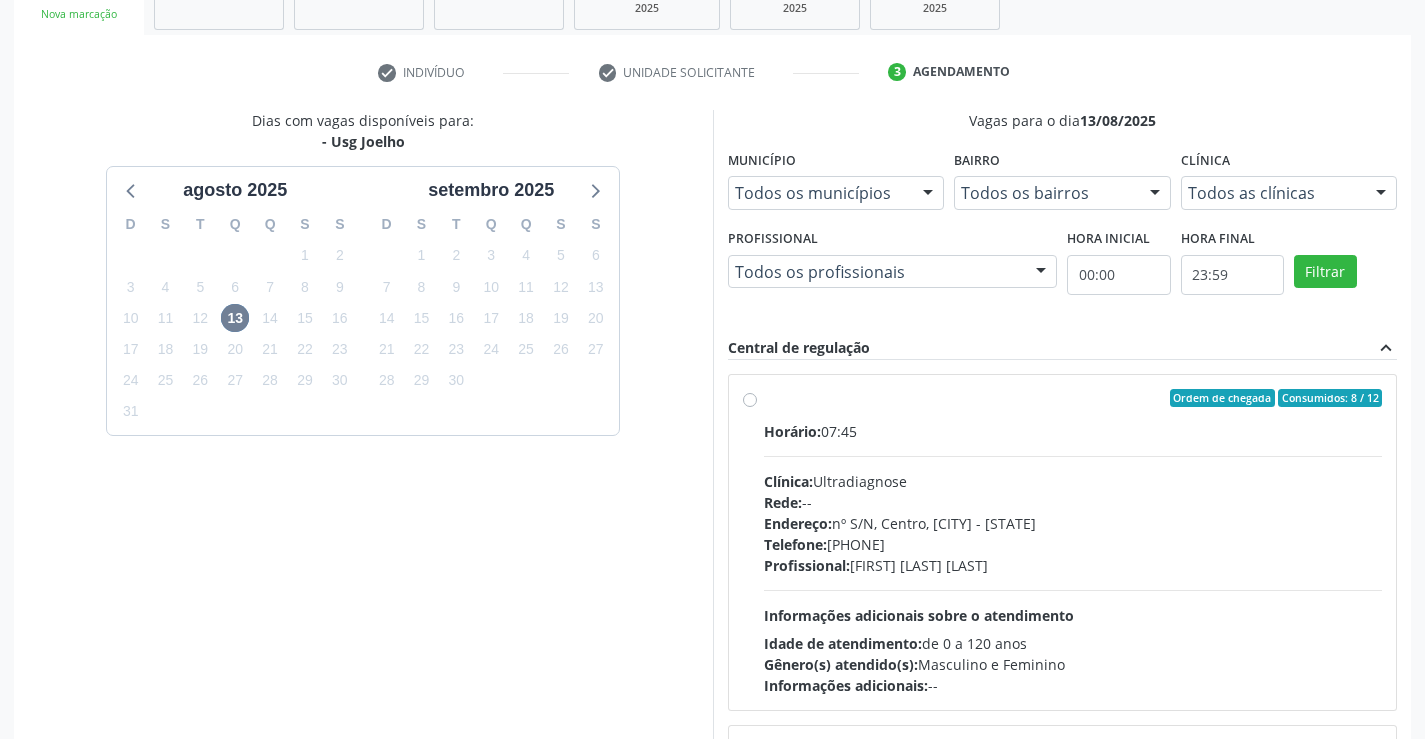 click on "Horário:   07:45" at bounding box center [1073, 431] 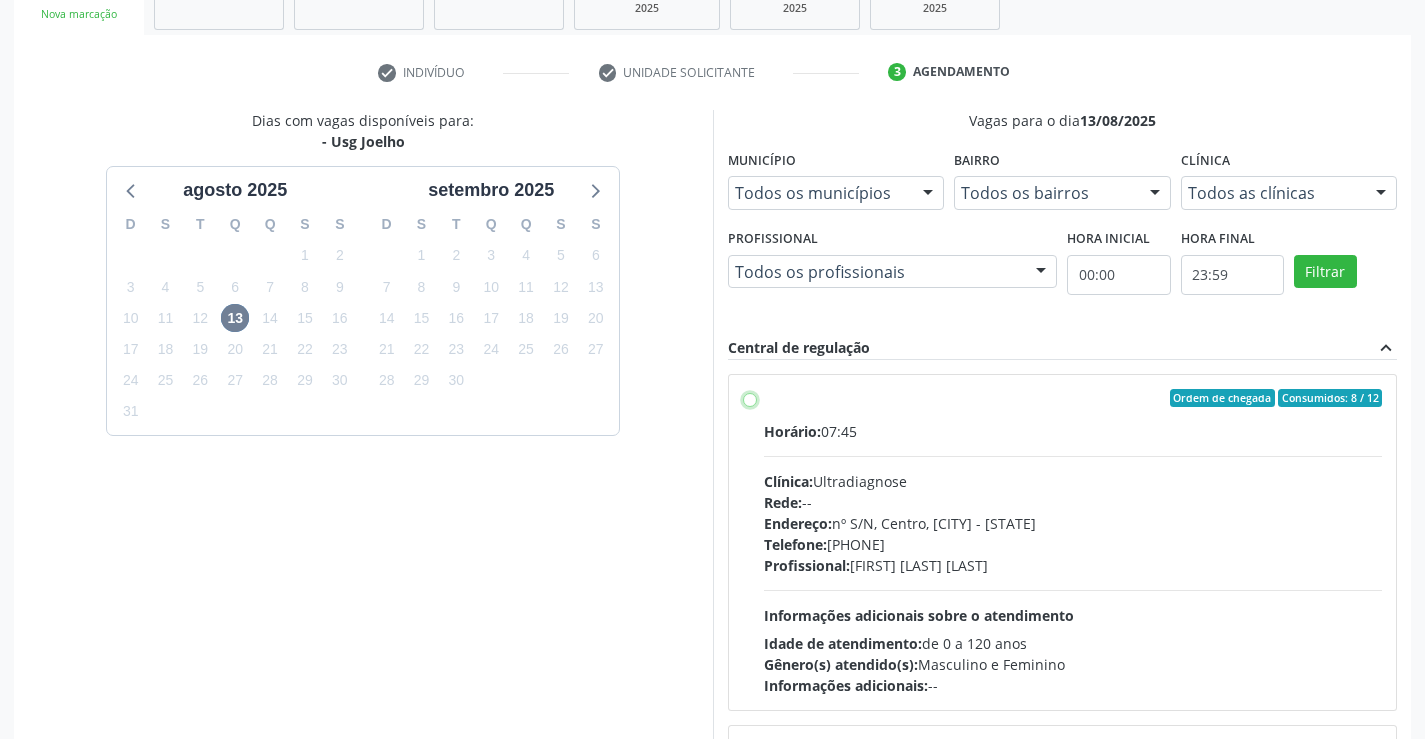 radio on "true" 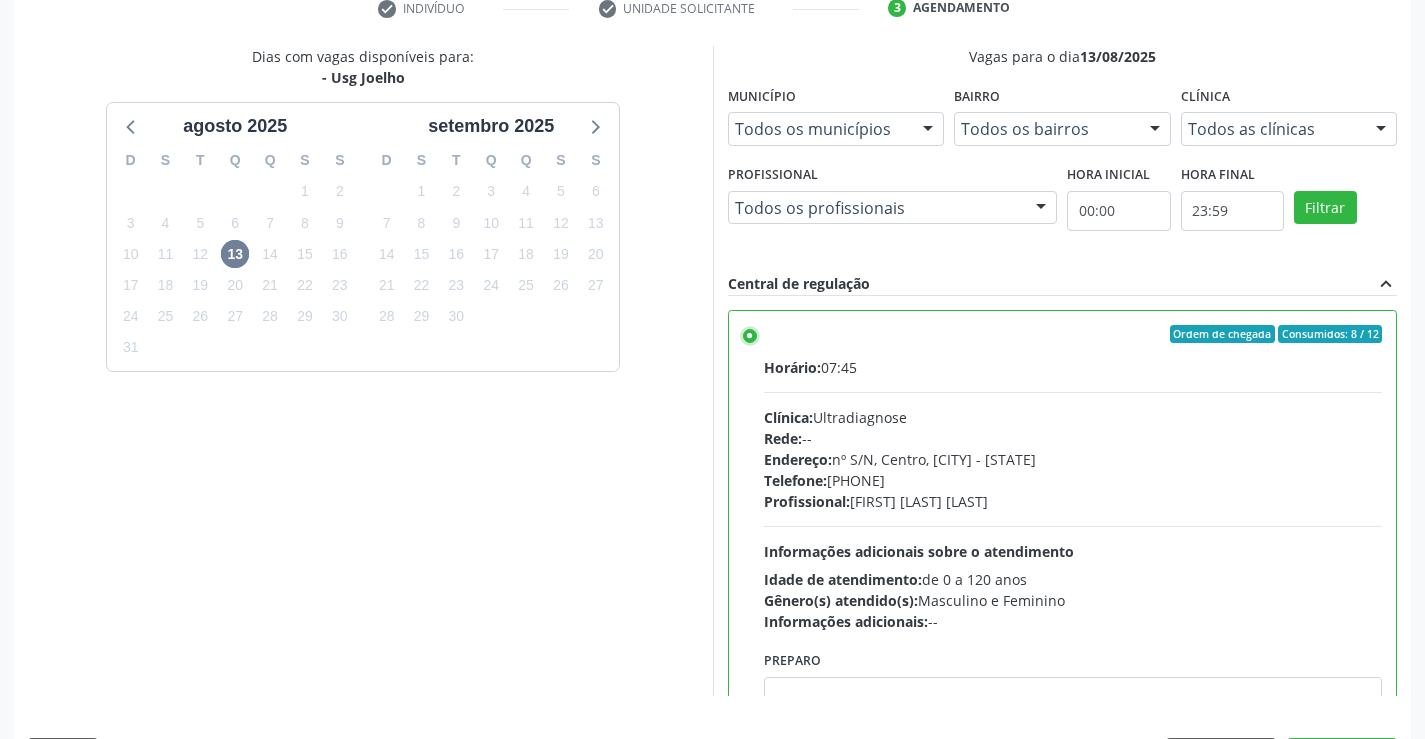 scroll, scrollTop: 456, scrollLeft: 0, axis: vertical 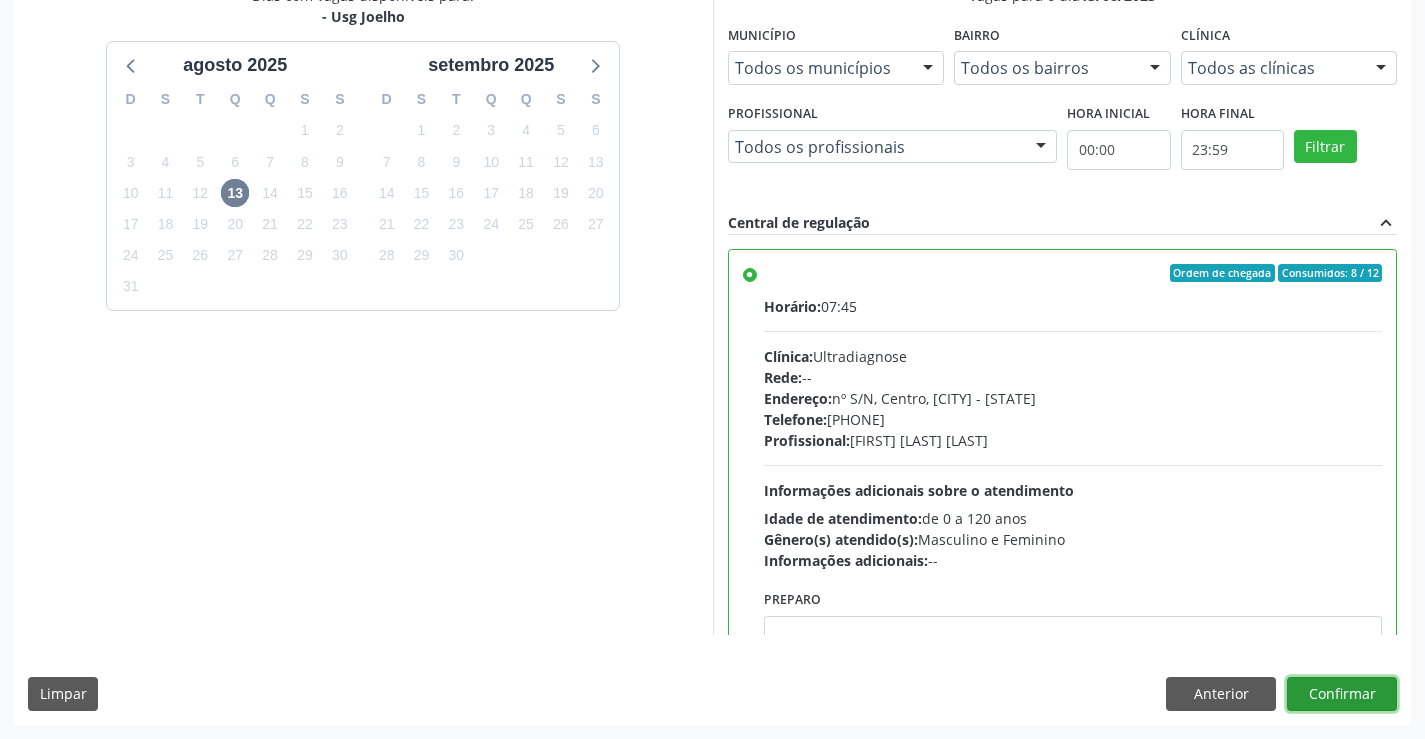 click on "Confirmar" at bounding box center [1342, 694] 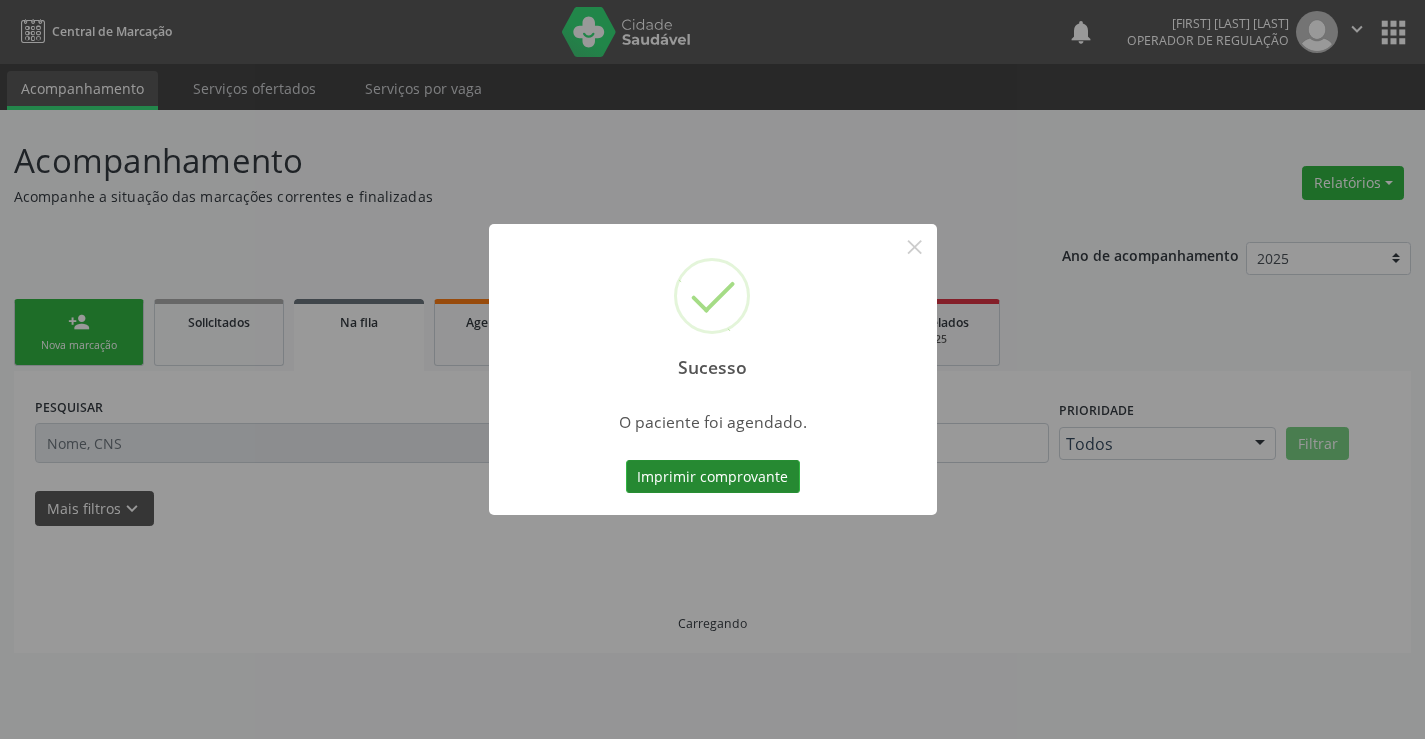scroll, scrollTop: 0, scrollLeft: 0, axis: both 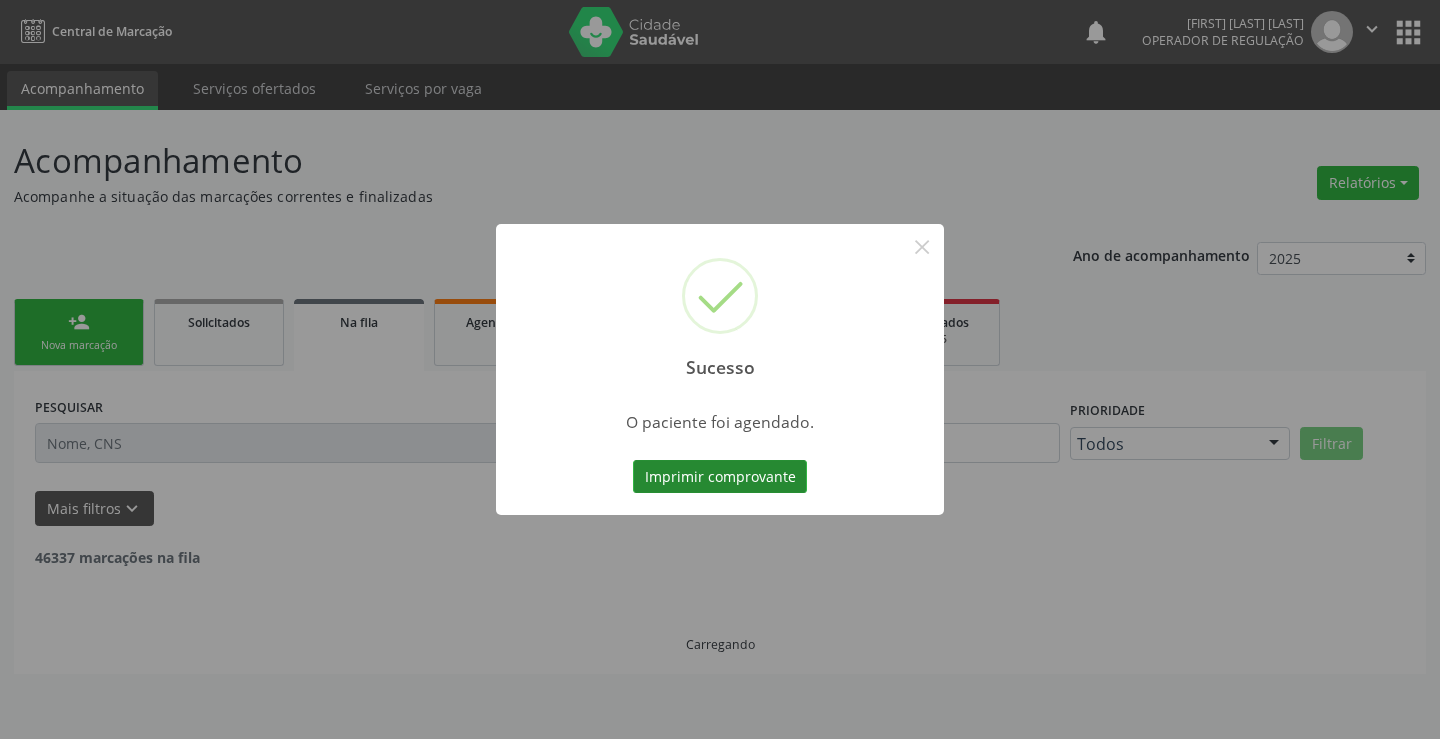 click on "Imprimir comprovante" at bounding box center (720, 477) 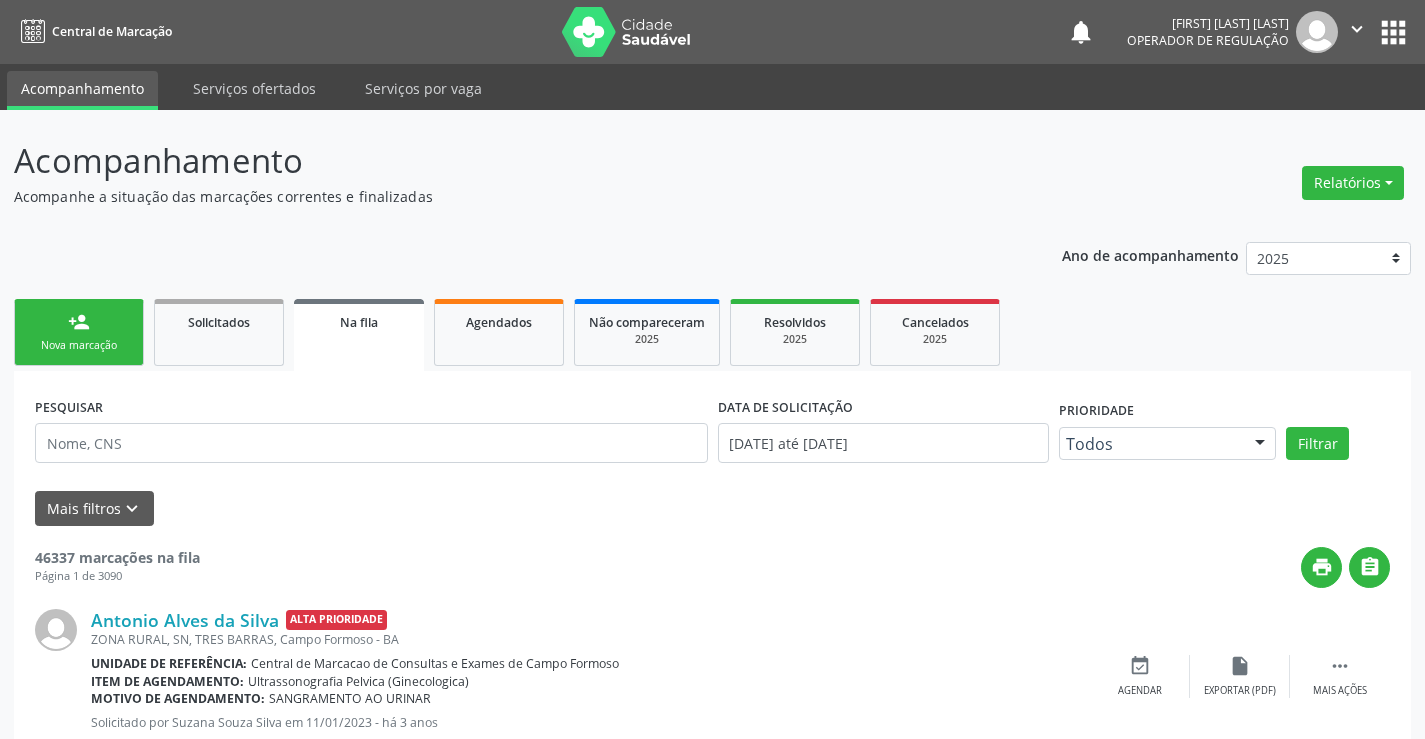 click on "person_add
Nova marcação" at bounding box center [79, 332] 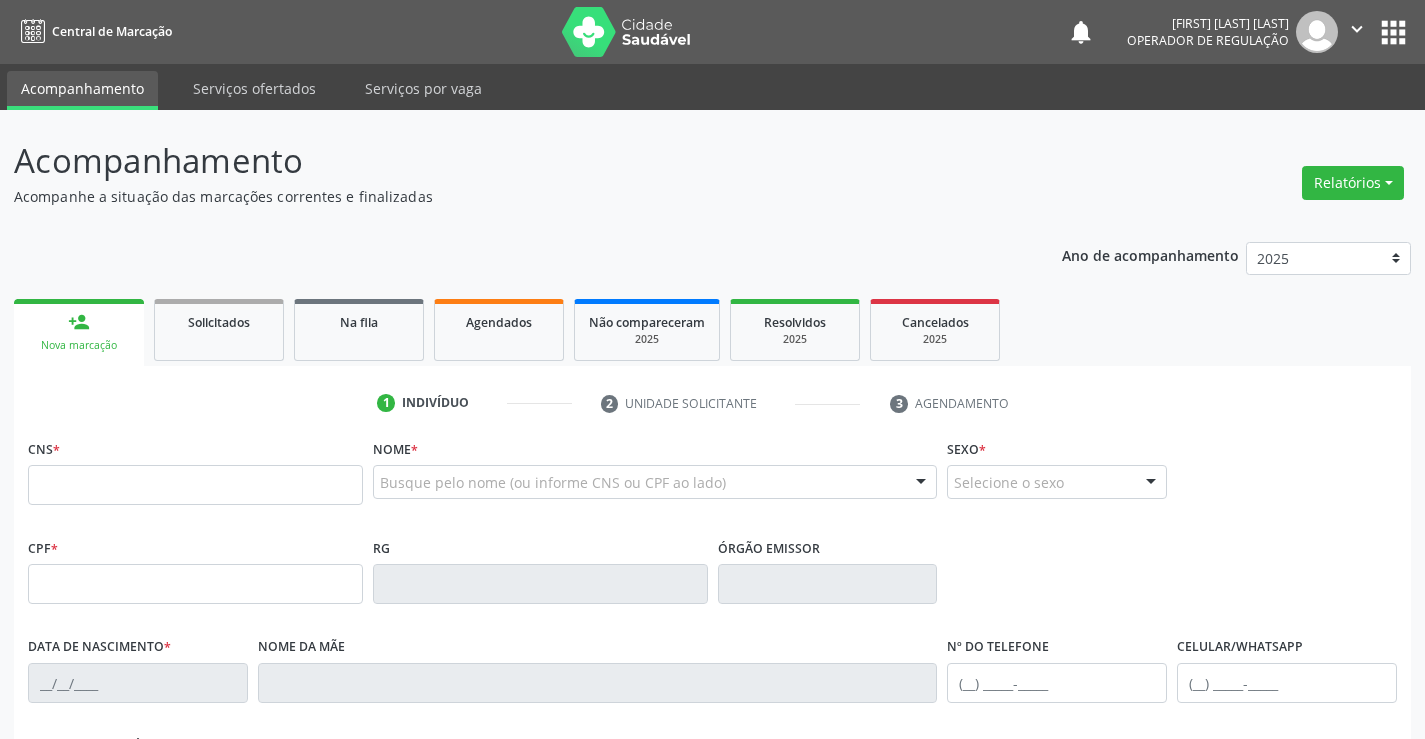 click on "" at bounding box center (1357, 29) 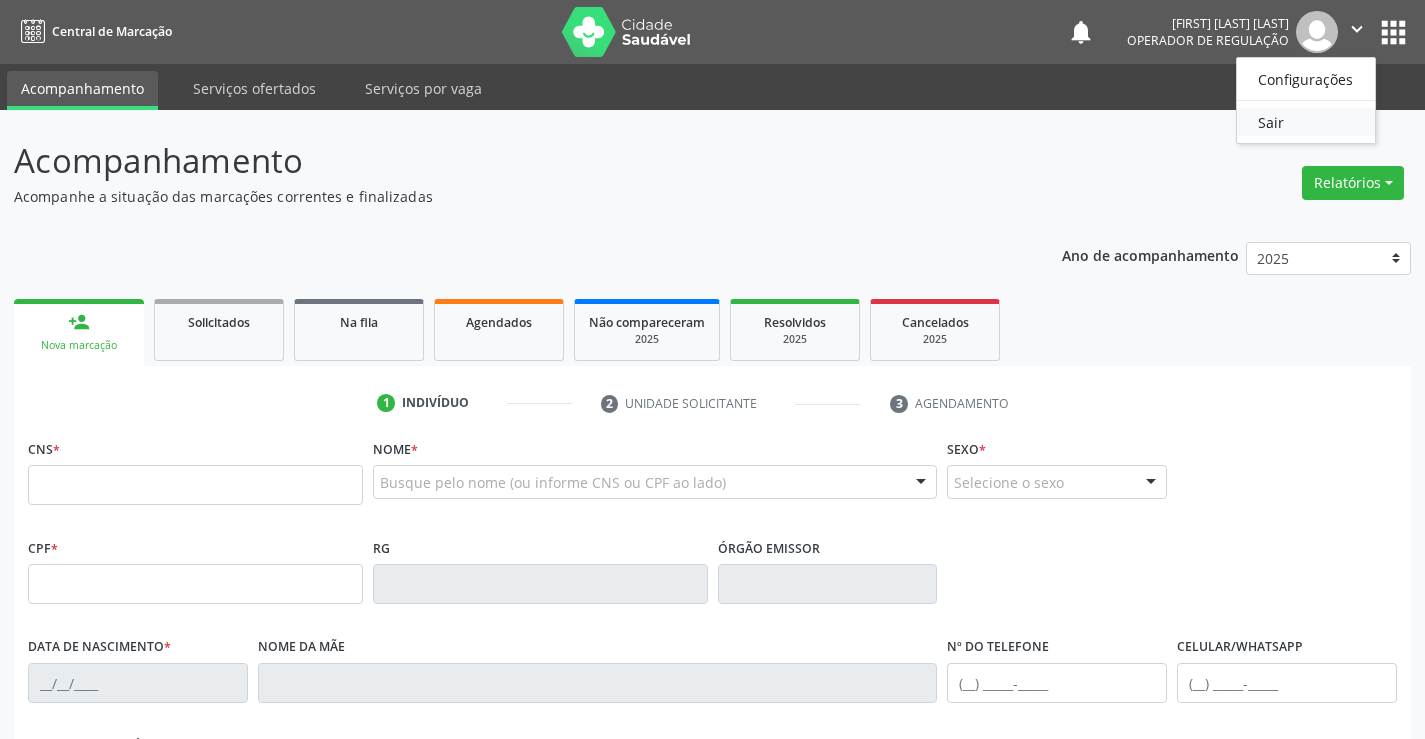 click on "Sair" at bounding box center [1306, 122] 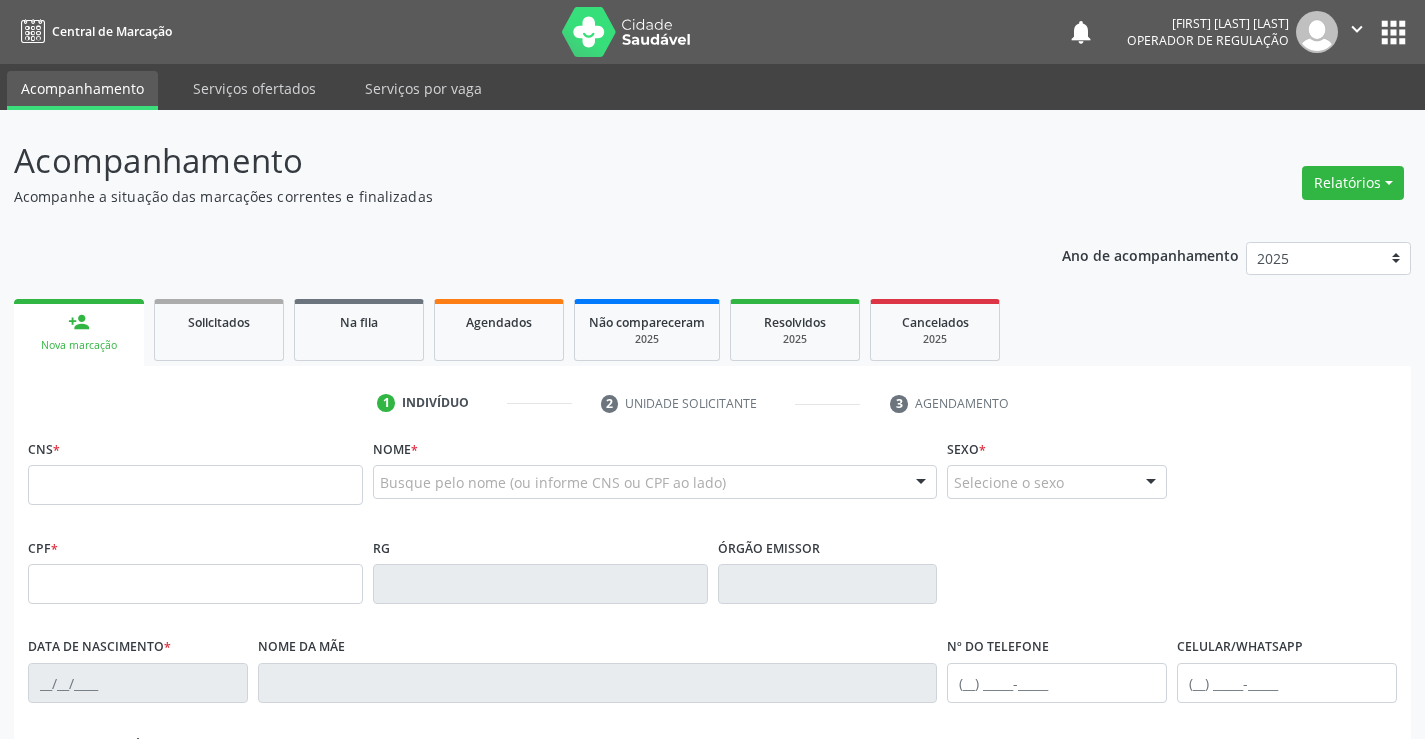 scroll, scrollTop: 0, scrollLeft: 0, axis: both 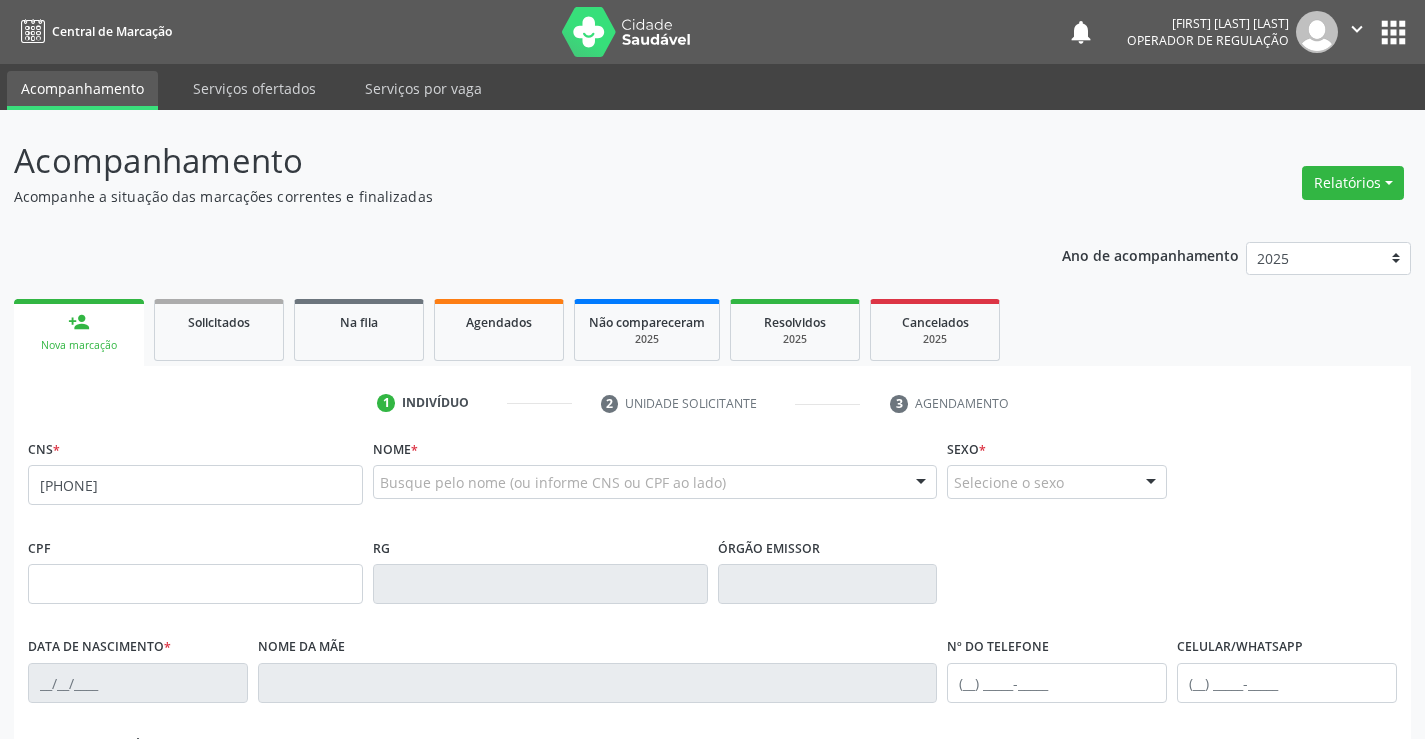 type on "708 7021 1764 0897" 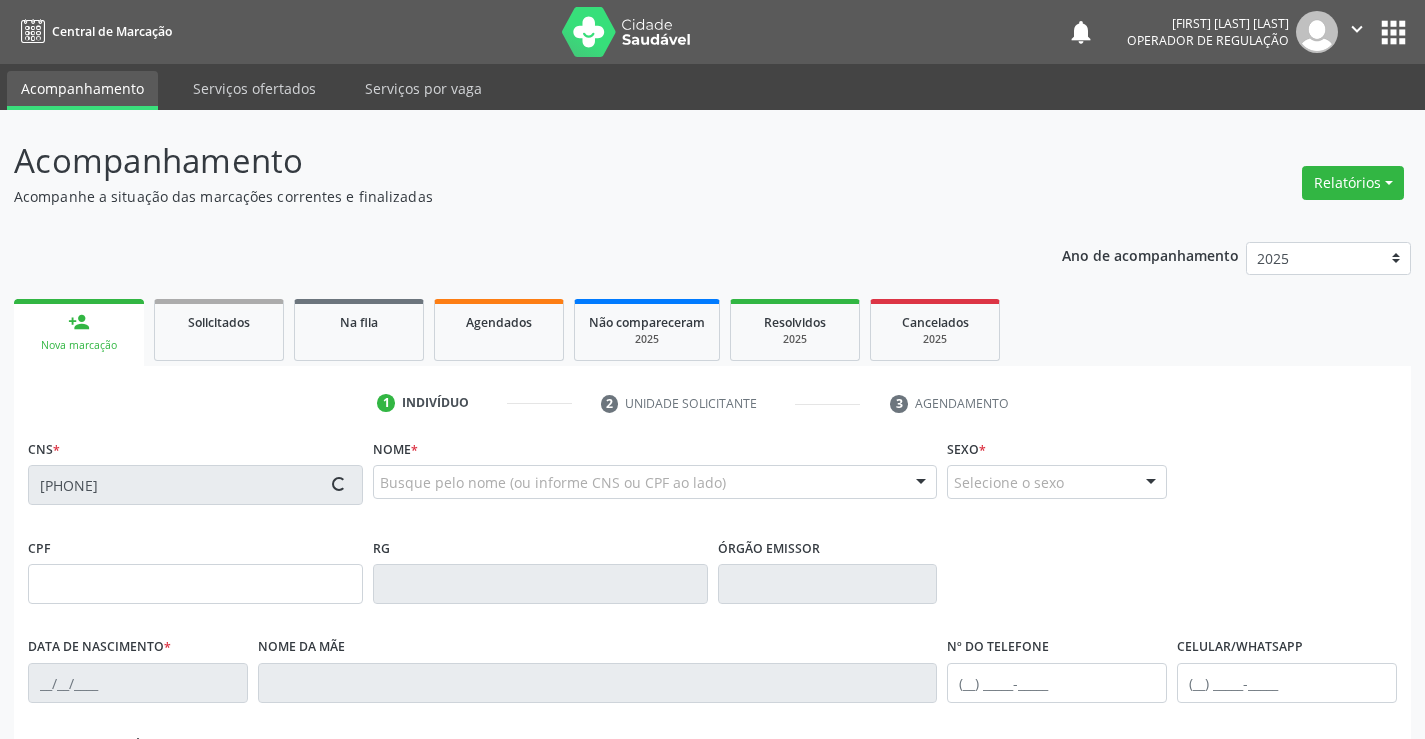 type on "2117704859" 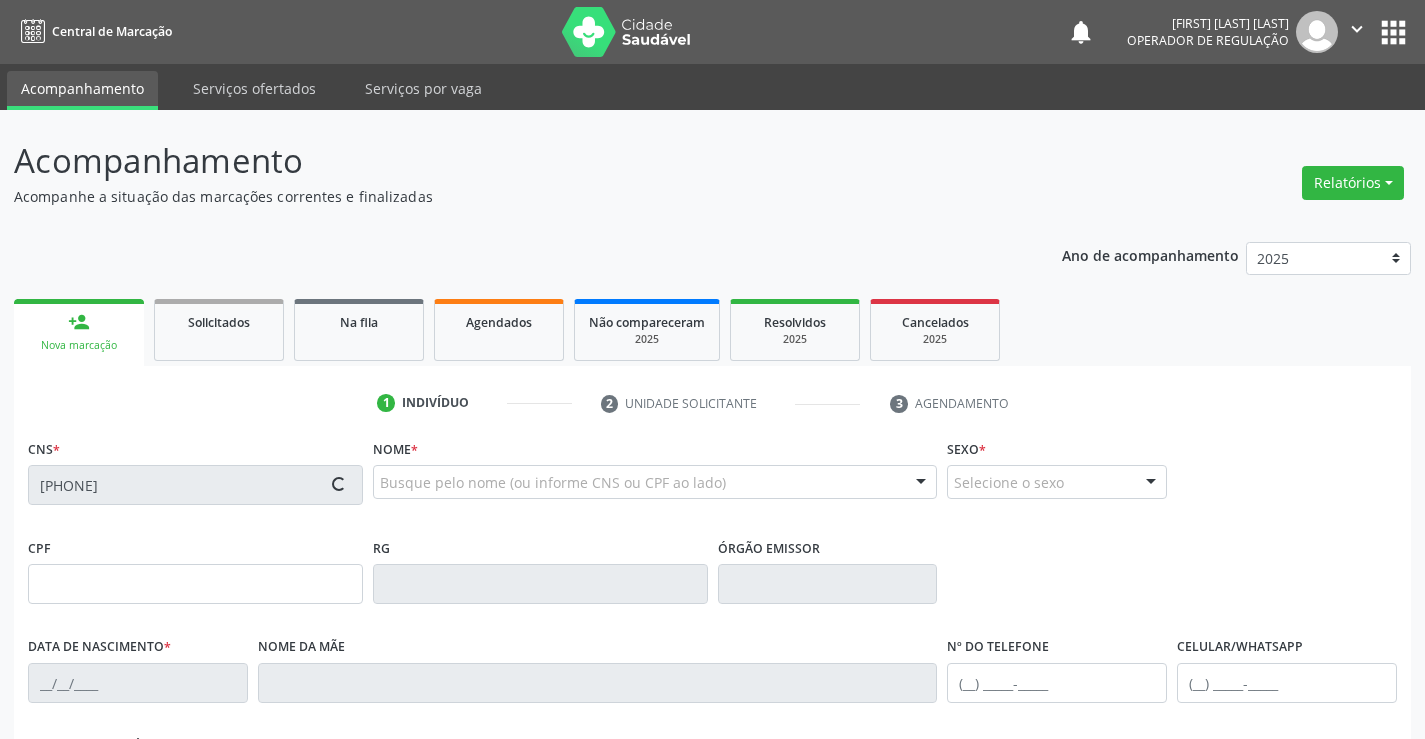 type on "10/09/2001" 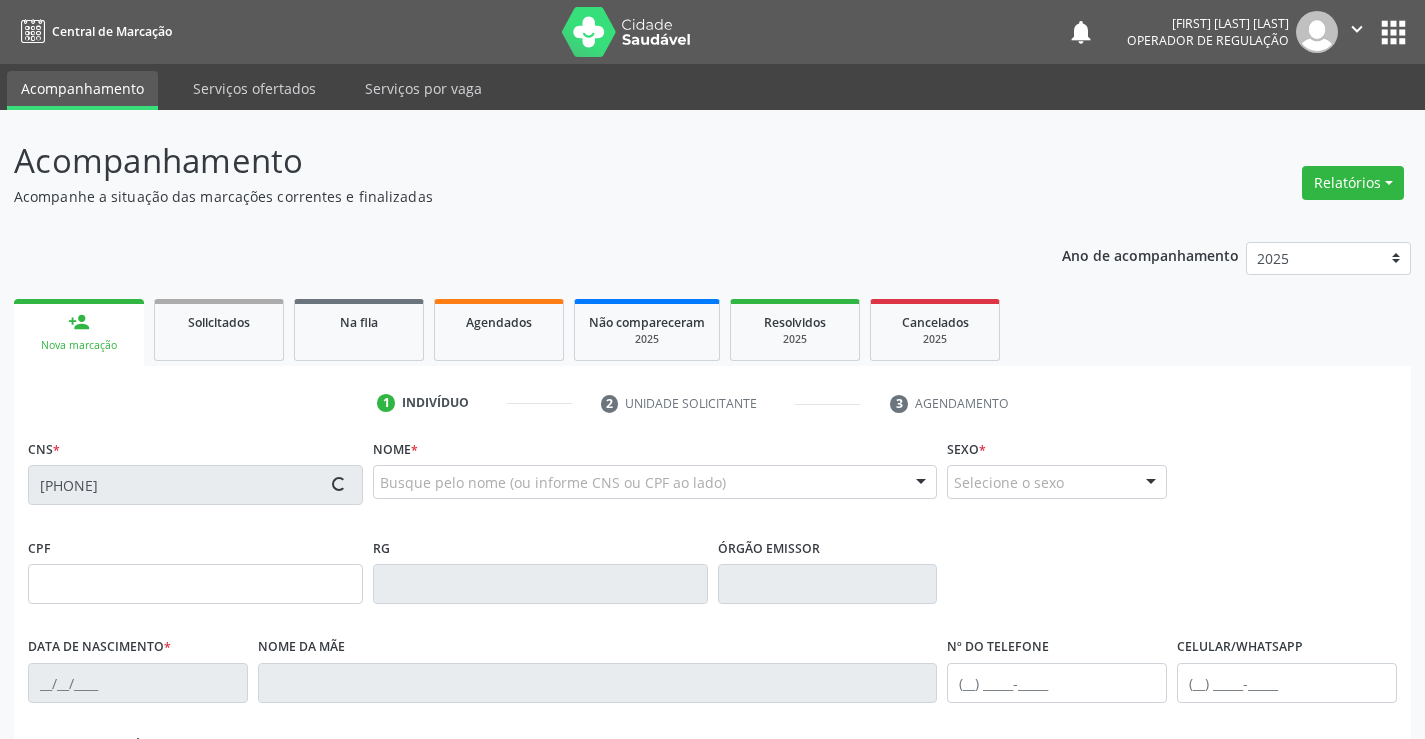 type on "09" 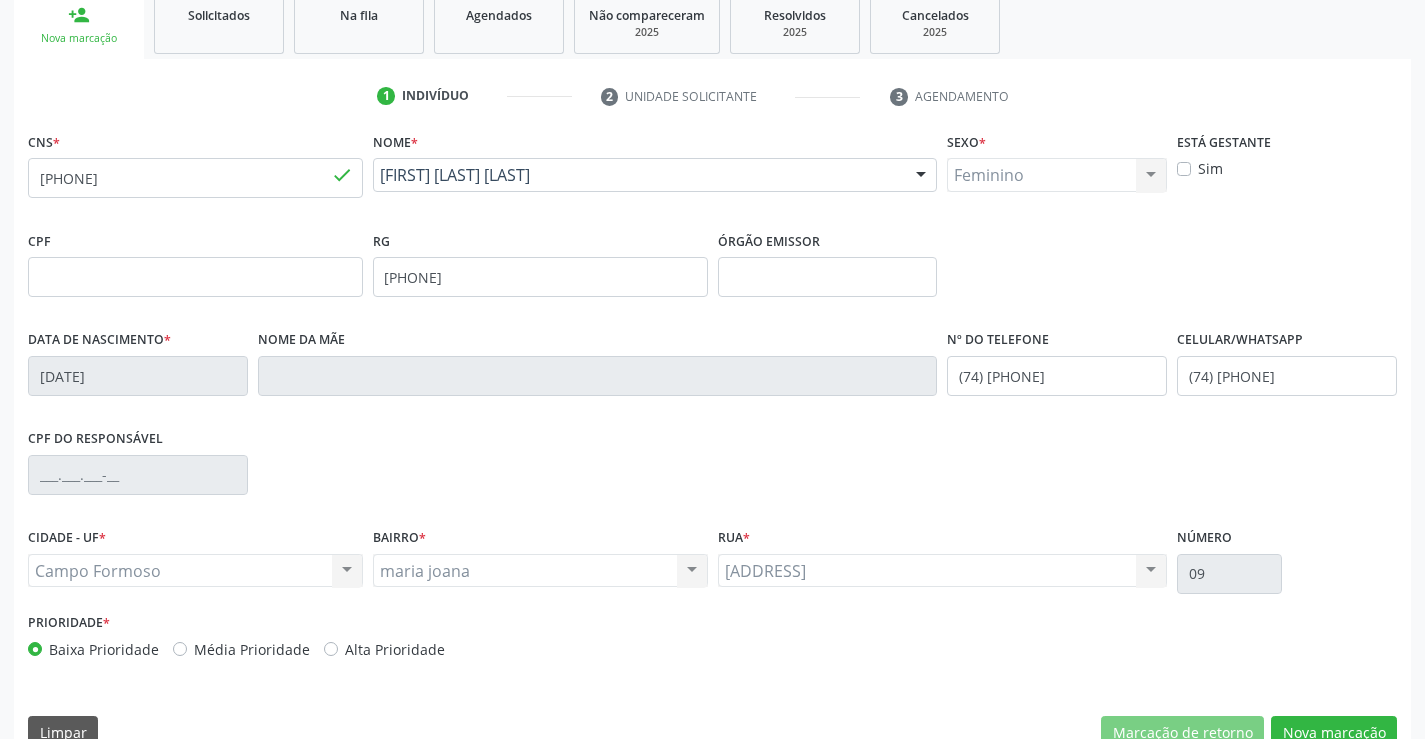 scroll, scrollTop: 345, scrollLeft: 0, axis: vertical 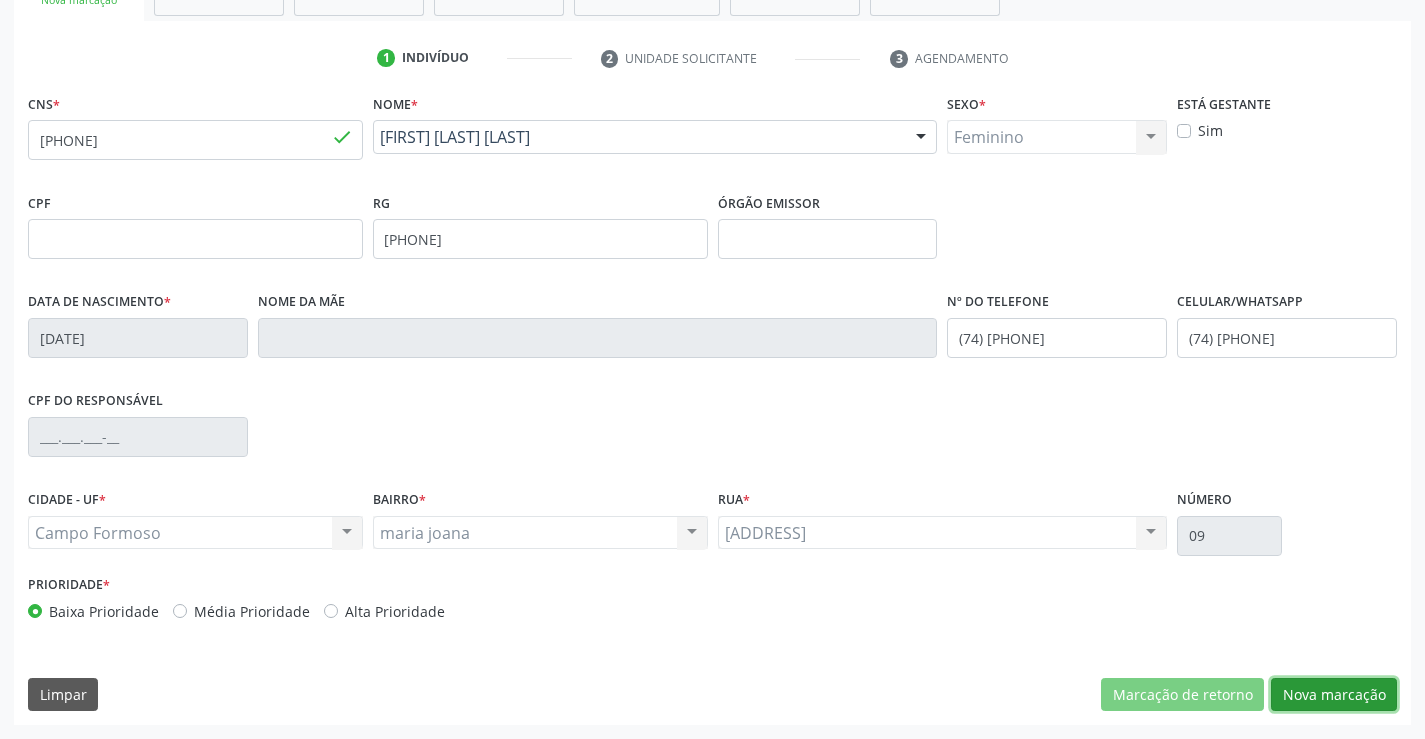 click on "Nova marcação" at bounding box center [1334, 695] 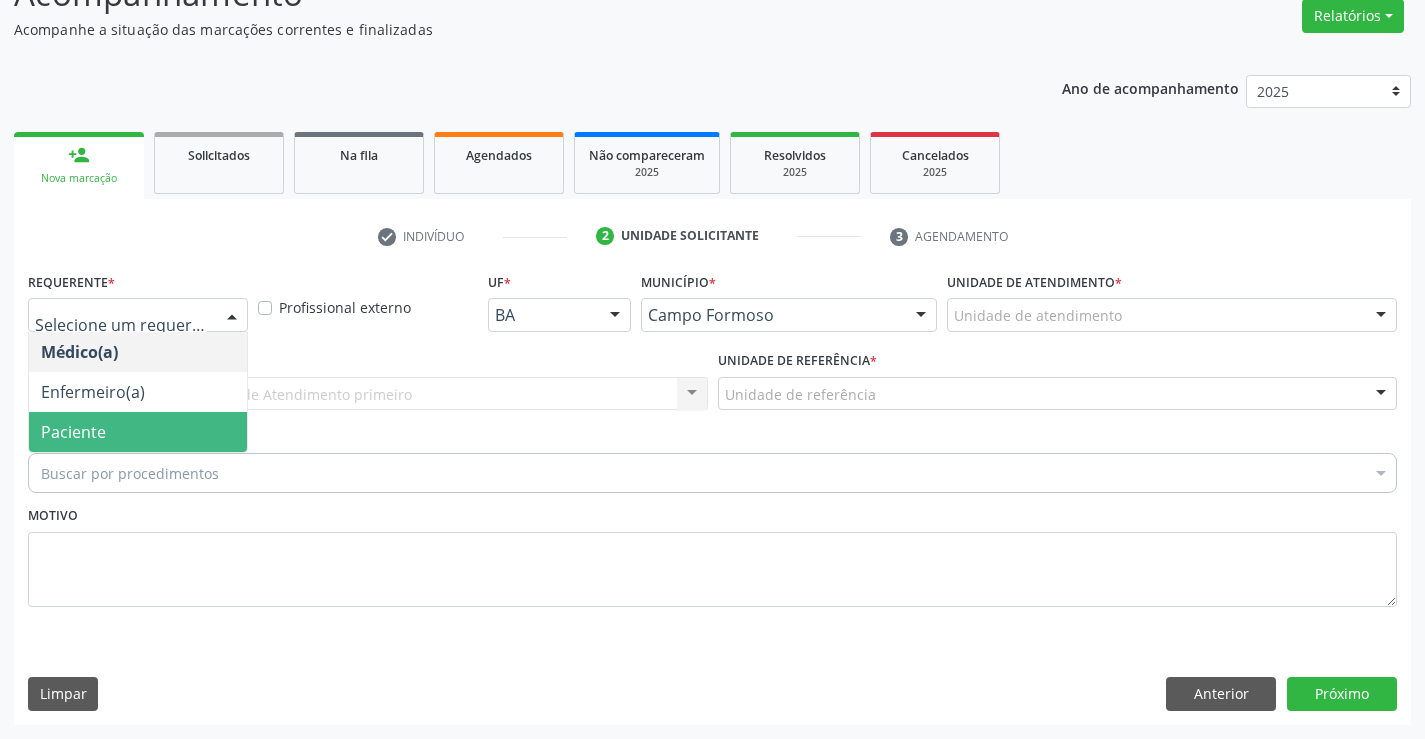 click on "Paciente" at bounding box center (138, 432) 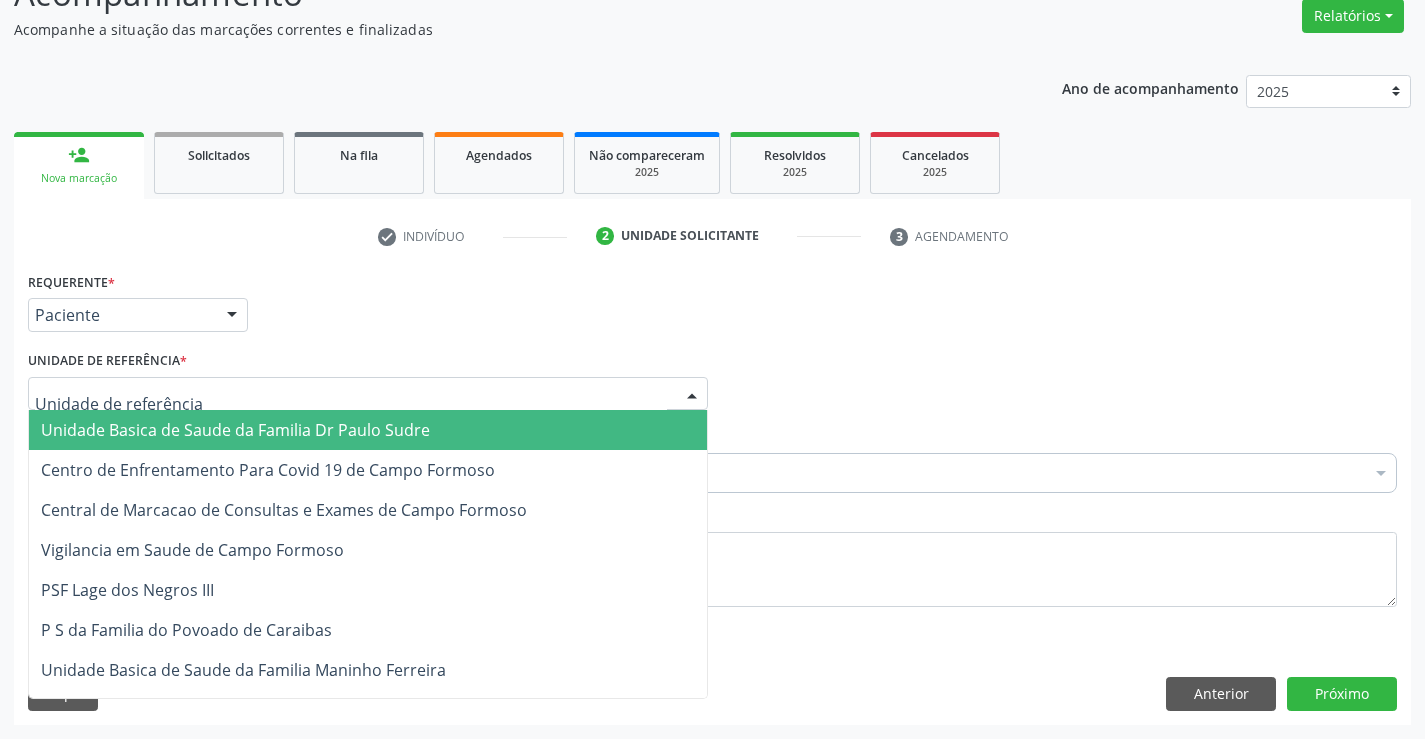 click on "Unidade Basica de Saude da Familia Dr Paulo Sudre" at bounding box center [235, 430] 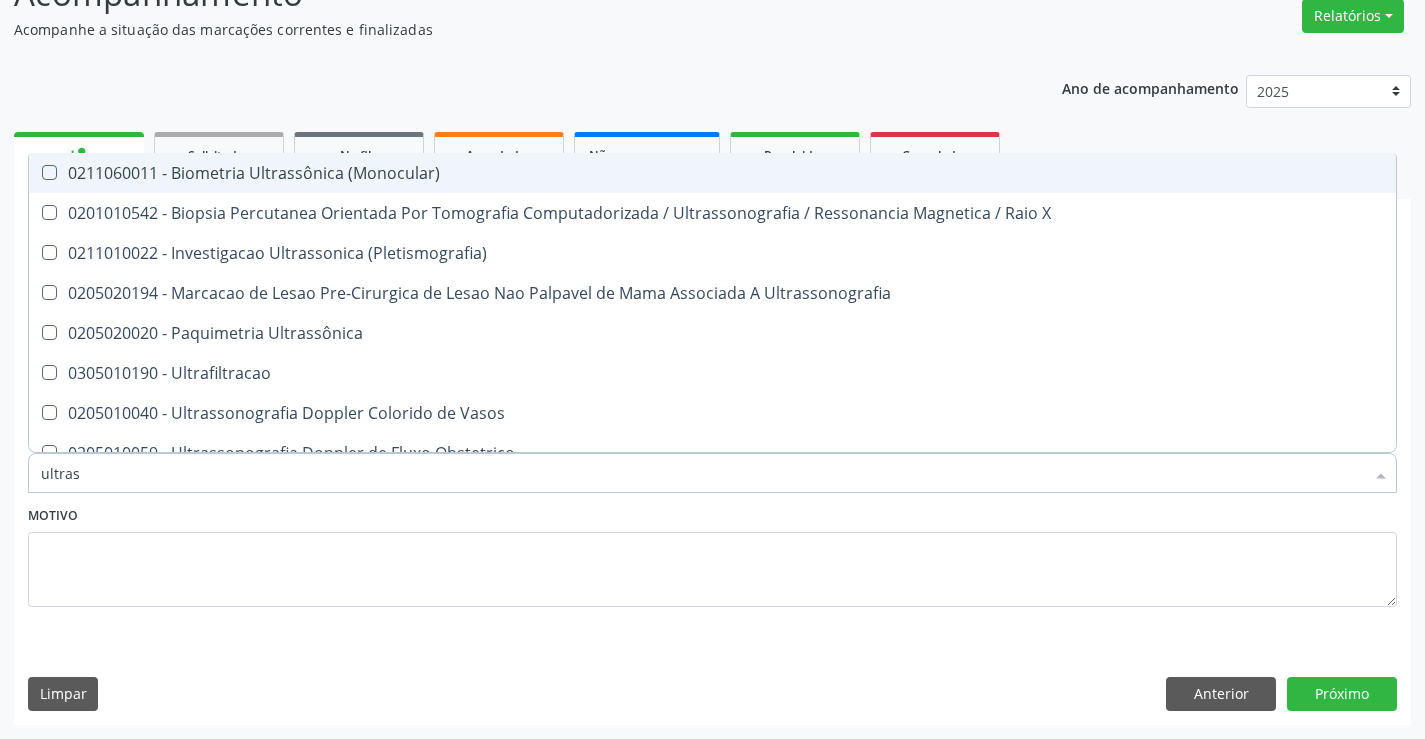 type on "ultrass" 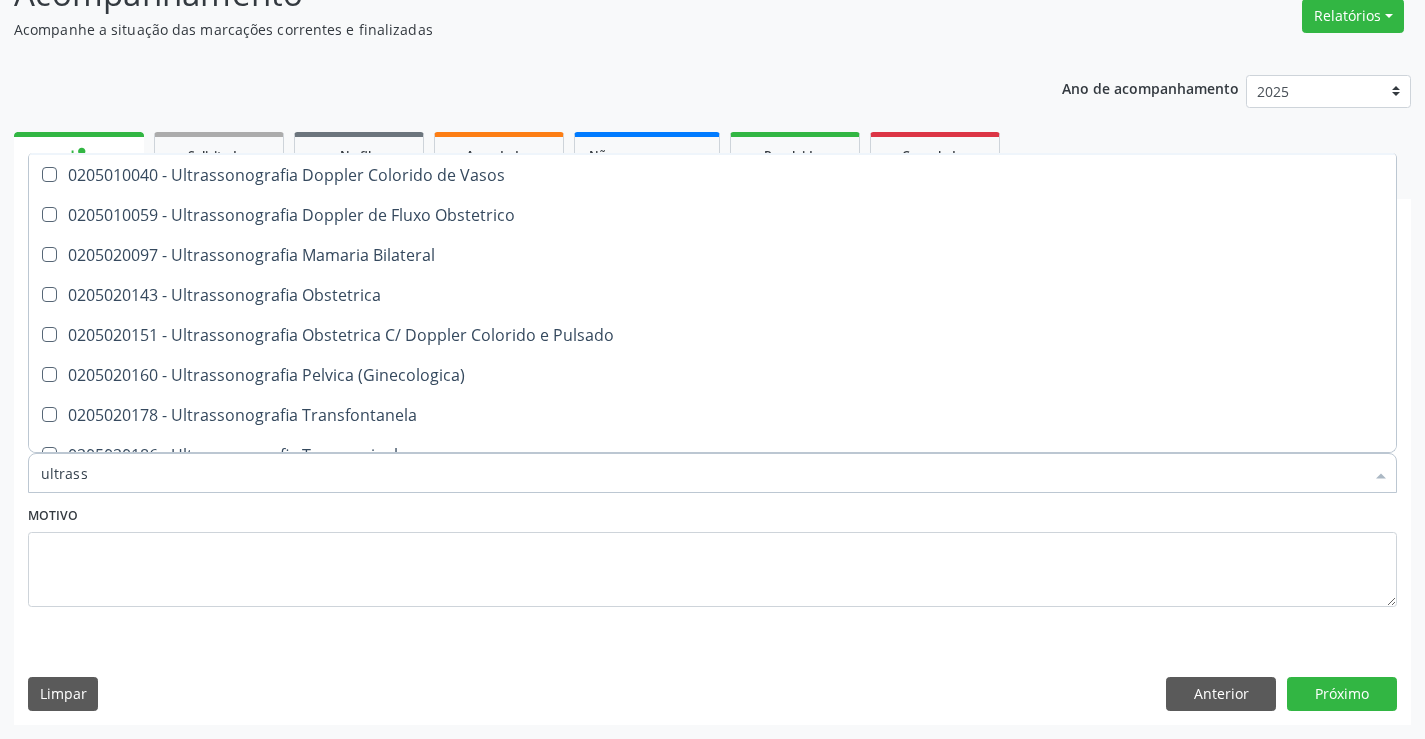 scroll, scrollTop: 200, scrollLeft: 0, axis: vertical 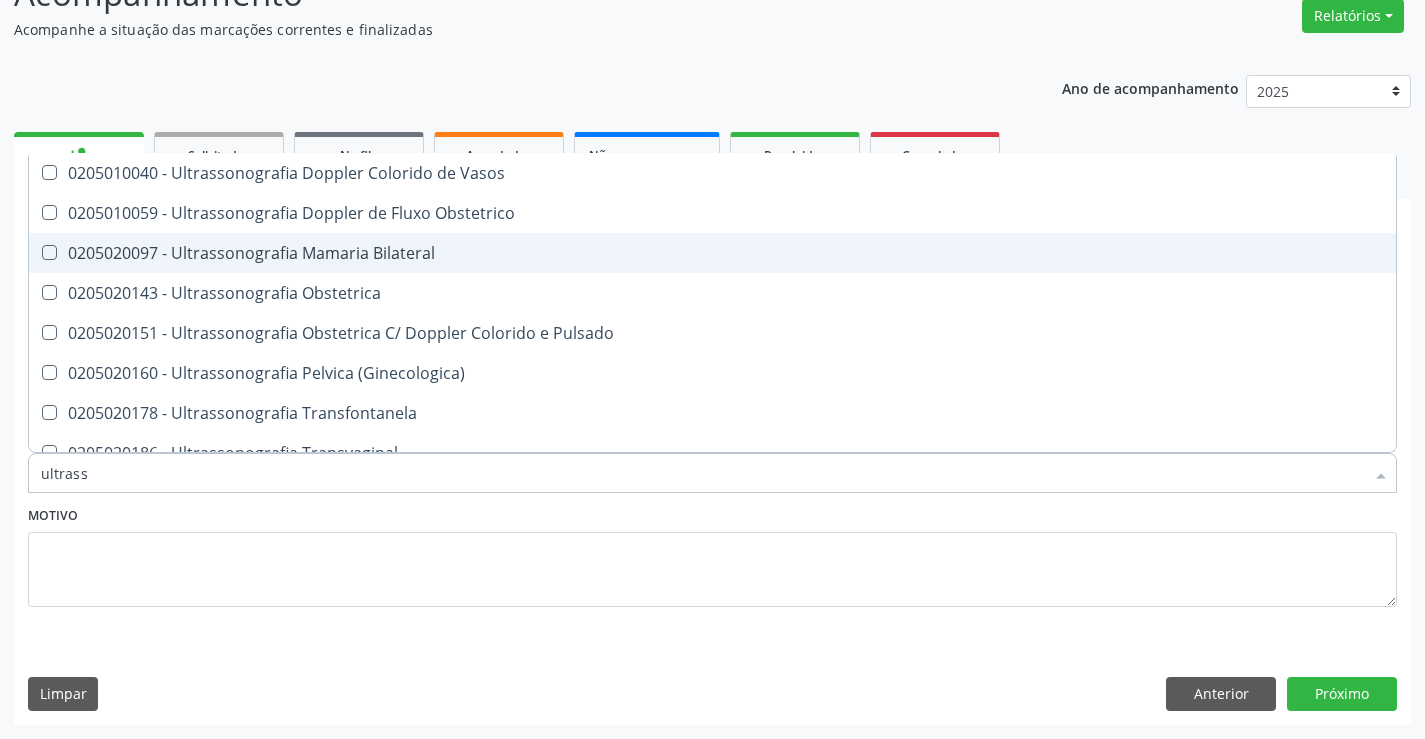 click on "0205020097 - Ultrassonografia Mamaria Bilateral" at bounding box center [712, 253] 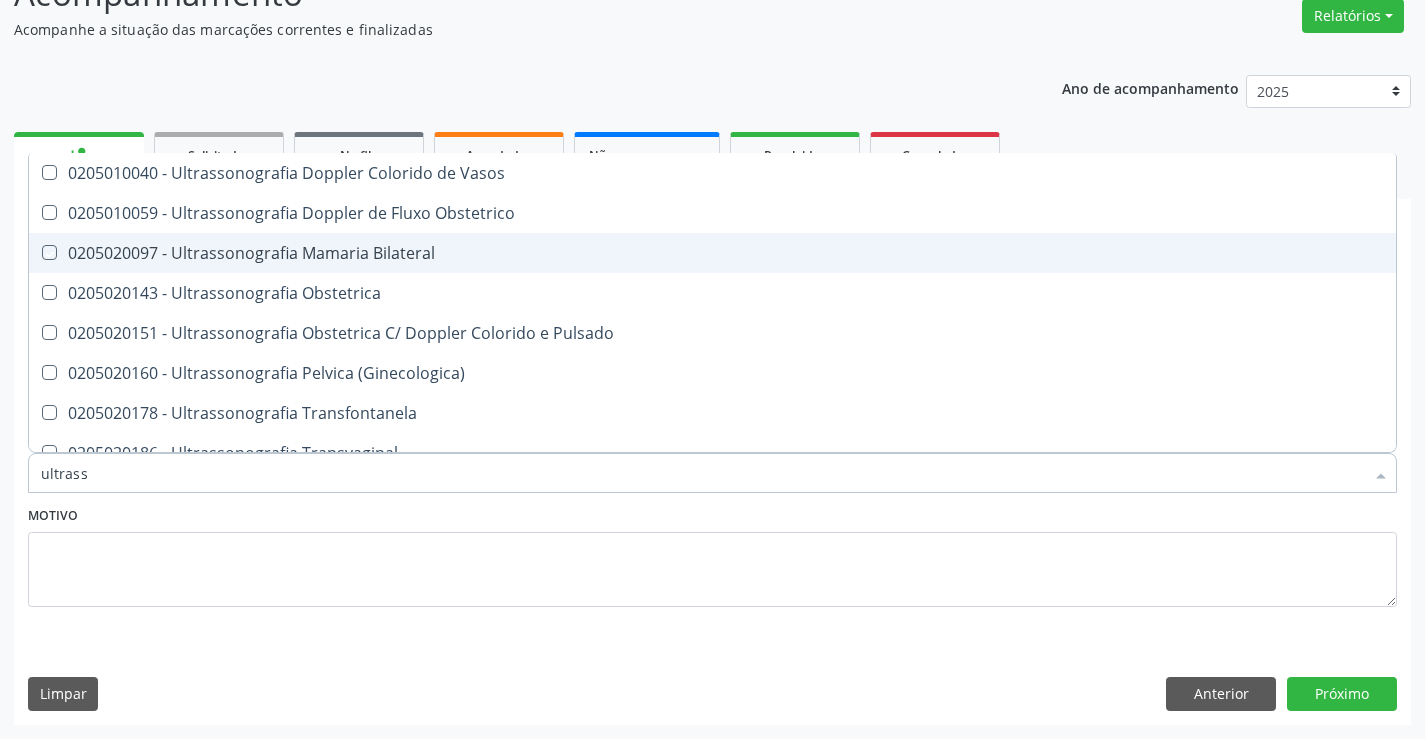 checkbox on "true" 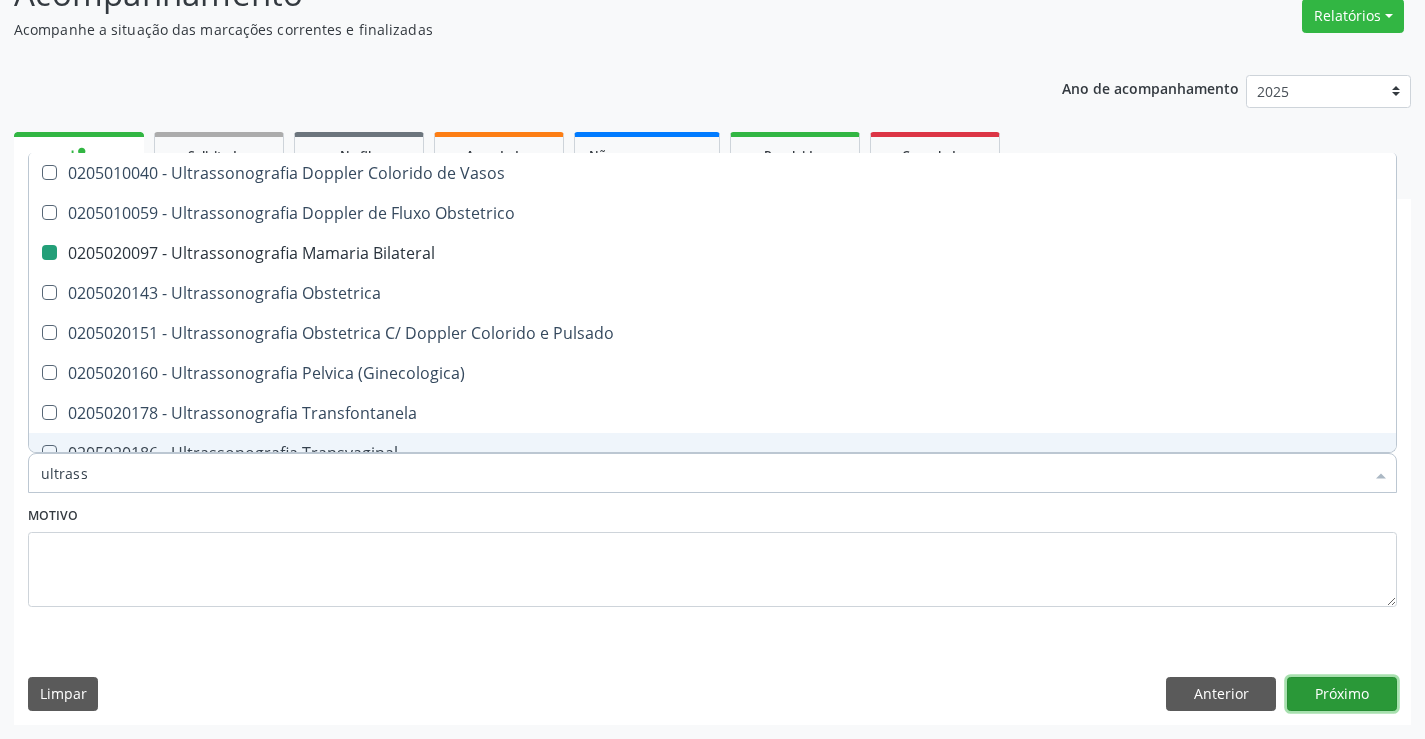 click on "Próximo" at bounding box center (1342, 694) 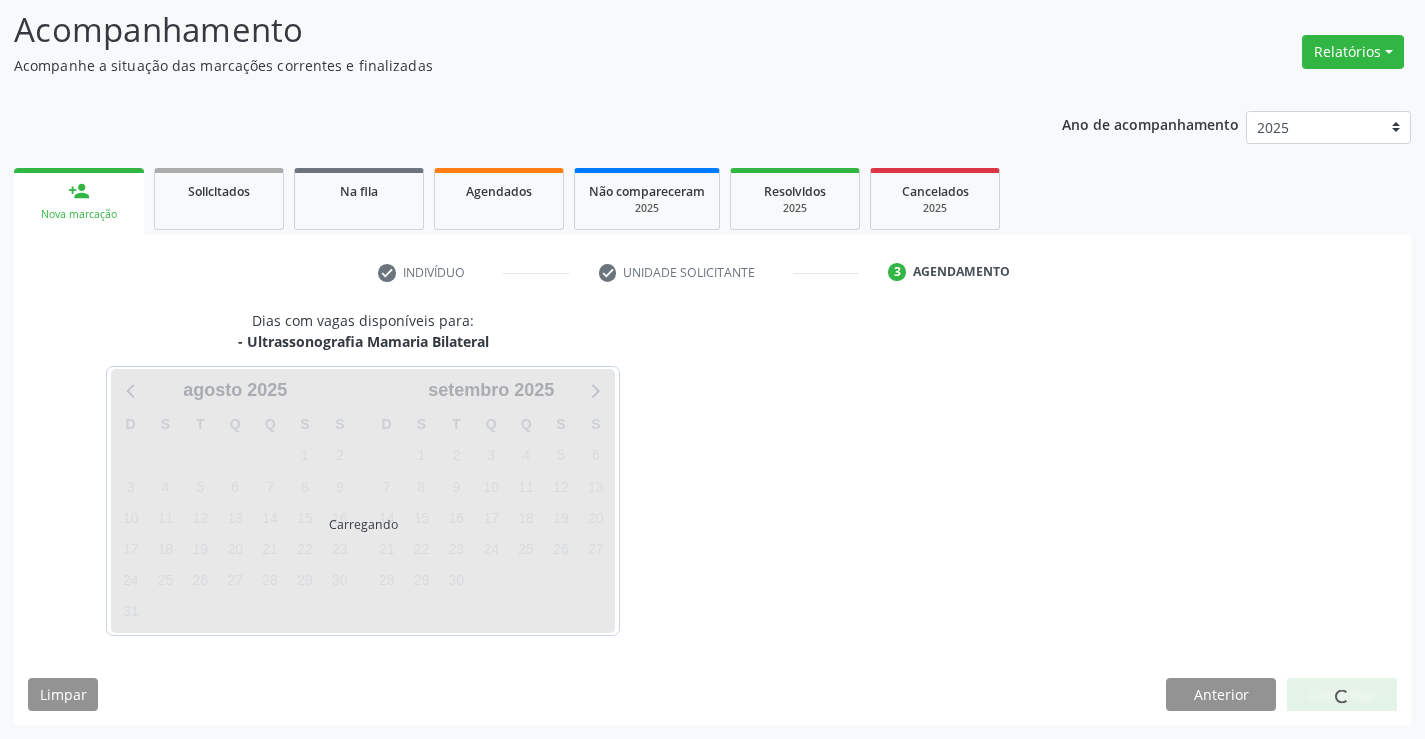 scroll, scrollTop: 131, scrollLeft: 0, axis: vertical 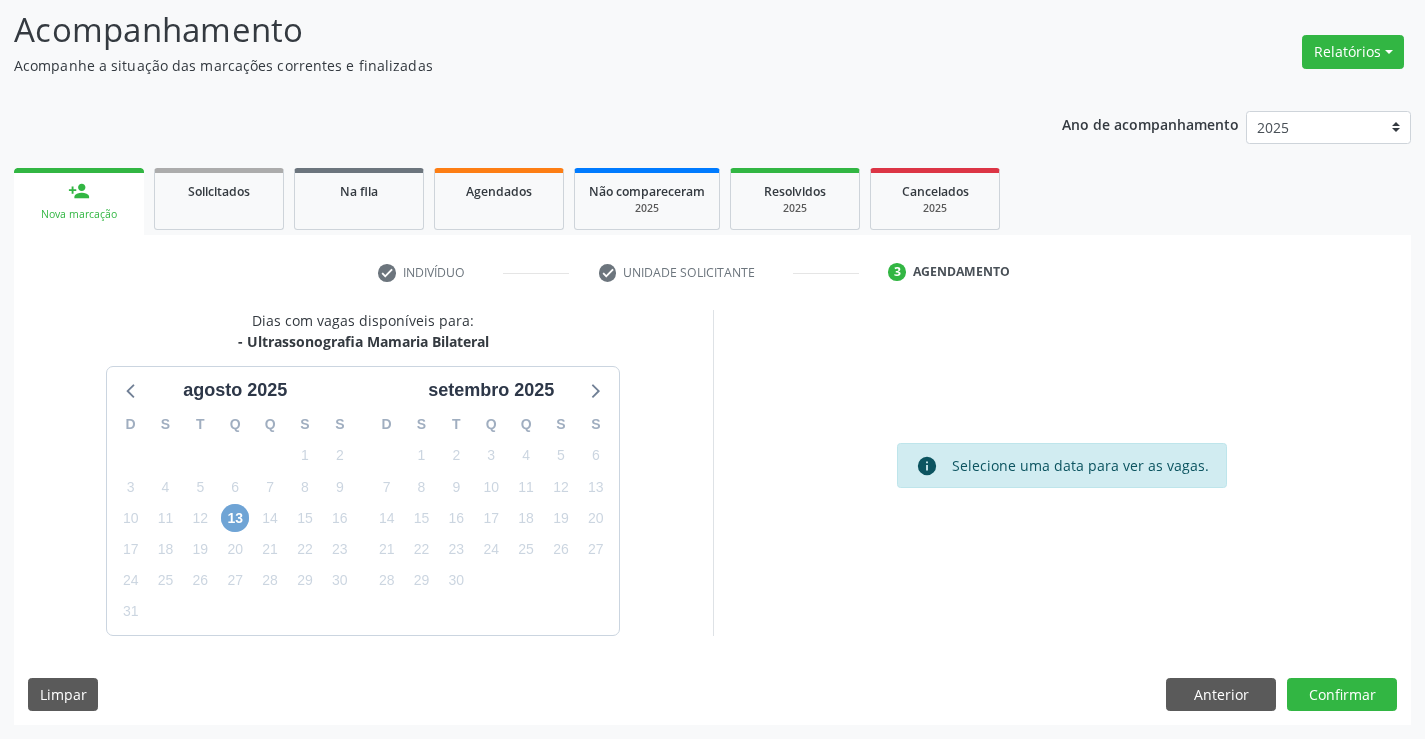 click on "13" at bounding box center [235, 518] 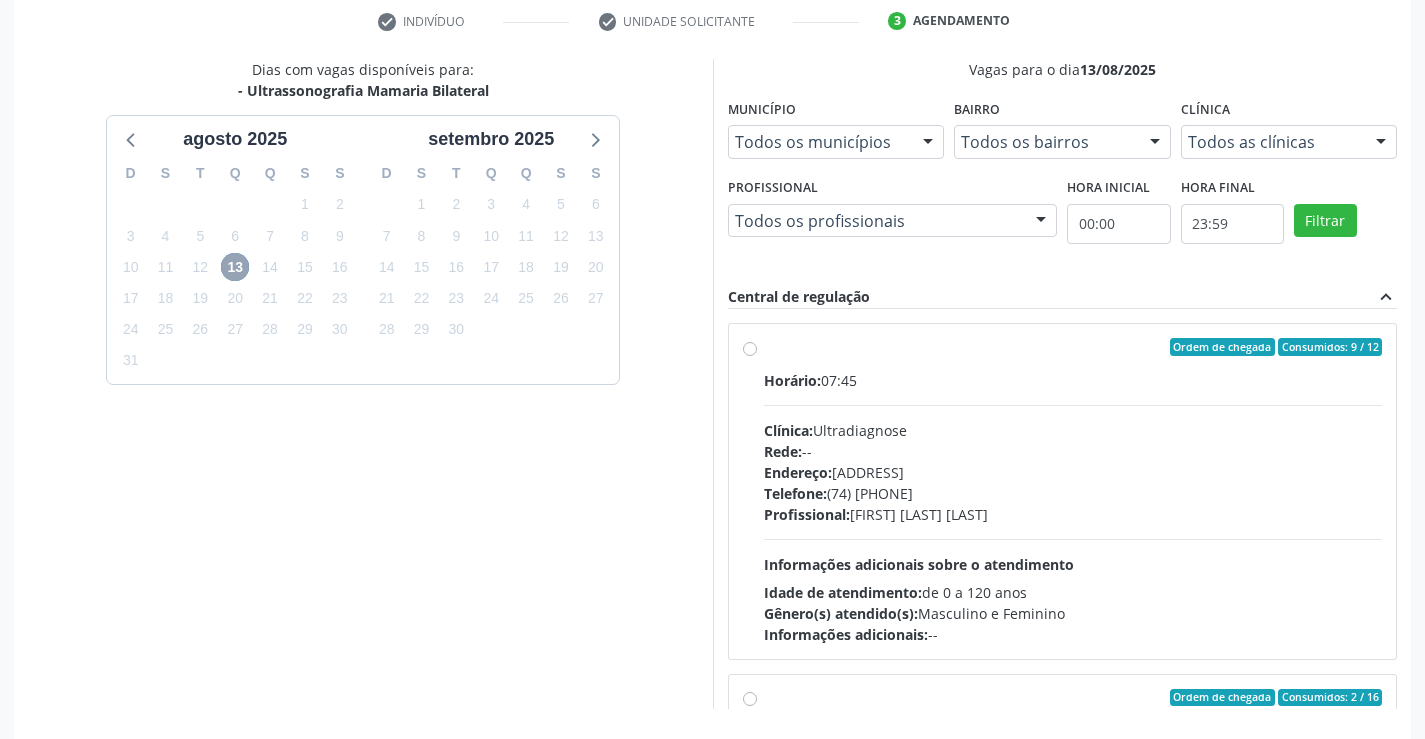 scroll, scrollTop: 456, scrollLeft: 0, axis: vertical 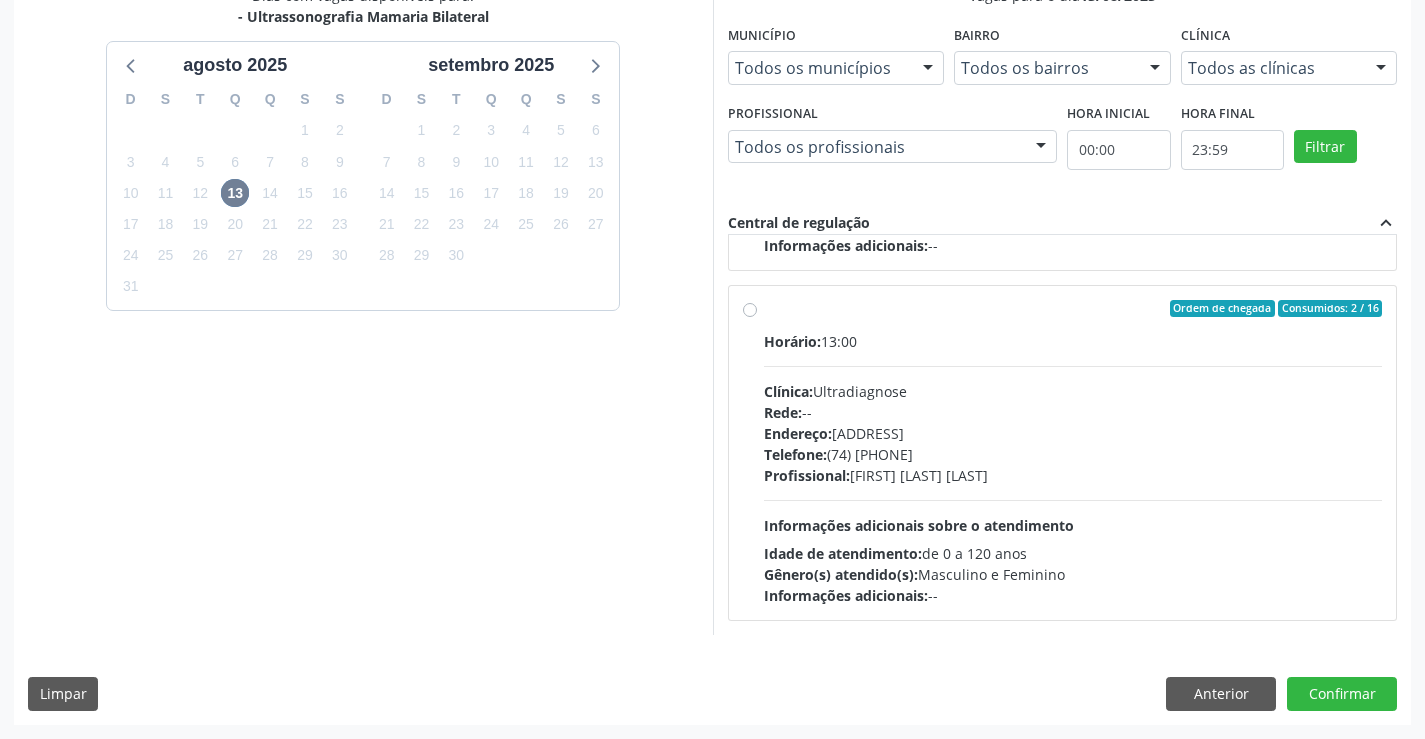 click on "Ordem de chegada
Consumidos: 2 / 16
Horário:   13:00
Clínica:  Ultradiagnose
Rede:
--
Endereço:   nº S/N, Centro, Campo Formoso - BA
Telefone:   (74) 36452857
Profissional:
Alciole Mendes Muritiba
Informações adicionais sobre o atendimento
Idade de atendimento:
de 0 a 120 anos
Gênero(s) atendido(s):
Masculino e Feminino
Informações adicionais:
--" at bounding box center (1073, 453) 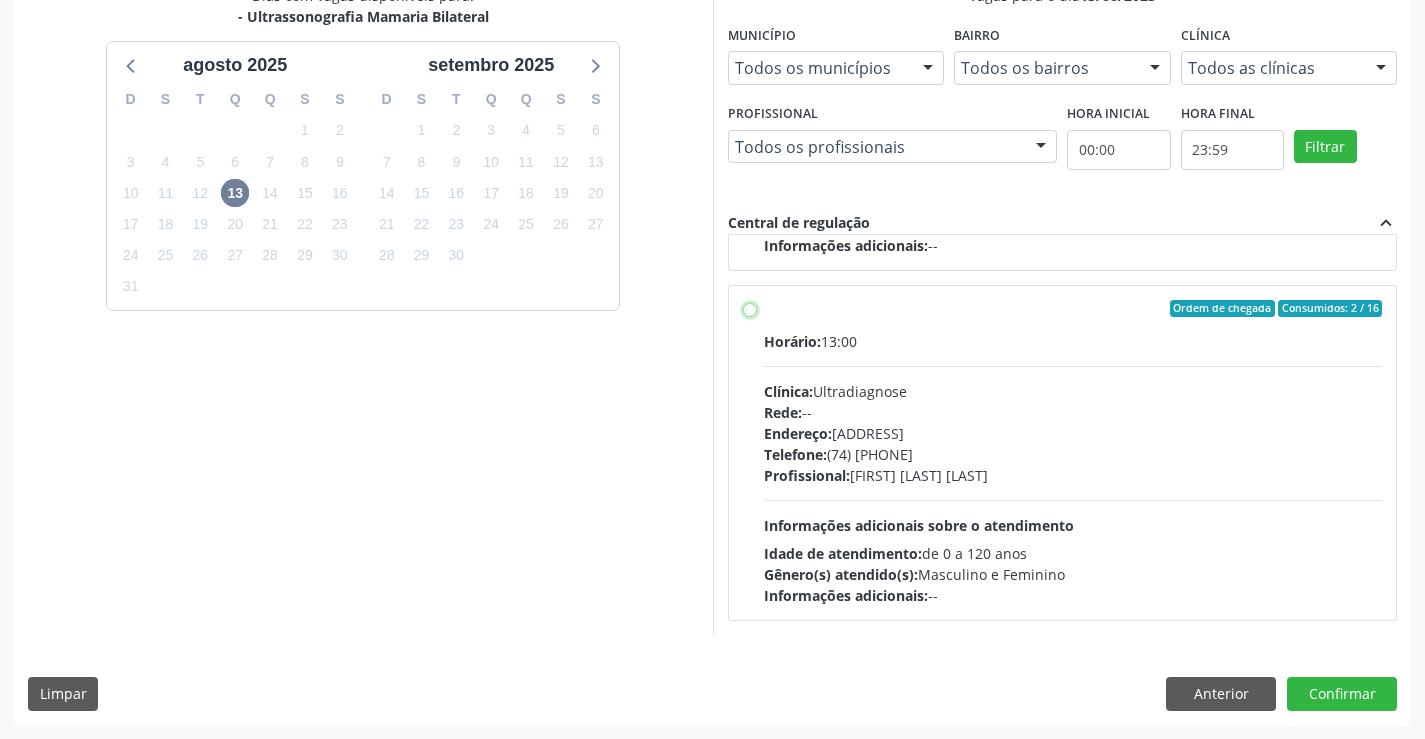 click on "Ordem de chegada
Consumidos: 2 / 16
Horário:   13:00
Clínica:  Ultradiagnose
Rede:
--
Endereço:   nº S/N, Centro, Campo Formoso - BA
Telefone:   (74) 36452857
Profissional:
Alciole Mendes Muritiba
Informações adicionais sobre o atendimento
Idade de atendimento:
de 0 a 120 anos
Gênero(s) atendido(s):
Masculino e Feminino
Informações adicionais:
--" at bounding box center [750, 309] 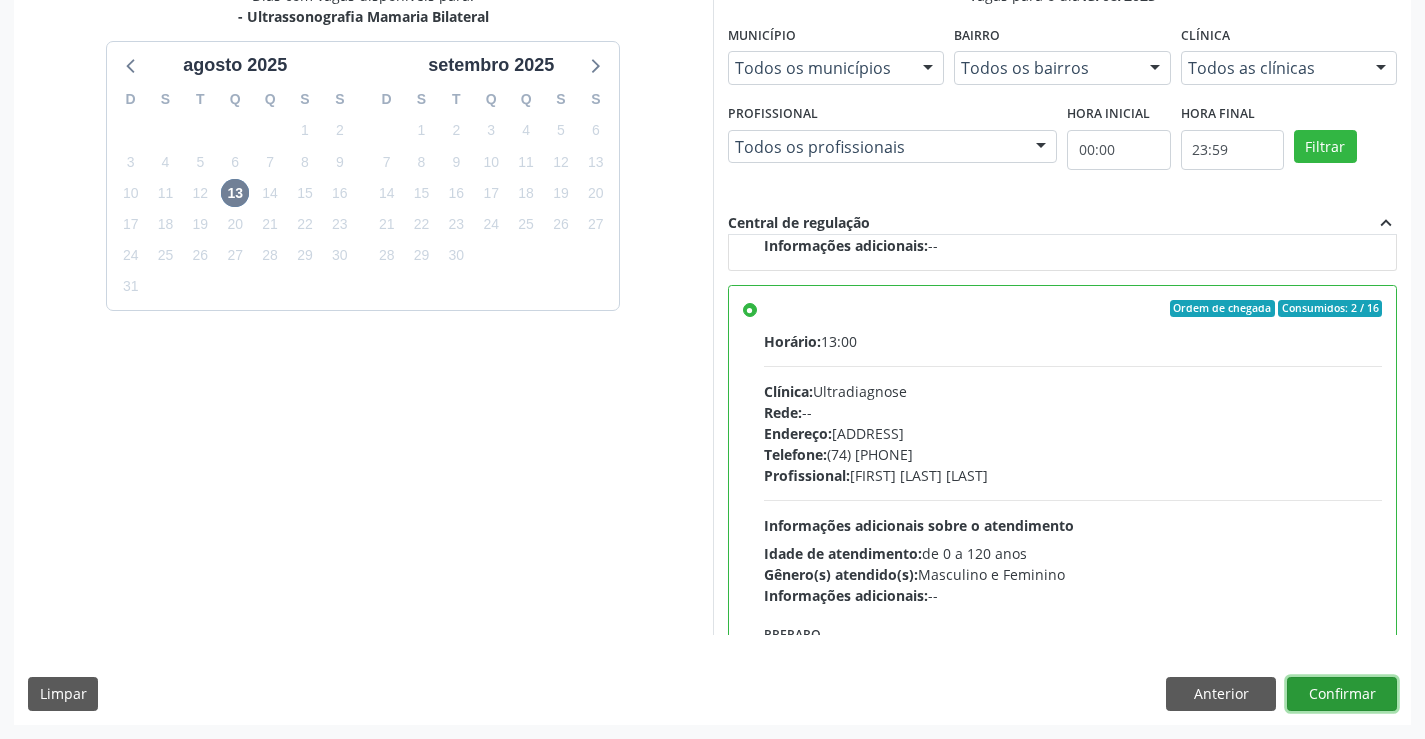 click on "Confirmar" at bounding box center (1342, 694) 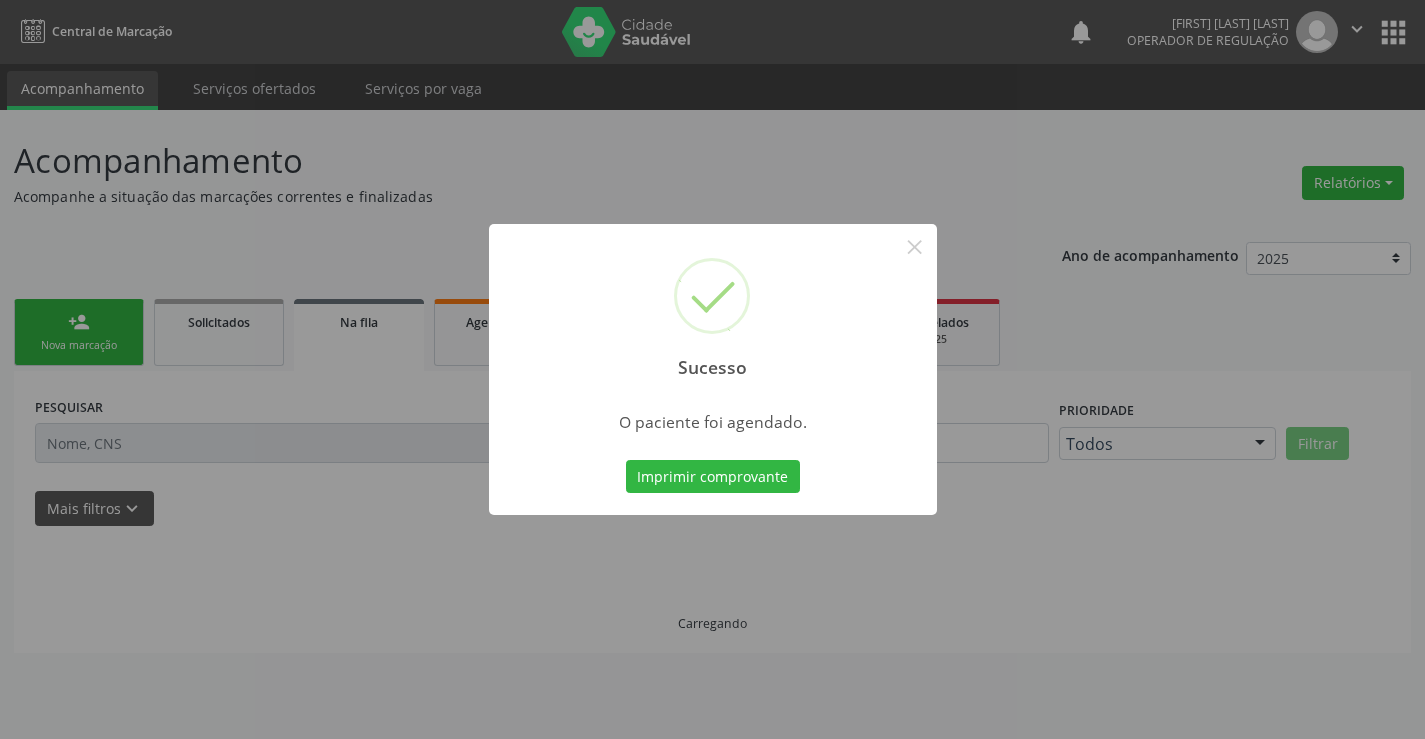 scroll, scrollTop: 0, scrollLeft: 0, axis: both 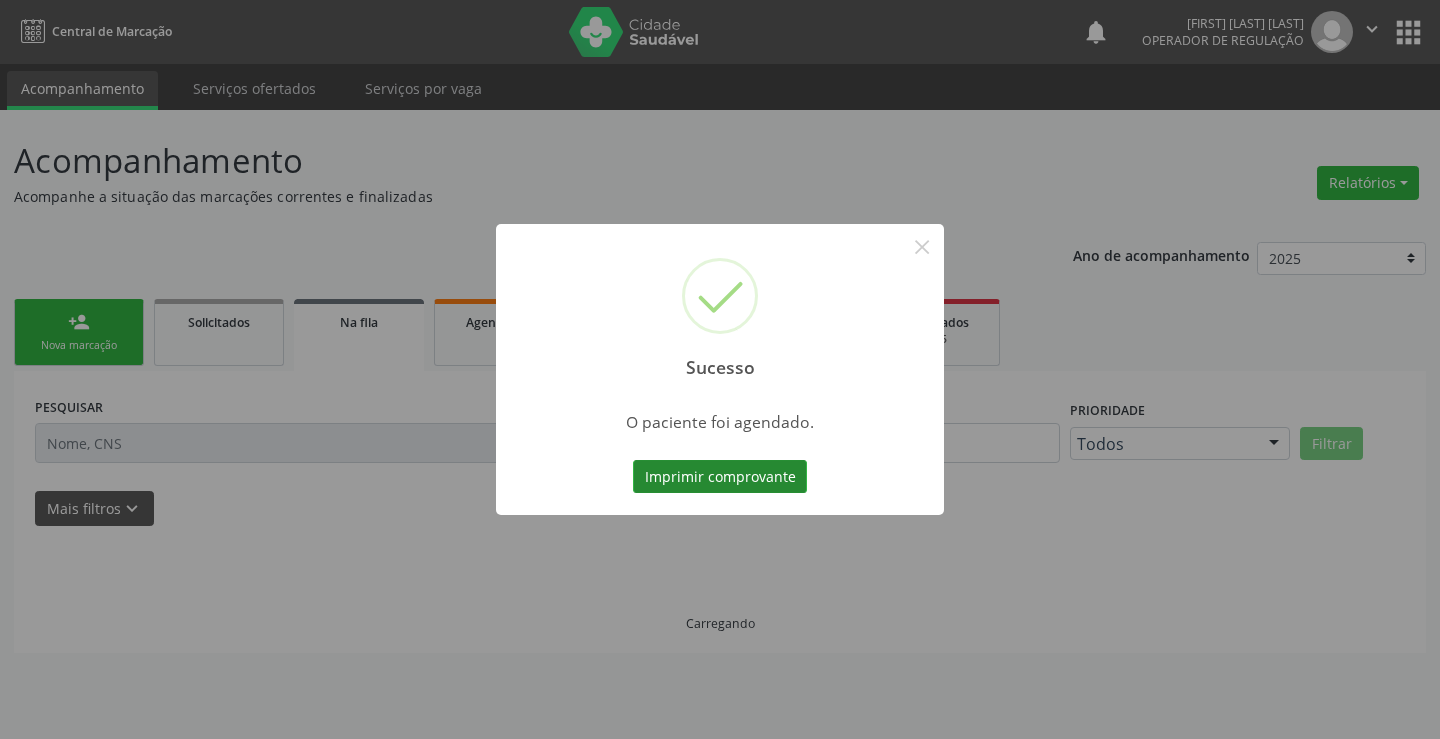 click on "Imprimir comprovante" at bounding box center [720, 477] 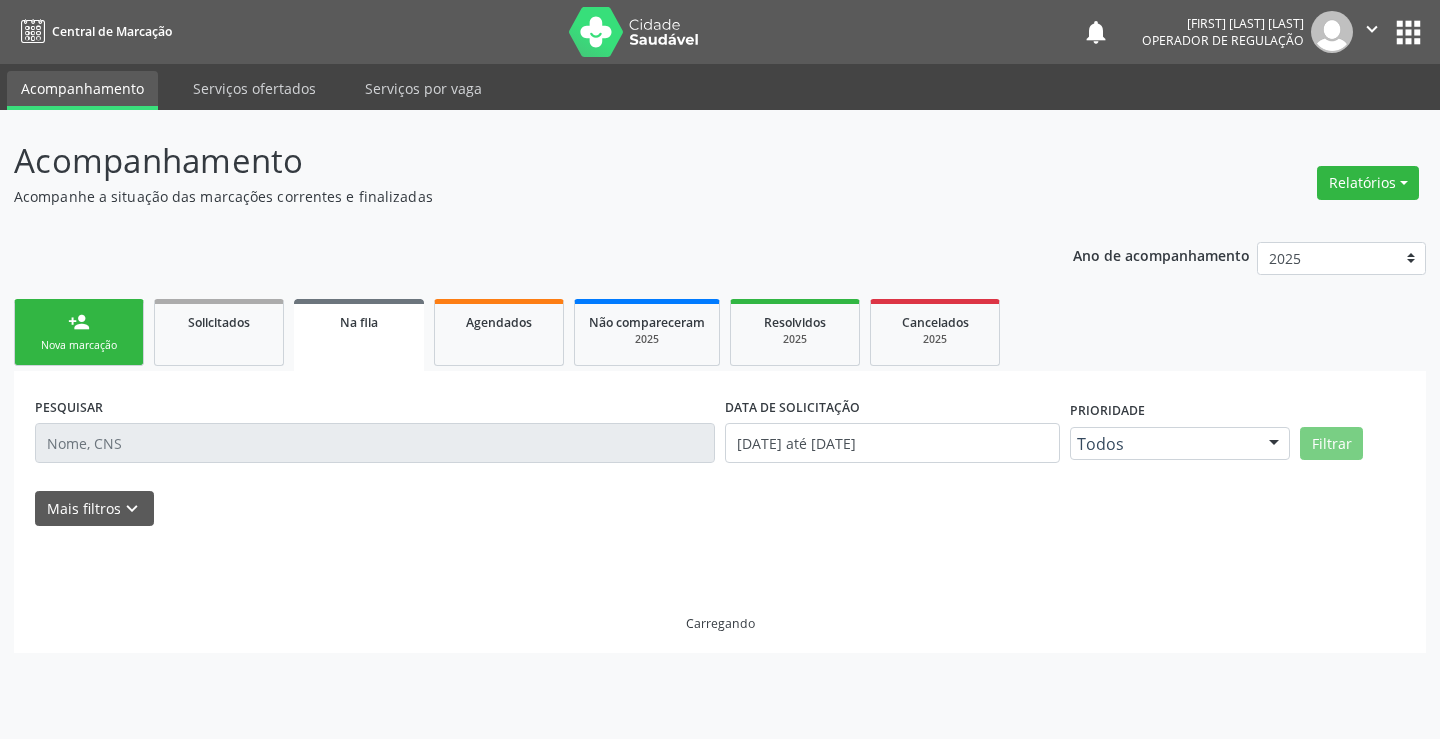 click on "person_add
Nova marcação" at bounding box center (79, 332) 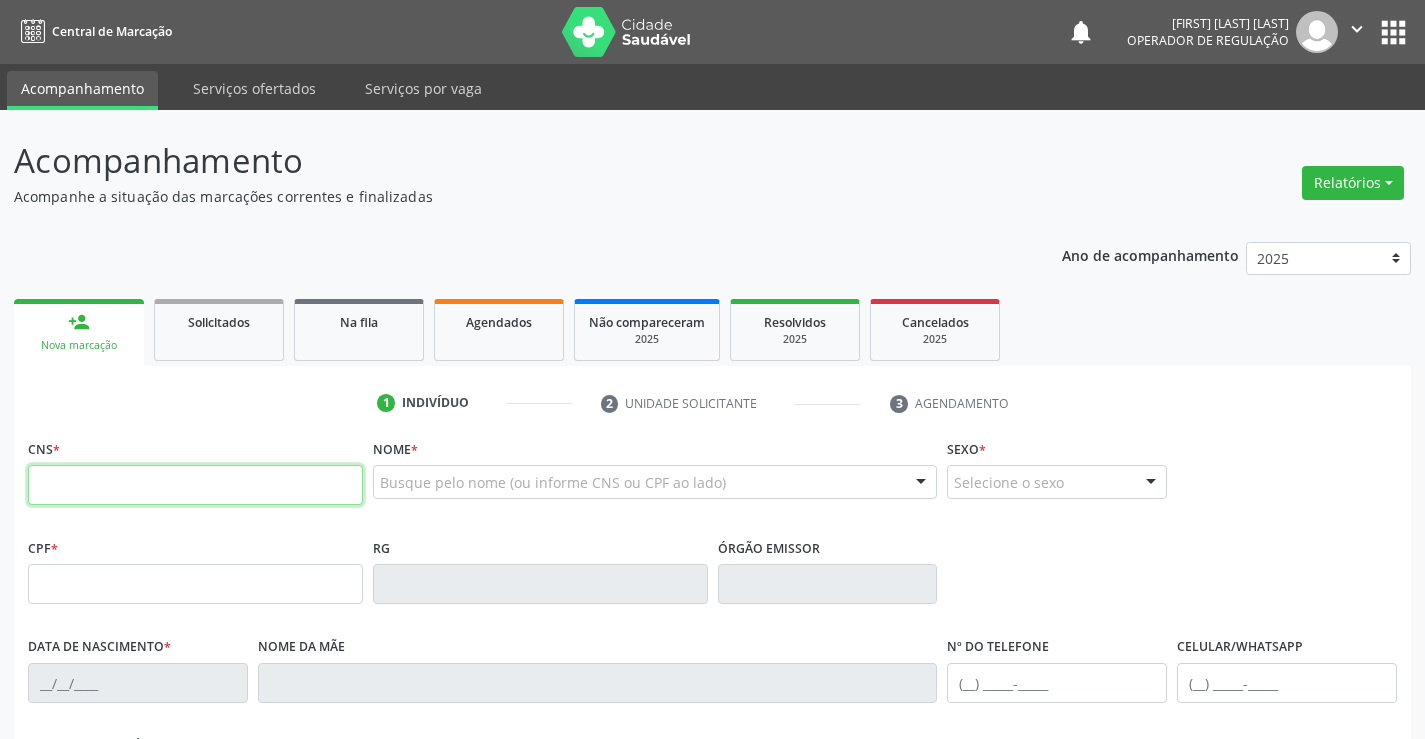 click at bounding box center (195, 485) 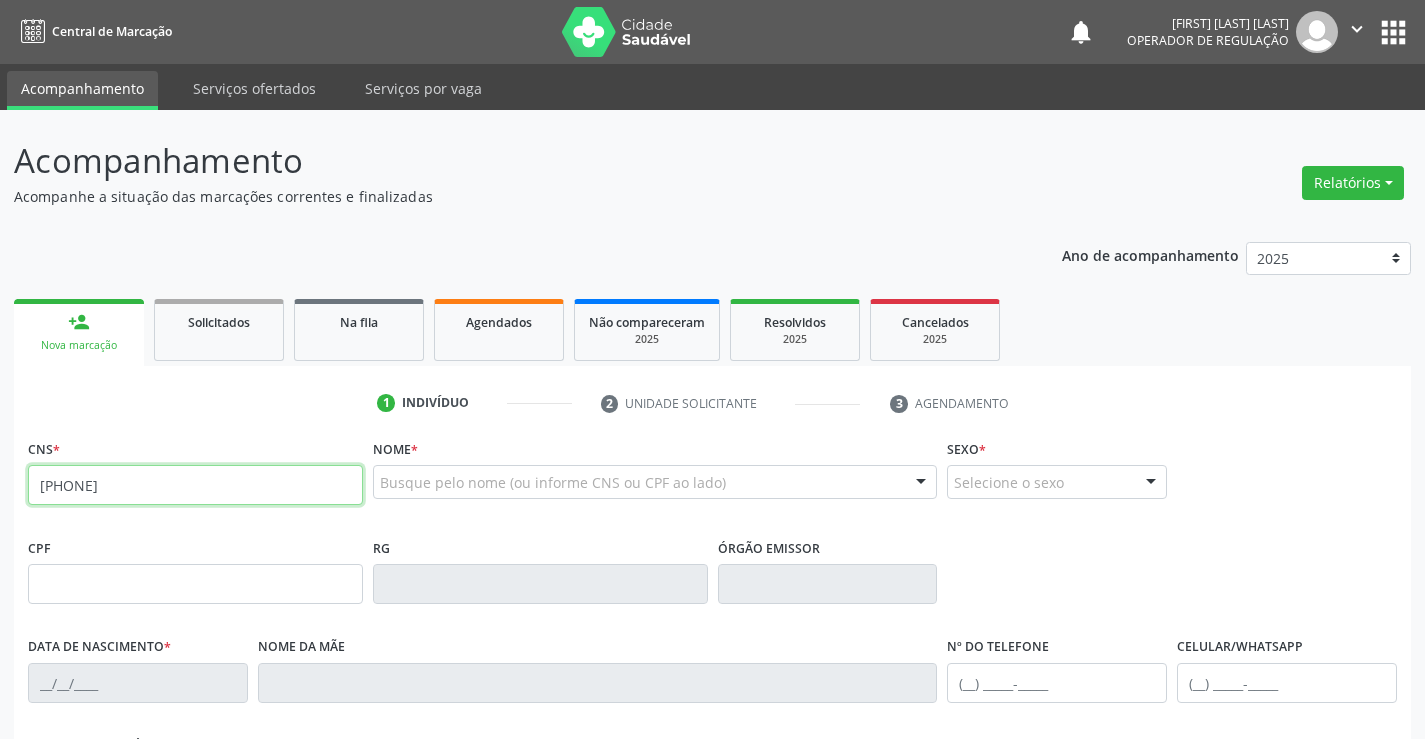type on "702 9065 7342 2670" 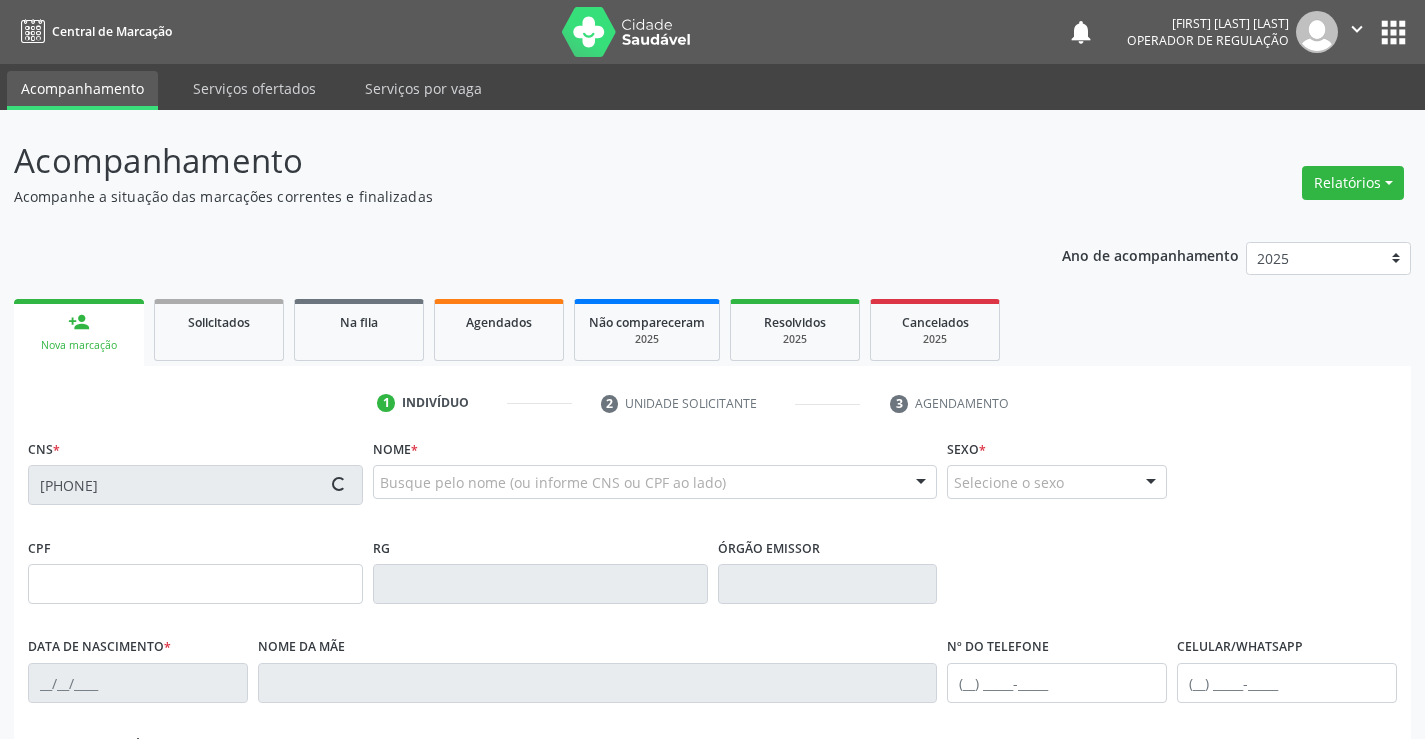 type on "074.087.185-40" 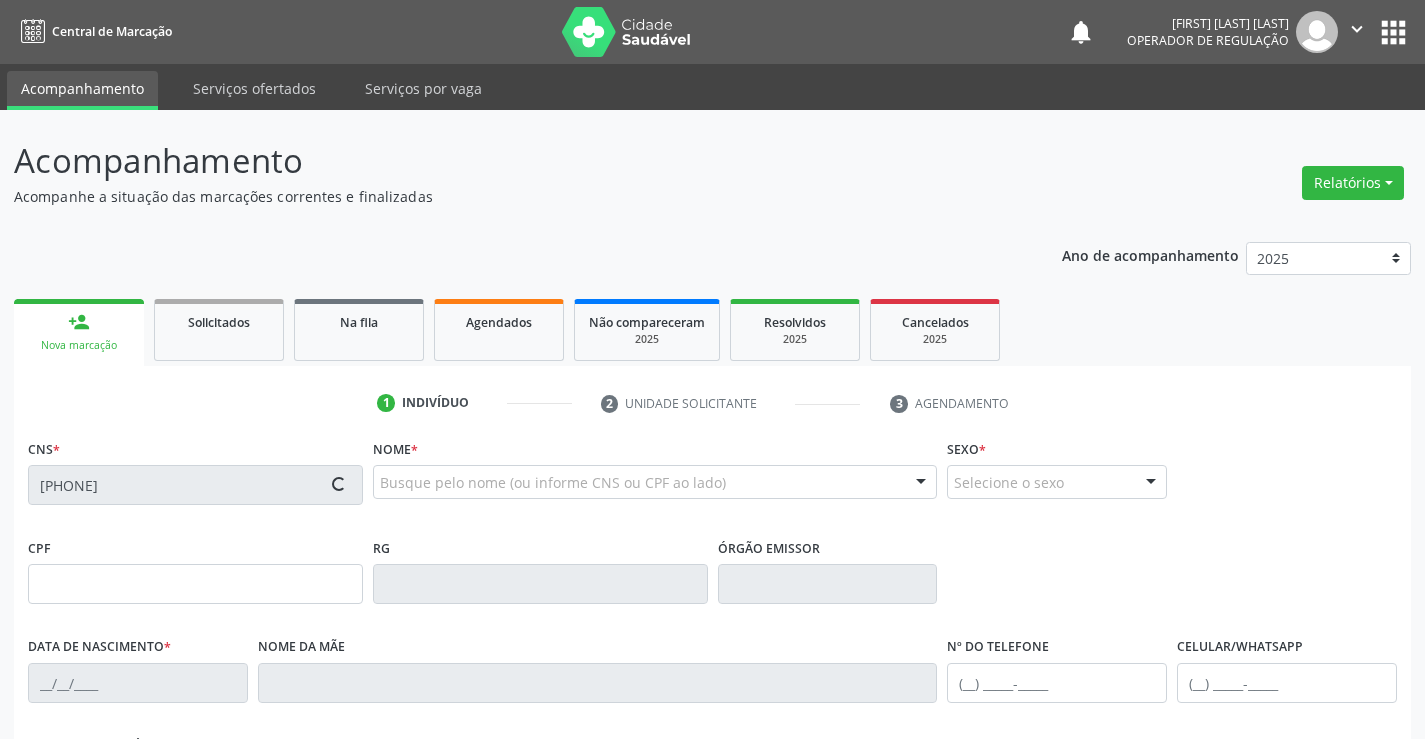 type on "(74) 98141-9161" 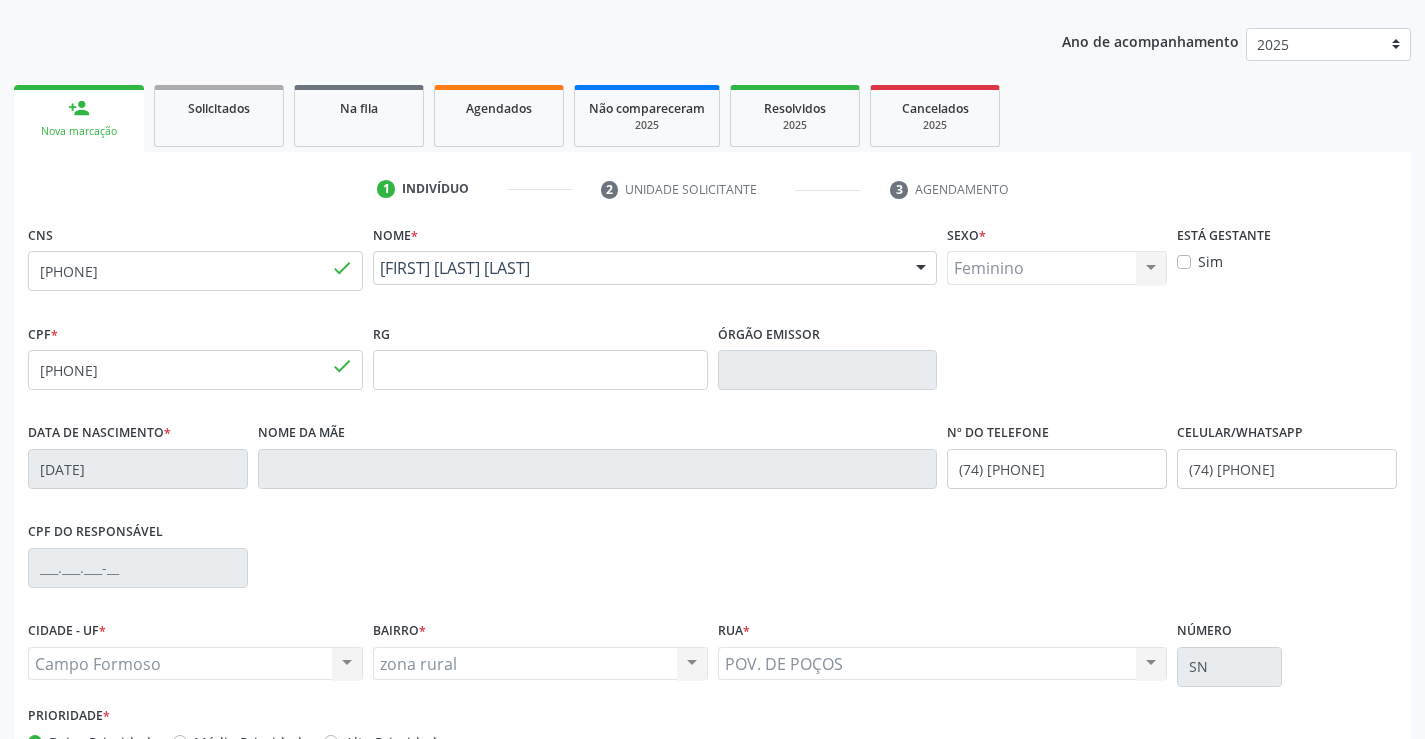 scroll, scrollTop: 345, scrollLeft: 0, axis: vertical 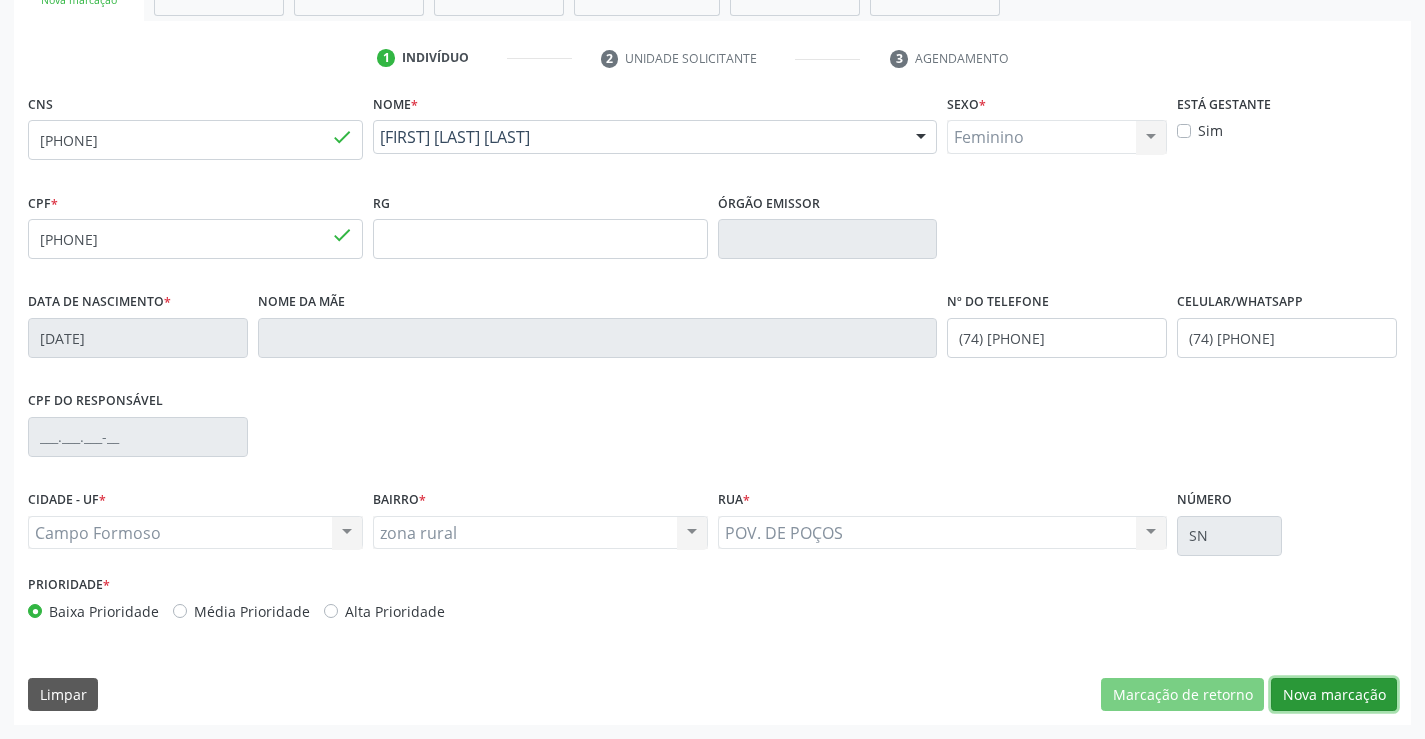 click on "Nova marcação" at bounding box center [1334, 695] 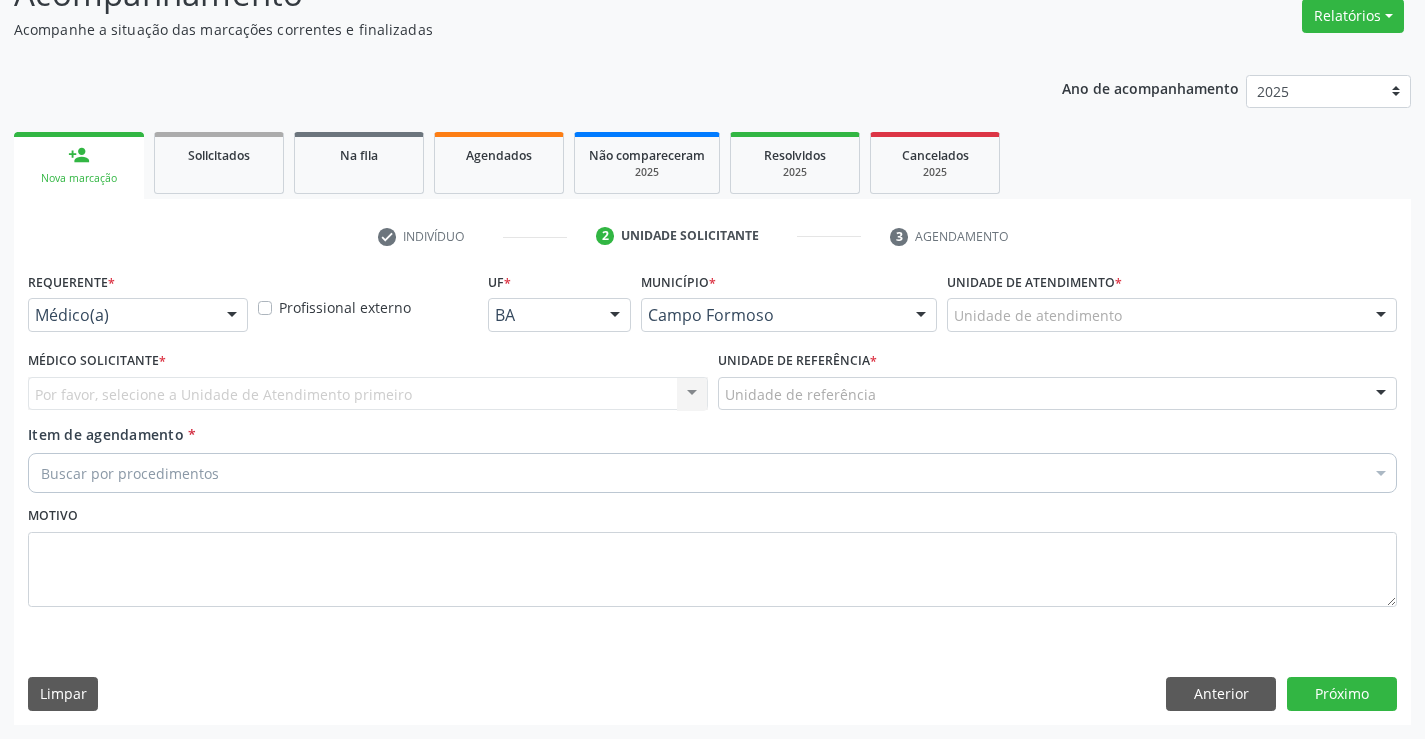 scroll, scrollTop: 167, scrollLeft: 0, axis: vertical 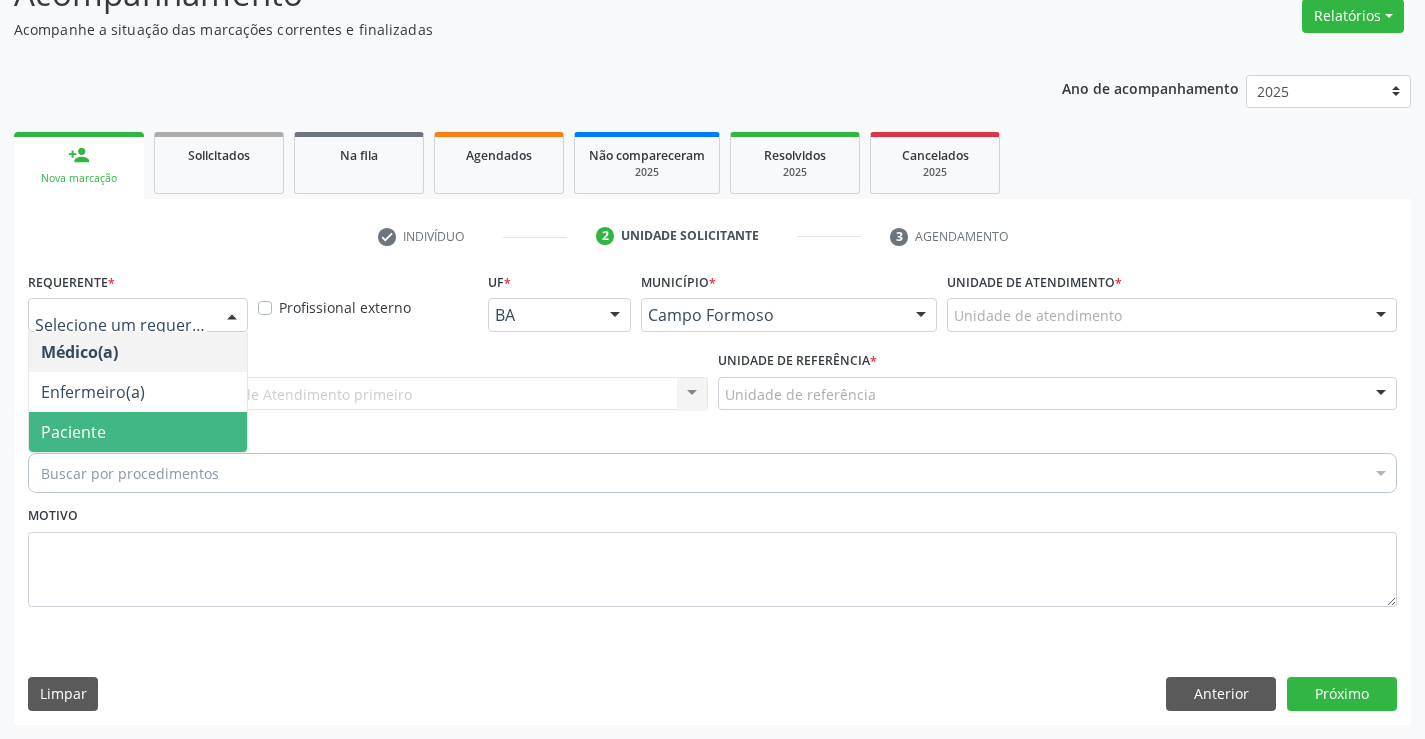 click on "Paciente" at bounding box center (138, 432) 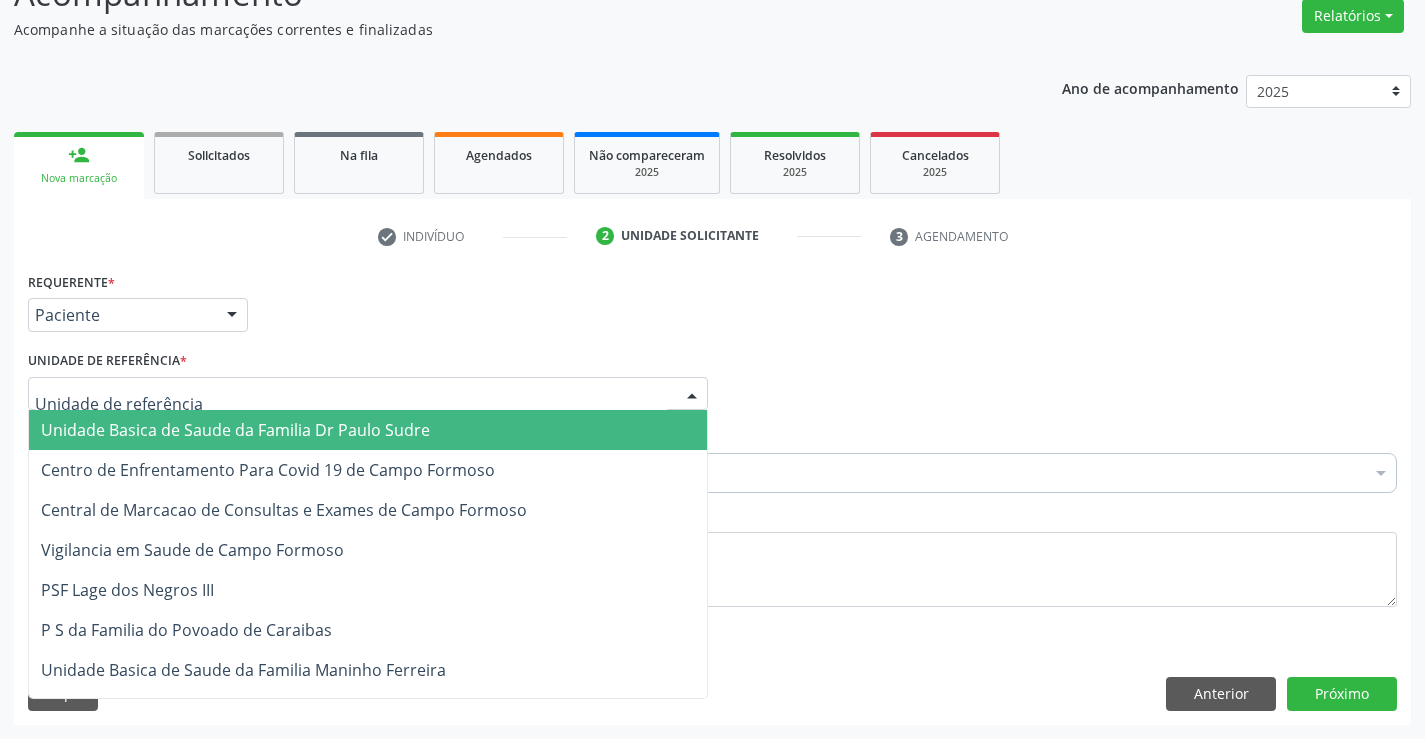click on "Unidade Basica de Saude da Familia Dr Paulo Sudre" at bounding box center [235, 430] 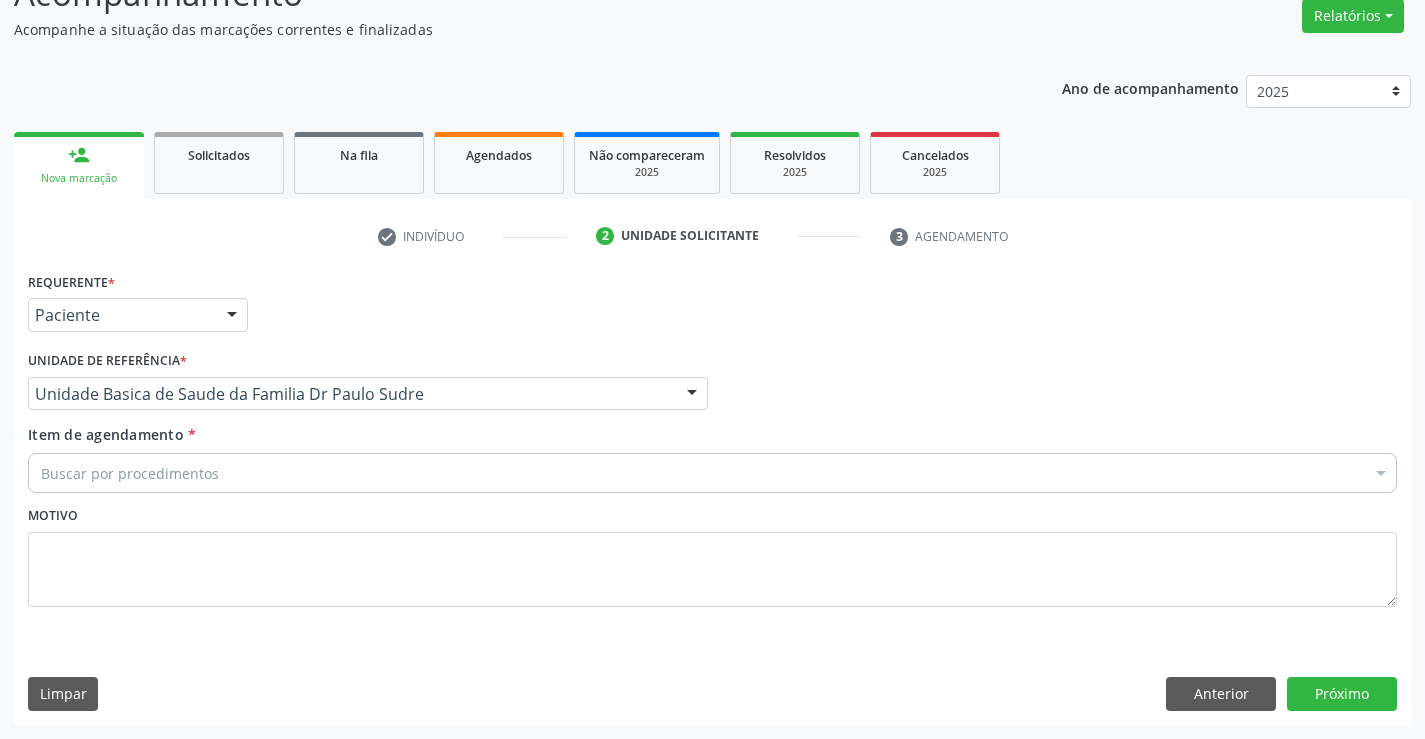 click on "Buscar por procedimentos" at bounding box center (712, 473) 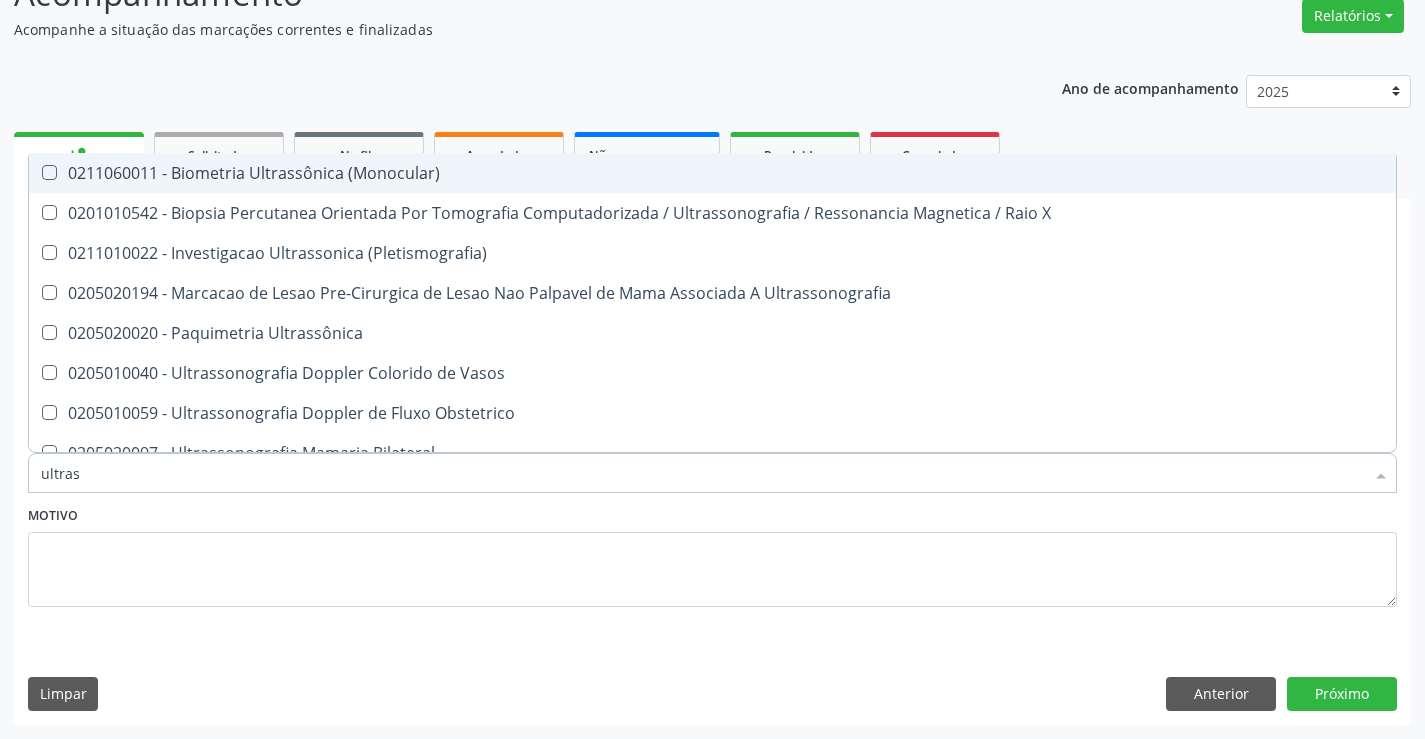 type on "ultrass" 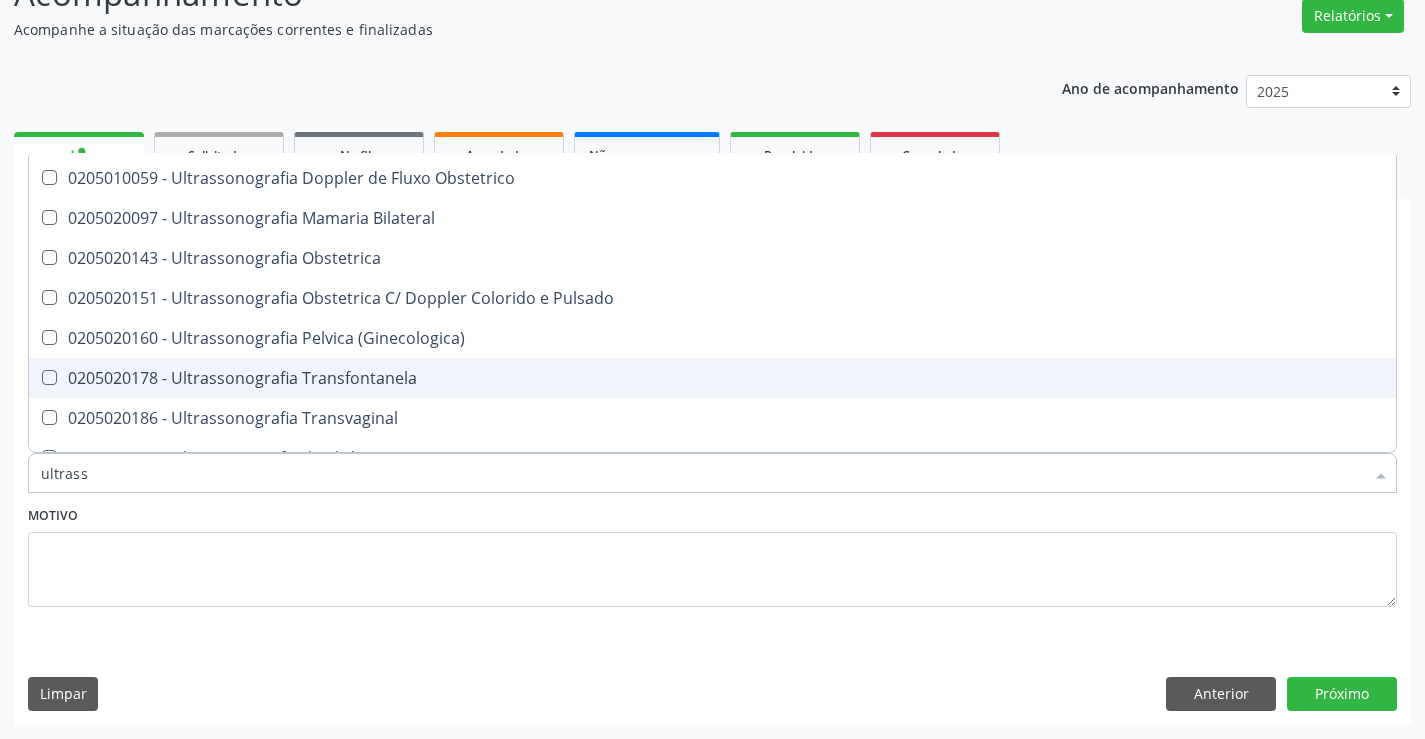 scroll, scrollTop: 200, scrollLeft: 0, axis: vertical 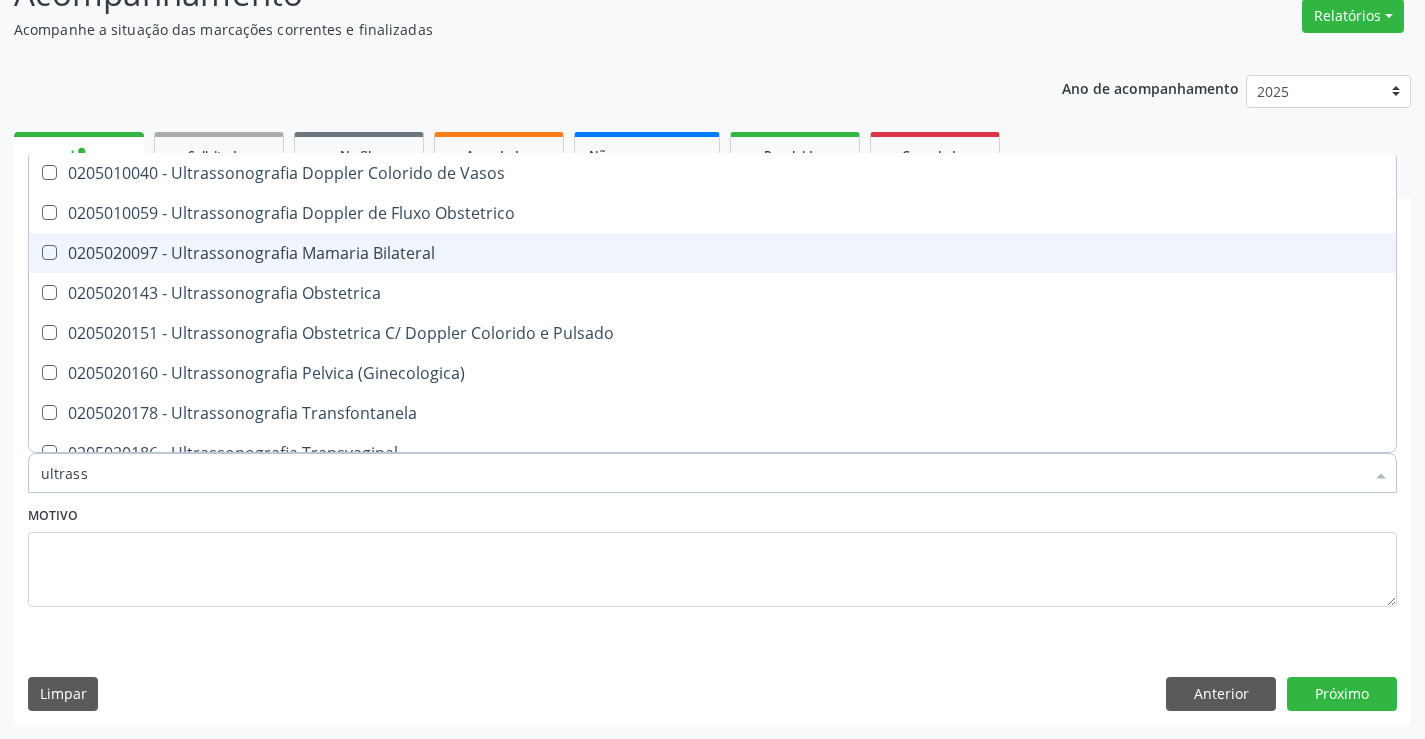 click on "0205020097 - Ultrassonografia Mamaria Bilateral" at bounding box center [712, 253] 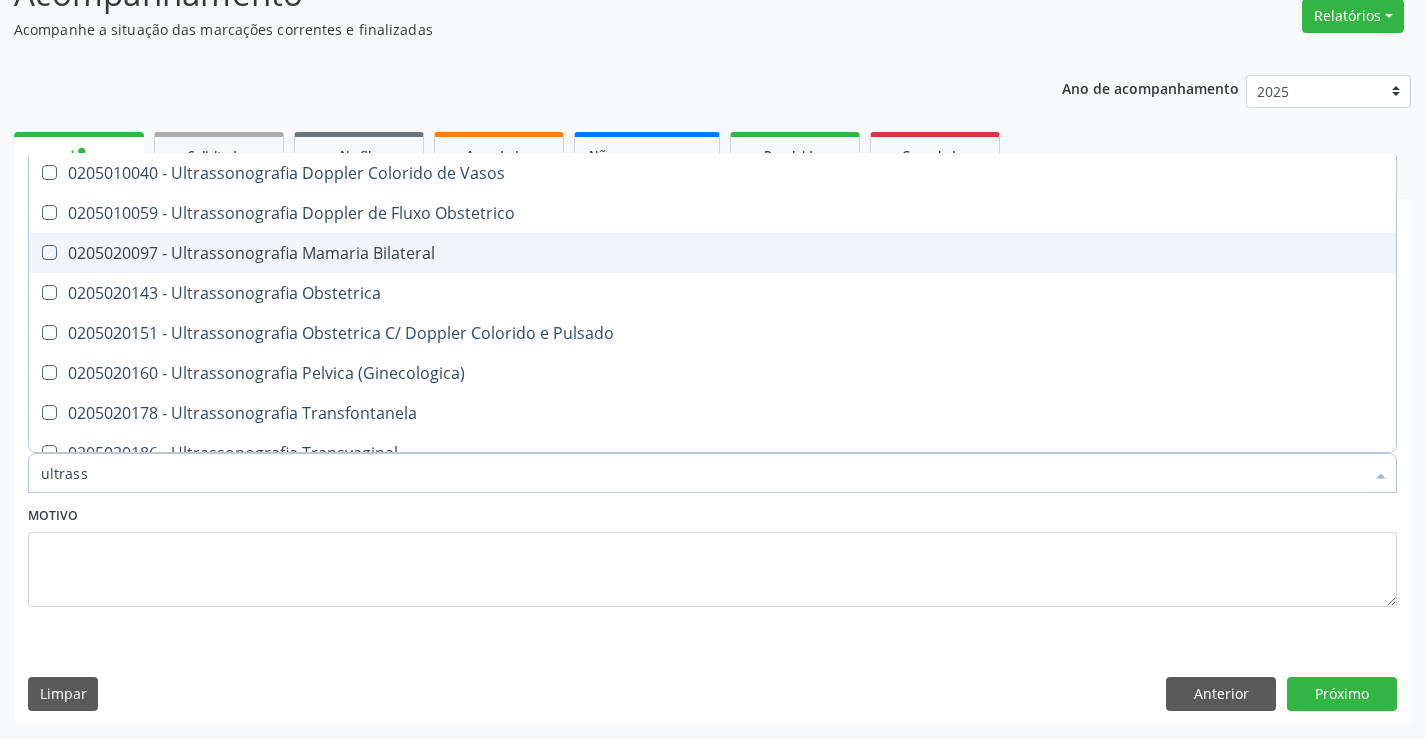 checkbox on "true" 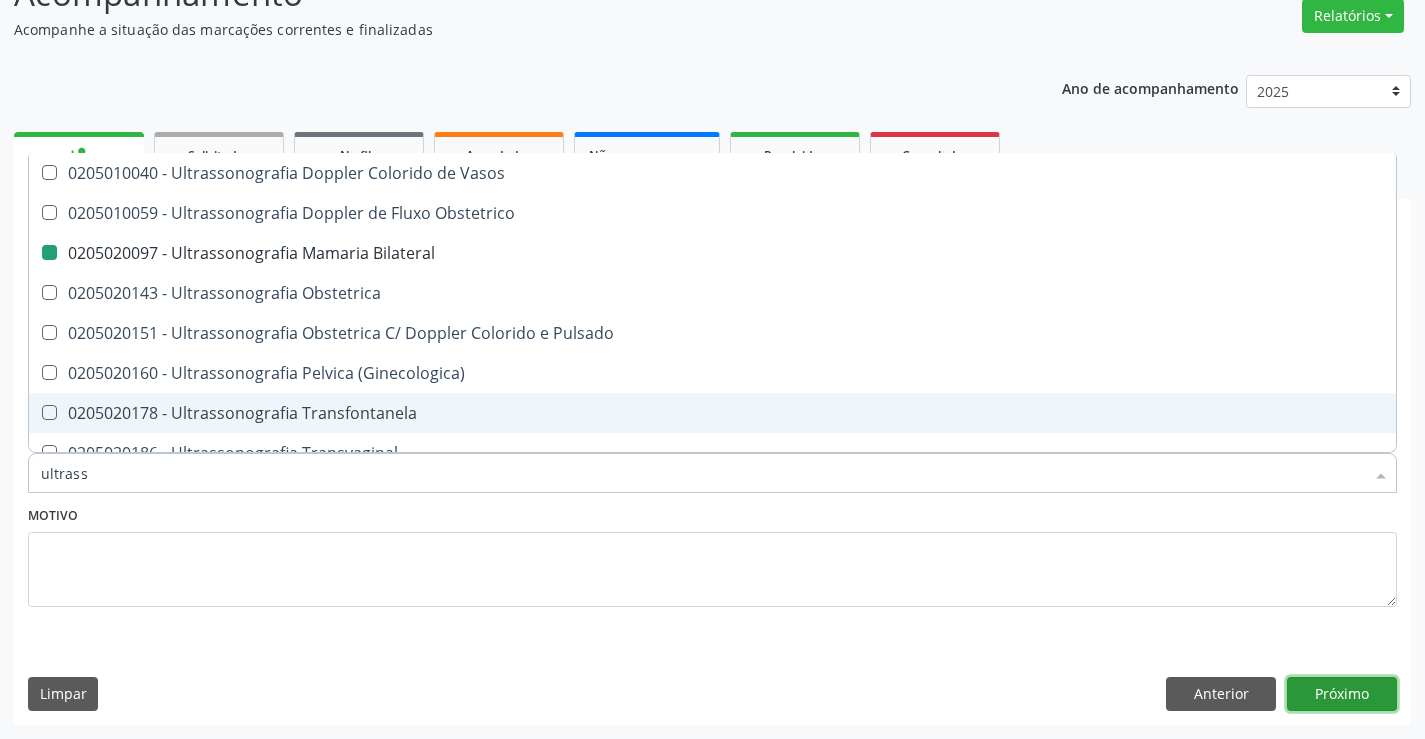 click on "Próximo" at bounding box center [1342, 694] 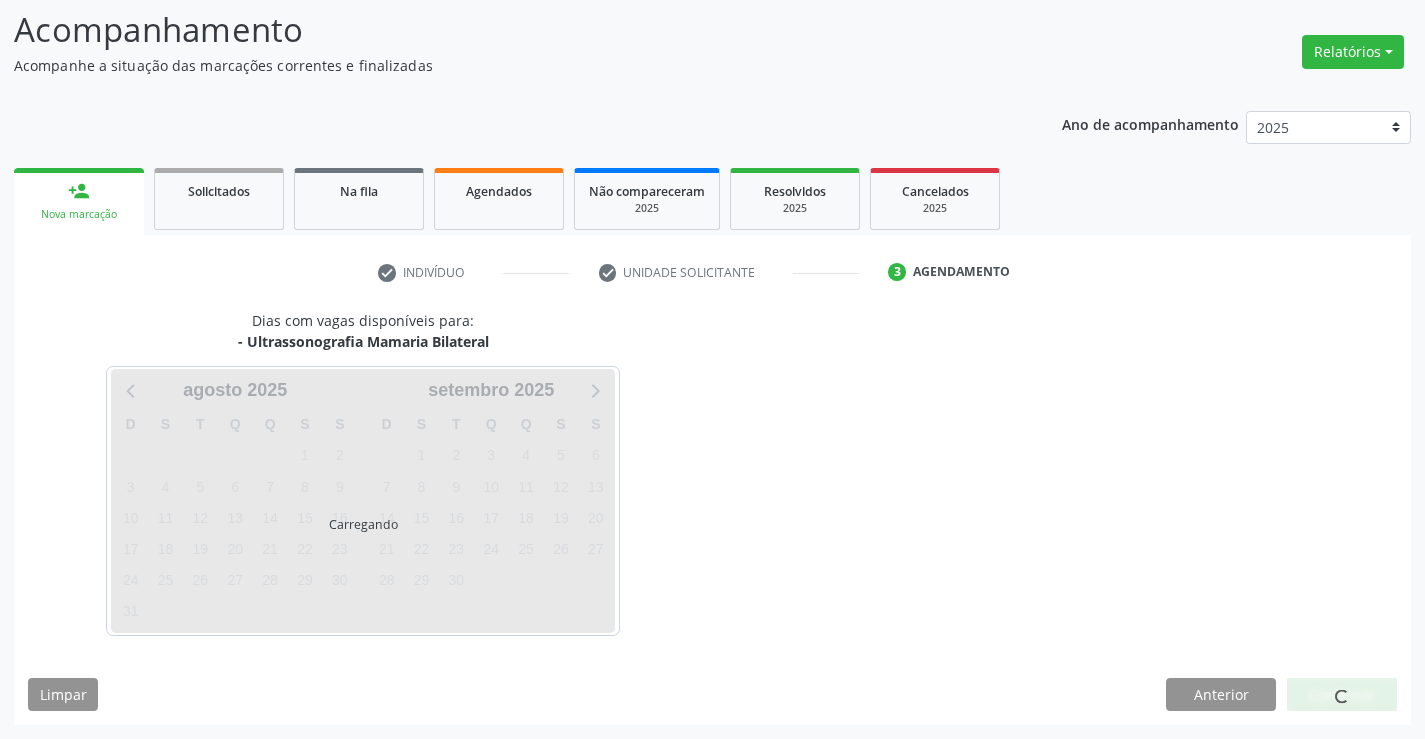 scroll, scrollTop: 131, scrollLeft: 0, axis: vertical 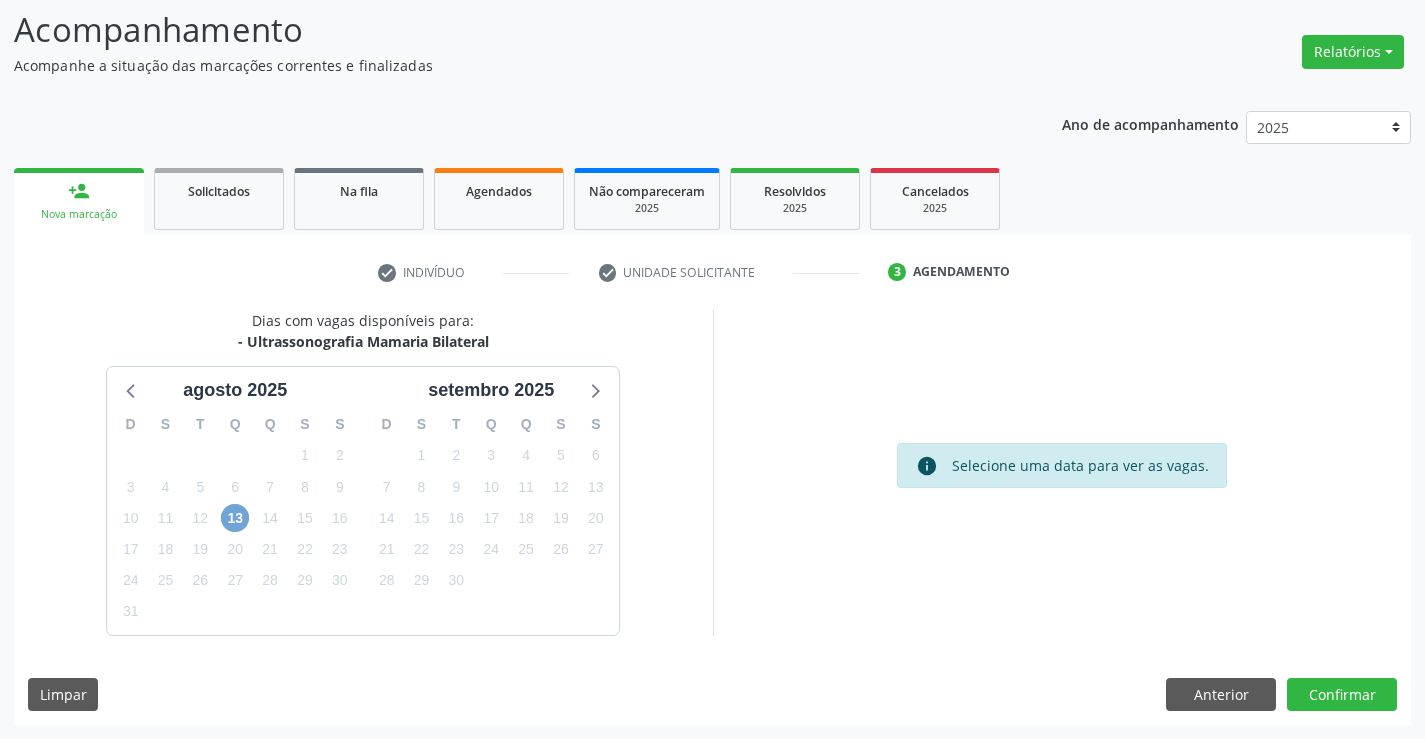click on "13" at bounding box center (235, 518) 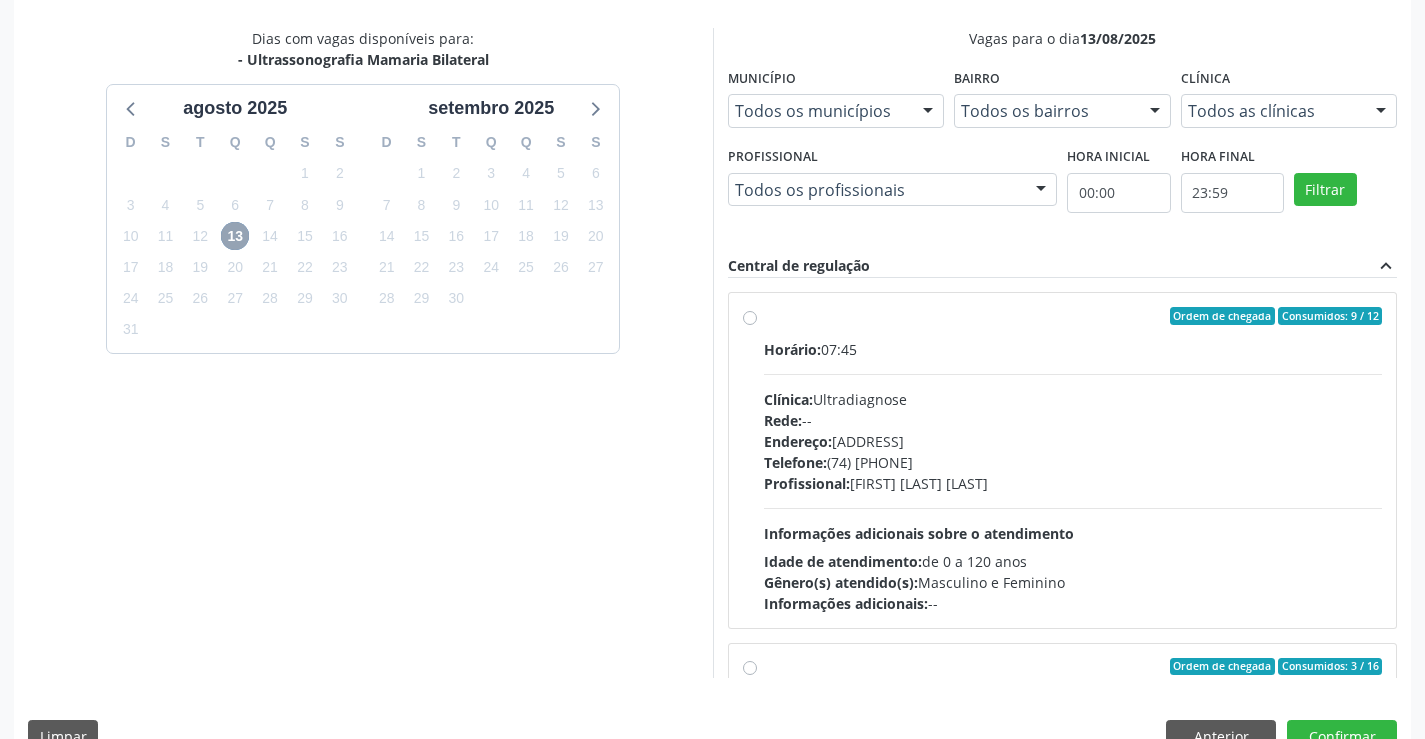 scroll, scrollTop: 456, scrollLeft: 0, axis: vertical 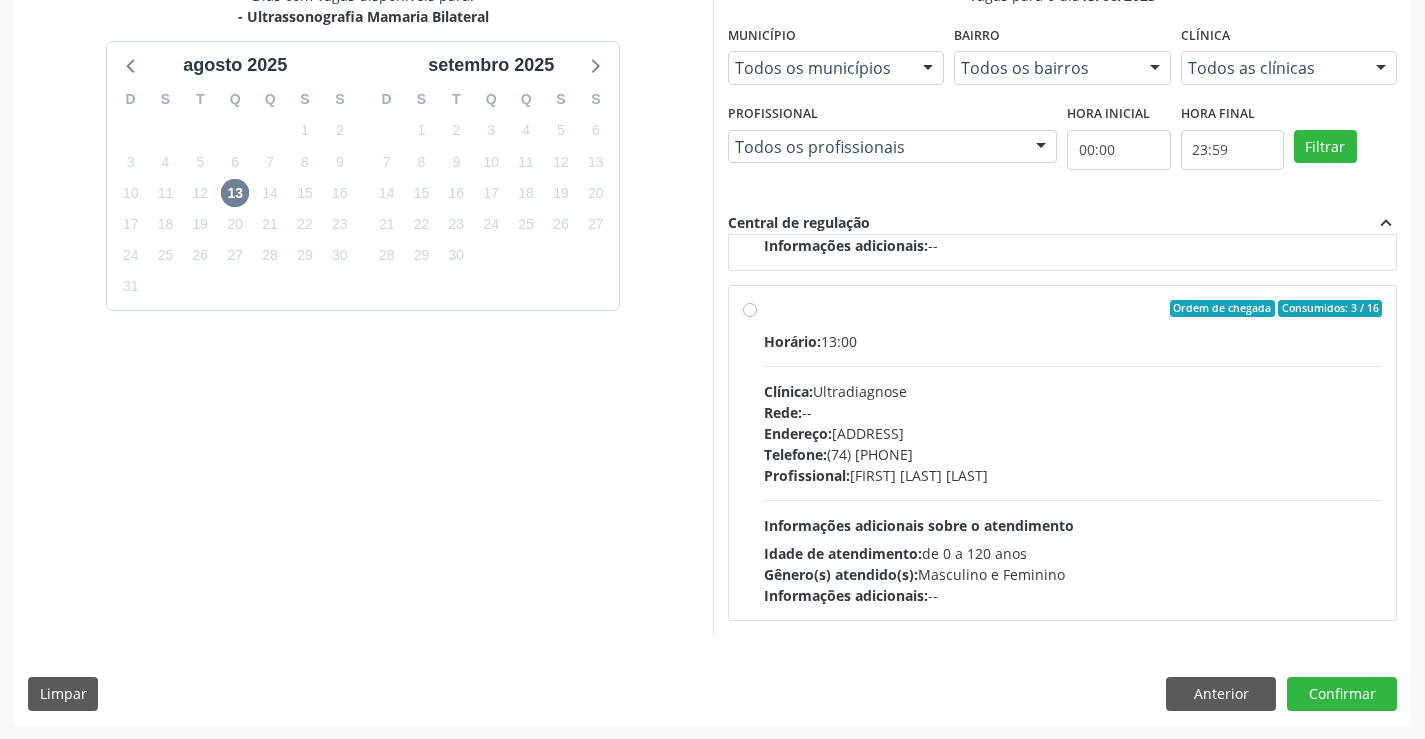 click on "Ordem de chegada
Consumidos: 3 / 16
Horário:   13:00
Clínica:  Ultradiagnose
Rede:
--
Endereço:   nº S/N, Centro, Campo Formoso - BA
Telefone:   (74) 36452857
Profissional:
Alciole Mendes Muritiba
Informações adicionais sobre o atendimento
Idade de atendimento:
de 0 a 120 anos
Gênero(s) atendido(s):
Masculino e Feminino
Informações adicionais:
--" at bounding box center [1073, 453] 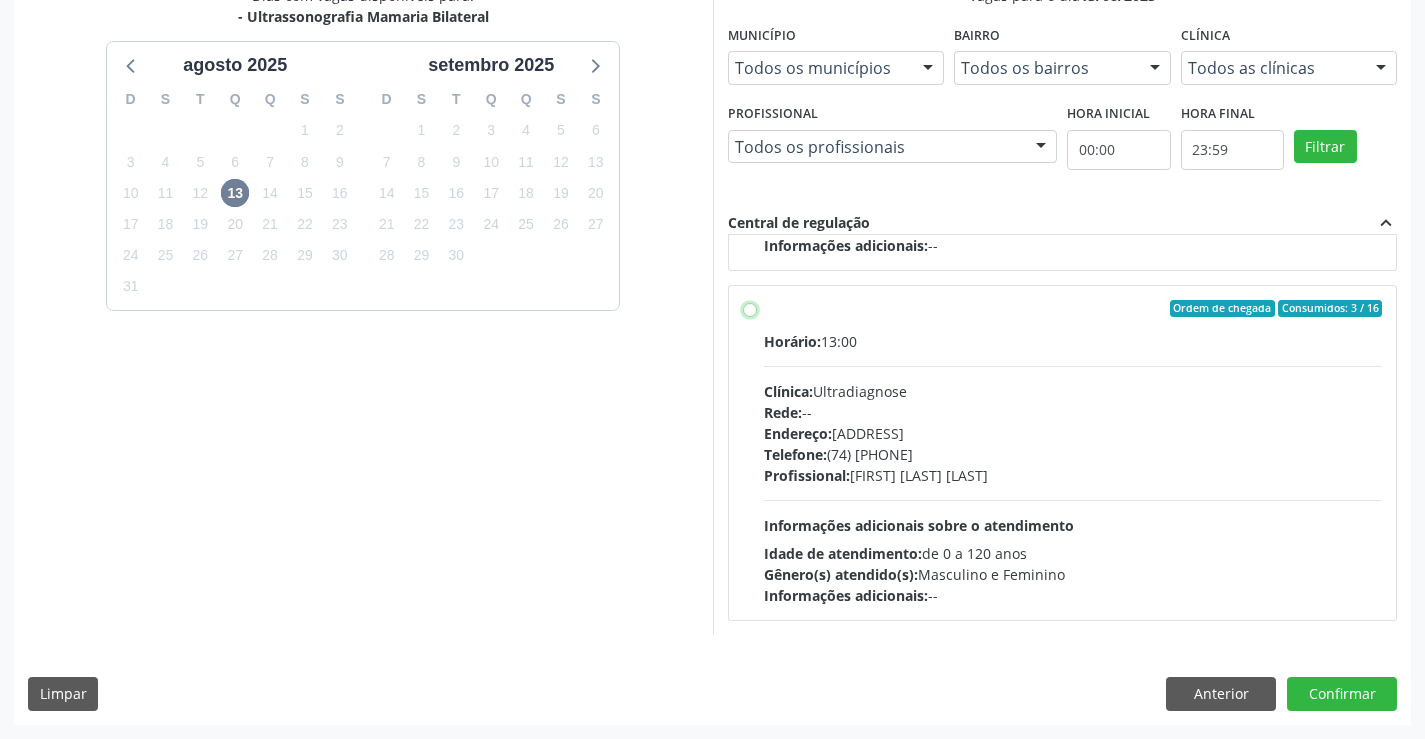 click on "Ordem de chegada
Consumidos: 3 / 16
Horário:   13:00
Clínica:  Ultradiagnose
Rede:
--
Endereço:   nº S/N, Centro, Campo Formoso - BA
Telefone:   (74) 36452857
Profissional:
Alciole Mendes Muritiba
Informações adicionais sobre o atendimento
Idade de atendimento:
de 0 a 120 anos
Gênero(s) atendido(s):
Masculino e Feminino
Informações adicionais:
--" at bounding box center (750, 309) 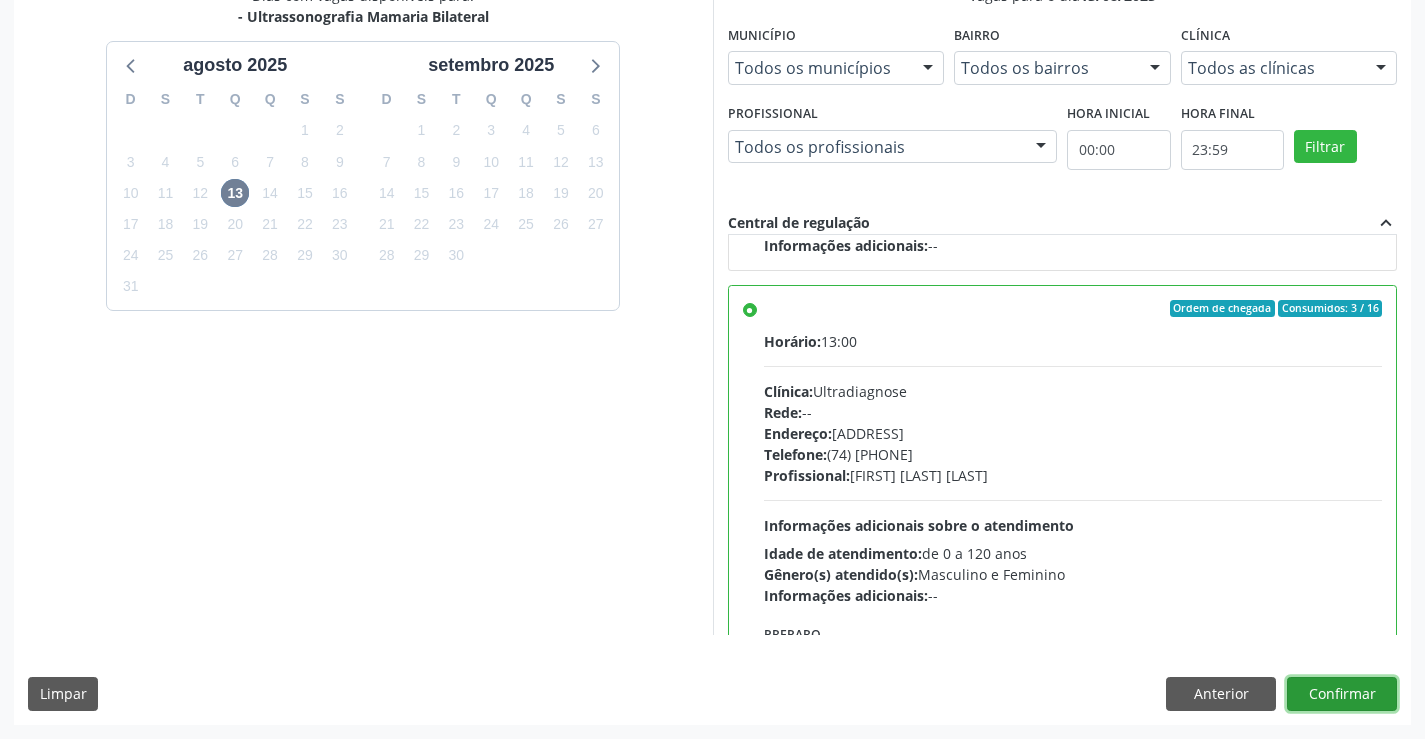 click on "Confirmar" at bounding box center [1342, 694] 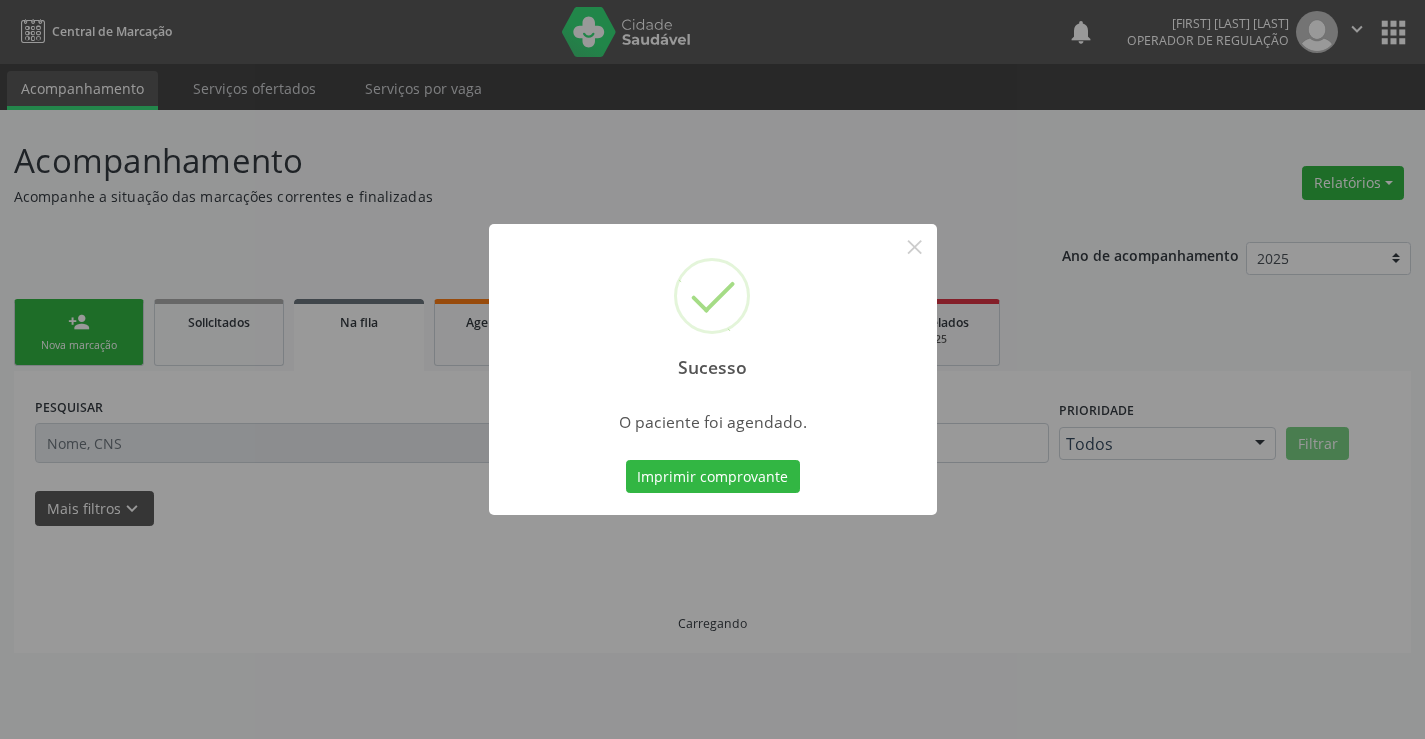scroll, scrollTop: 0, scrollLeft: 0, axis: both 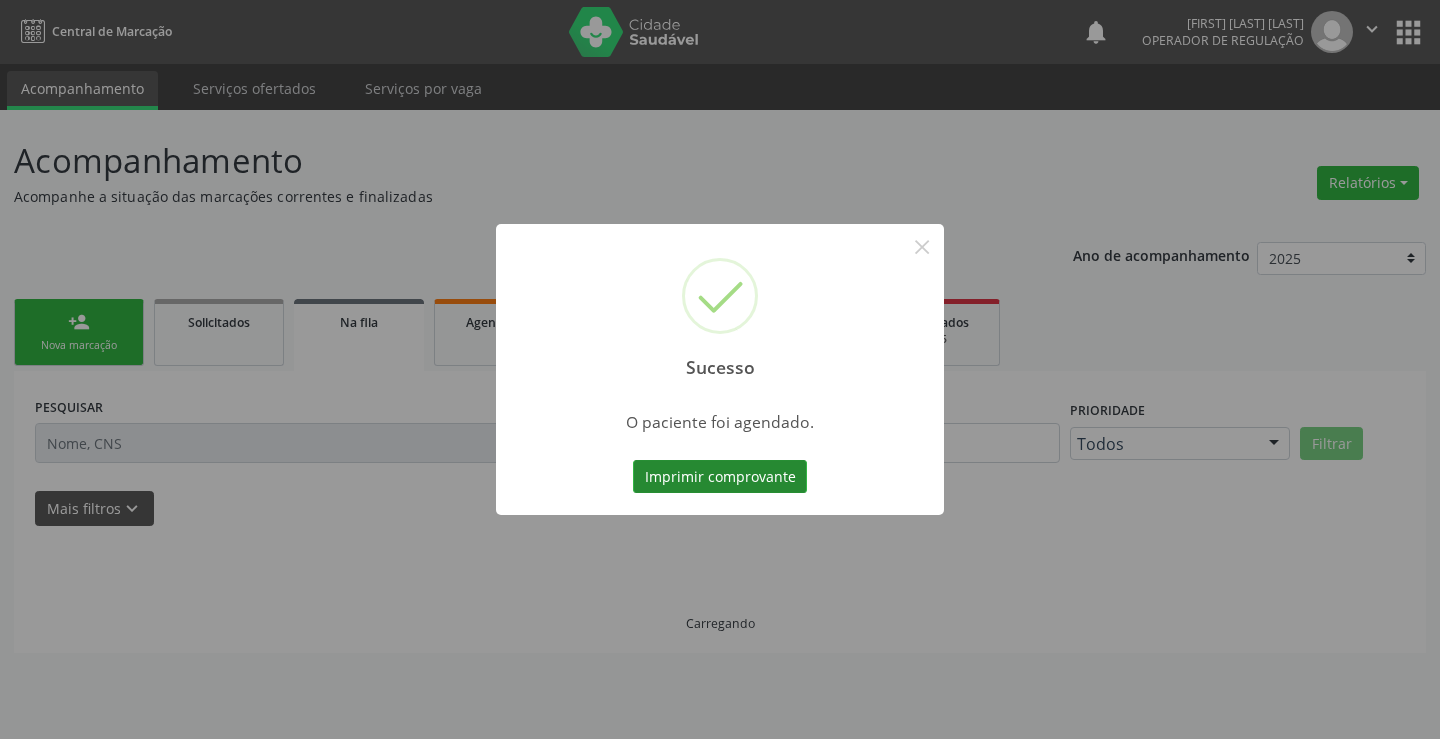 click on "Imprimir comprovante" at bounding box center (720, 477) 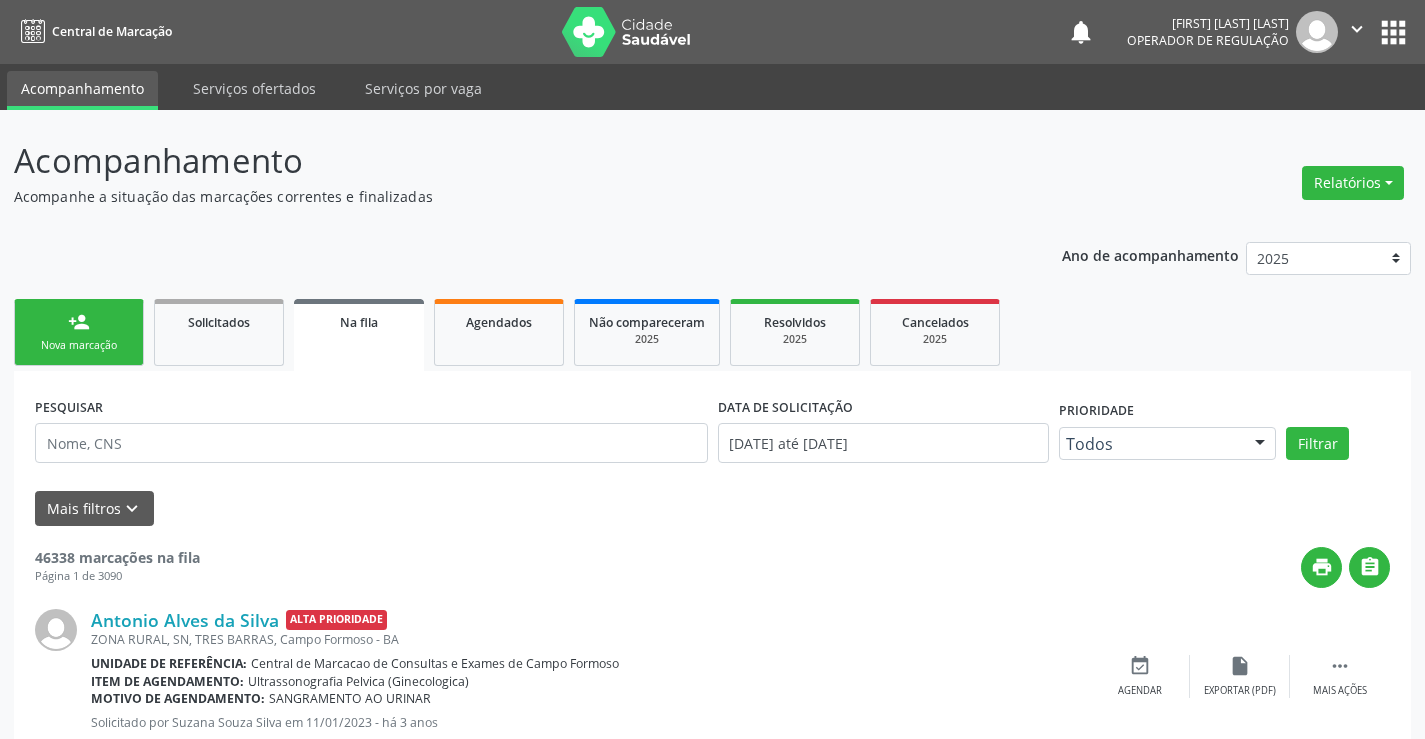 click on "person_add
Nova marcação" at bounding box center (79, 332) 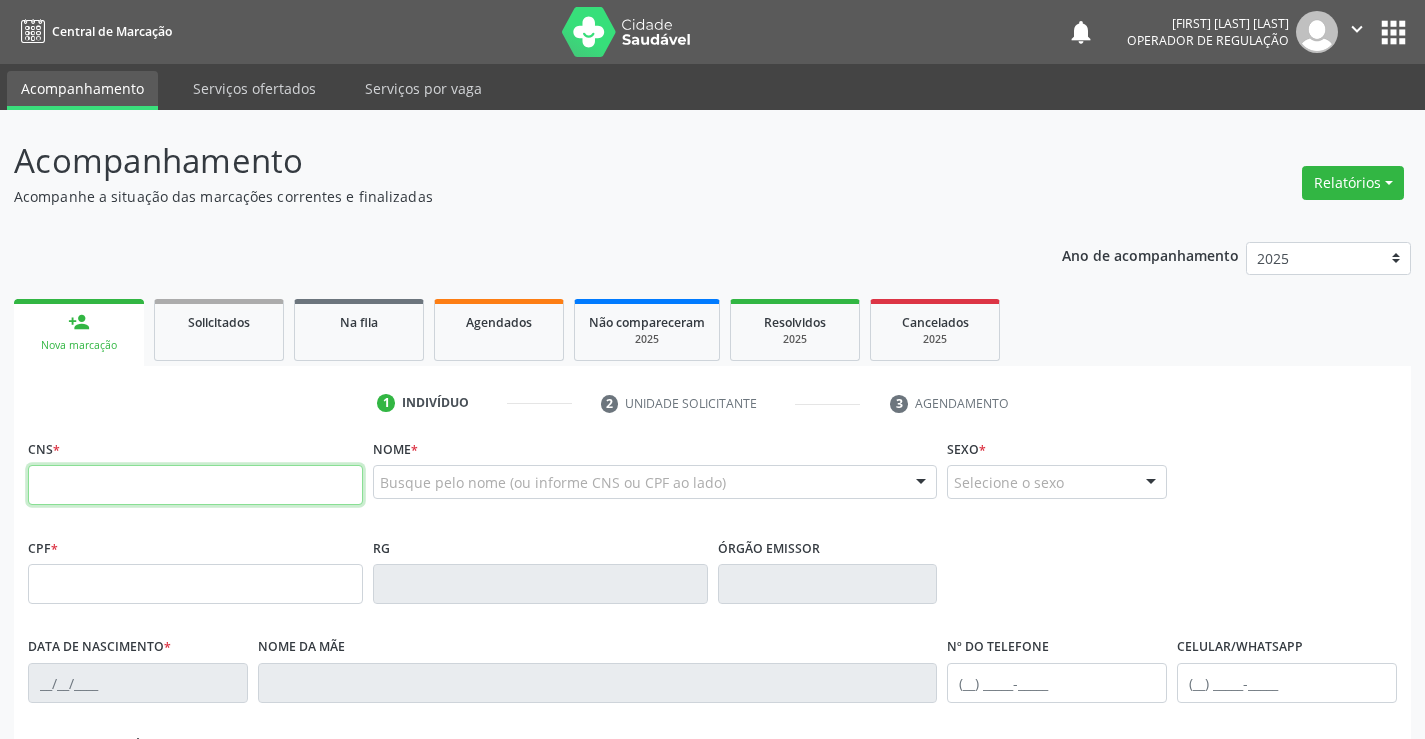 click at bounding box center (195, 485) 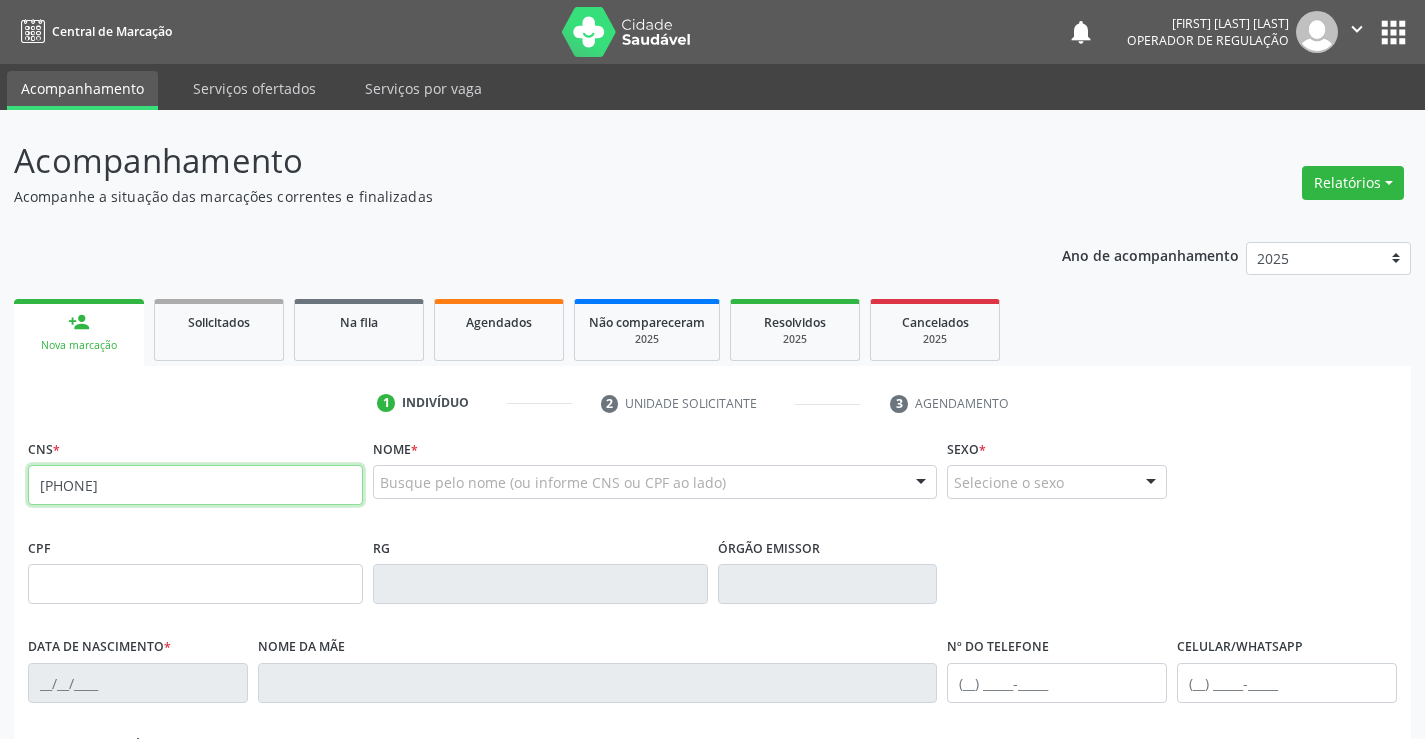type on "704 6026 0129 7826" 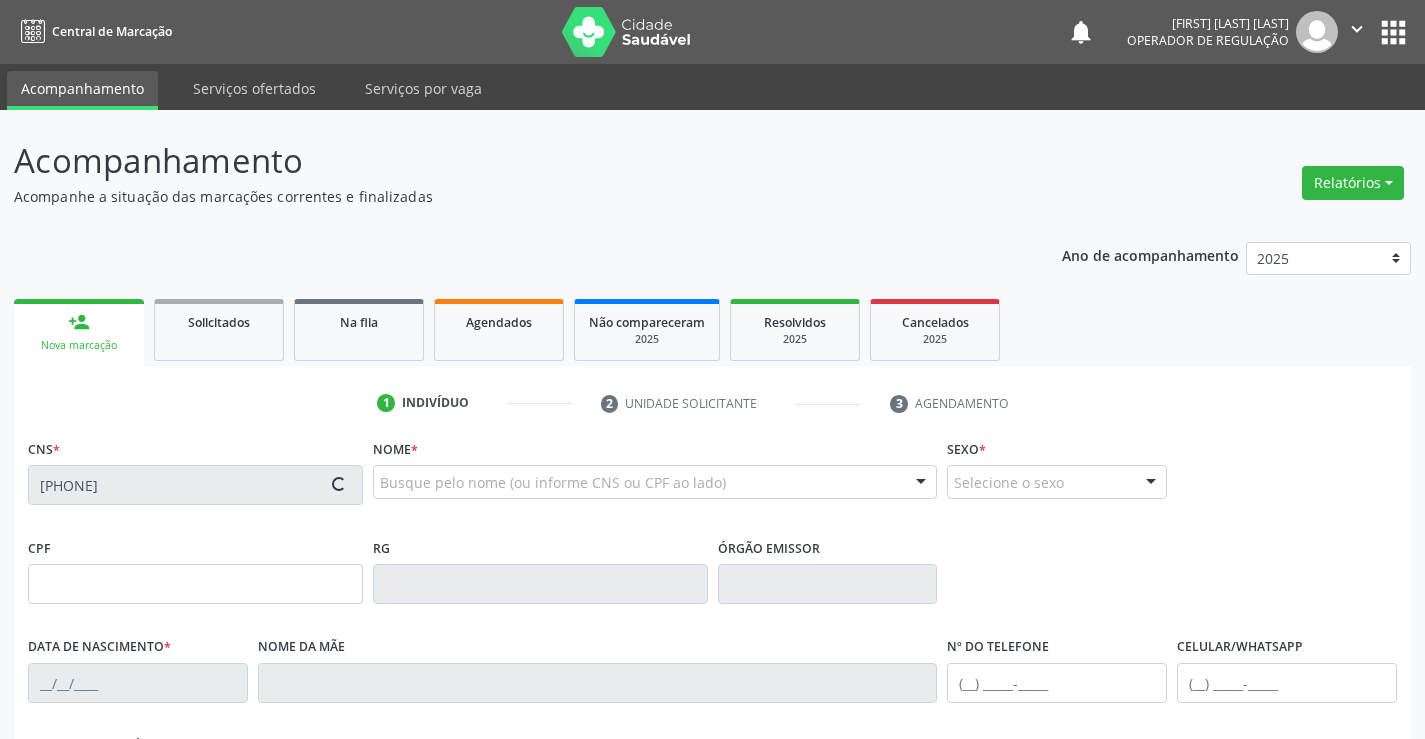 type on "2086311354" 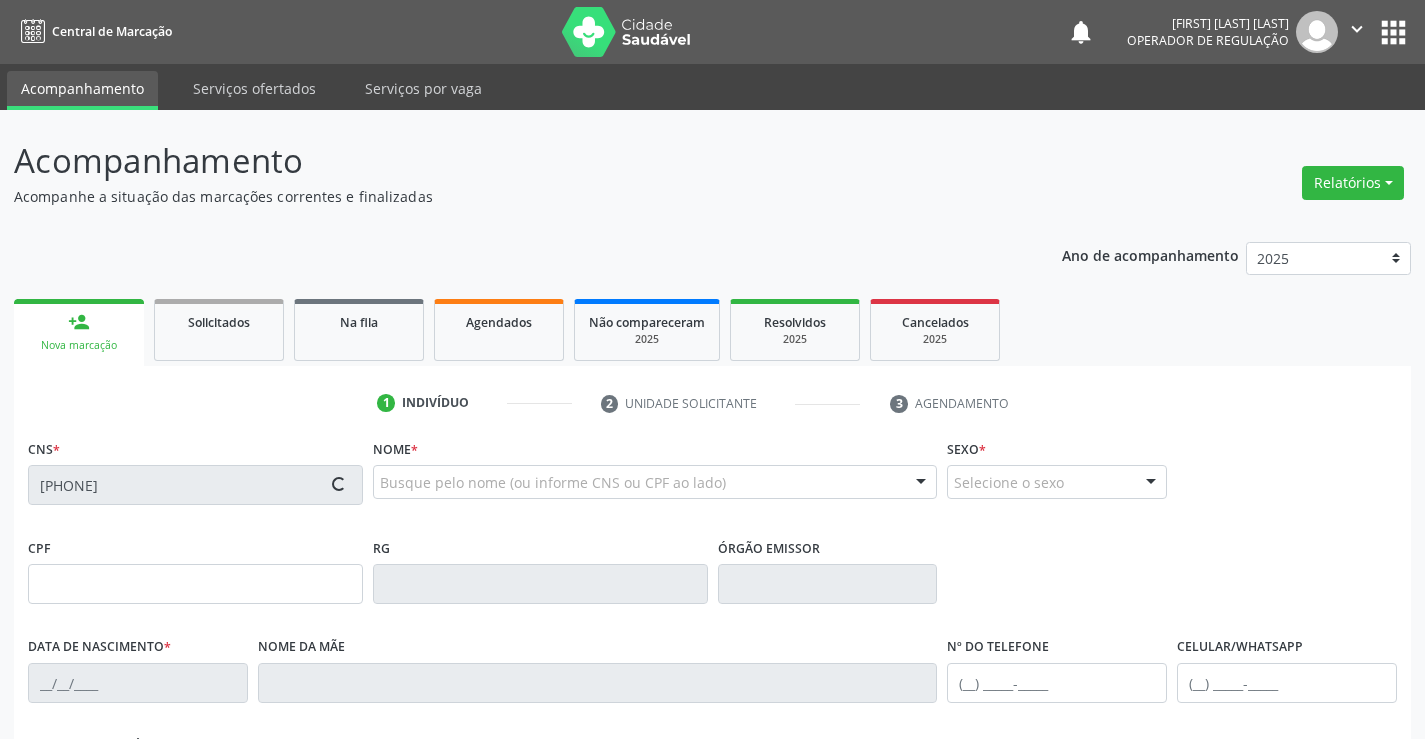 type on "02/10/1983" 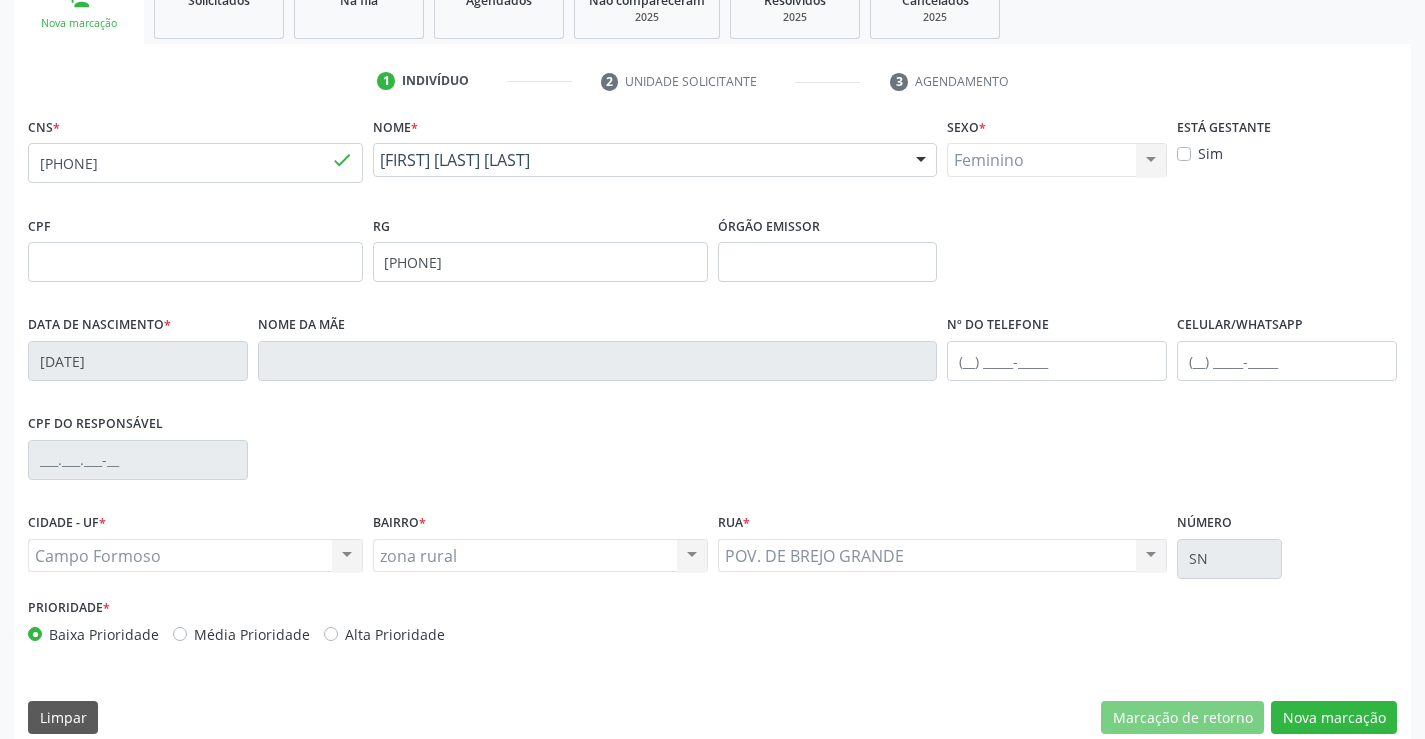 scroll, scrollTop: 345, scrollLeft: 0, axis: vertical 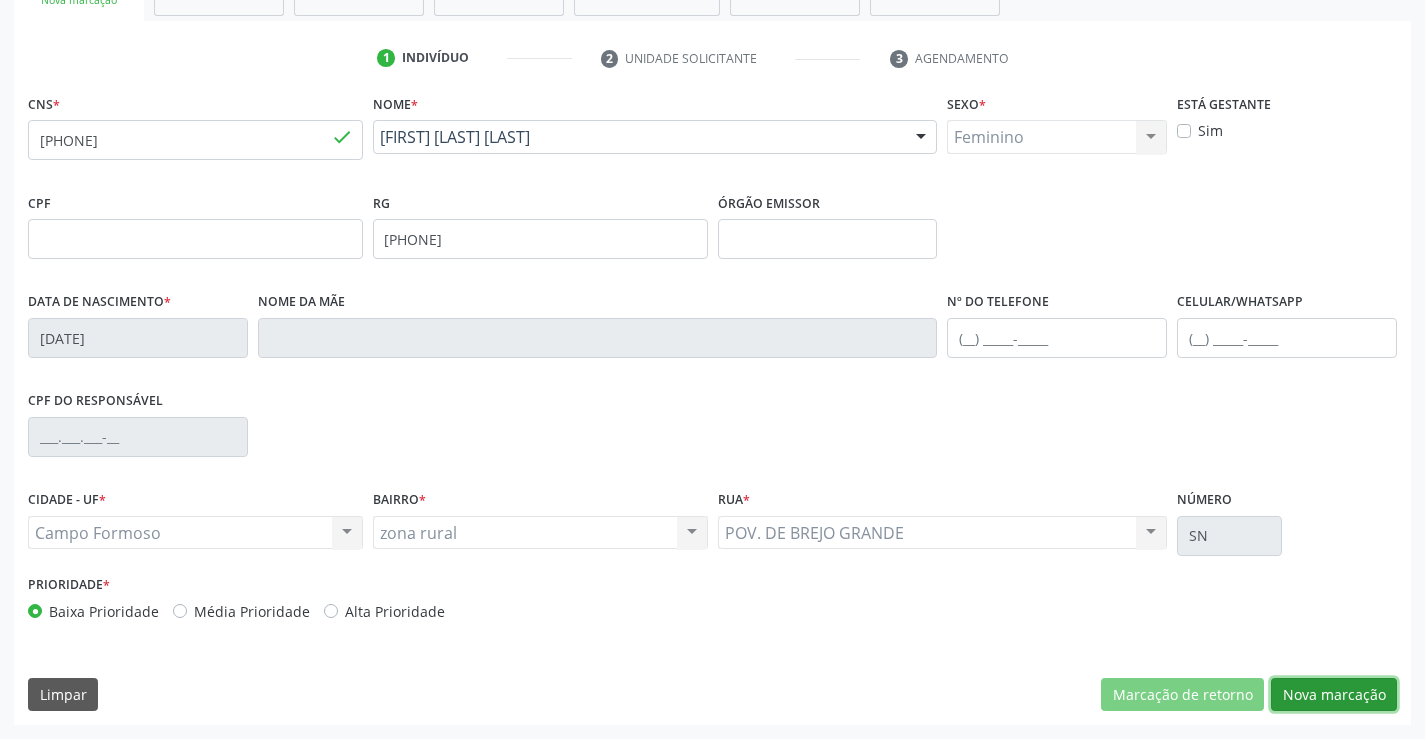 click on "Nova marcação" at bounding box center [1334, 695] 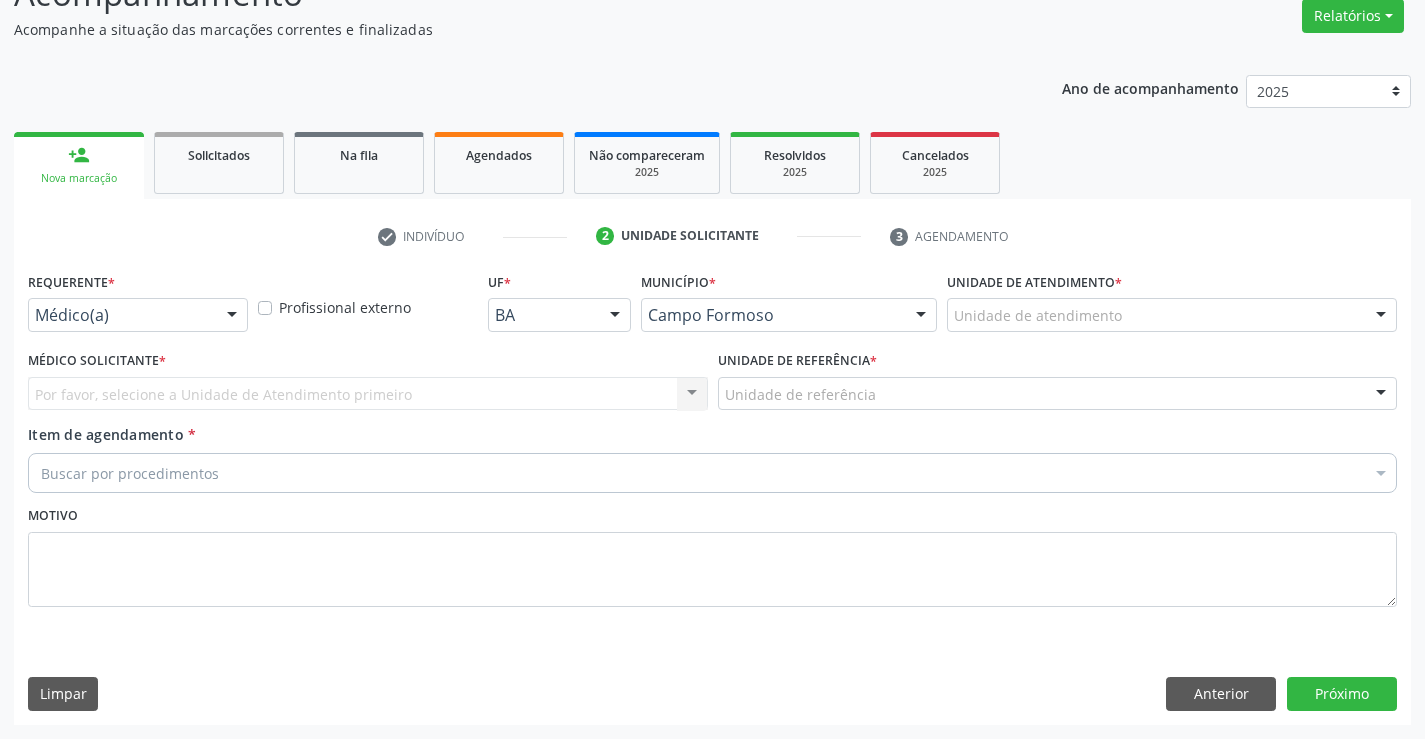 scroll, scrollTop: 167, scrollLeft: 0, axis: vertical 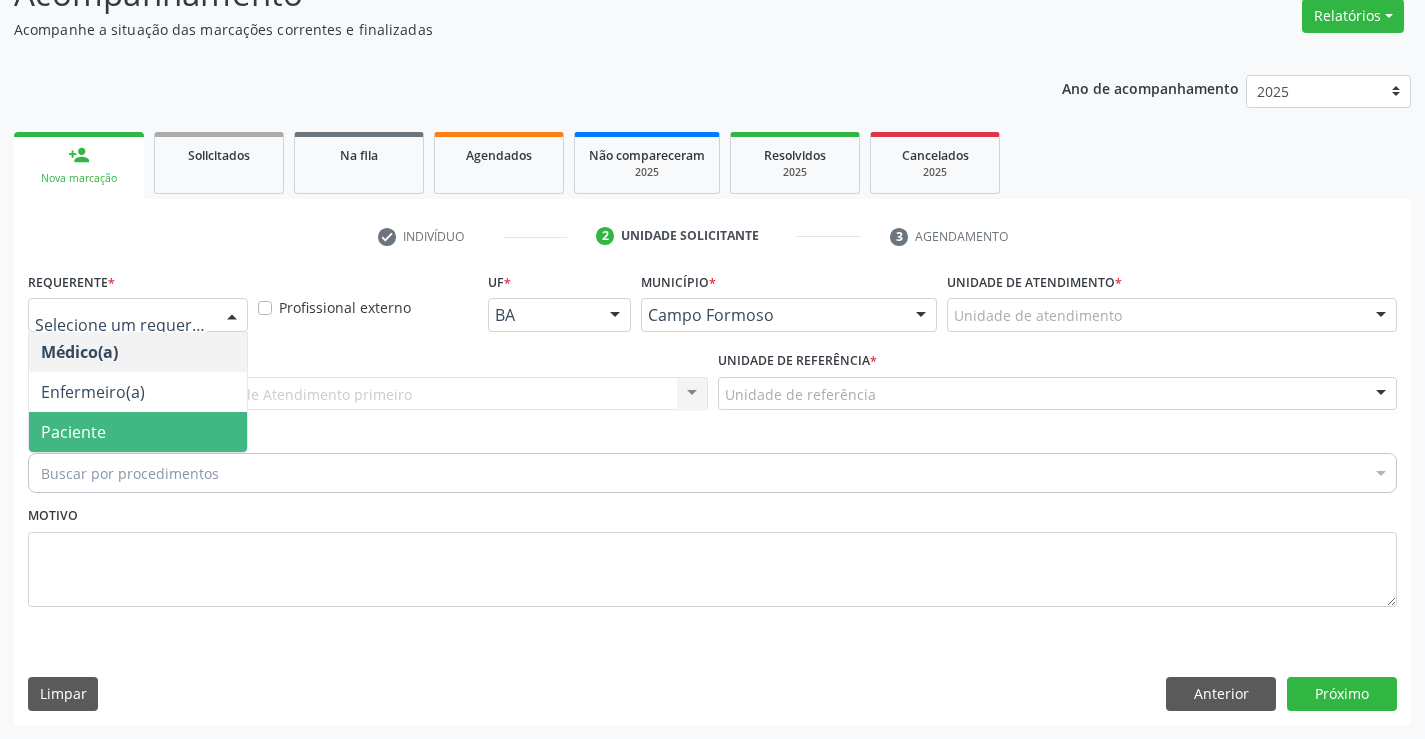 click on "Paciente" at bounding box center [138, 432] 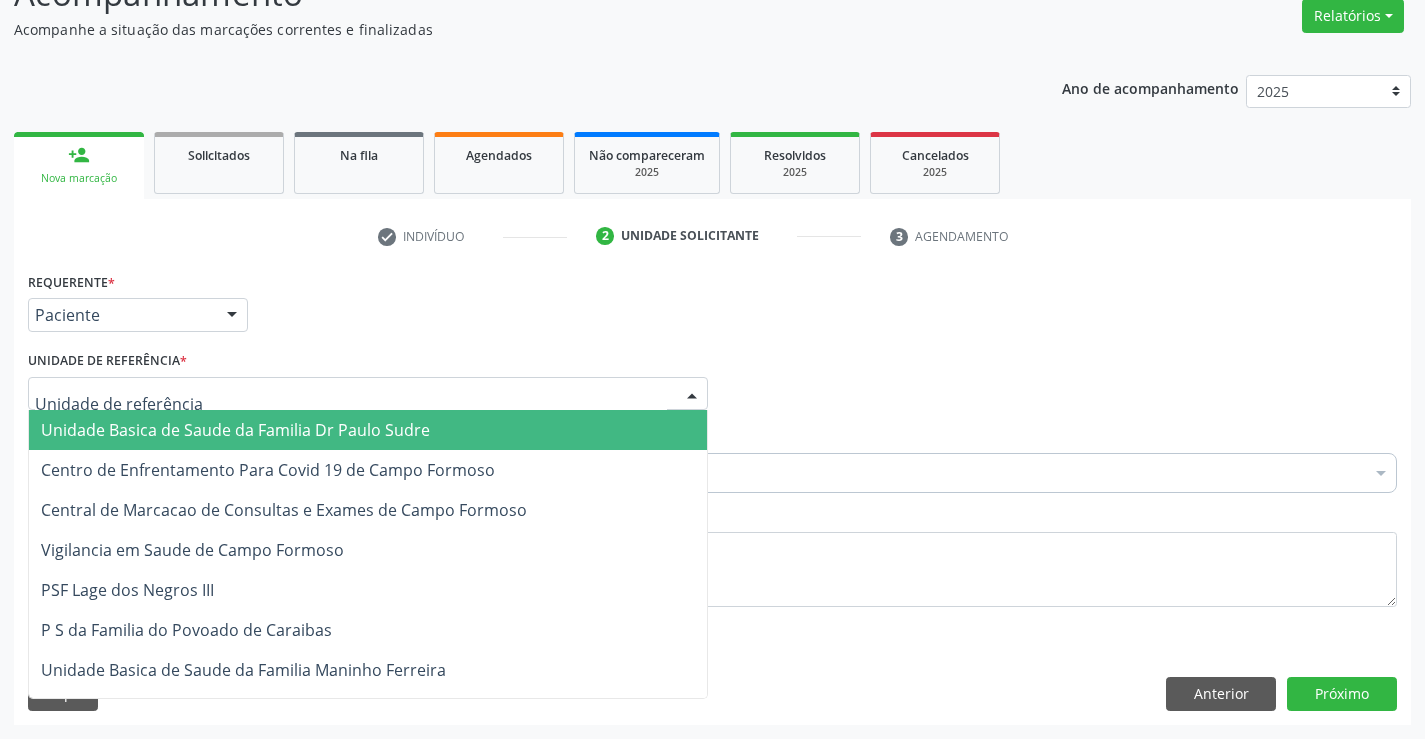 click on "Unidade Basica de Saude da Familia Dr Paulo Sudre" at bounding box center (235, 430) 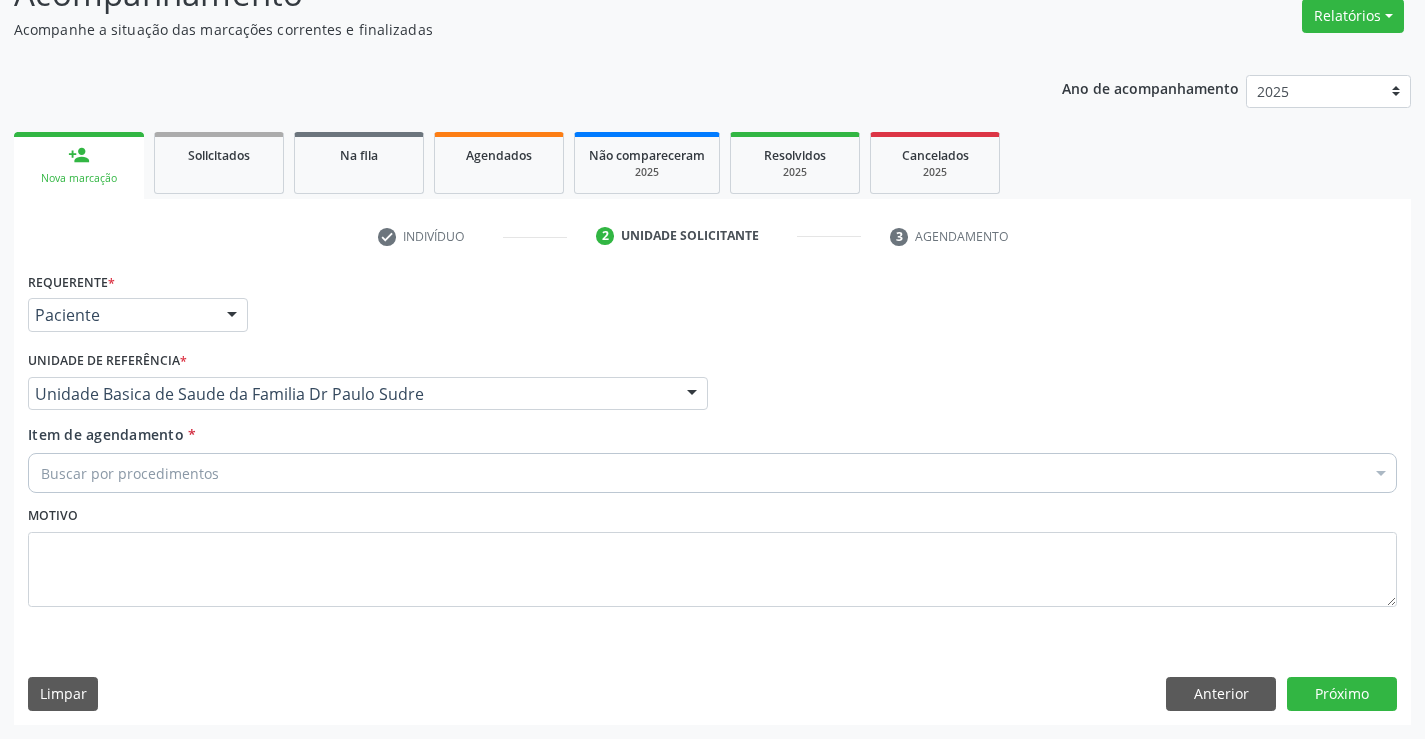 click on "Buscar por procedimentos" at bounding box center [712, 473] 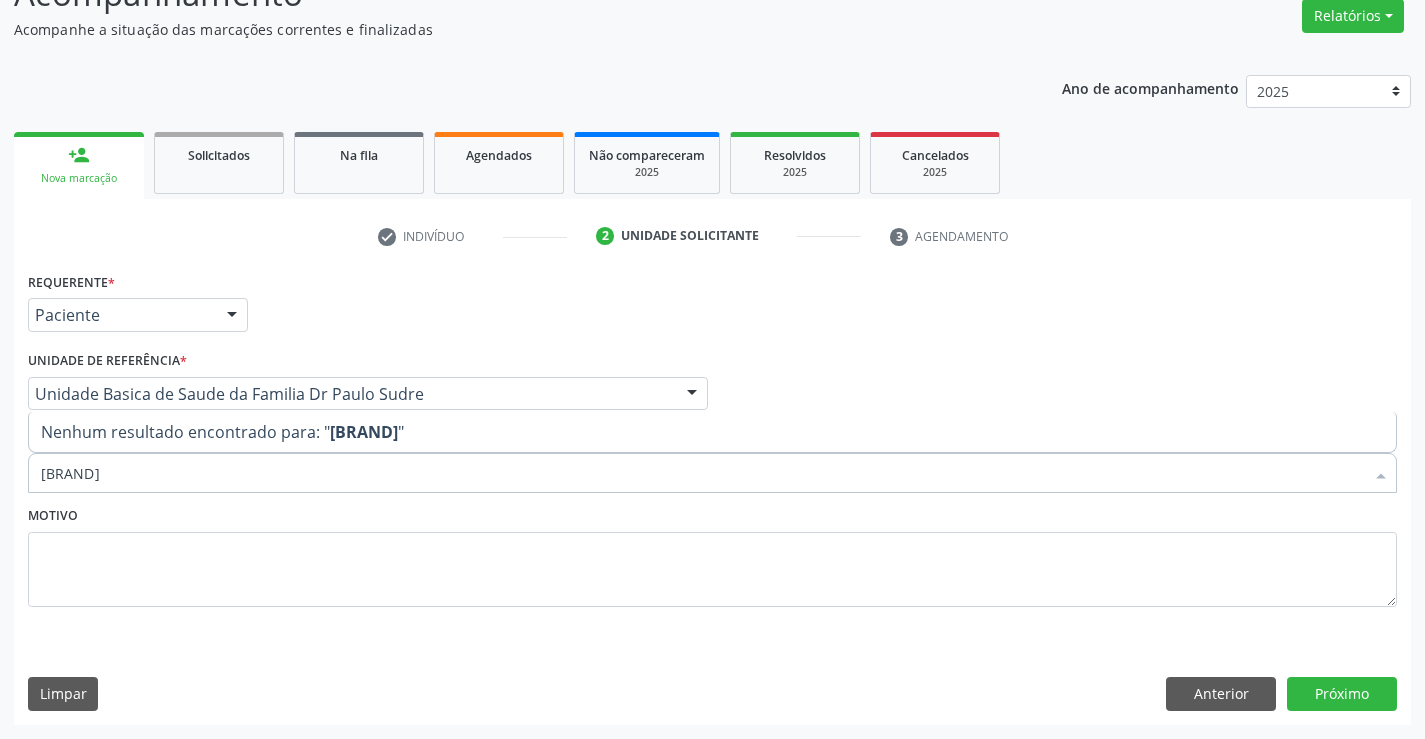 type on "ultrass" 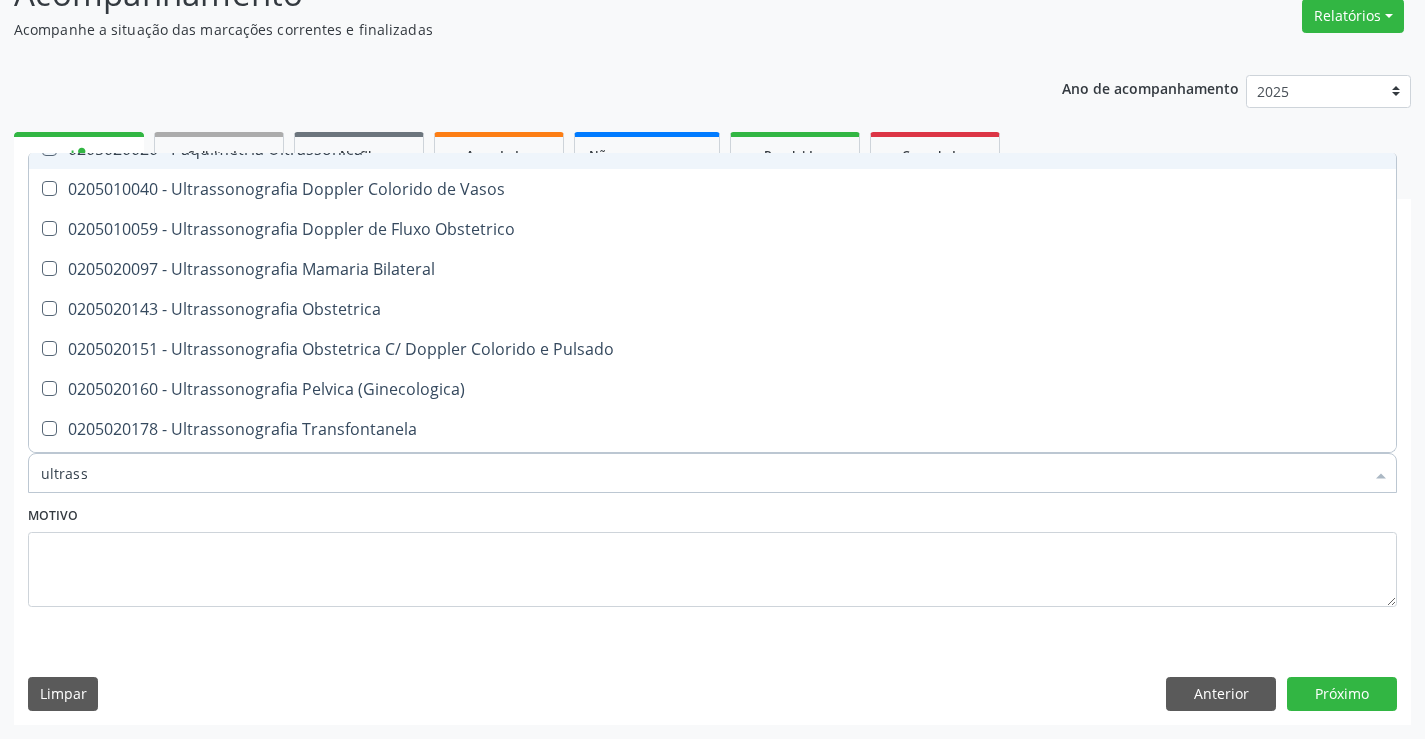 scroll, scrollTop: 200, scrollLeft: 0, axis: vertical 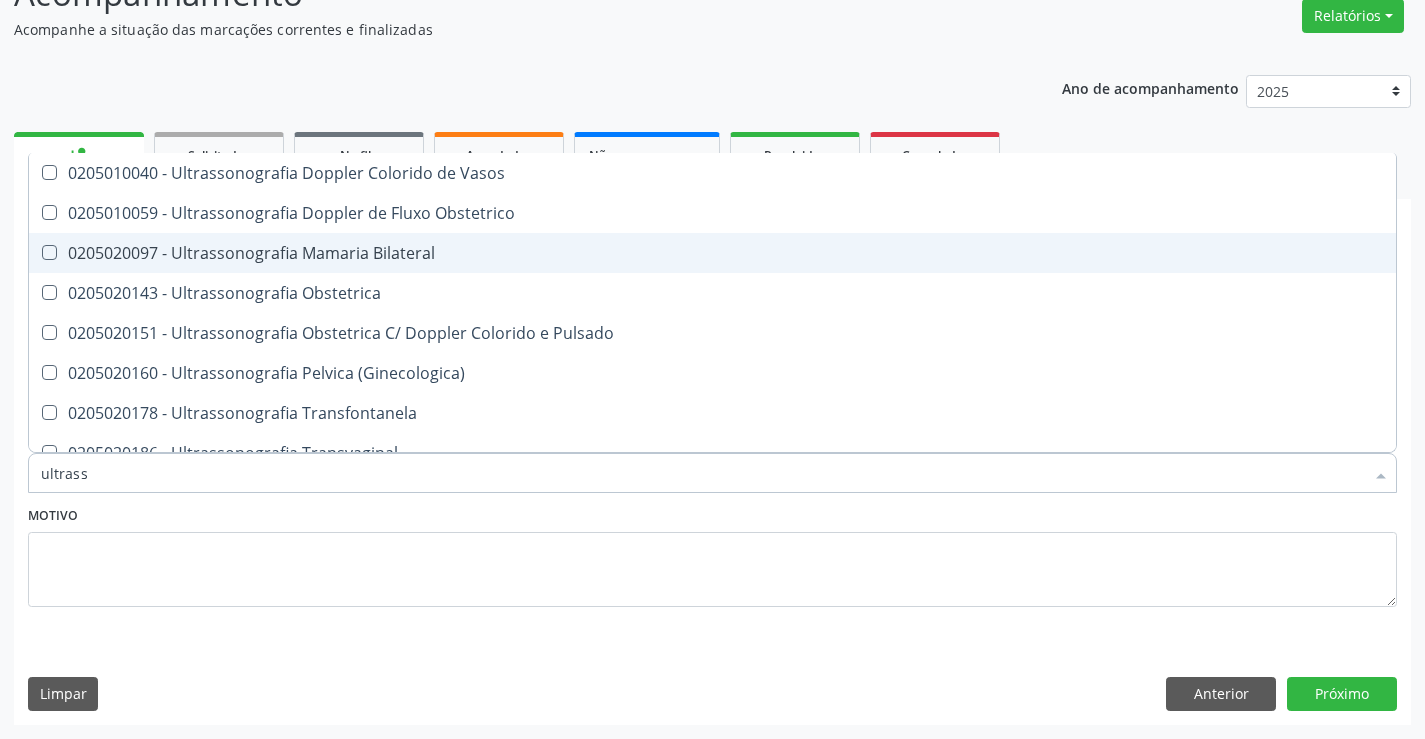 click on "0205020097 - Ultrassonografia Mamaria Bilateral" at bounding box center (712, 253) 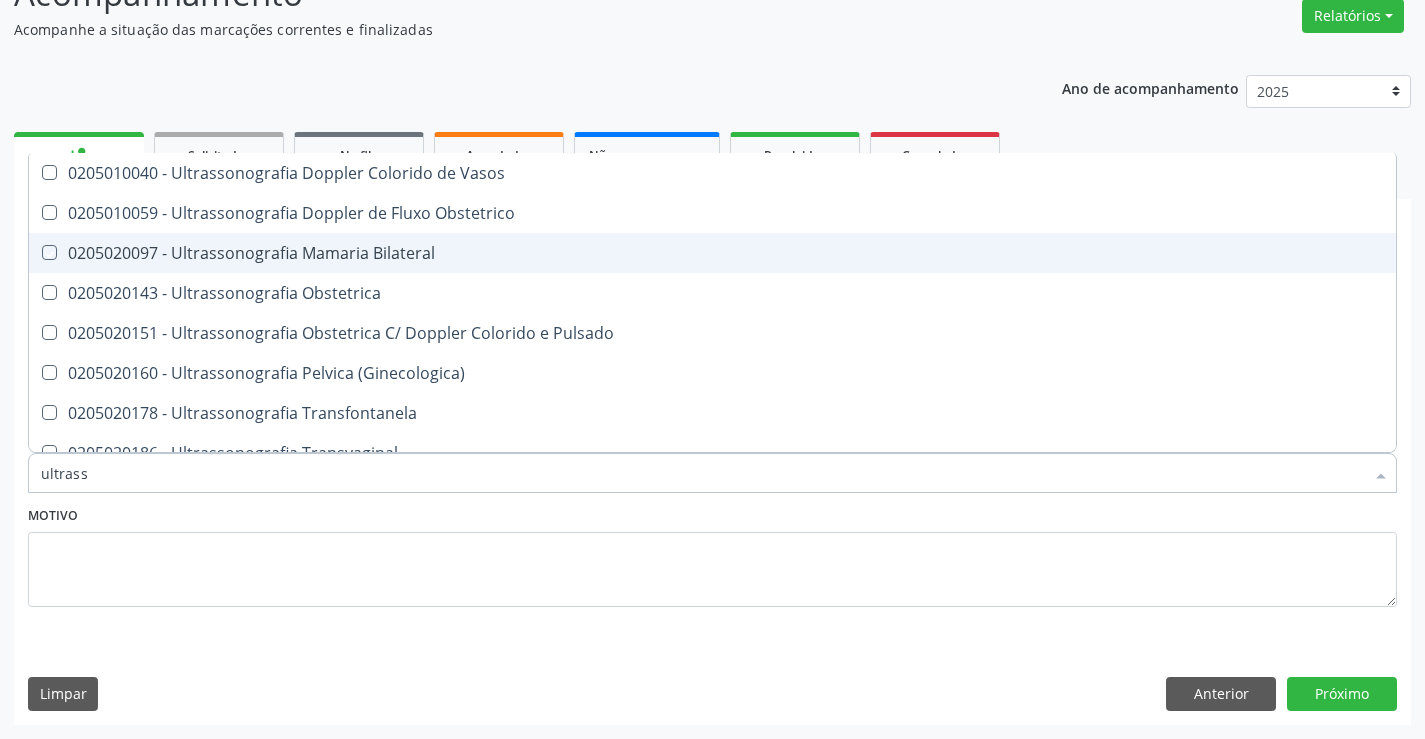 checkbox on "true" 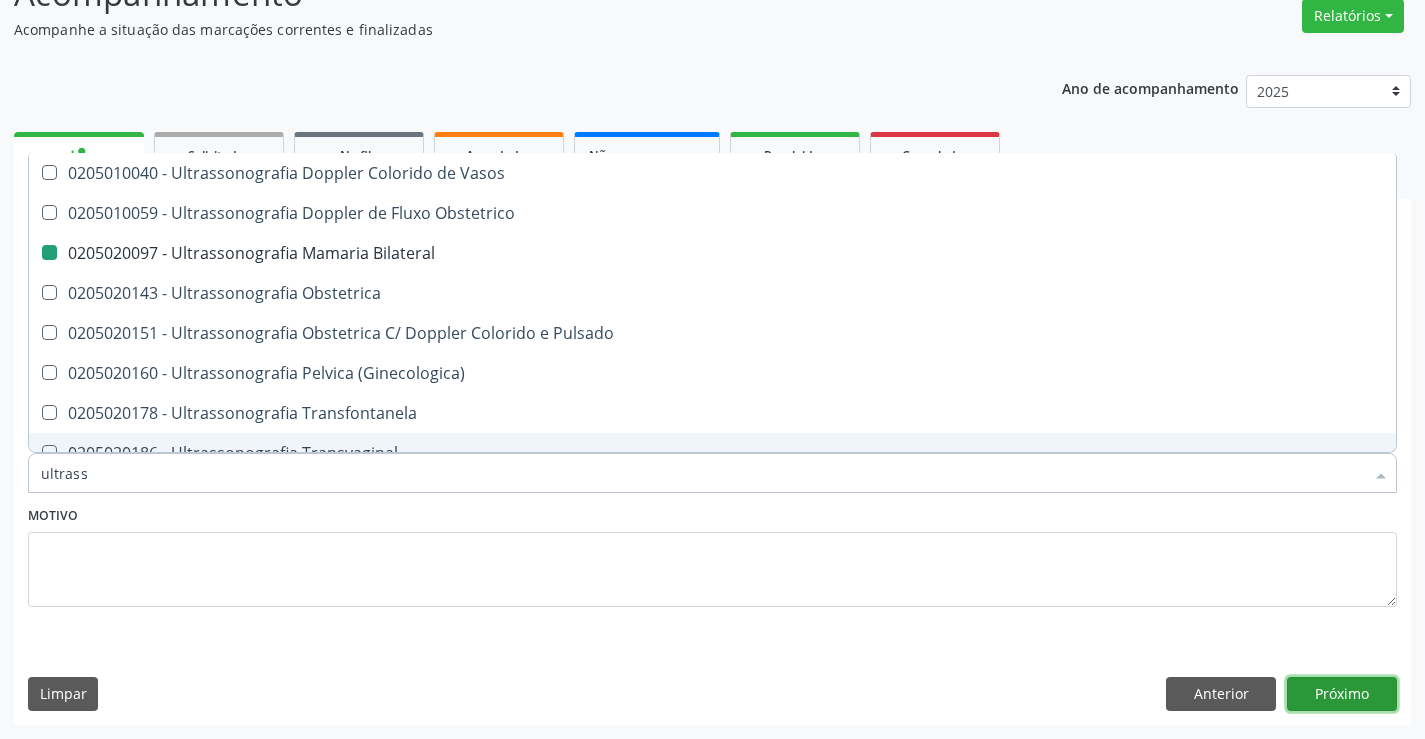 click on "Próximo" at bounding box center [1342, 694] 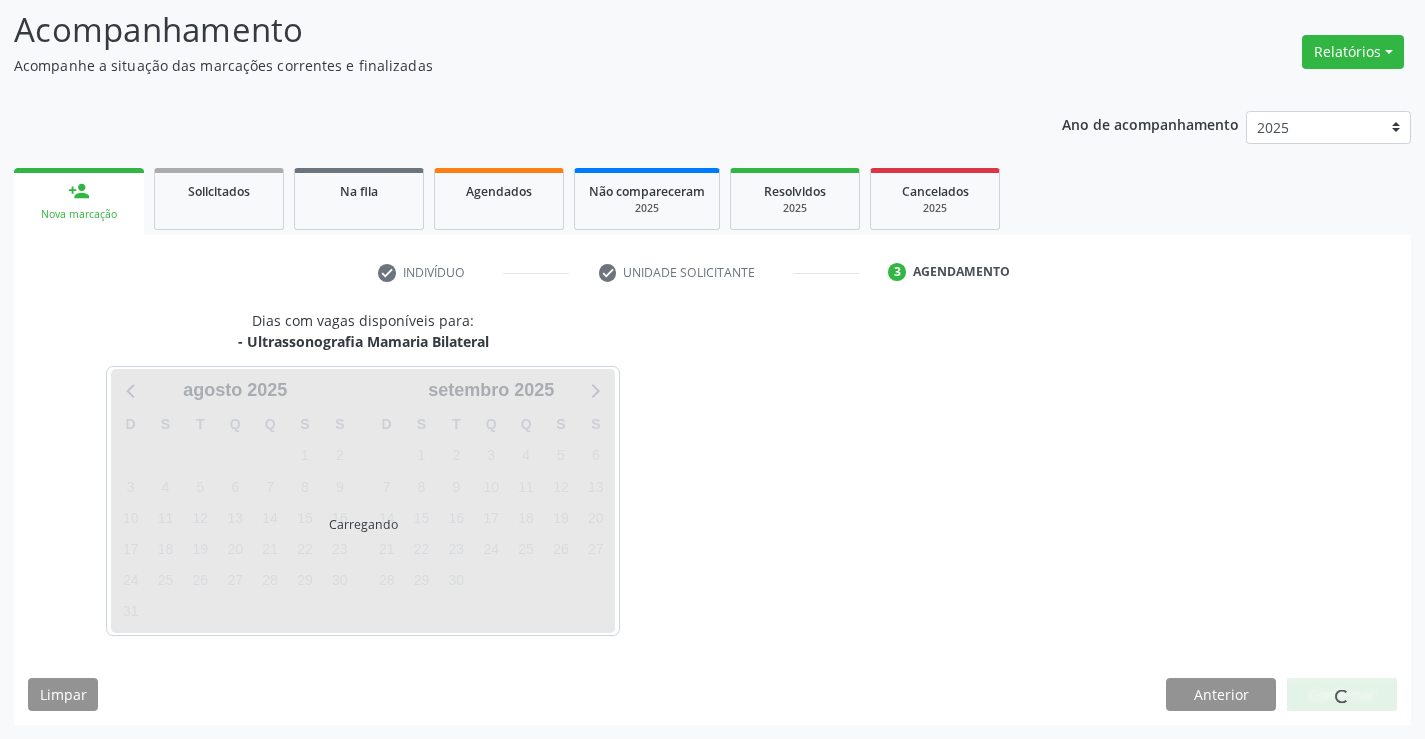 scroll, scrollTop: 131, scrollLeft: 0, axis: vertical 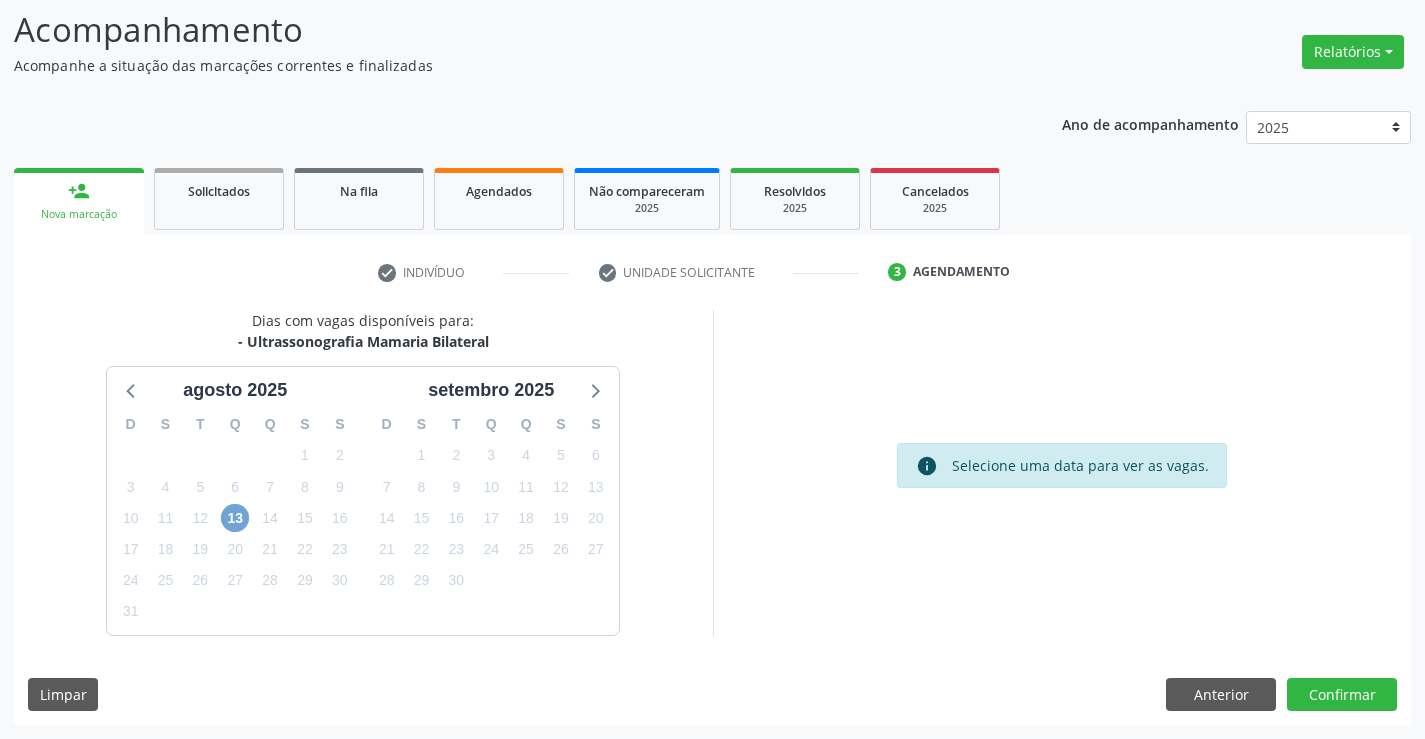 click on "13" at bounding box center [235, 518] 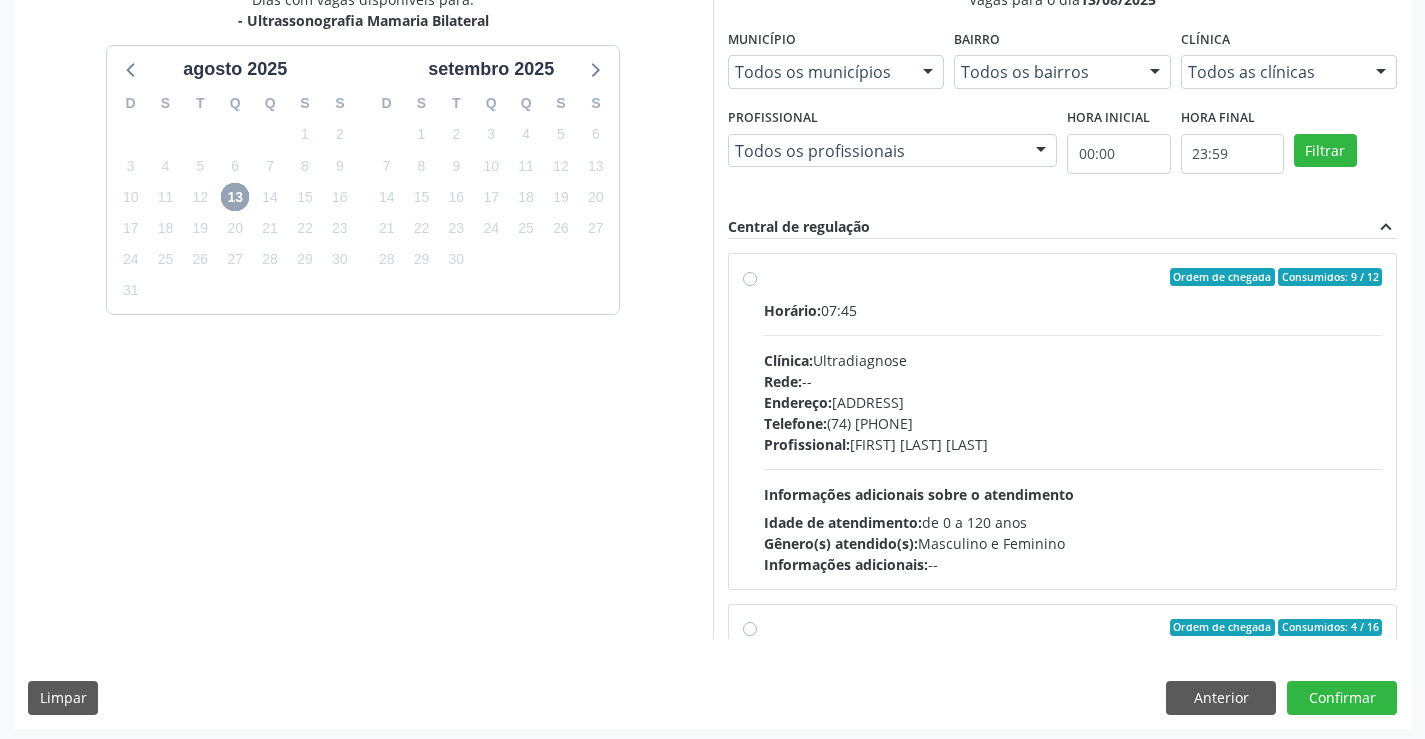 scroll, scrollTop: 456, scrollLeft: 0, axis: vertical 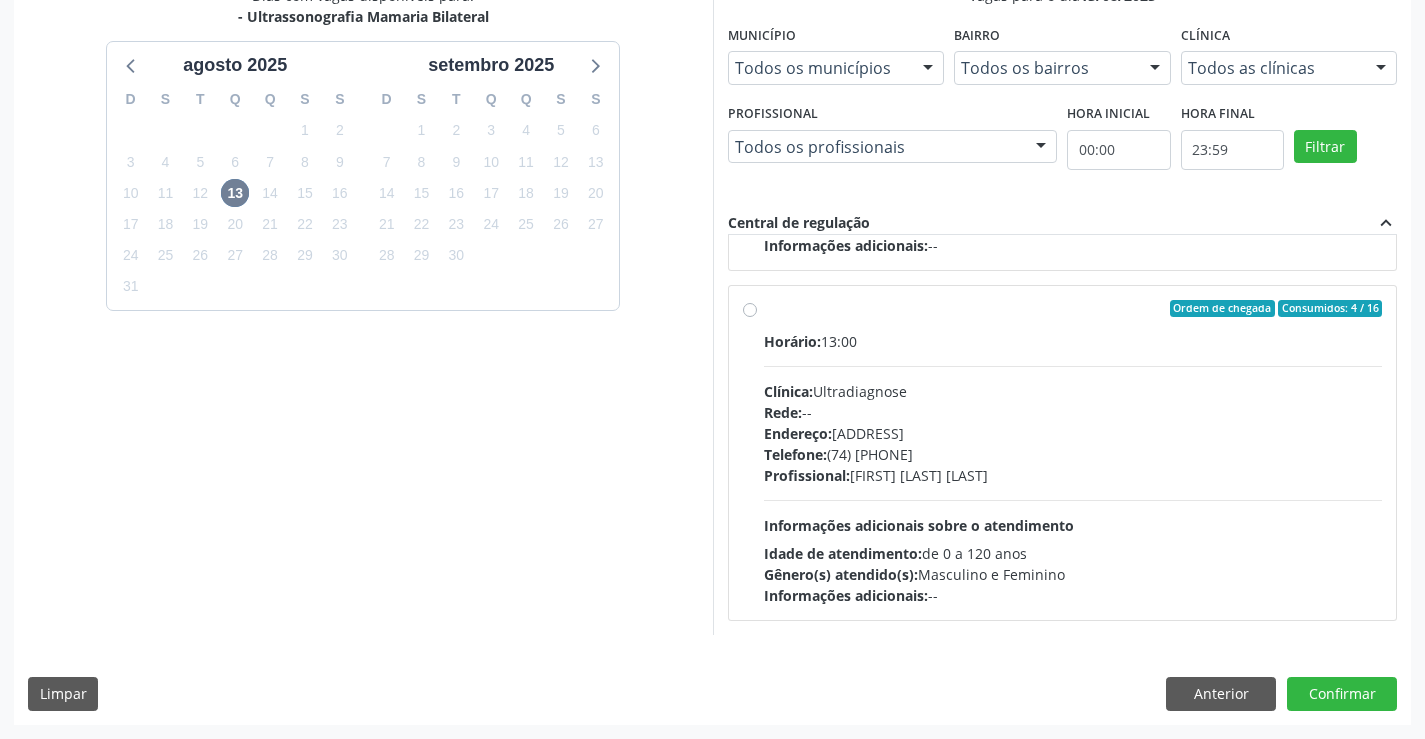 click on "Ordem de chegada
Consumidos: 4 / 16" at bounding box center [1073, 309] 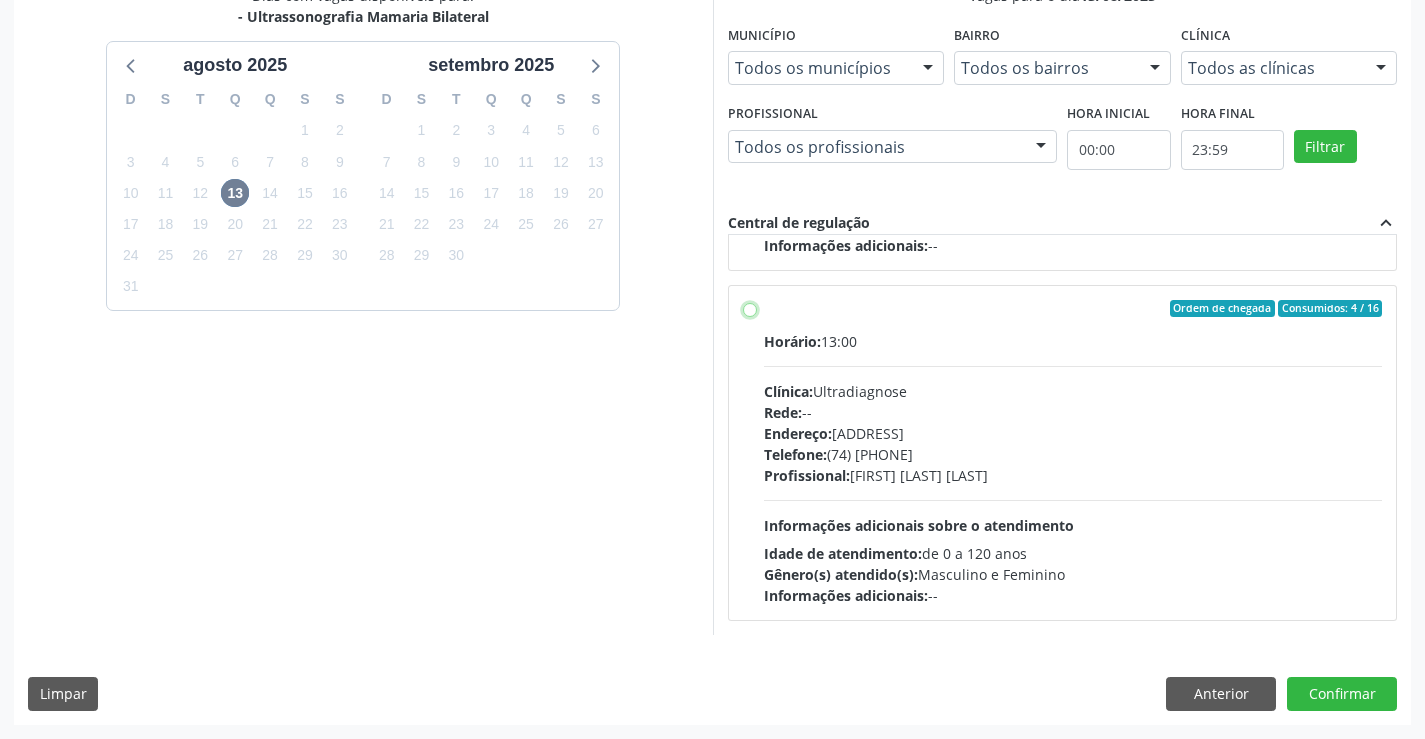 click on "Ordem de chegada
Consumidos: 4 / 16
Horário:   13:00
Clínica:  Ultradiagnose
Rede:
--
Endereço:   nº S/N, Centro, Campo Formoso - BA
Telefone:   (74) 36452857
Profissional:
Alciole Mendes Muritiba
Informações adicionais sobre o atendimento
Idade de atendimento:
de 0 a 120 anos
Gênero(s) atendido(s):
Masculino e Feminino
Informações adicionais:
--" at bounding box center (750, 309) 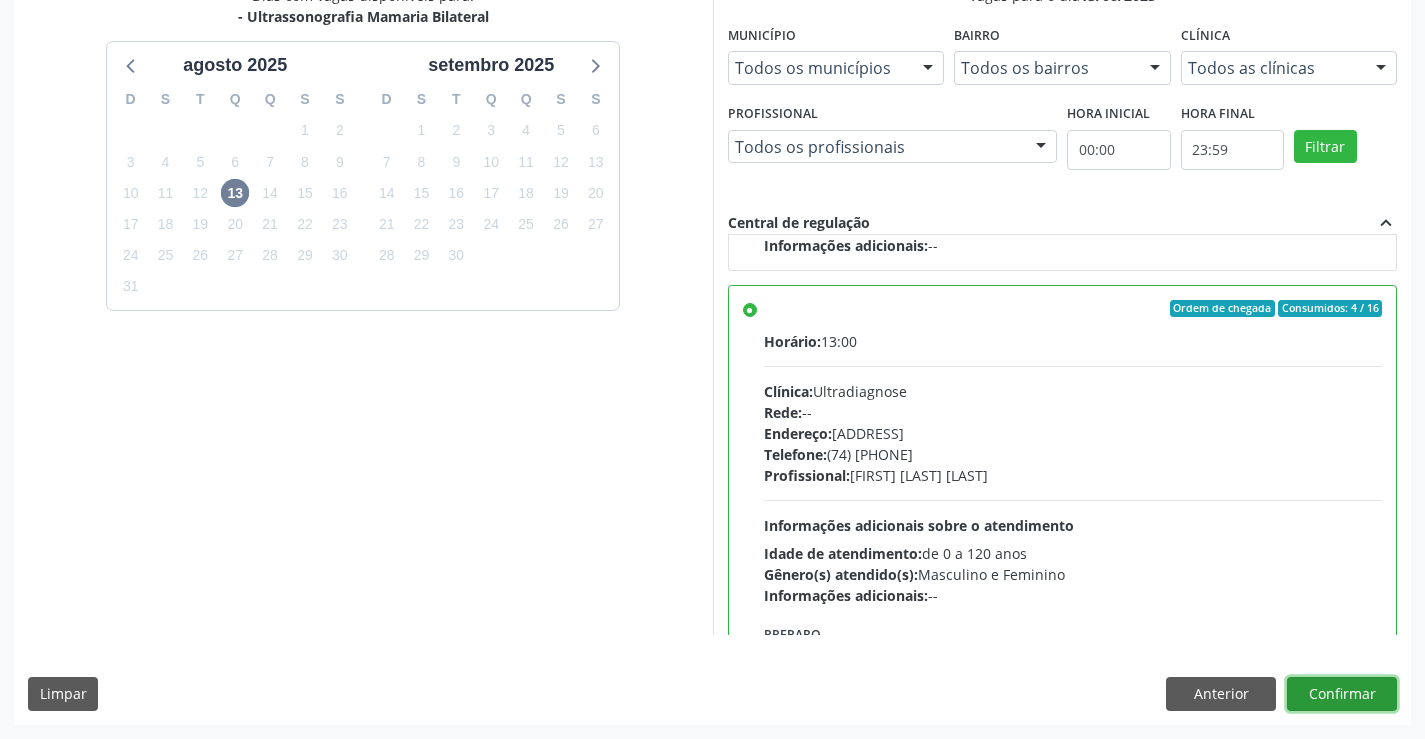 click on "Confirmar" at bounding box center (1342, 694) 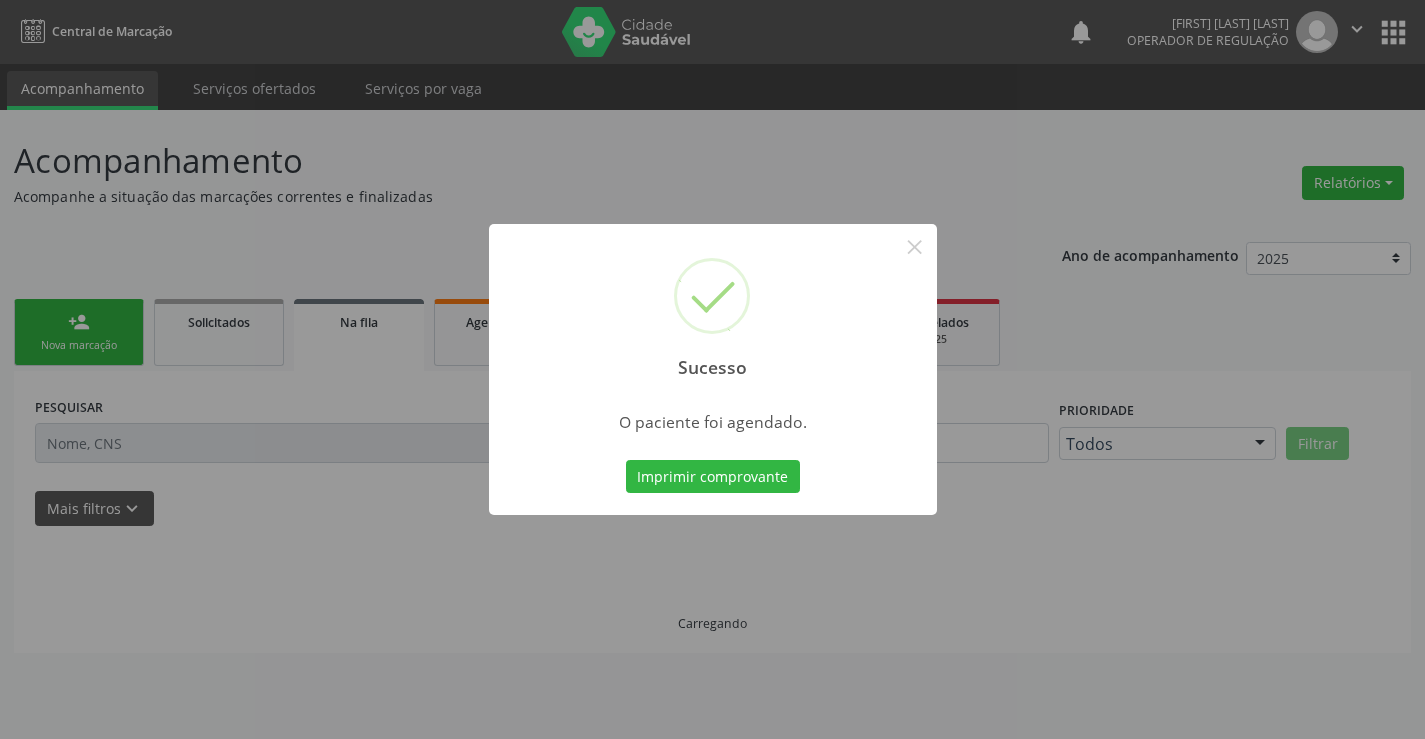 scroll, scrollTop: 0, scrollLeft: 0, axis: both 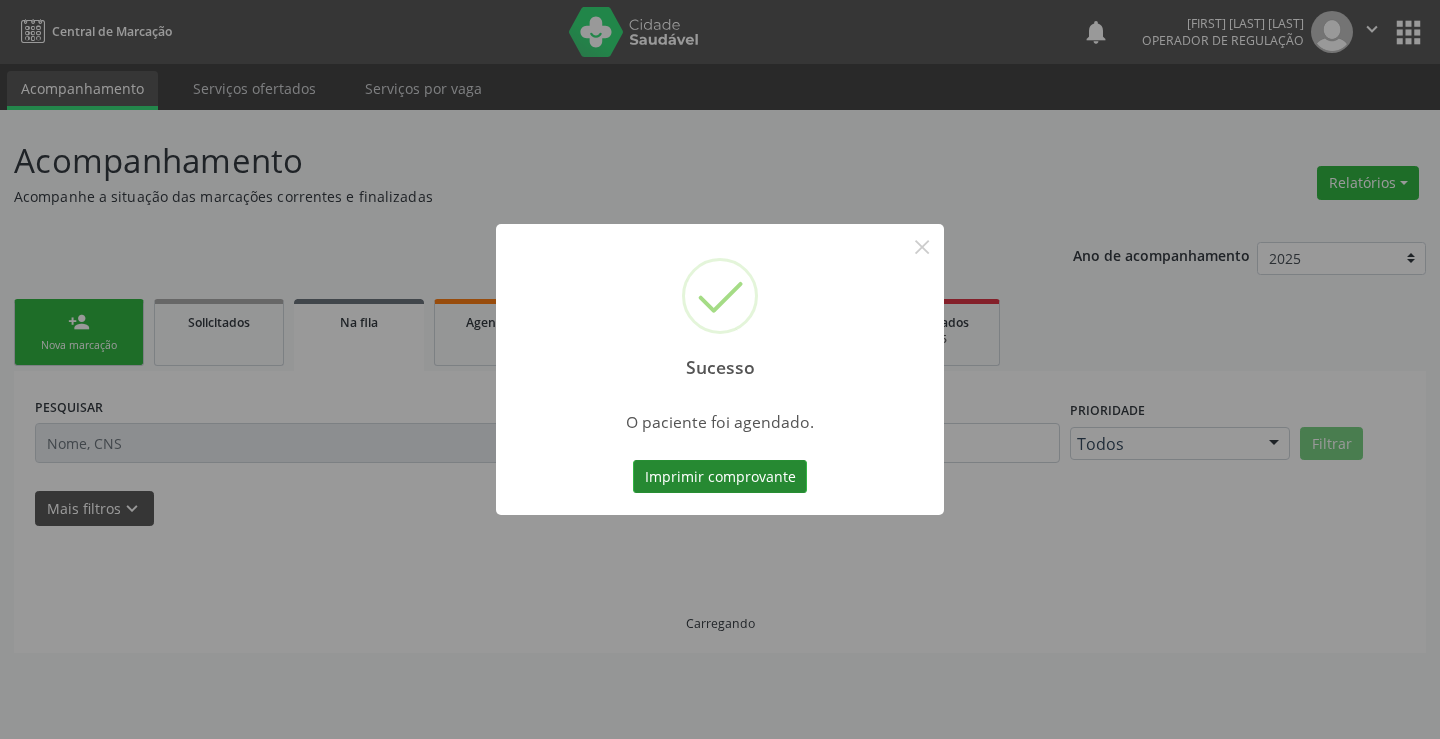 click on "Imprimir comprovante" at bounding box center [720, 477] 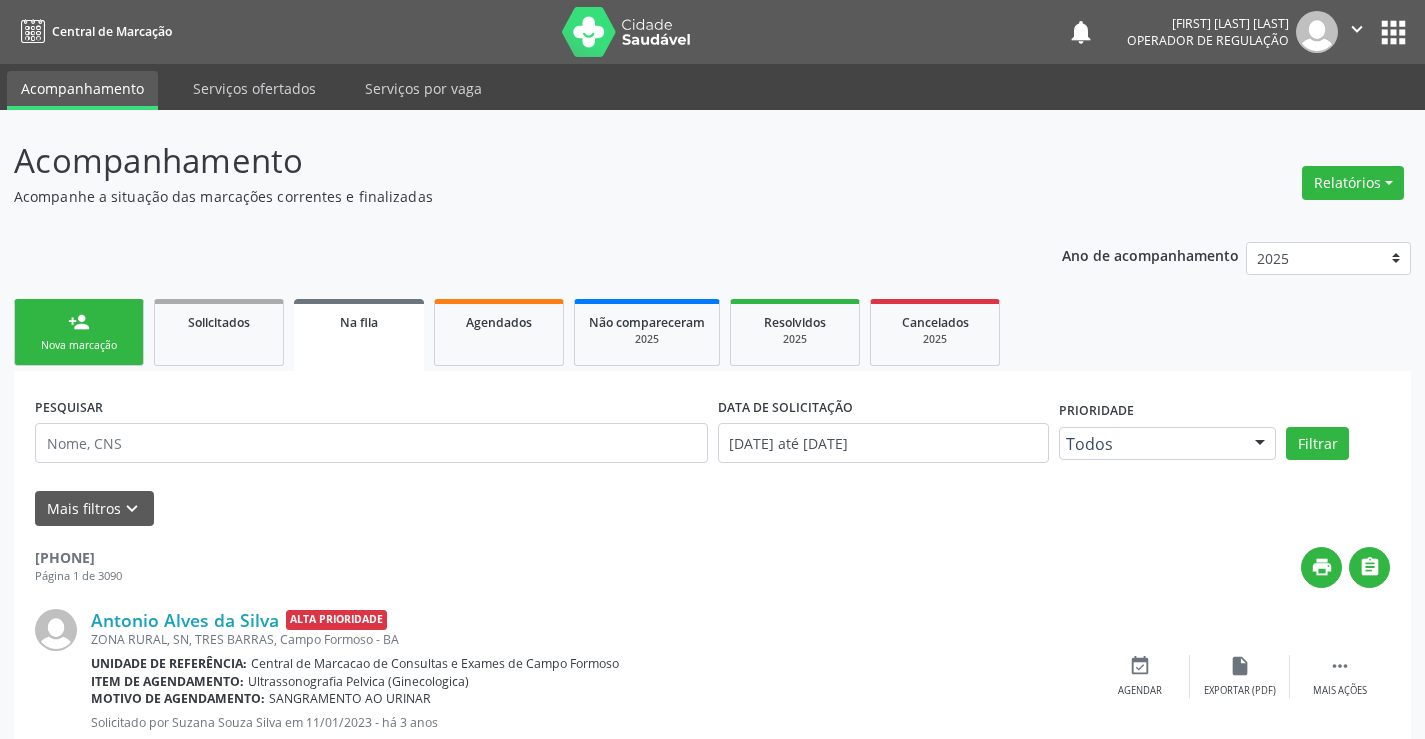 click on "person_add
Nova marcação" at bounding box center [79, 332] 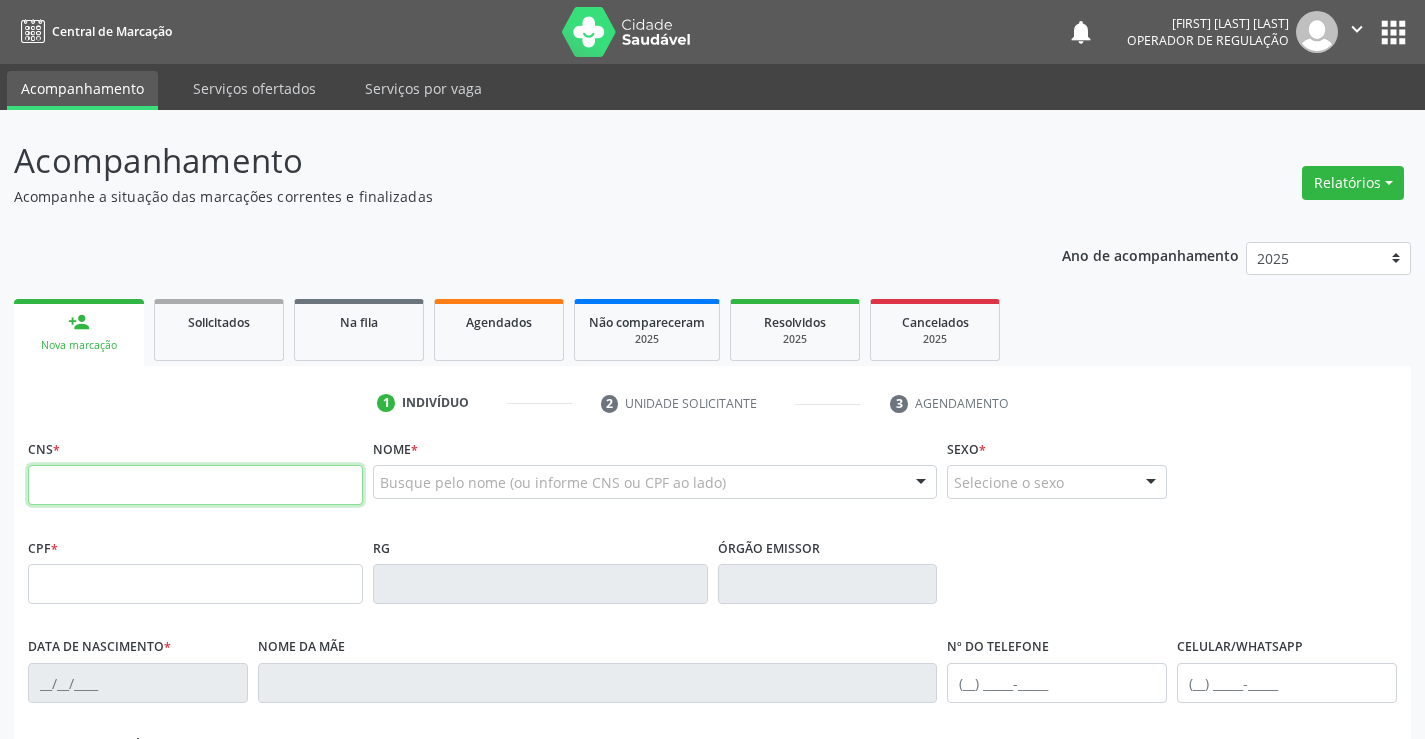 click at bounding box center [195, 485] 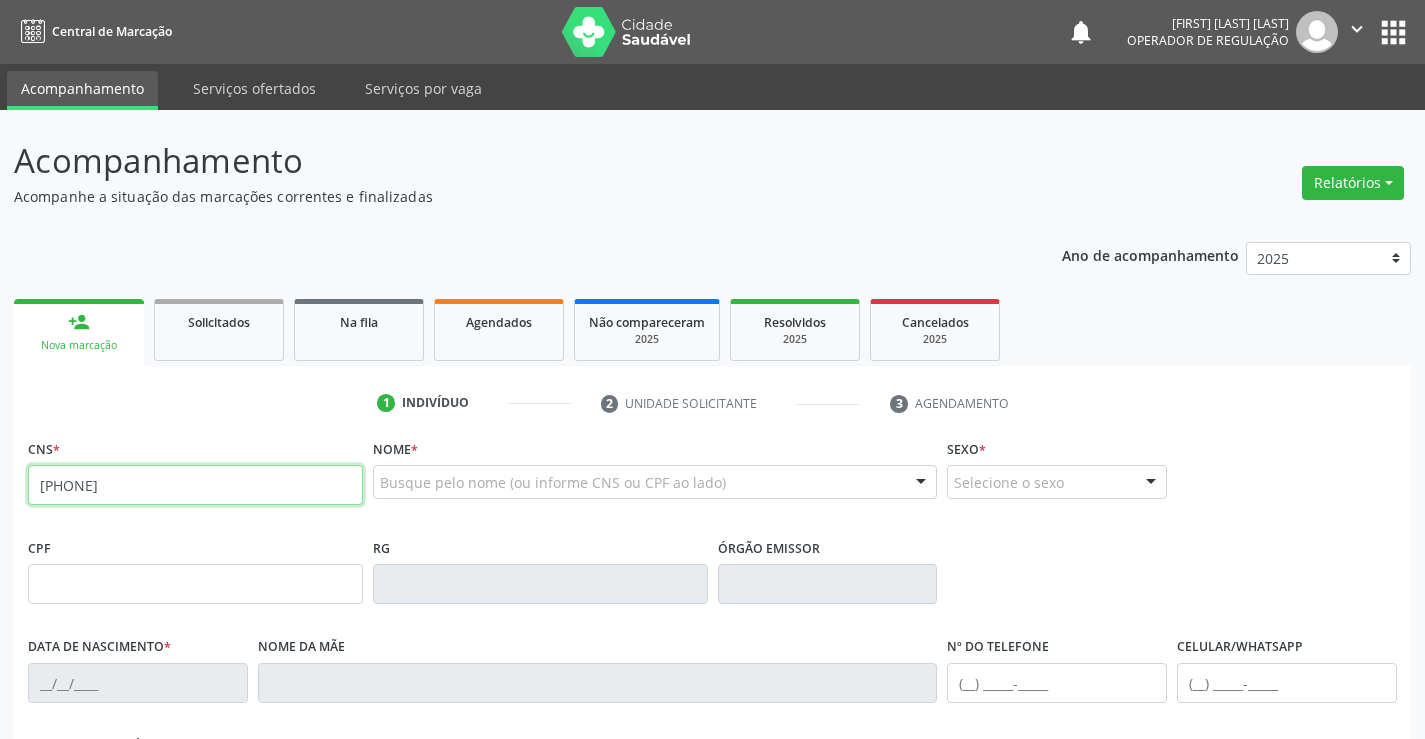 type on "704 3095 9406 8293" 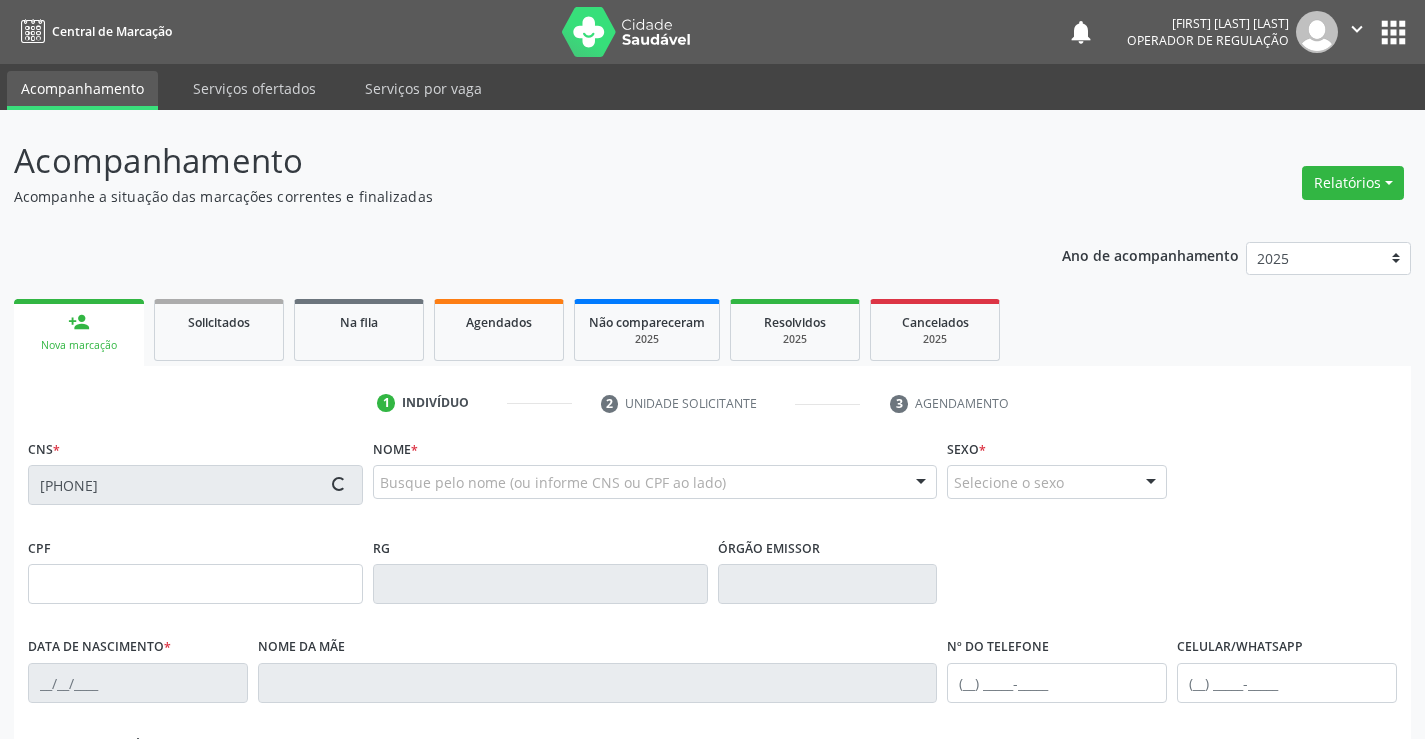 type on "0266757146" 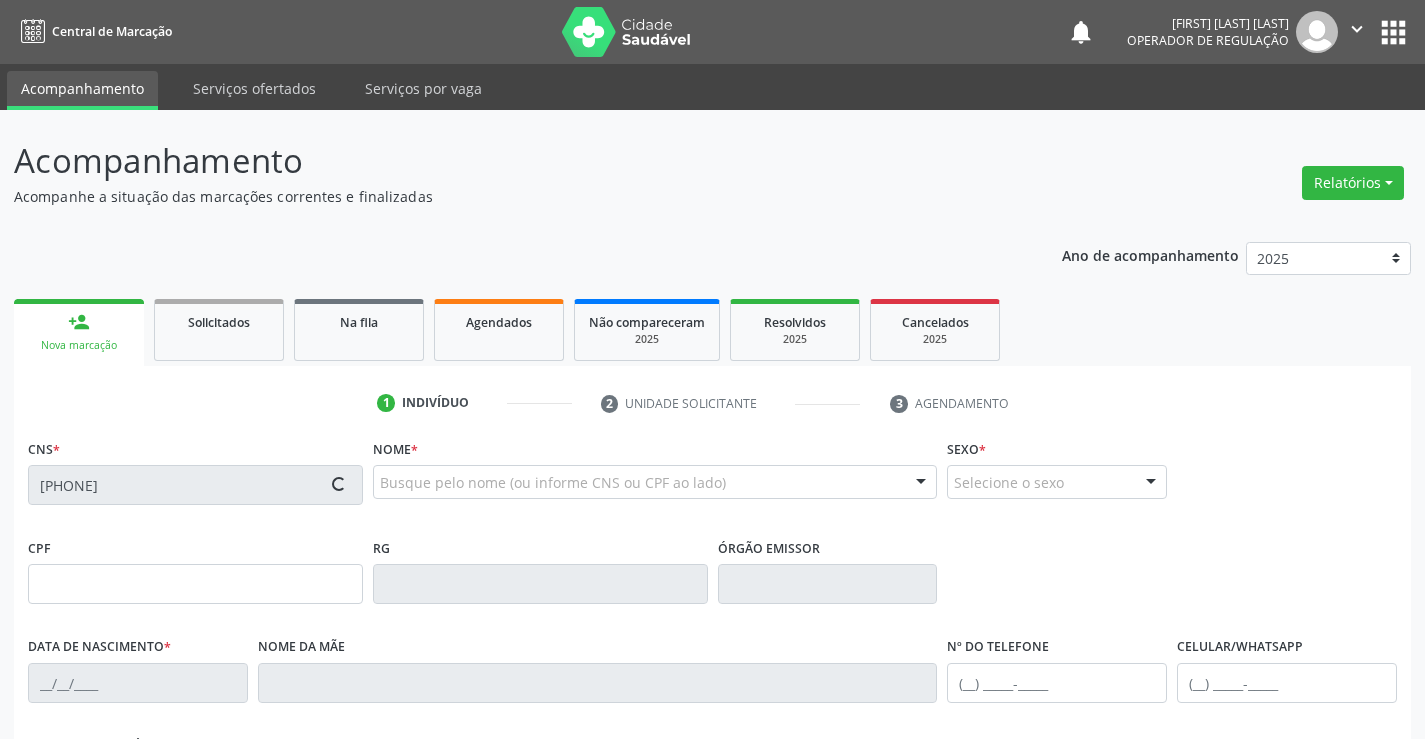 type on "08/06/1961" 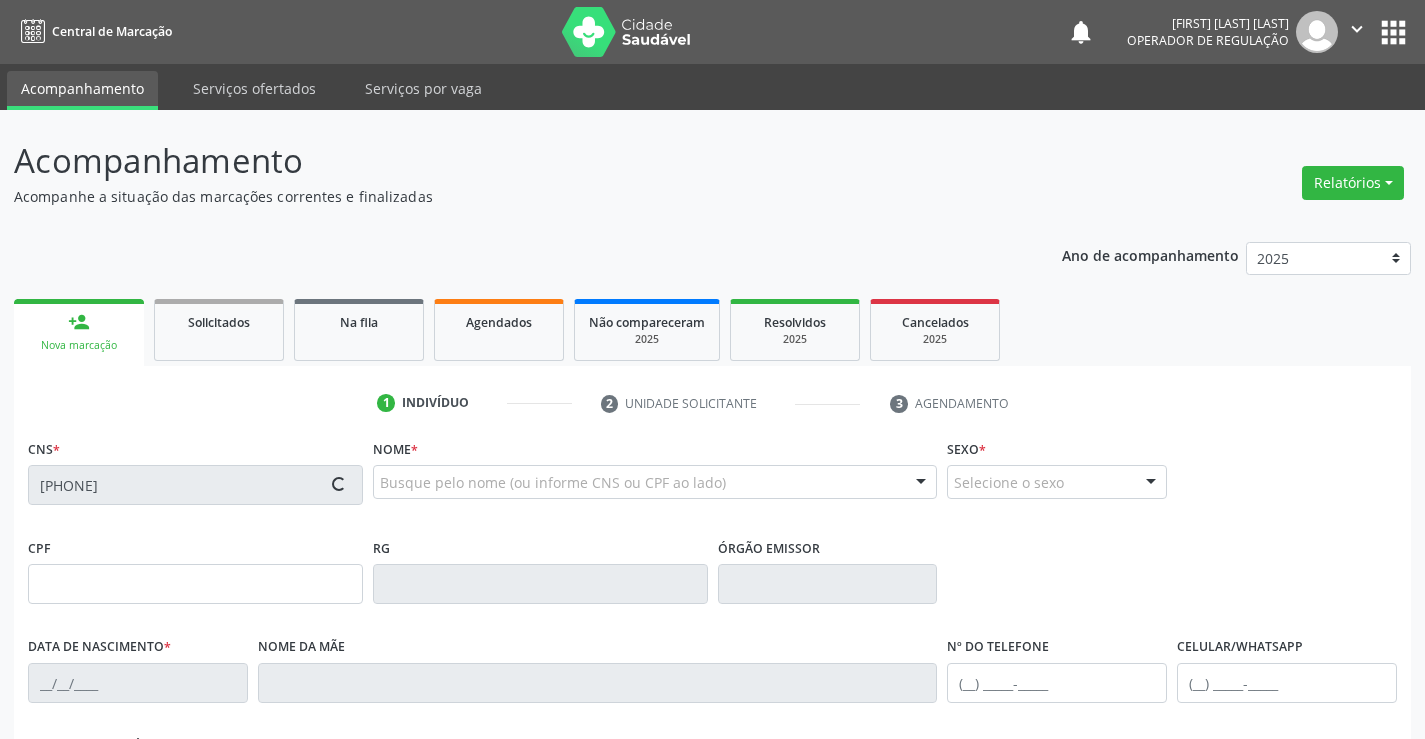 type on "(74) 99192-8724" 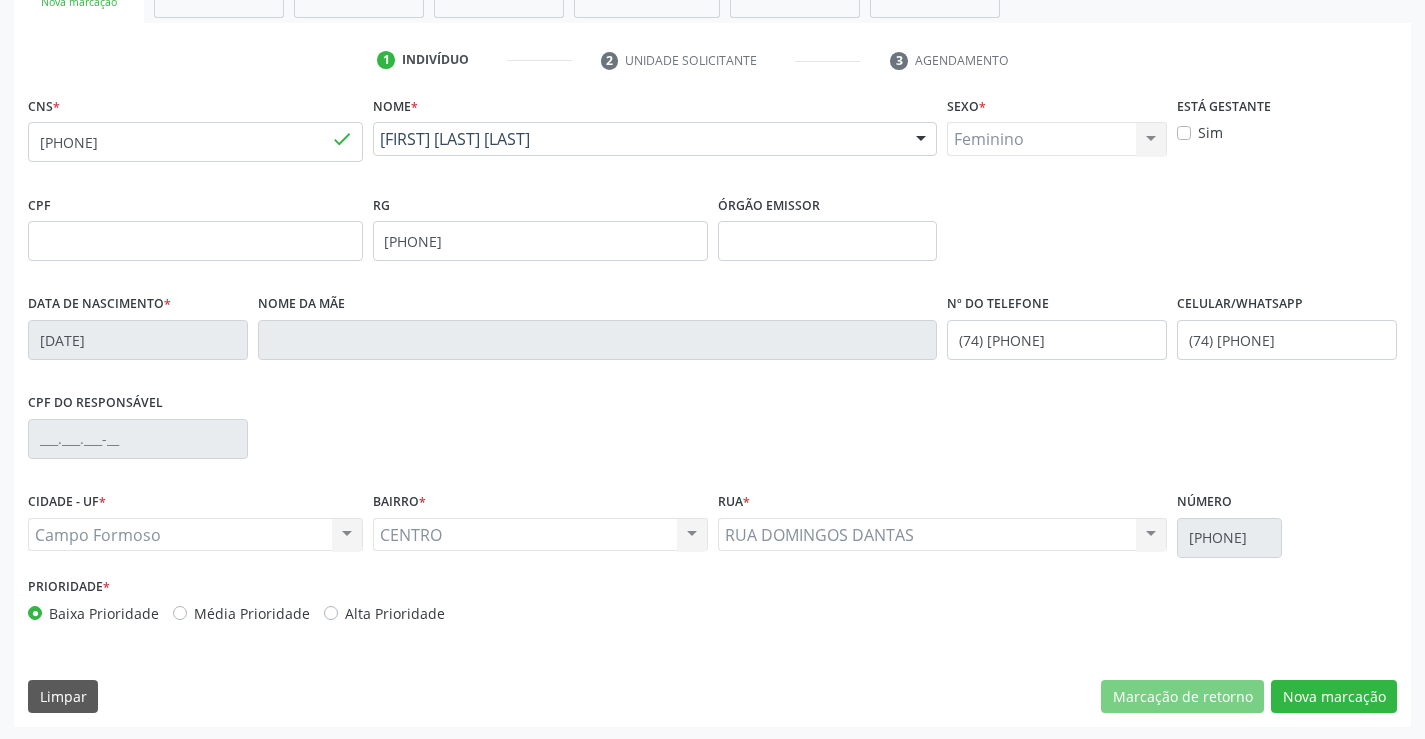 scroll, scrollTop: 345, scrollLeft: 0, axis: vertical 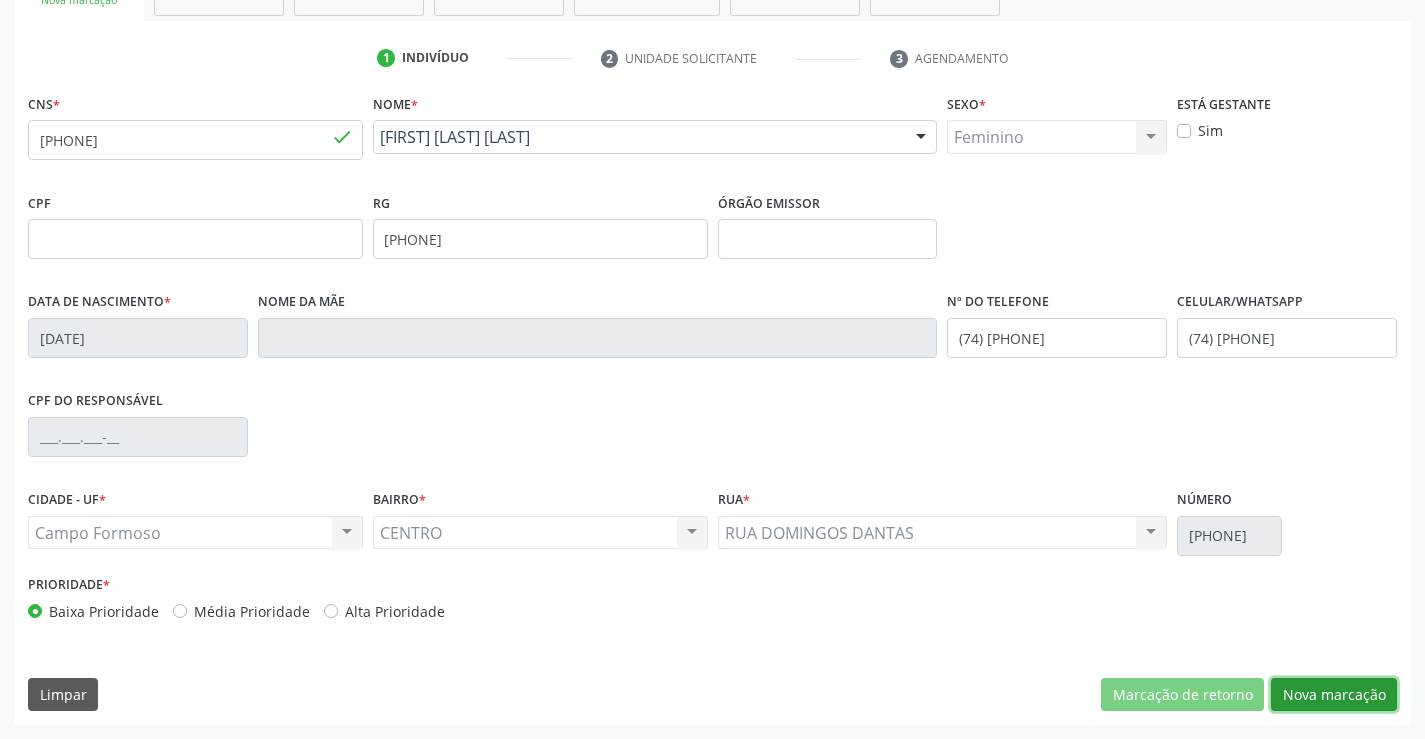 click on "Nova marcação" at bounding box center (1334, 695) 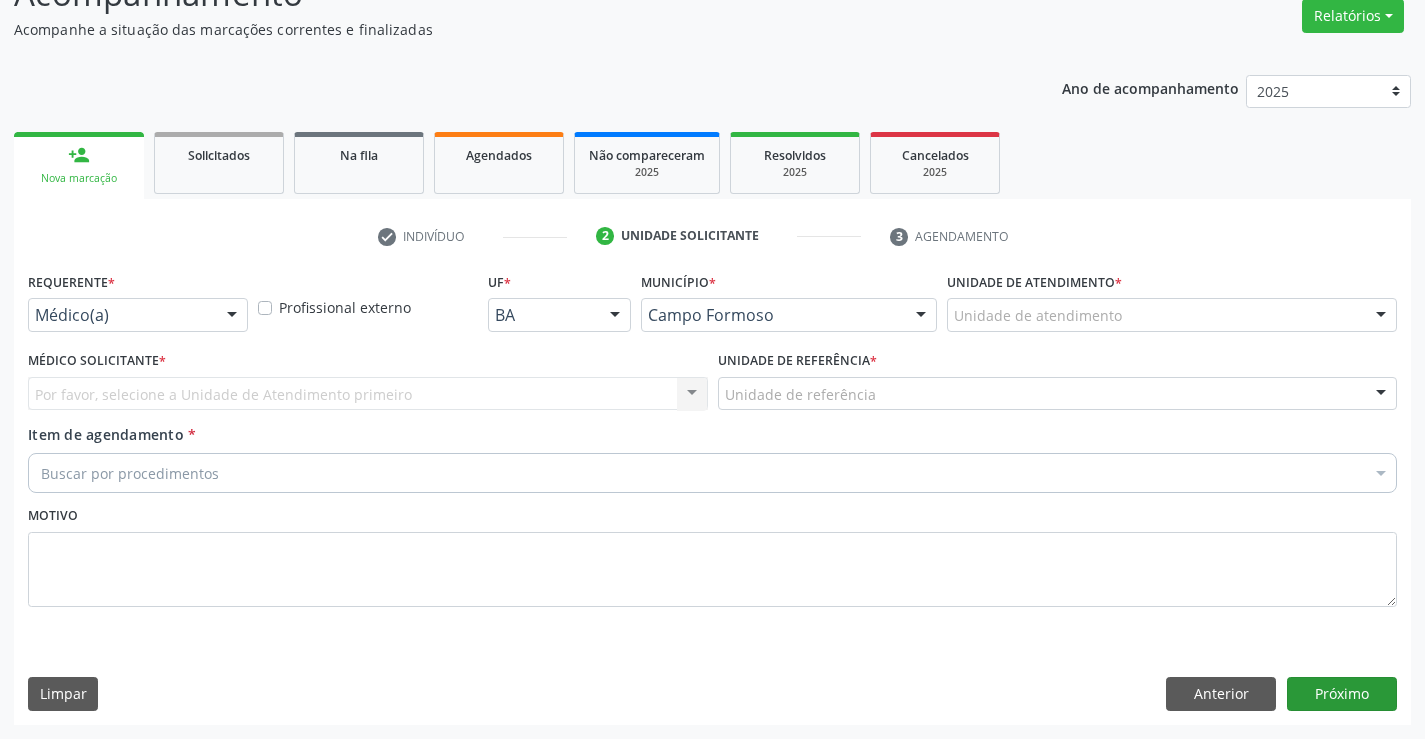 scroll, scrollTop: 167, scrollLeft: 0, axis: vertical 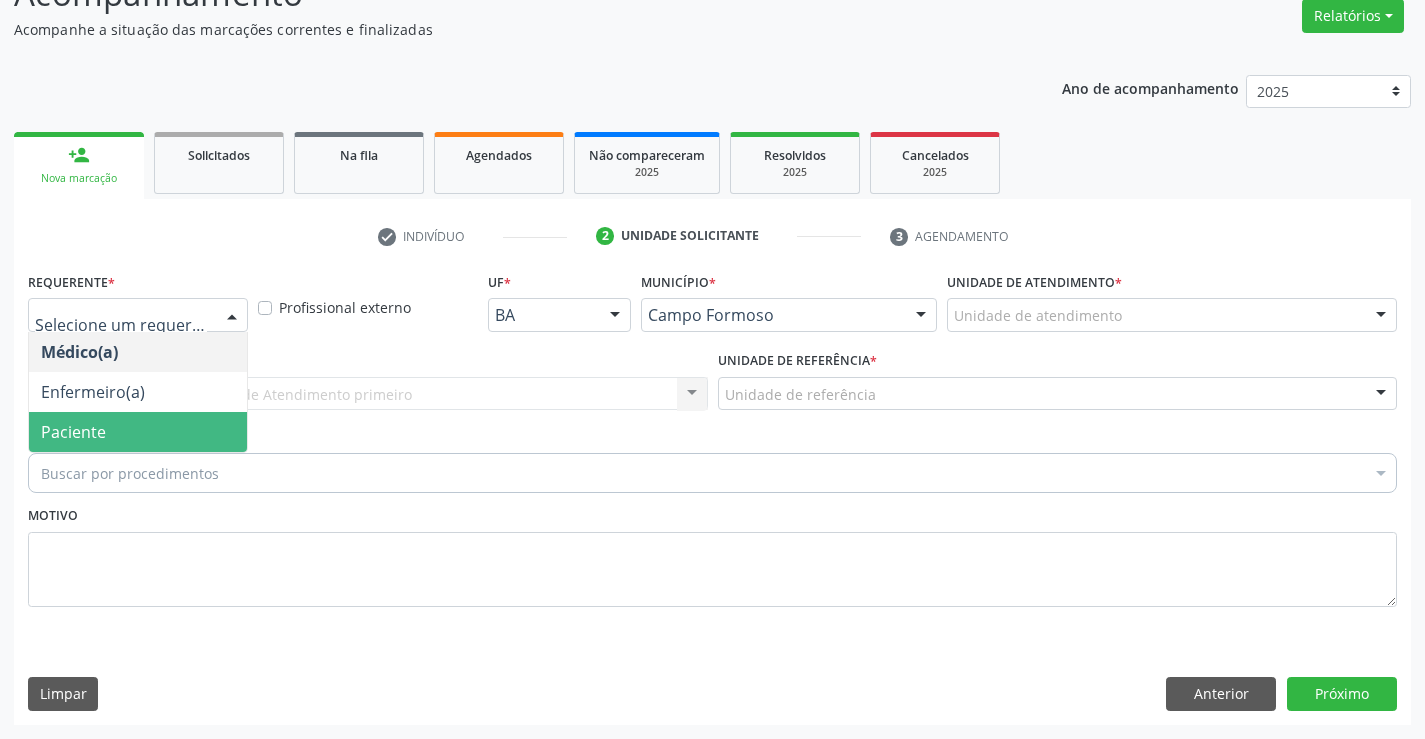 click on "Paciente" at bounding box center (73, 432) 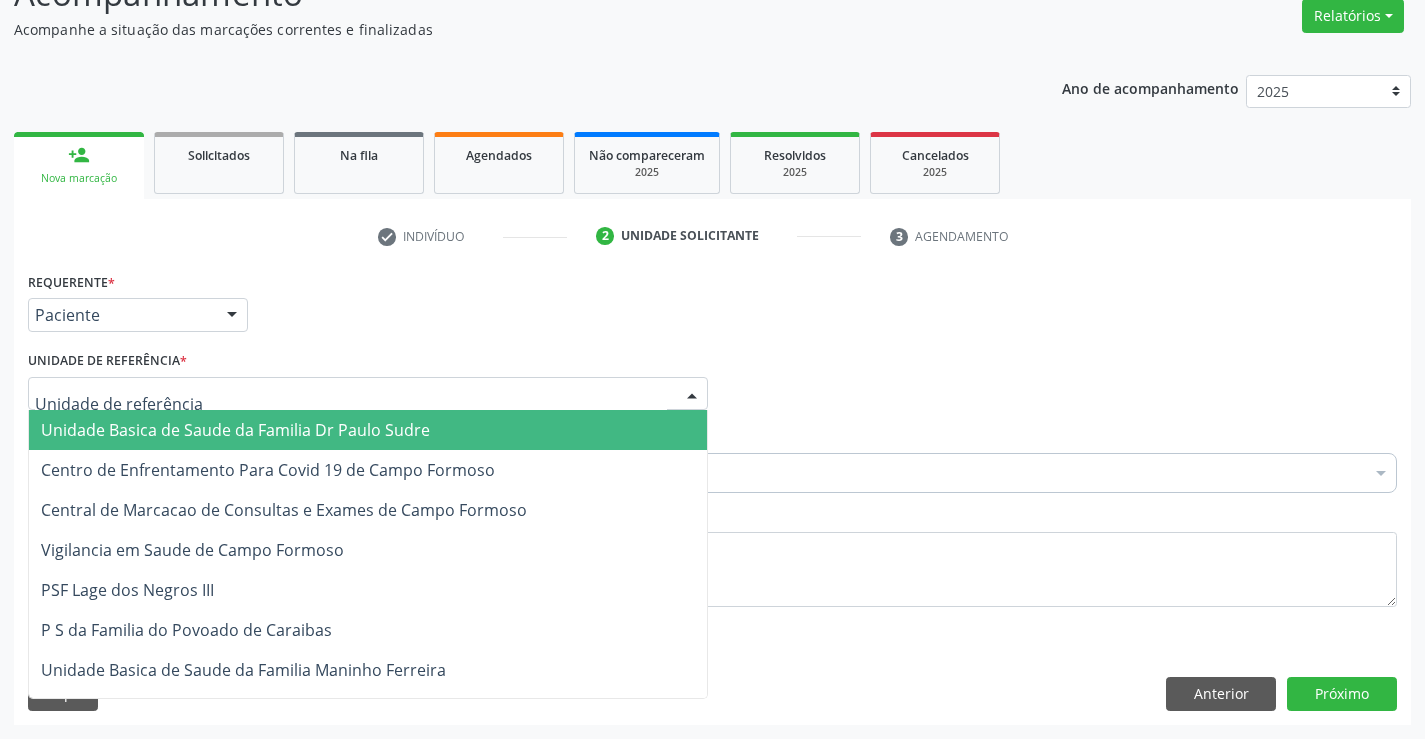 click on "Unidade Basica de Saude da Familia Dr Paulo Sudre" at bounding box center [235, 430] 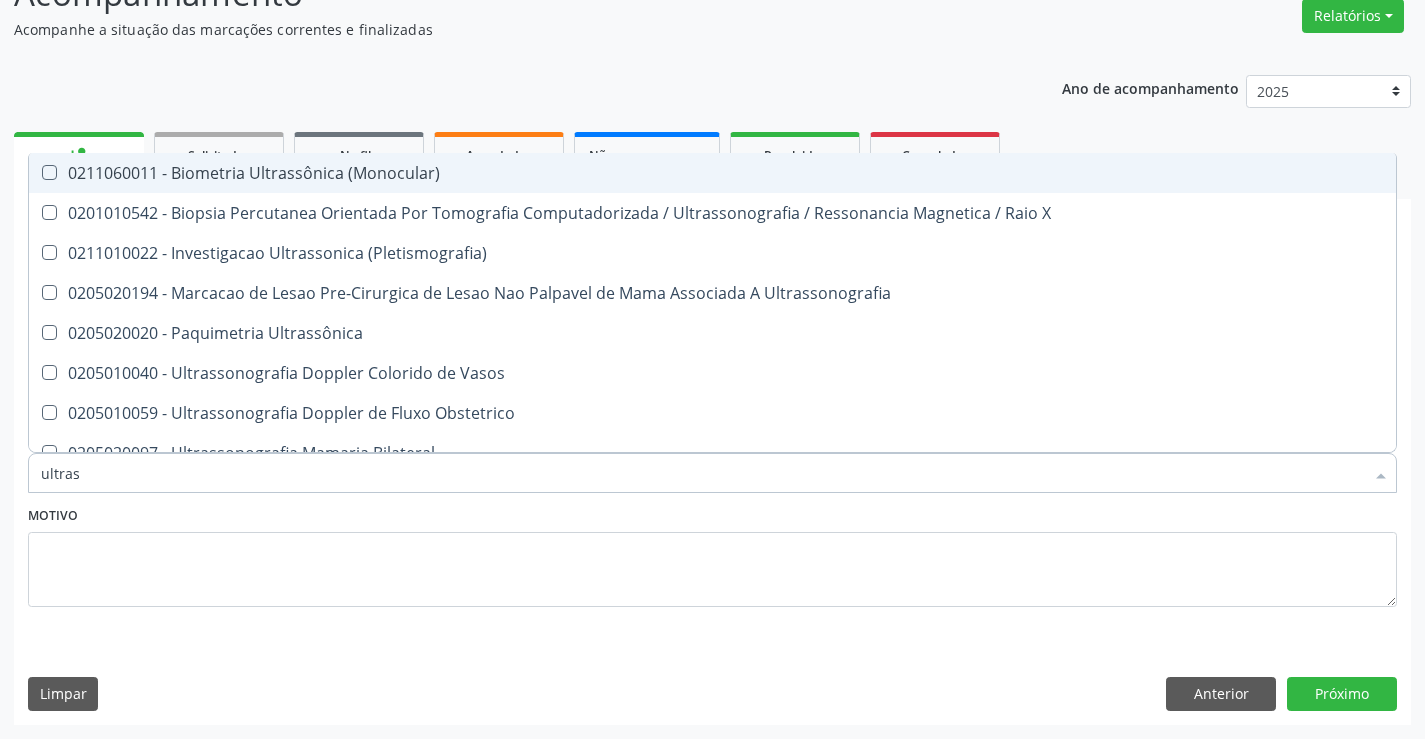 type on "ultrass" 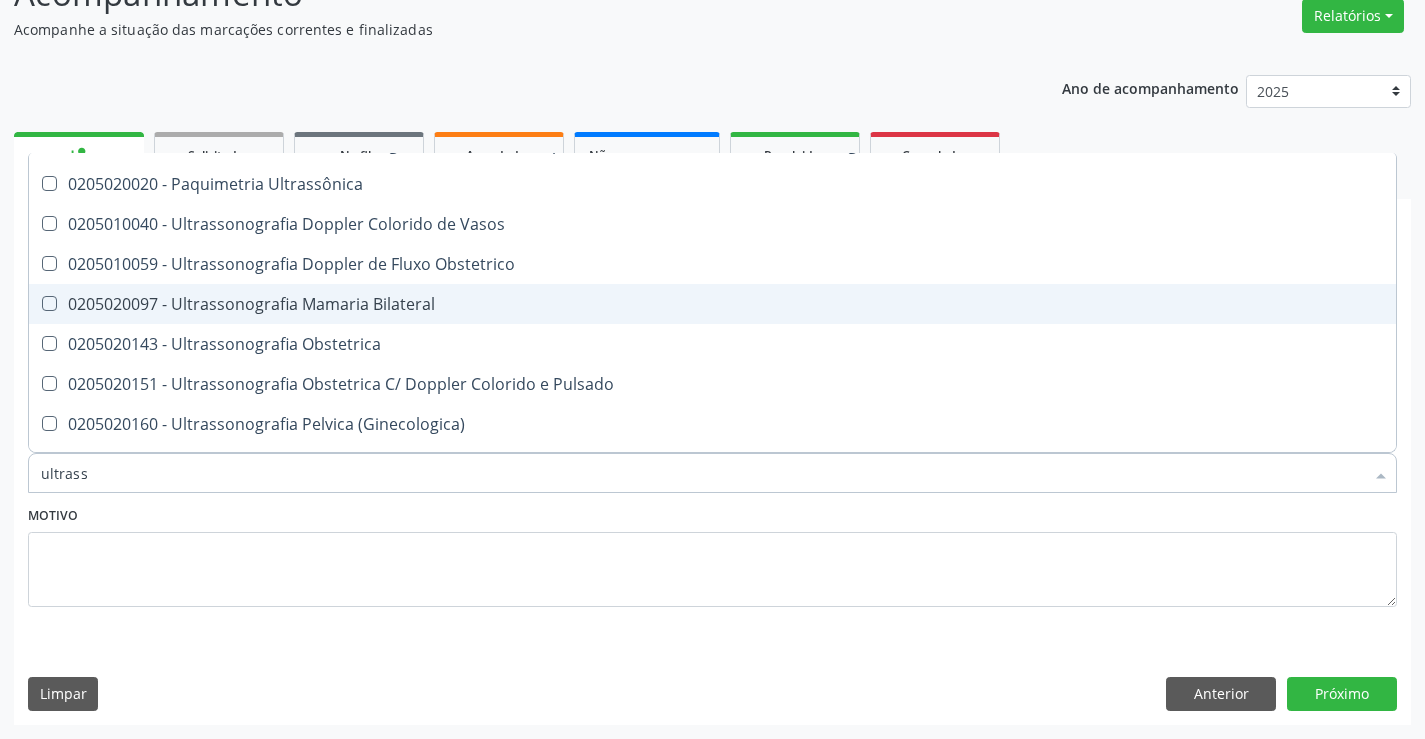 scroll, scrollTop: 200, scrollLeft: 0, axis: vertical 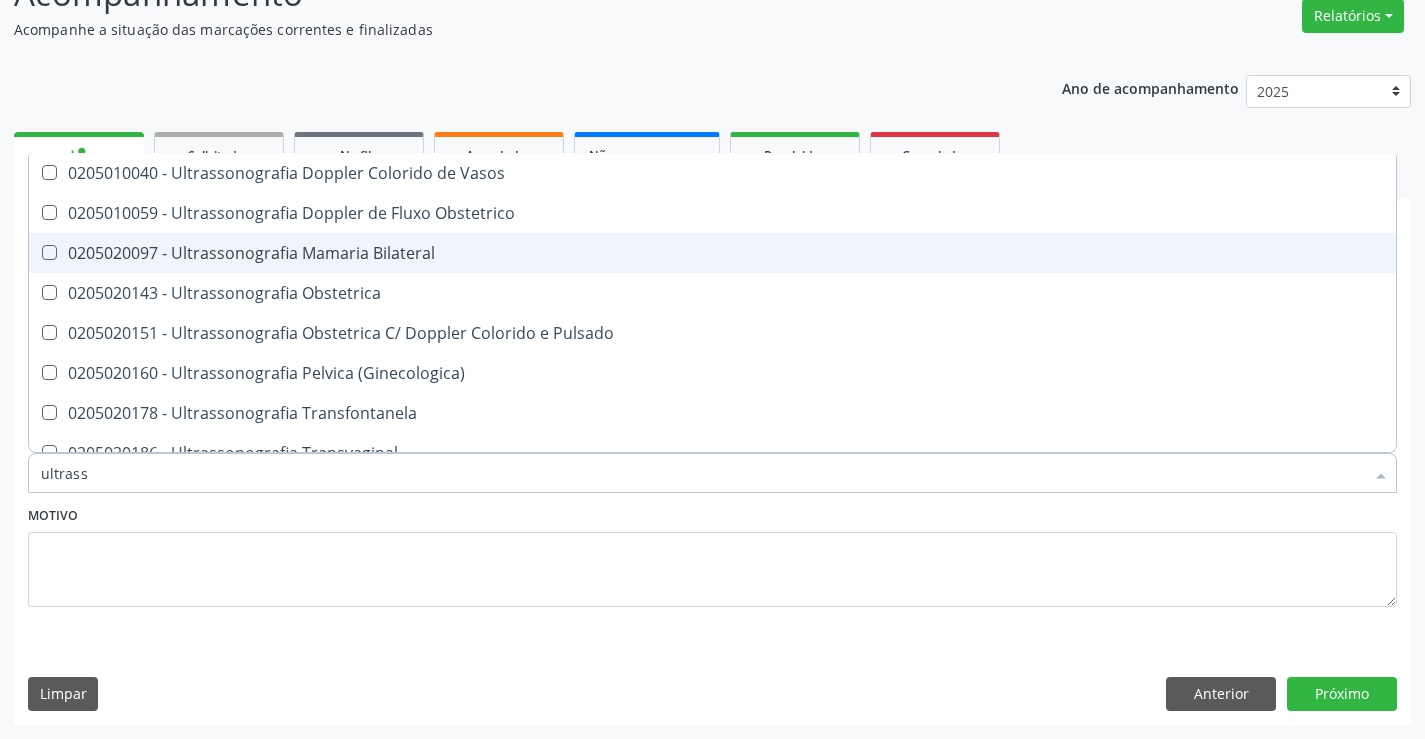 click on "0205020097 - Ultrassonografia Mamaria Bilateral" at bounding box center (712, 253) 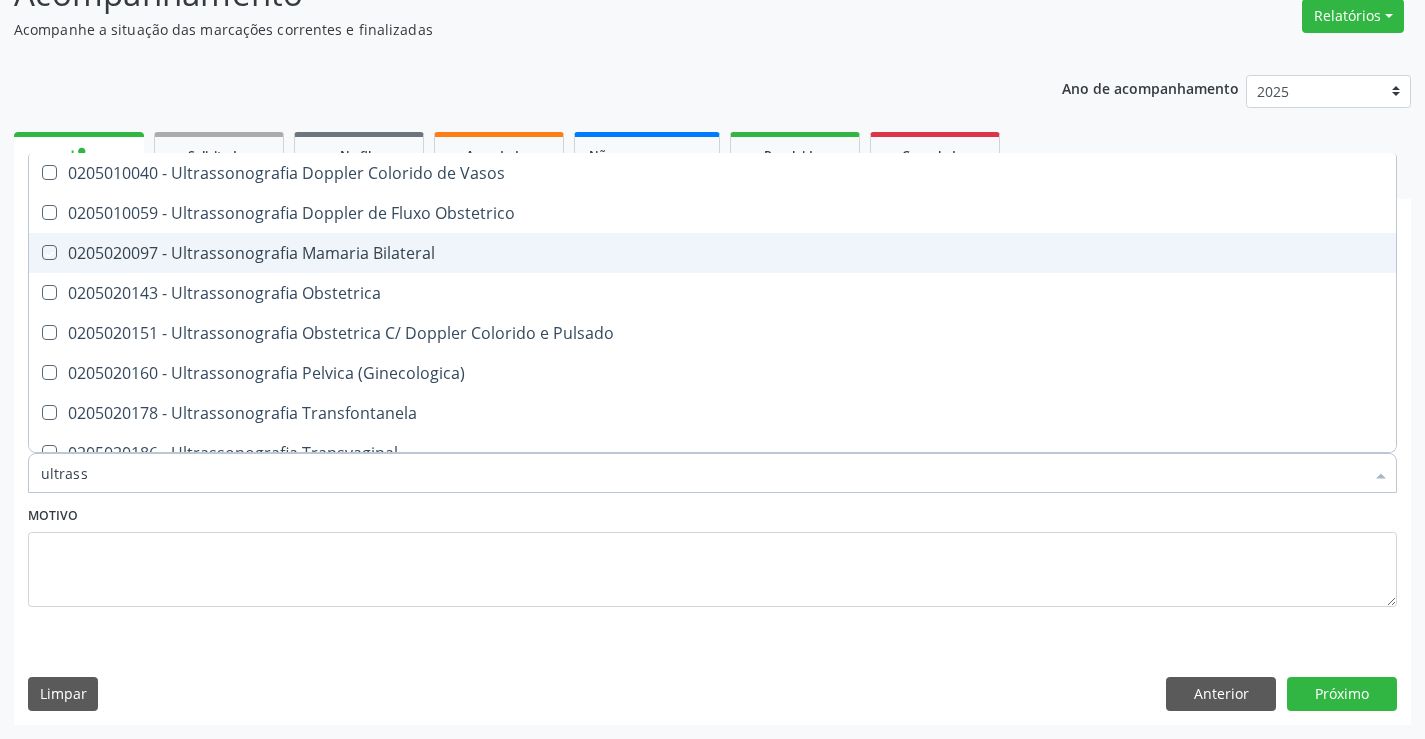 checkbox on "true" 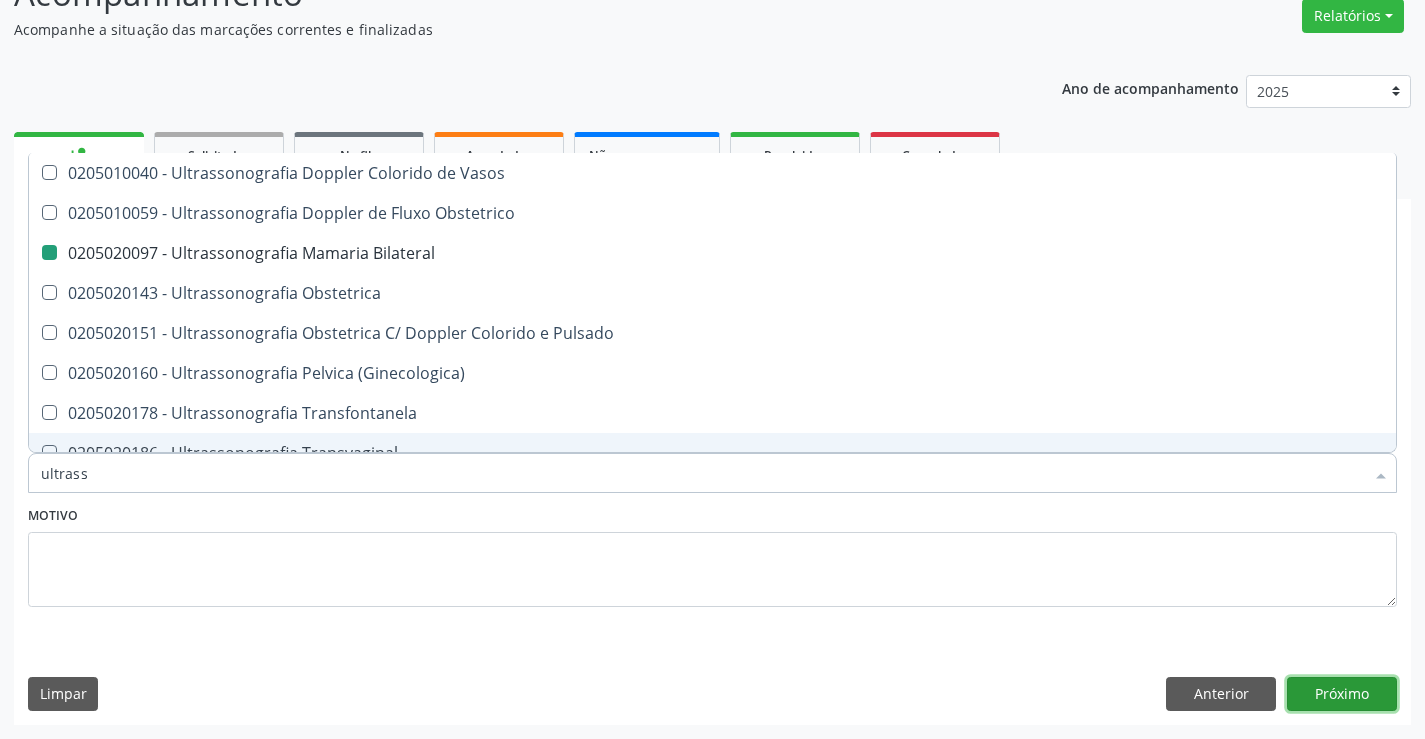 click on "Próximo" at bounding box center (1342, 694) 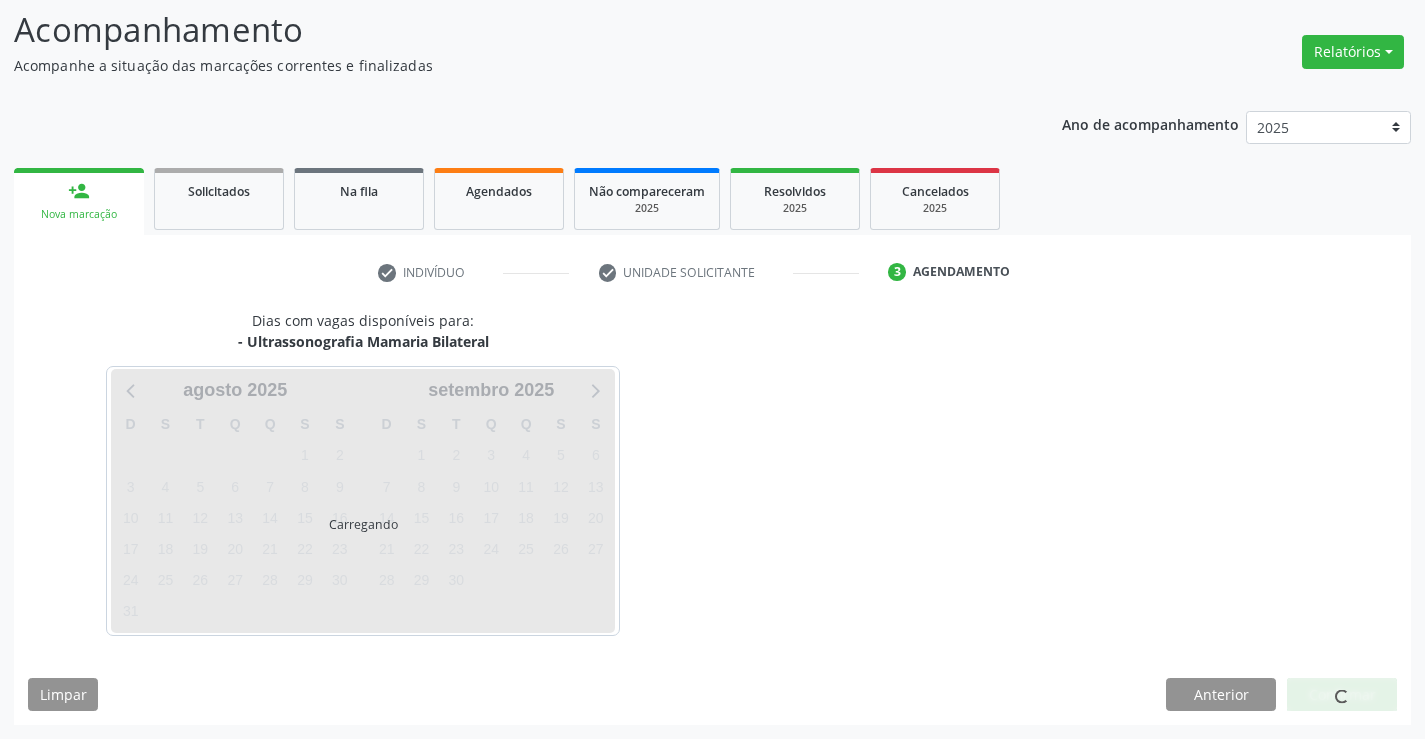 scroll, scrollTop: 131, scrollLeft: 0, axis: vertical 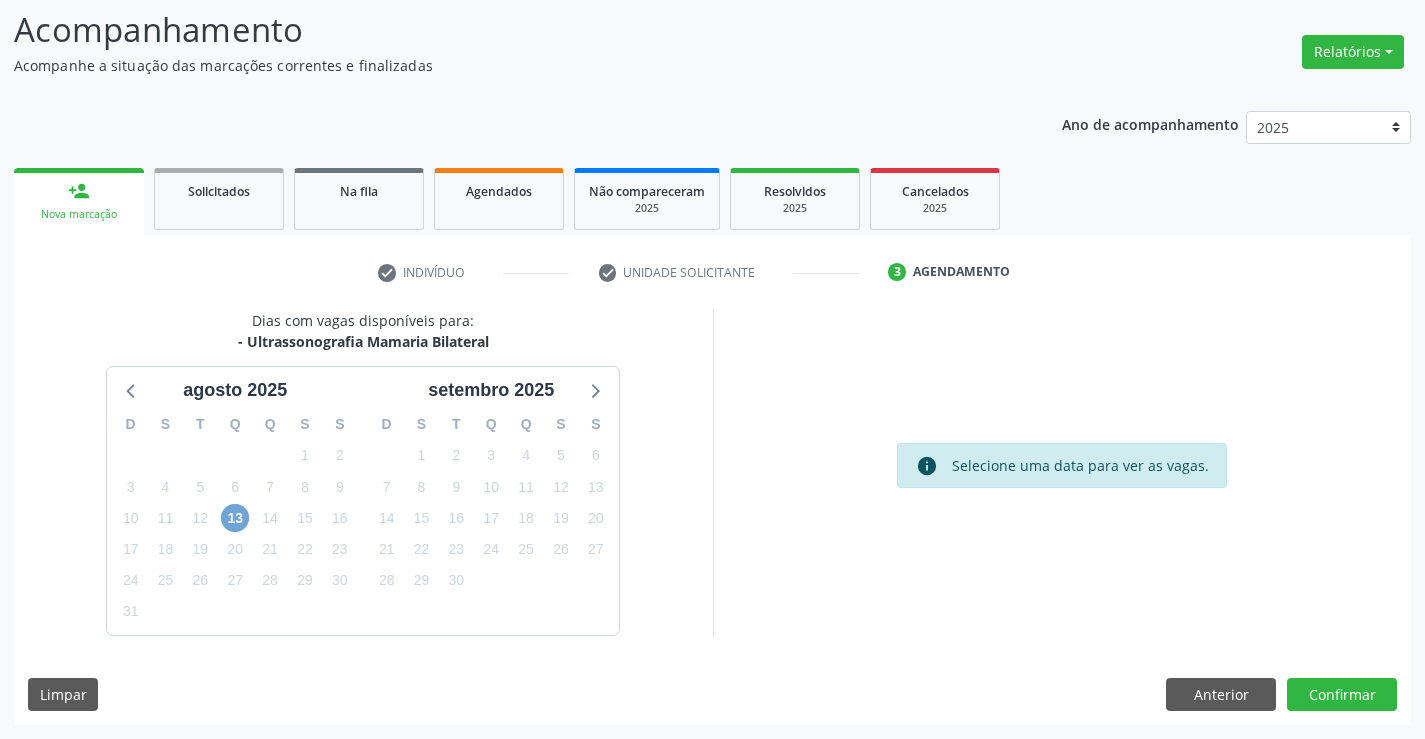 click on "13" at bounding box center (235, 518) 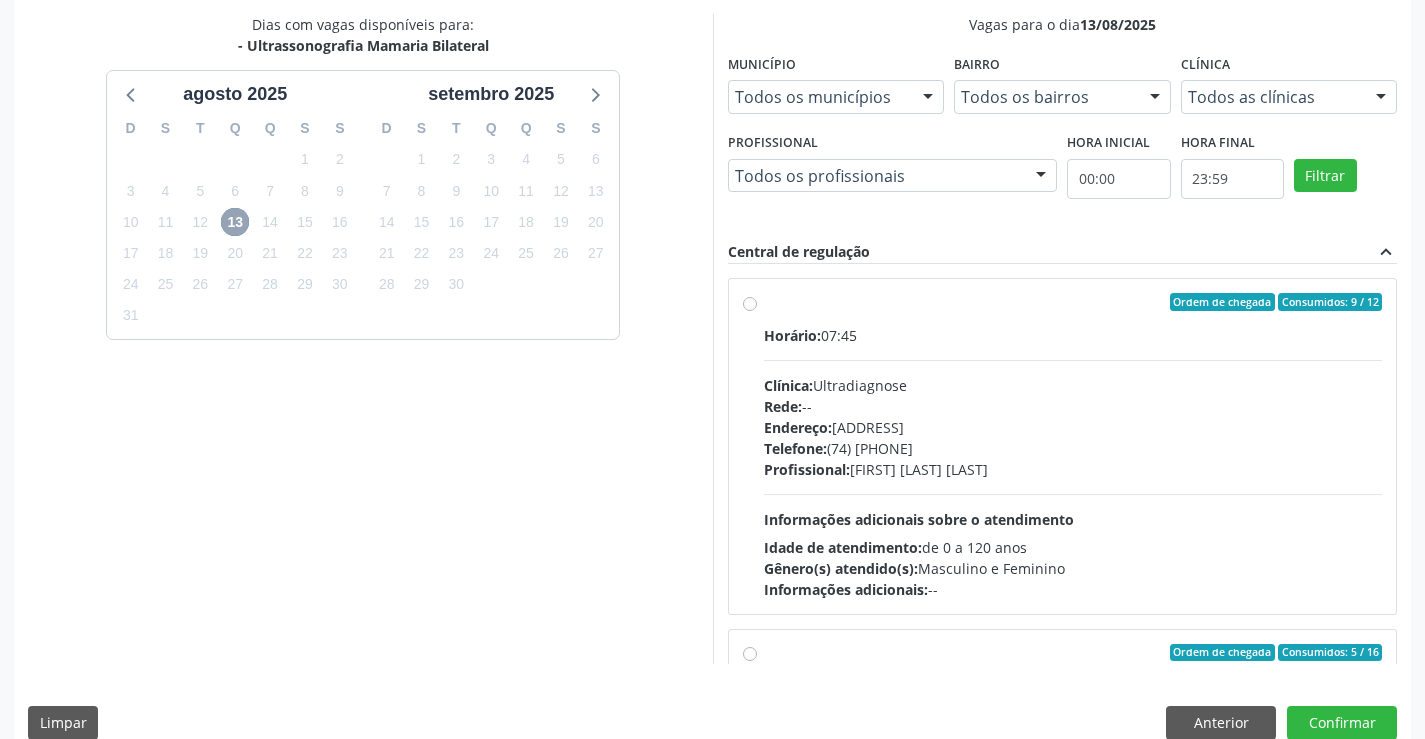scroll, scrollTop: 456, scrollLeft: 0, axis: vertical 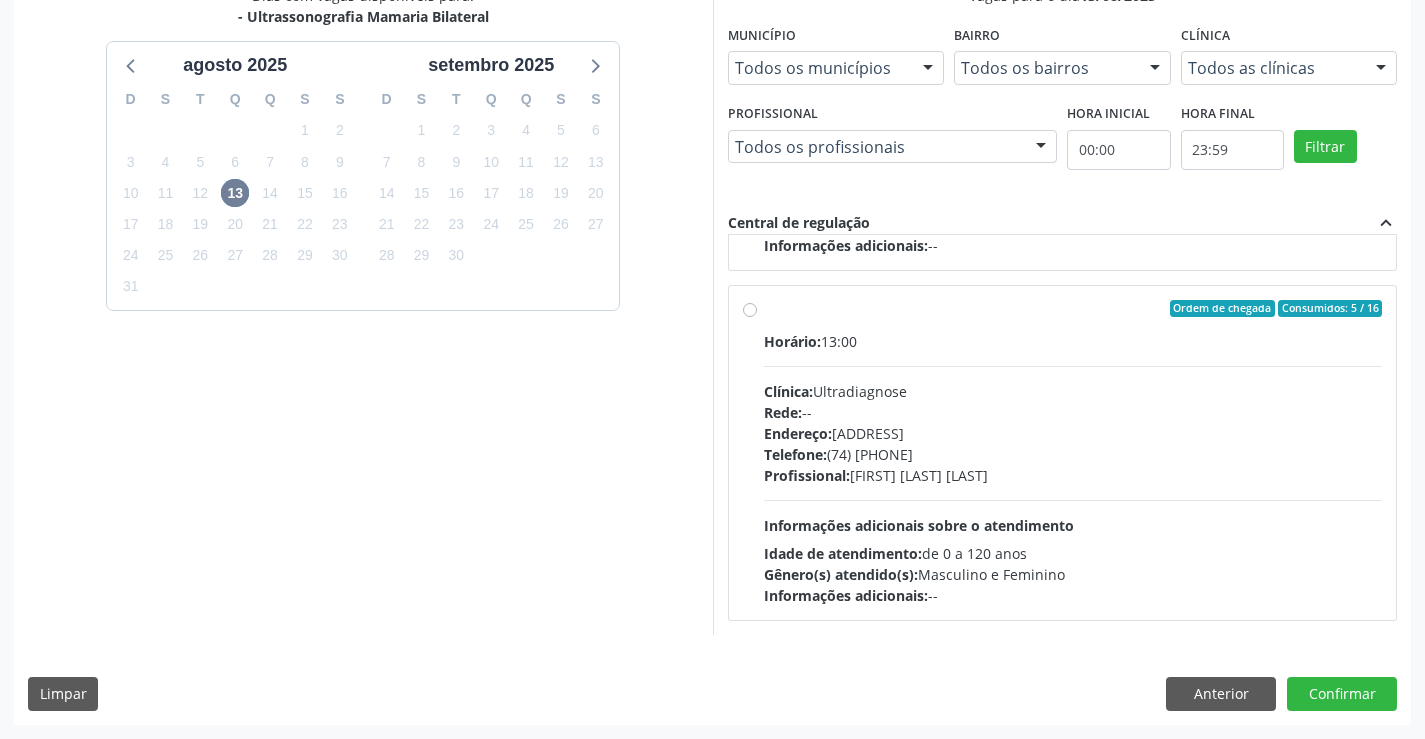 click on "Ordem de chegada
Consumidos: 5 / 16" at bounding box center (1073, 309) 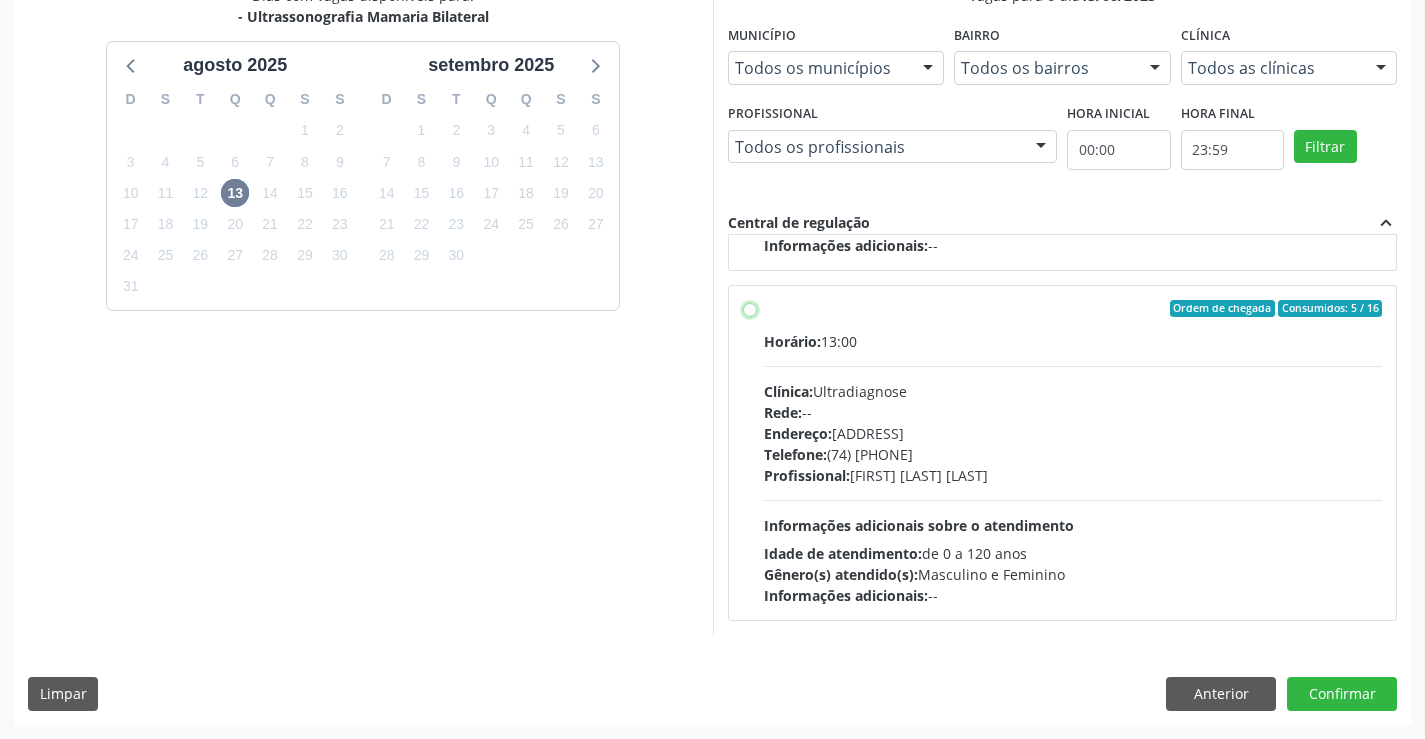 click on "Ordem de chegada
Consumidos: 5 / 16
Horário:   13:00
Clínica:  Ultradiagnose
Rede:
--
Endereço:   nº S/N, Centro, Campo Formoso - BA
Telefone:   (74) 36452857
Profissional:
Alciole Mendes Muritiba
Informações adicionais sobre o atendimento
Idade de atendimento:
de 0 a 120 anos
Gênero(s) atendido(s):
Masculino e Feminino
Informações adicionais:
--" at bounding box center [750, 309] 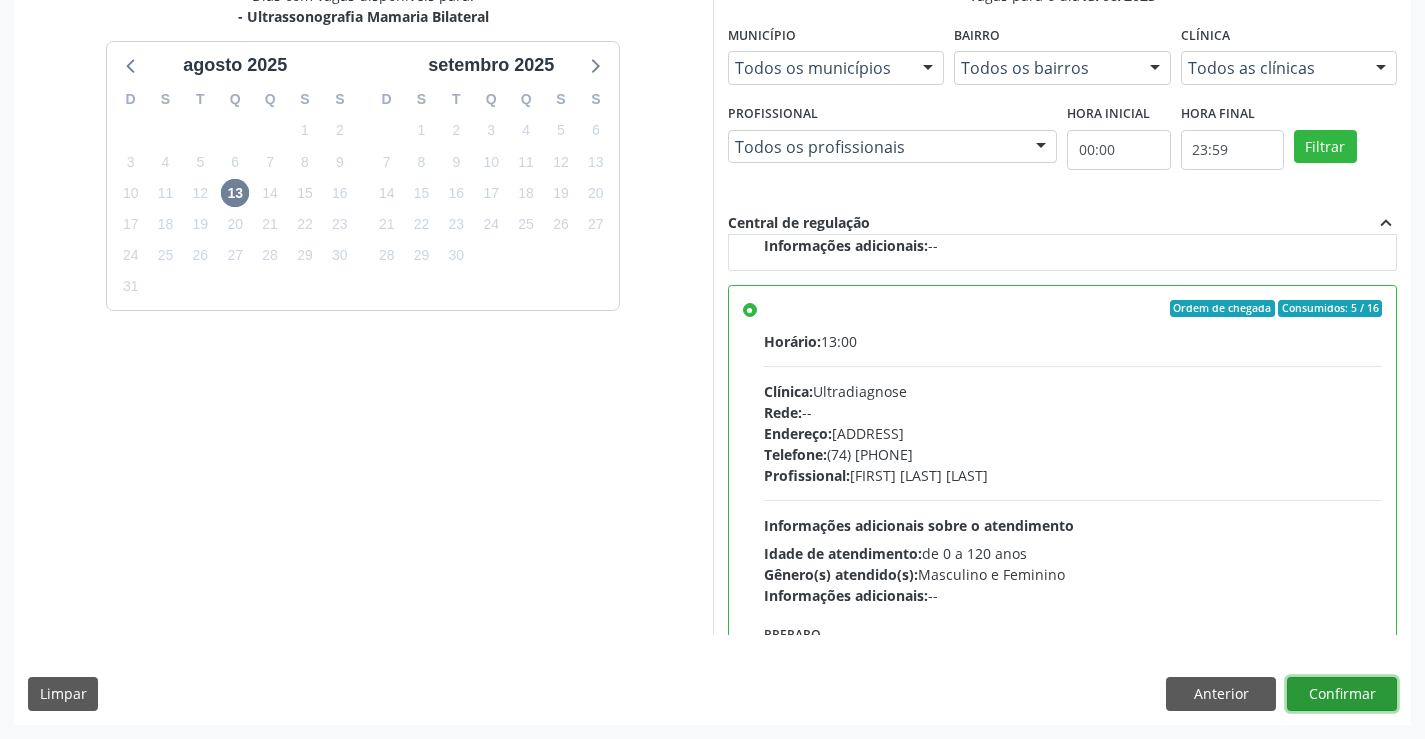 click on "Confirmar" at bounding box center (1342, 694) 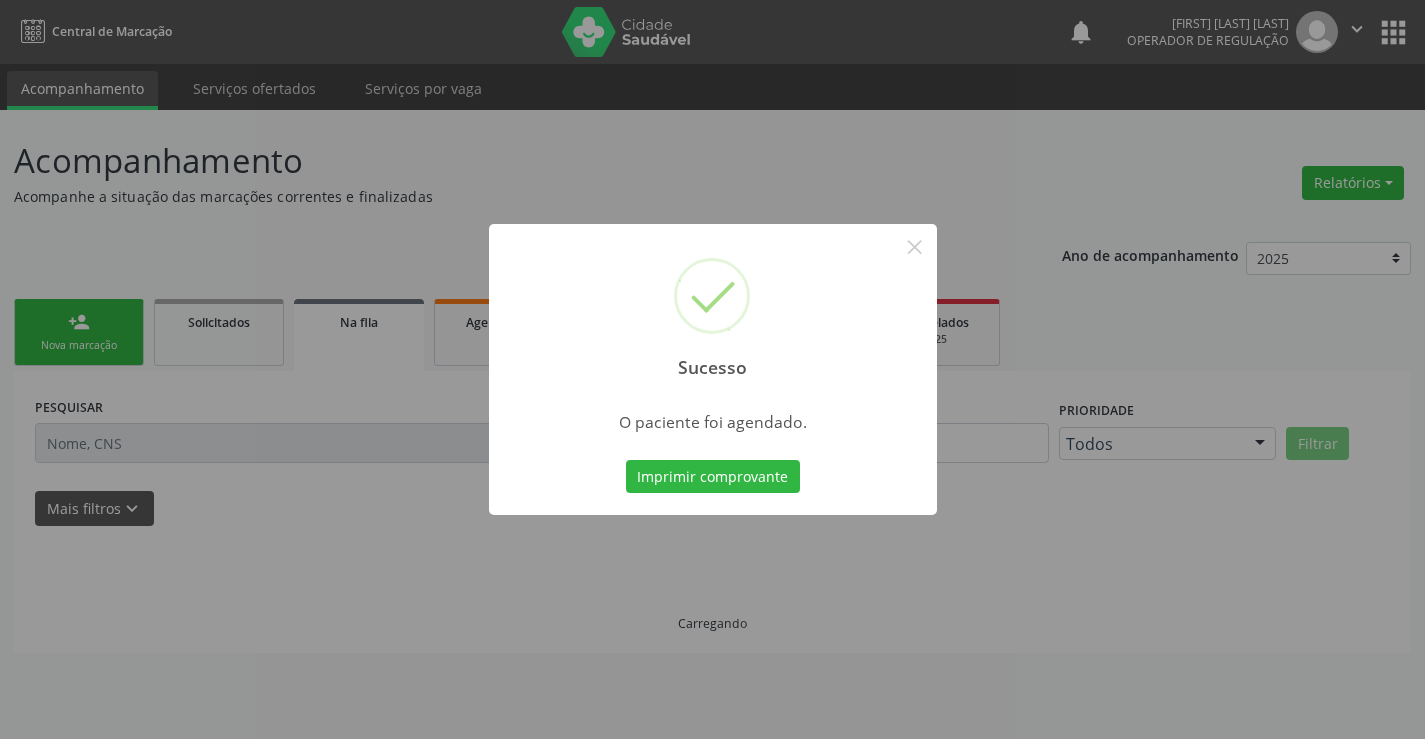 scroll, scrollTop: 0, scrollLeft: 0, axis: both 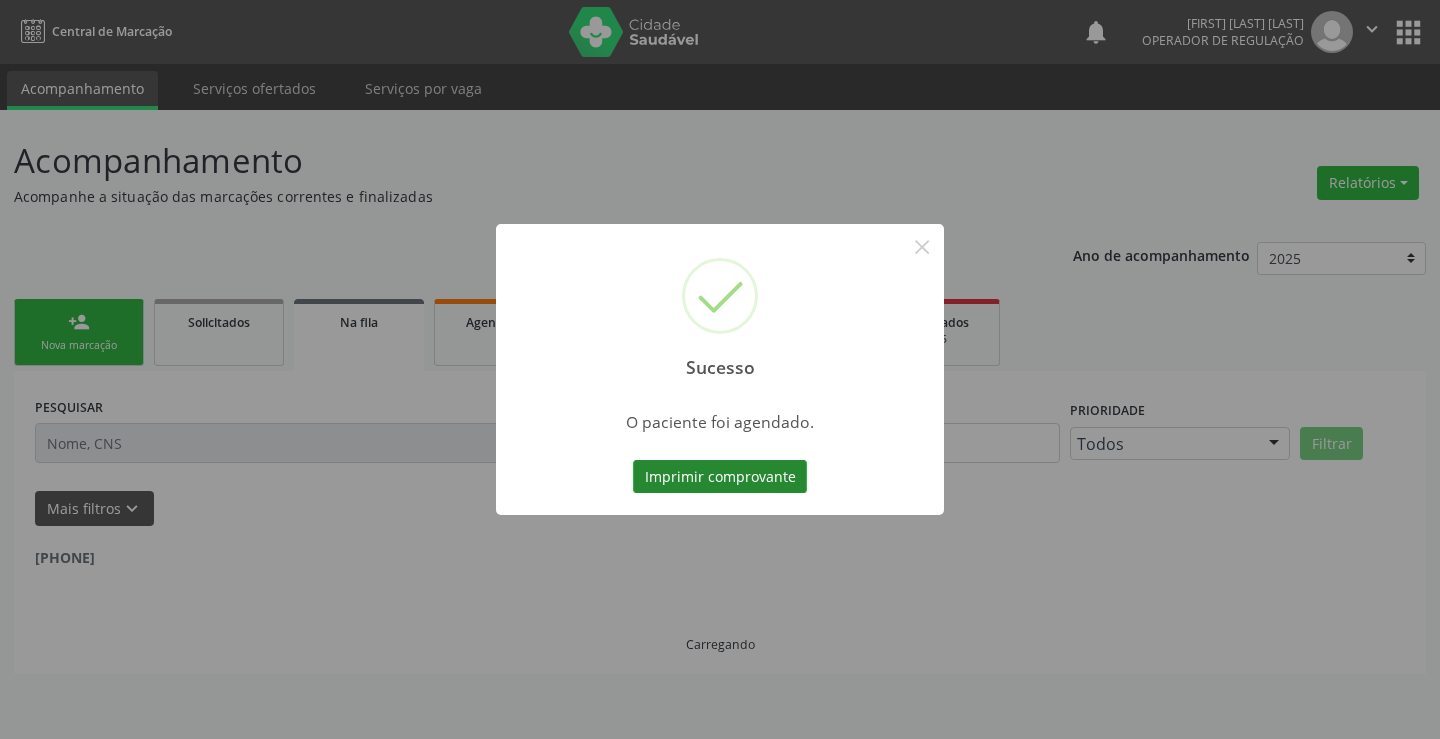 click on "Imprimir comprovante" at bounding box center (720, 477) 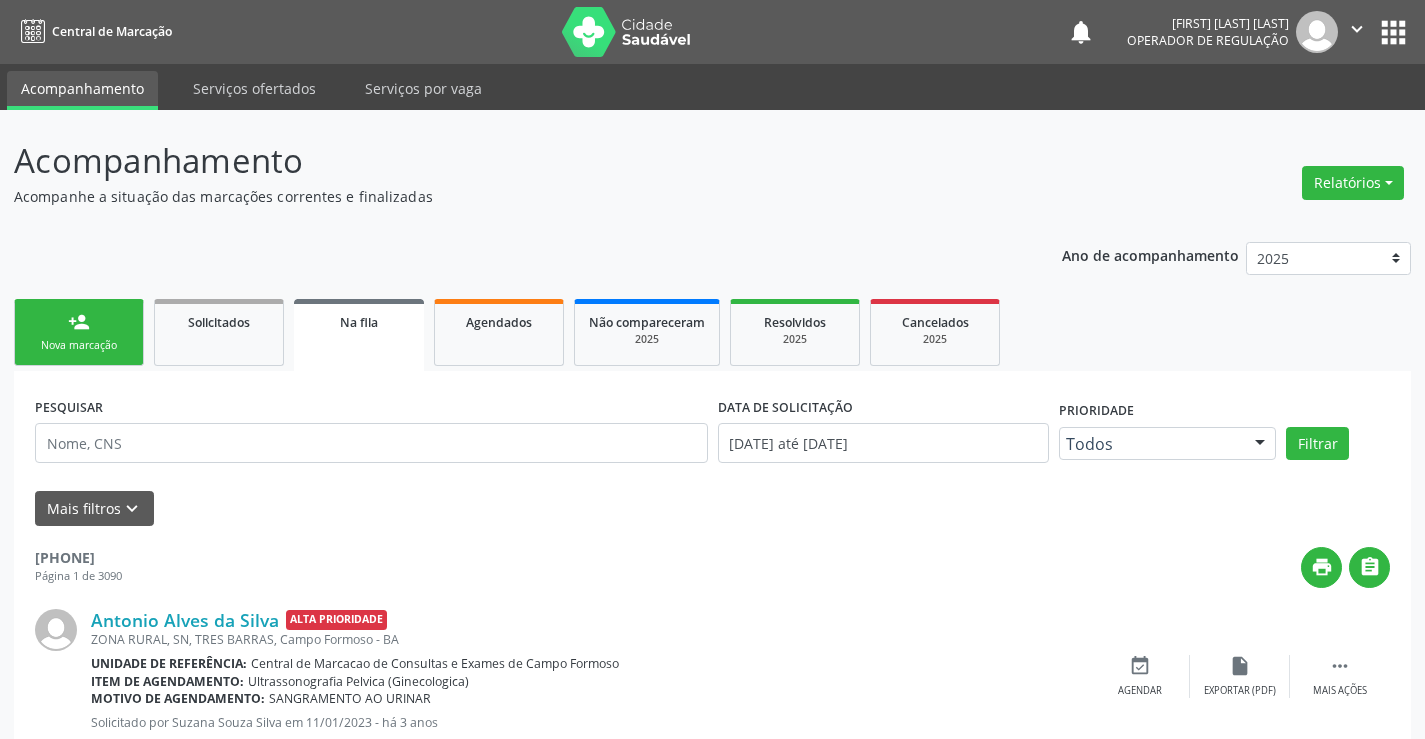 click on "person_add" at bounding box center (79, 322) 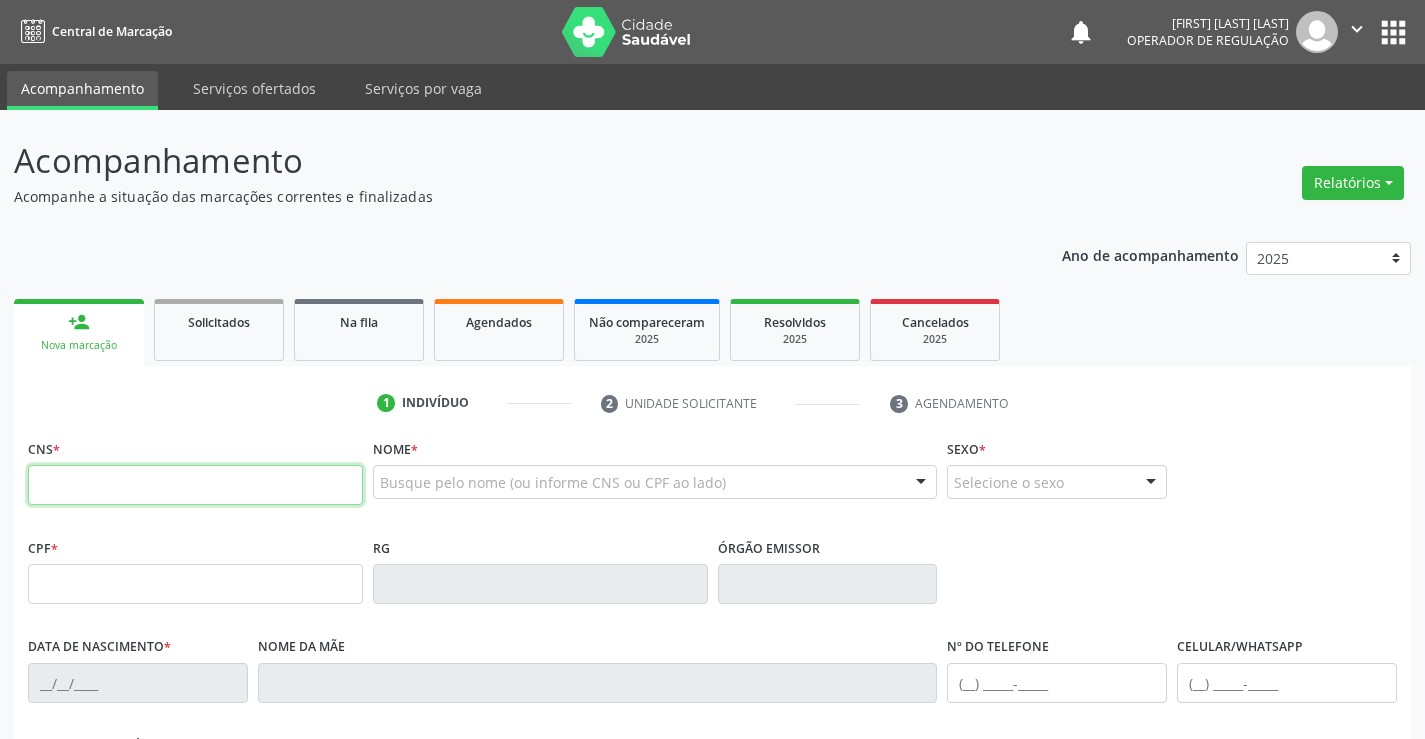 click at bounding box center (195, 485) 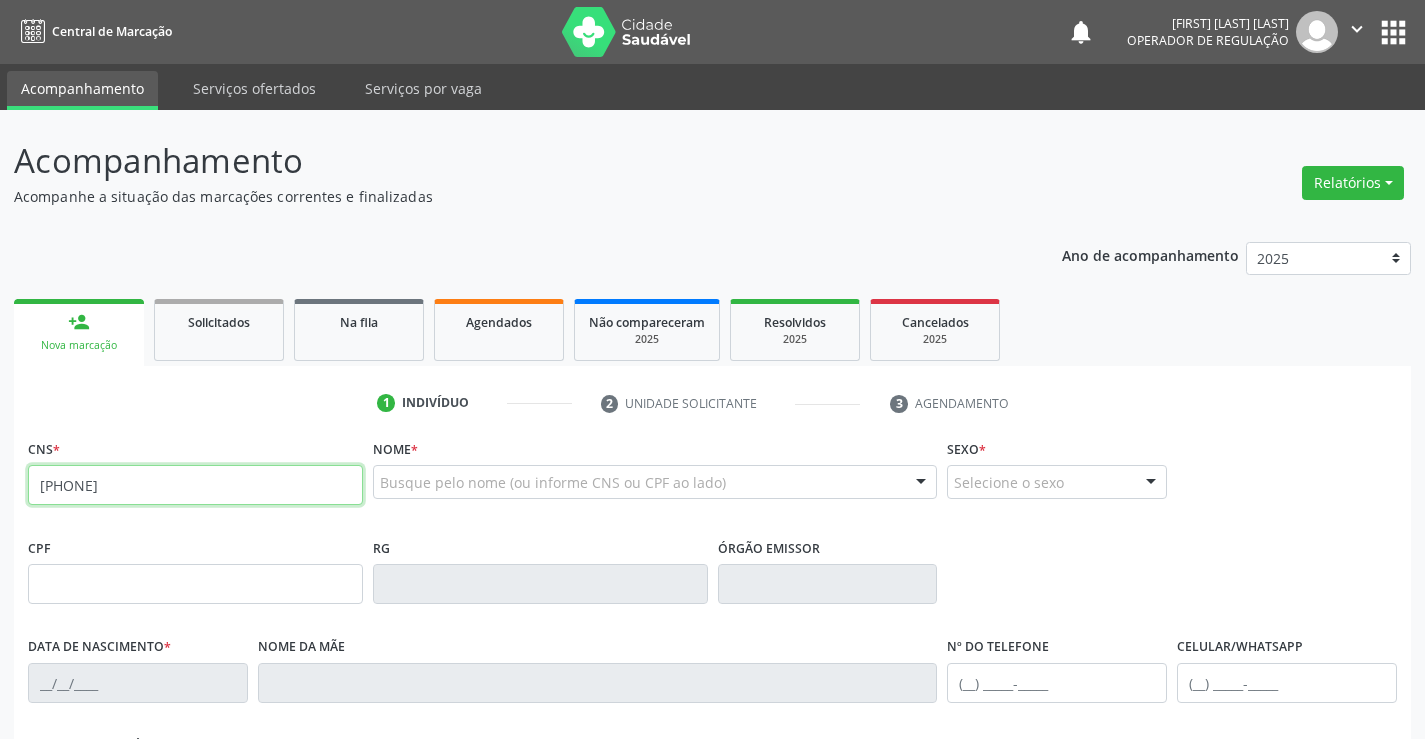 type on "705 6074 7781 1813" 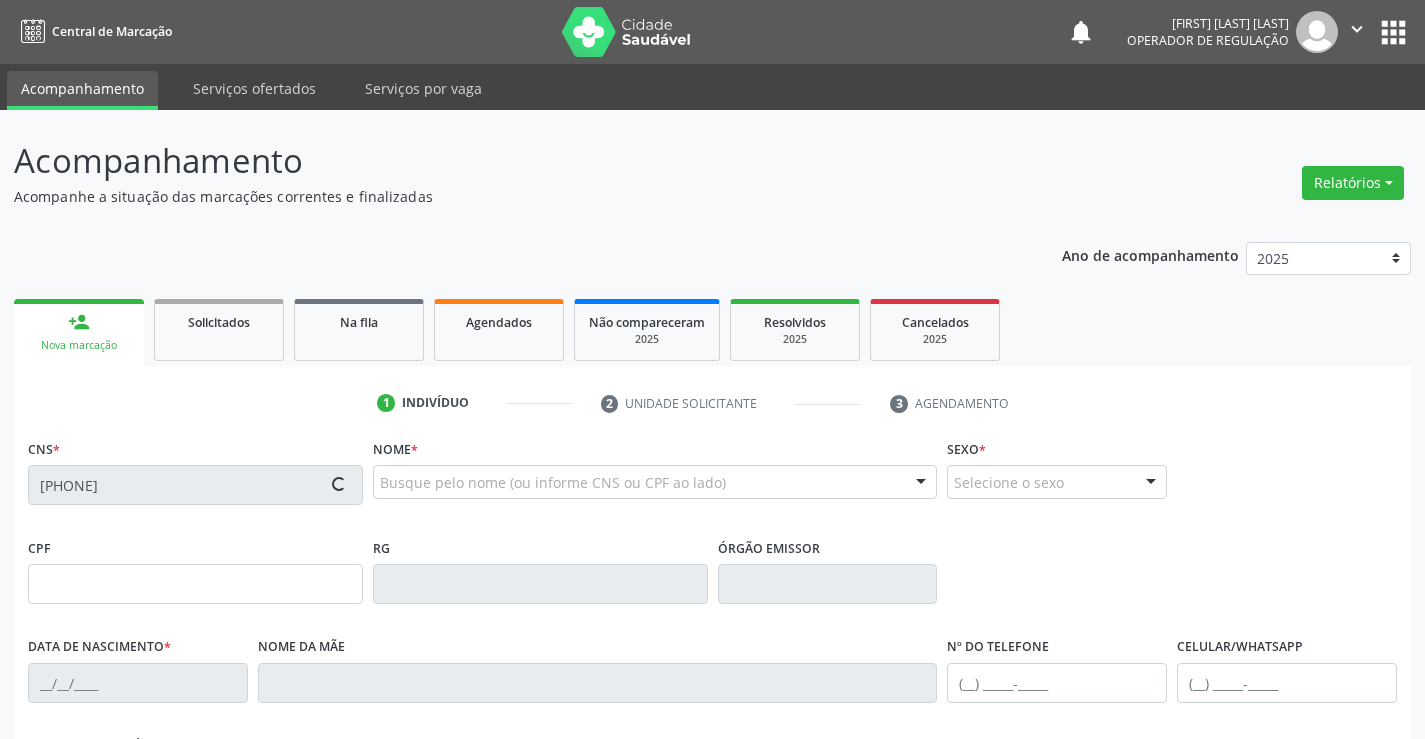 type on "1424817773" 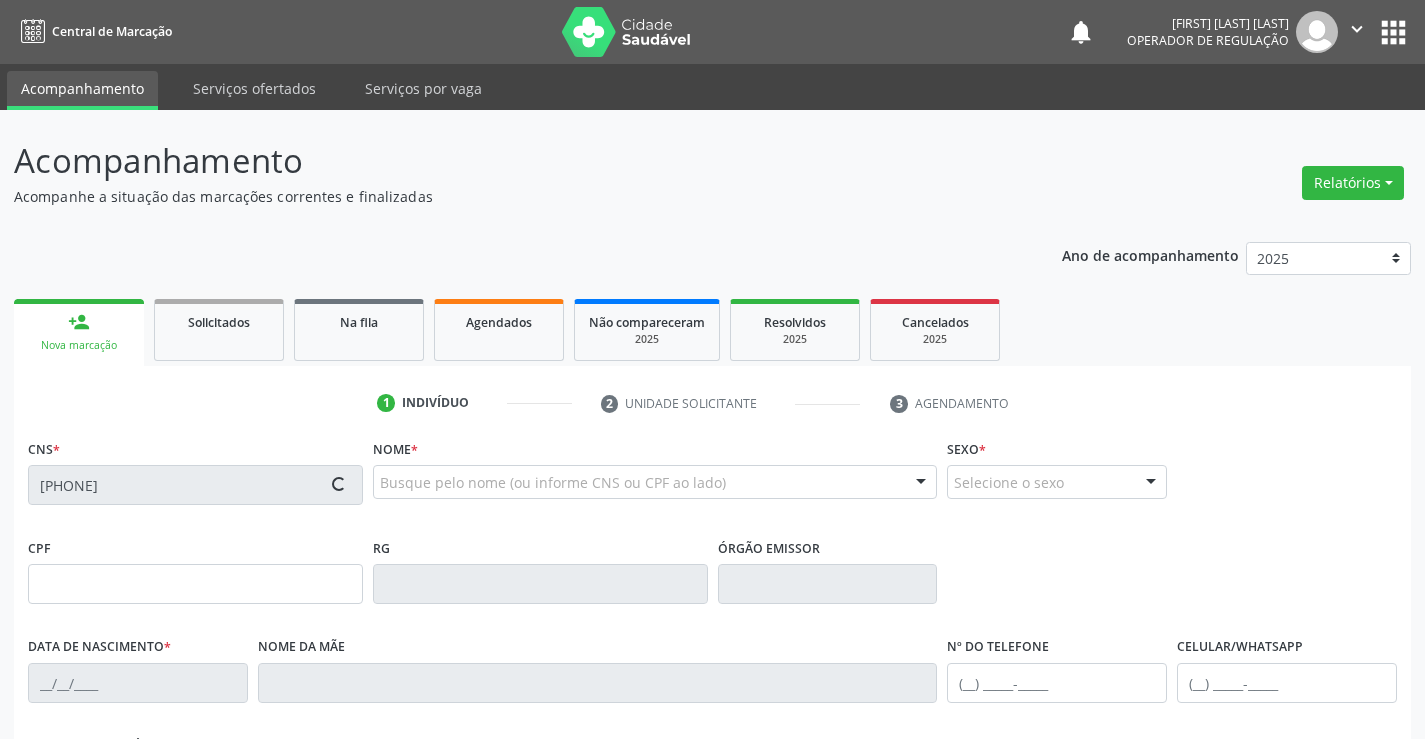 type on "10/11/1987" 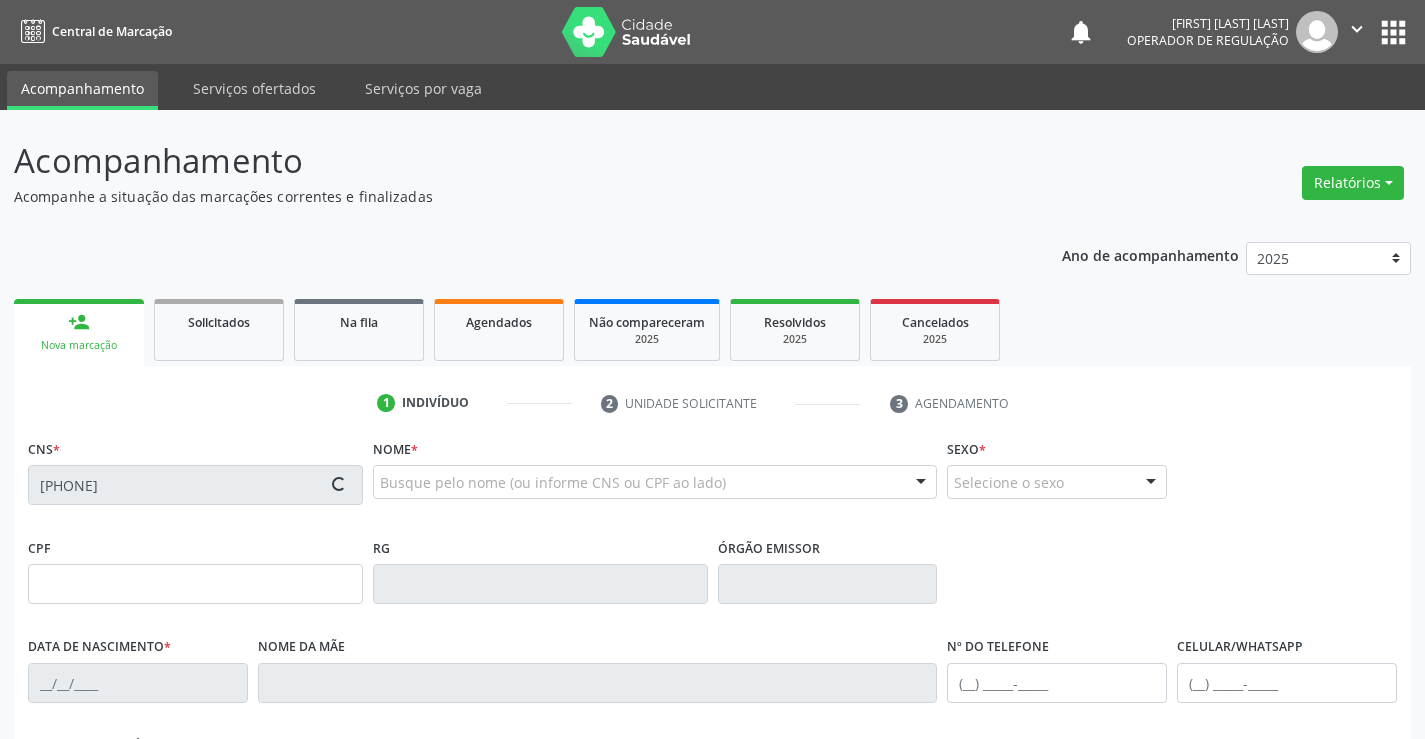 type on "(74) 99943-9365" 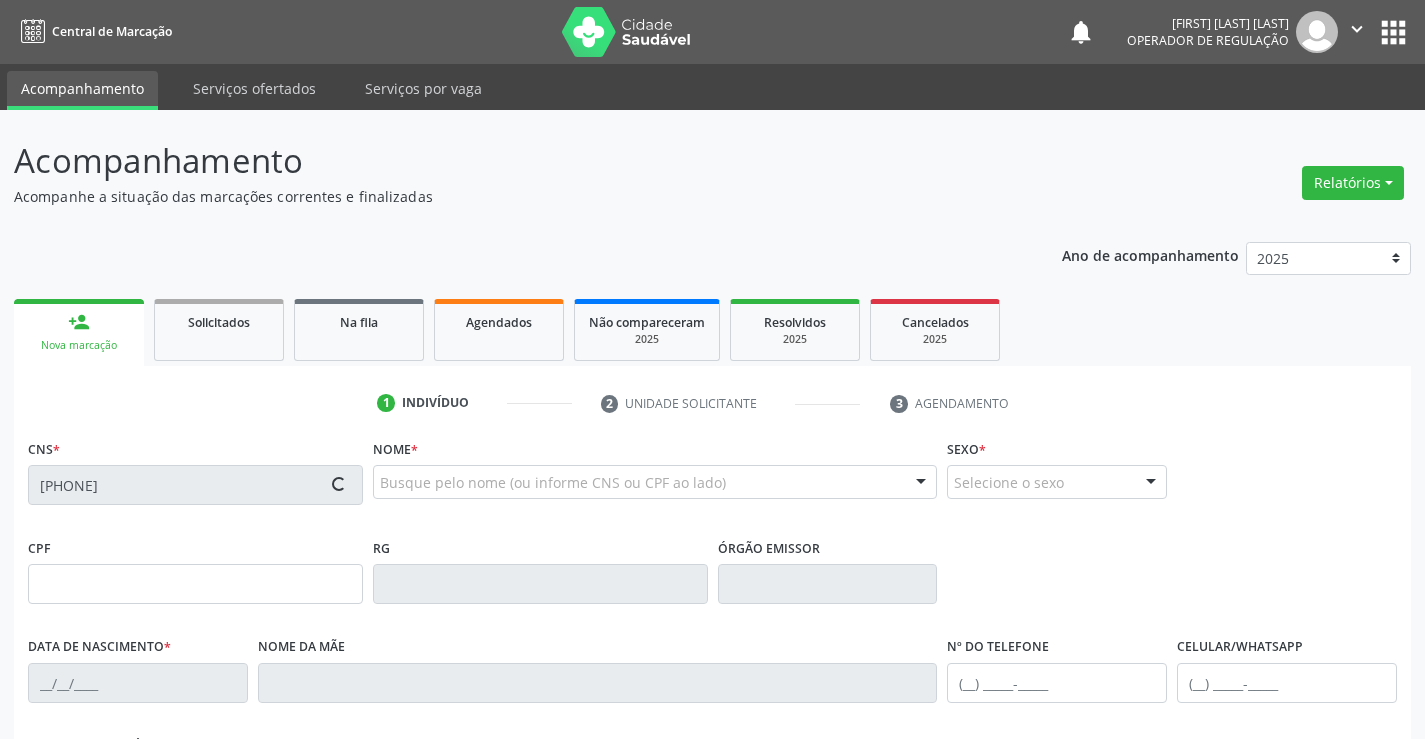 type on "033.361.895-51" 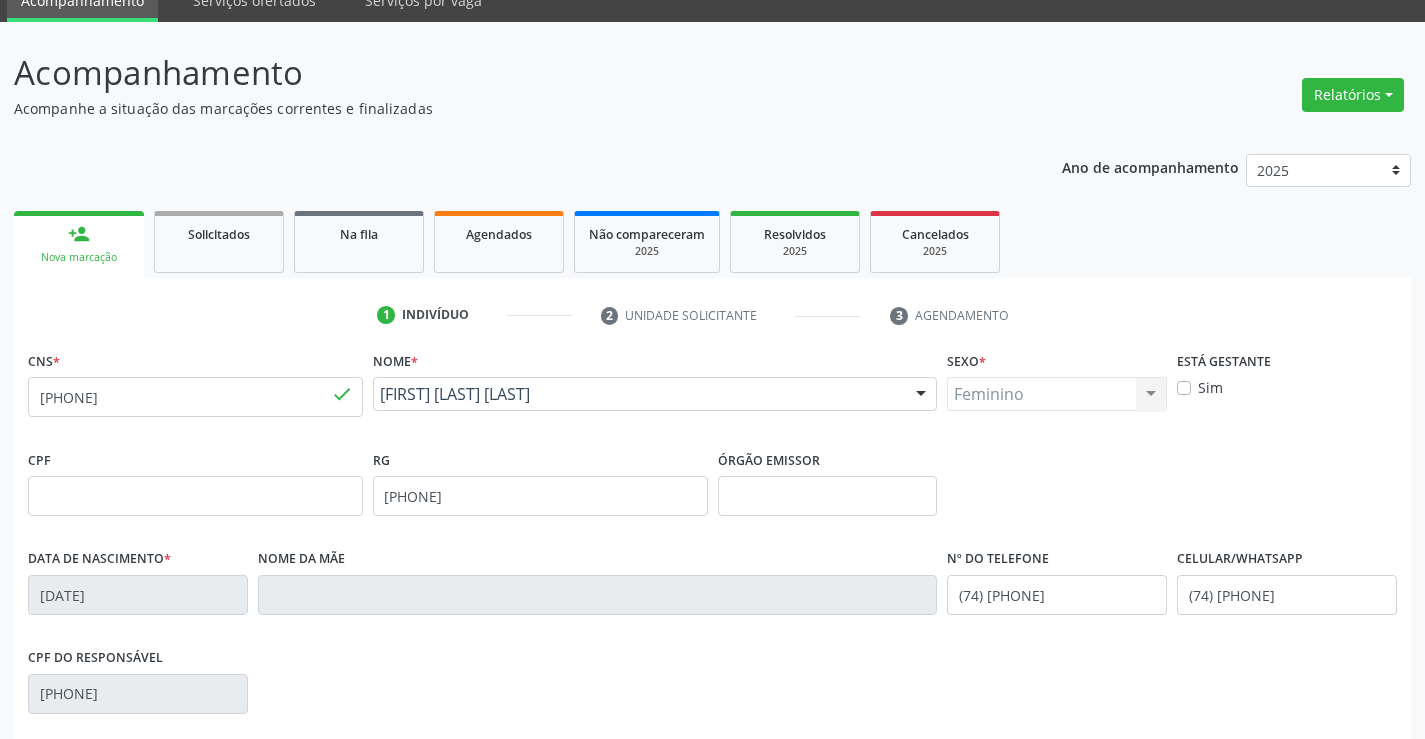 scroll, scrollTop: 345, scrollLeft: 0, axis: vertical 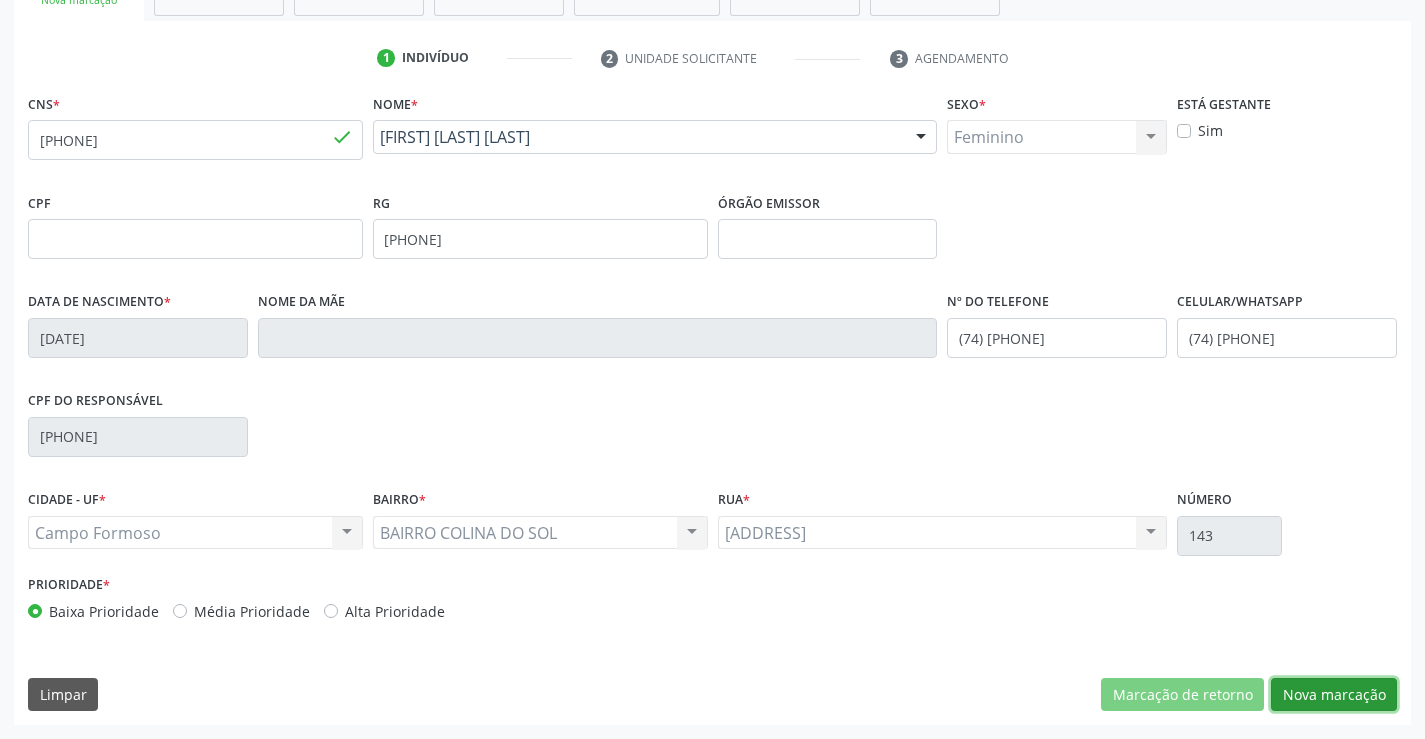 click on "Nova marcação" at bounding box center (1334, 695) 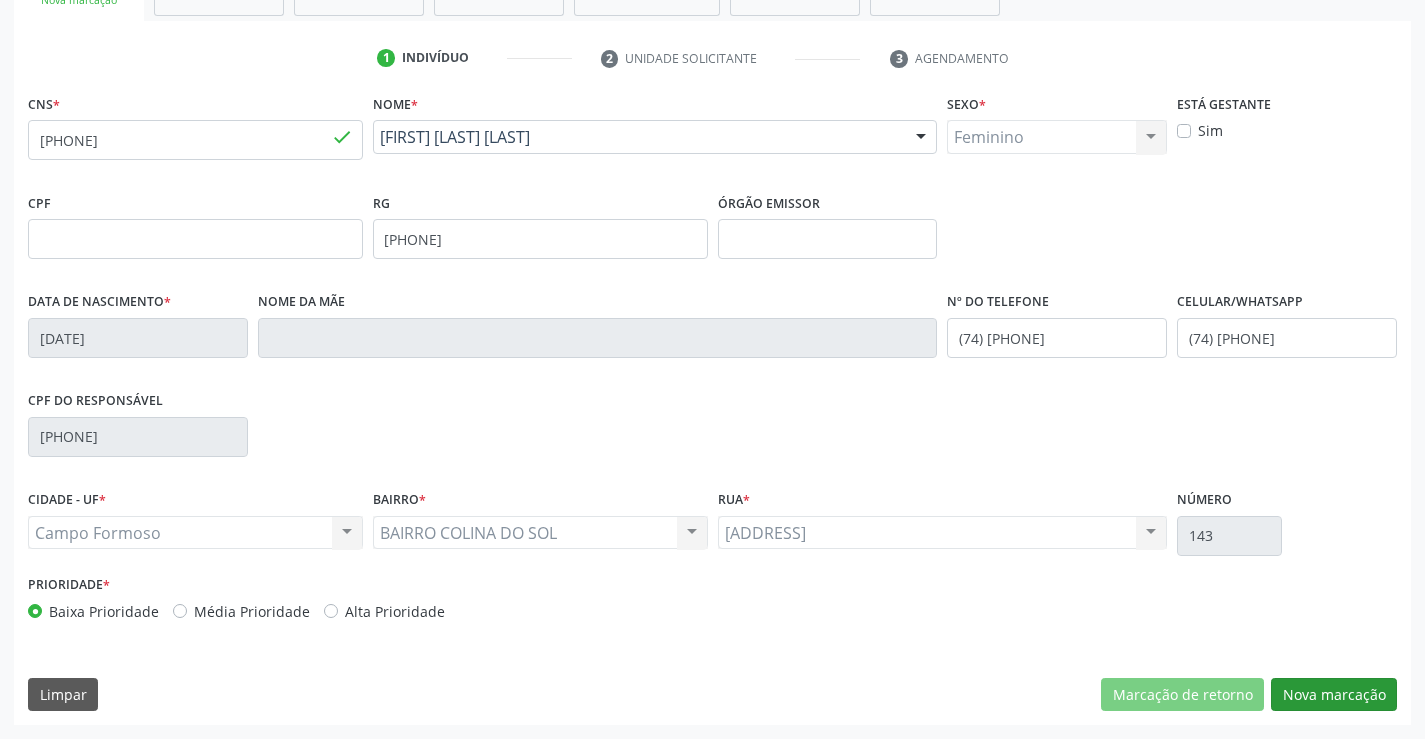 scroll, scrollTop: 167, scrollLeft: 0, axis: vertical 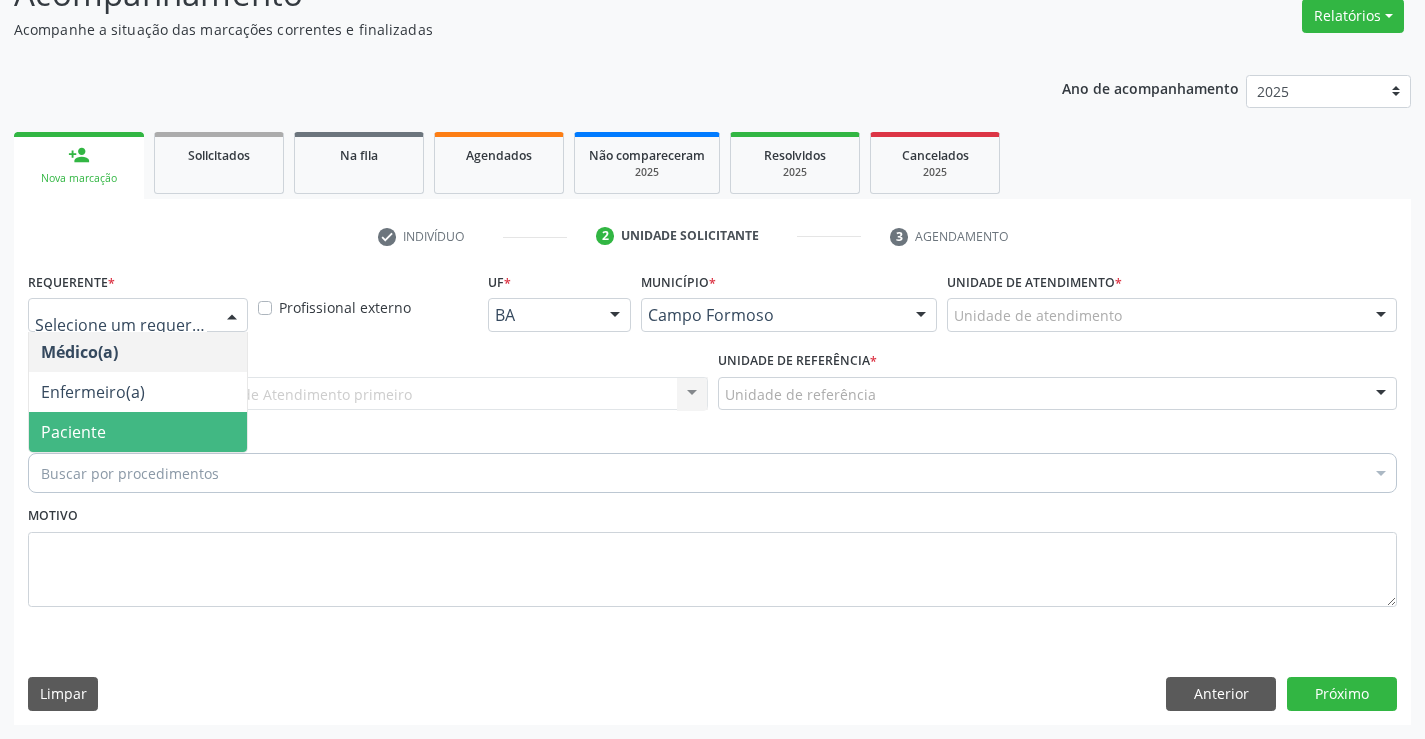 click on "Paciente" at bounding box center [138, 432] 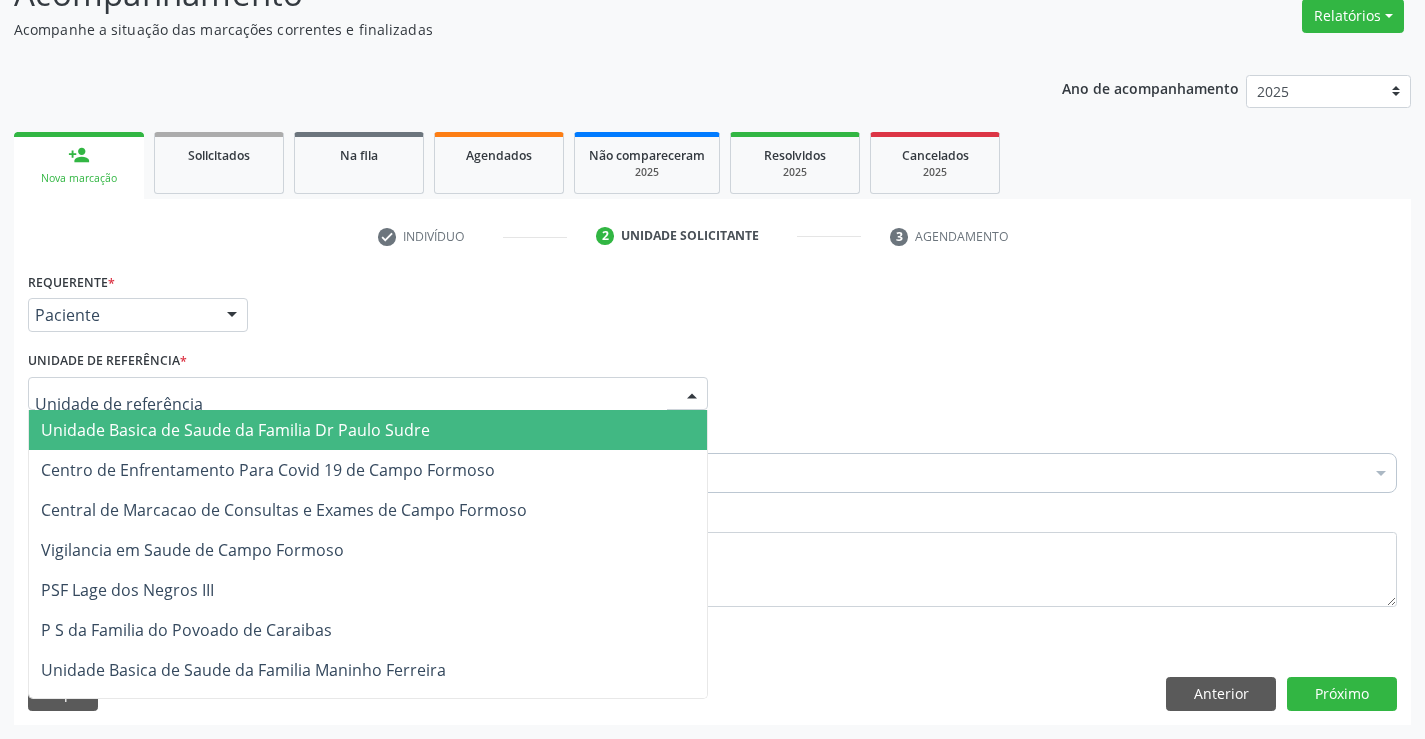 click on "Unidade Basica de Saude da Familia Dr Paulo Sudre" at bounding box center [235, 430] 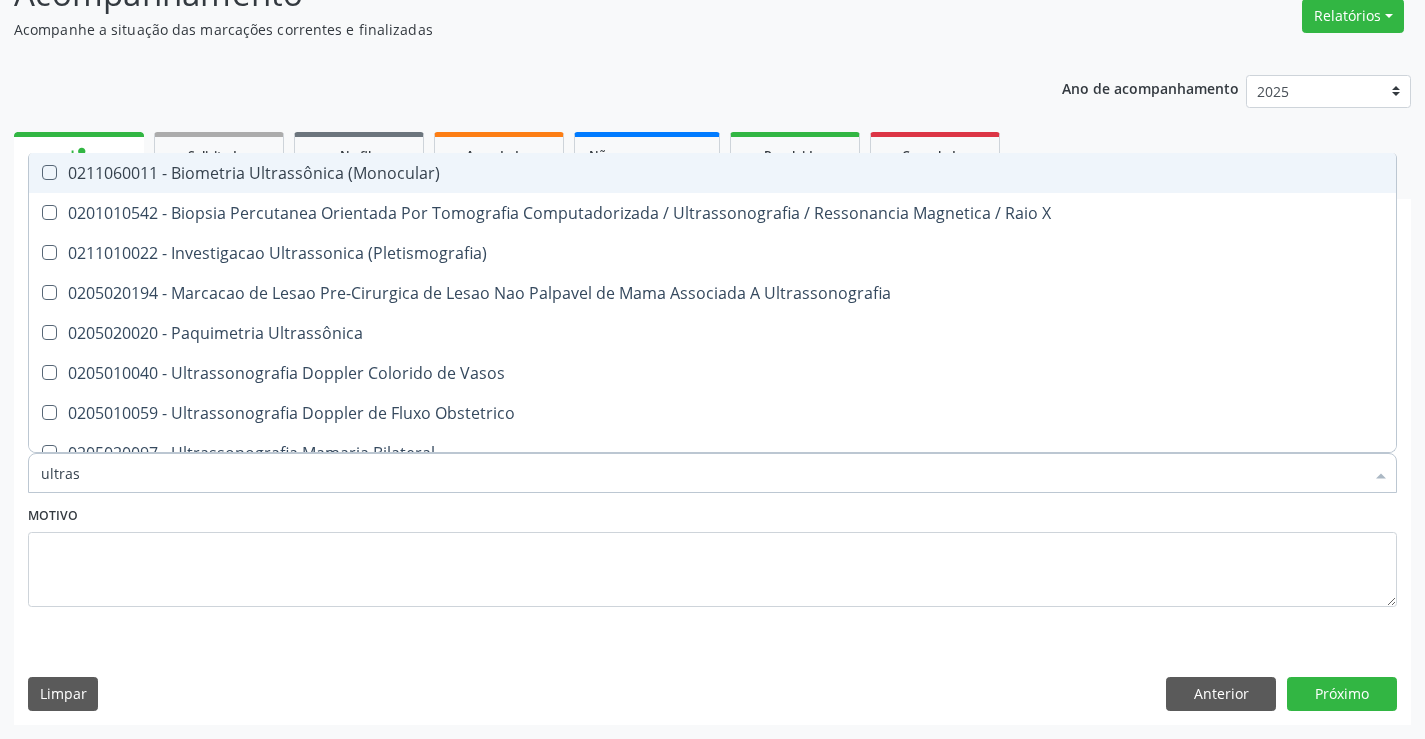 type on "ultrass" 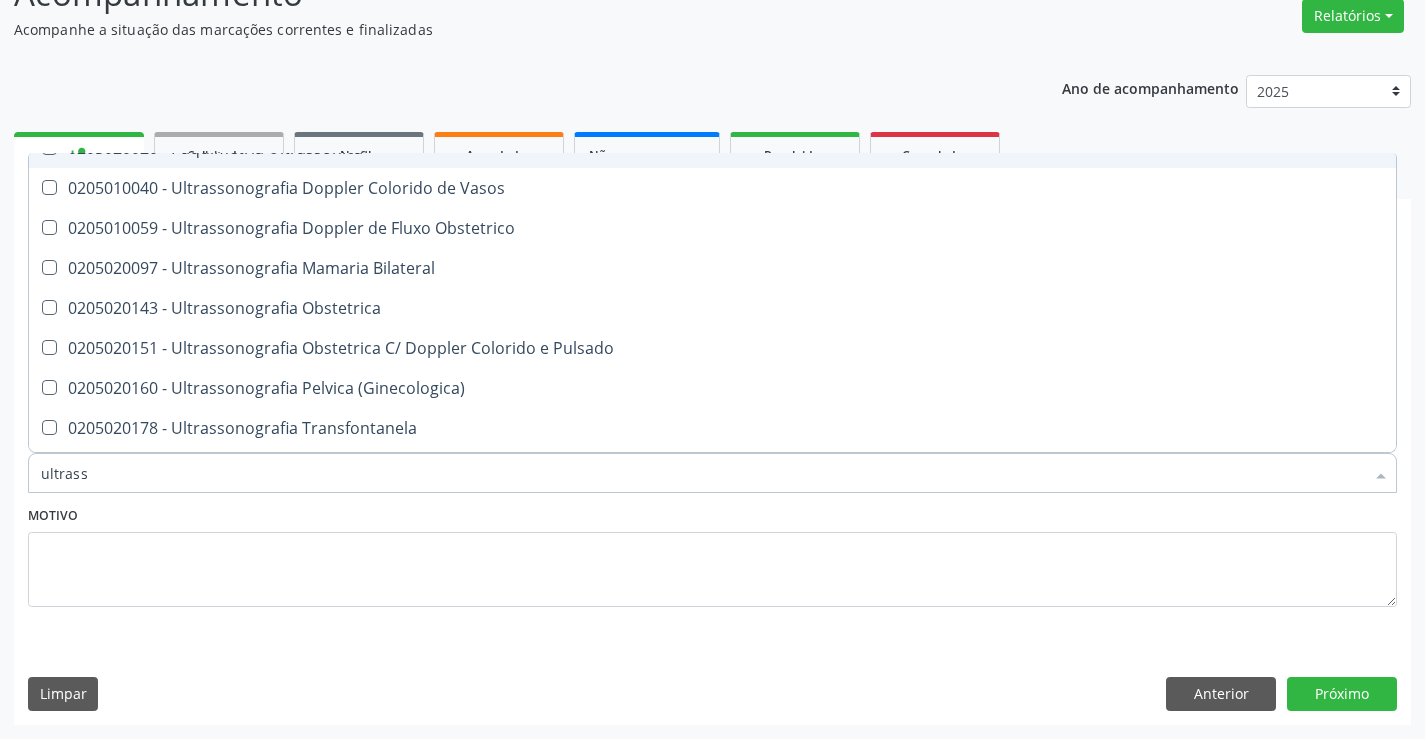 scroll, scrollTop: 200, scrollLeft: 0, axis: vertical 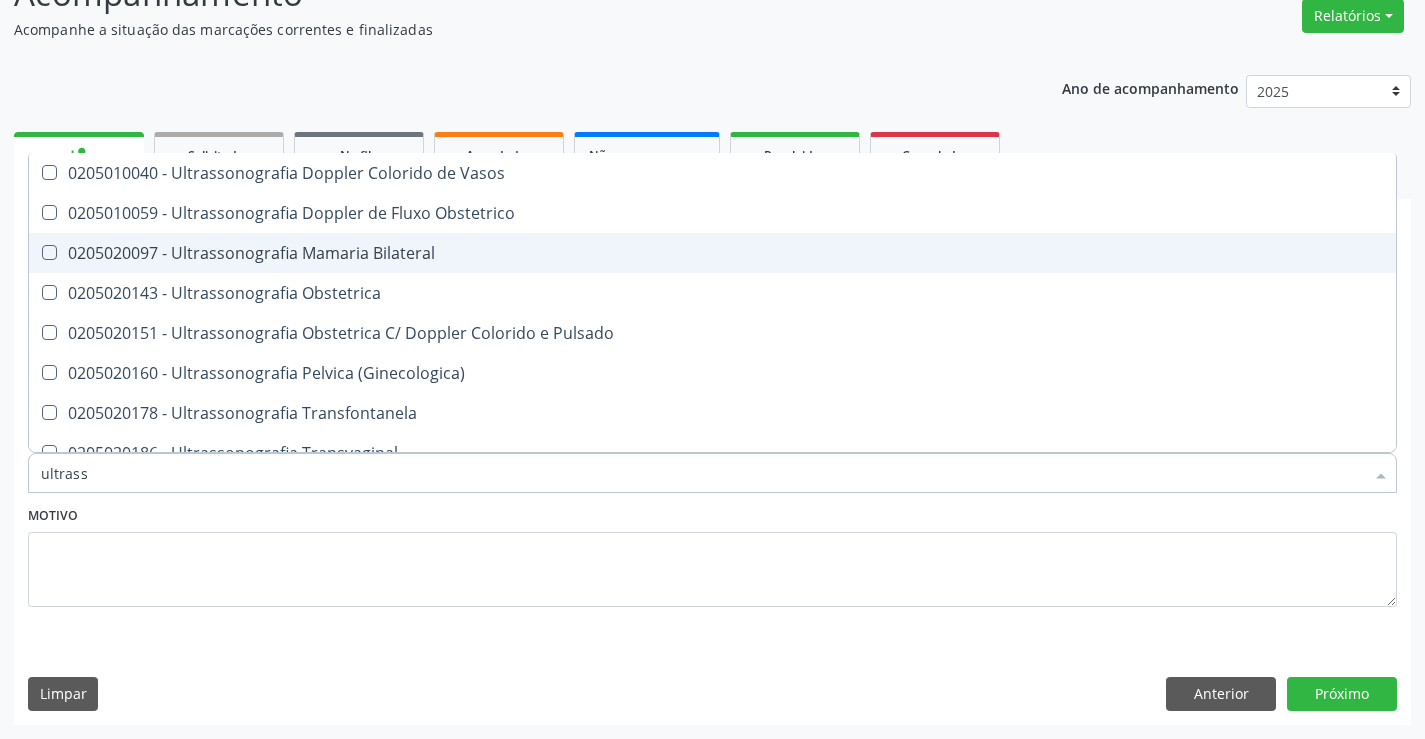 click on "0205020097 - Ultrassonografia Mamaria Bilateral" at bounding box center [712, 253] 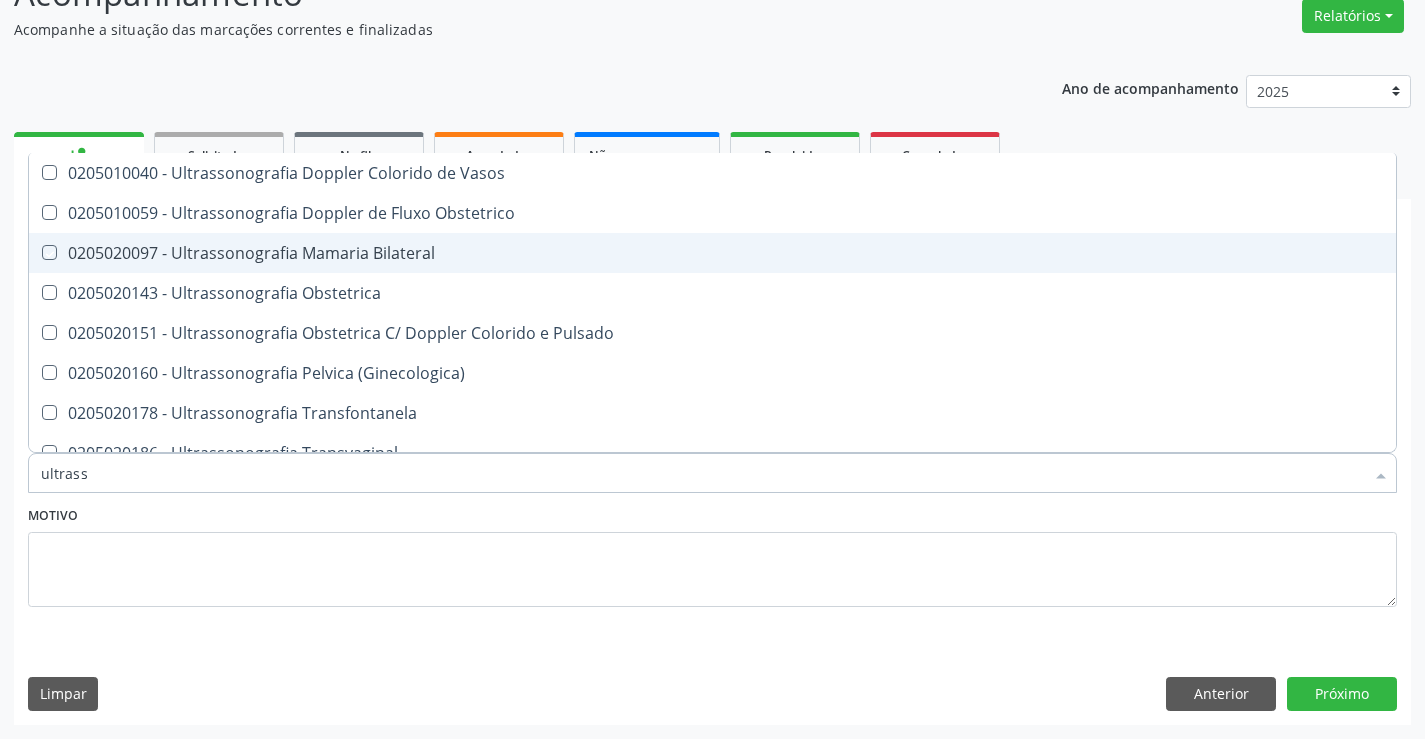 checkbox on "true" 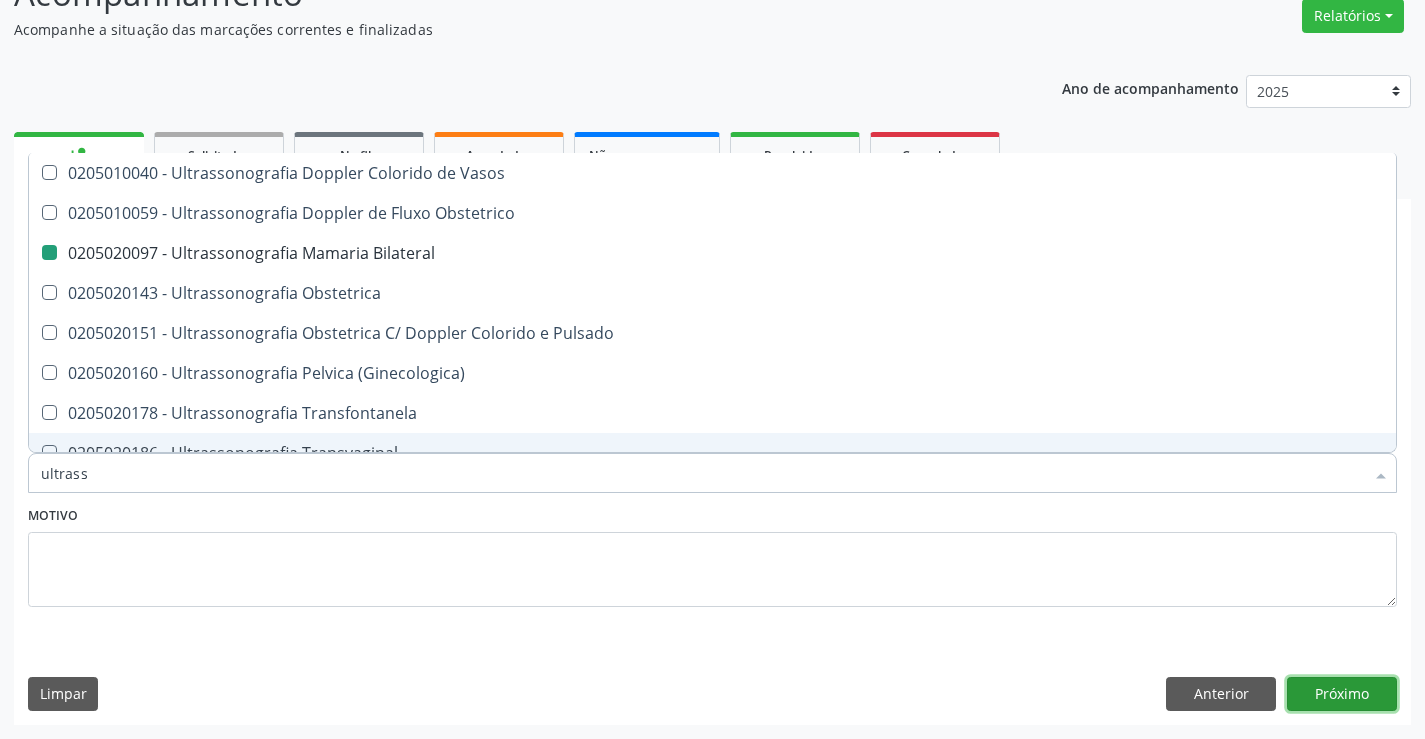 click on "Próximo" at bounding box center [1342, 694] 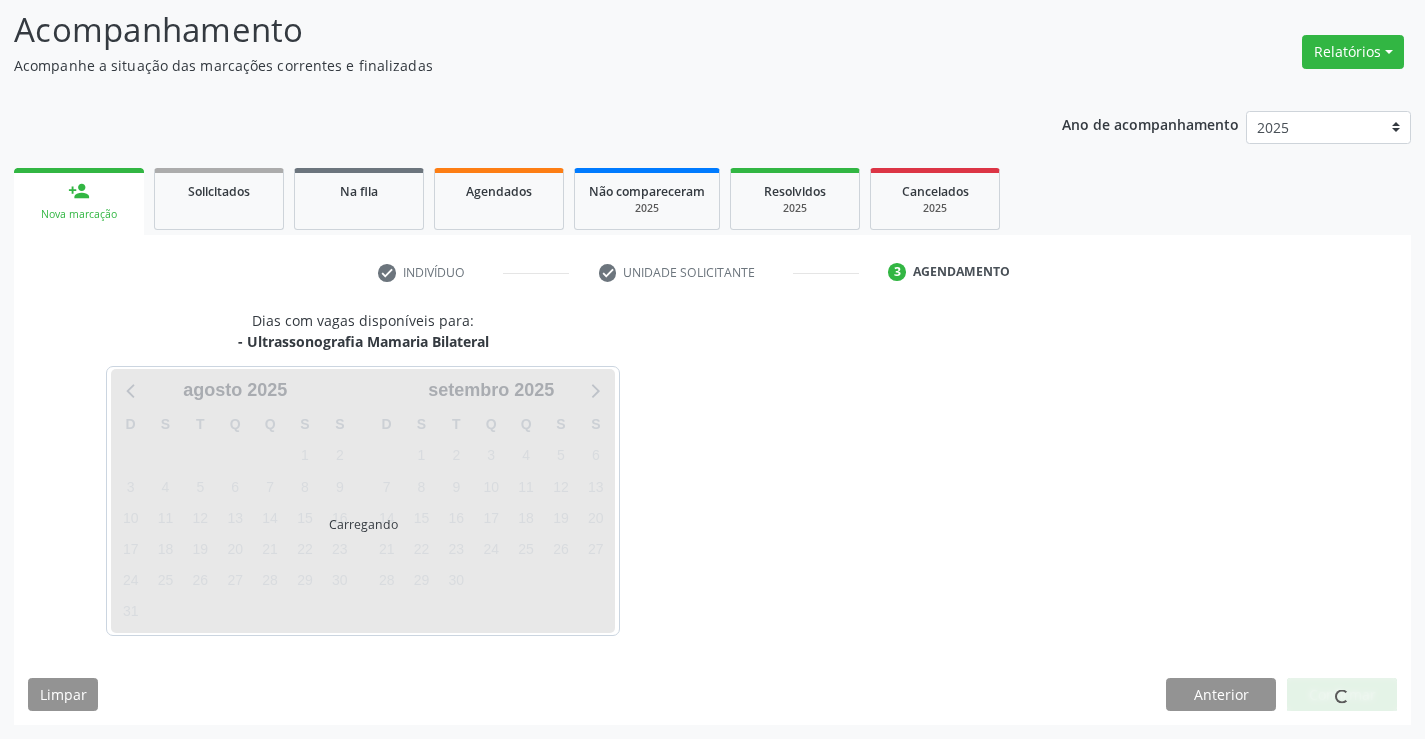 scroll, scrollTop: 131, scrollLeft: 0, axis: vertical 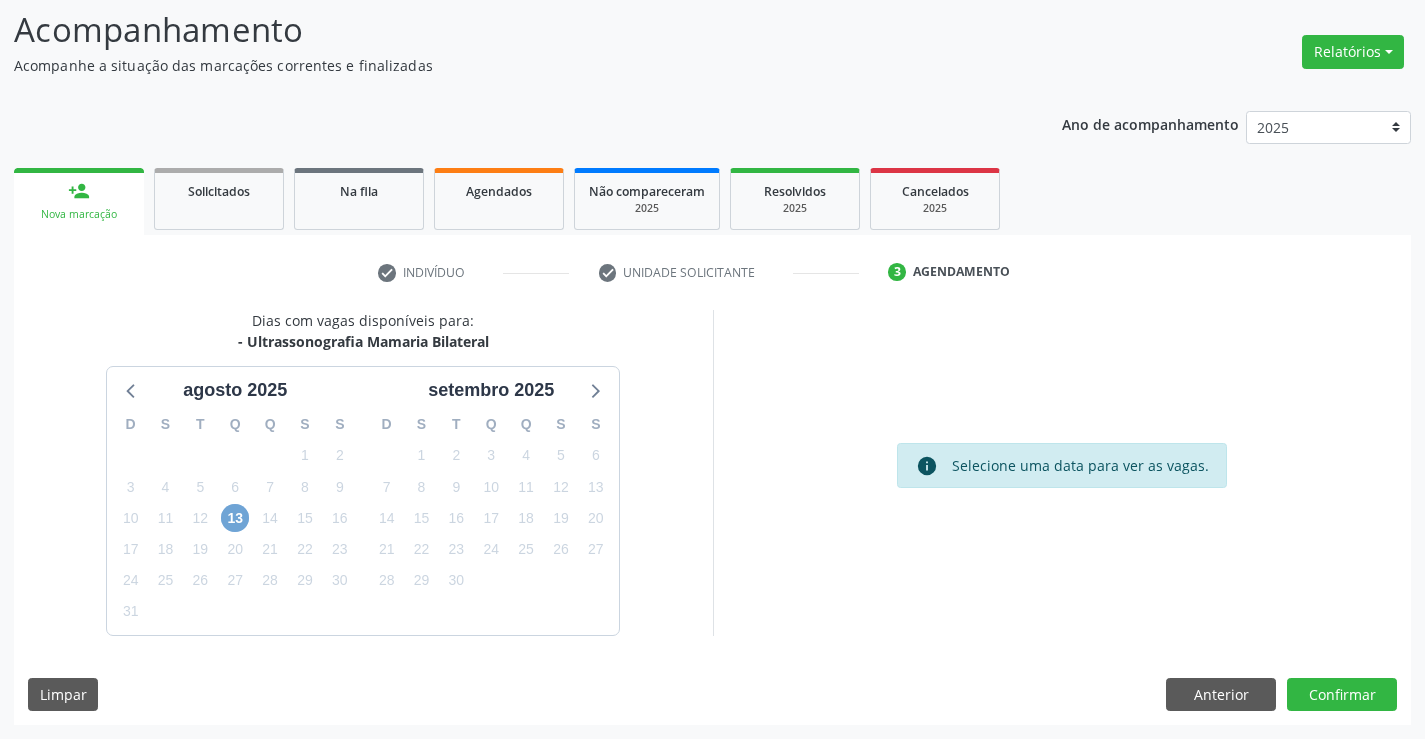 click on "13" at bounding box center (235, 518) 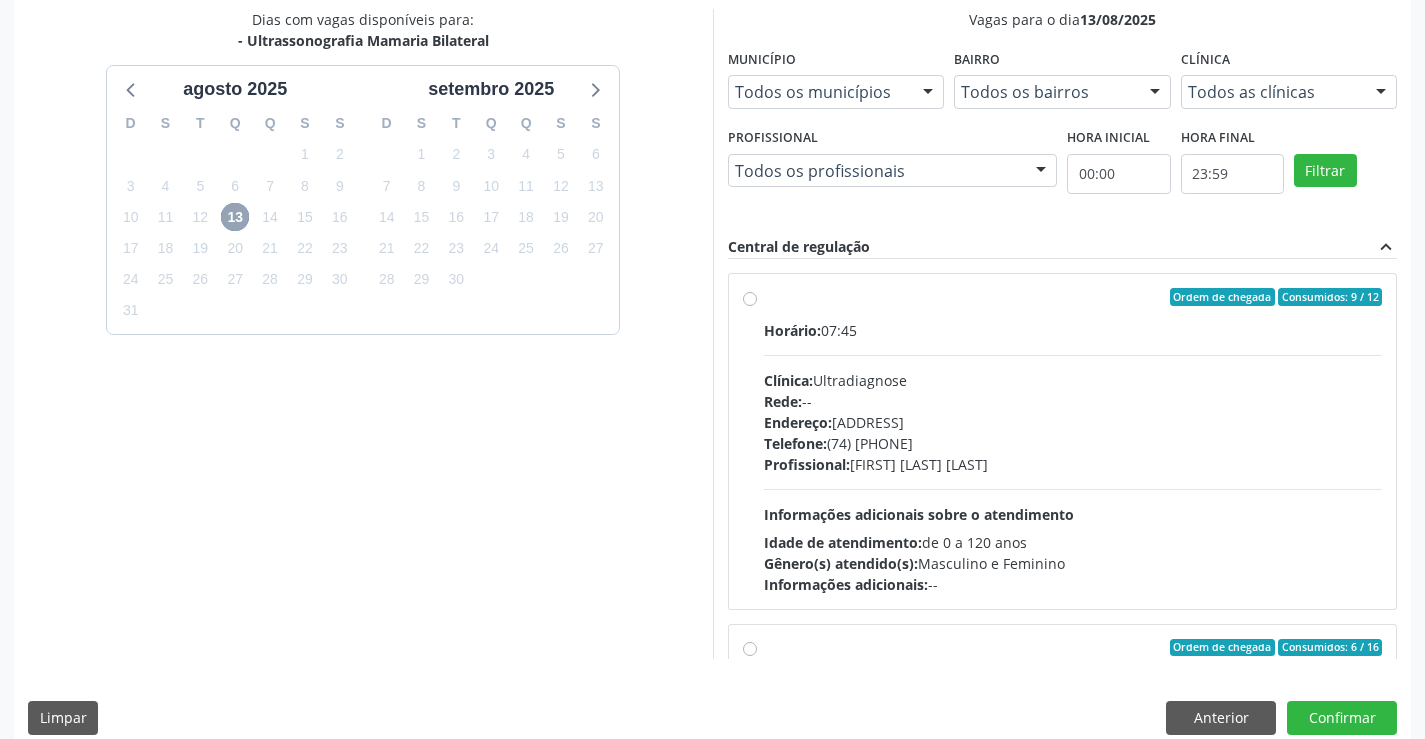 scroll, scrollTop: 456, scrollLeft: 0, axis: vertical 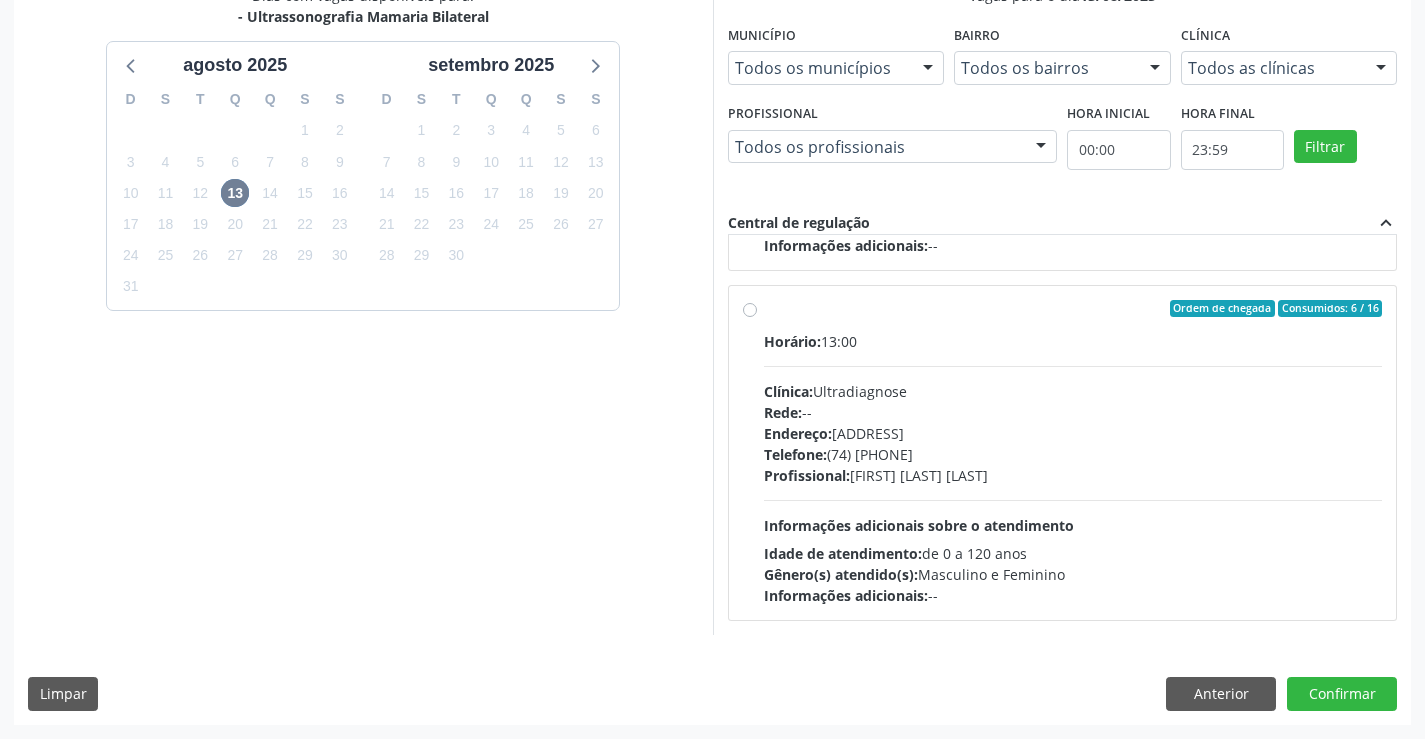 click on "Ordem de chegada
Consumidos: 6 / 16
Horário:   13:00
Clínica:  Ultradiagnose
Rede:
--
Endereço:   nº S/N, Centro, Campo Formoso - BA
Telefone:   (74) 36452857
Profissional:
Alciole Mendes Muritiba
Informações adicionais sobre o atendimento
Idade de atendimento:
de 0 a 120 anos
Gênero(s) atendido(s):
Masculino e Feminino
Informações adicionais:
--" at bounding box center [1073, 453] 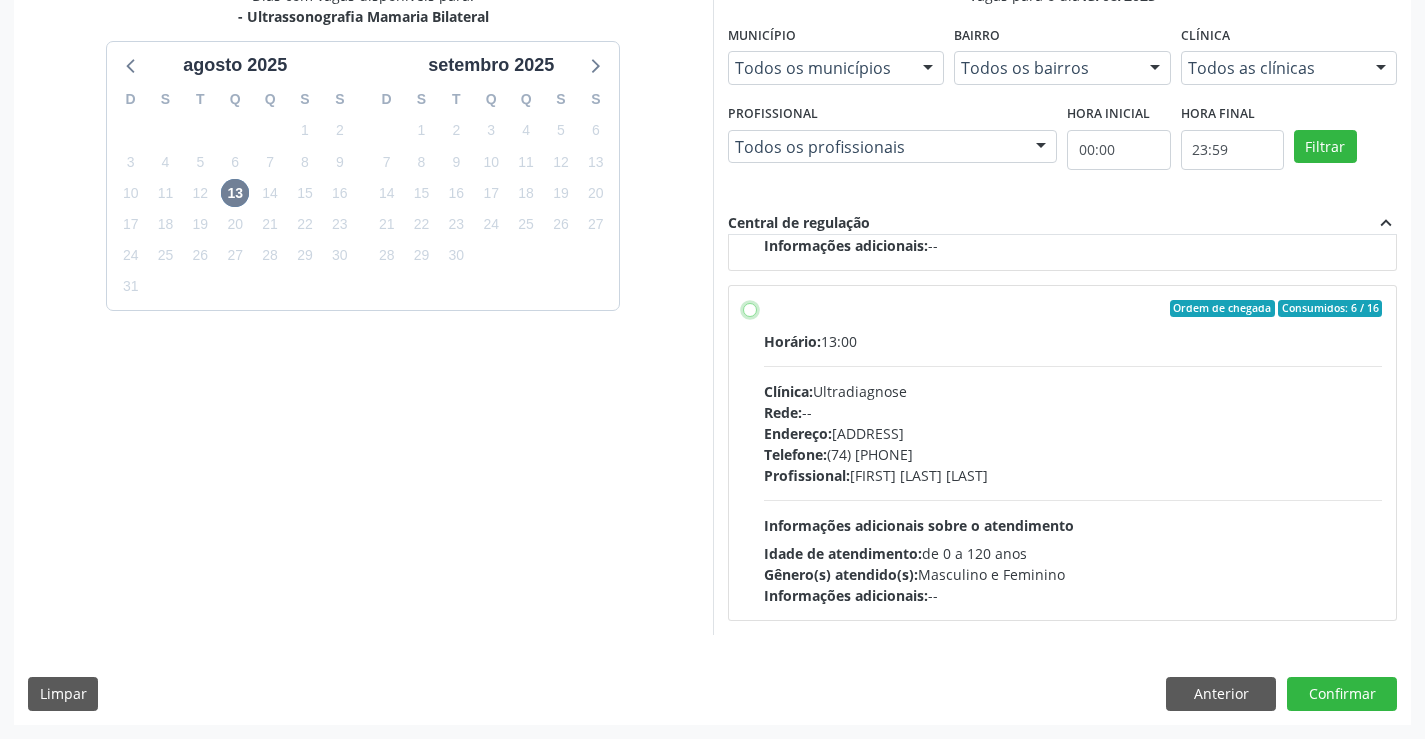 click on "Ordem de chegada
Consumidos: 6 / 16
Horário:   13:00
Clínica:  Ultradiagnose
Rede:
--
Endereço:   nº S/N, Centro, Campo Formoso - BA
Telefone:   (74) 36452857
Profissional:
Alciole Mendes Muritiba
Informações adicionais sobre o atendimento
Idade de atendimento:
de 0 a 120 anos
Gênero(s) atendido(s):
Masculino e Feminino
Informações adicionais:
--" at bounding box center (750, 309) 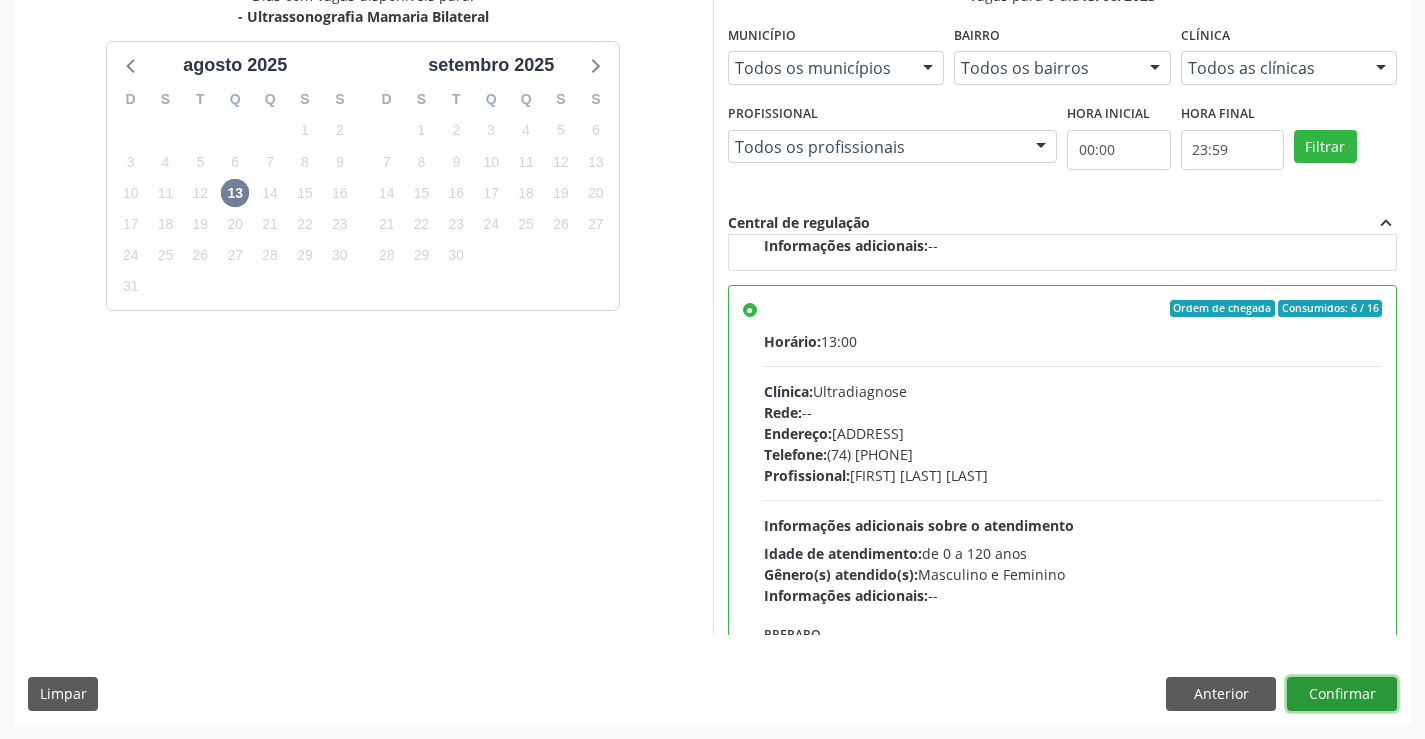 click on "Confirmar" at bounding box center (1342, 694) 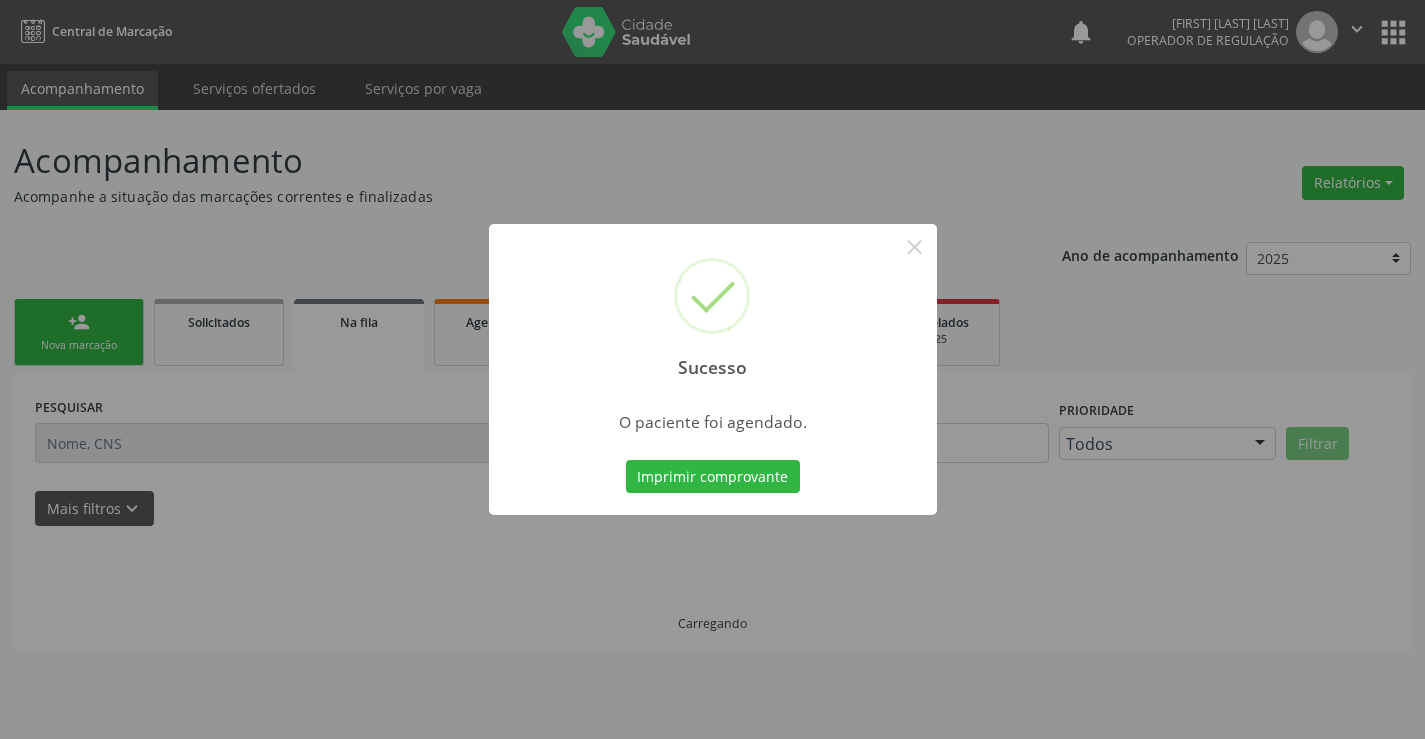 scroll, scrollTop: 0, scrollLeft: 0, axis: both 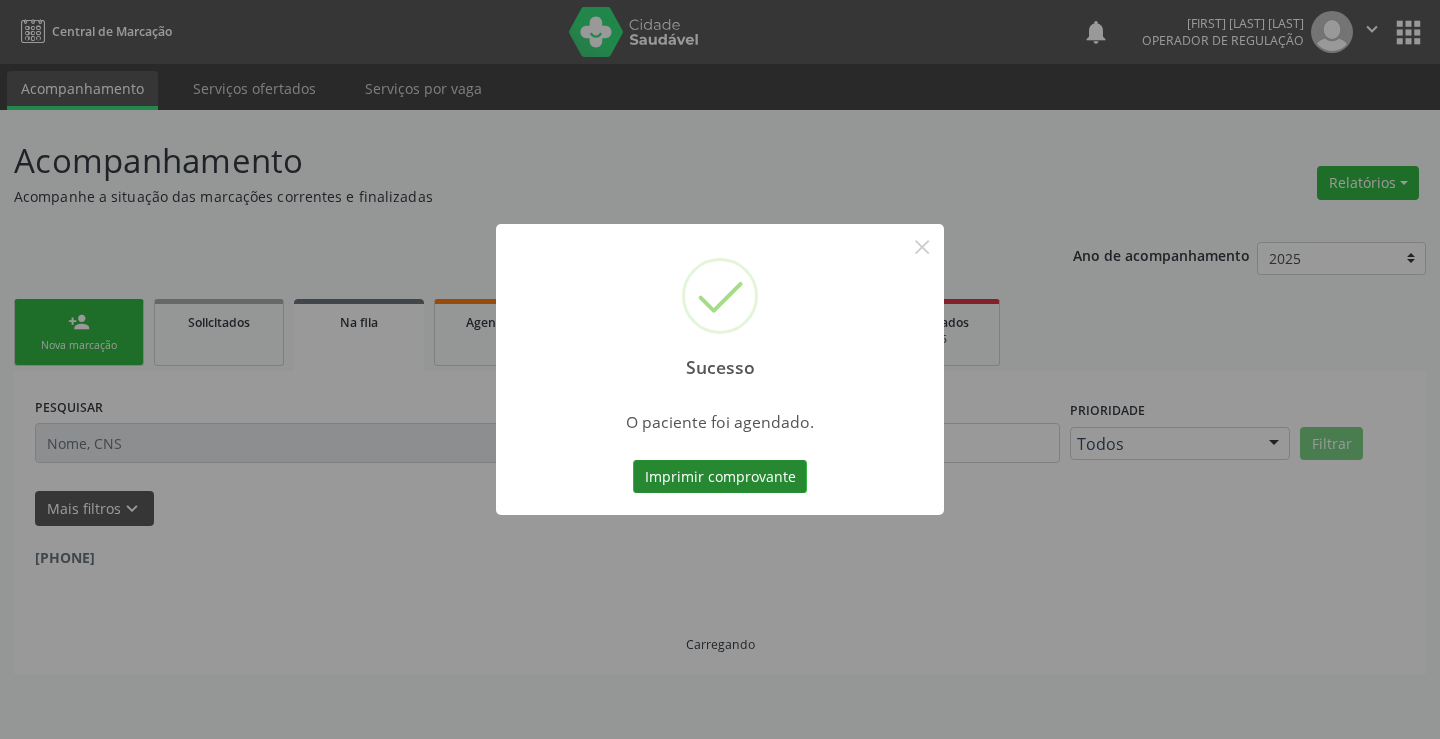 click on "Imprimir comprovante" at bounding box center (720, 477) 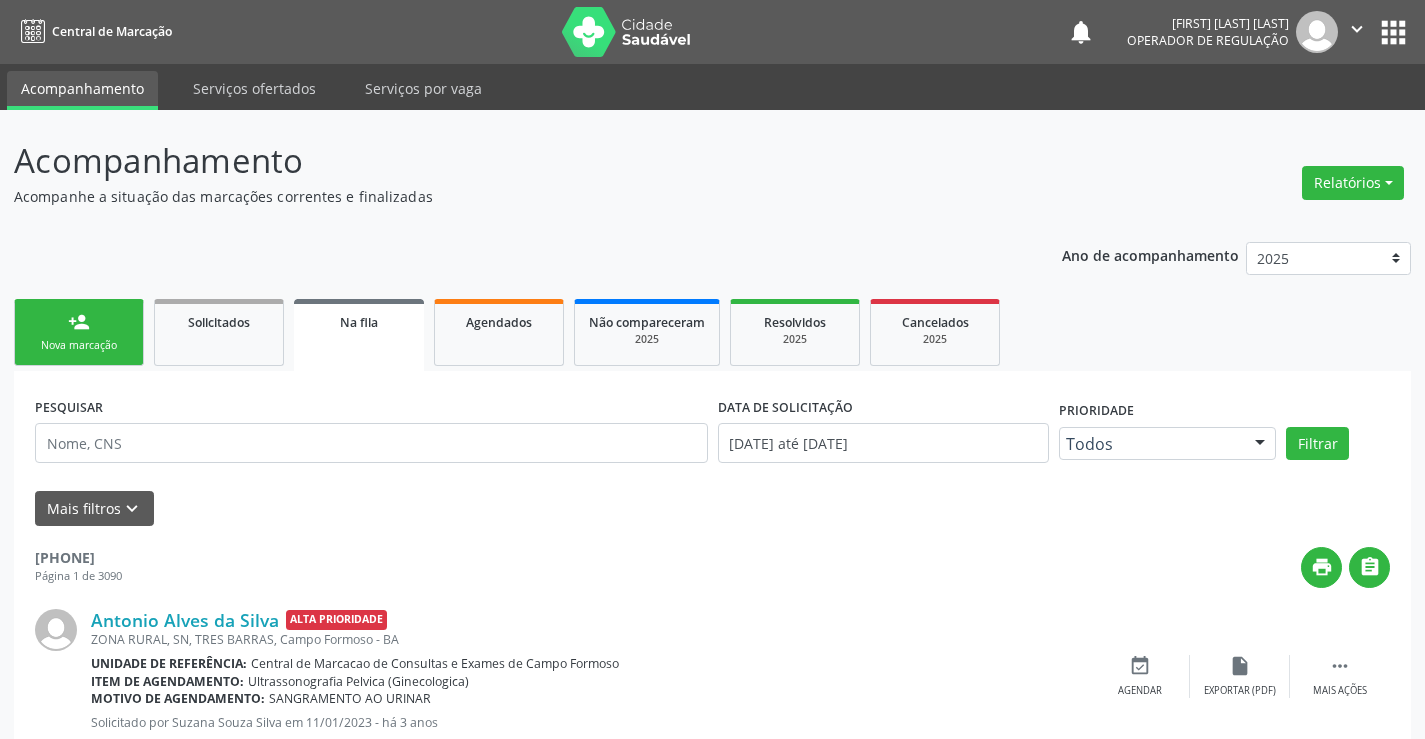 click on "person_add
Nova marcação" at bounding box center [79, 332] 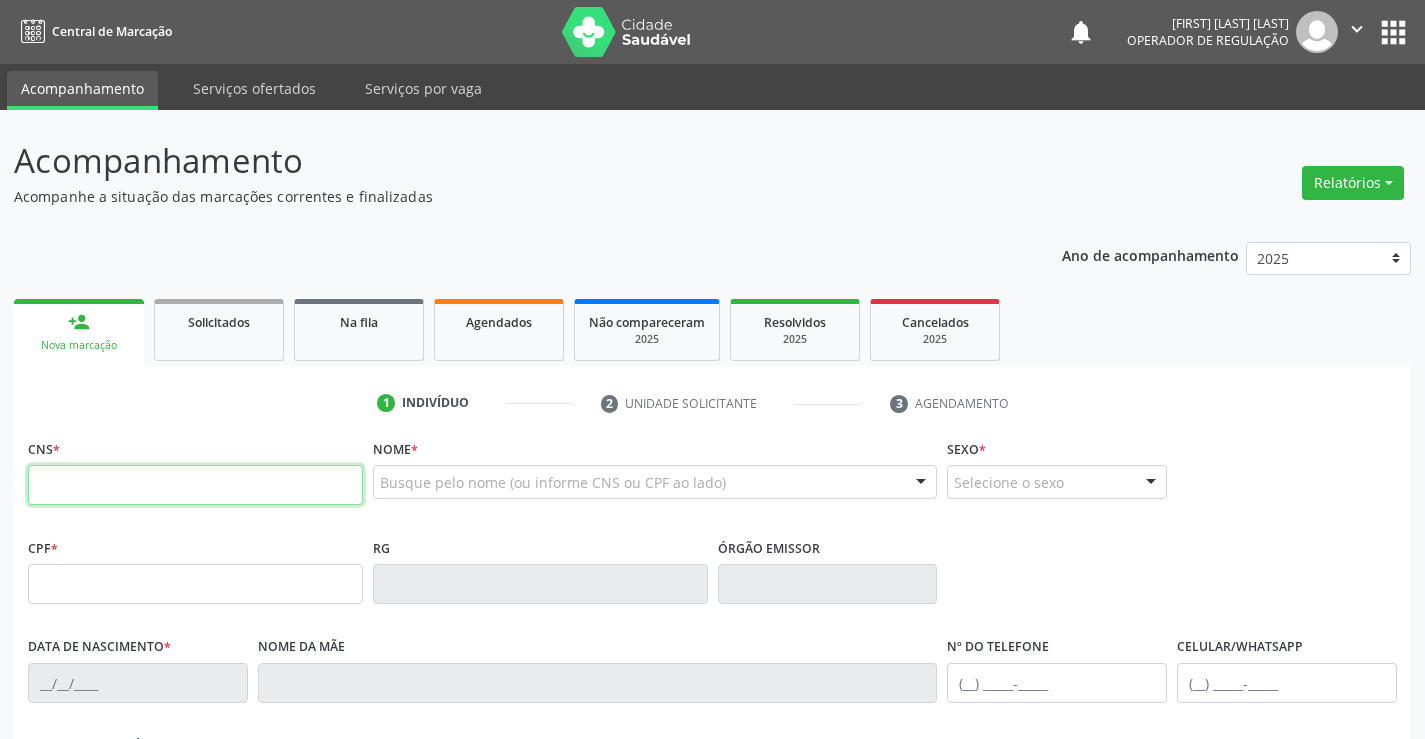 click at bounding box center [195, 485] 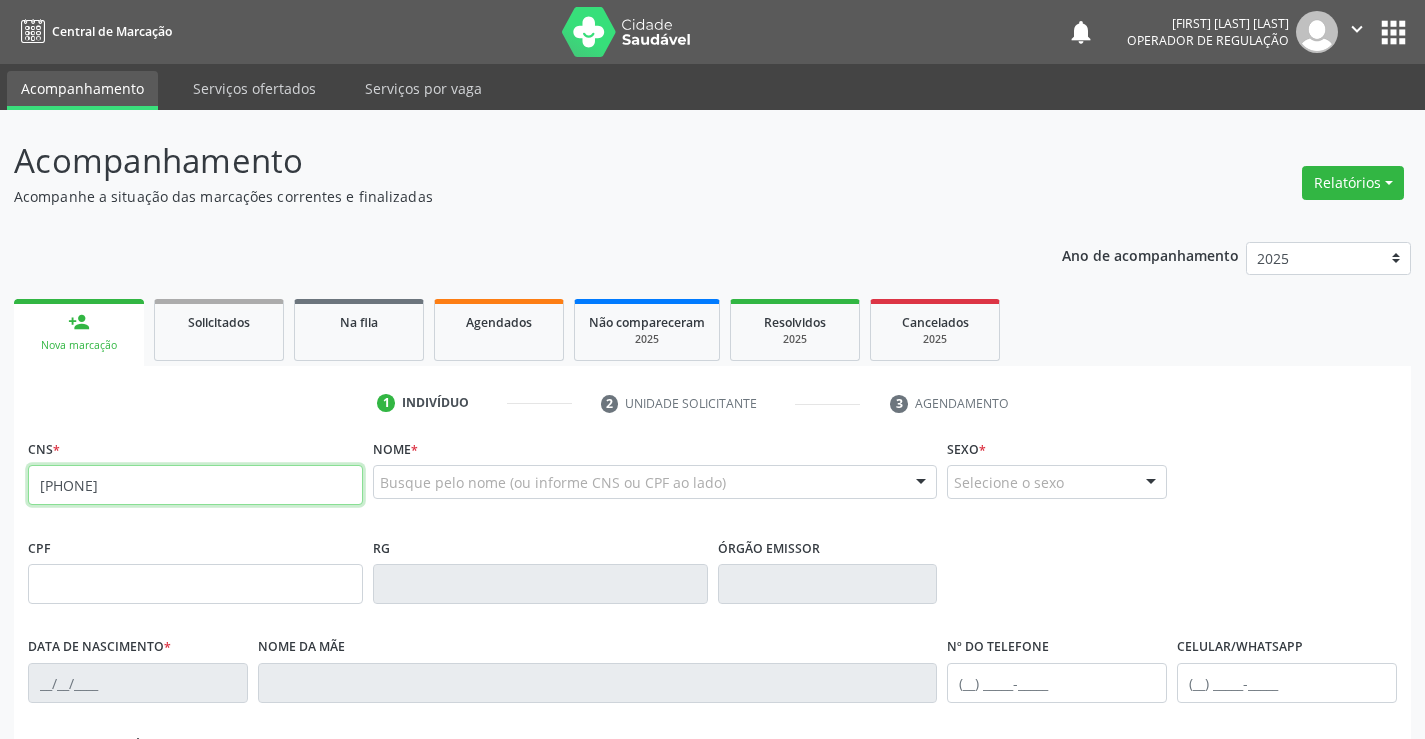 type on "705 5034 4645 7810" 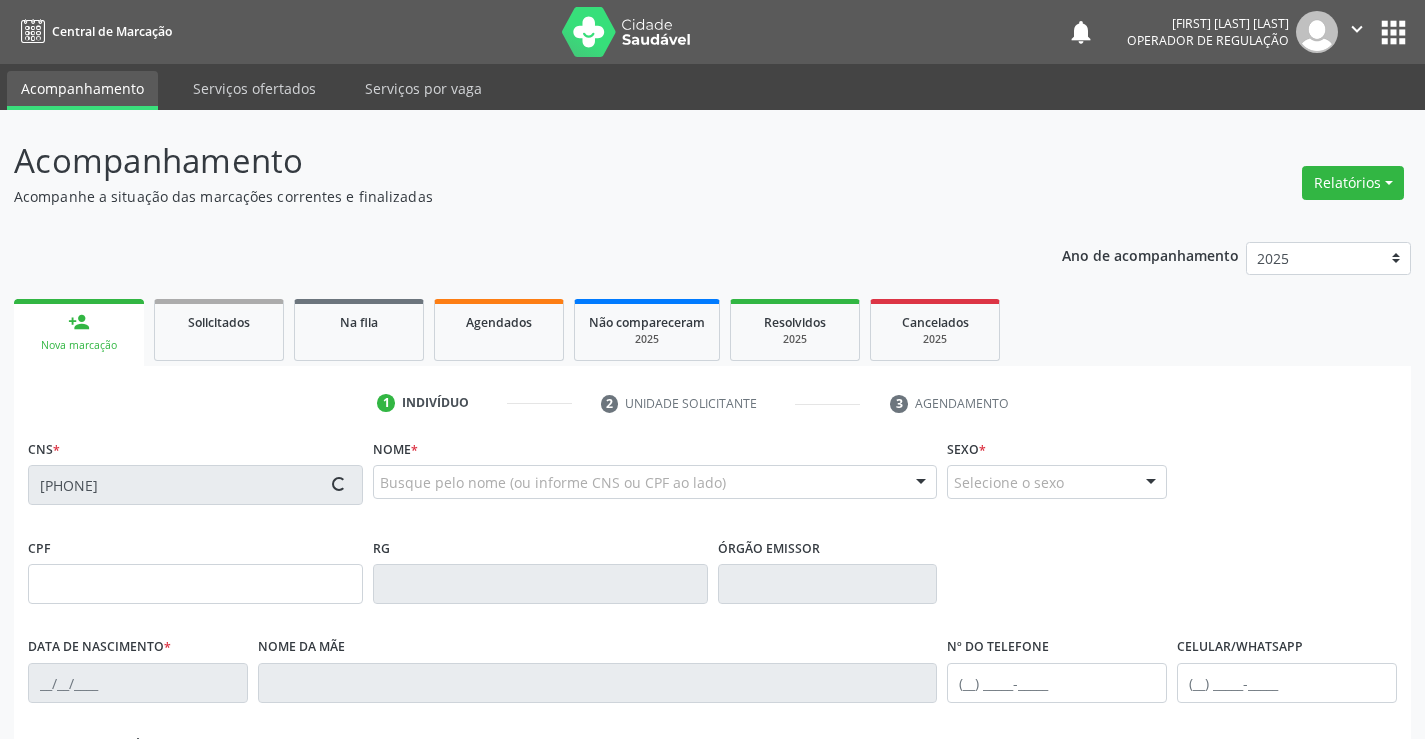 type on "2204259578" 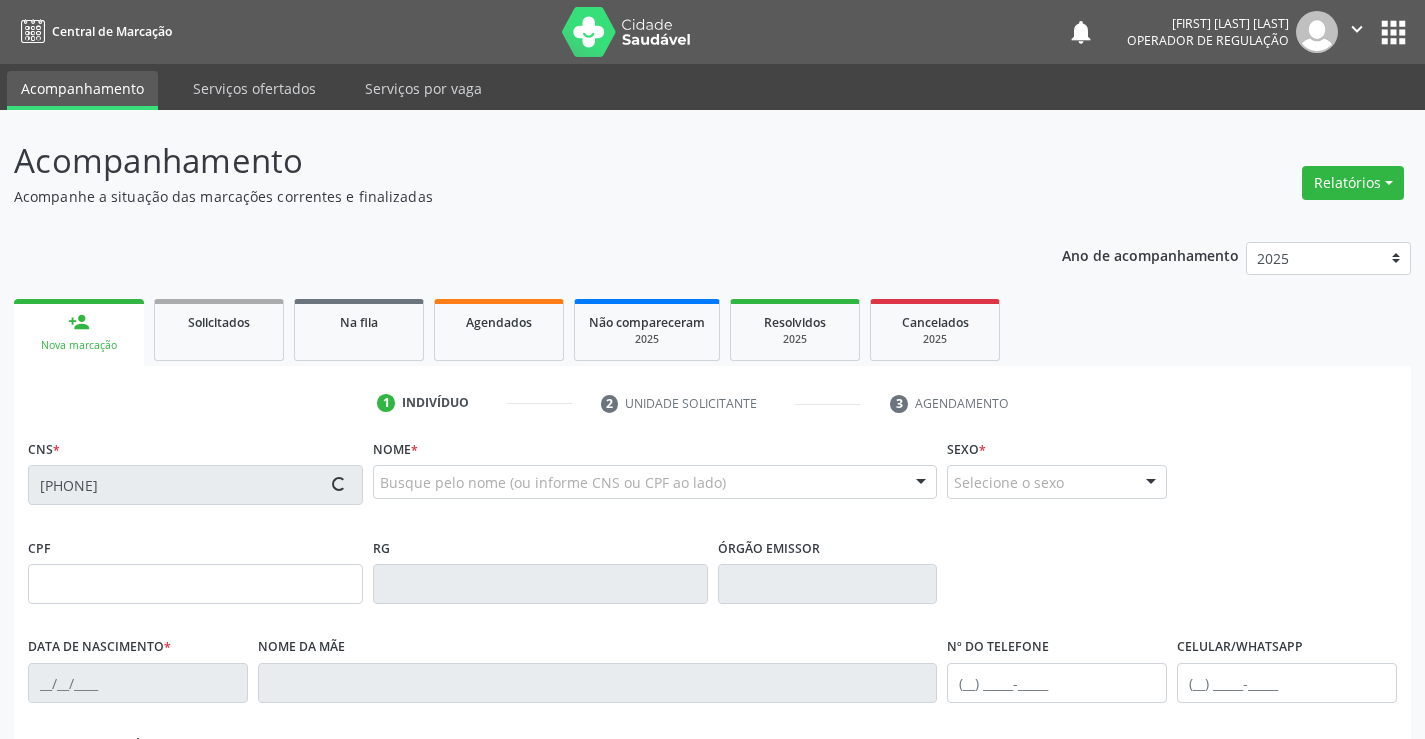 type on "30/01/1999" 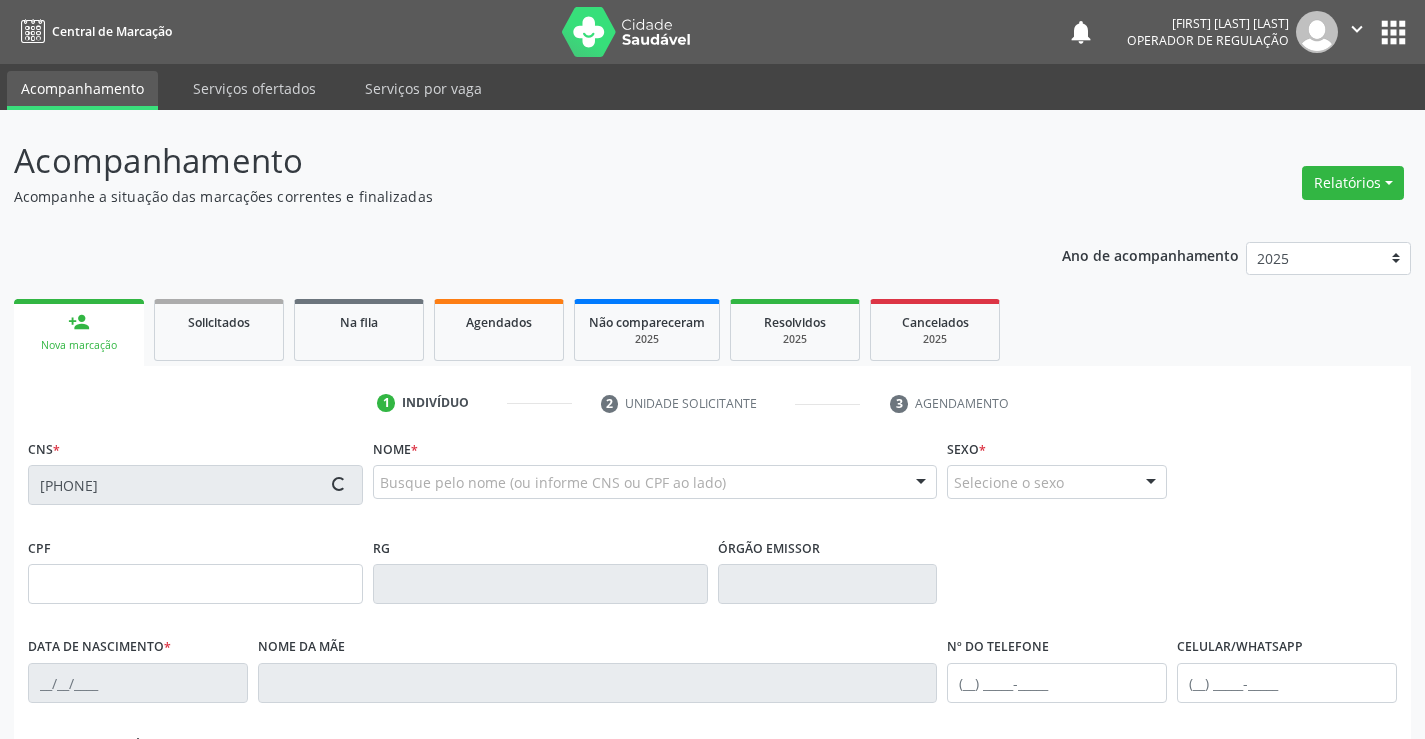 type on "(74) 99933-0508" 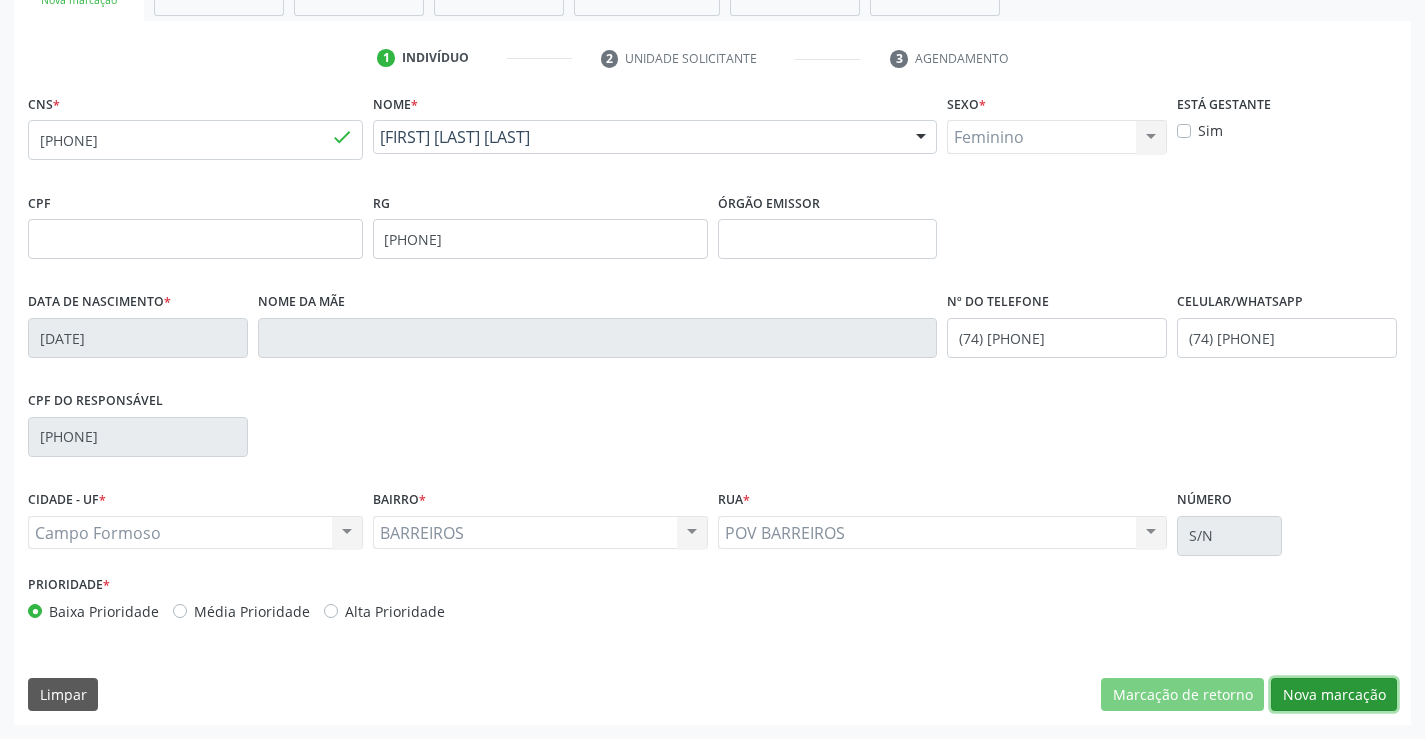 click on "Nova marcação" at bounding box center (1334, 695) 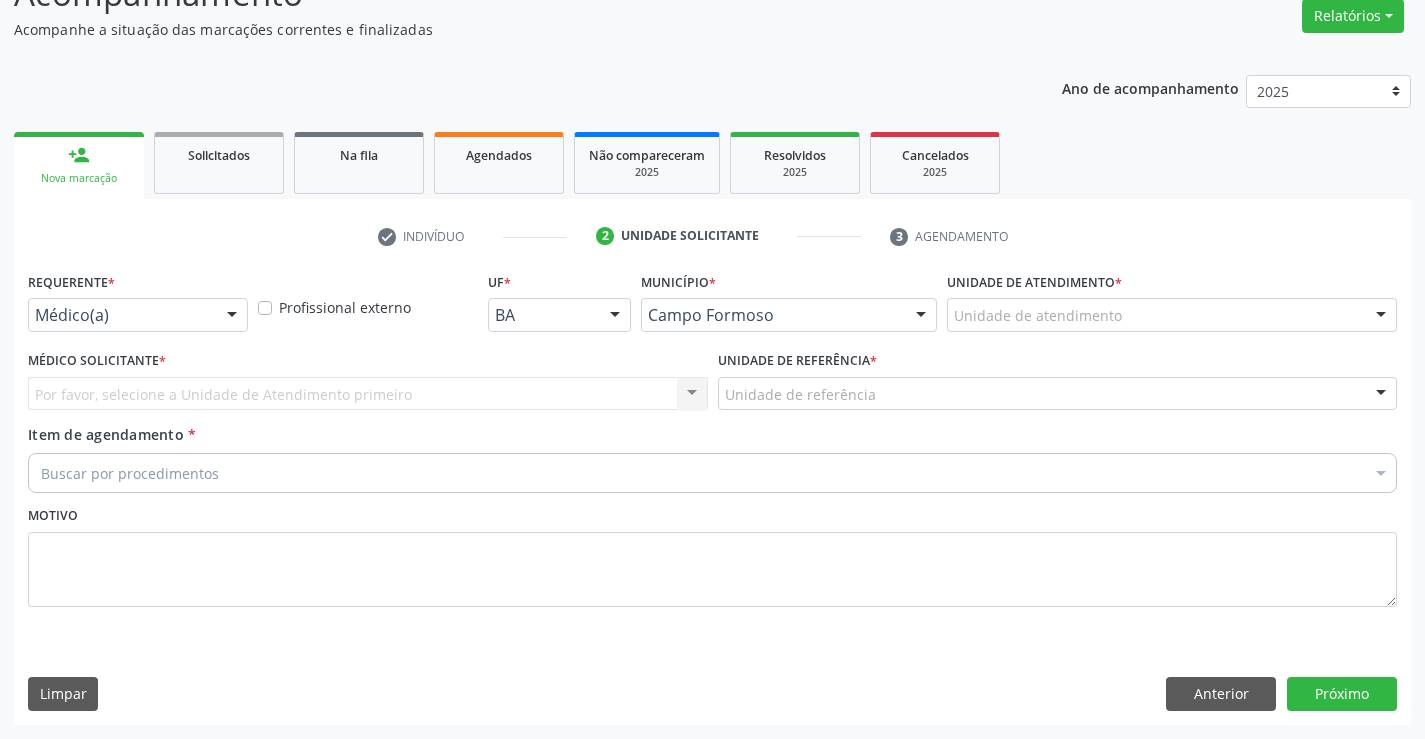 scroll, scrollTop: 167, scrollLeft: 0, axis: vertical 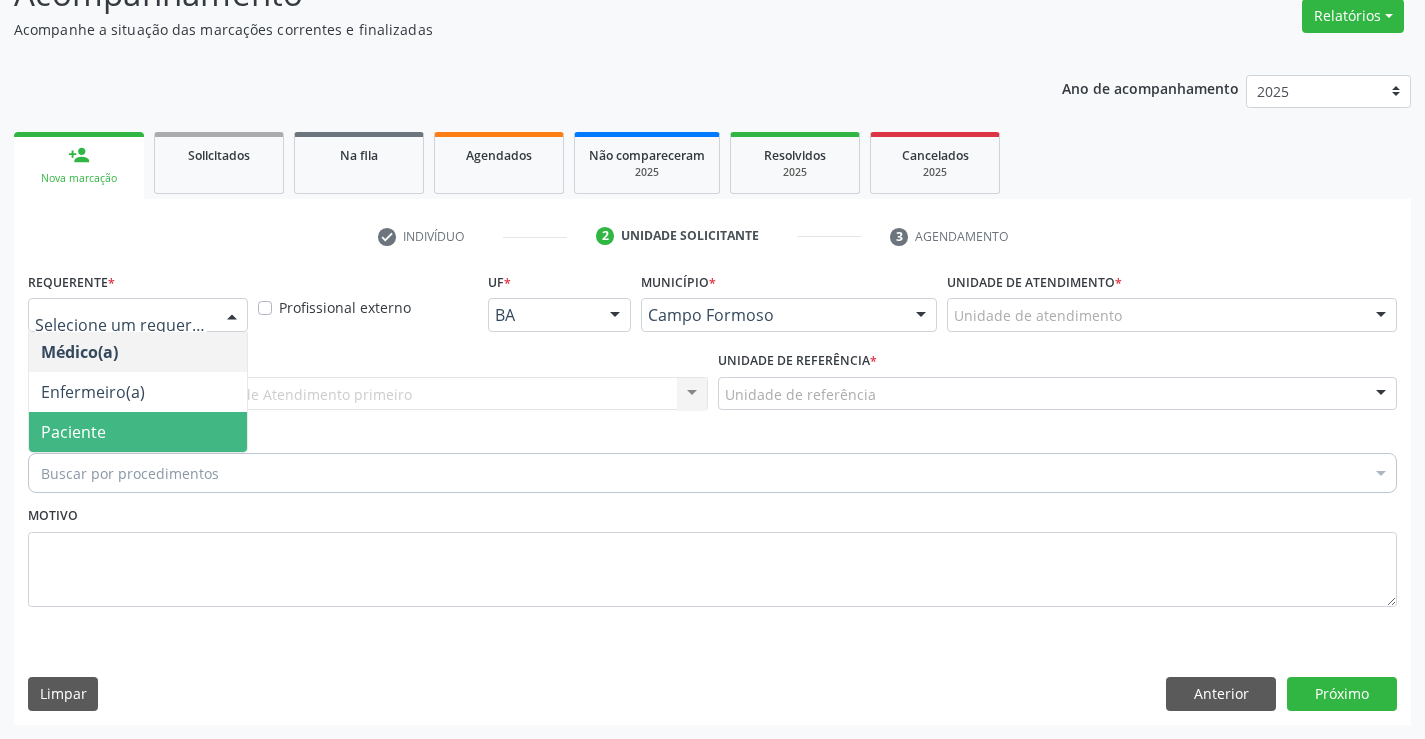 click on "Paciente" at bounding box center (138, 432) 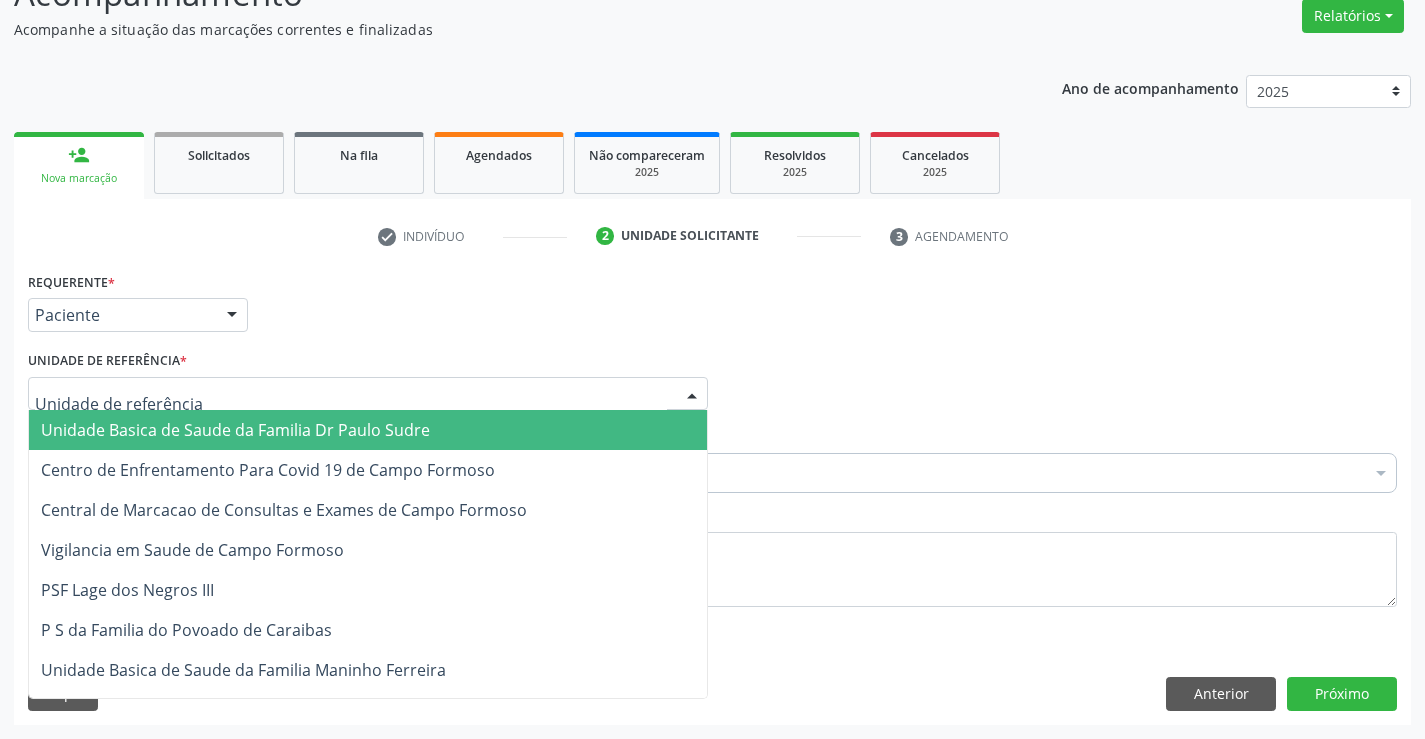 click on "Unidade Basica de Saude da Familia Dr Paulo Sudre" at bounding box center (235, 430) 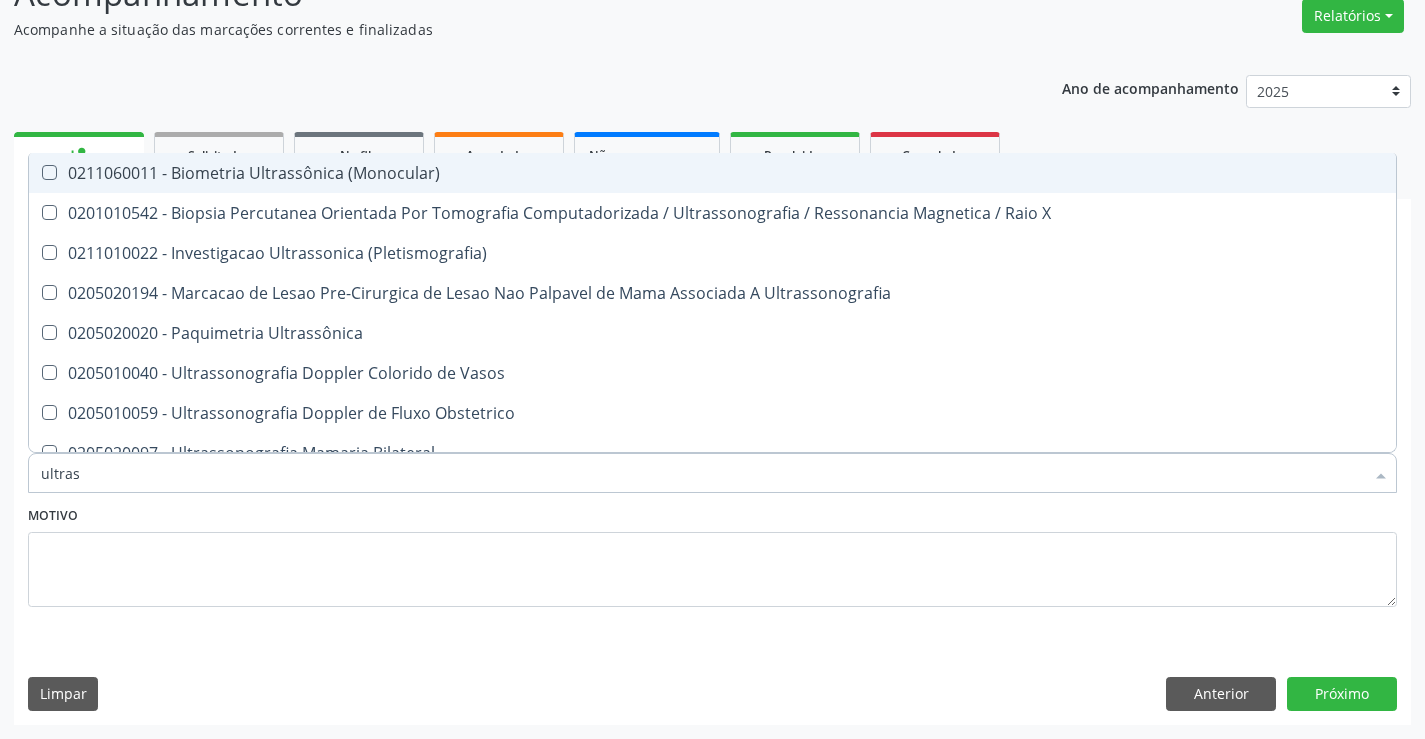 type on "ultrass" 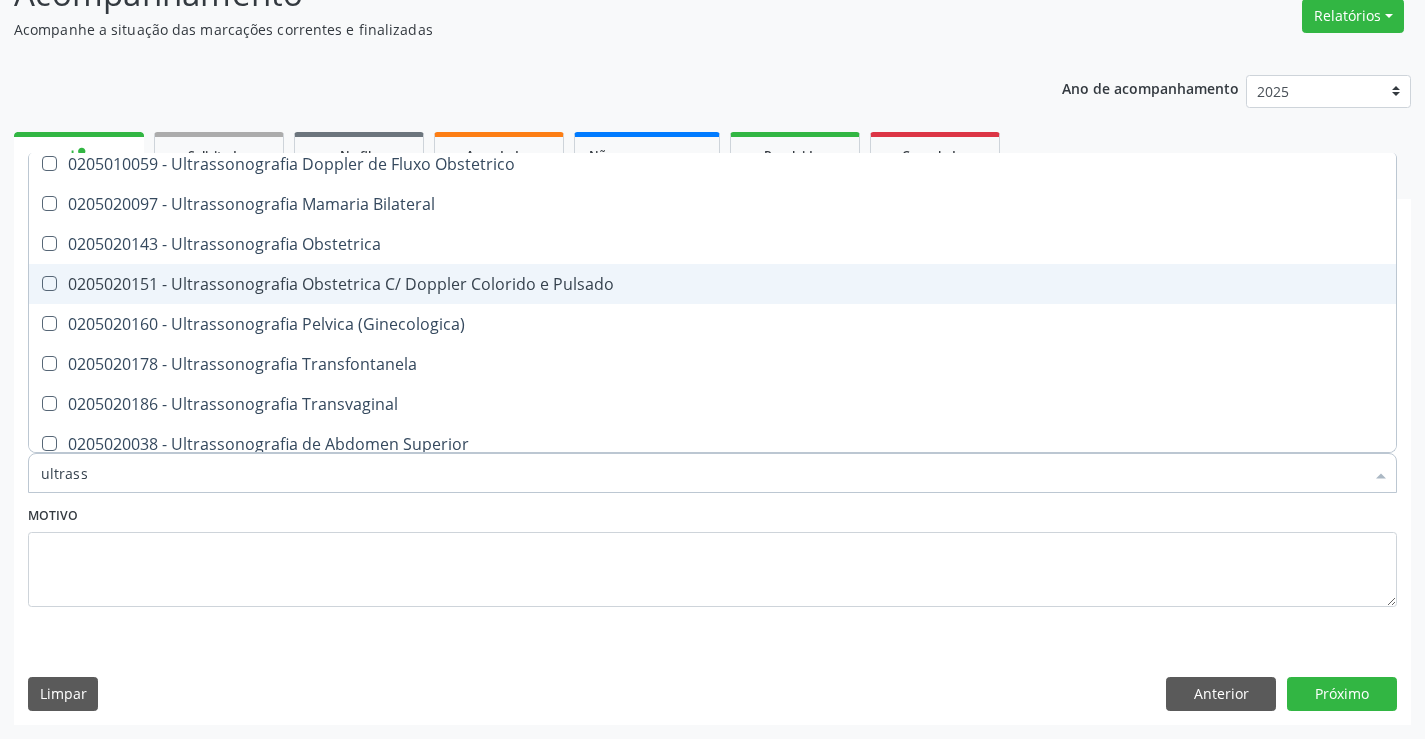 scroll, scrollTop: 200, scrollLeft: 0, axis: vertical 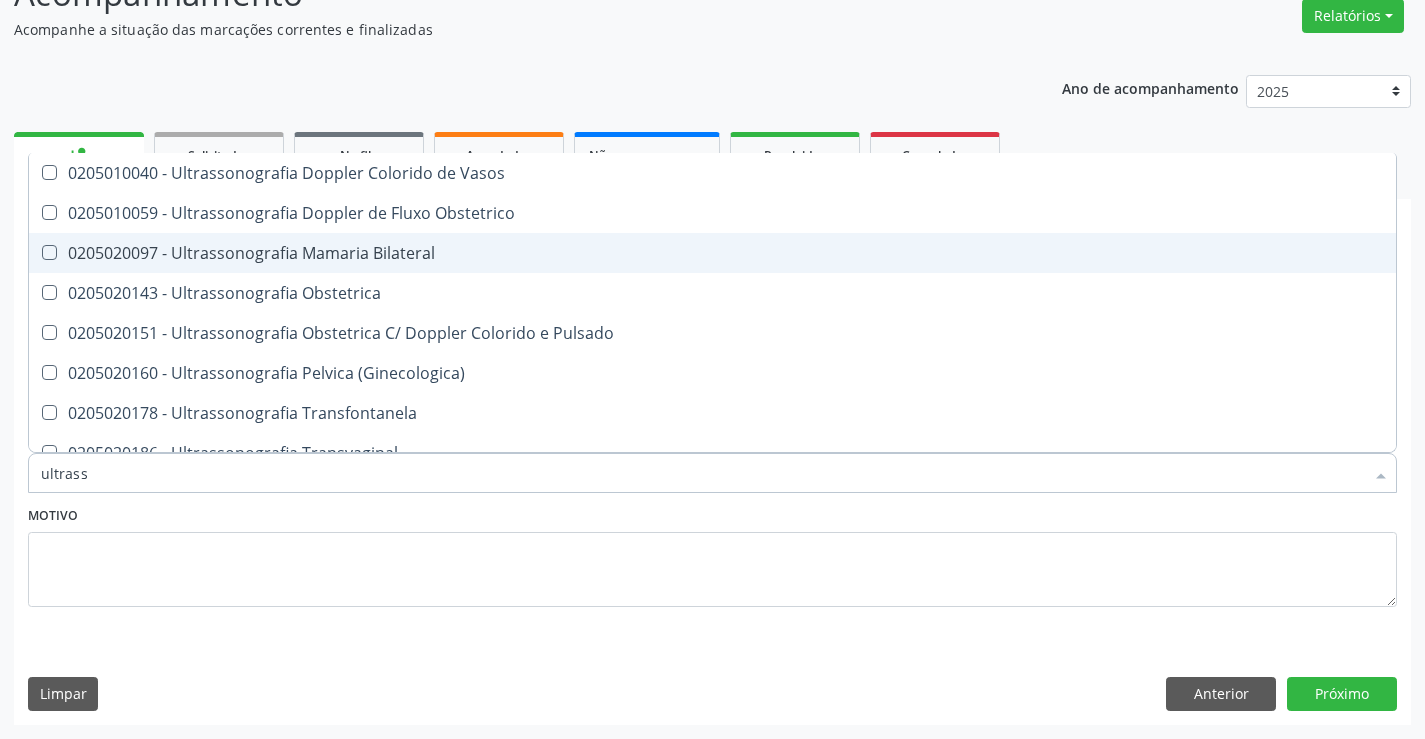click on "0205020097 - Ultrassonografia Mamaria Bilateral" at bounding box center (712, 253) 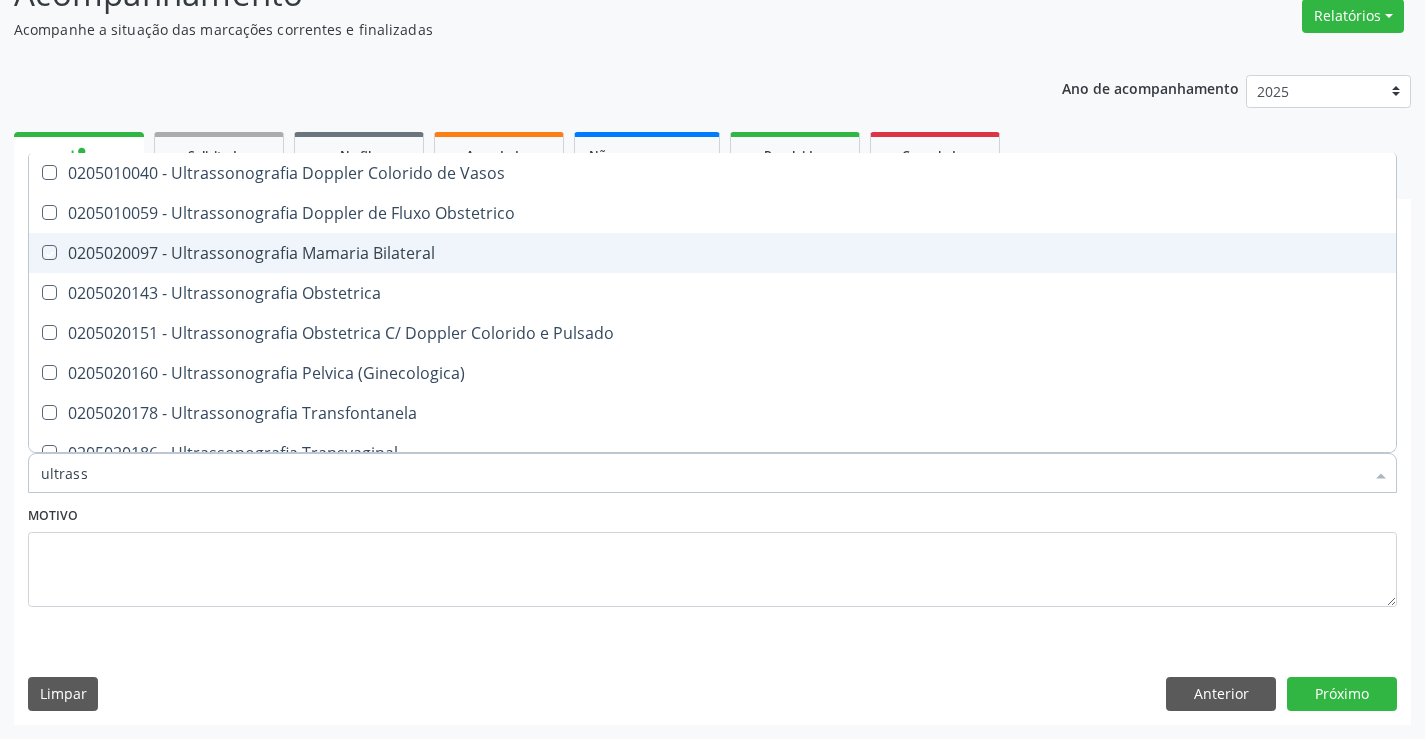checkbox on "true" 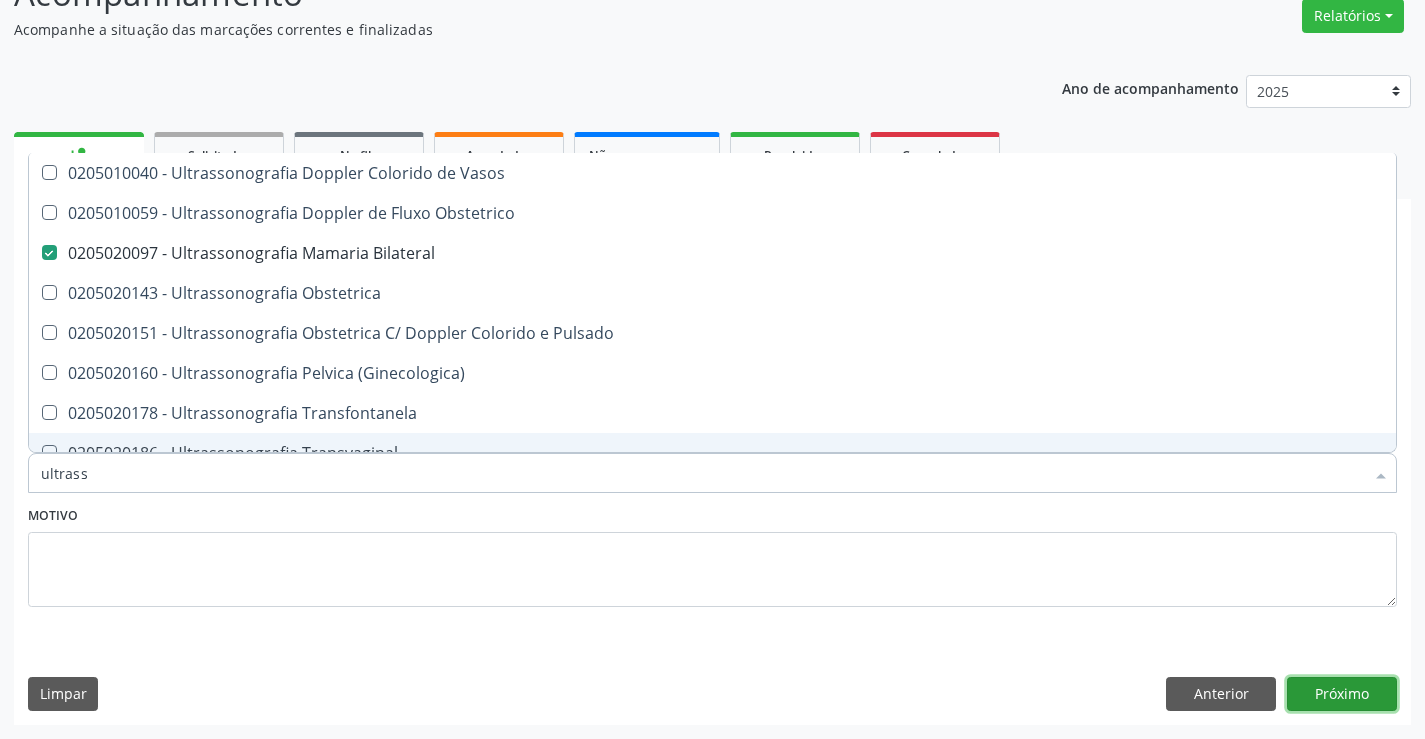click on "Próximo" at bounding box center (1342, 694) 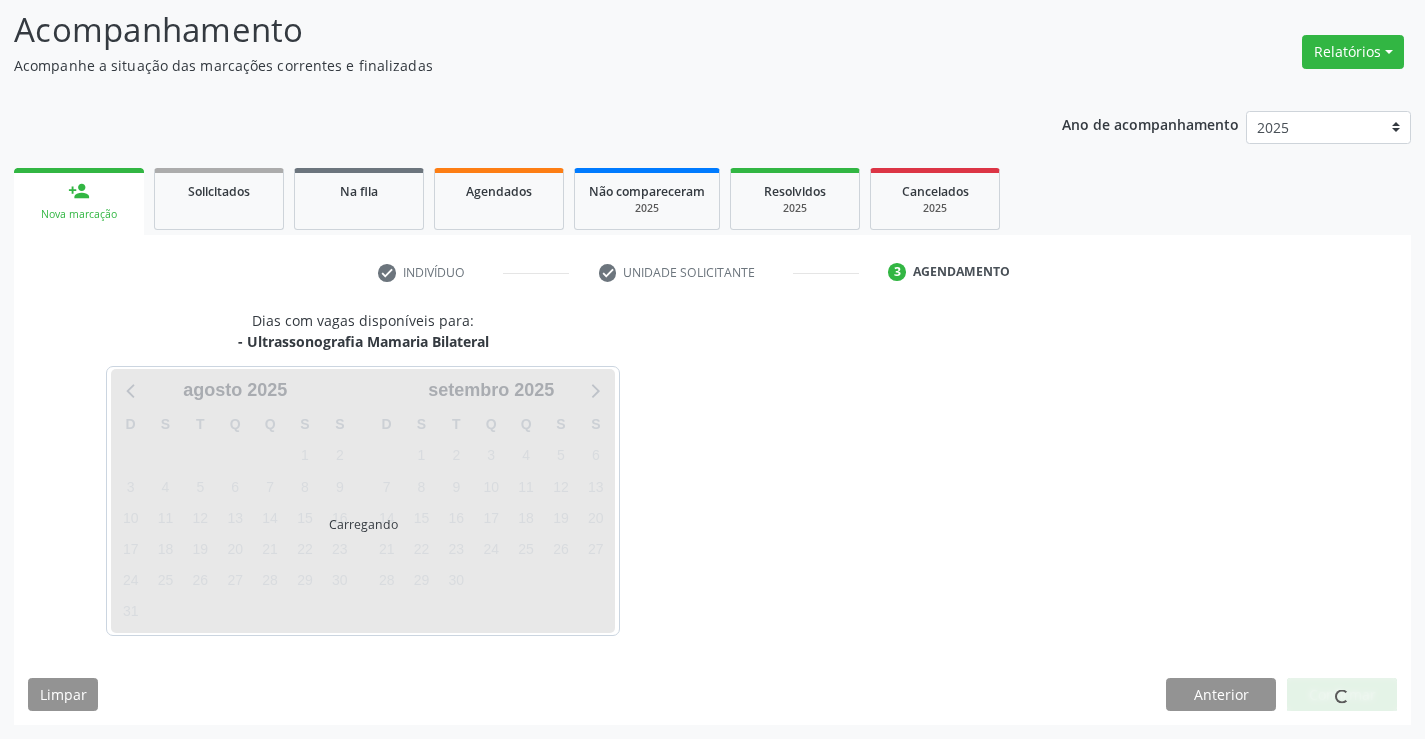 scroll, scrollTop: 131, scrollLeft: 0, axis: vertical 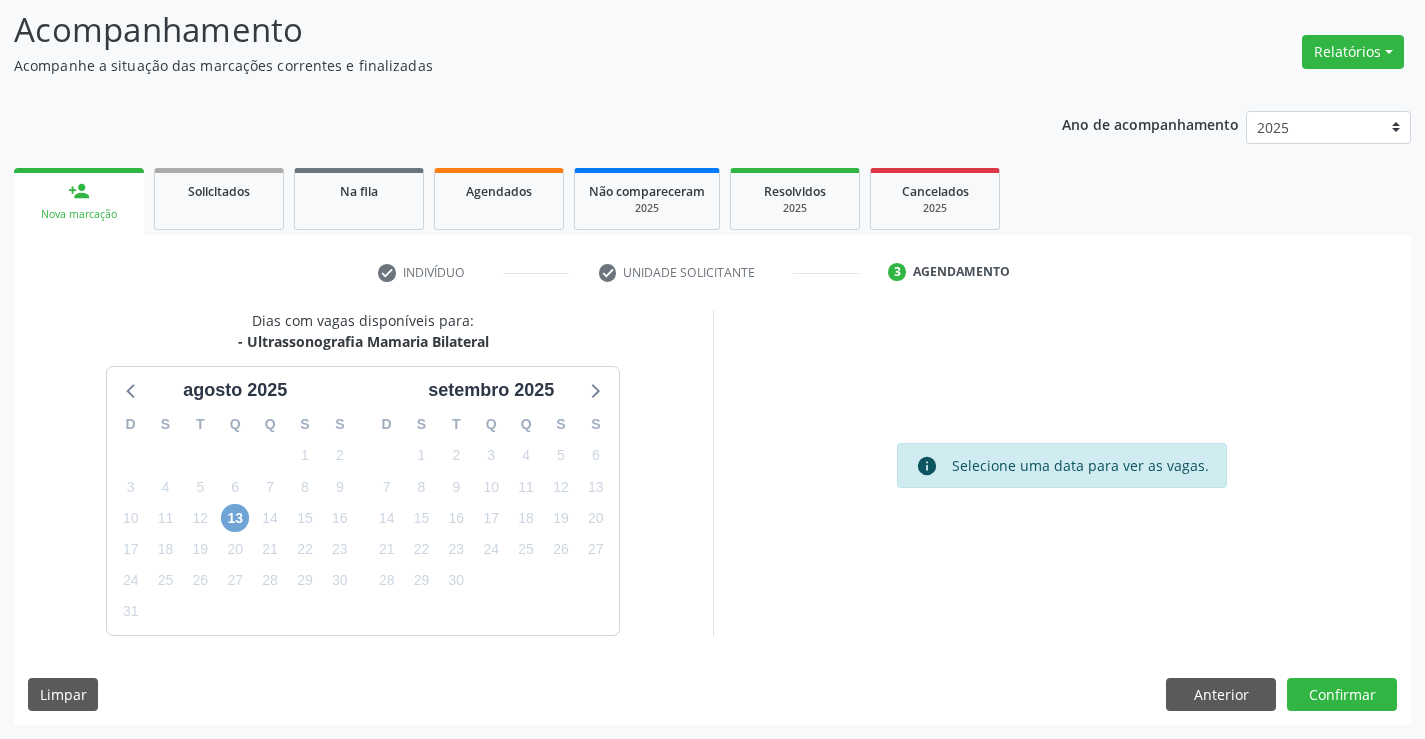 click on "13" at bounding box center [235, 518] 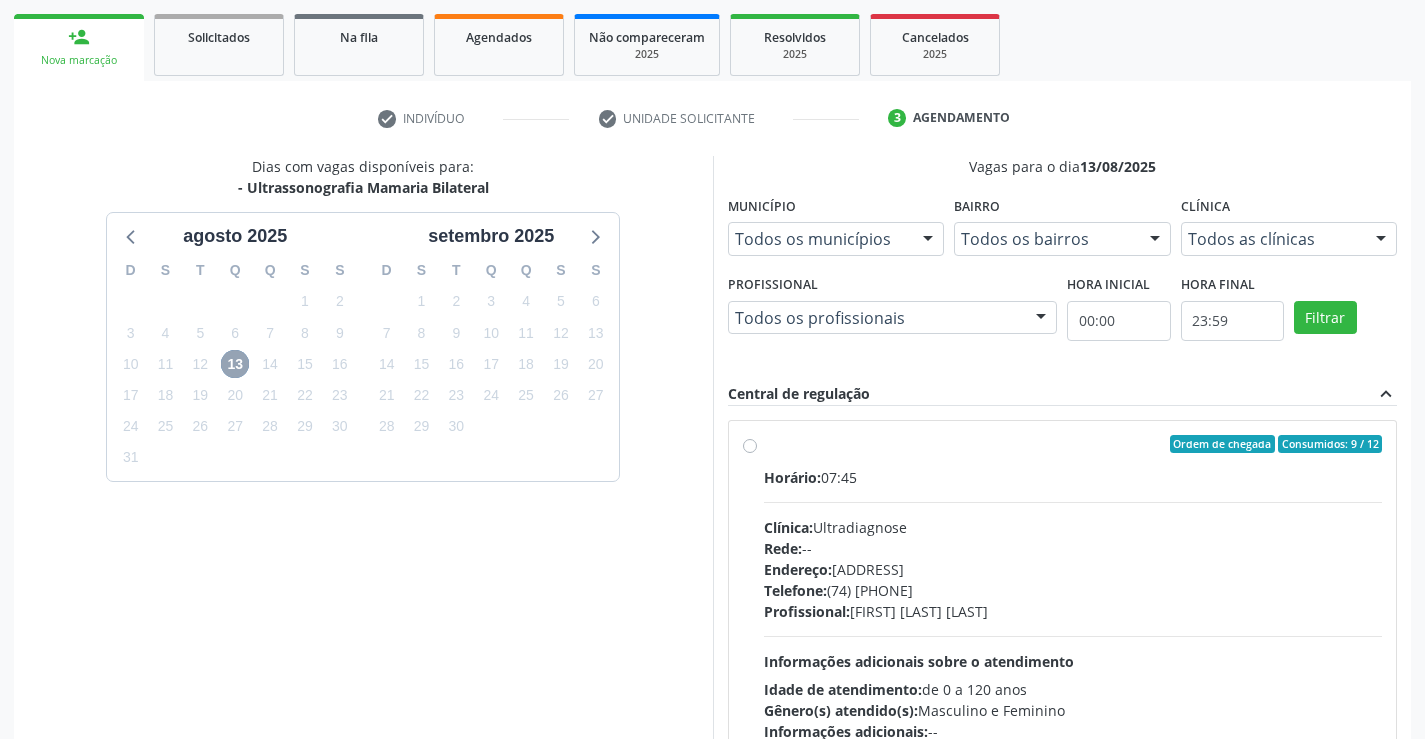 scroll, scrollTop: 456, scrollLeft: 0, axis: vertical 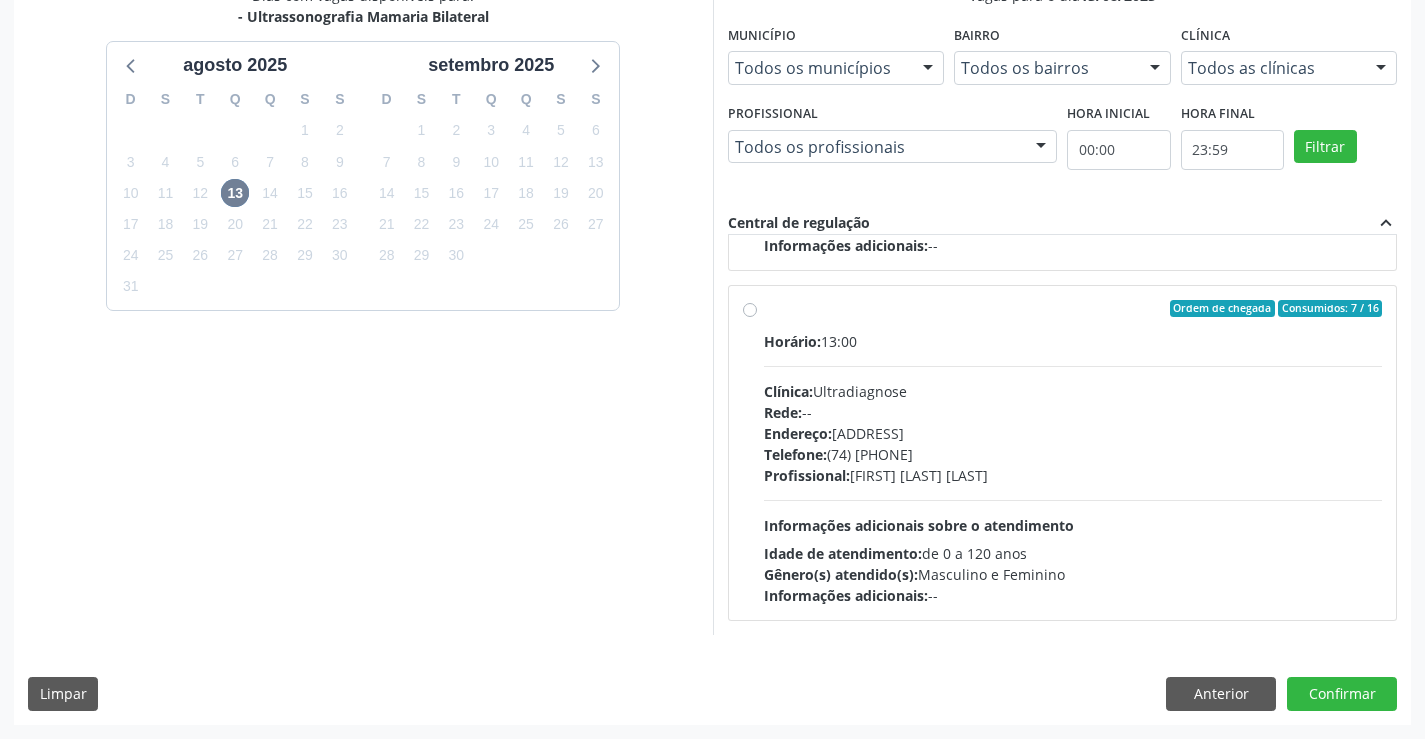 click on "Horário:   13:00" at bounding box center (1073, 341) 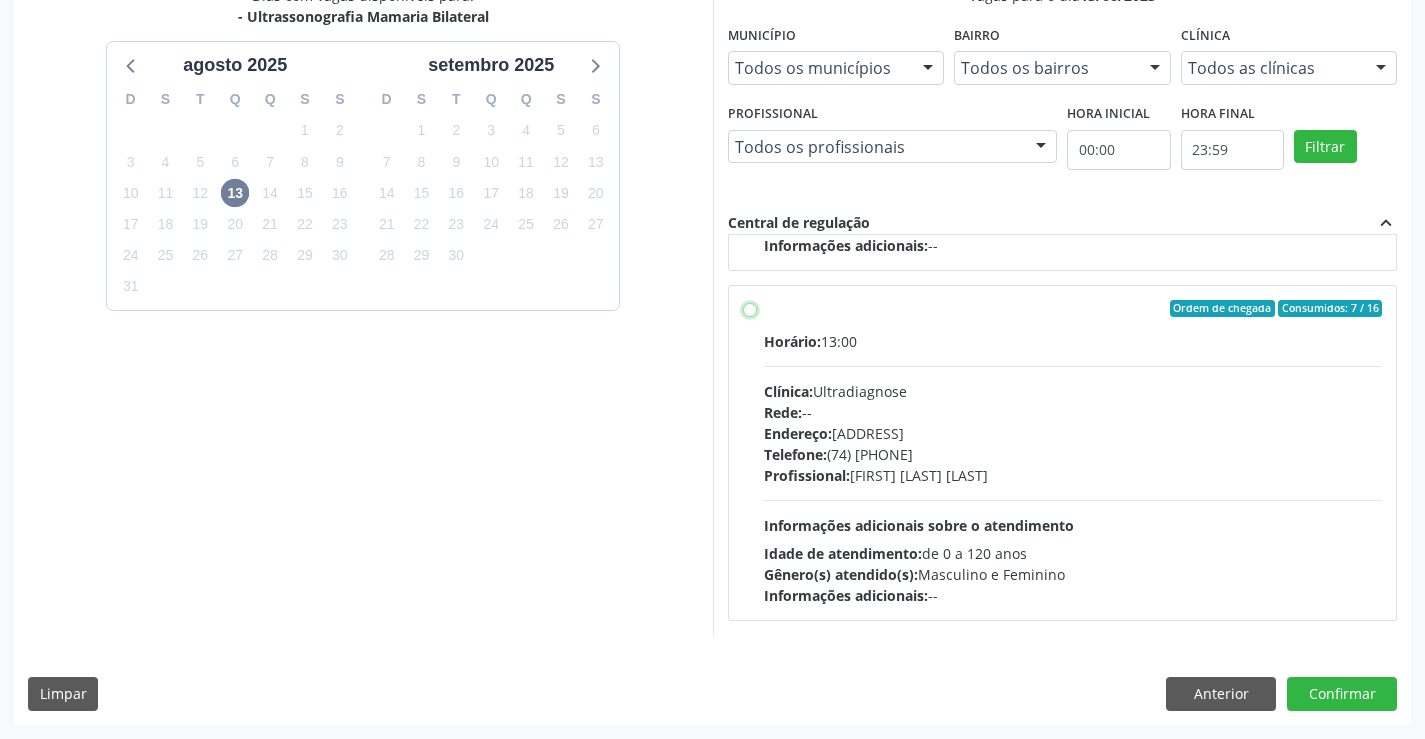 click on "Ordem de chegada
Consumidos: 7 / 16
Horário:   13:00
Clínica:  Ultradiagnose
Rede:
--
Endereço:   nº S/N, Centro, Campo Formoso - BA
Telefone:   (74) 36452857
Profissional:
Alciole Mendes Muritiba
Informações adicionais sobre o atendimento
Idade de atendimento:
de 0 a 120 anos
Gênero(s) atendido(s):
Masculino e Feminino
Informações adicionais:
--" at bounding box center (750, 309) 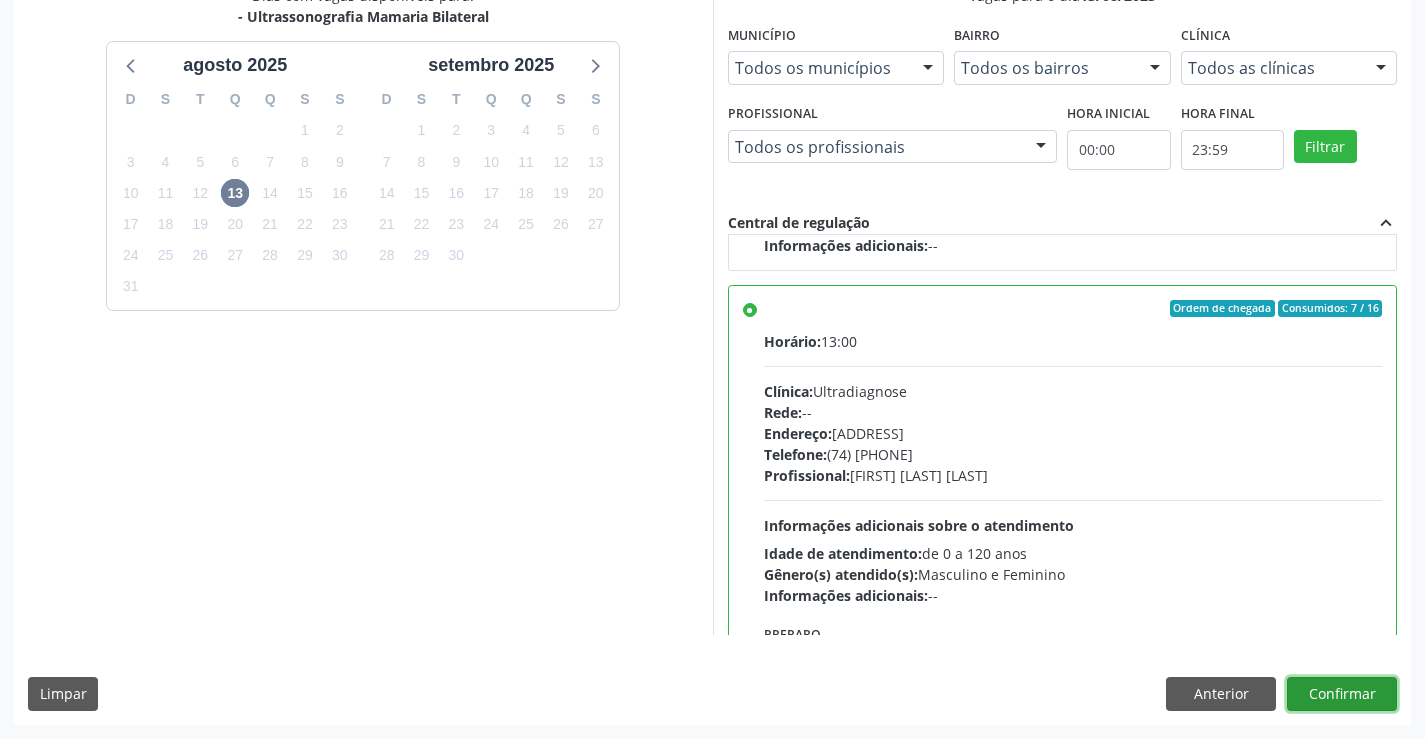 click on "Confirmar" at bounding box center [1342, 694] 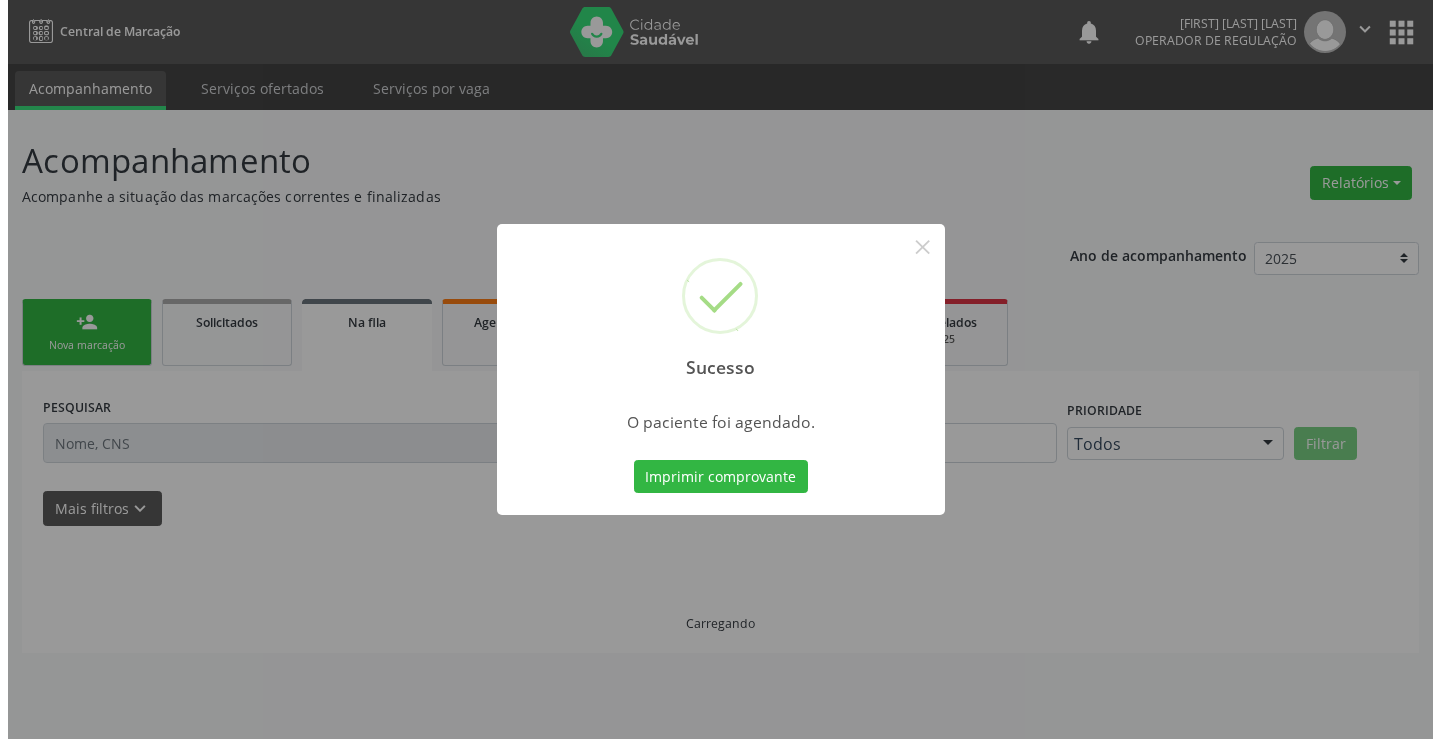 scroll, scrollTop: 0, scrollLeft: 0, axis: both 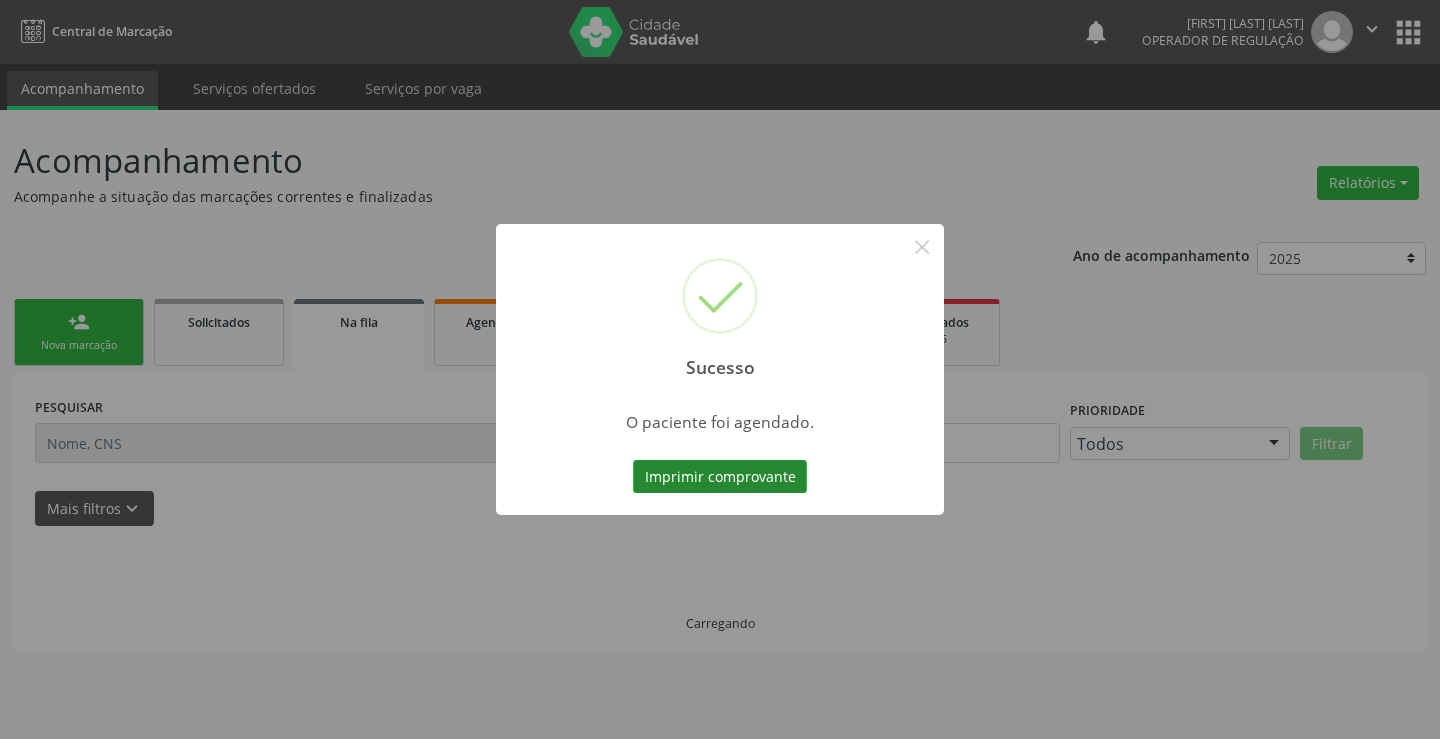 click on "Imprimir comprovante" at bounding box center (720, 477) 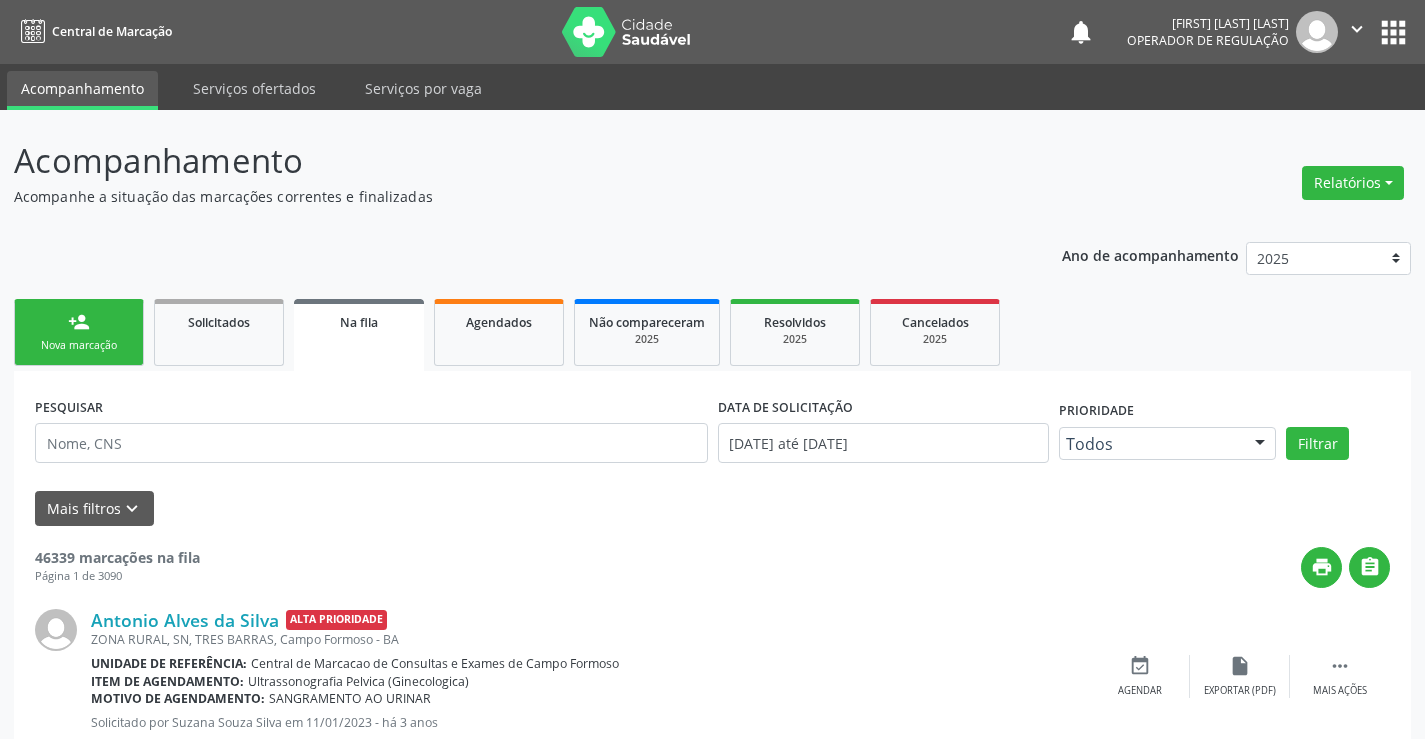 scroll, scrollTop: 0, scrollLeft: 0, axis: both 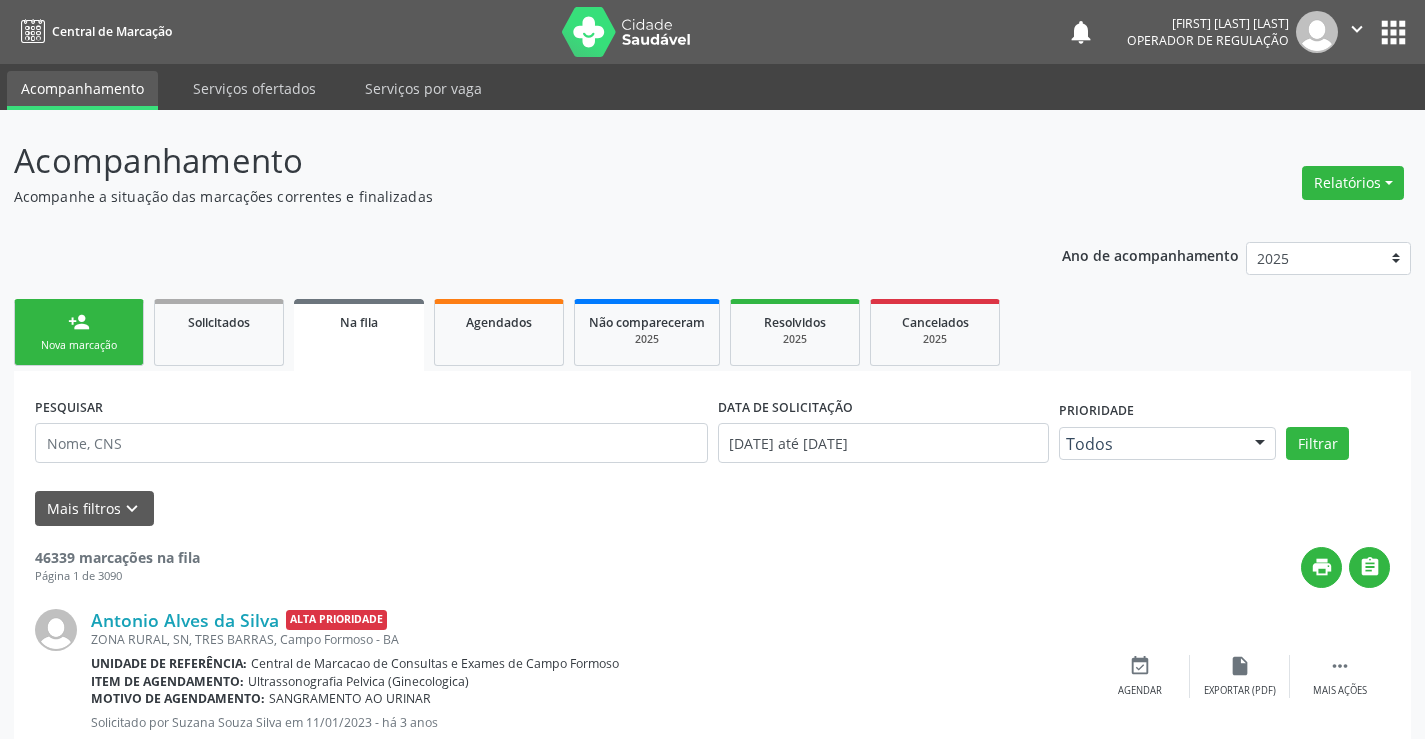 click on "Nova marcação" at bounding box center [79, 345] 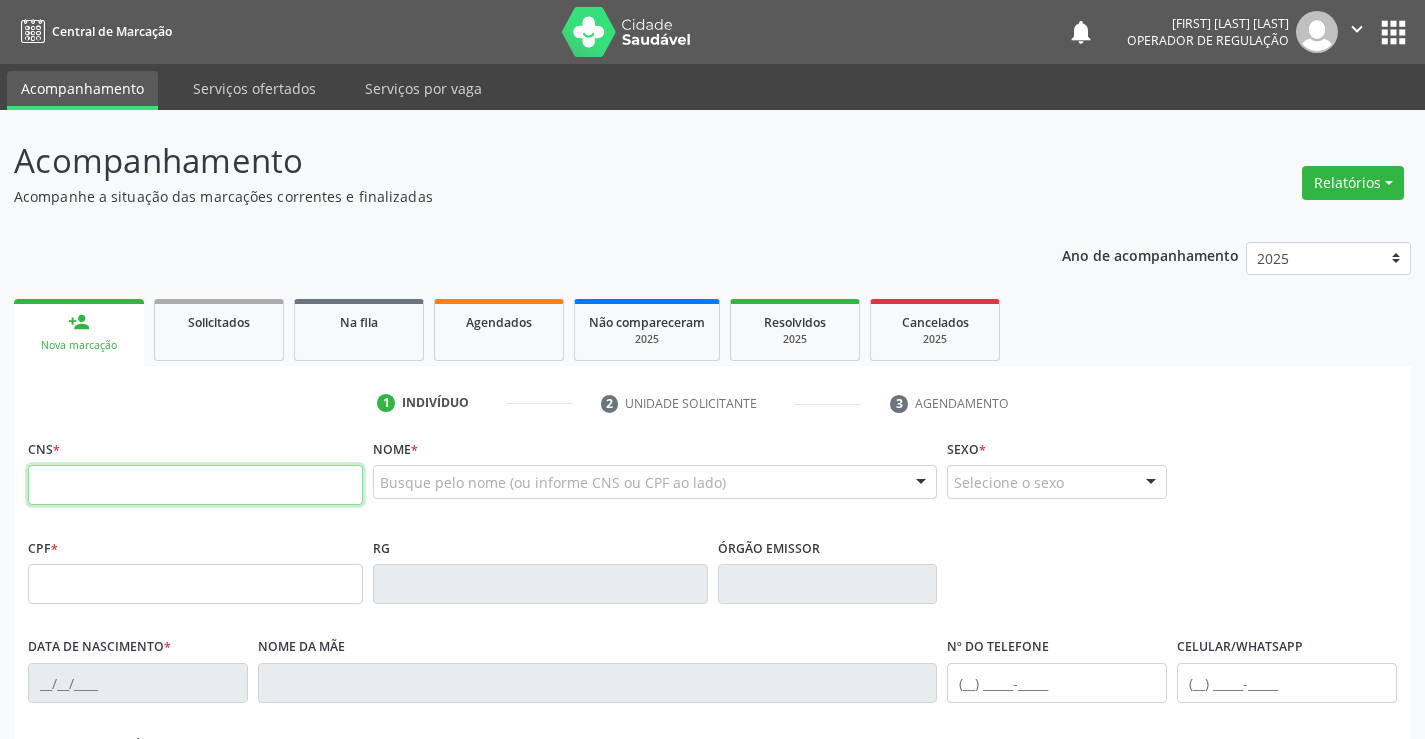 click at bounding box center [195, 485] 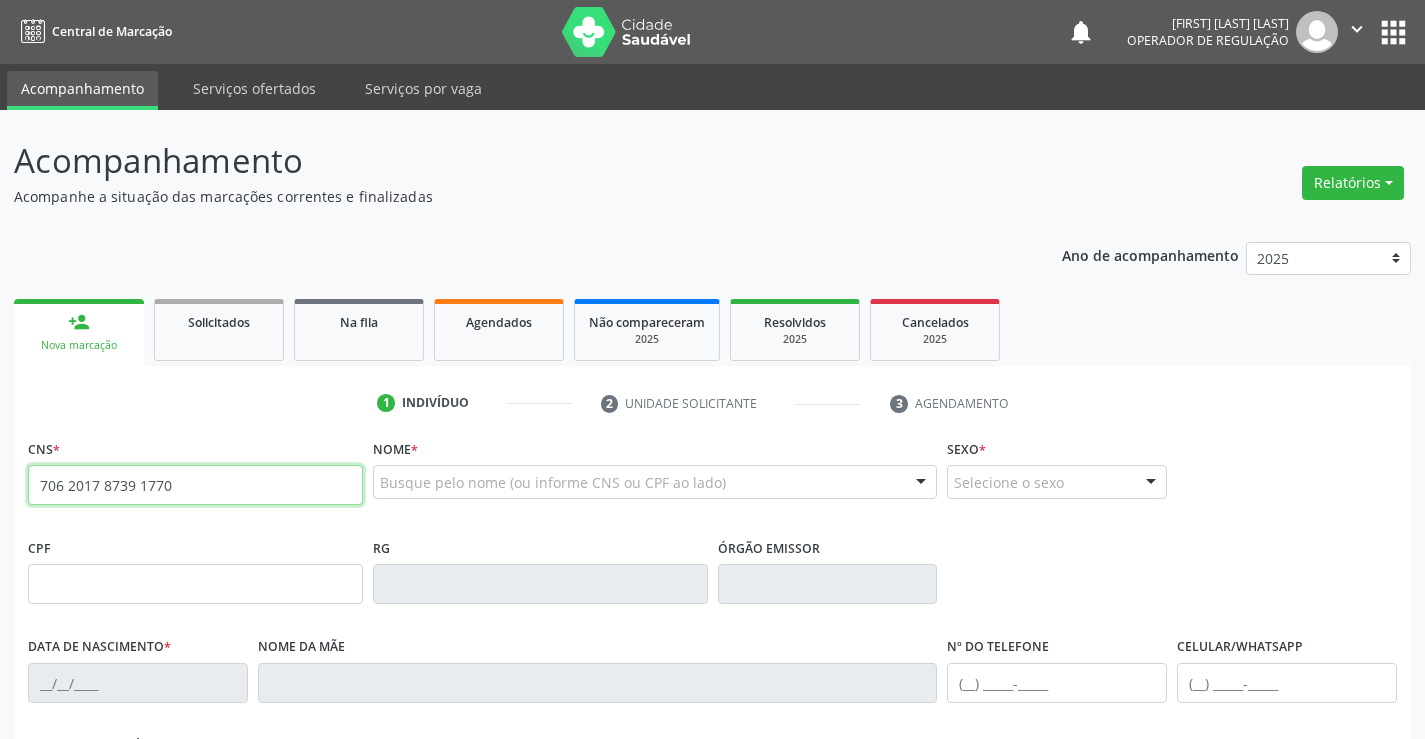 type on "706 2017 8739 1770" 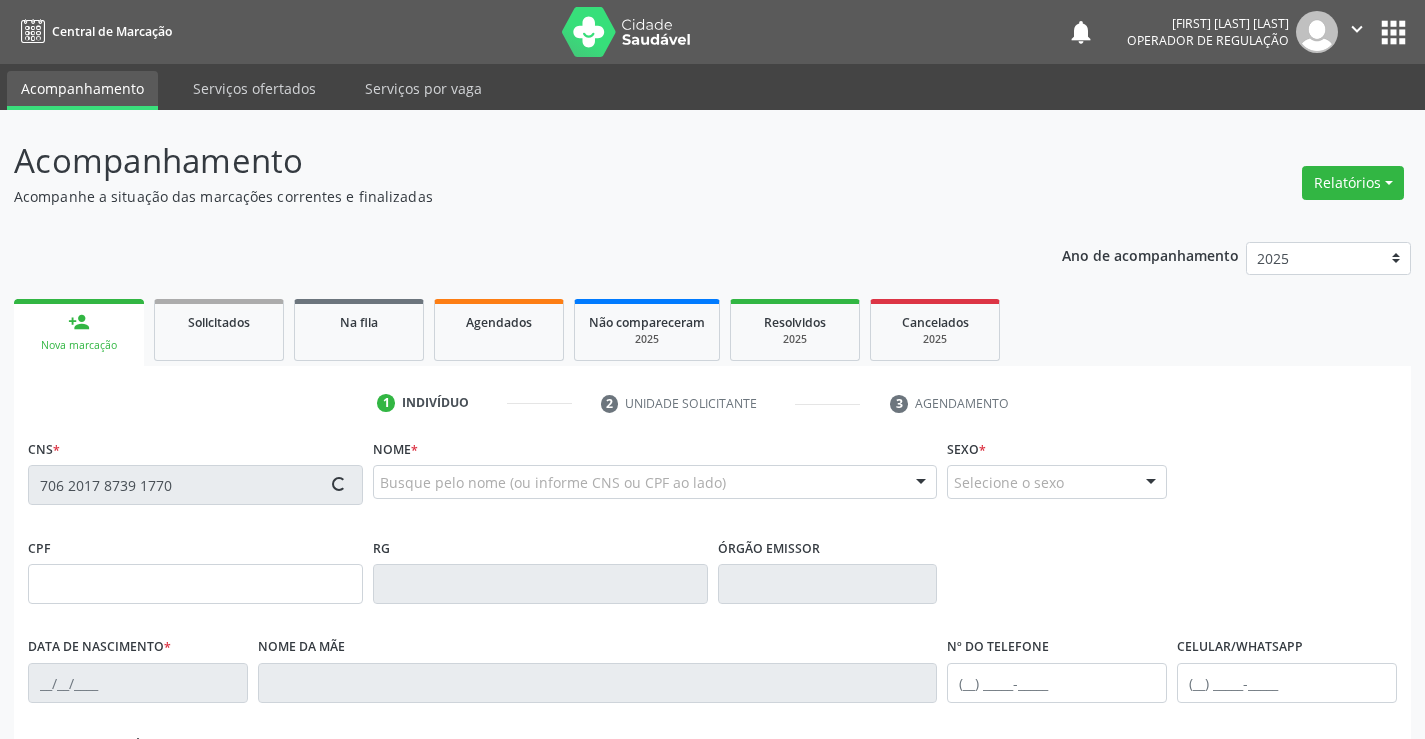 type on "1476039437" 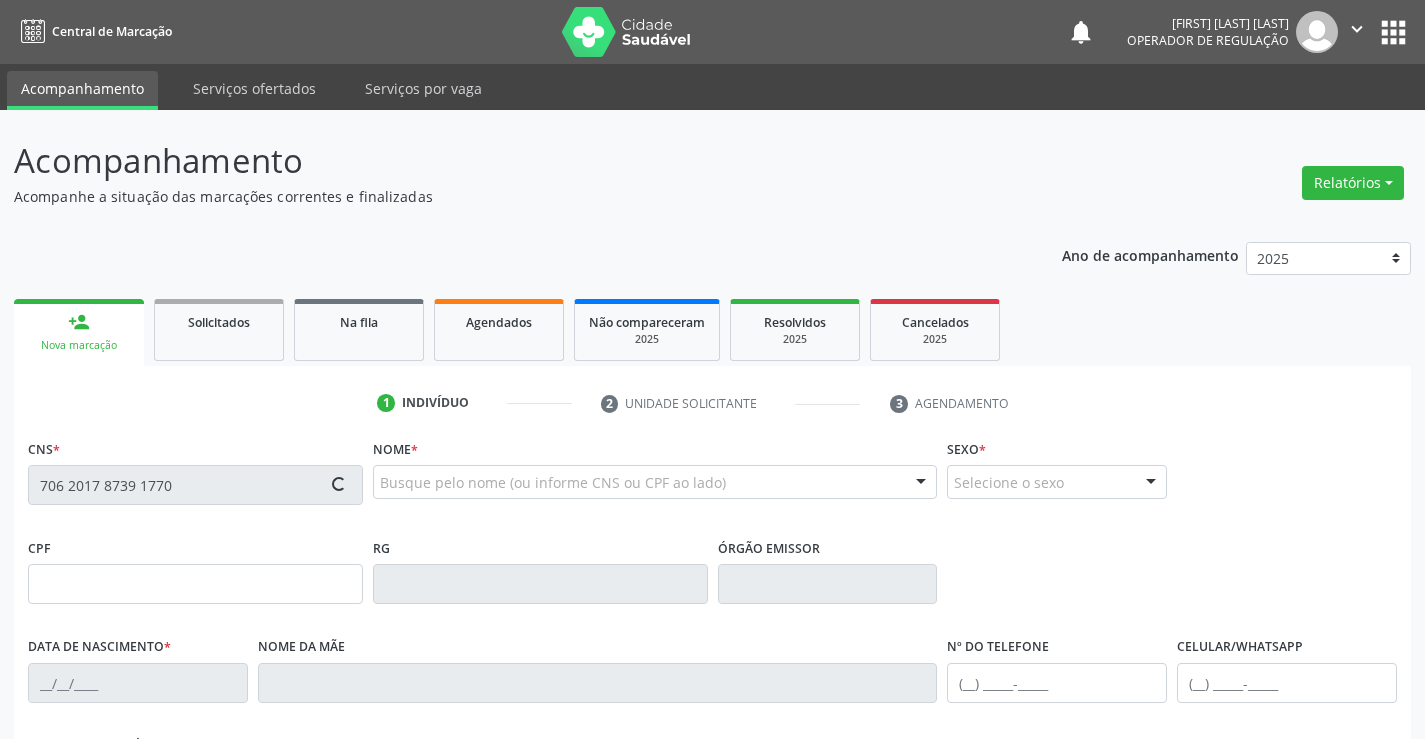 type on "18/12/1989" 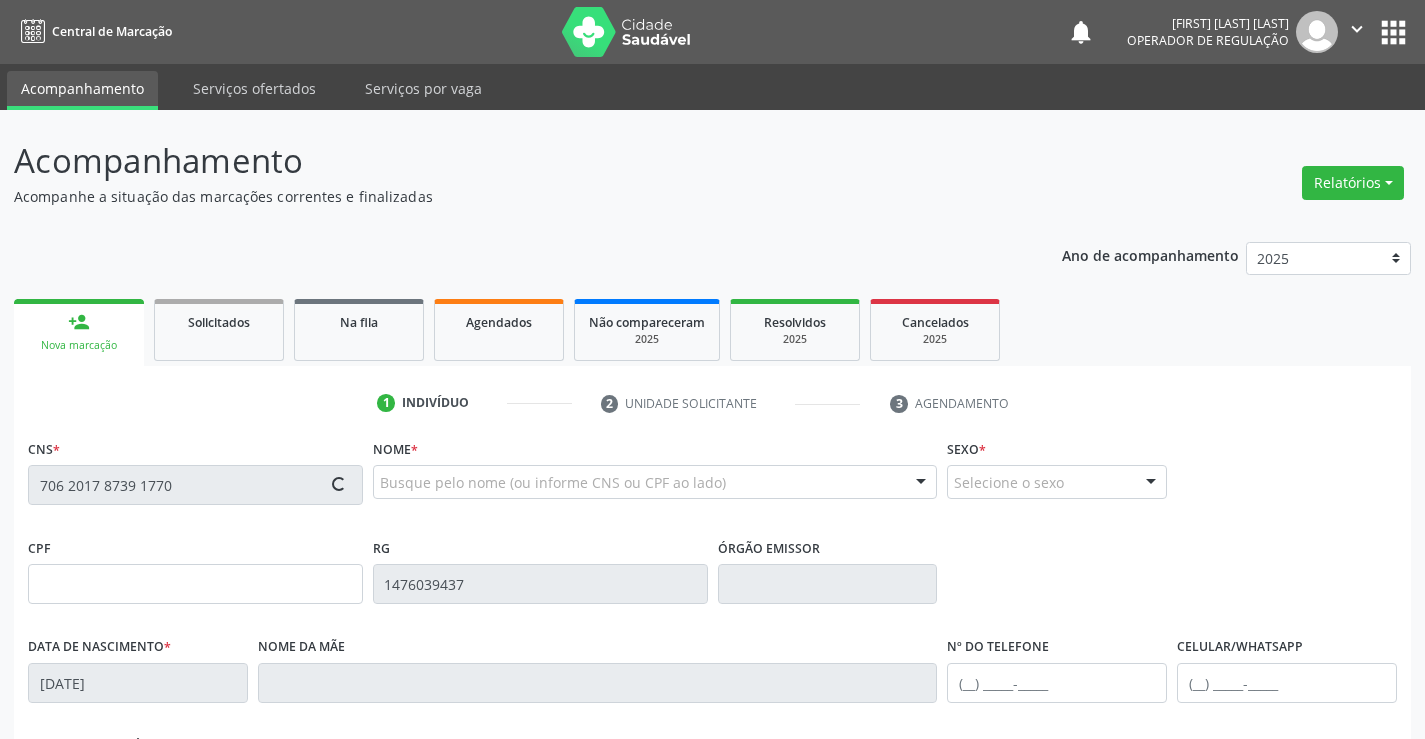 type on "(74) 98817-2703" 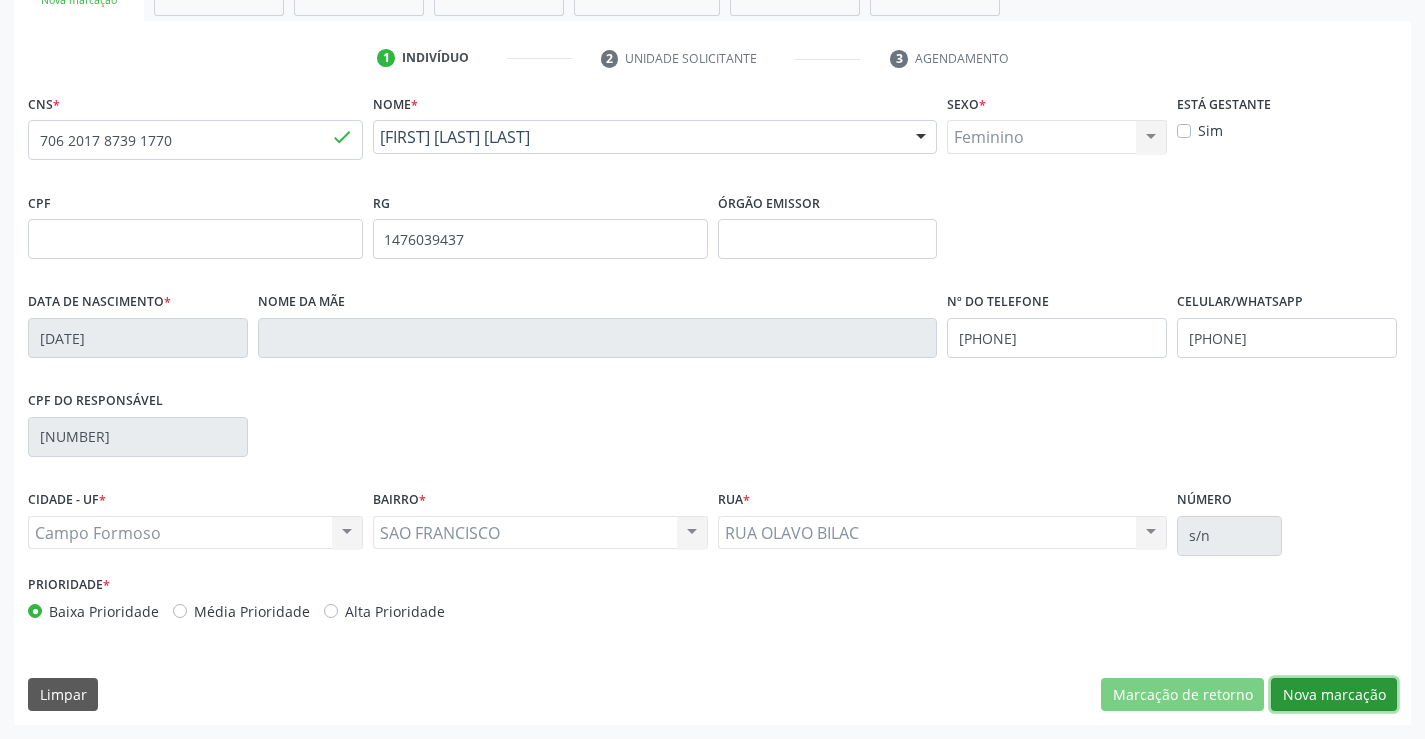 click on "Nova marcação" at bounding box center (1334, 695) 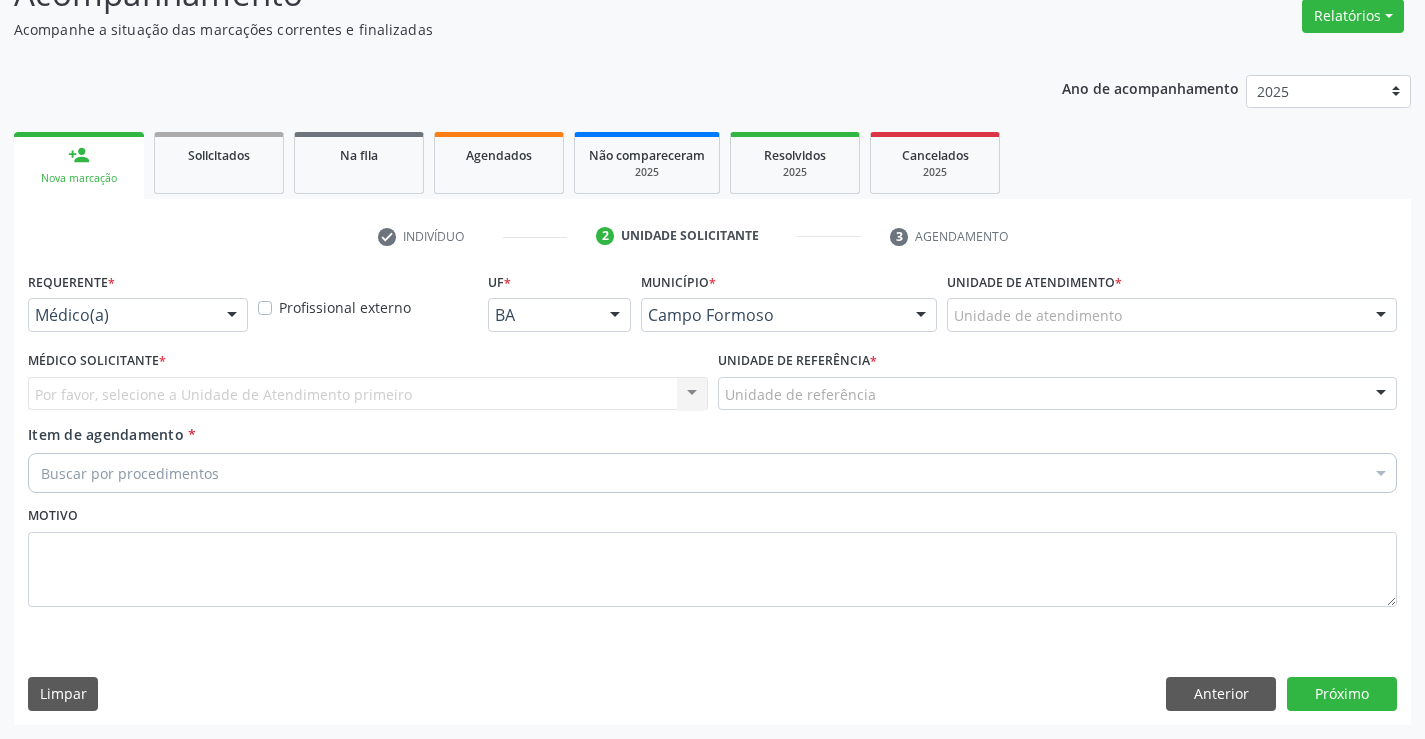 scroll, scrollTop: 167, scrollLeft: 0, axis: vertical 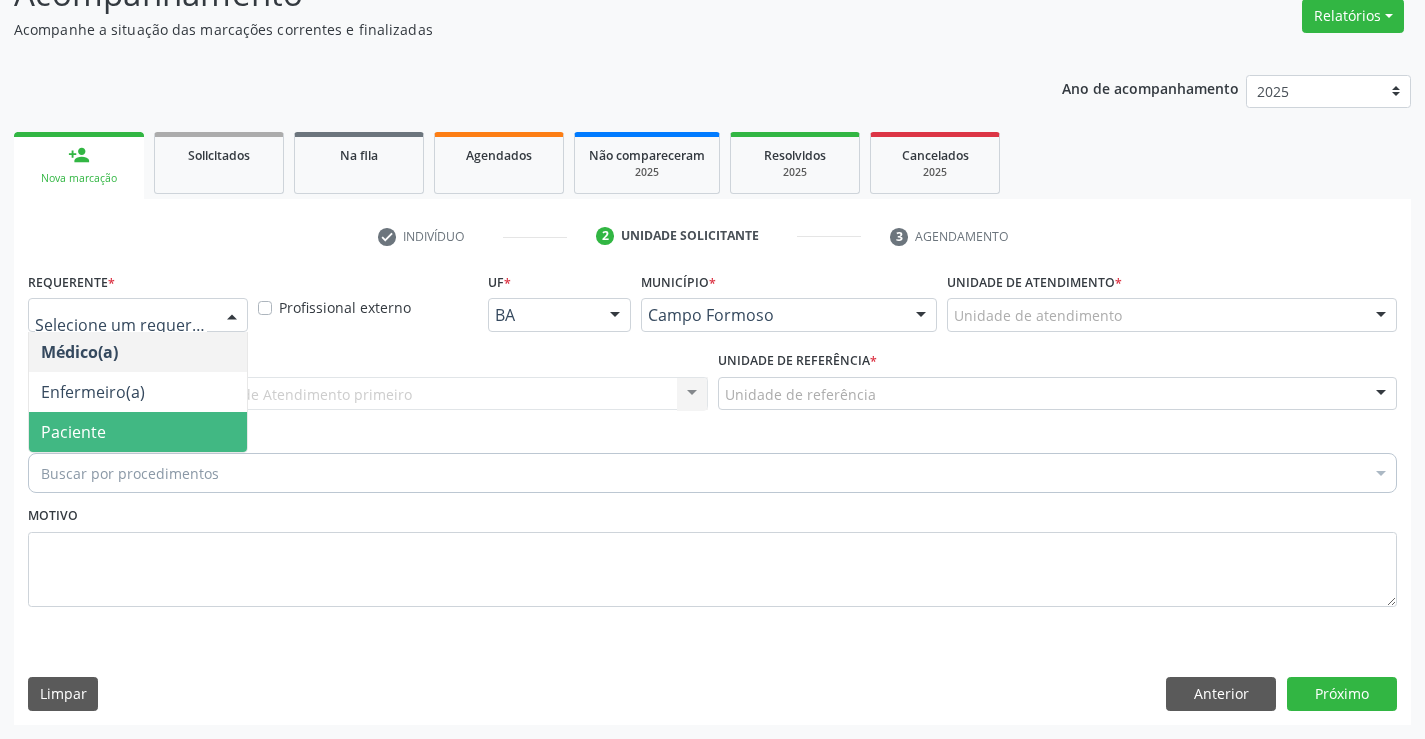 click on "Paciente" at bounding box center (138, 432) 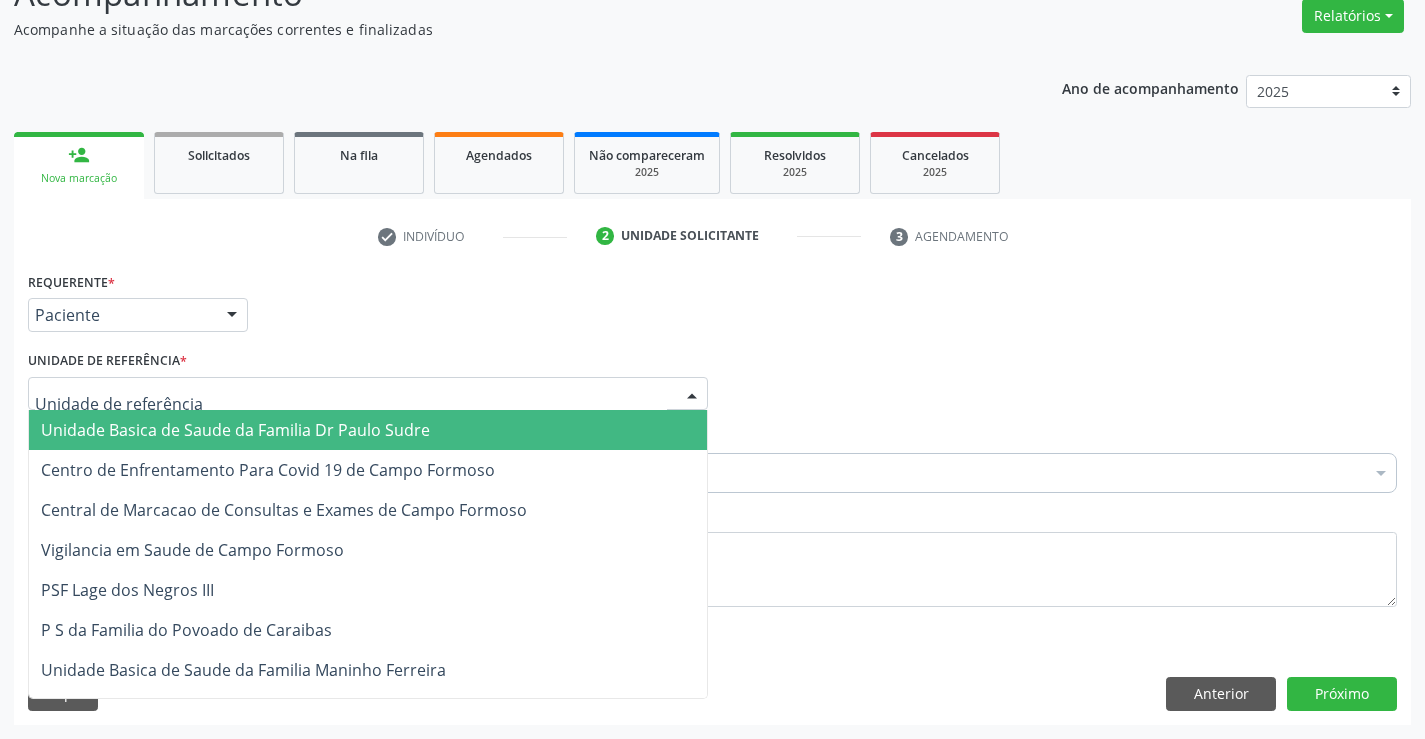 click on "Unidade Basica de Saude da Familia Dr Paulo Sudre" at bounding box center [235, 430] 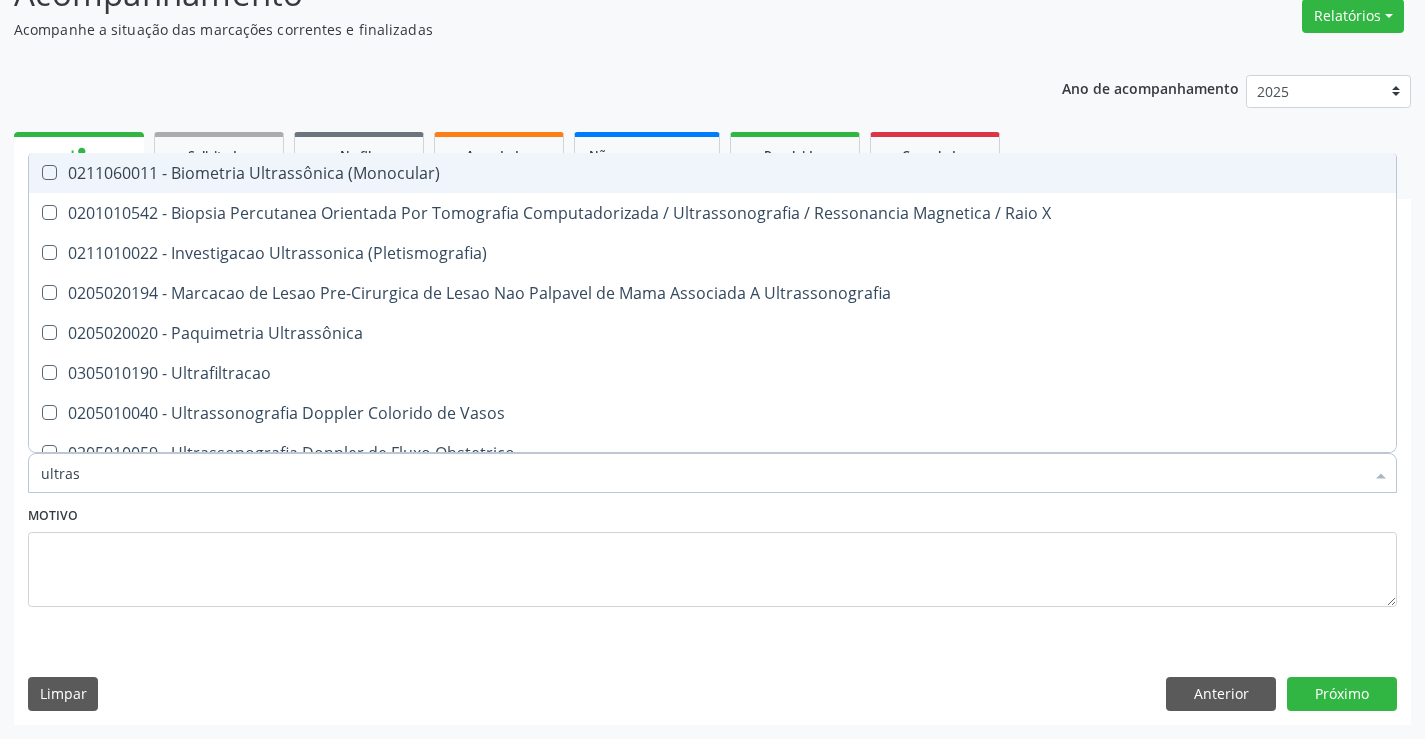 type on "ultrass" 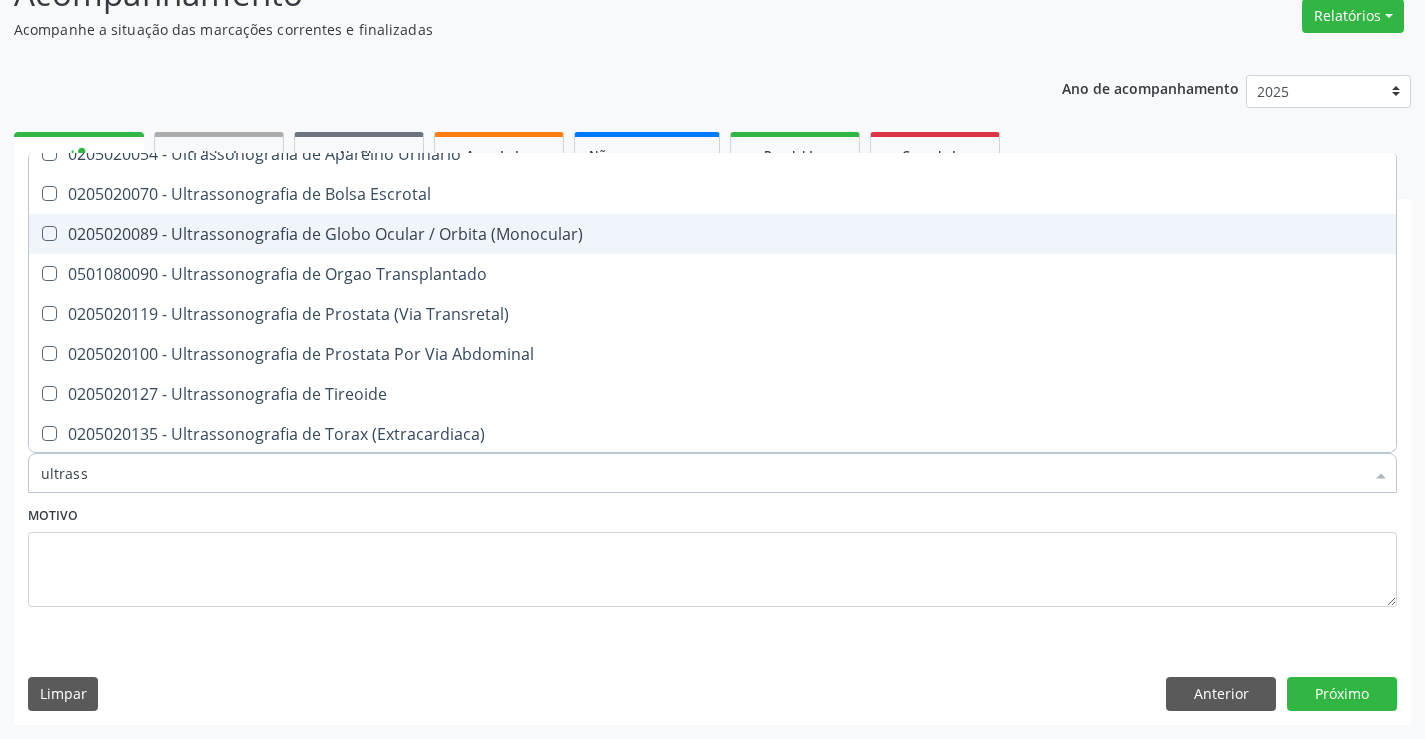 scroll, scrollTop: 621, scrollLeft: 0, axis: vertical 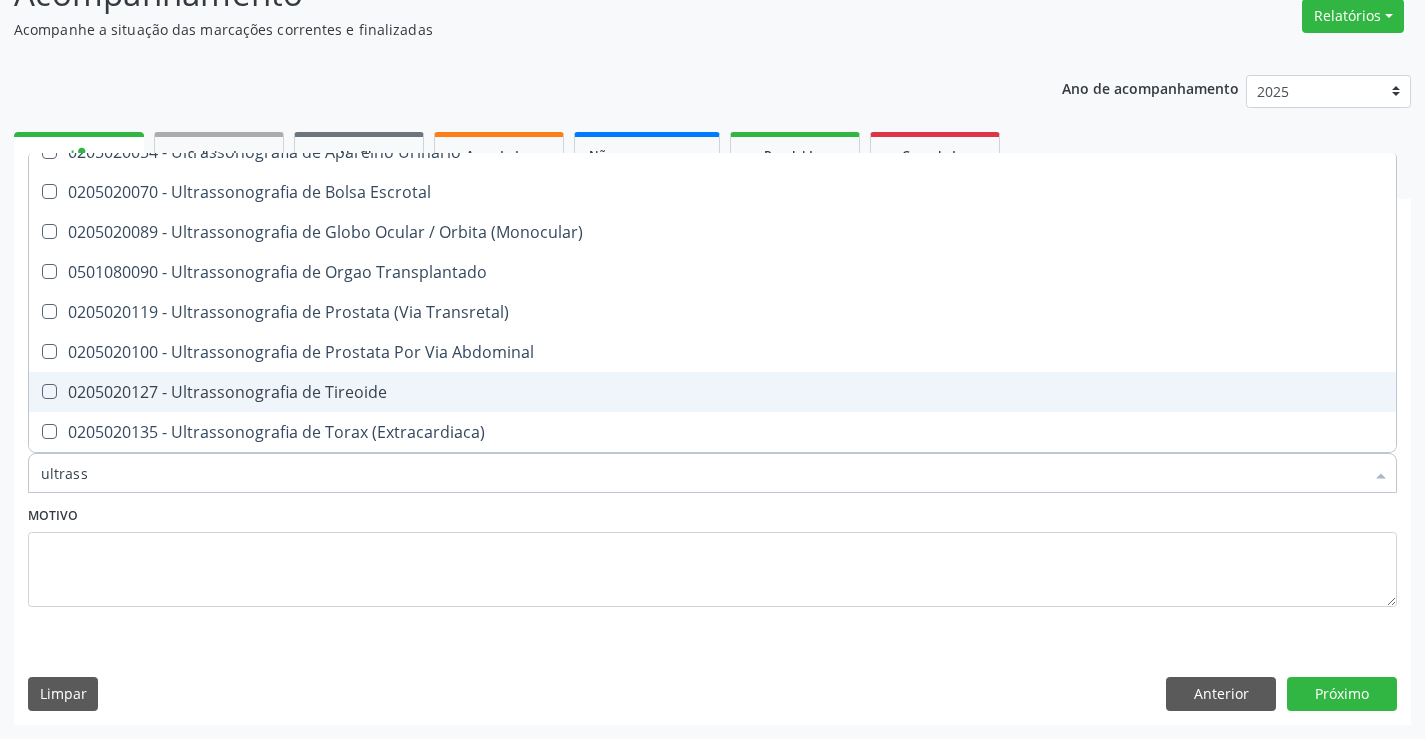 click on "0205020127 - Ultrassonografia de Tireoide" at bounding box center (712, 392) 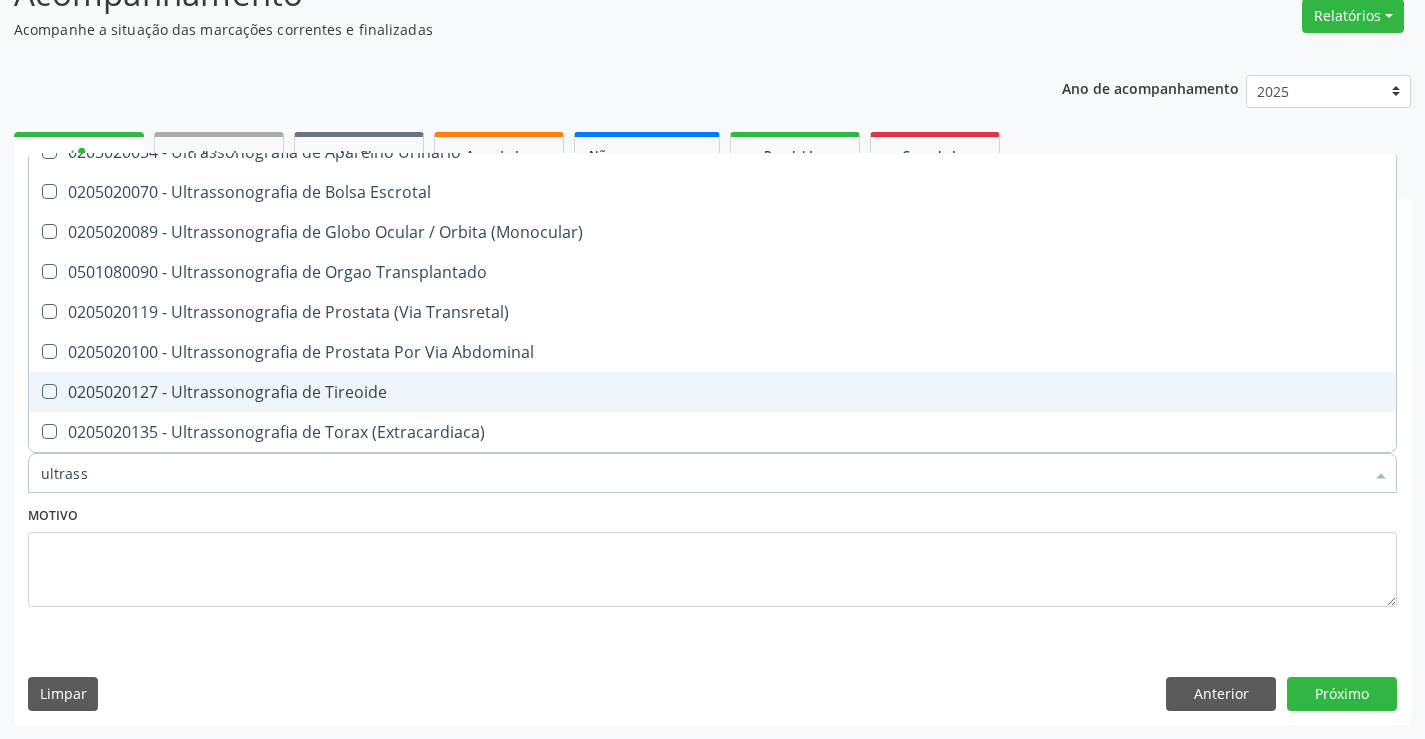 checkbox on "true" 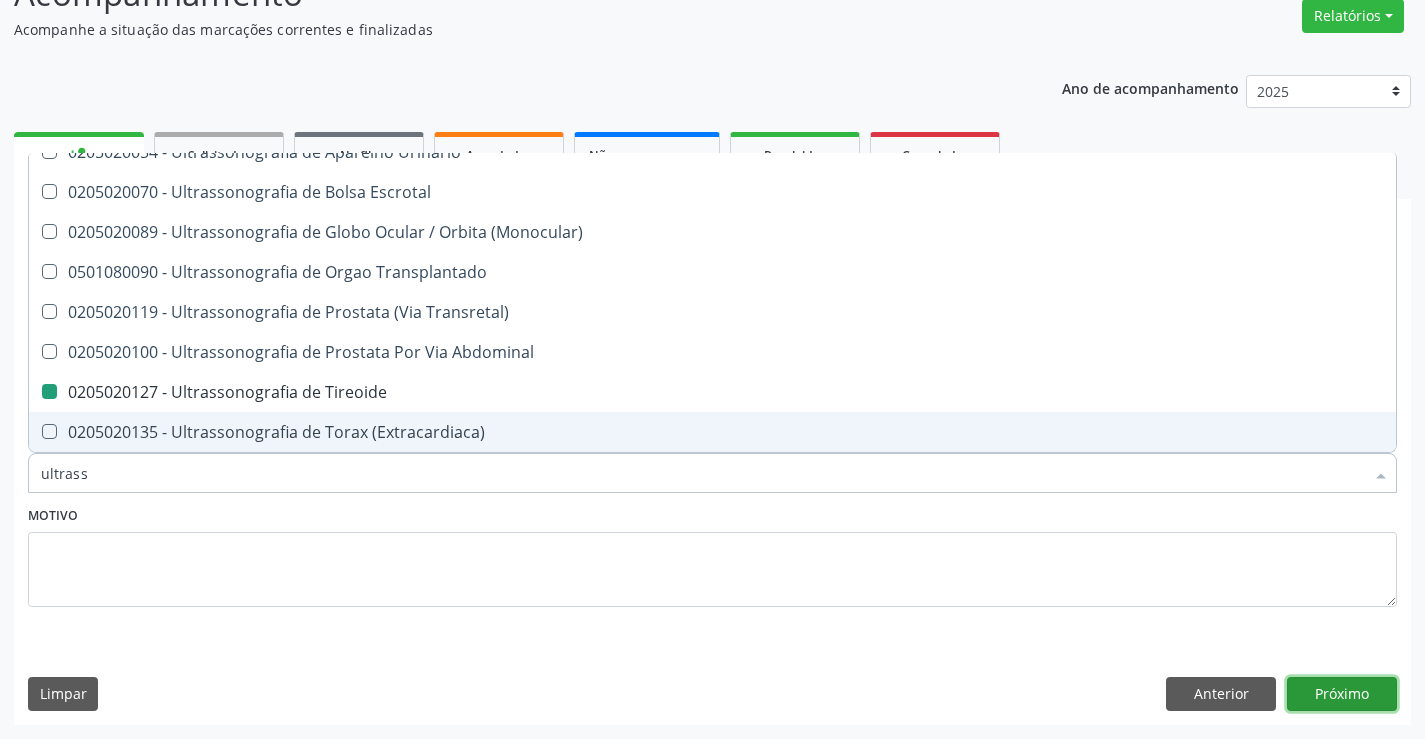 click on "Próximo" at bounding box center (1342, 694) 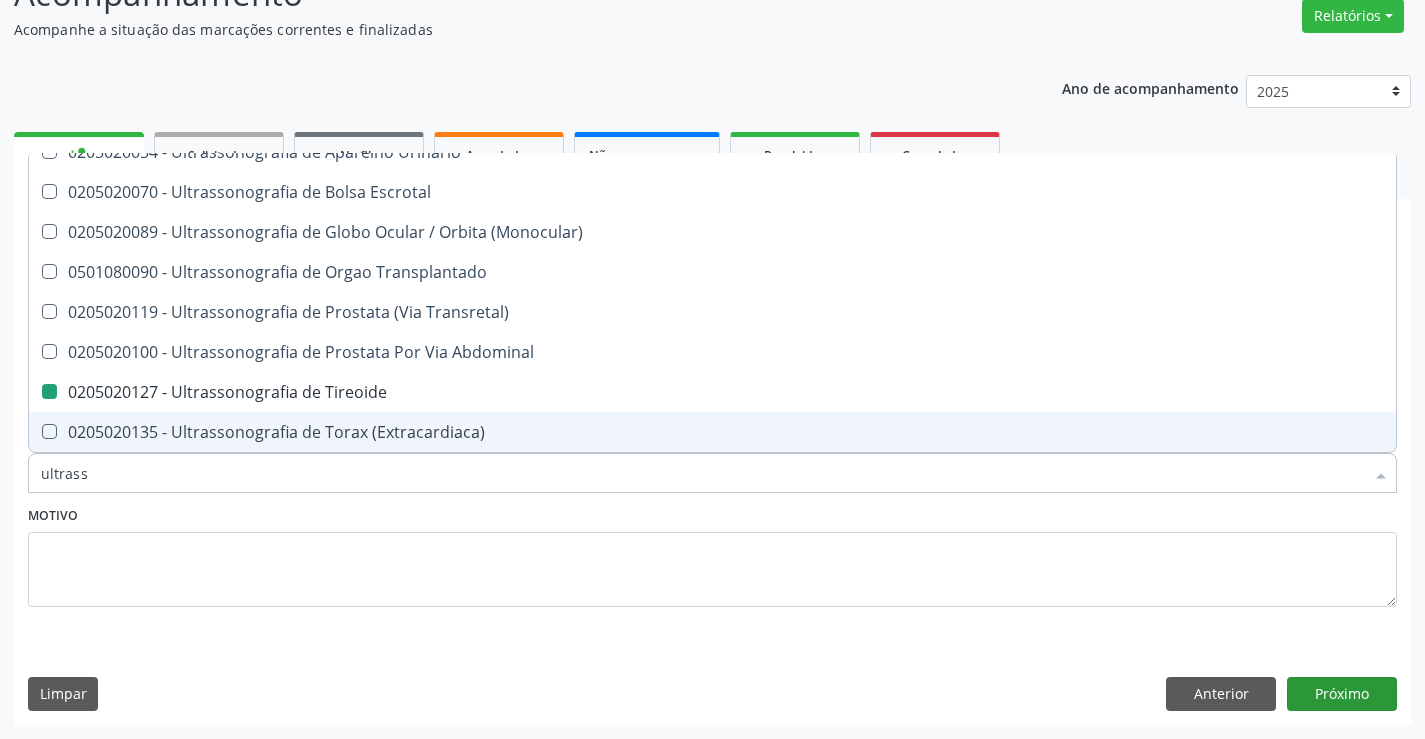 scroll, scrollTop: 131, scrollLeft: 0, axis: vertical 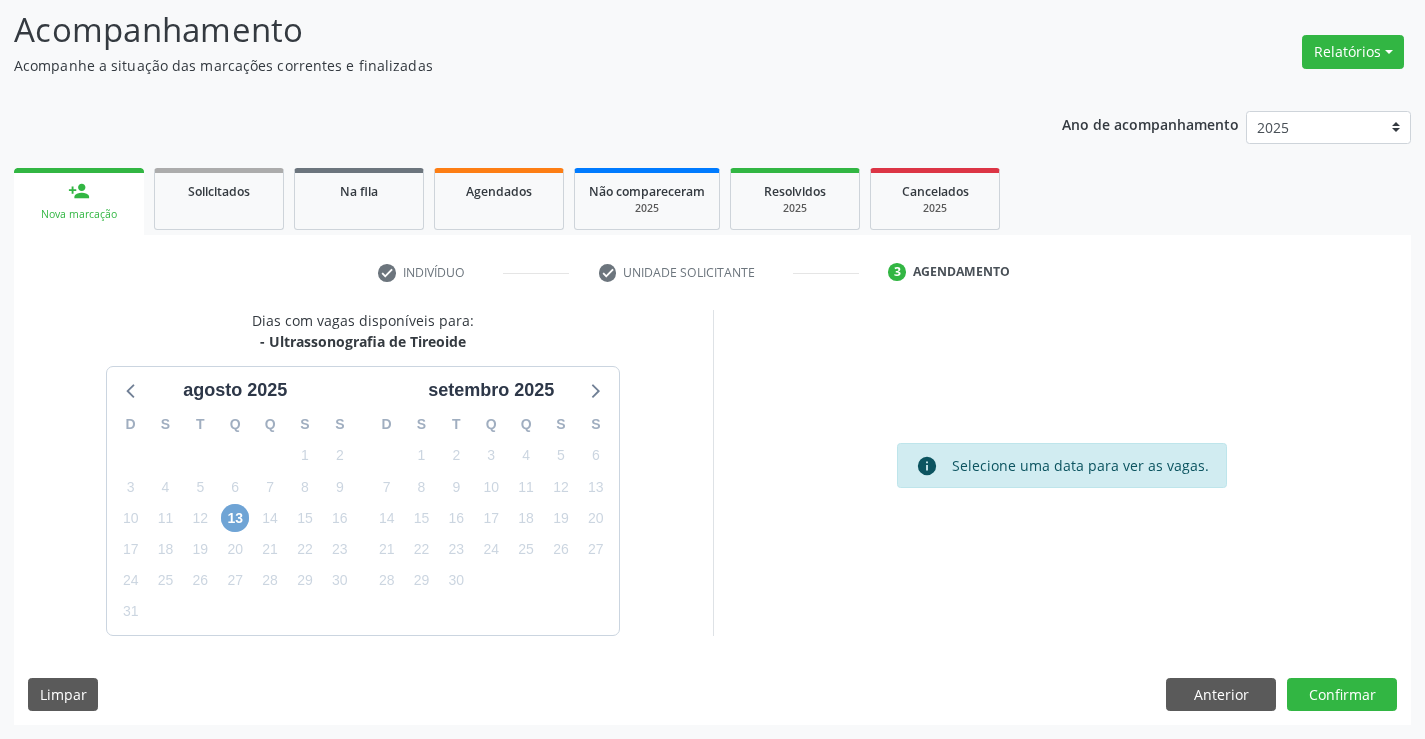 click on "13" at bounding box center (235, 518) 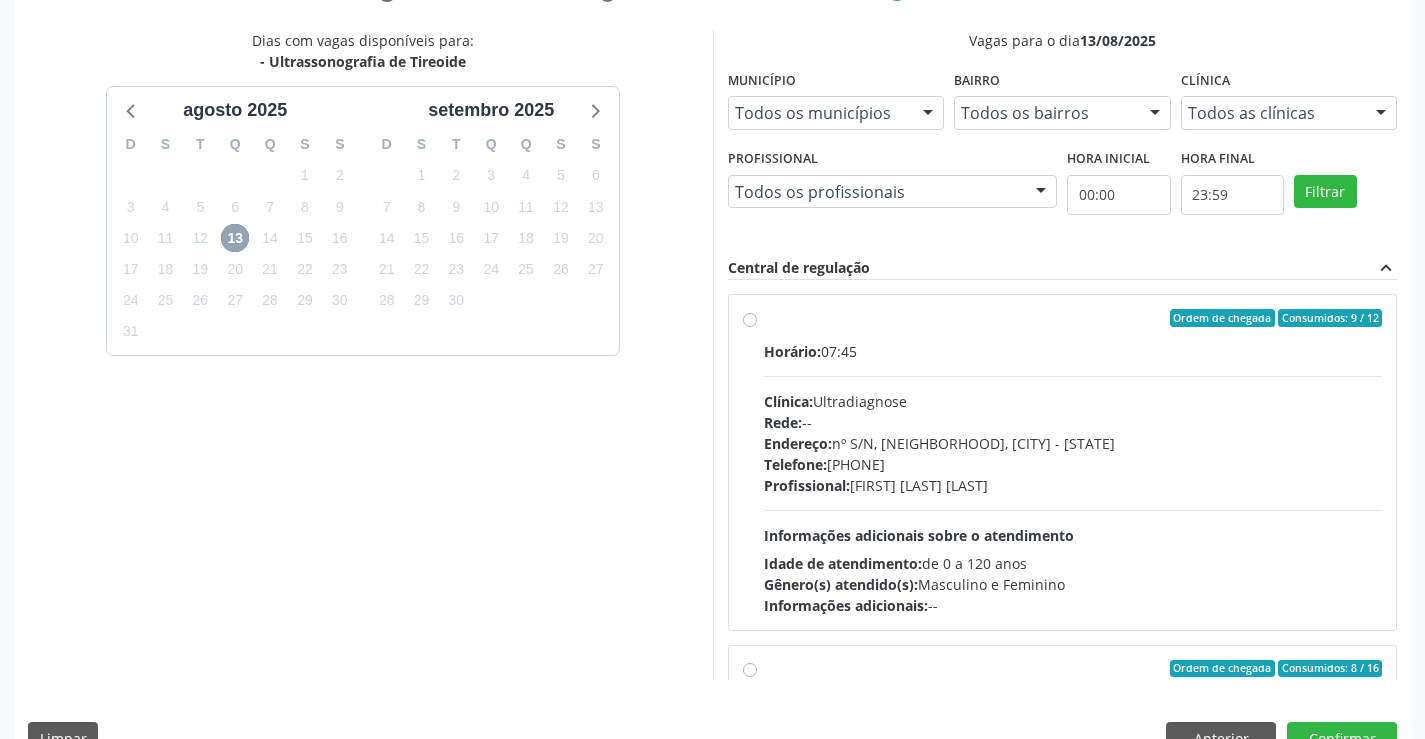 scroll, scrollTop: 456, scrollLeft: 0, axis: vertical 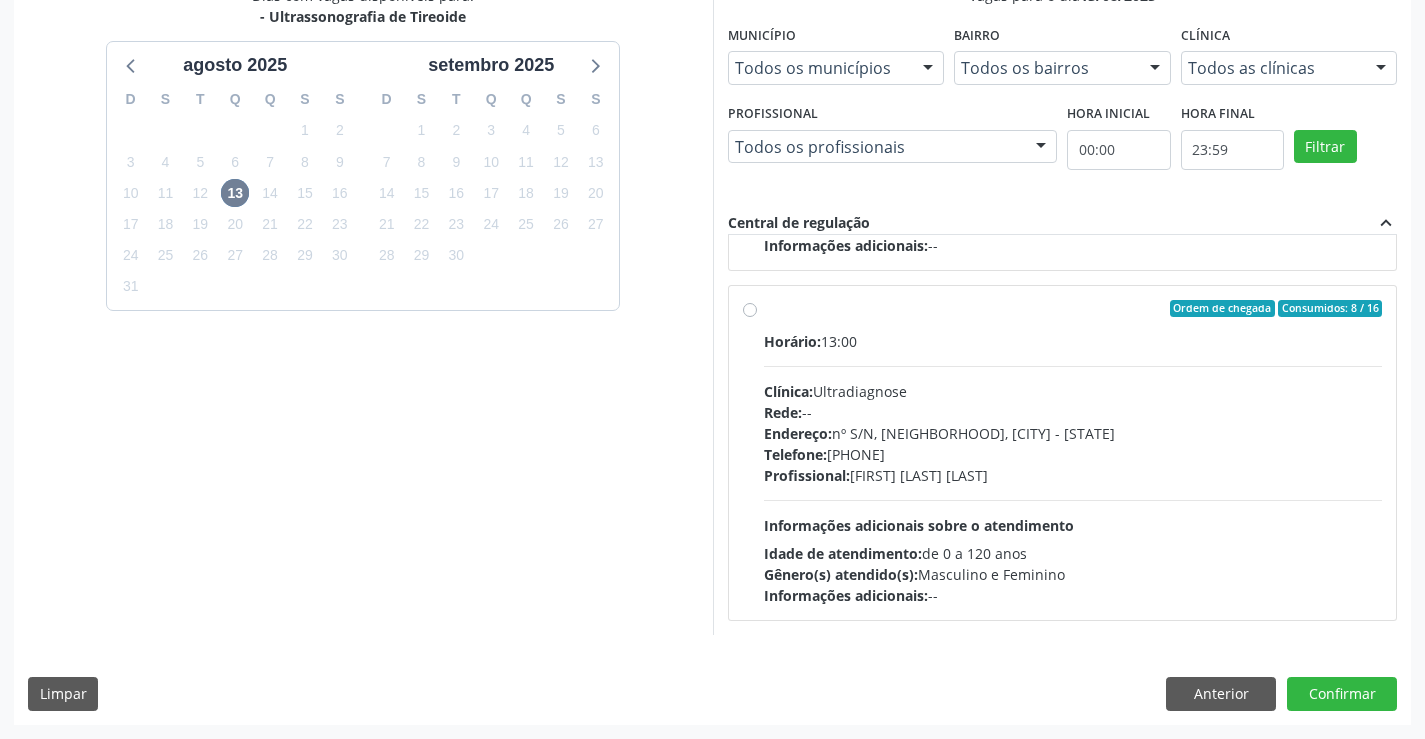 click on "Ordem de chegada
Consumidos: 8 / 16
Horário:   13:00
Clínica:  Ultradiagnose
Rede:
--
Endereço:   nº S/N, Centro, Campo Formoso - BA
Telefone:   (74) 36452857
Profissional:
Alciole Mendes Muritiba
Informações adicionais sobre o atendimento
Idade de atendimento:
de 0 a 120 anos
Gênero(s) atendido(s):
Masculino e Feminino
Informações adicionais:
--" at bounding box center [1073, 453] 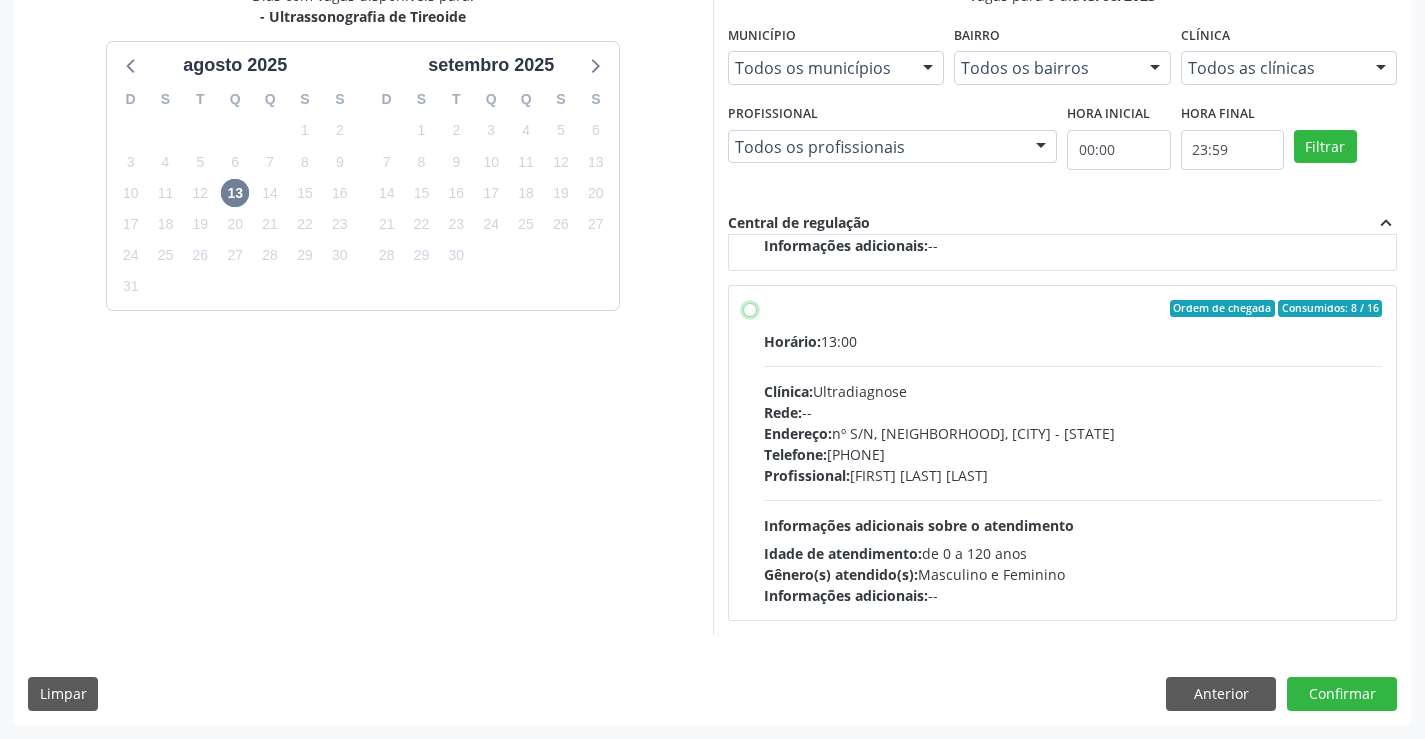 click on "Ordem de chegada
Consumidos: 8 / 16
Horário:   13:00
Clínica:  Ultradiagnose
Rede:
--
Endereço:   nº S/N, Centro, Campo Formoso - BA
Telefone:   (74) 36452857
Profissional:
Alciole Mendes Muritiba
Informações adicionais sobre o atendimento
Idade de atendimento:
de 0 a 120 anos
Gênero(s) atendido(s):
Masculino e Feminino
Informações adicionais:
--" at bounding box center (750, 309) 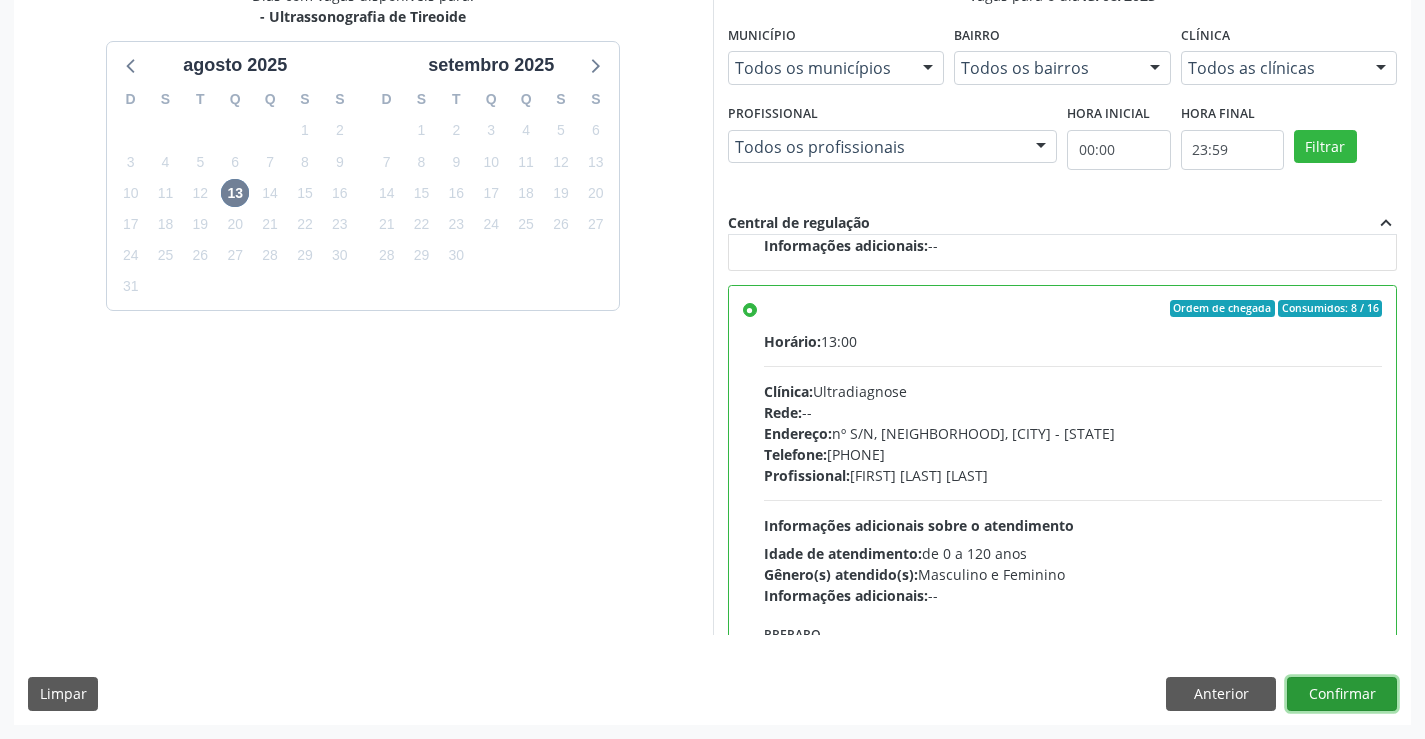 click on "Confirmar" at bounding box center (1342, 694) 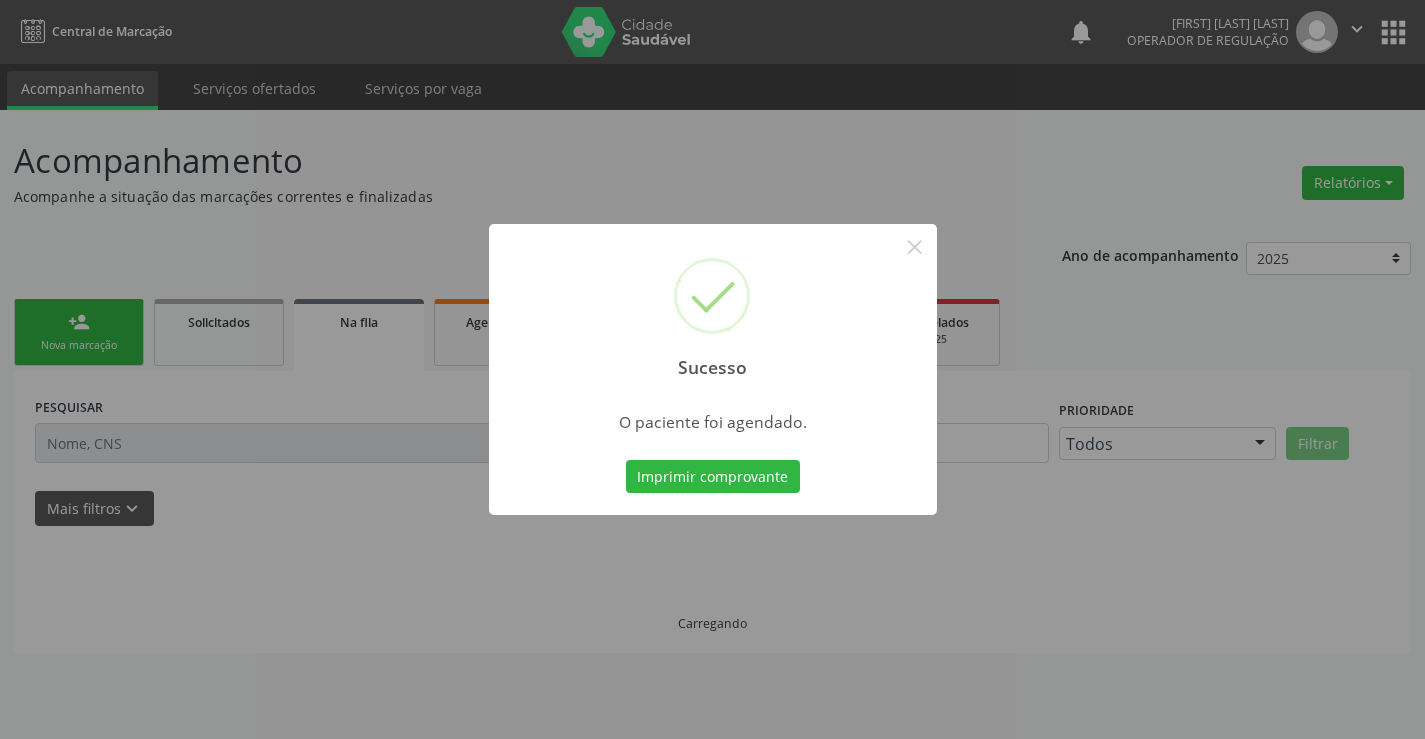 scroll, scrollTop: 0, scrollLeft: 0, axis: both 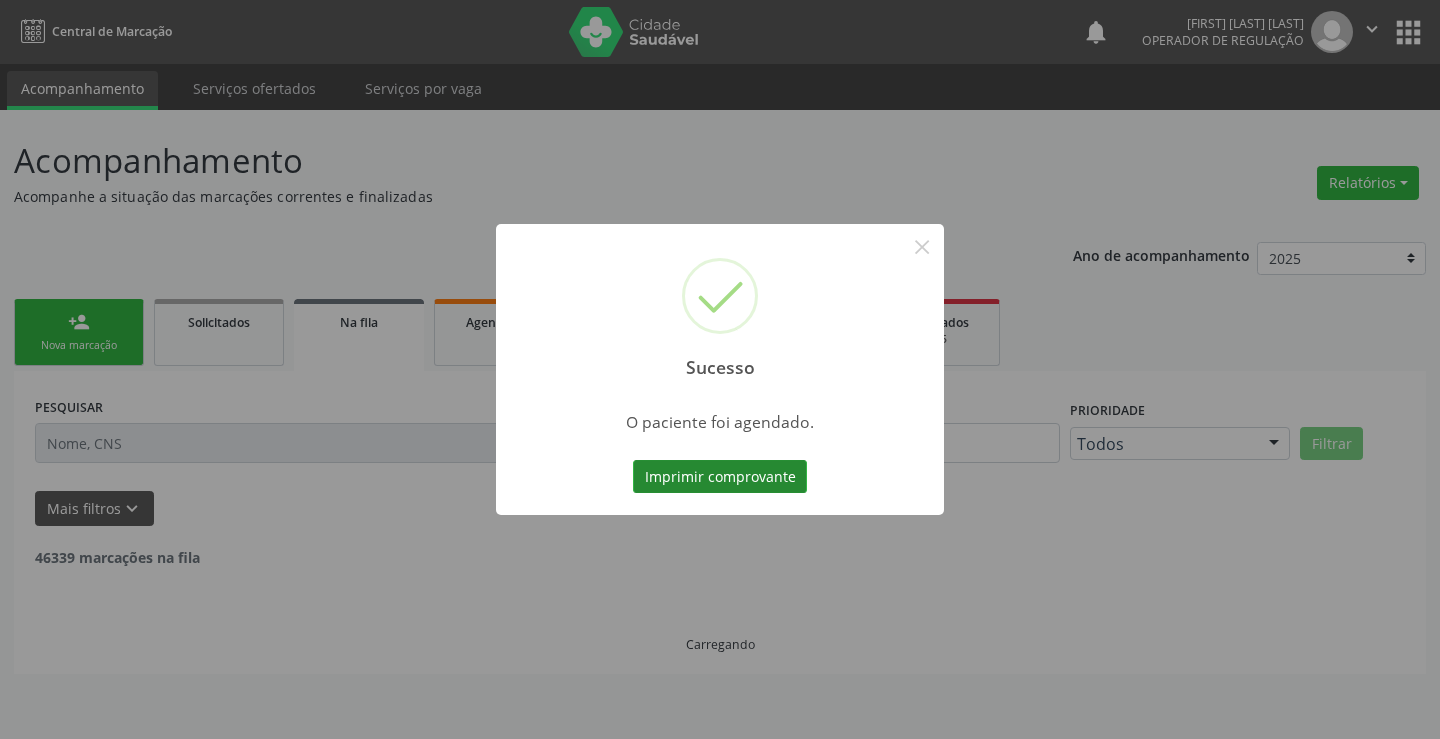 click on "Imprimir comprovante" at bounding box center [720, 477] 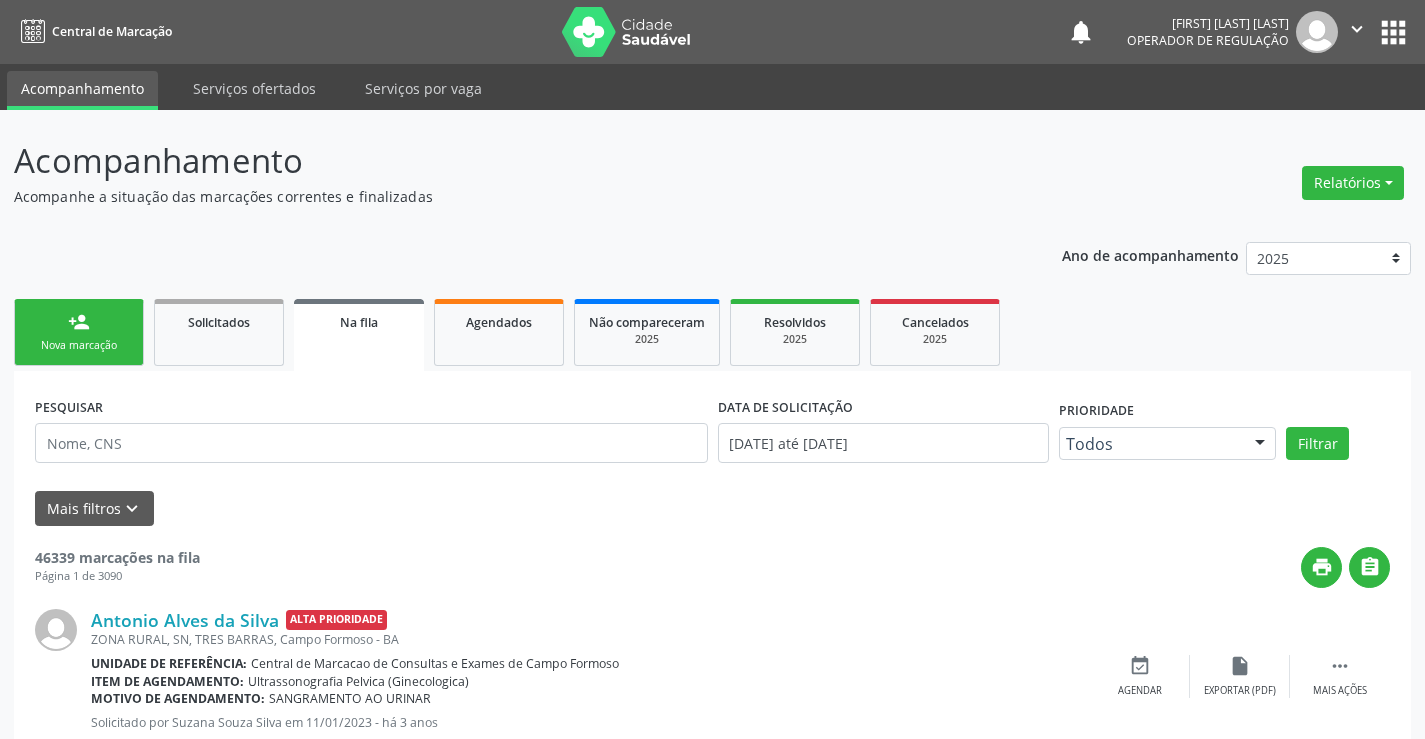 click on "person_add
Nova marcação" at bounding box center (79, 332) 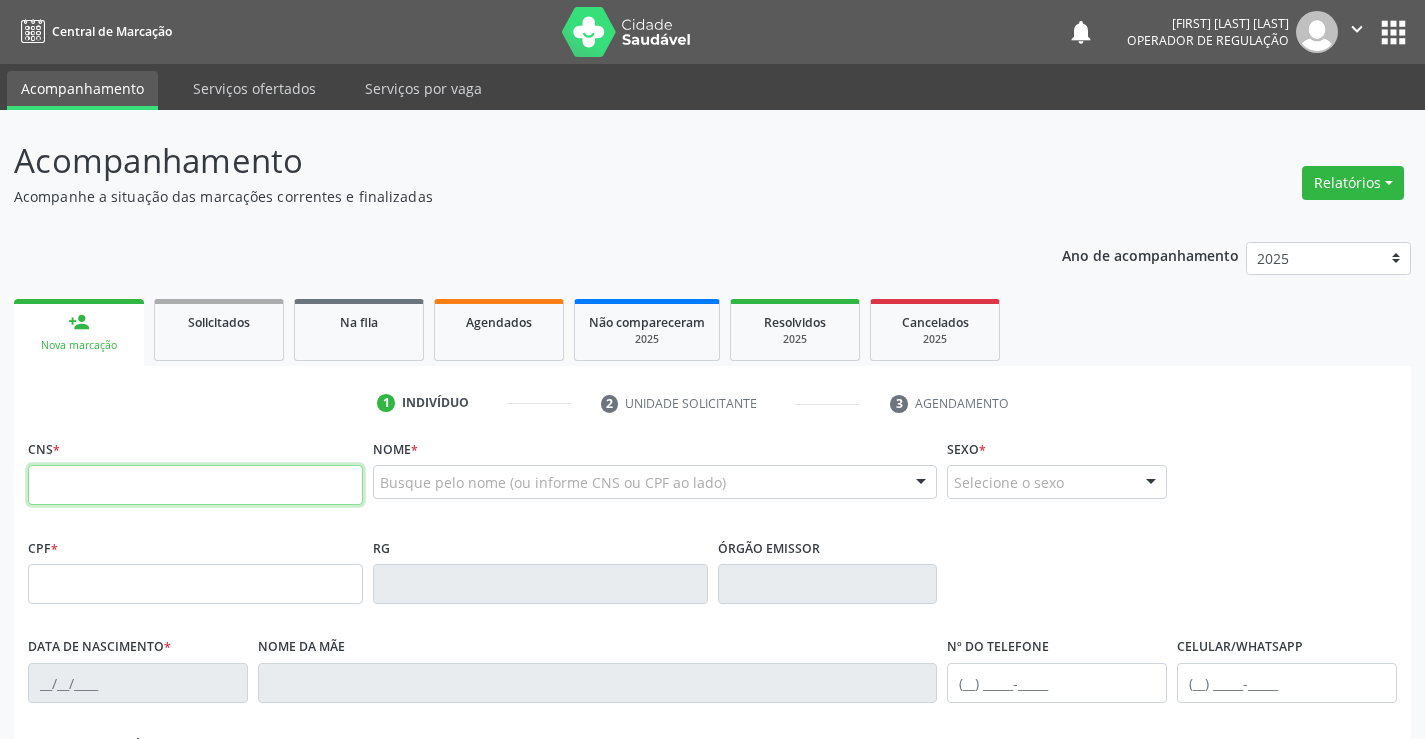 click at bounding box center (195, 485) 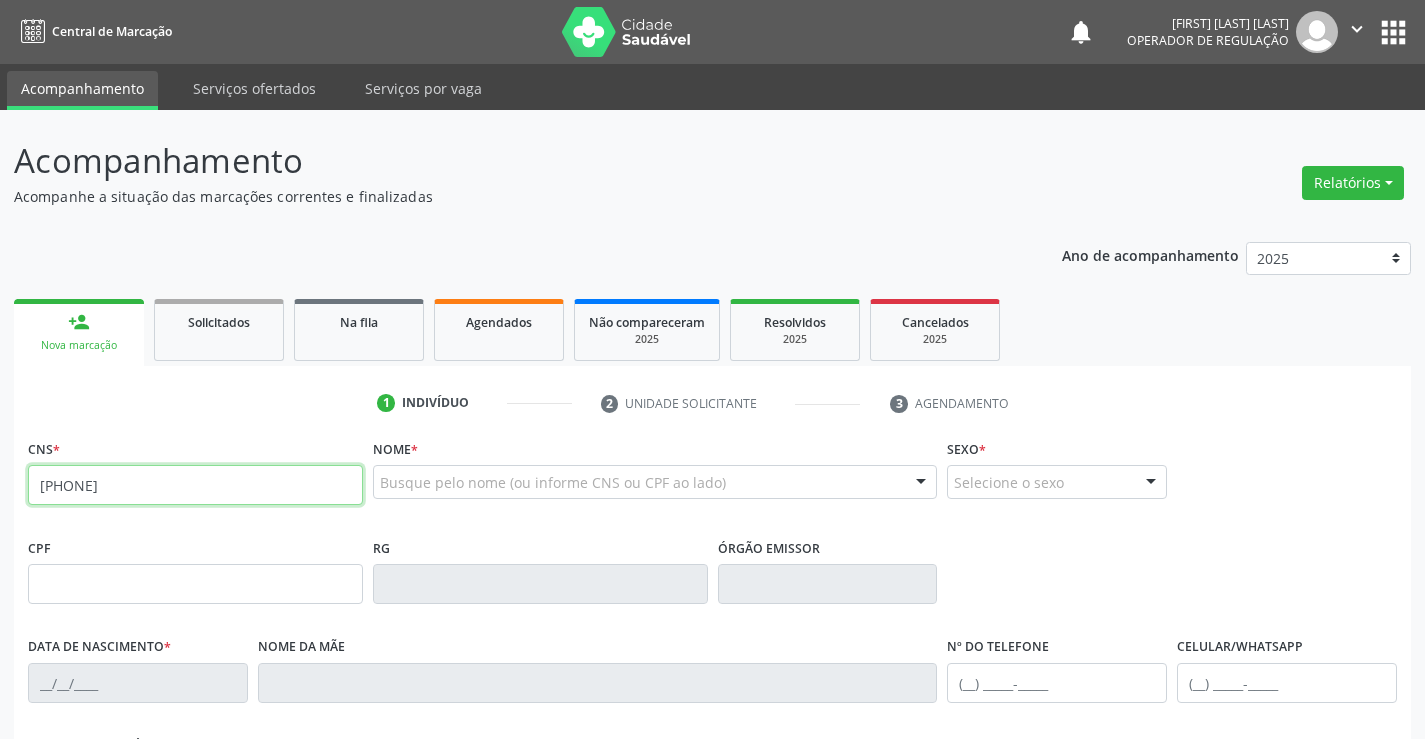 type on "704 7047 9786 1038" 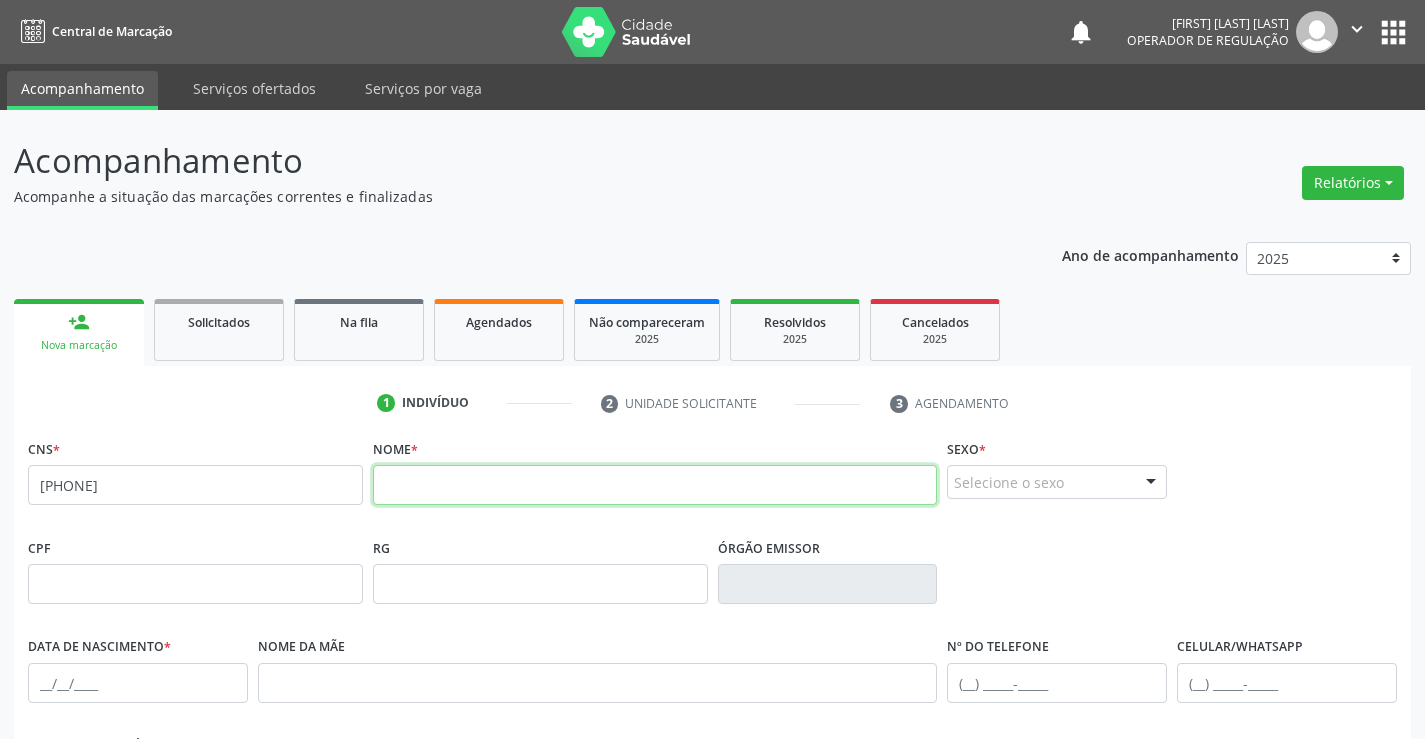 click at bounding box center [655, 485] 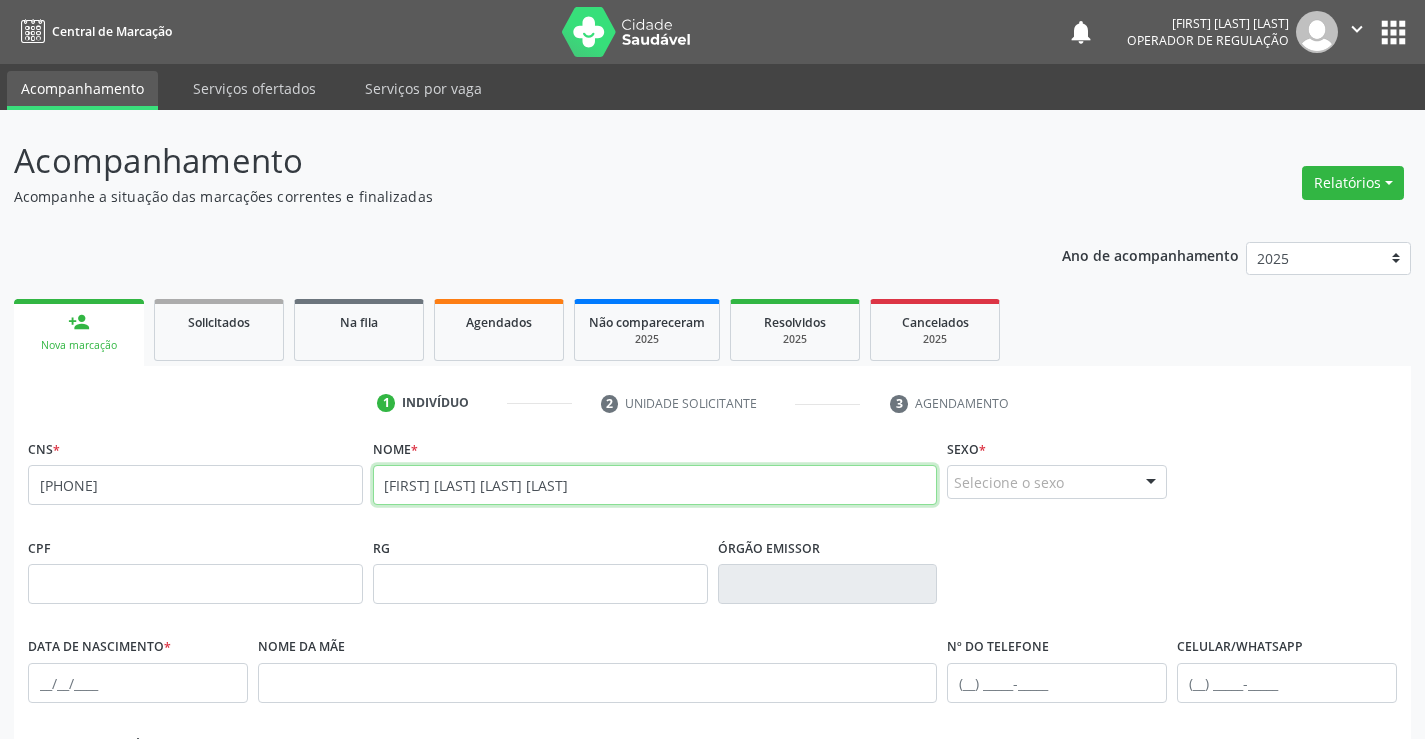 type on "EDILANIA FELIX BATISTA" 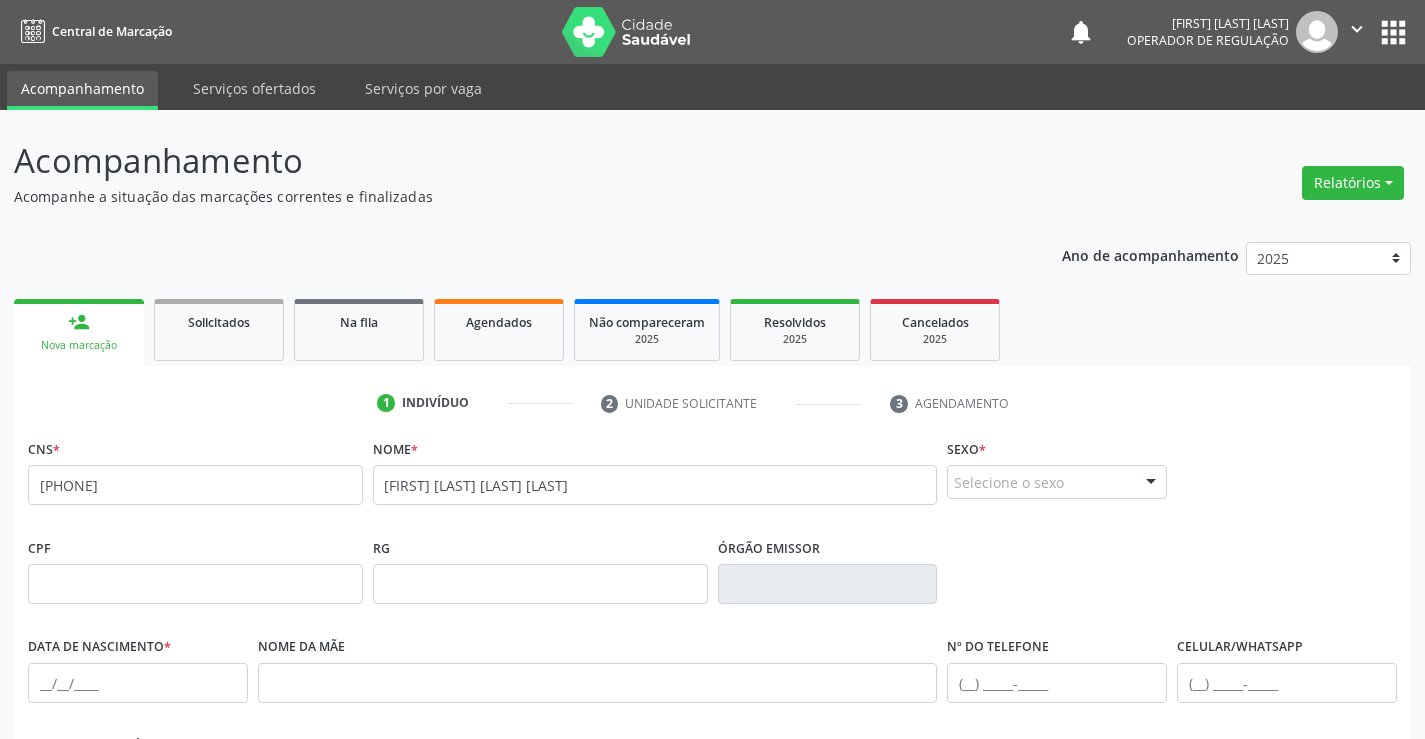 click on "Selecione o sexo" at bounding box center (1057, 482) 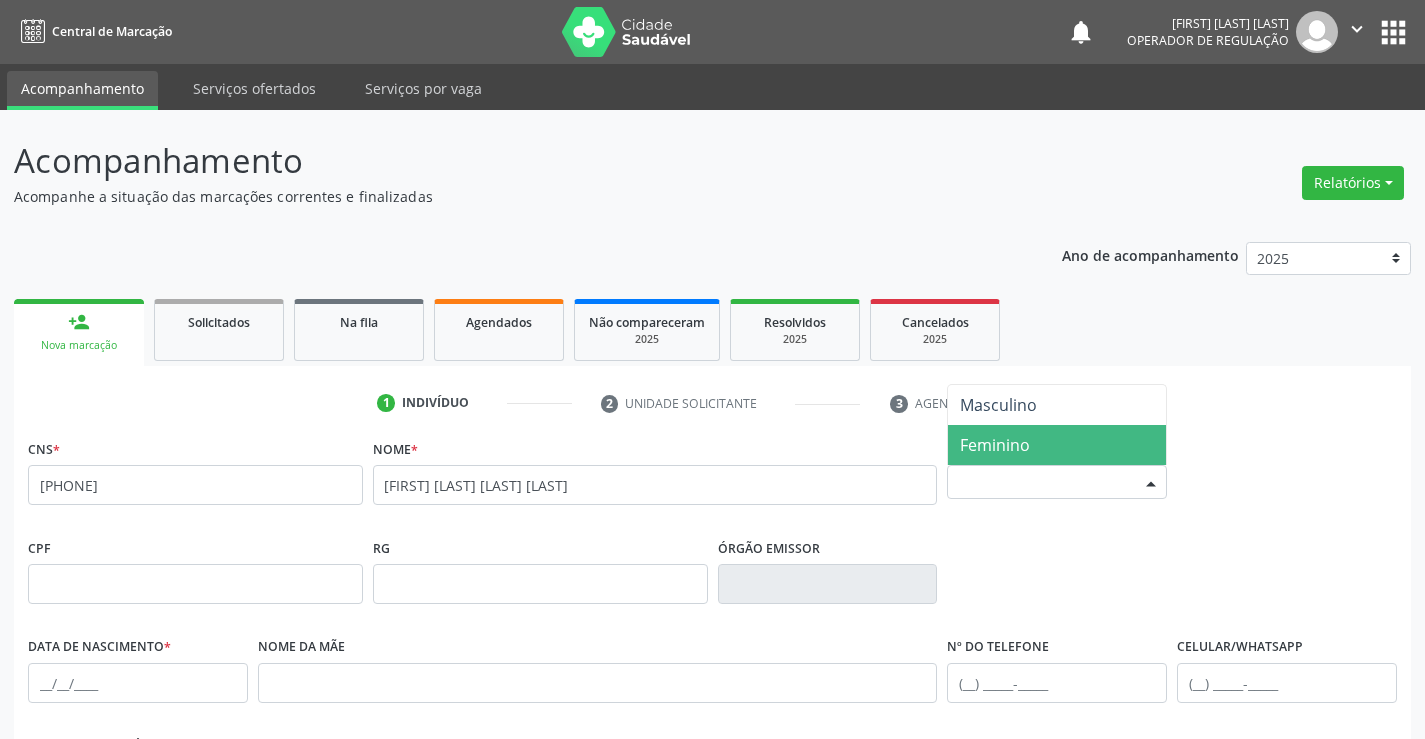 click on "Feminino" at bounding box center [1057, 445] 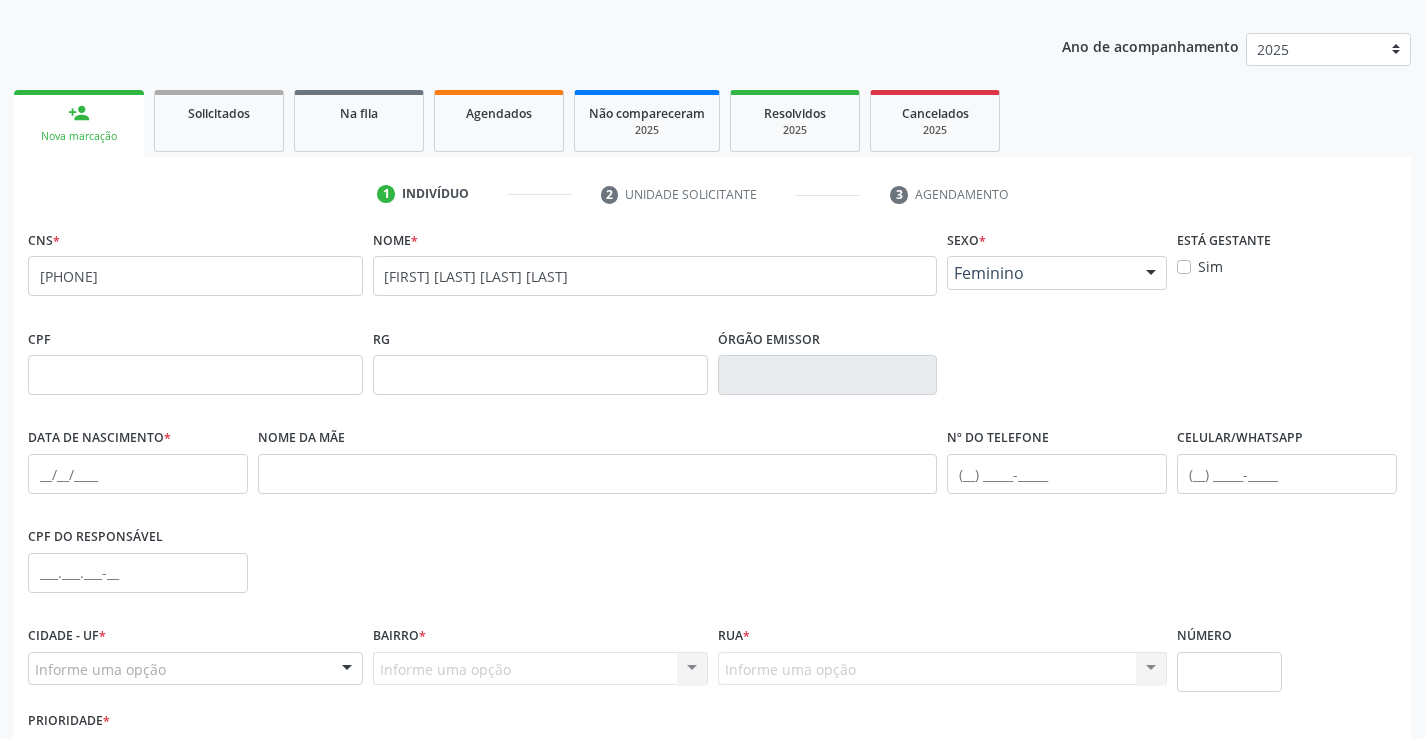 scroll, scrollTop: 345, scrollLeft: 0, axis: vertical 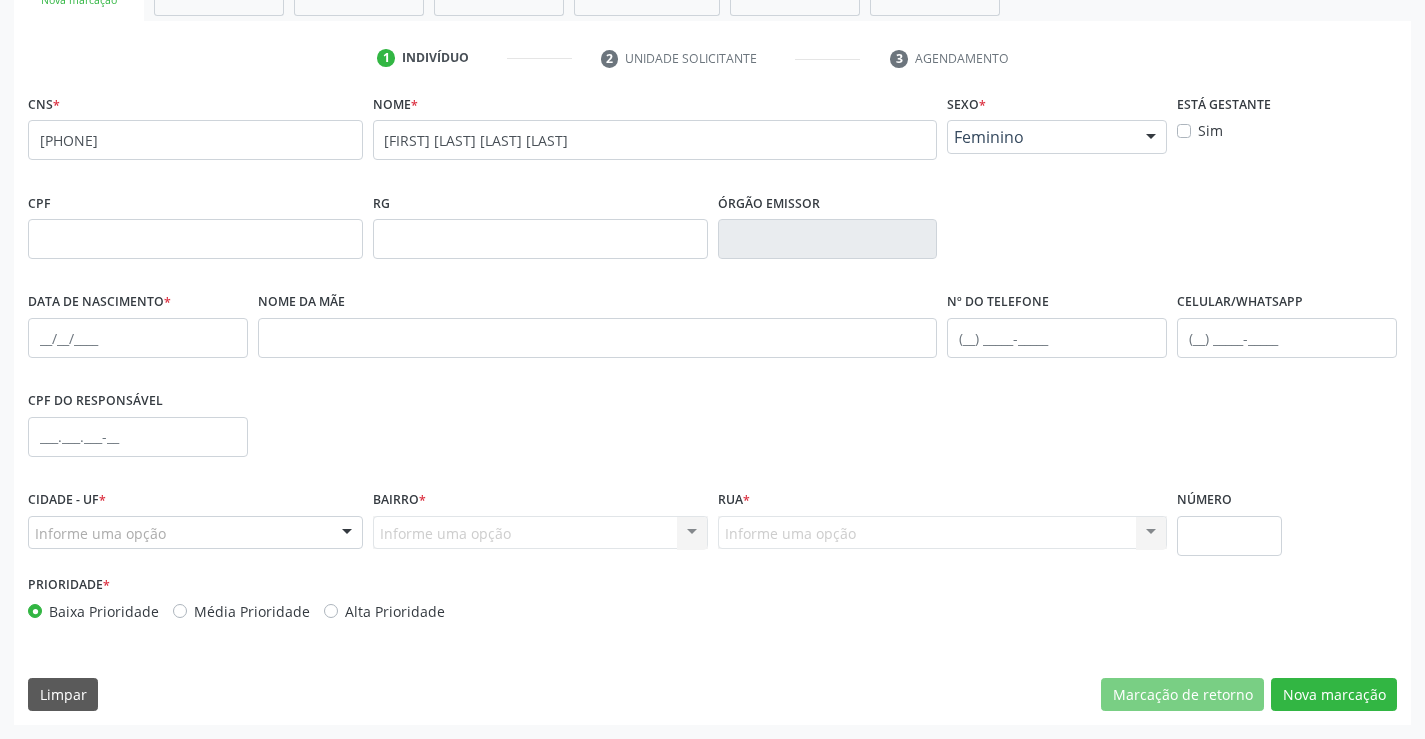 click on "Informe uma opção" at bounding box center (195, 533) 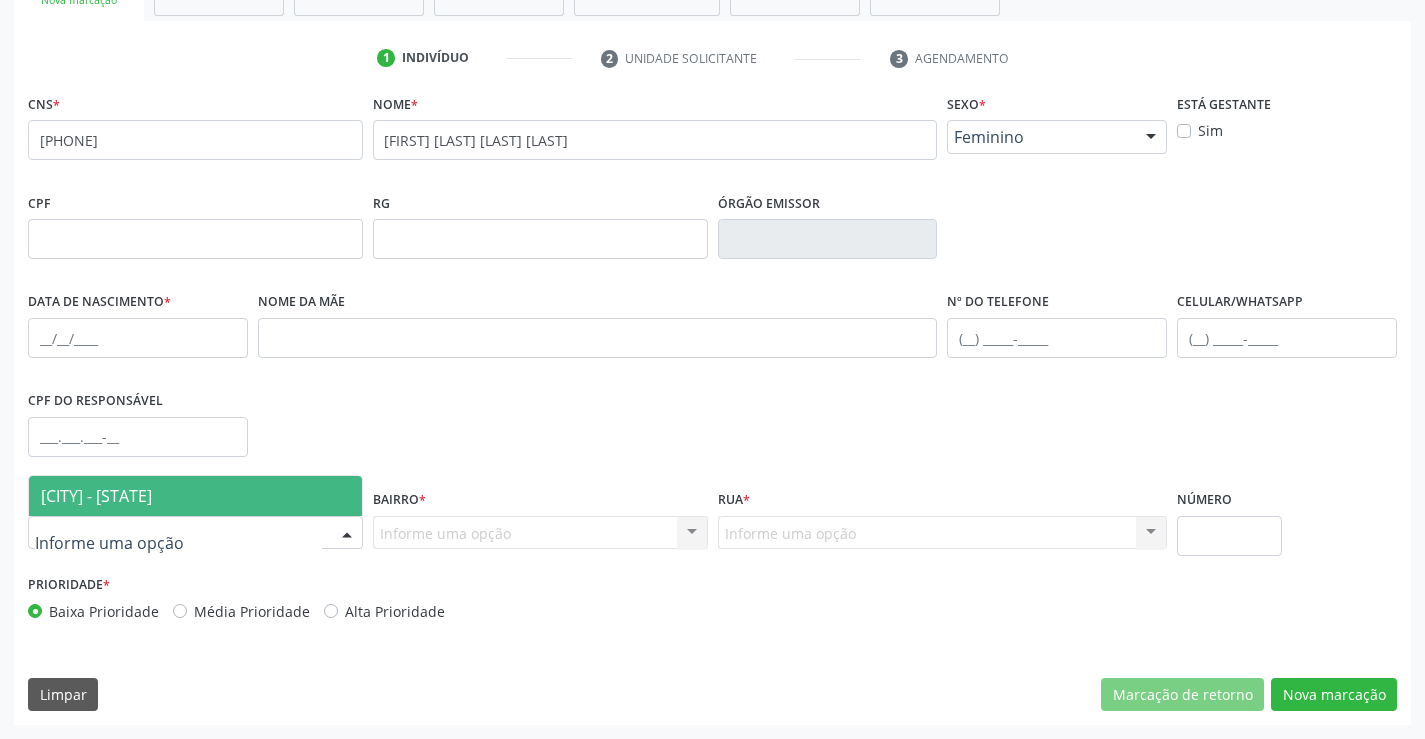 click on "[CITY] - [STATE]" at bounding box center [195, 496] 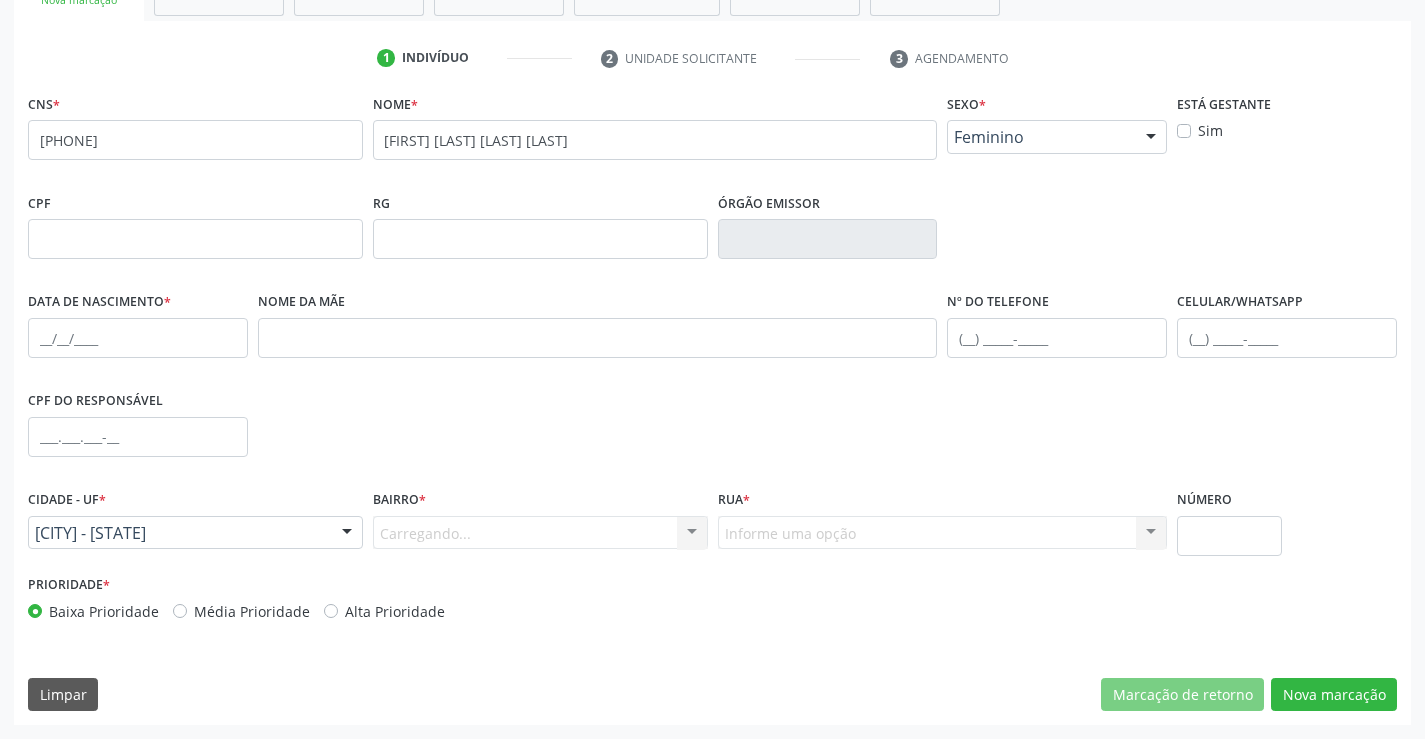 click on "Carregando...
Nenhum resultado encontrado para: "   "
Nenhuma opção encontrada. Digite para adicionar." at bounding box center [540, 533] 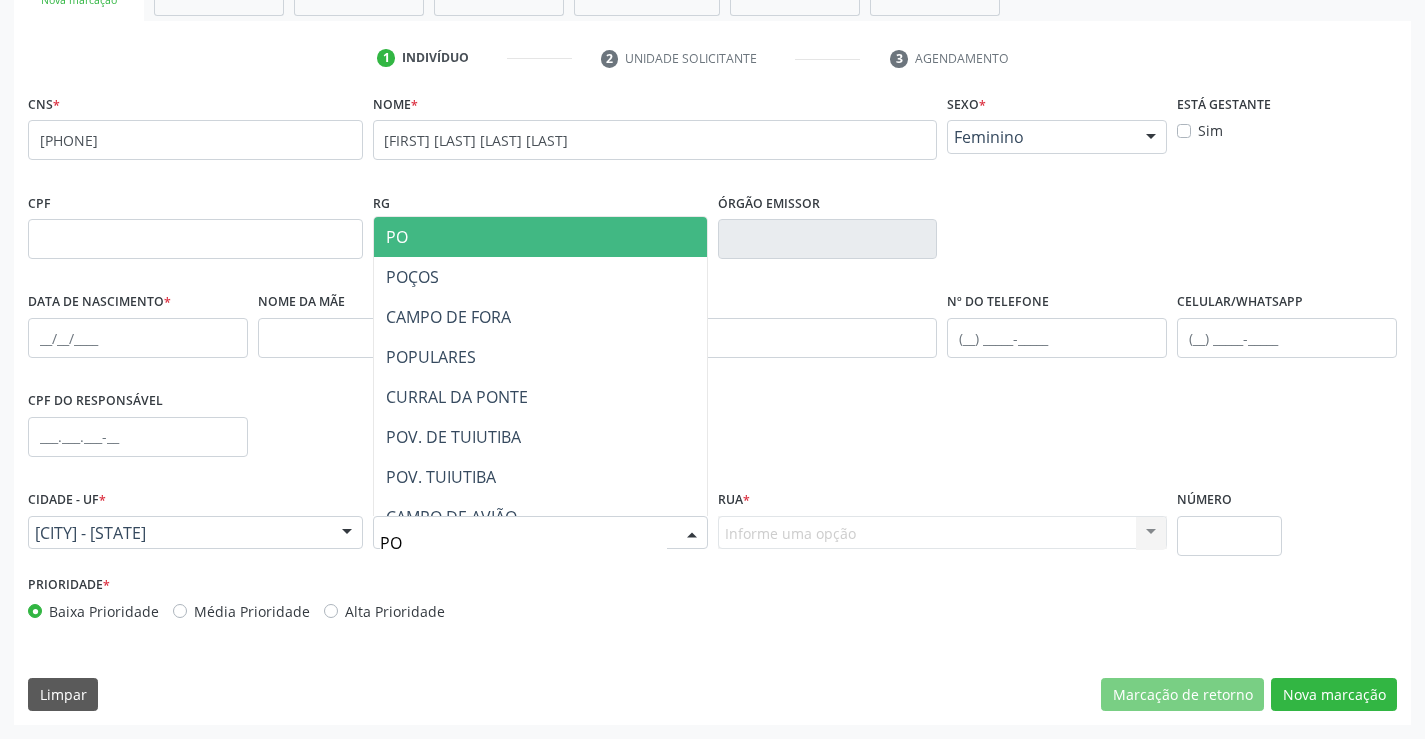 type on "POP" 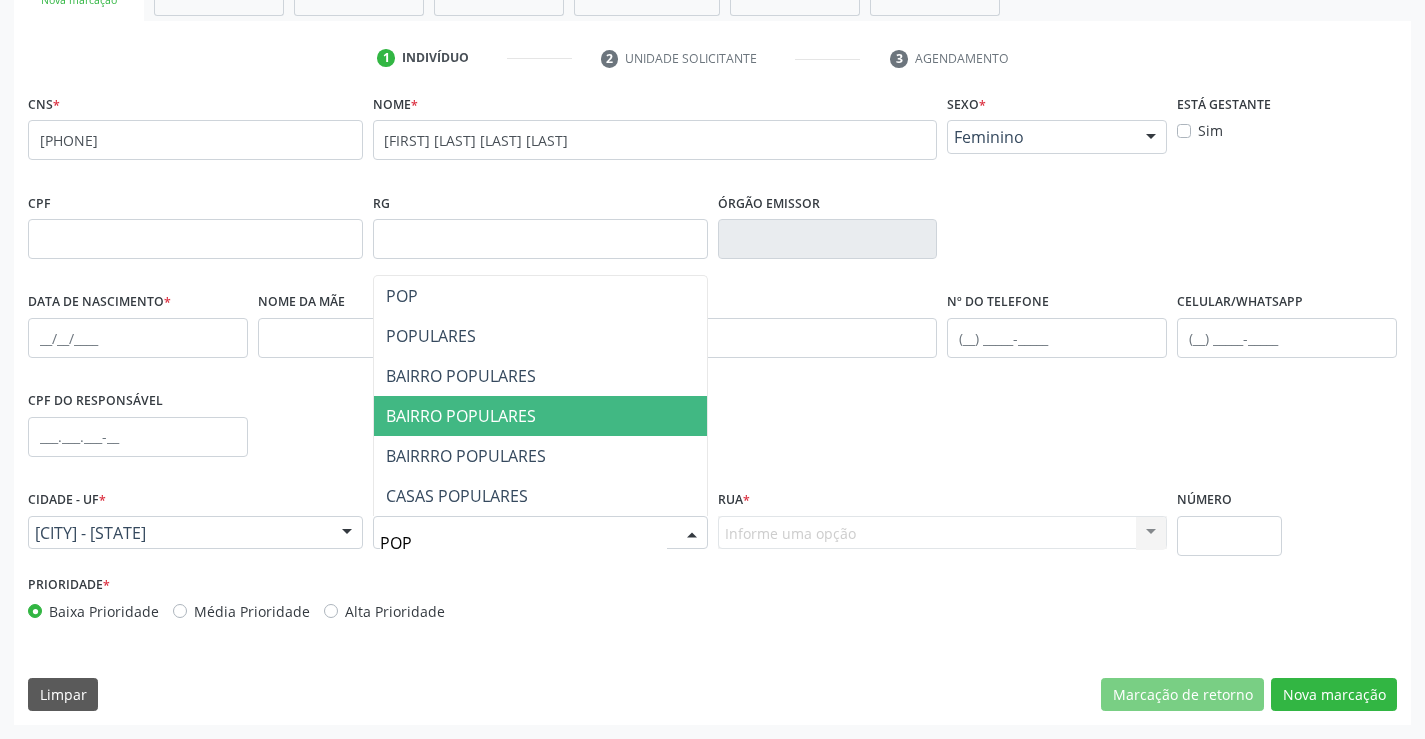 click on "BAIRRO  POPULARES" at bounding box center [461, 416] 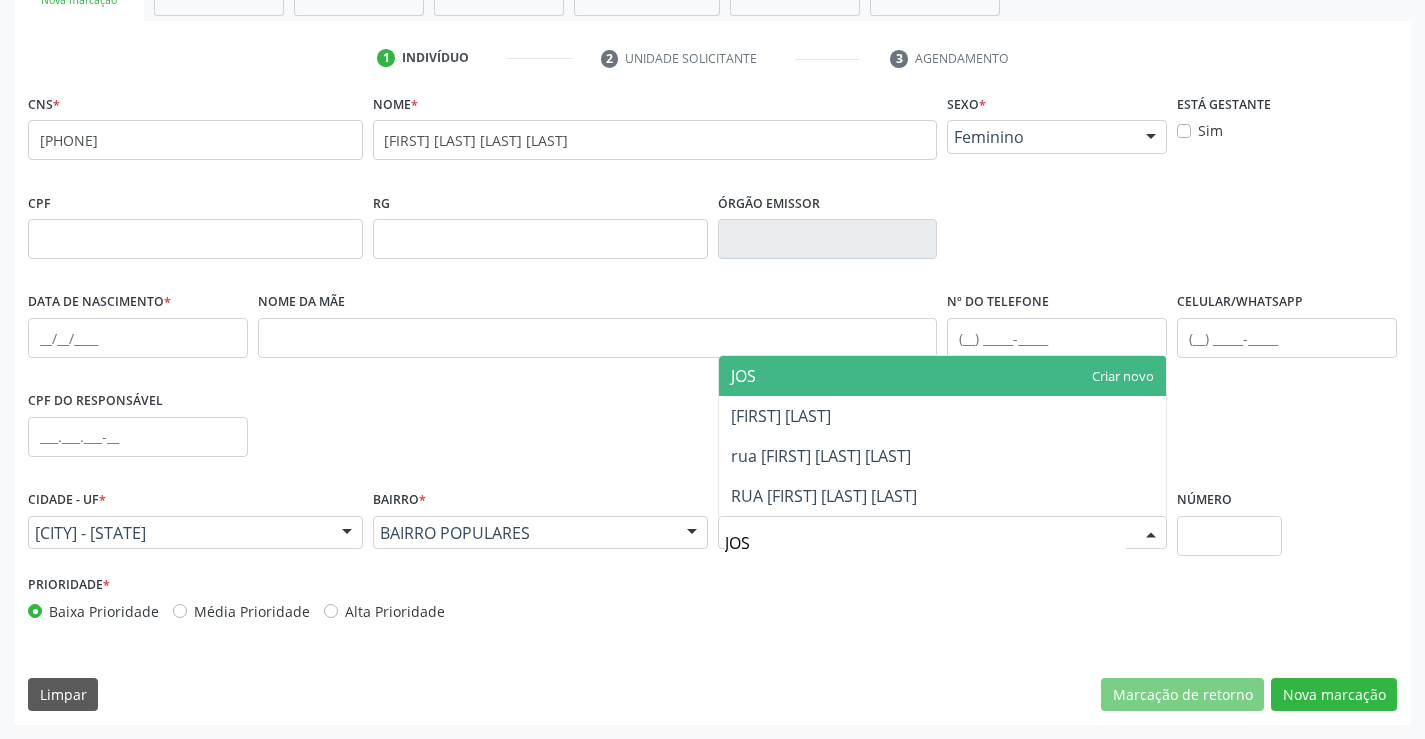 type on "JOSE" 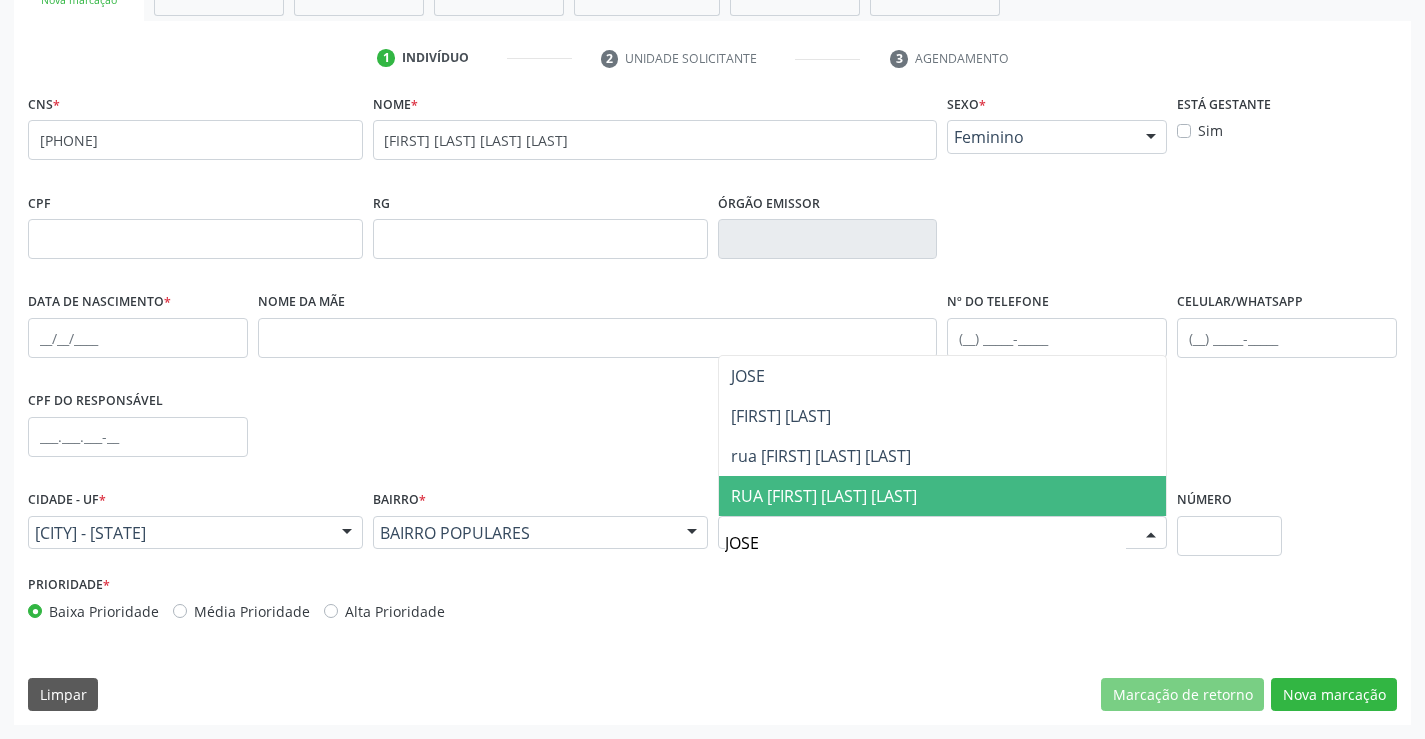 click on "RUA JOSEVALDO DOS SANTOS" at bounding box center (824, 496) 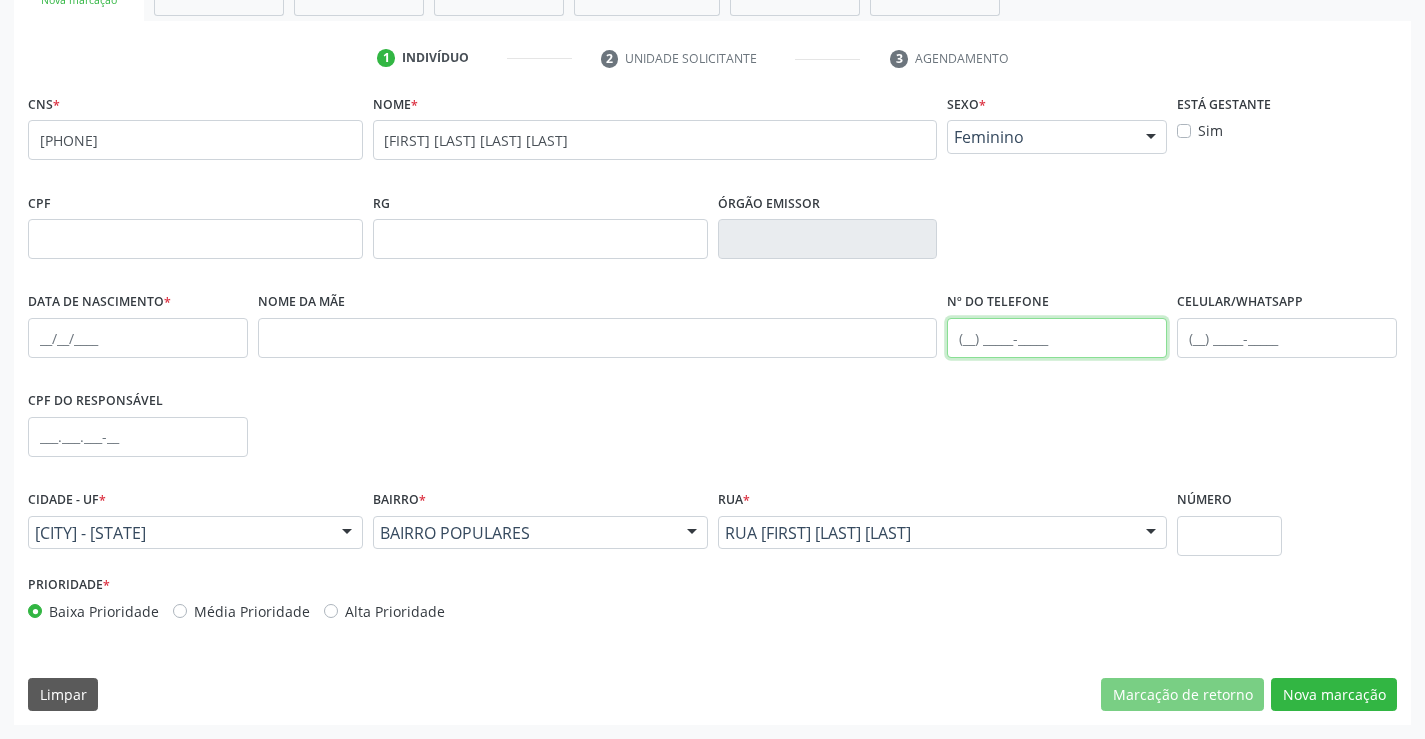 click at bounding box center [1057, 338] 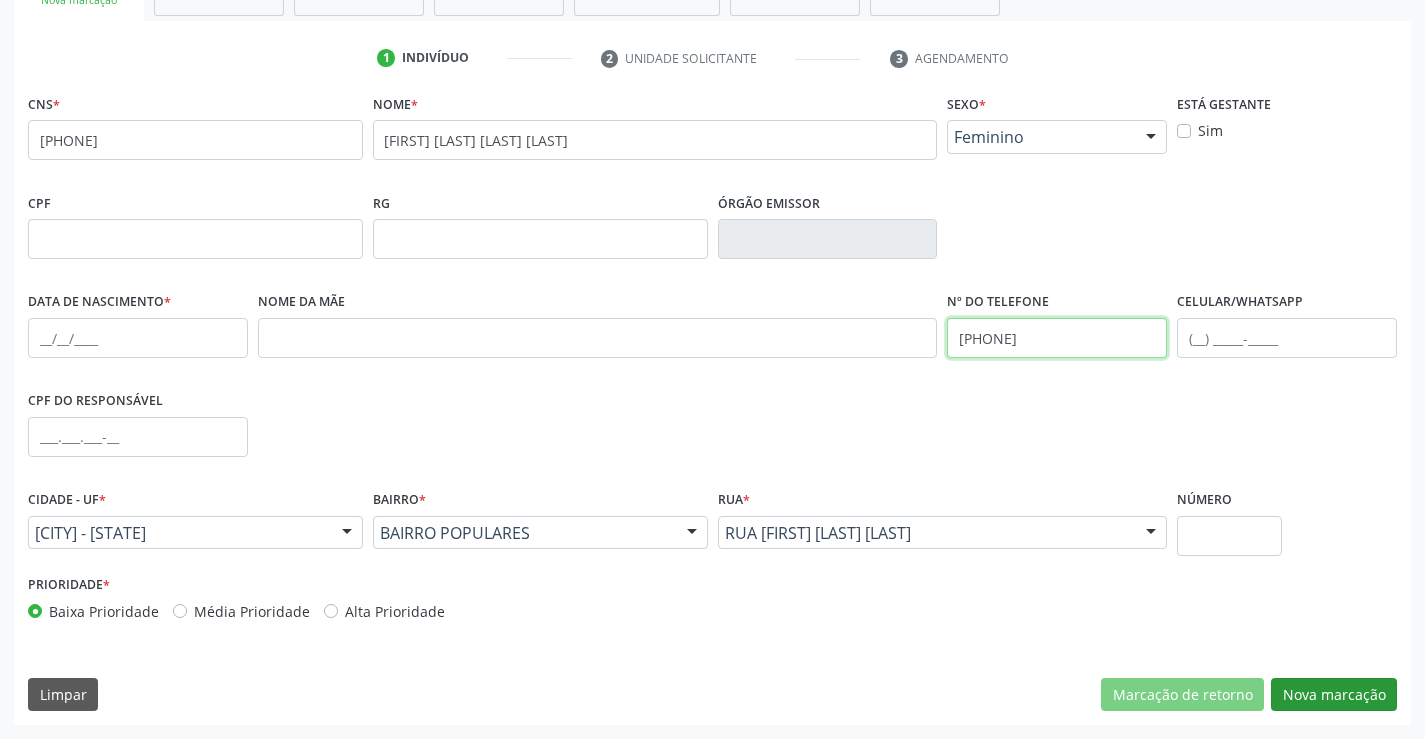 type on "(74) 98133-5926" 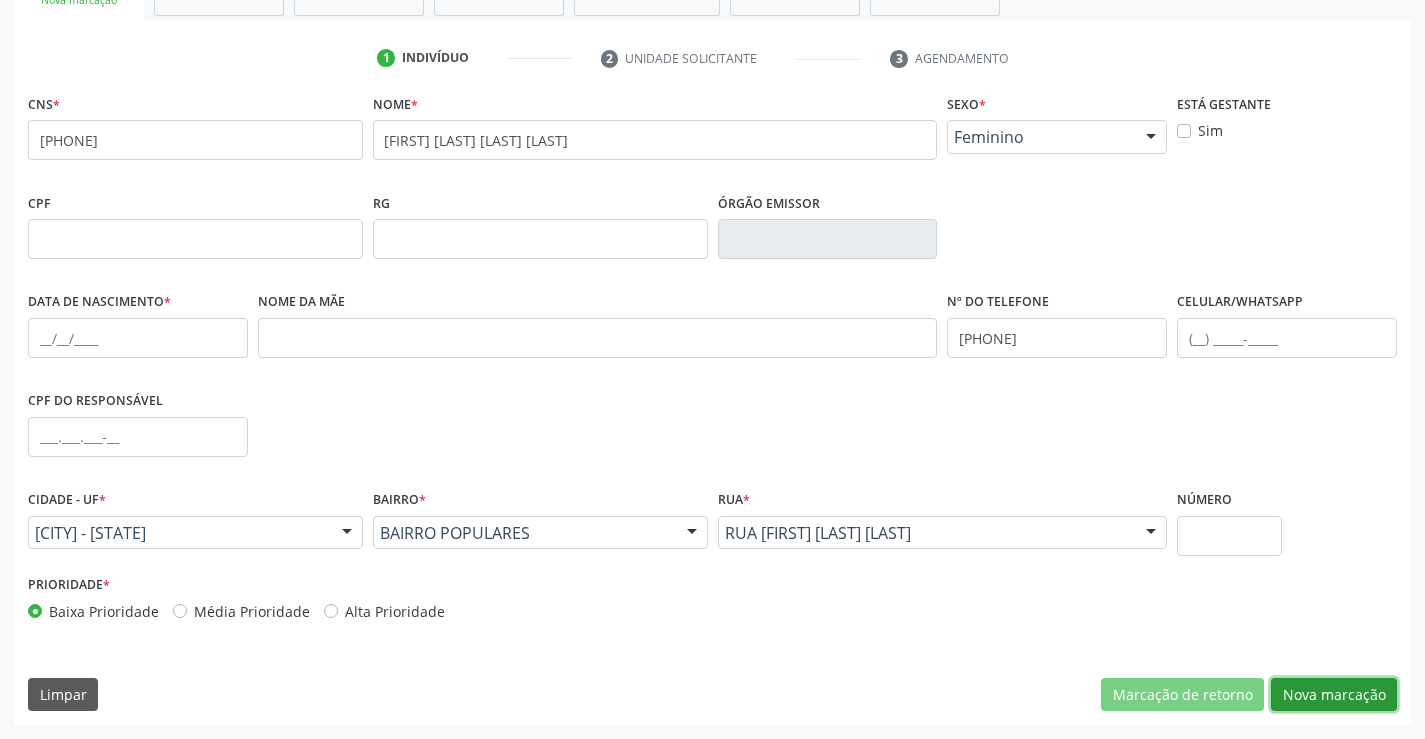 click on "Nova marcação" at bounding box center (1334, 695) 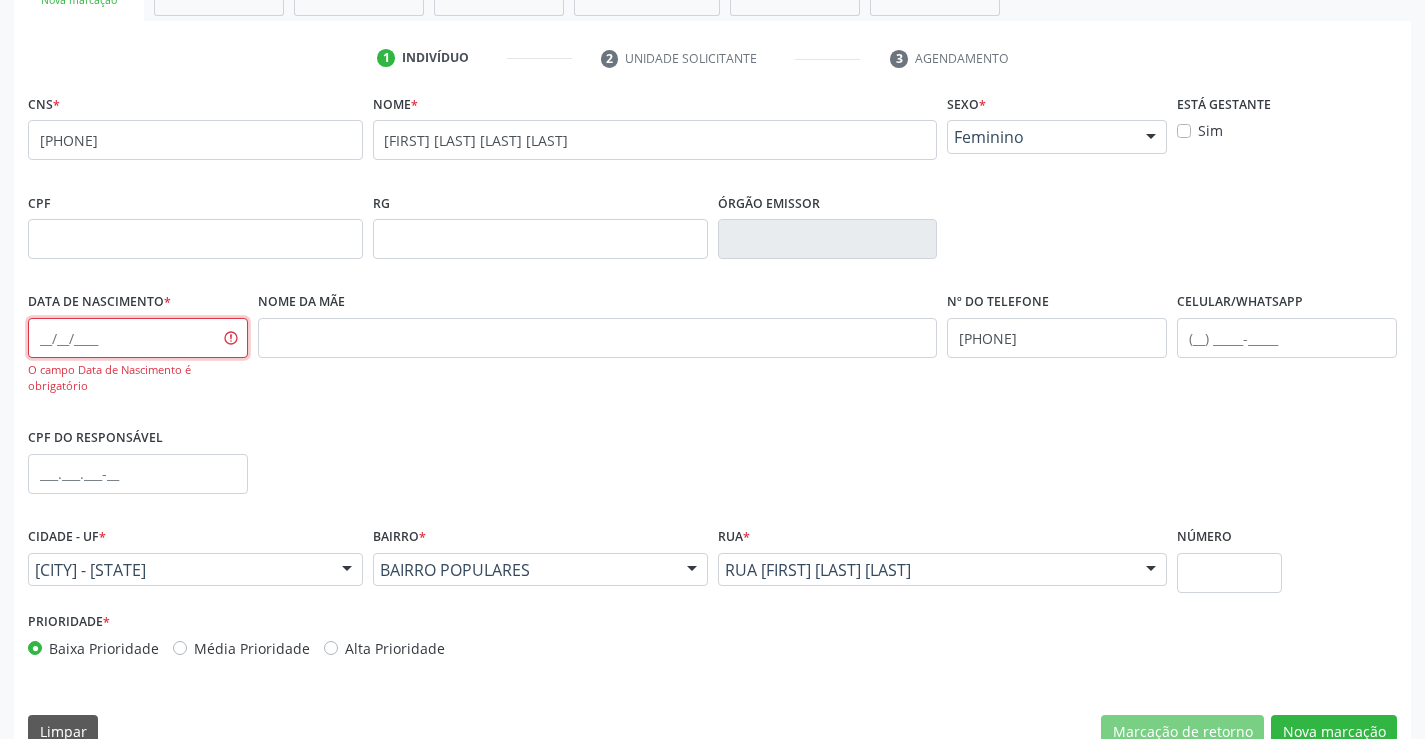 click at bounding box center [138, 338] 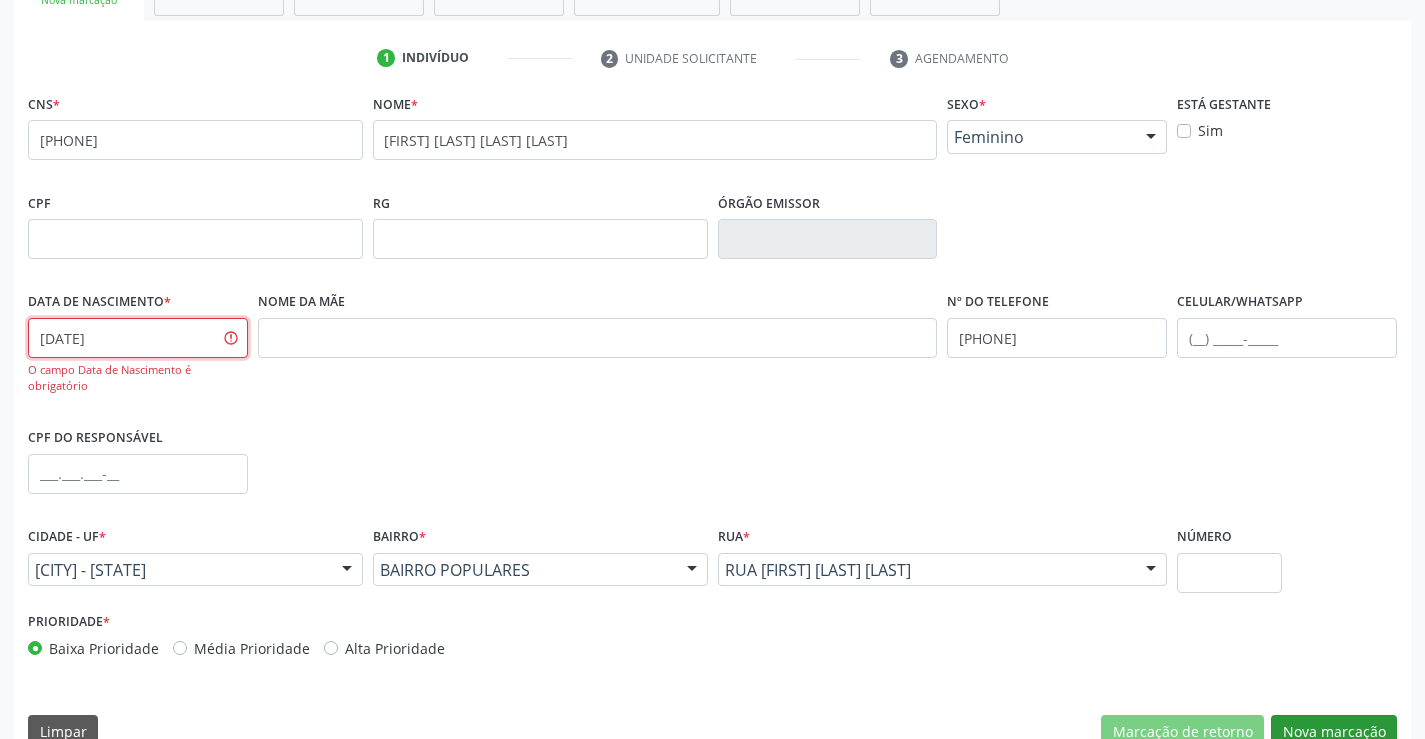 type on "25/07/1981" 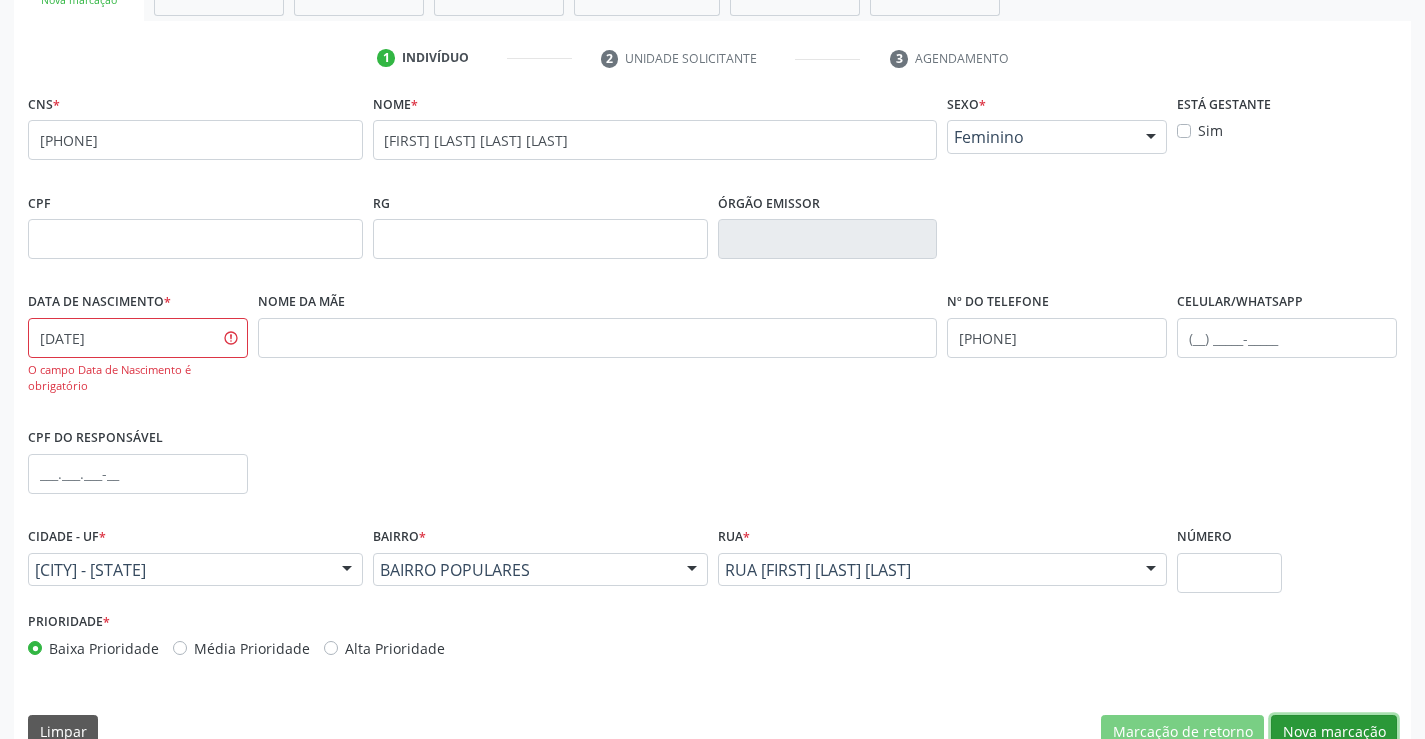 click on "Nova marcação" at bounding box center (1334, 732) 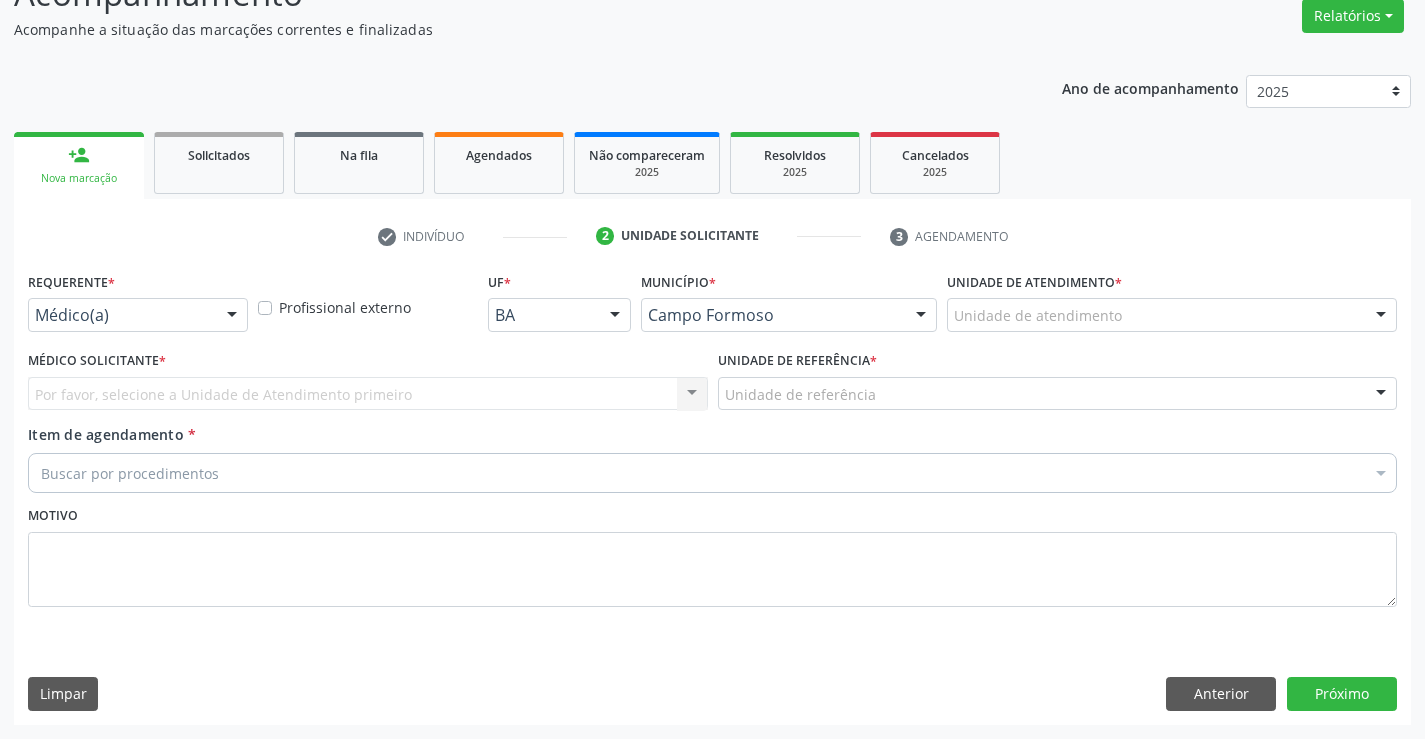 scroll, scrollTop: 167, scrollLeft: 0, axis: vertical 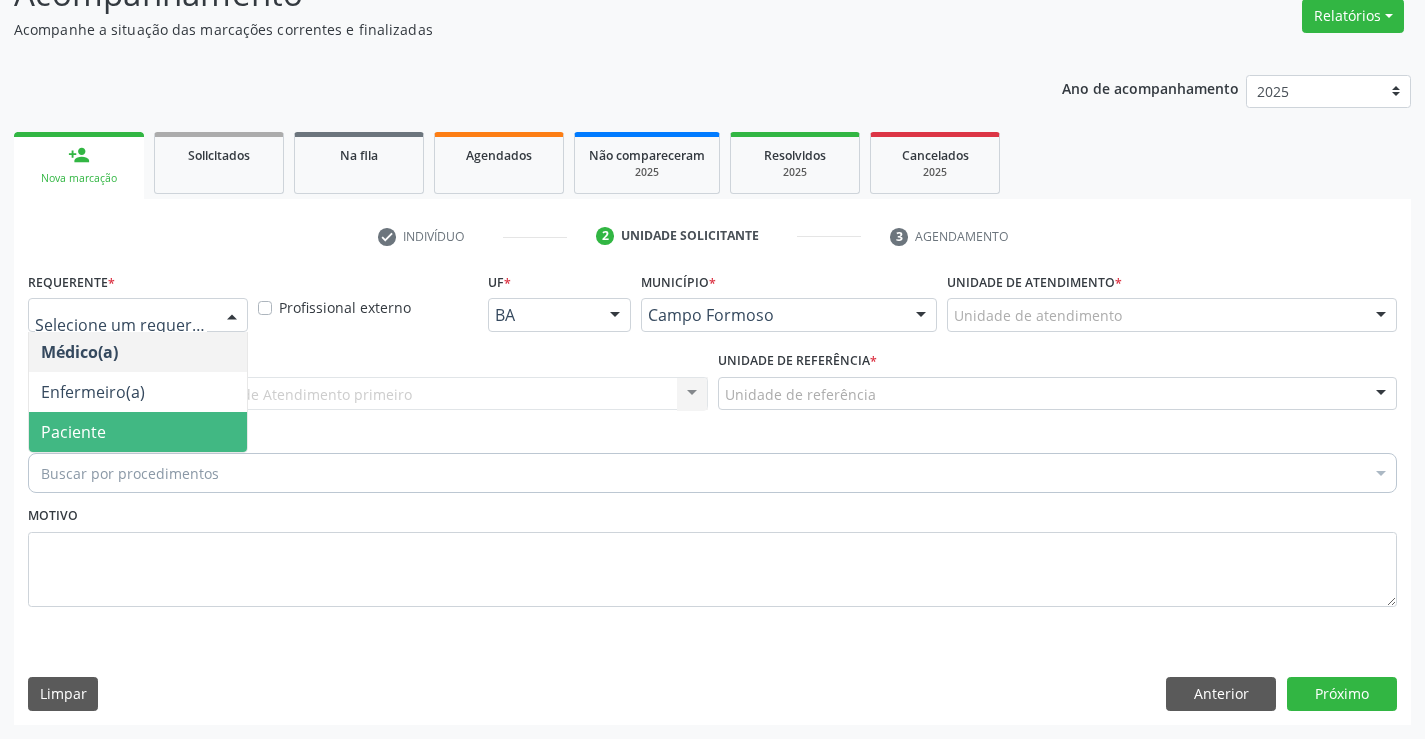 click on "Paciente" at bounding box center (138, 432) 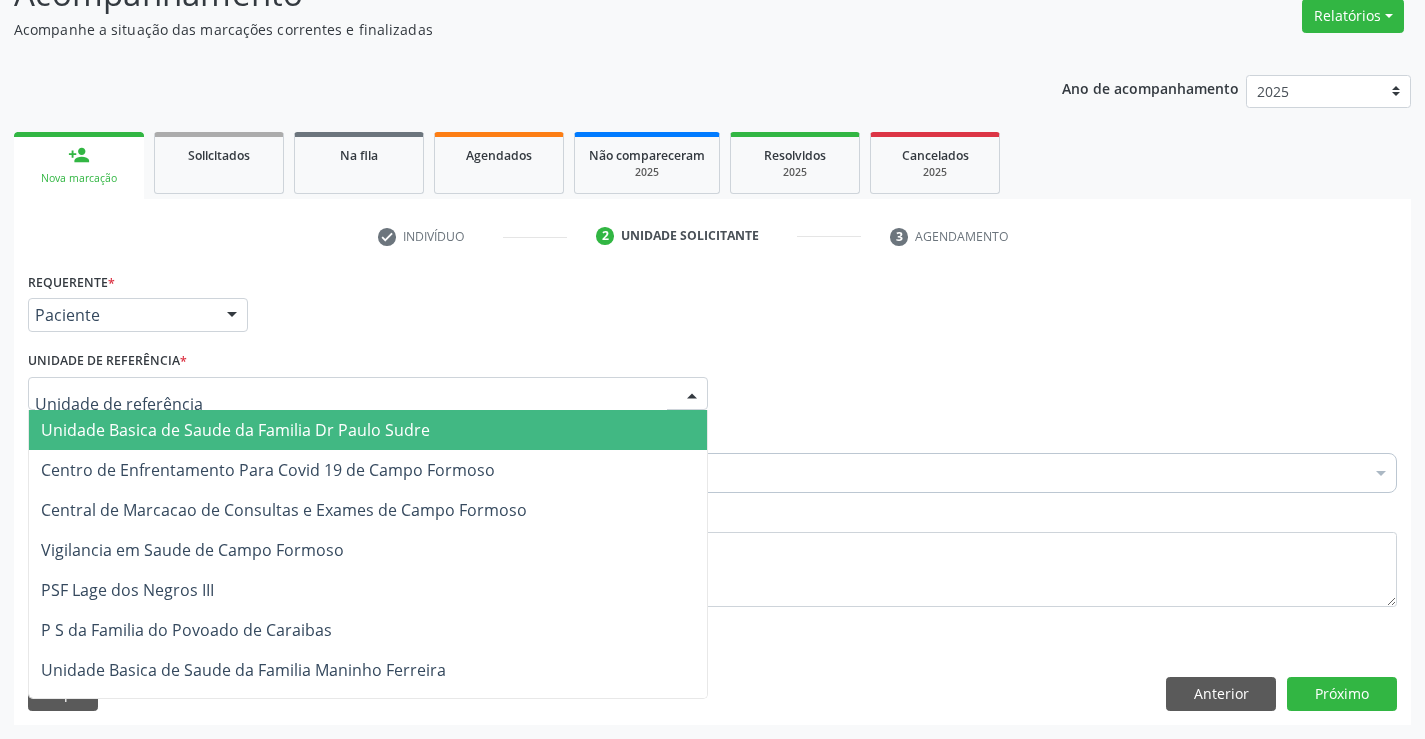 click on "Unidade Basica de Saude da Familia Dr Paulo Sudre" at bounding box center [235, 430] 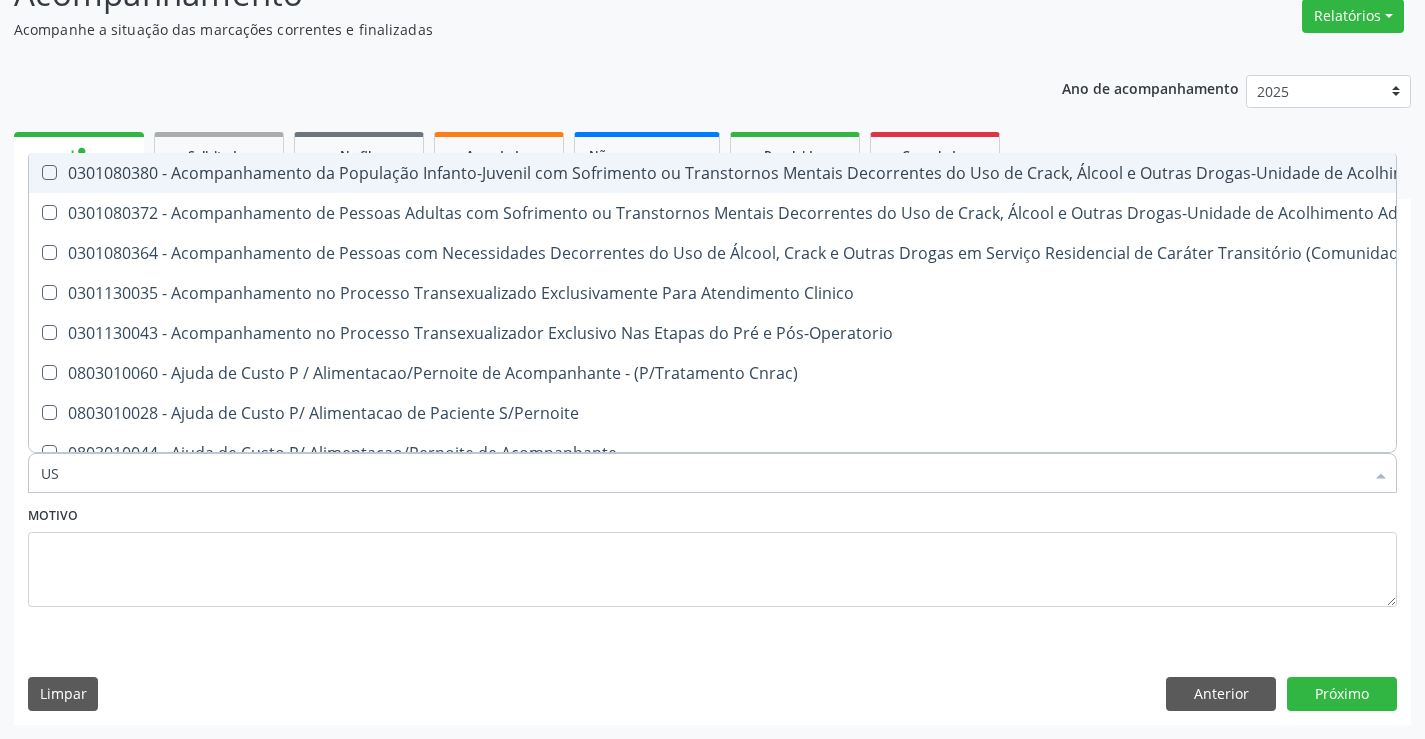 type on "USG" 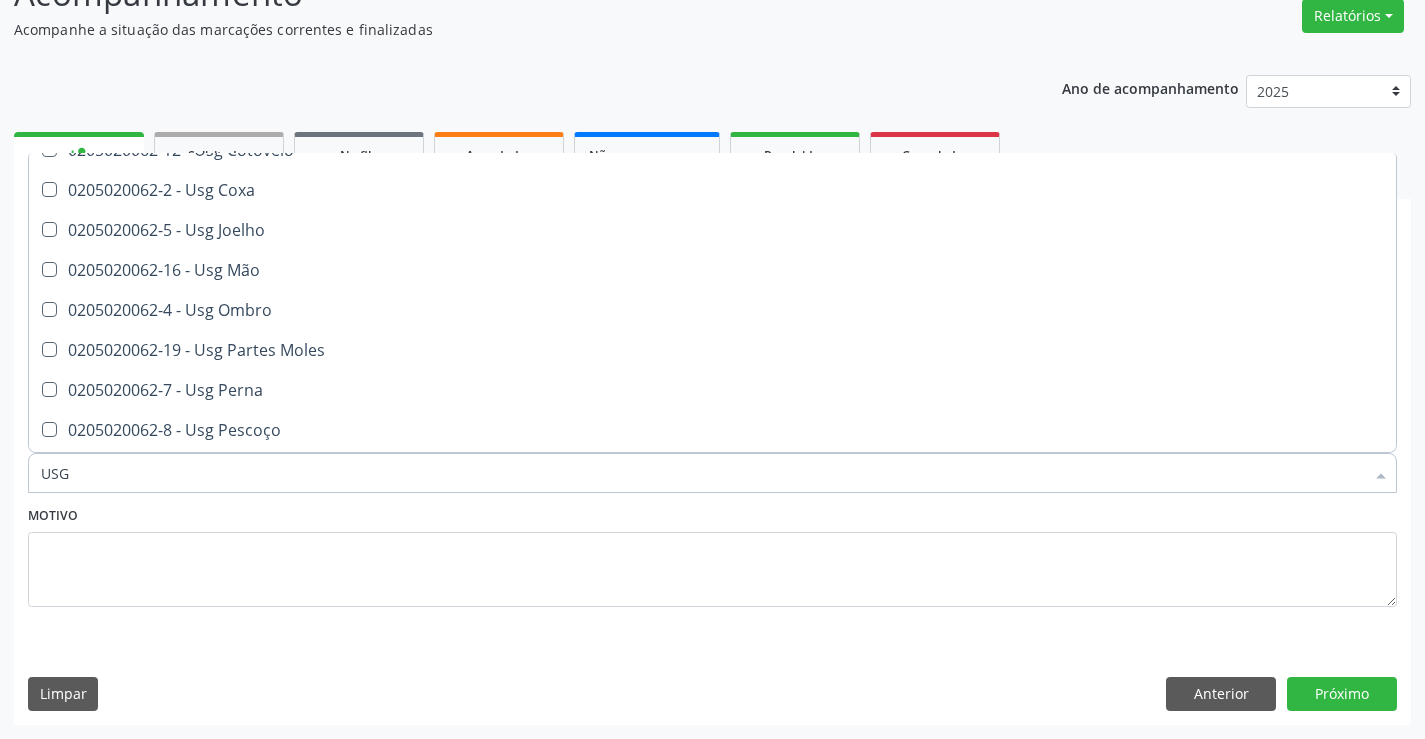 scroll, scrollTop: 300, scrollLeft: 0, axis: vertical 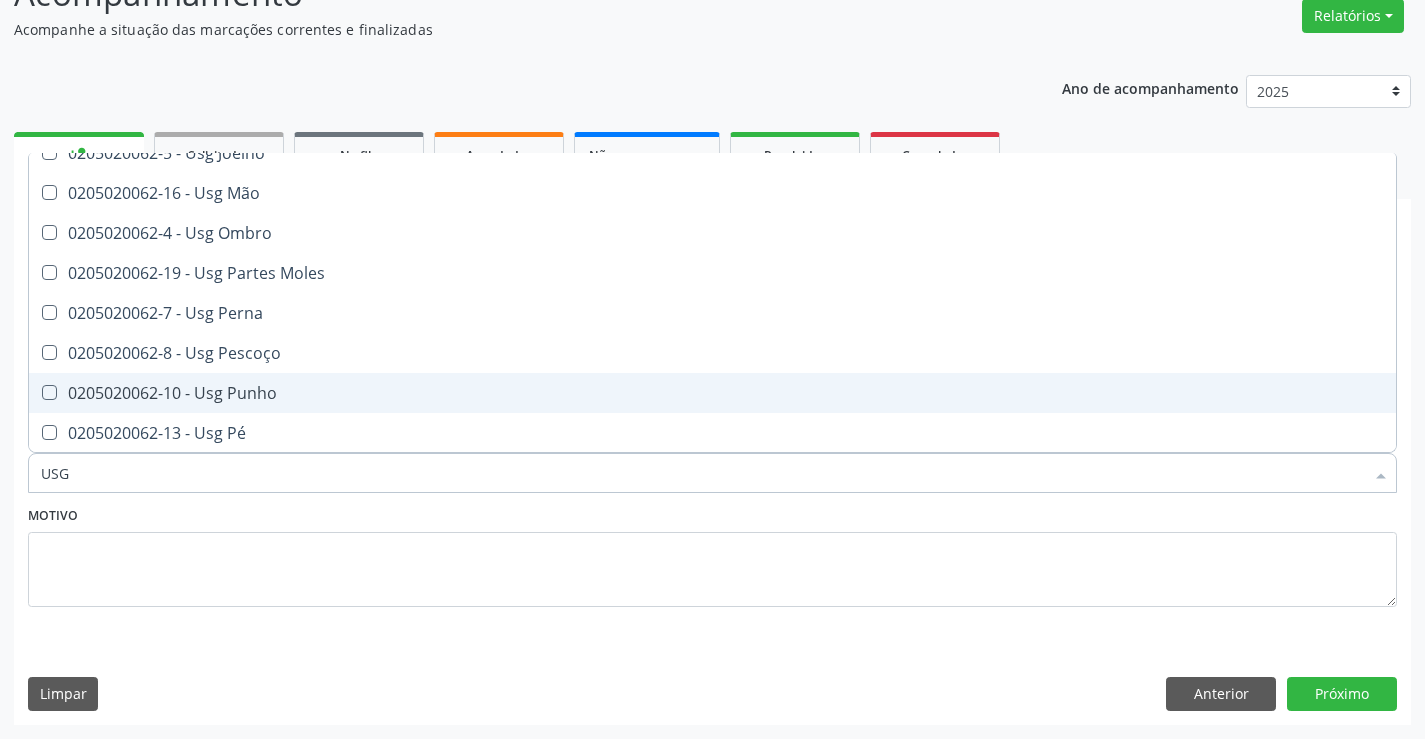 click on "0205020062-10 - Usg Punho" at bounding box center [712, 393] 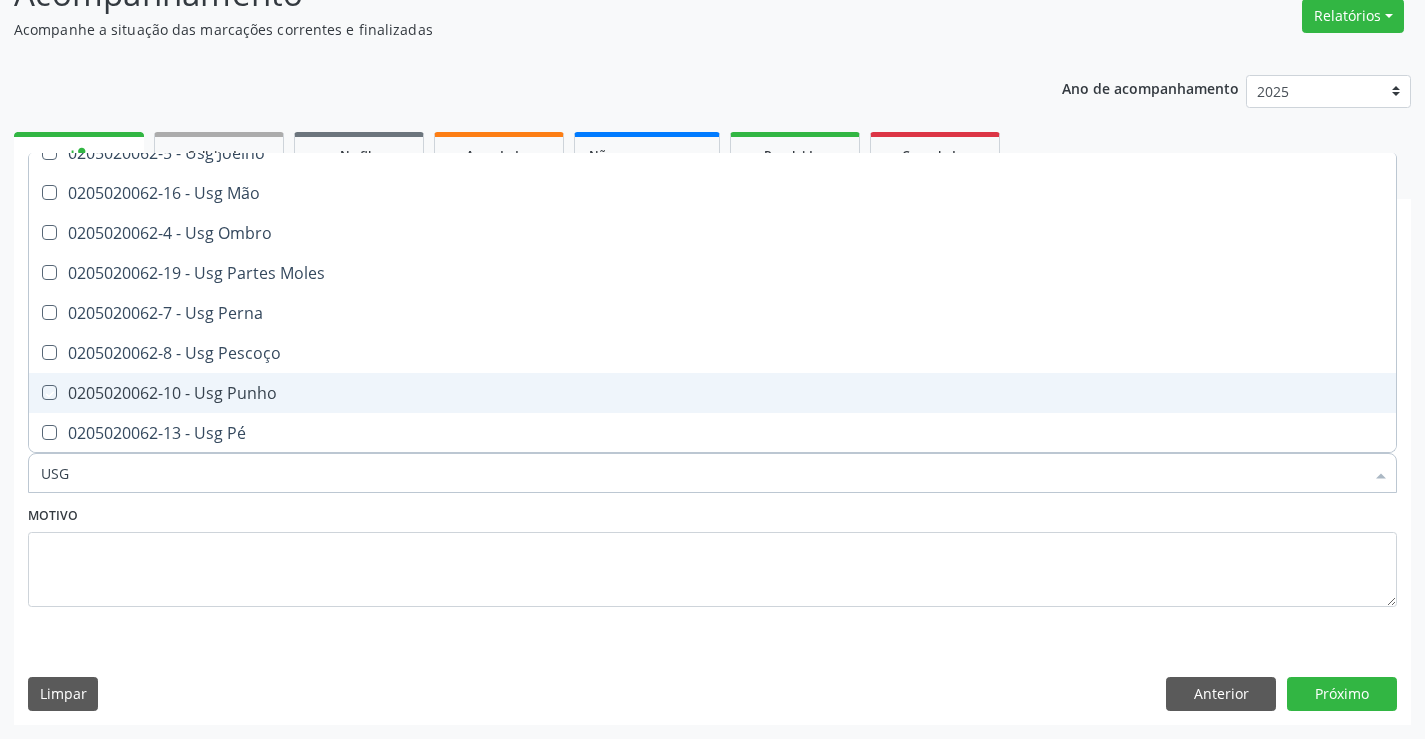 checkbox on "true" 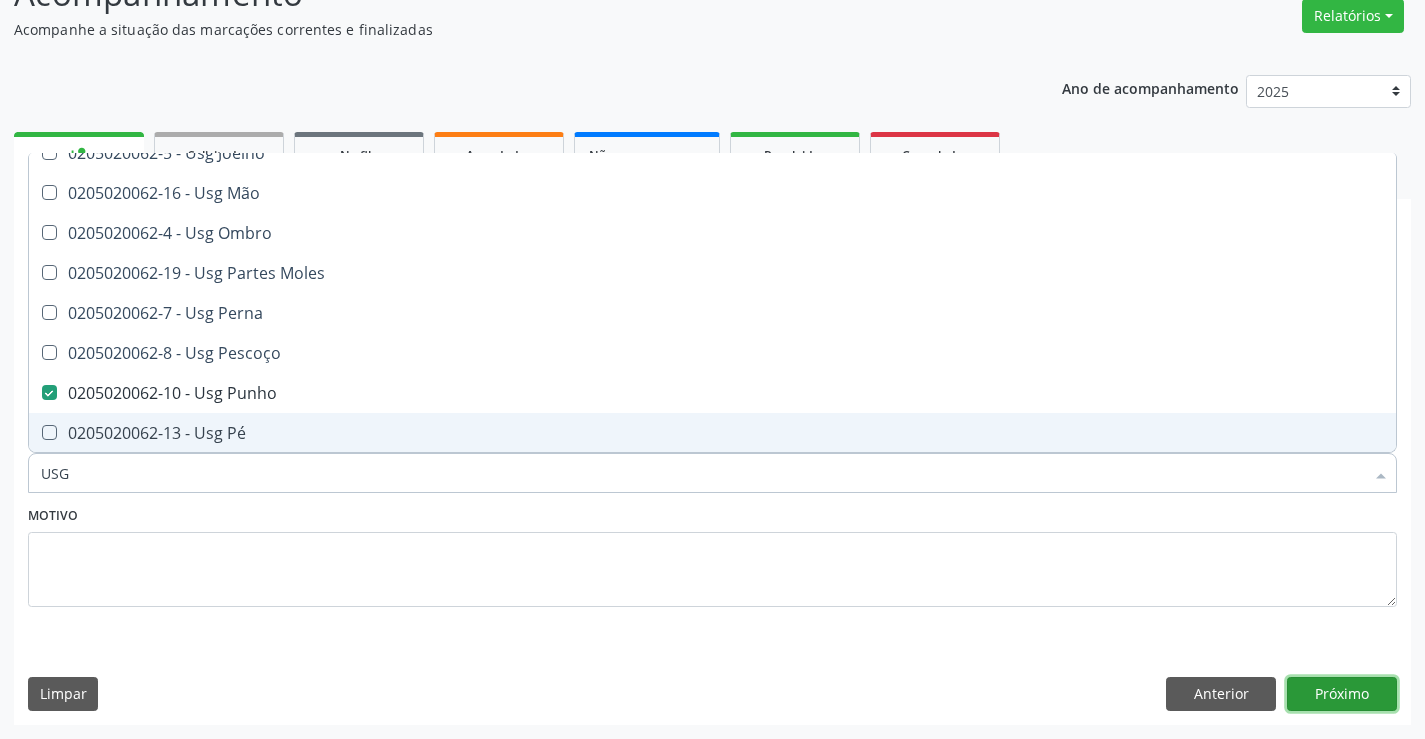 click on "Próximo" at bounding box center (1342, 694) 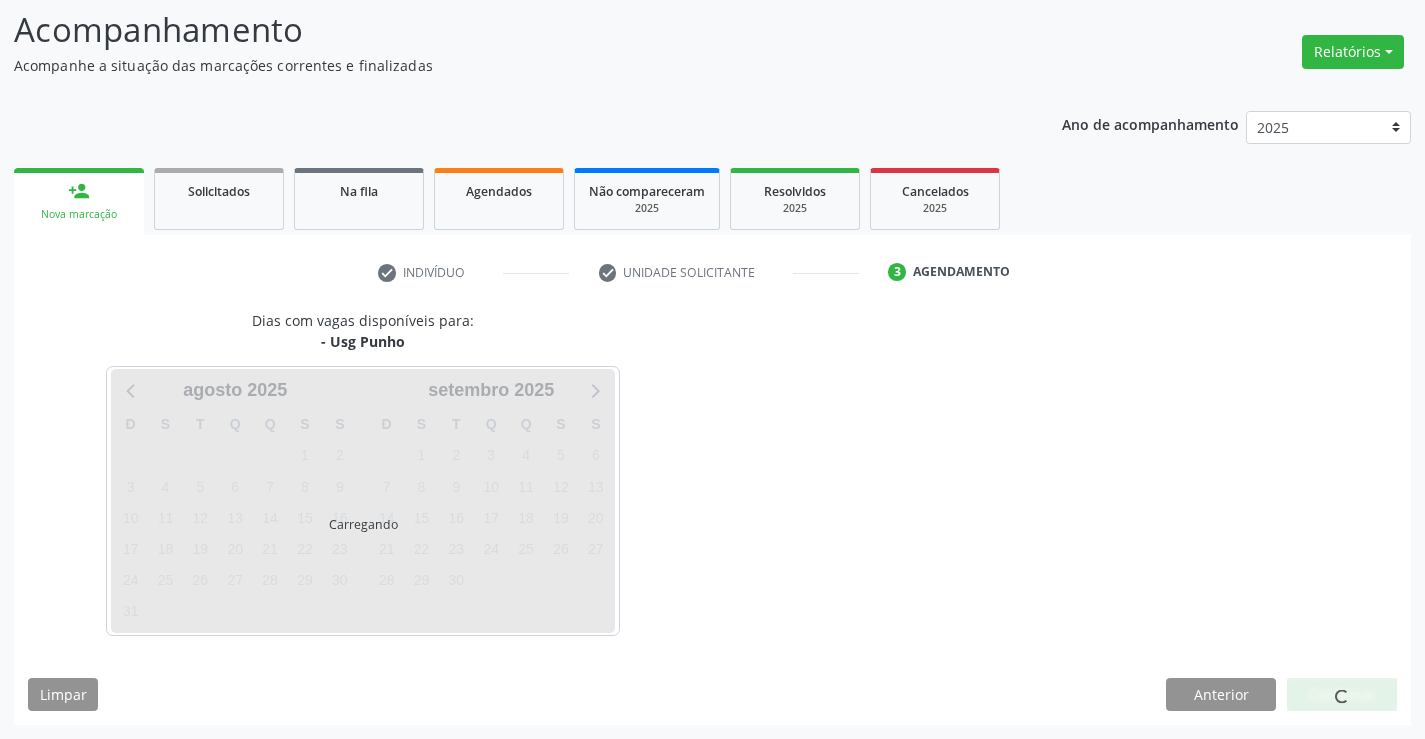scroll, scrollTop: 131, scrollLeft: 0, axis: vertical 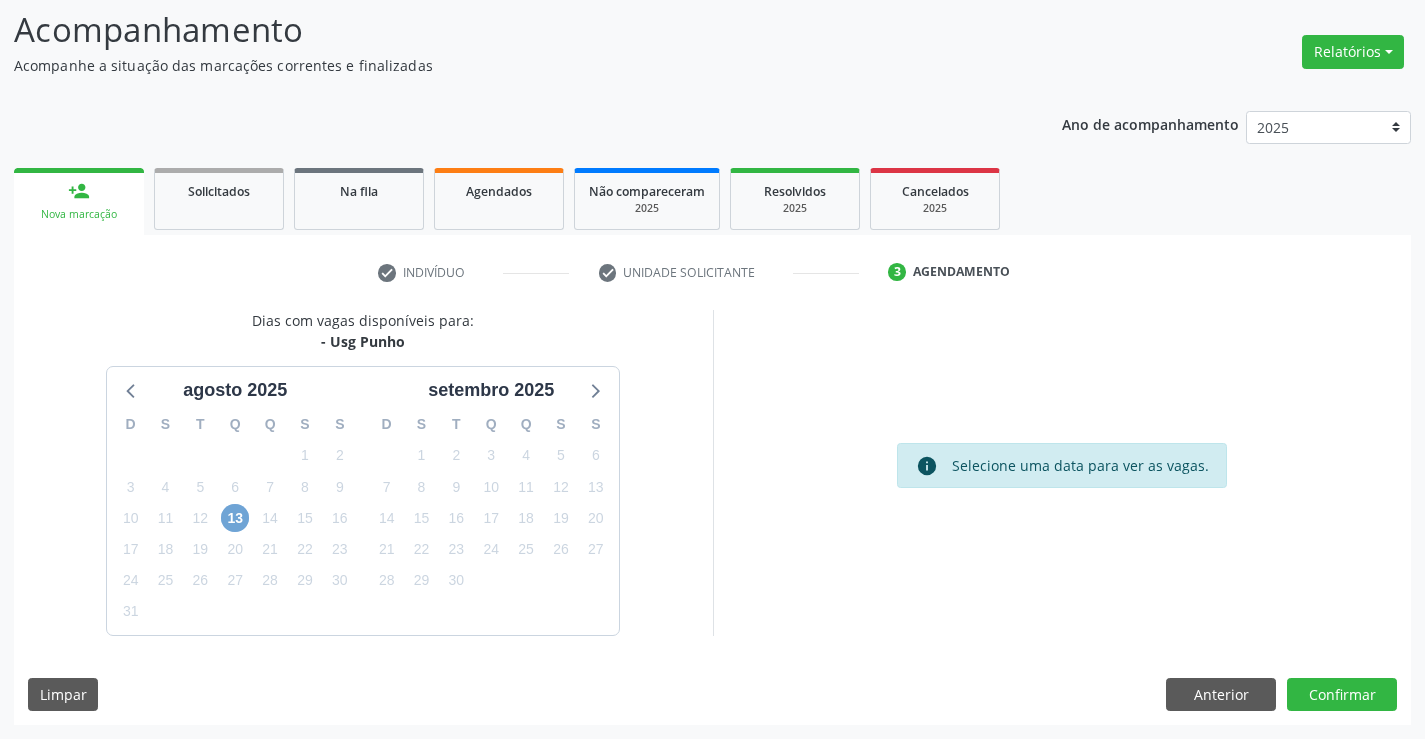 click on "13" at bounding box center (235, 518) 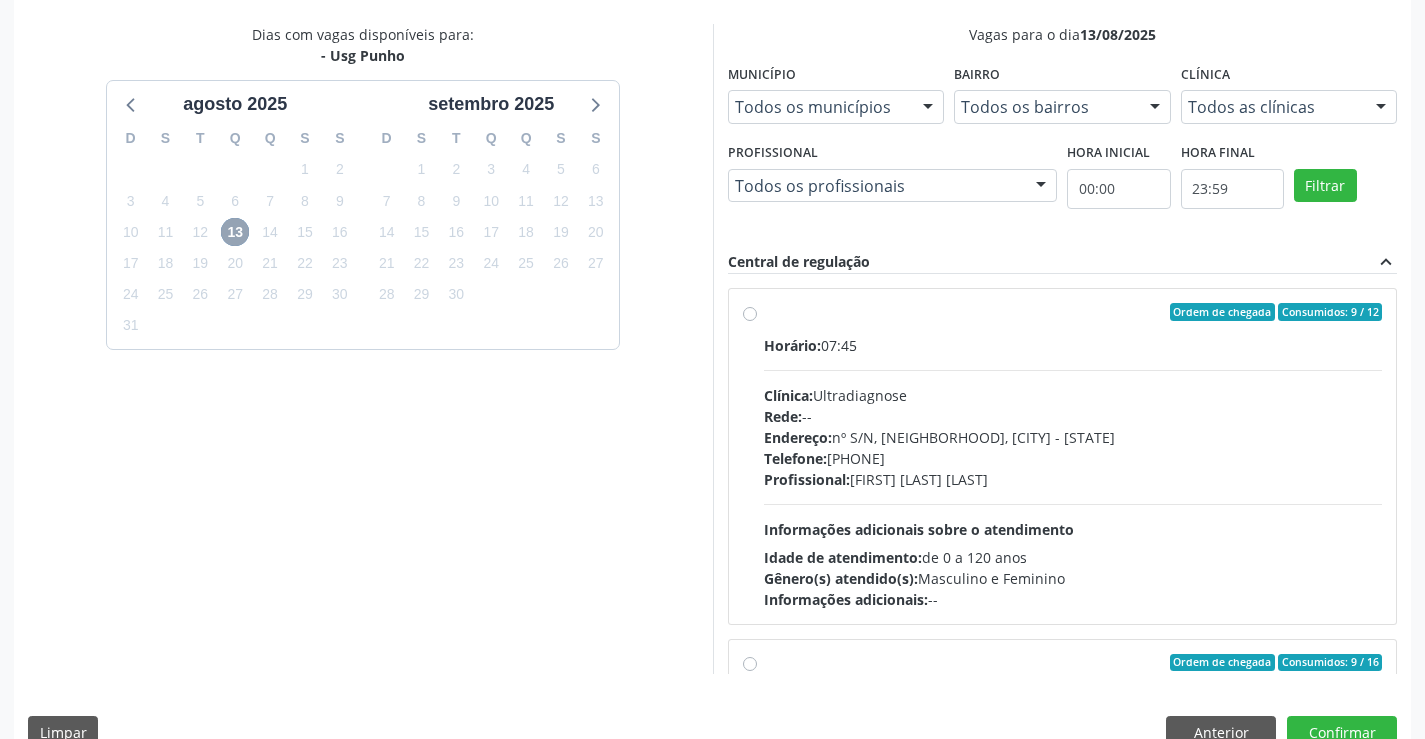 scroll, scrollTop: 456, scrollLeft: 0, axis: vertical 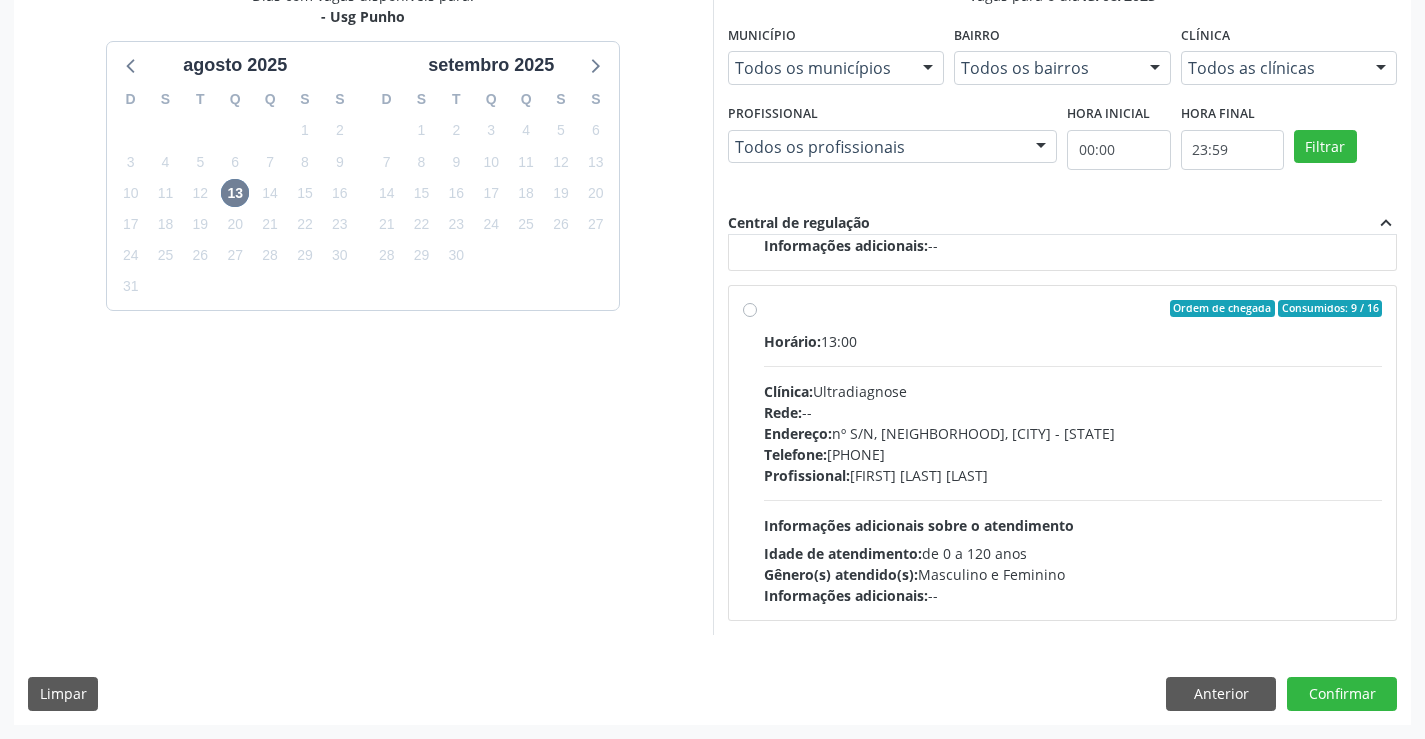 click on "Ordem de chegada
Consumidos: 9 / 16
Horário:   13:00
Clínica:  Ultradiagnose
Rede:
--
Endereço:   nº S/N, Centro, Campo Formoso - BA
Telefone:   (74) 36452857
Profissional:
Alciole Mendes Muritiba
Informações adicionais sobre o atendimento
Idade de atendimento:
de 0 a 120 anos
Gênero(s) atendido(s):
Masculino e Feminino
Informações adicionais:
--" at bounding box center (1073, 453) 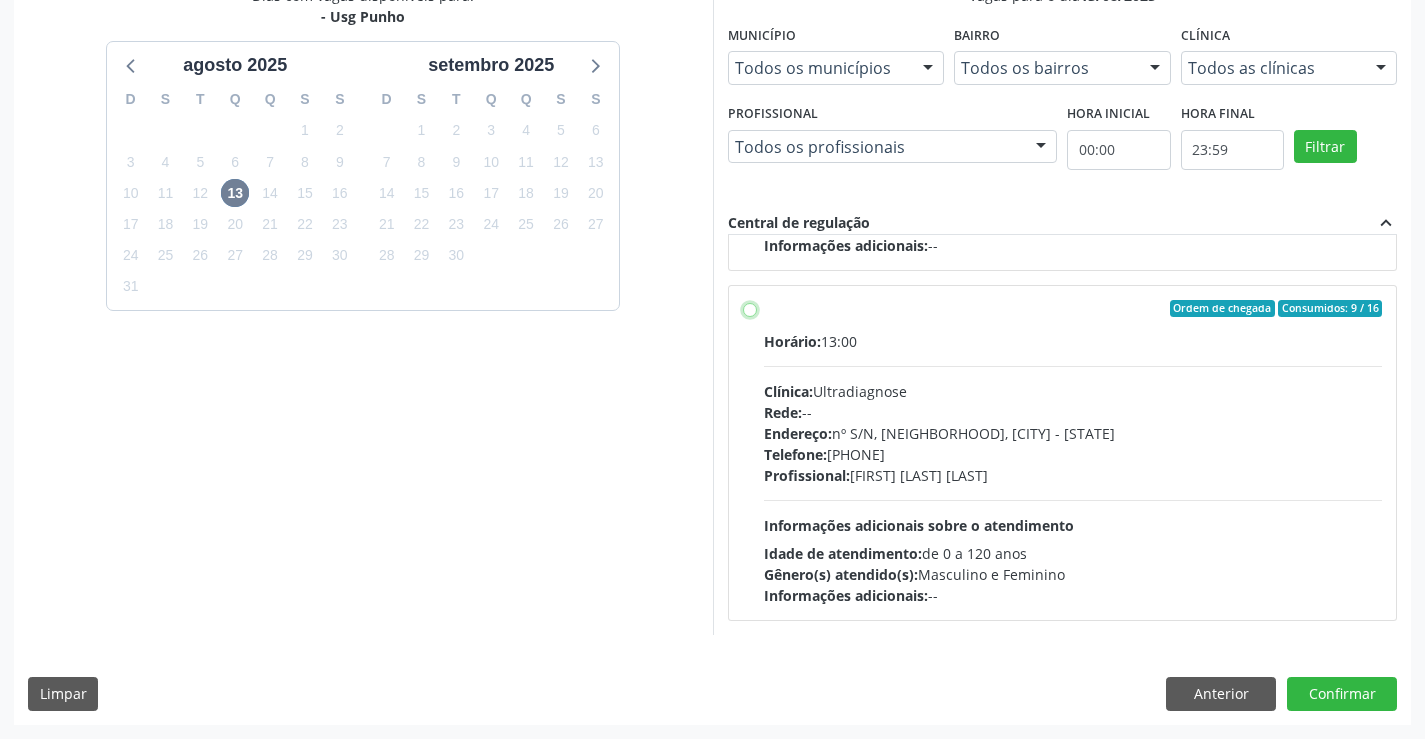 radio on "true" 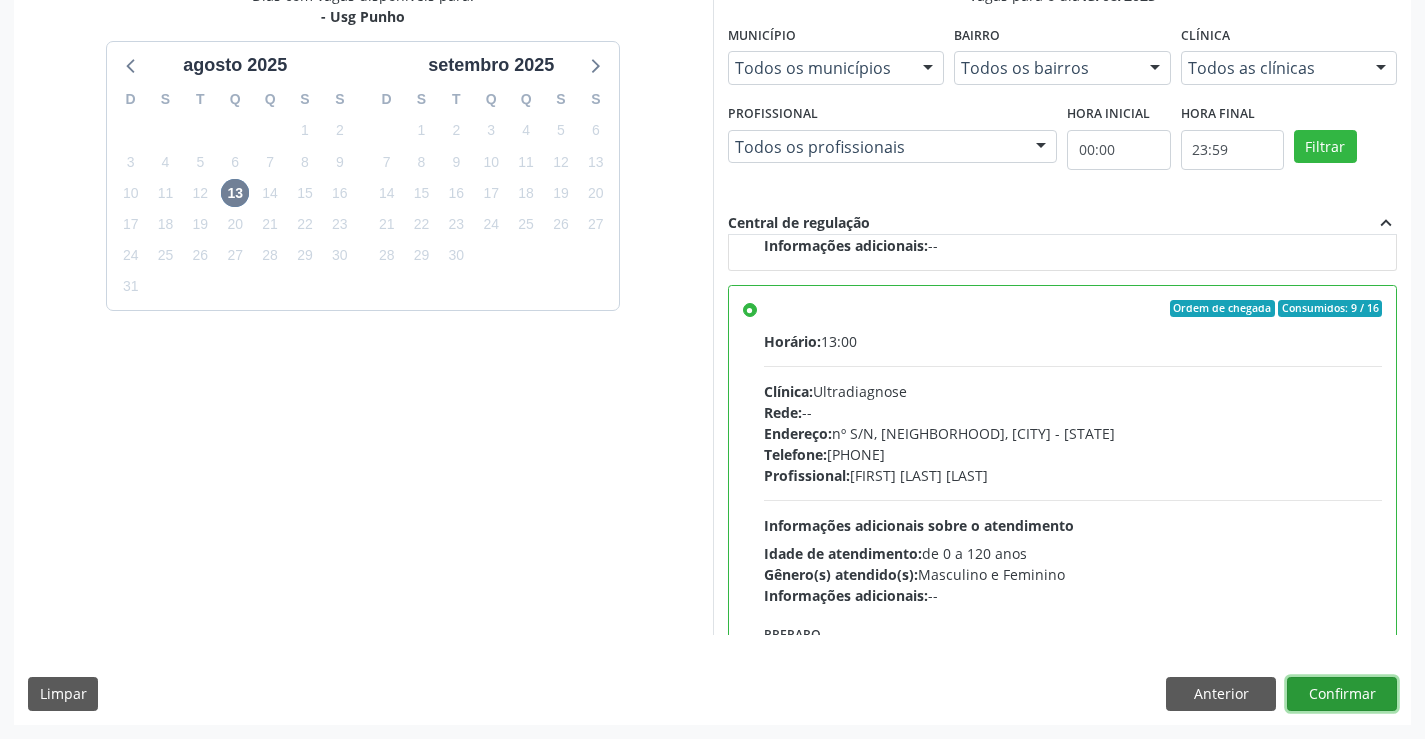 click on "Confirmar" at bounding box center (1342, 694) 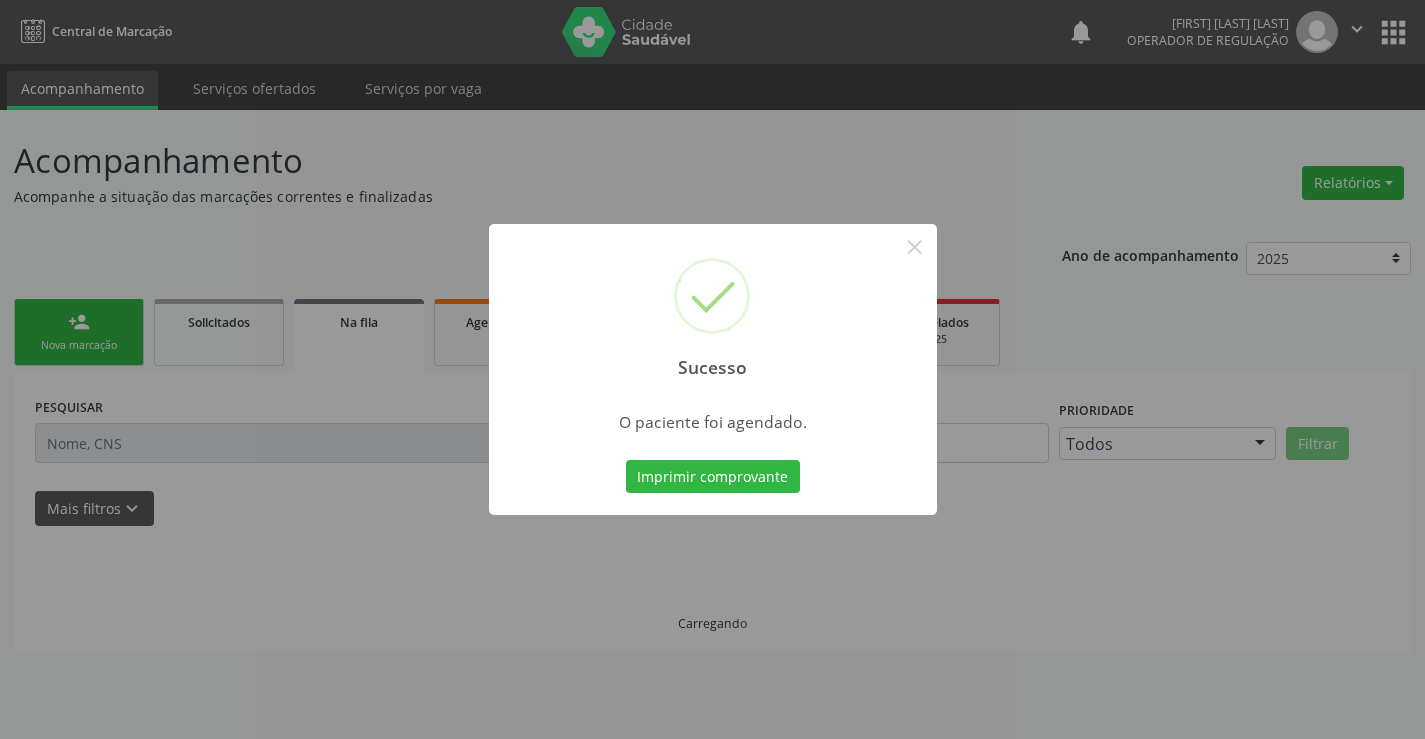 scroll, scrollTop: 0, scrollLeft: 0, axis: both 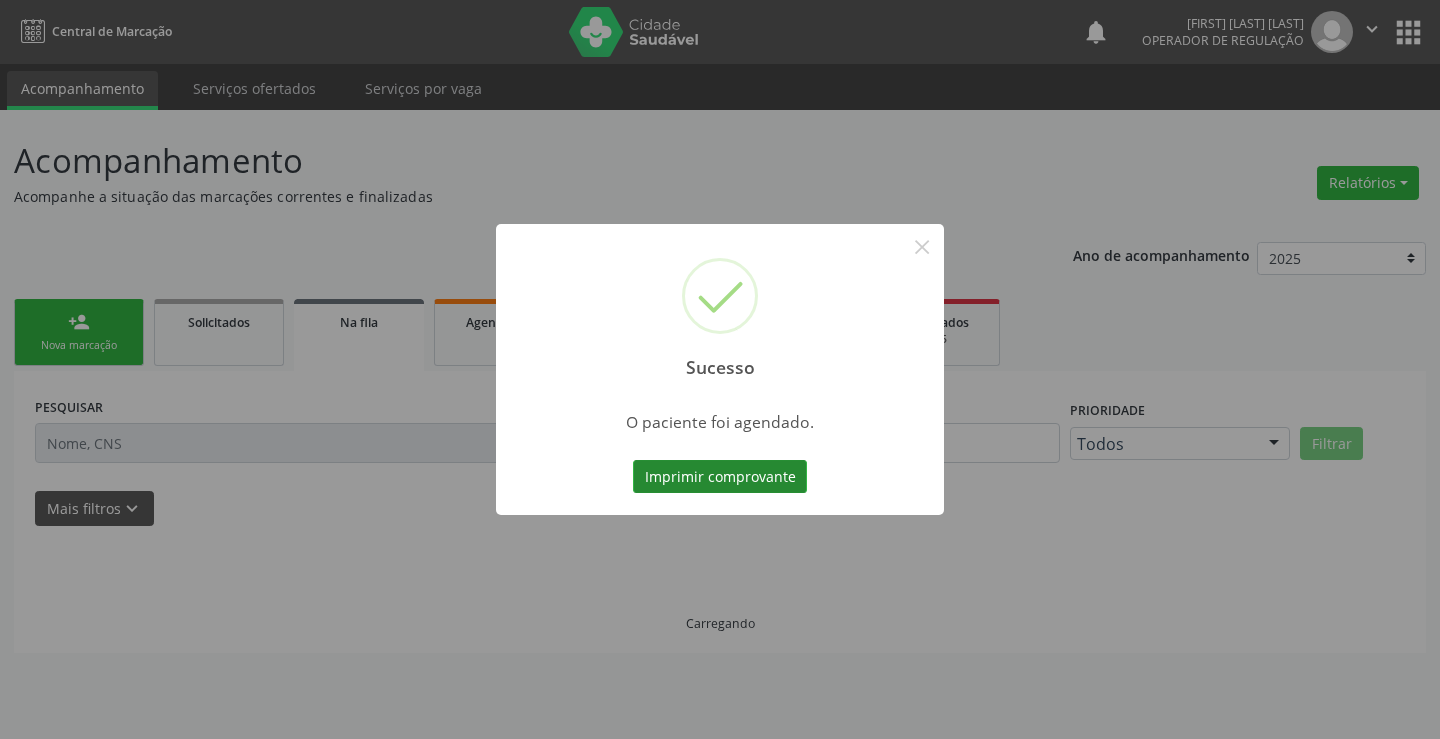 click on "Imprimir comprovante" at bounding box center [720, 477] 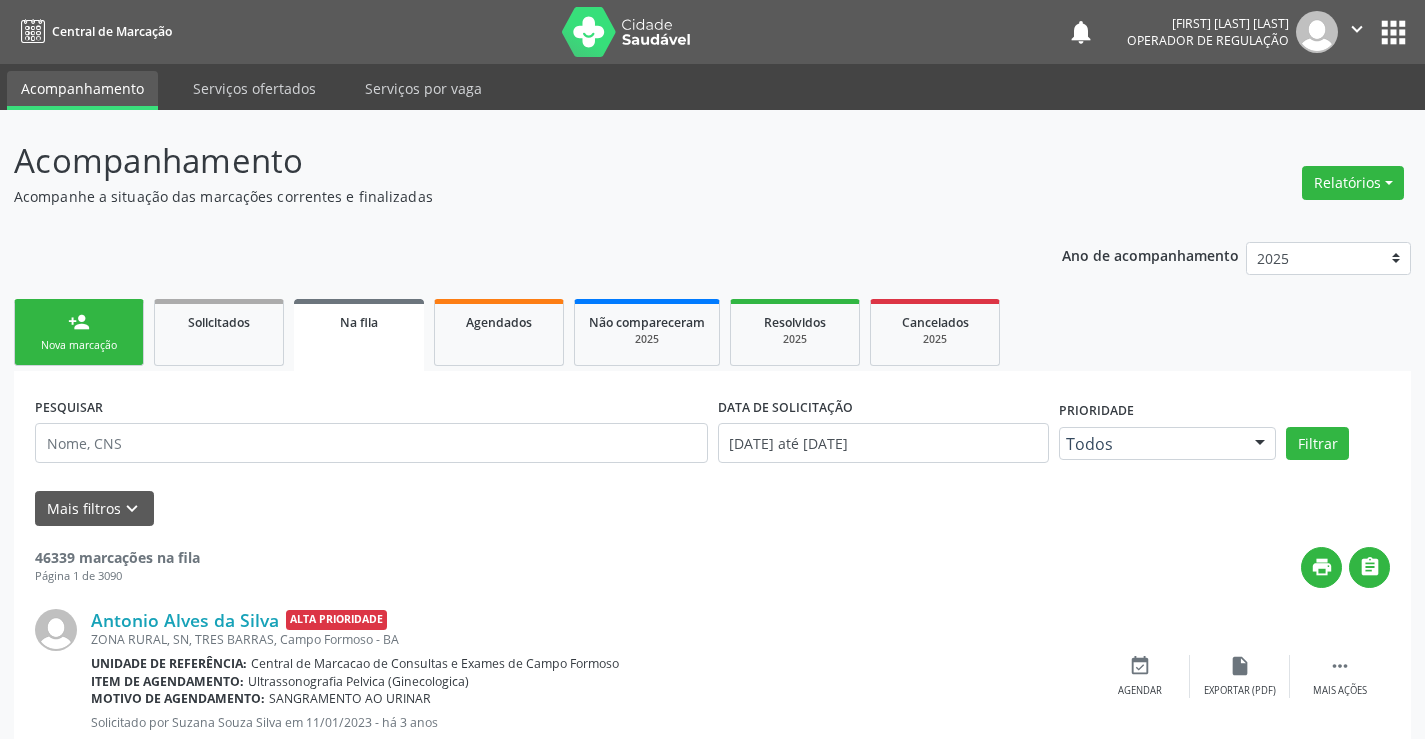 click on "person_add" at bounding box center [79, 322] 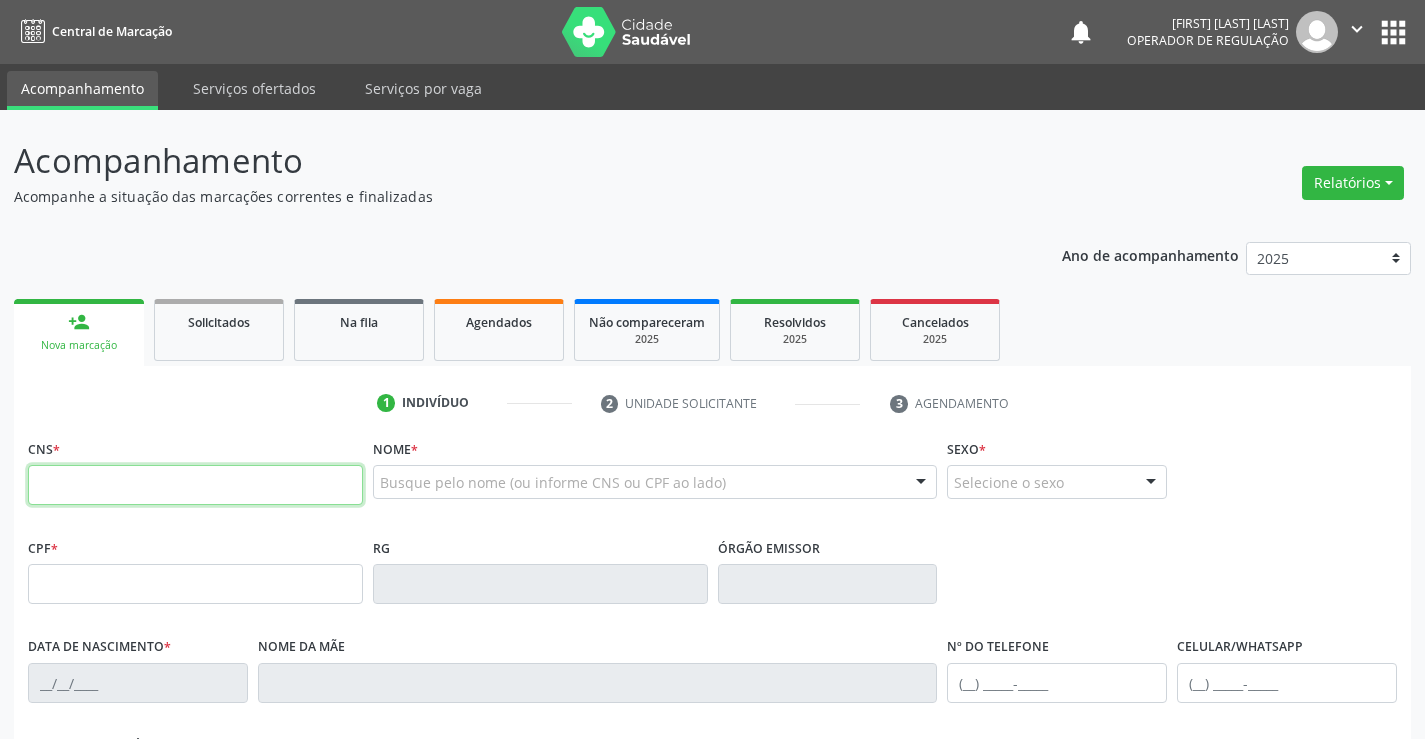 click at bounding box center (195, 485) 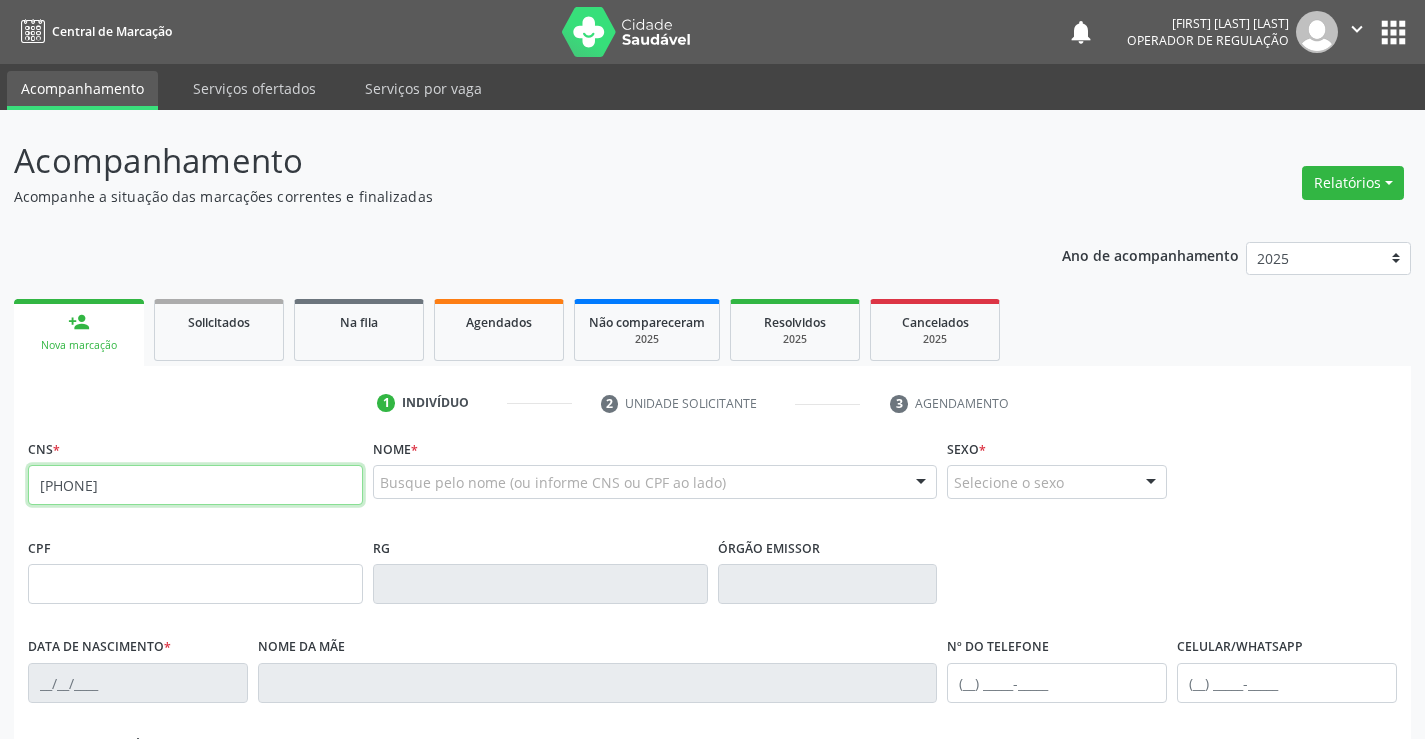 type on "704 7047 9786 1038" 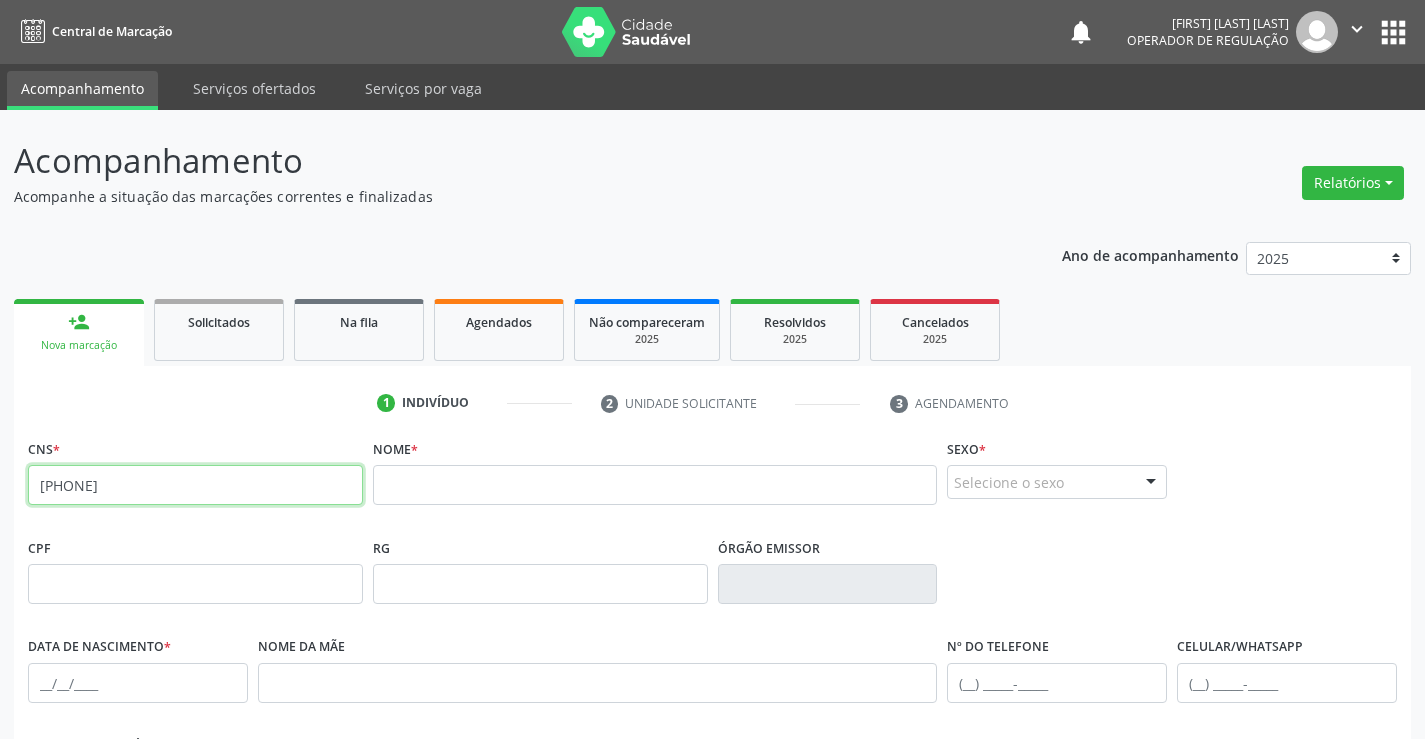 click on "704 7047 9786 1038" at bounding box center [195, 485] 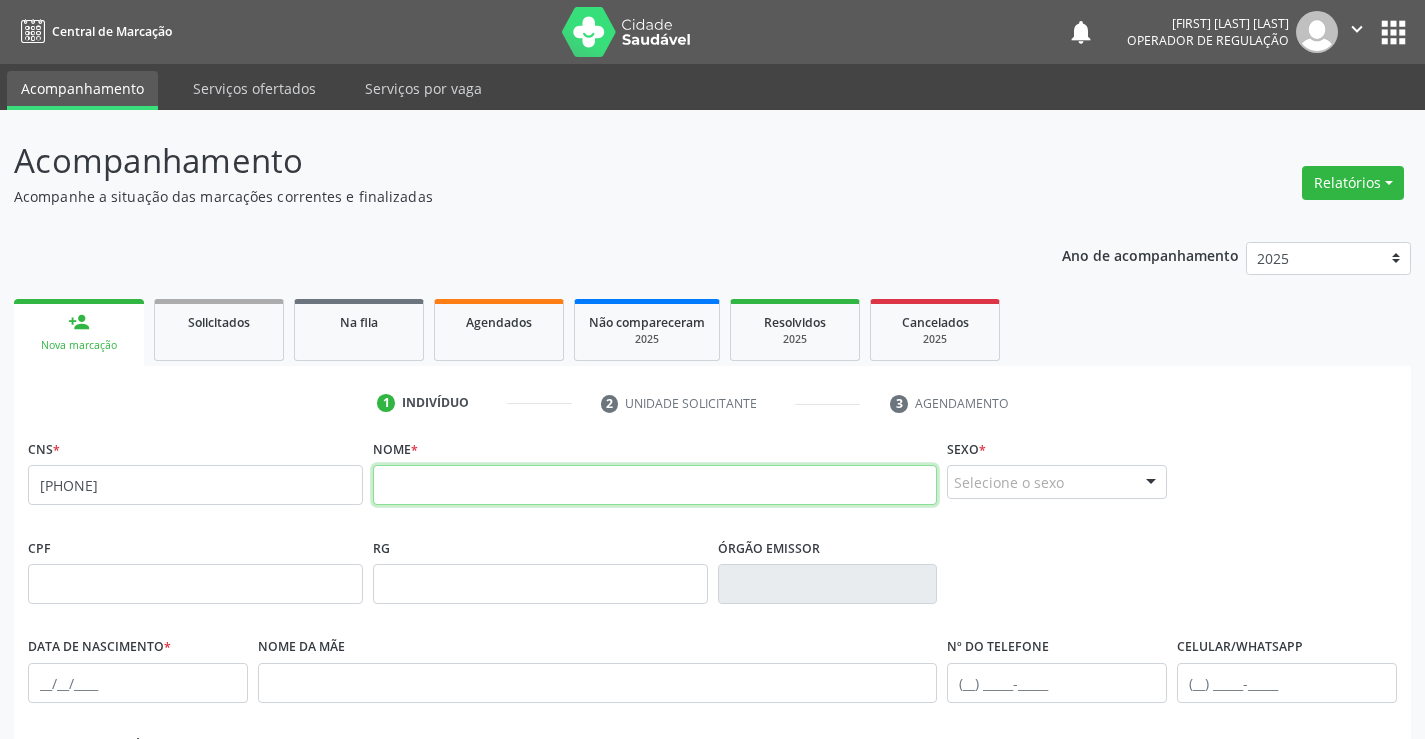 click at bounding box center [655, 485] 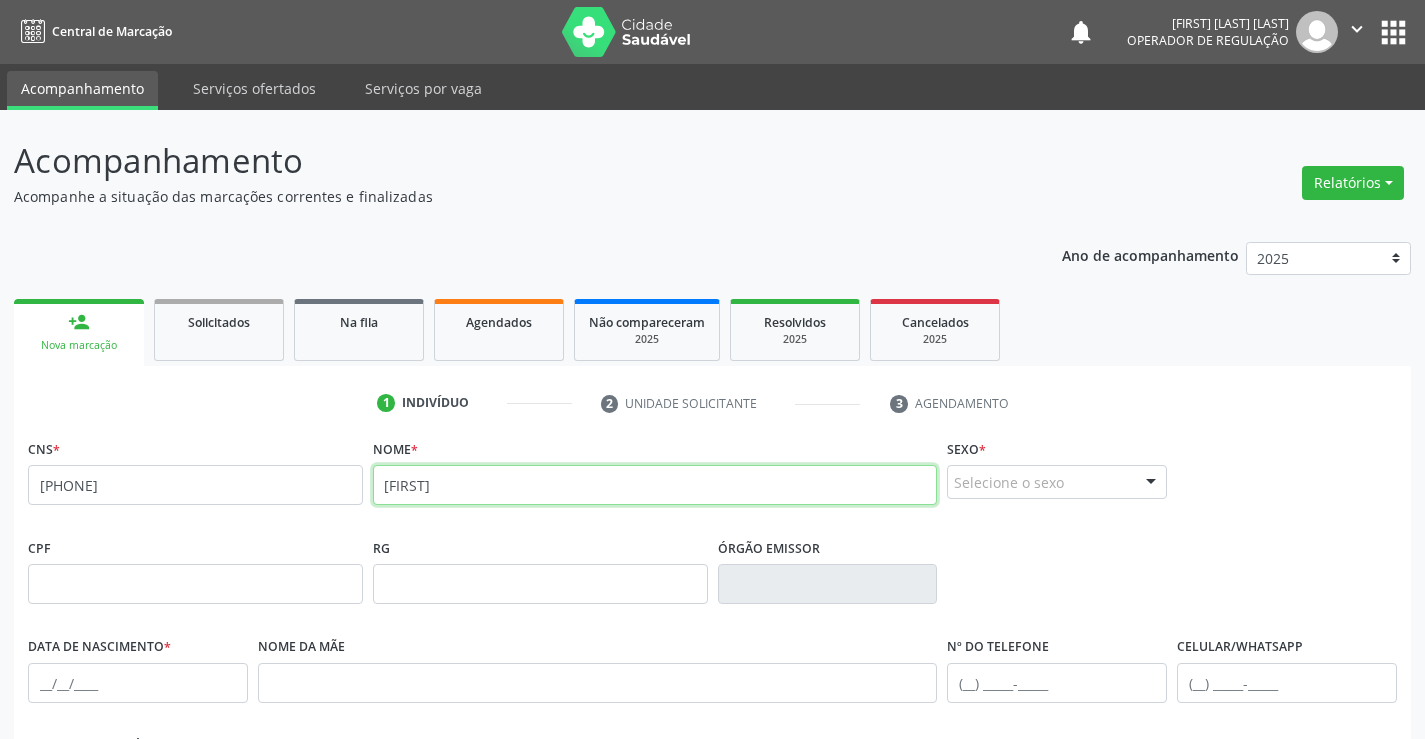 type on "EDILANIA FELIX BATISTA" 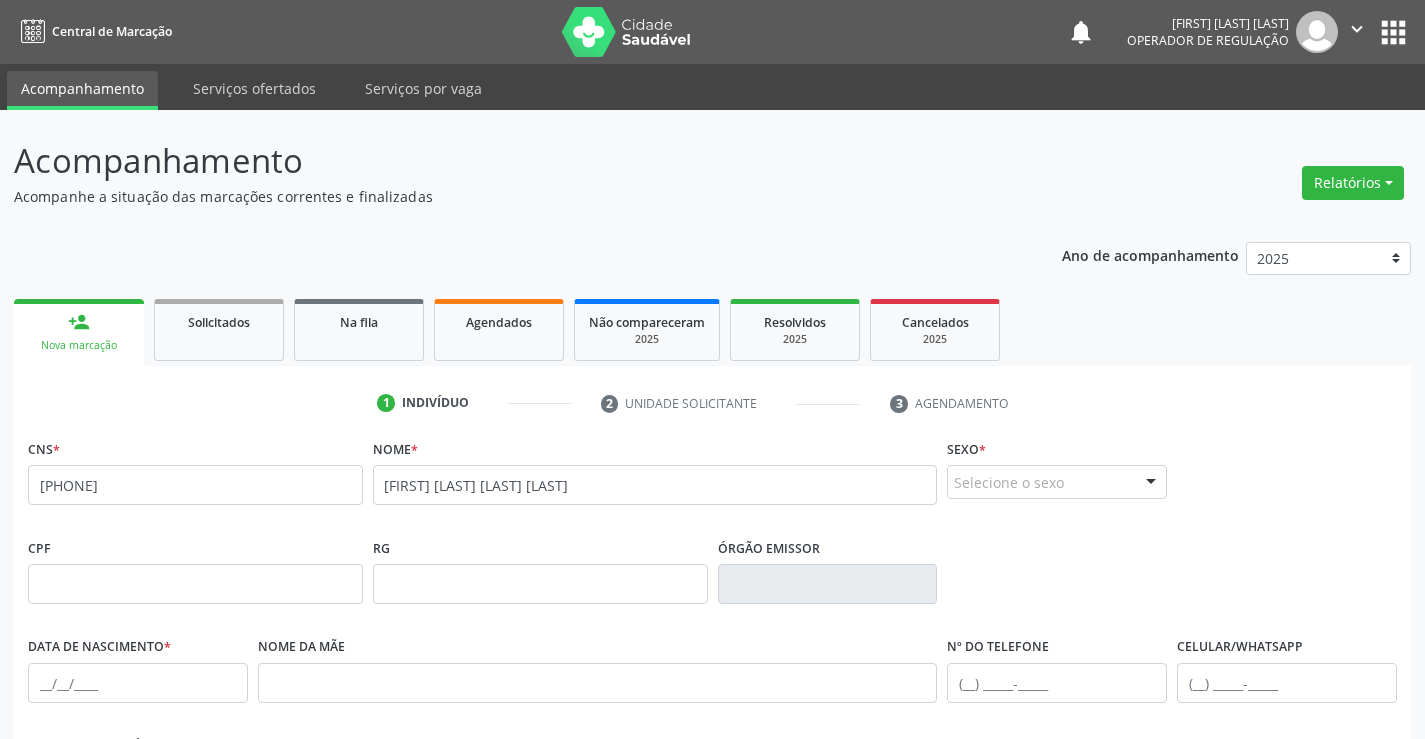 click on "Selecione o sexo" at bounding box center [1057, 482] 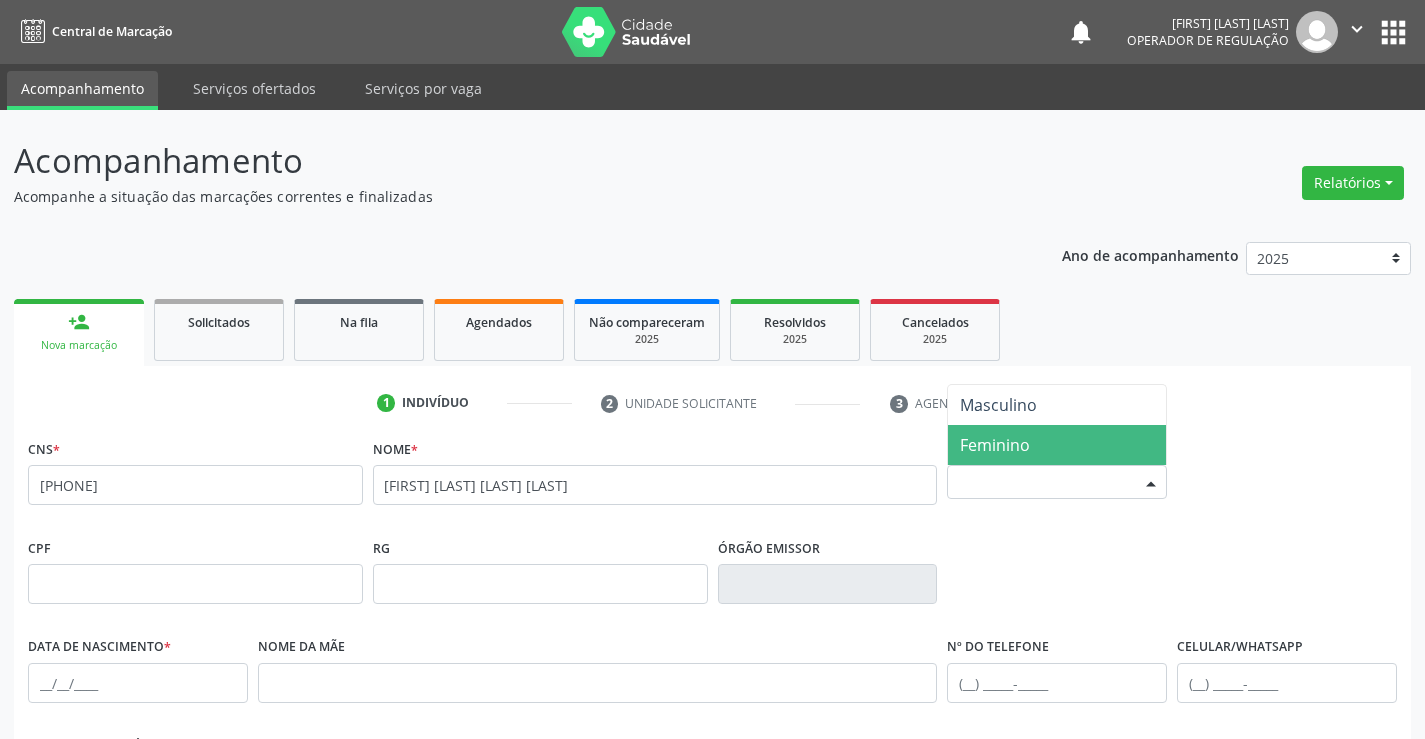 click on "Feminino" at bounding box center [995, 445] 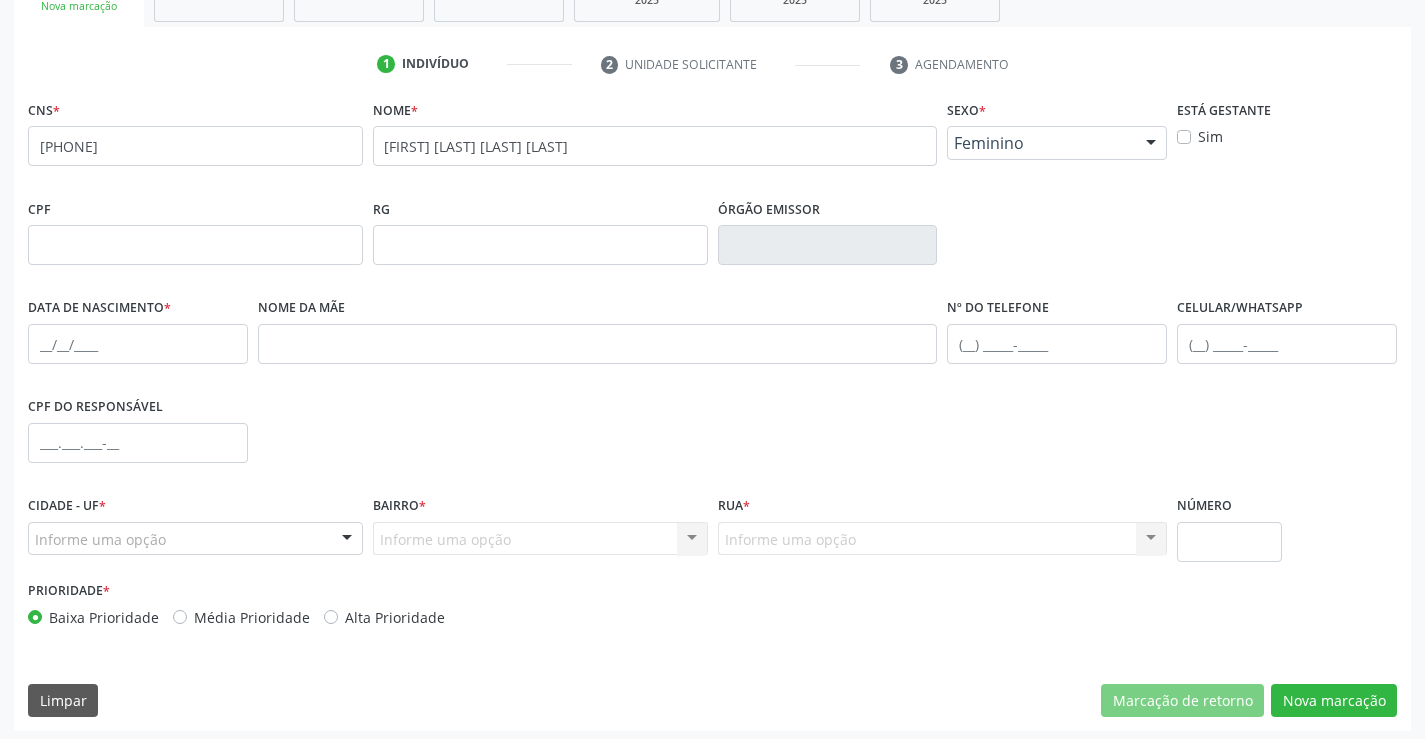 scroll, scrollTop: 345, scrollLeft: 0, axis: vertical 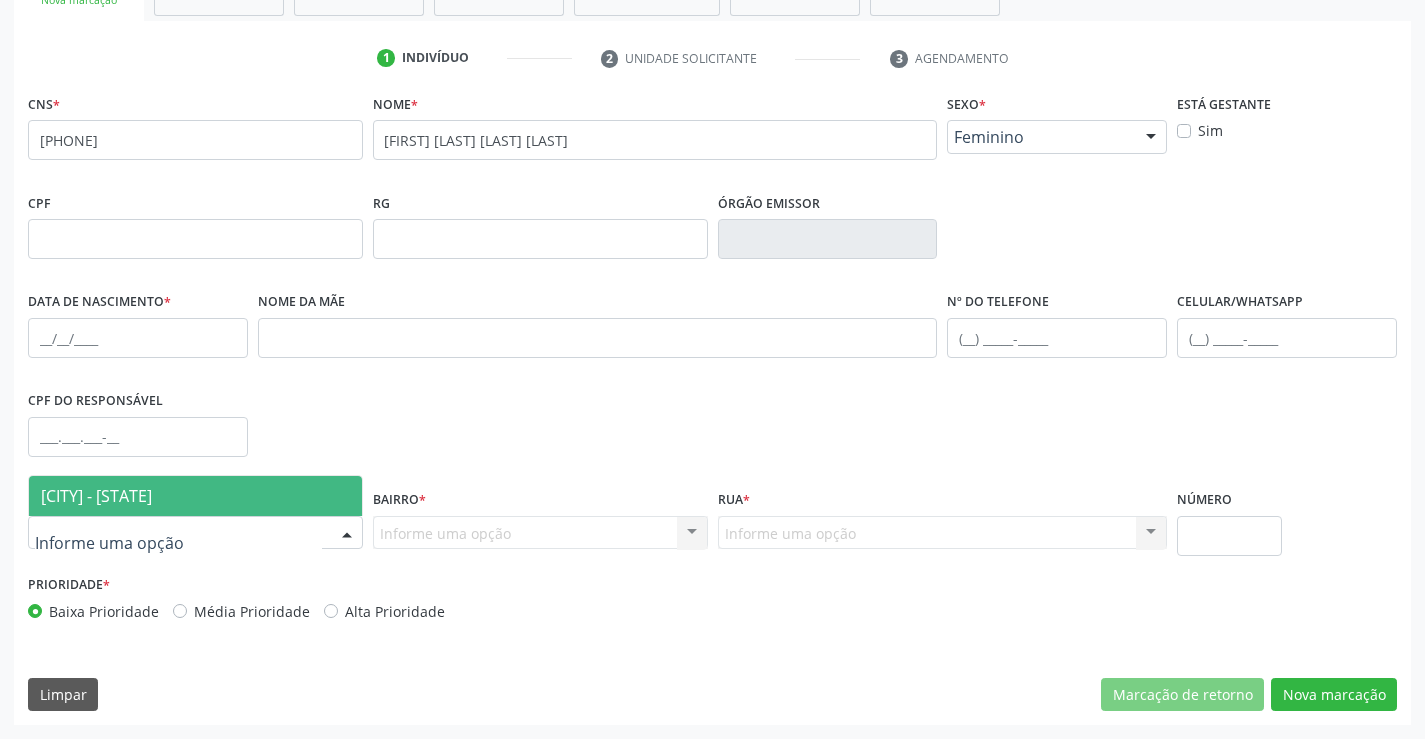 click at bounding box center [195, 533] 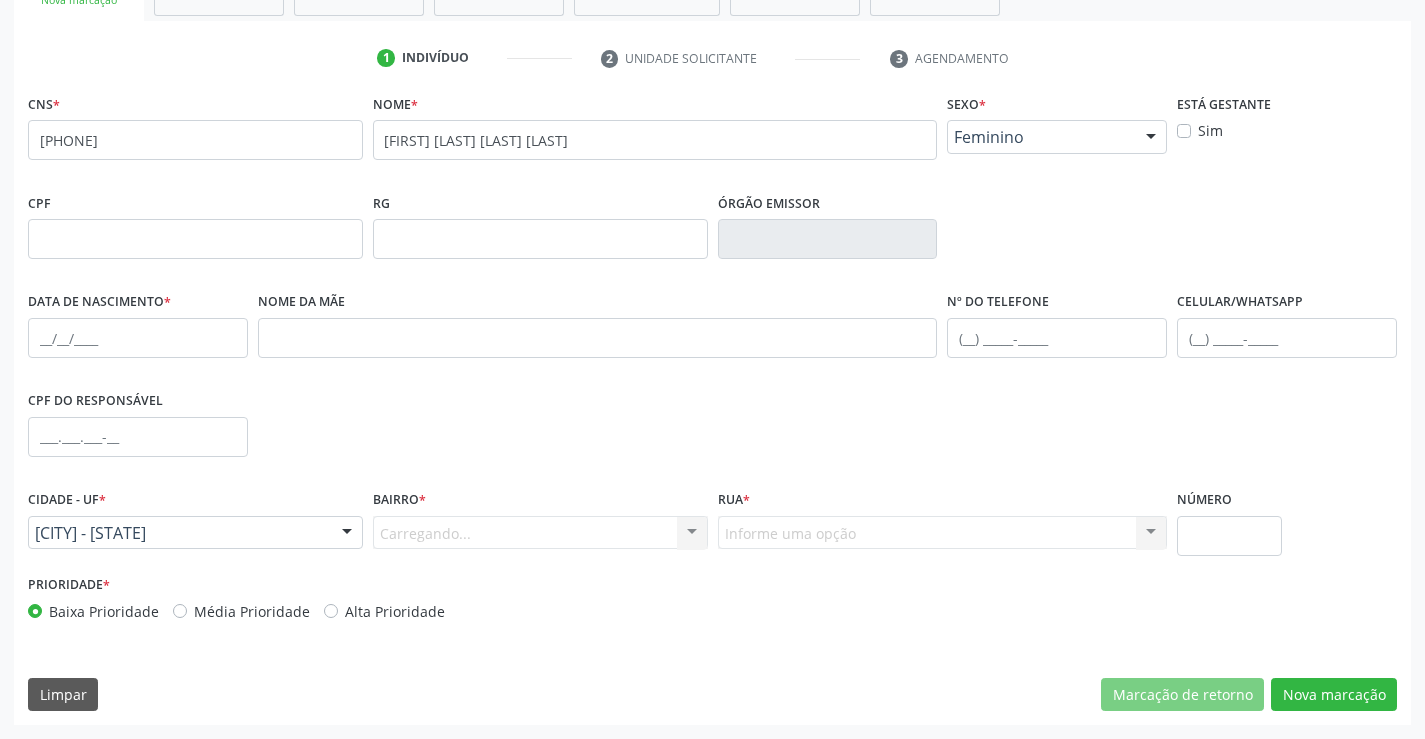 click on "Carregando...
Nenhum resultado encontrado para: "   "
Nenhuma opção encontrada. Digite para adicionar." at bounding box center (540, 533) 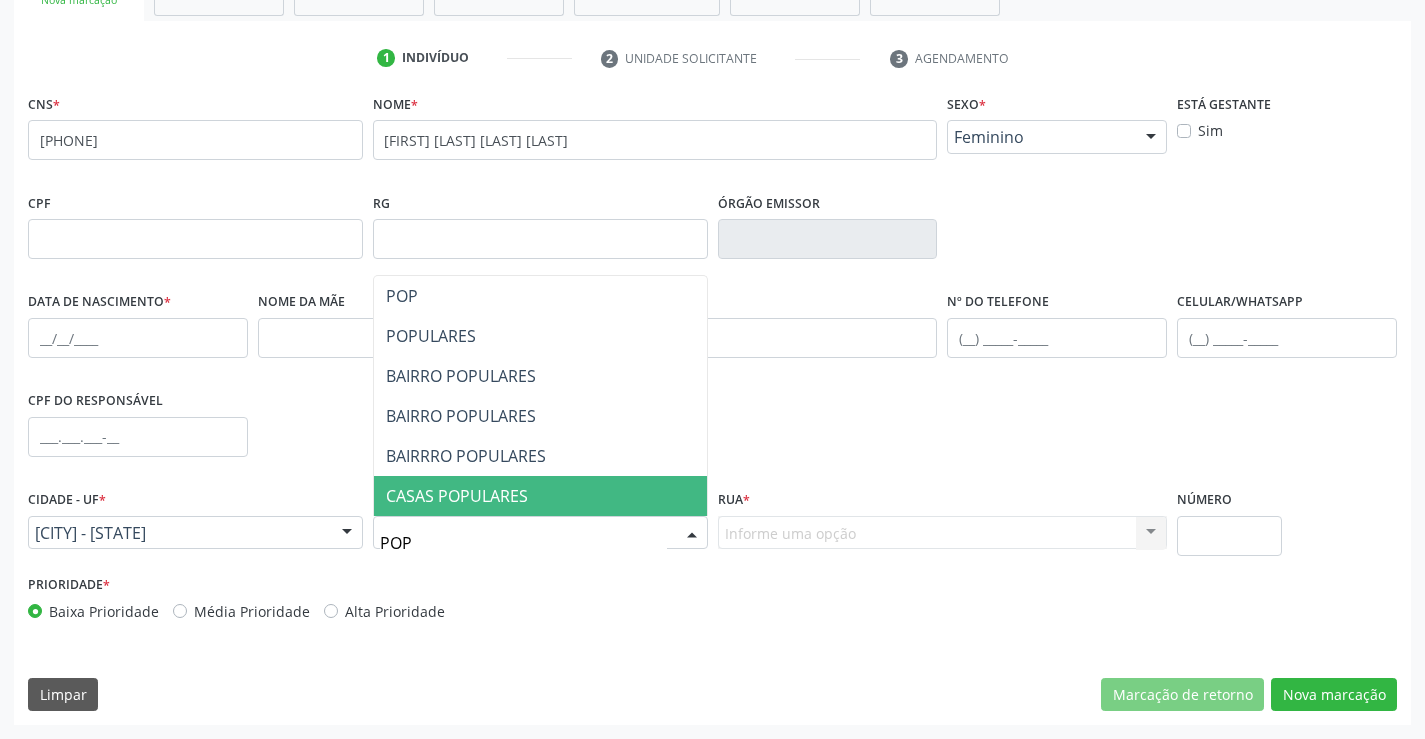 type on "POPU" 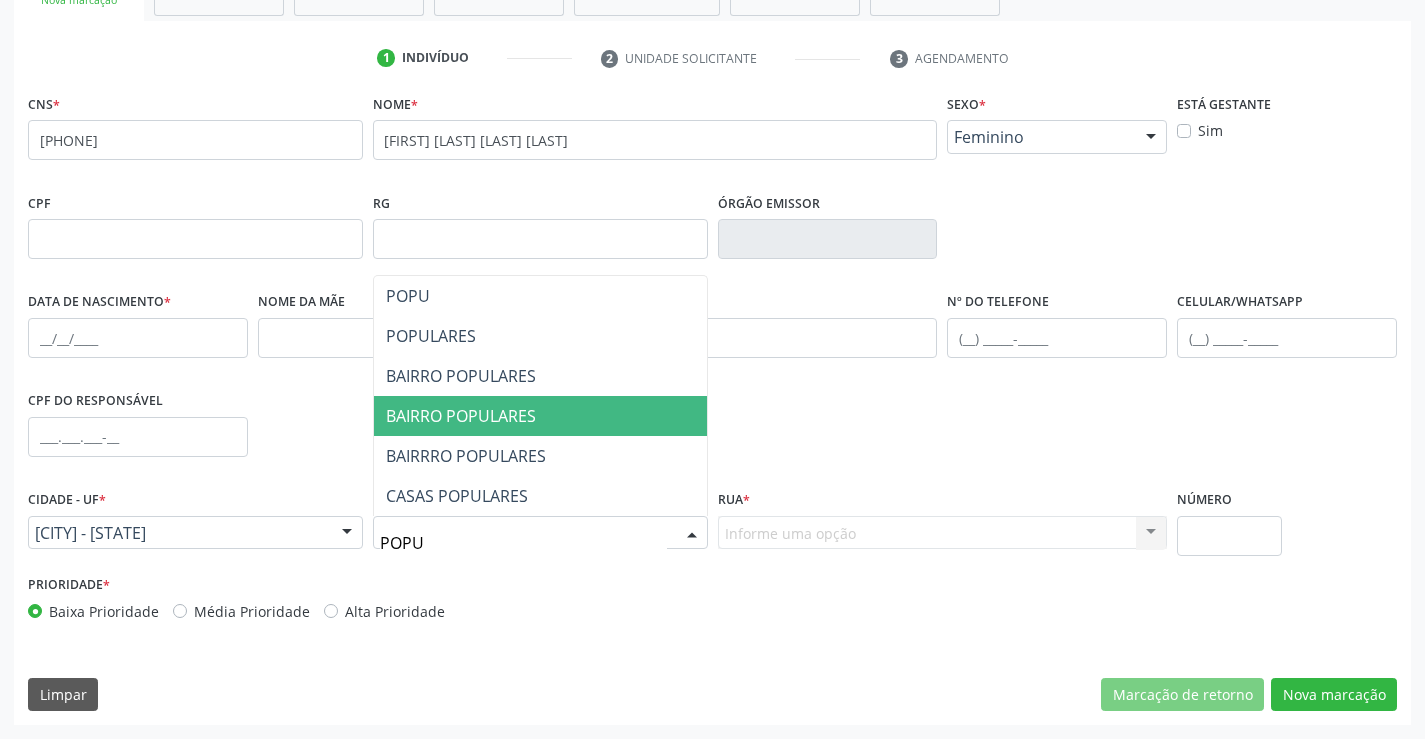 click on "BAIRRO  POPULARES" at bounding box center (540, 416) 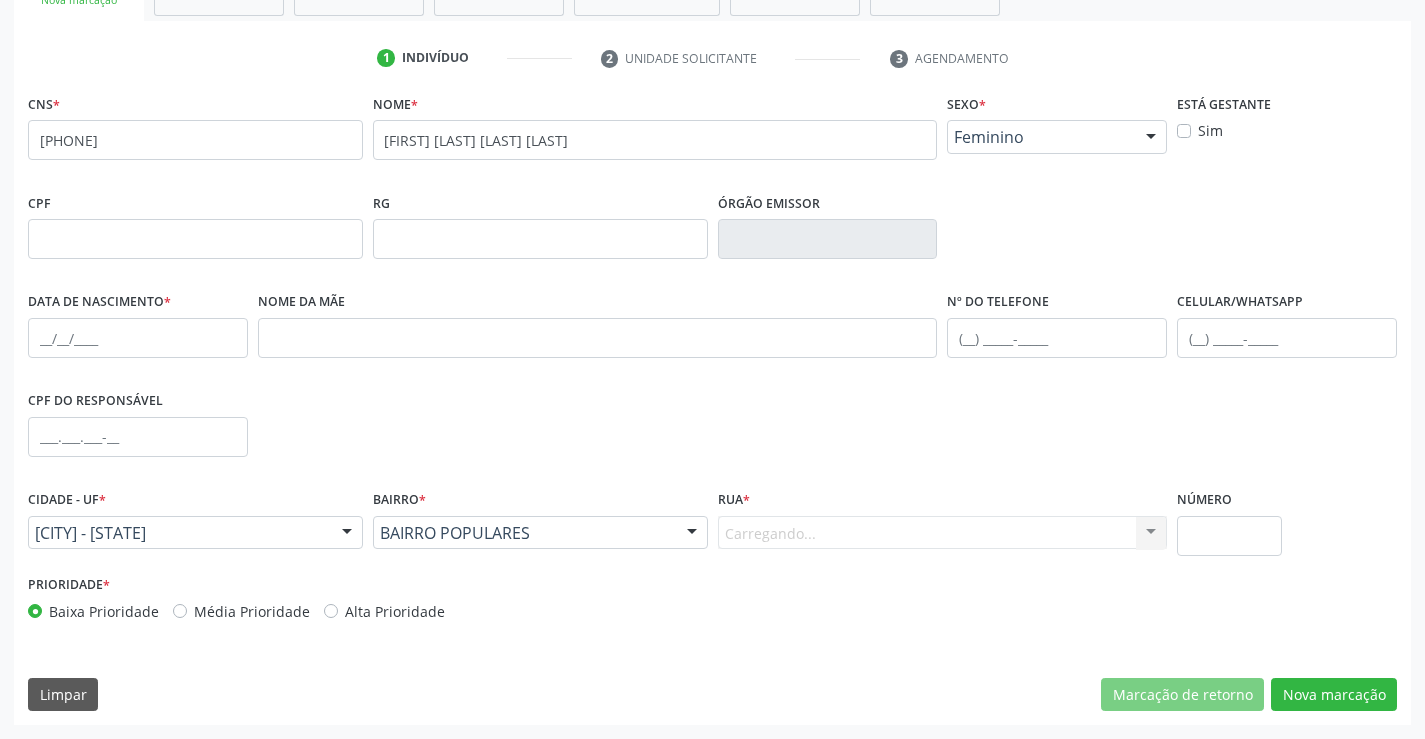 click on "Carregando...
Nenhum resultado encontrado para: "   "
Nenhuma opção encontrada. Digite para adicionar." at bounding box center [943, 533] 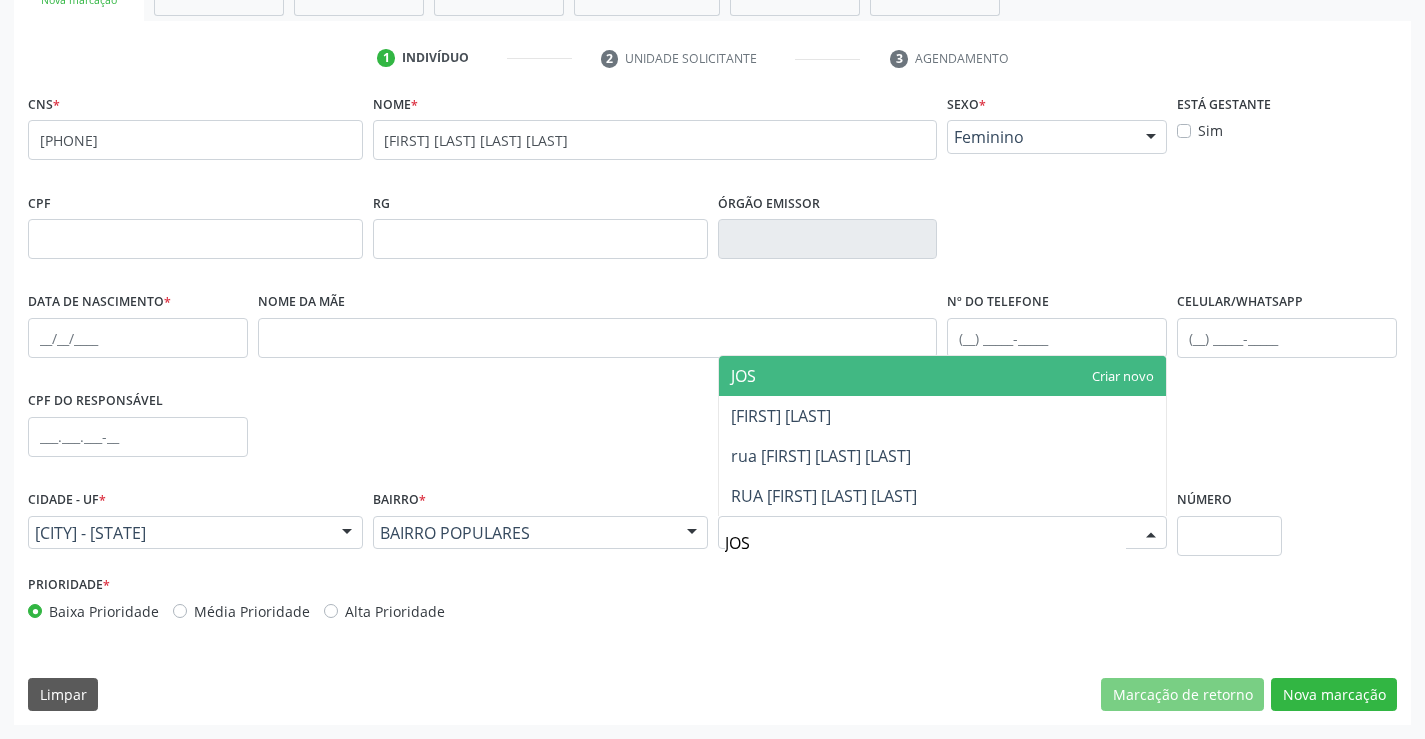 type on "JOSE" 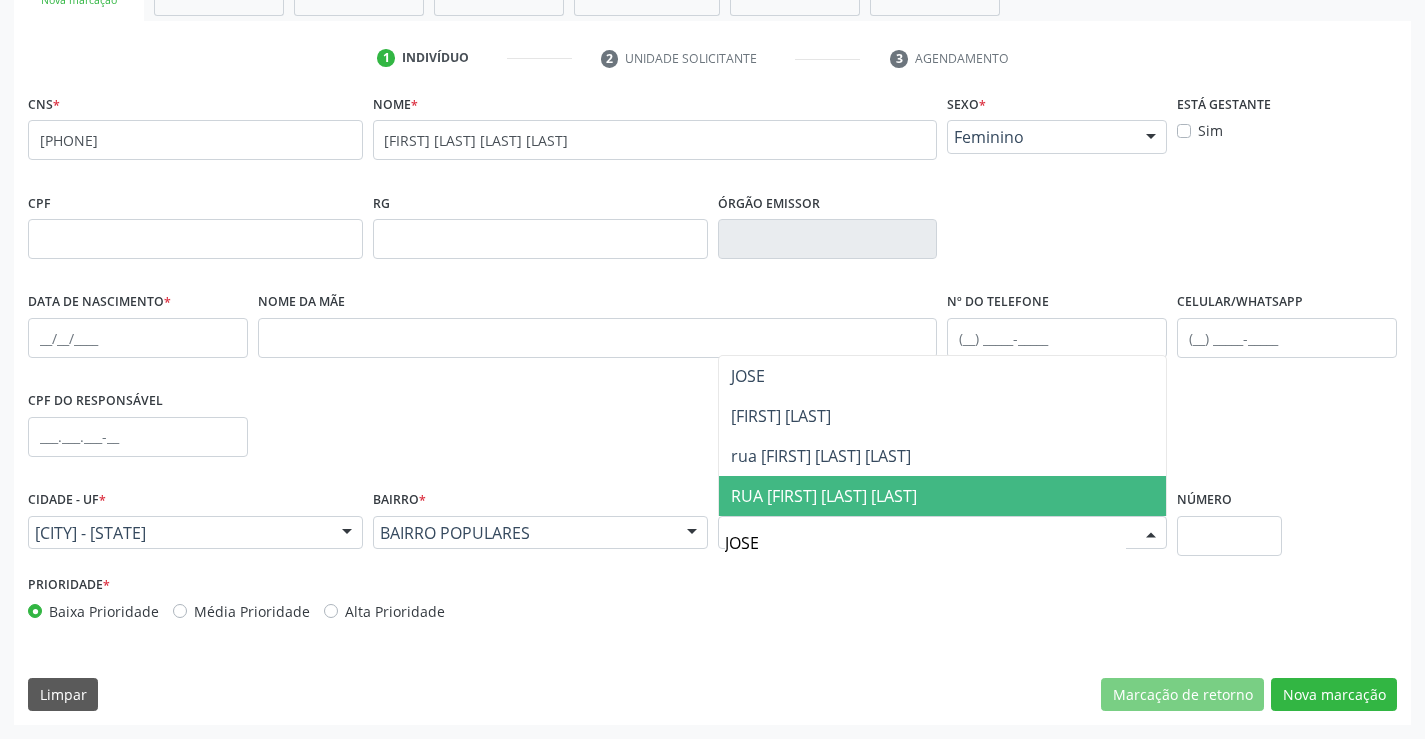 click on "RUA JOSEVALDO DOS SANTOS" at bounding box center (824, 496) 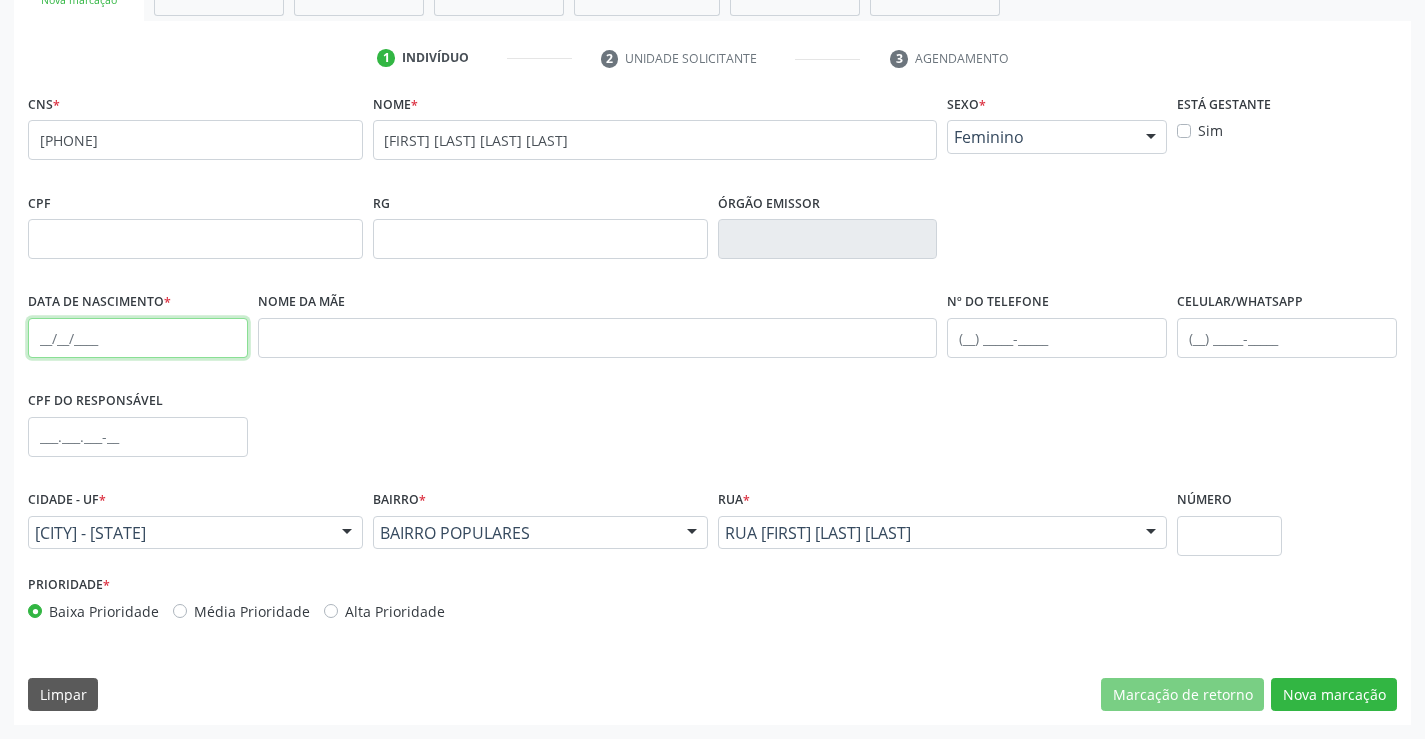 click at bounding box center (138, 338) 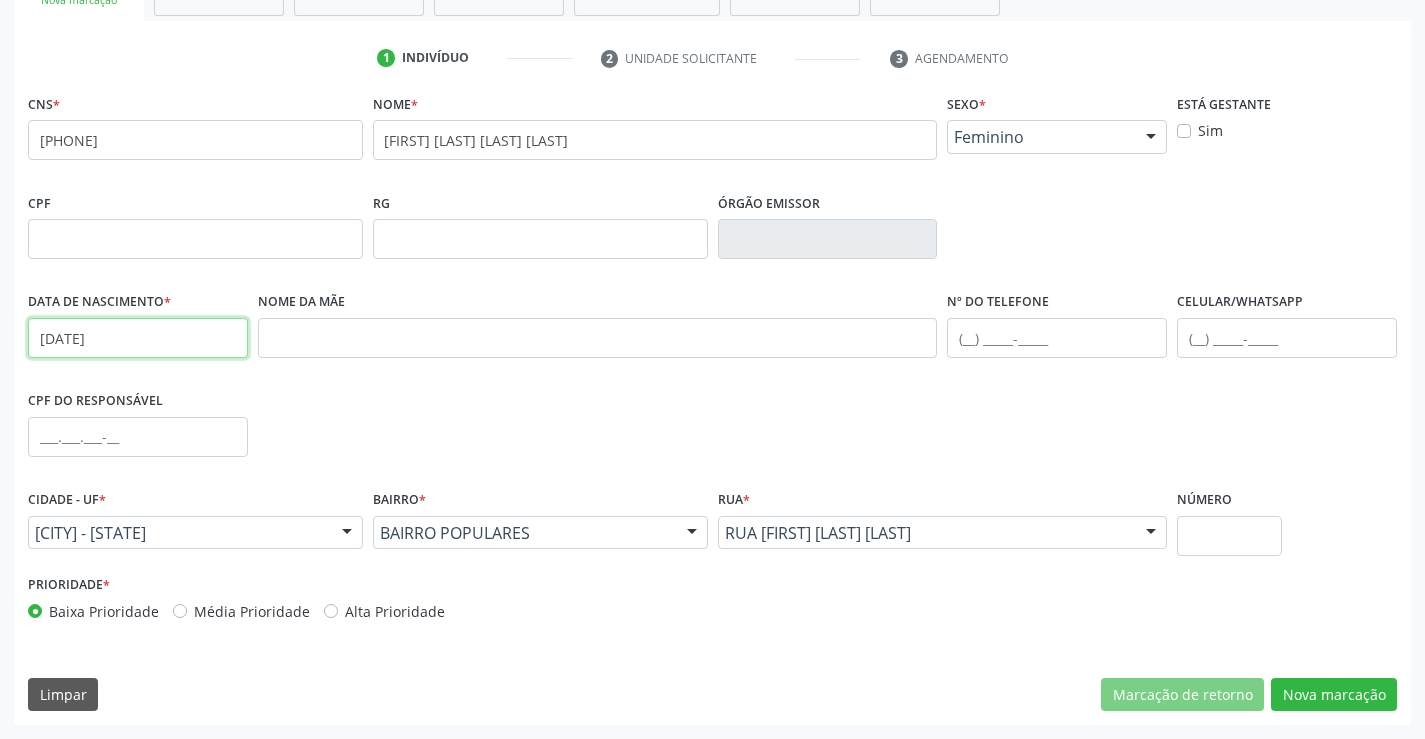 type on "25/07/1981" 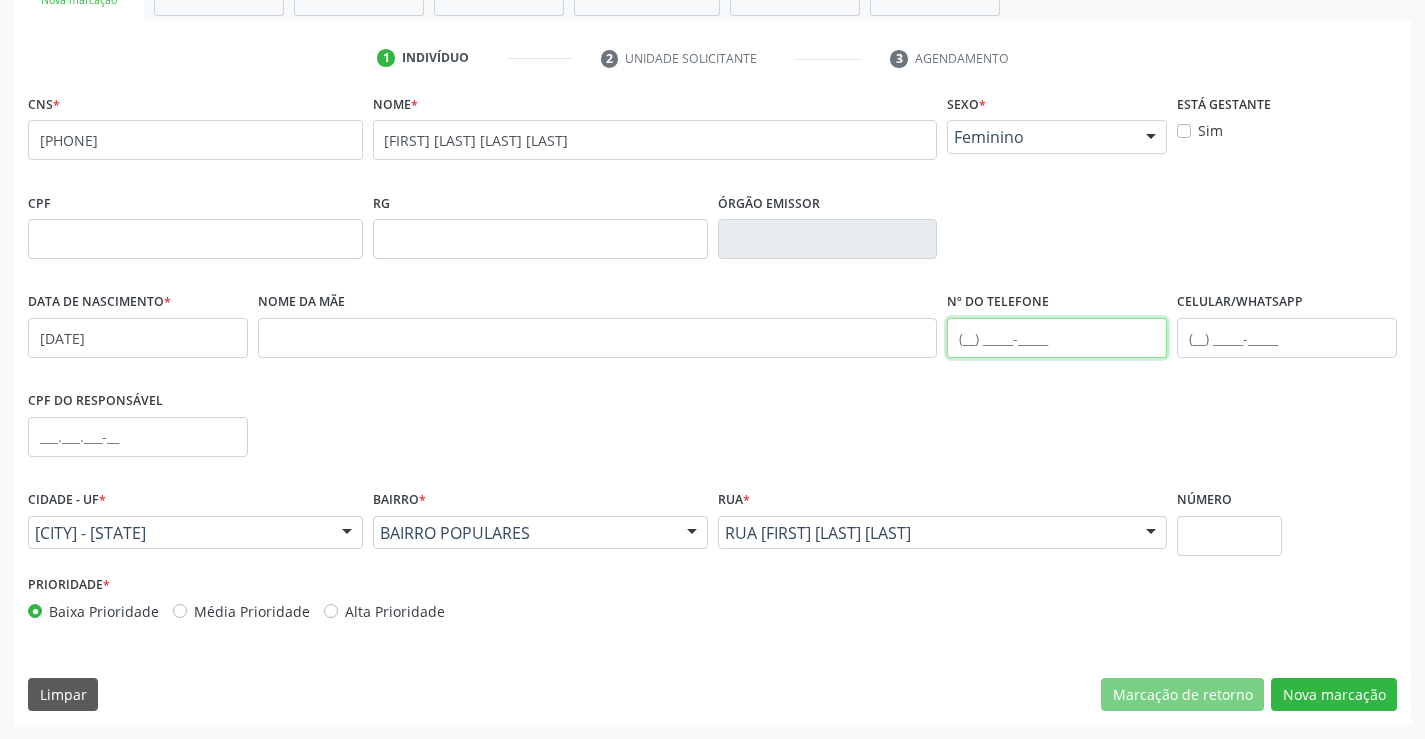 click at bounding box center [1057, 338] 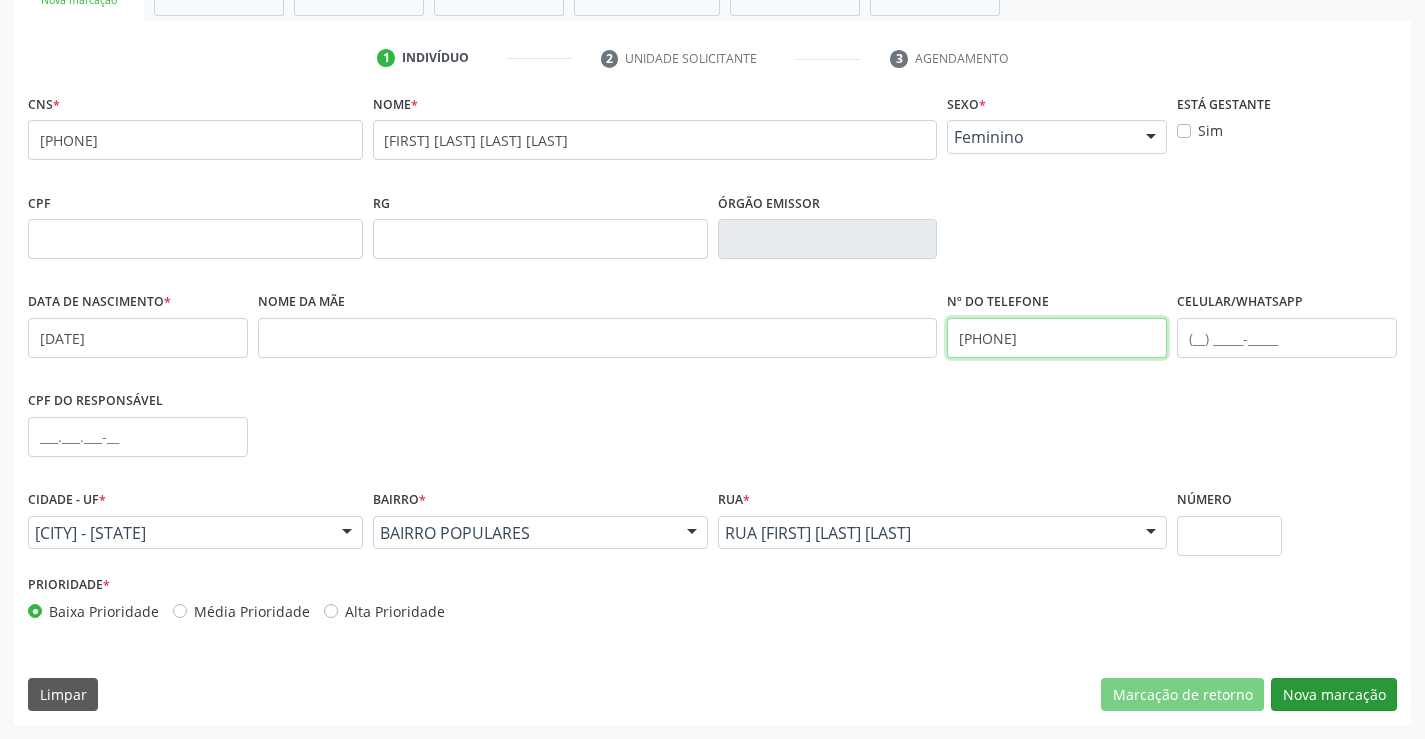 type on "(74) 98133-5926" 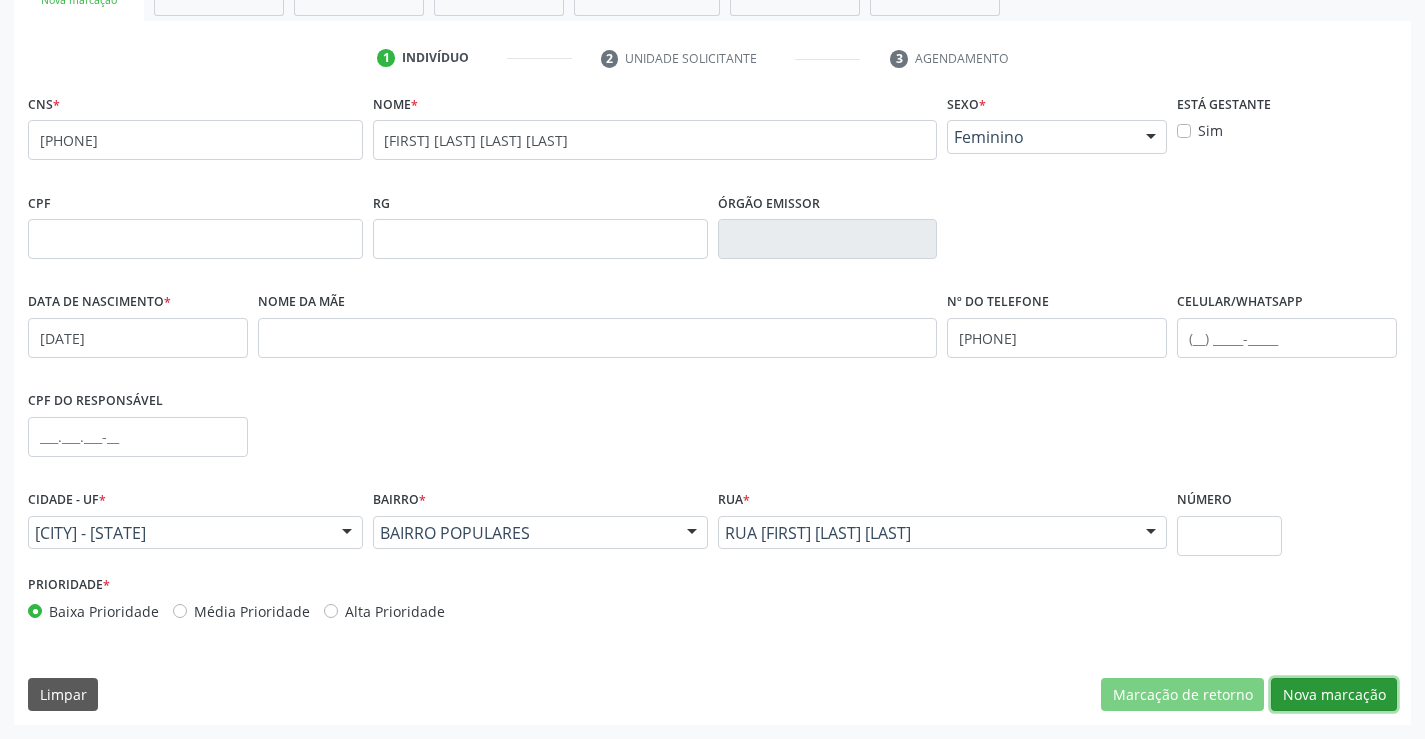 drag, startPoint x: 1346, startPoint y: 689, endPoint x: 1314, endPoint y: 667, distance: 38.832977 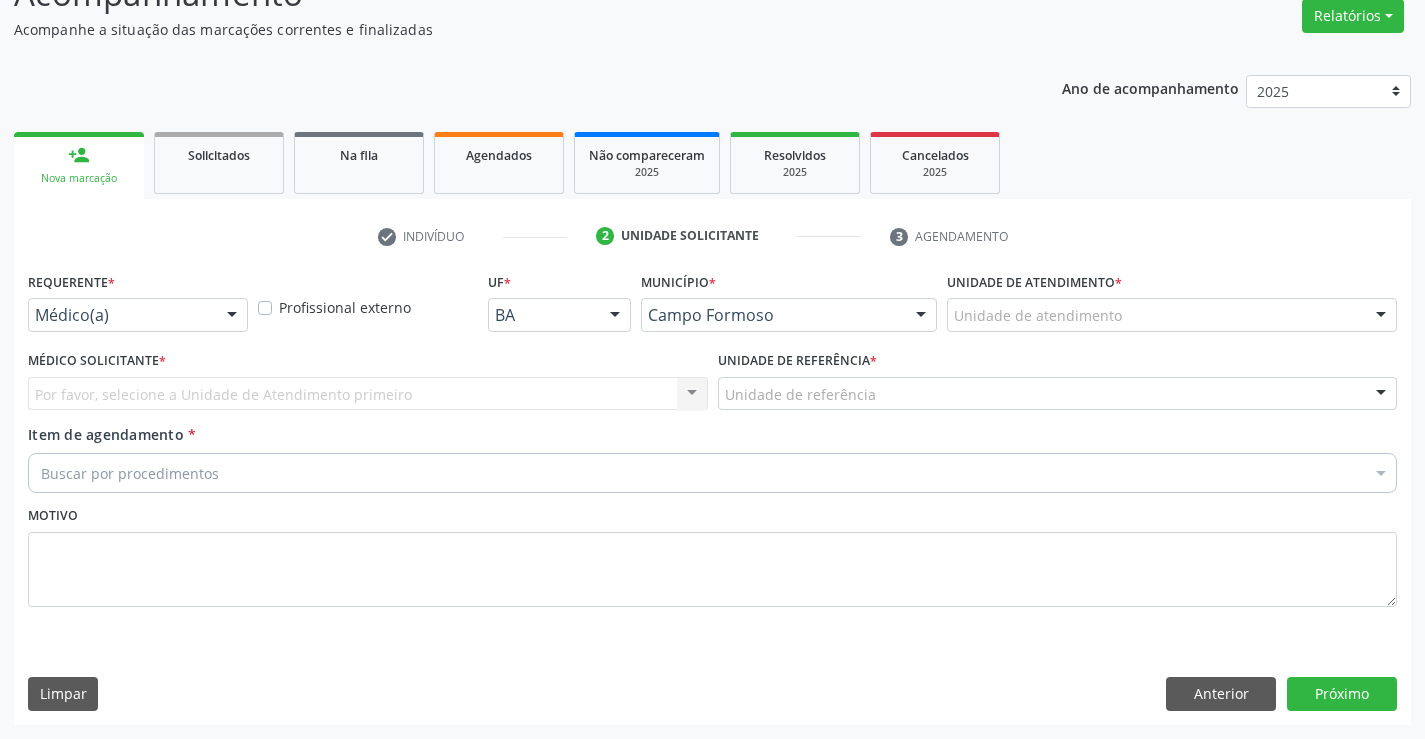scroll, scrollTop: 167, scrollLeft: 0, axis: vertical 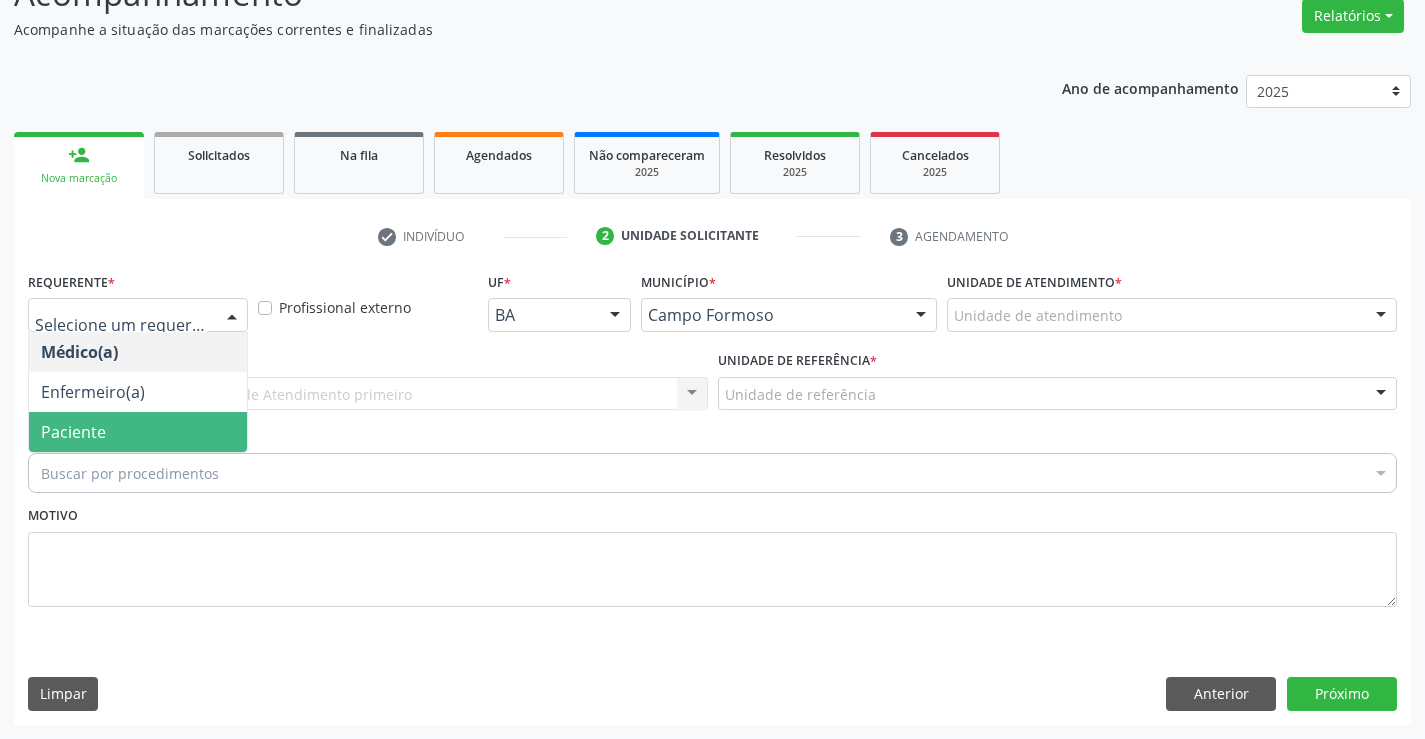click on "Paciente" at bounding box center [138, 432] 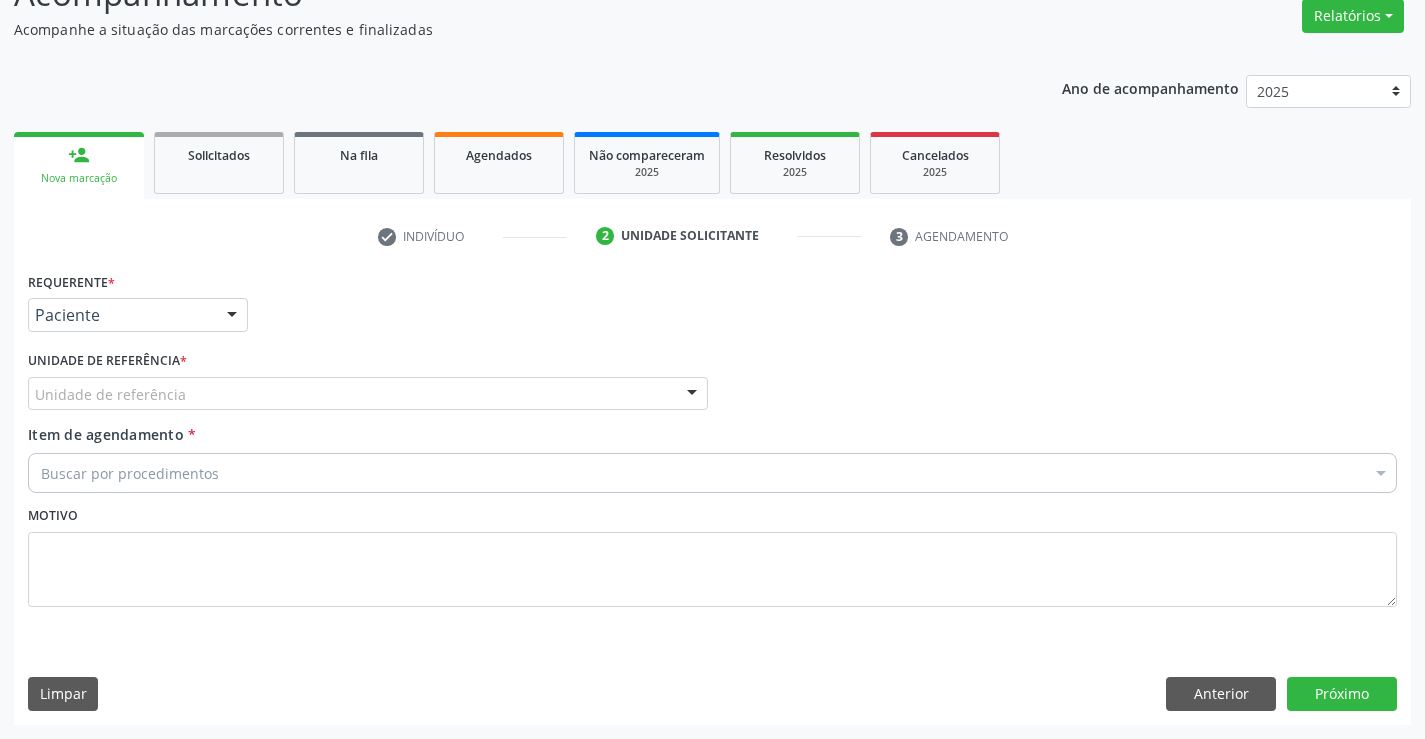 click on "Unidade de referência
*
Unidade de referência
Unidade Basica de Saude da Familia Dr Paulo Sudre   Centro de Enfrentamento Para Covid 19 de Campo Formoso   Central de Marcacao de Consultas e Exames de Campo Formoso   Vigilancia em Saude de Campo Formoso   PSF Lage dos Negros III   P S da Familia do Povoado de Caraibas   Unidade Basica de Saude da Familia Maninho Ferreira   P S de Curral da Ponta Psf Oseas Manoel da Silva   Farmacia Basica   Unidade Basica de Saude da Familia de Brejao da Caatinga   P S da Familia do Povoado de Pocos   P S da Familia do Povoado de Tiquara   P S da Familia do Povoado de Sao Tome   P S de Lages dos Negros   P S da Familia do Povoado de Tuiutiba   P S de Curral Velho   Centro de Saude Mutirao   Caps Centro de Atencao Psicossocial   Unidade Odontologica Movel   Unidade Basica de Saude da Familia Limoeiro   Unidade Basica de Saude da Familia Izabel Godinho de Freitas   Unidade Basica de Saude da Familia de Olho Dagua das Pombas" at bounding box center [368, 385] 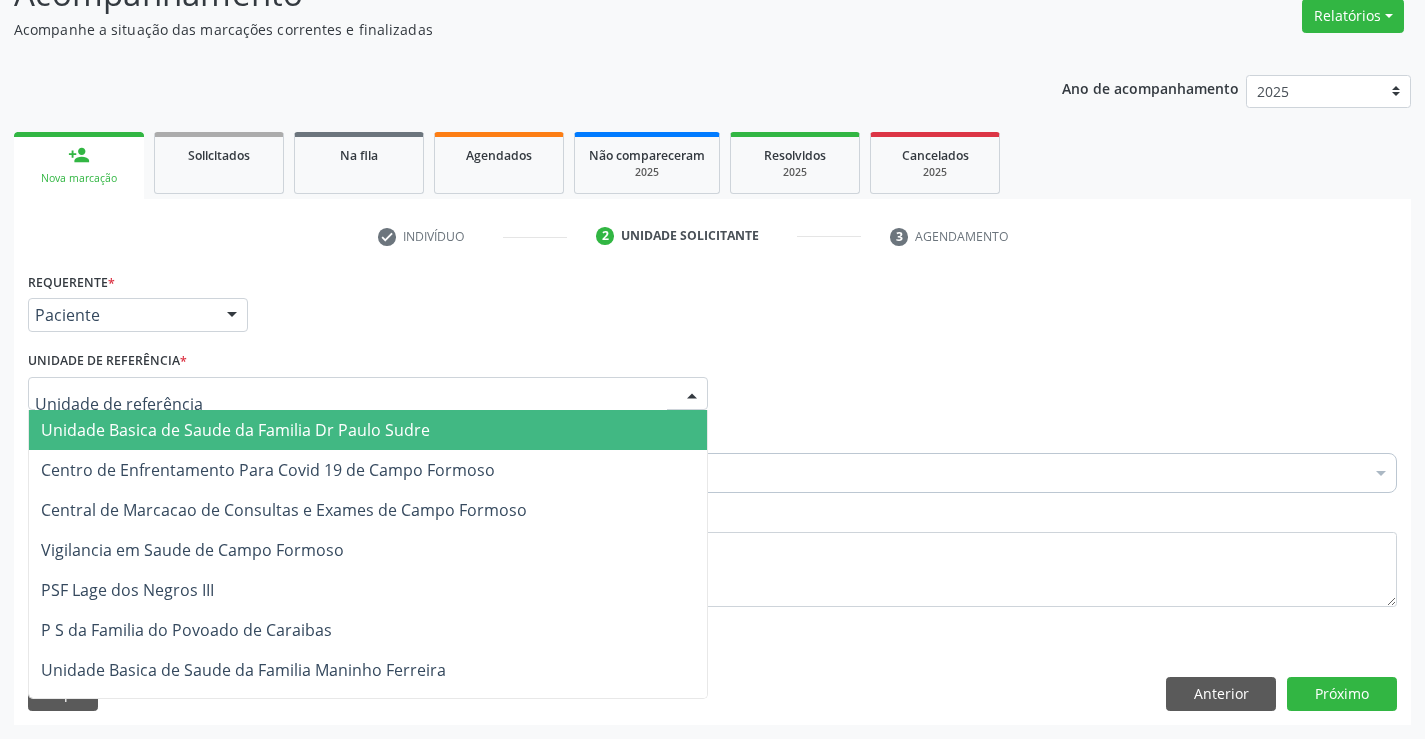 click on "Unidade Basica de Saude da Familia Dr Paulo Sudre" at bounding box center (368, 430) 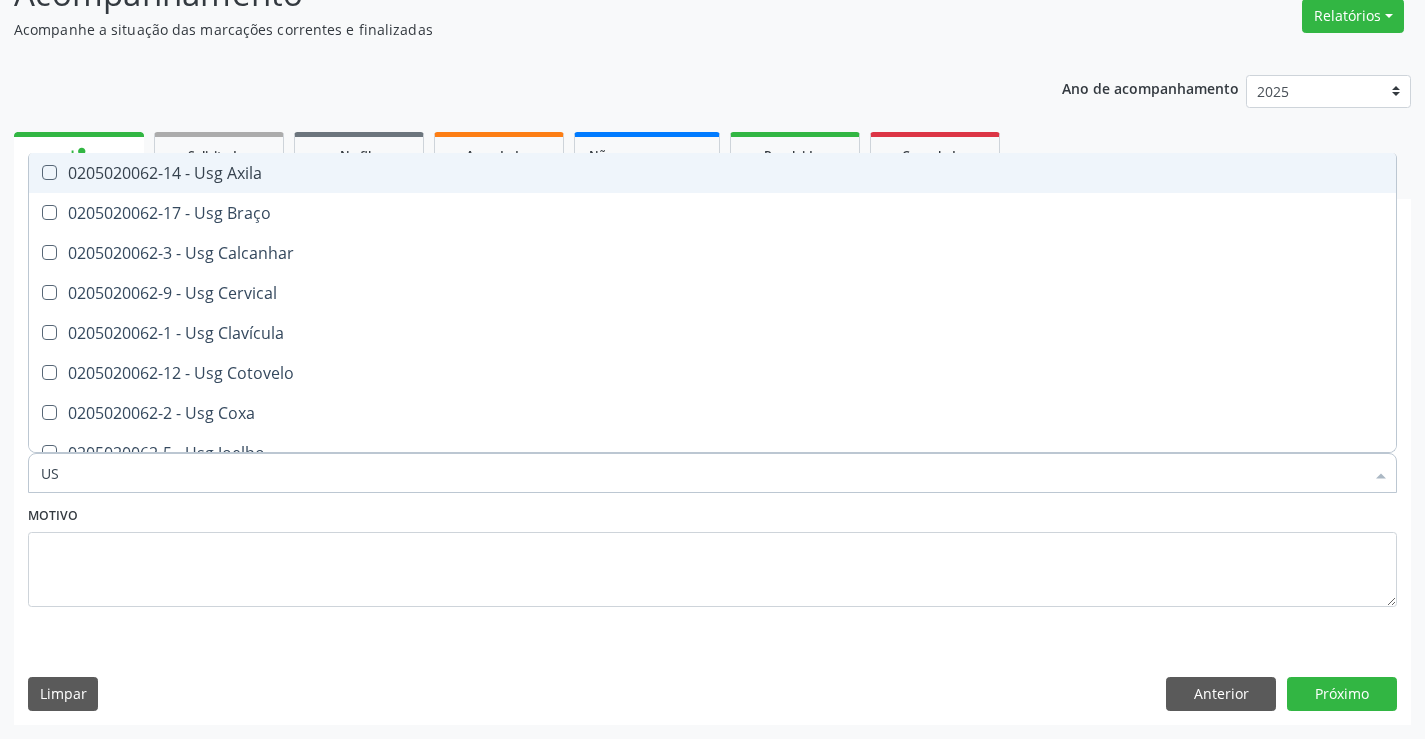 type on "USG" 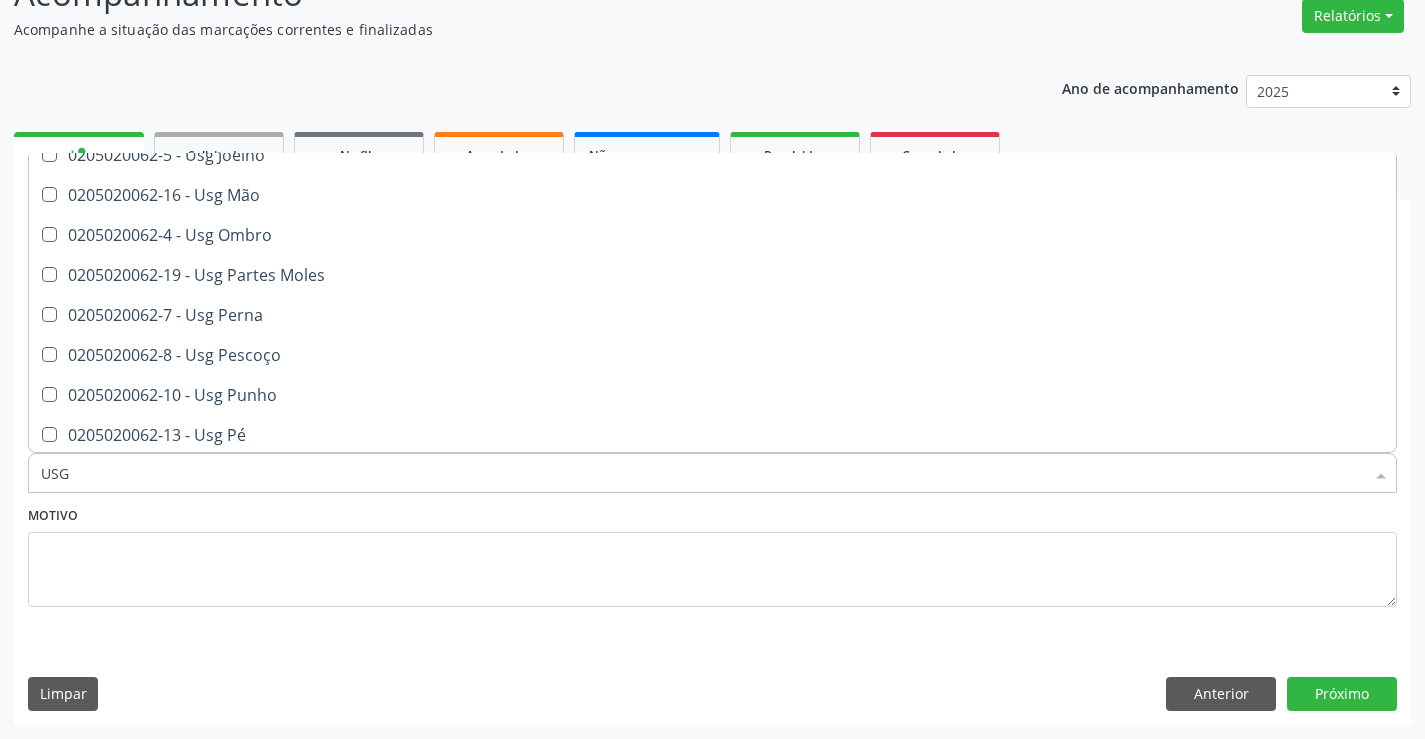 scroll, scrollTop: 300, scrollLeft: 0, axis: vertical 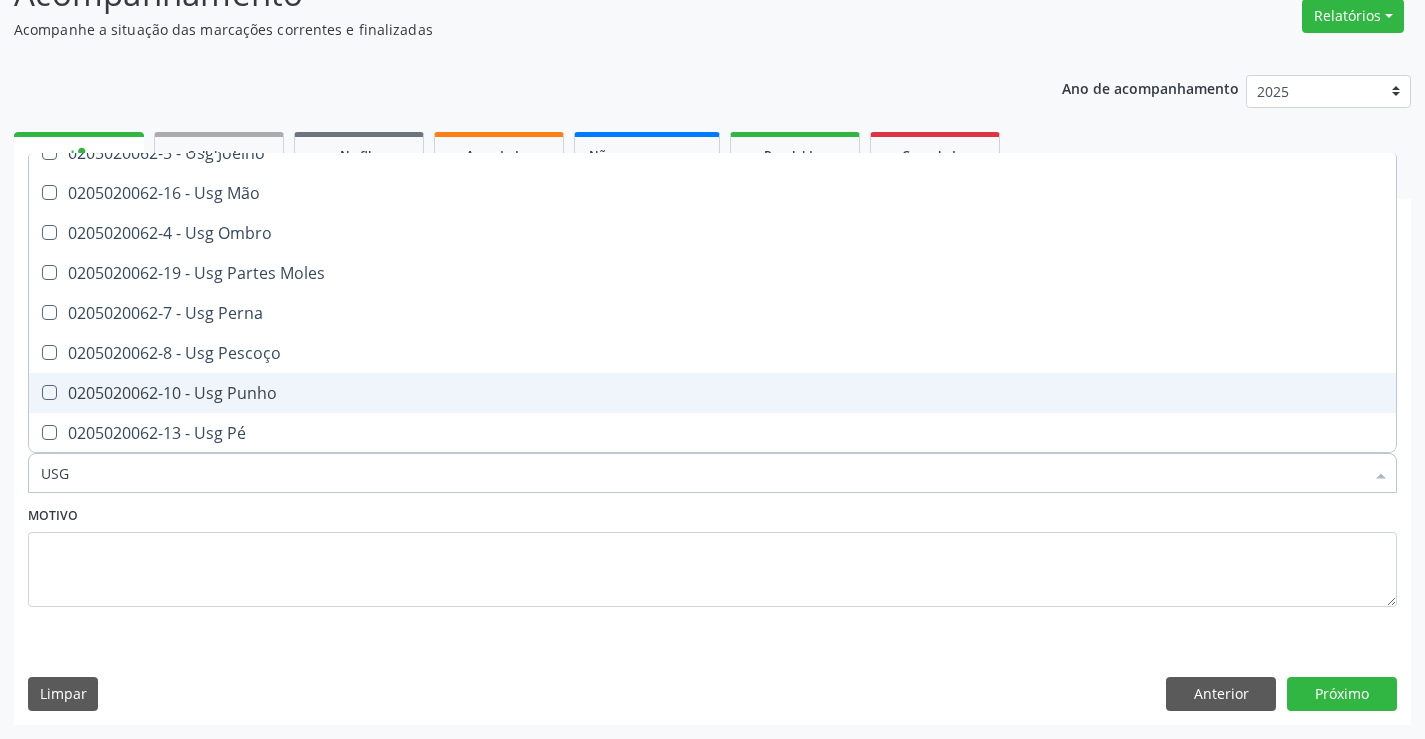 click on "0205020062-10 - Usg Punho" at bounding box center [712, 393] 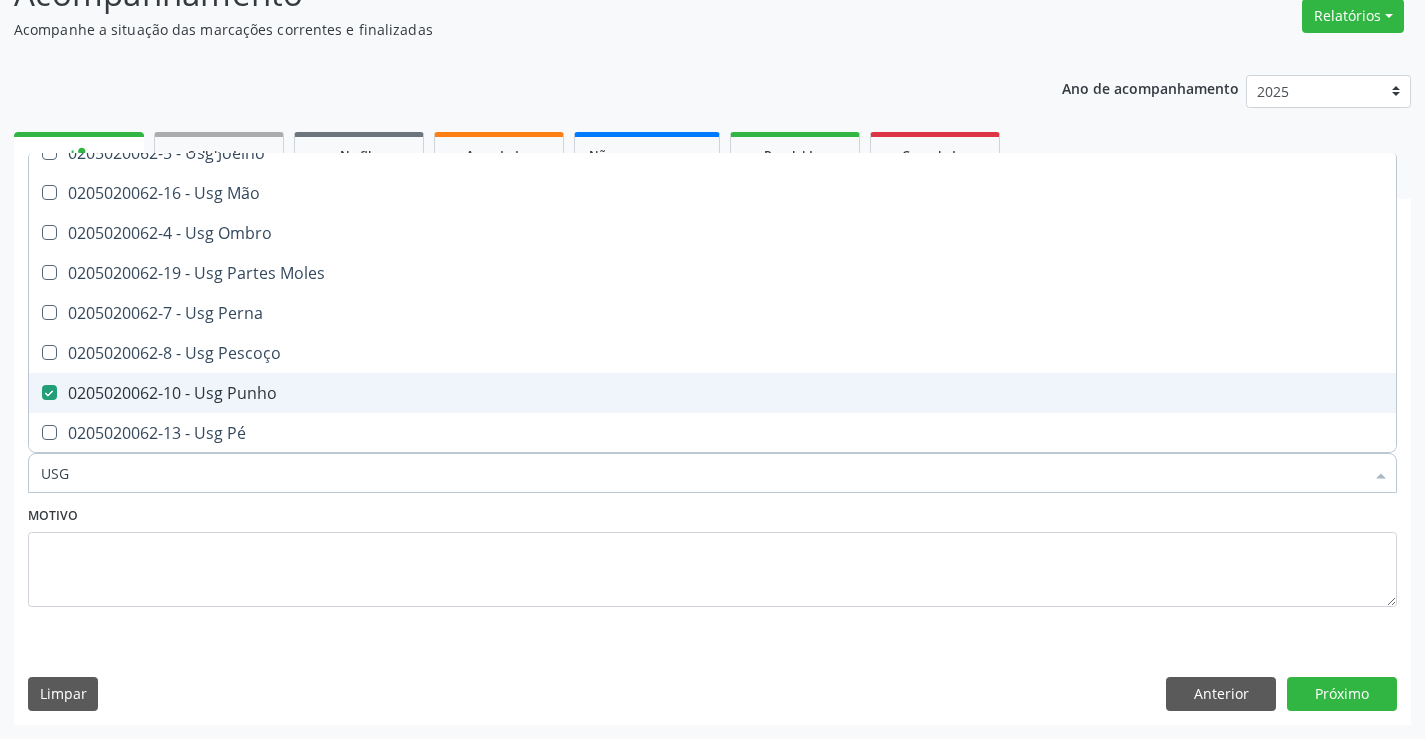 checkbox on "true" 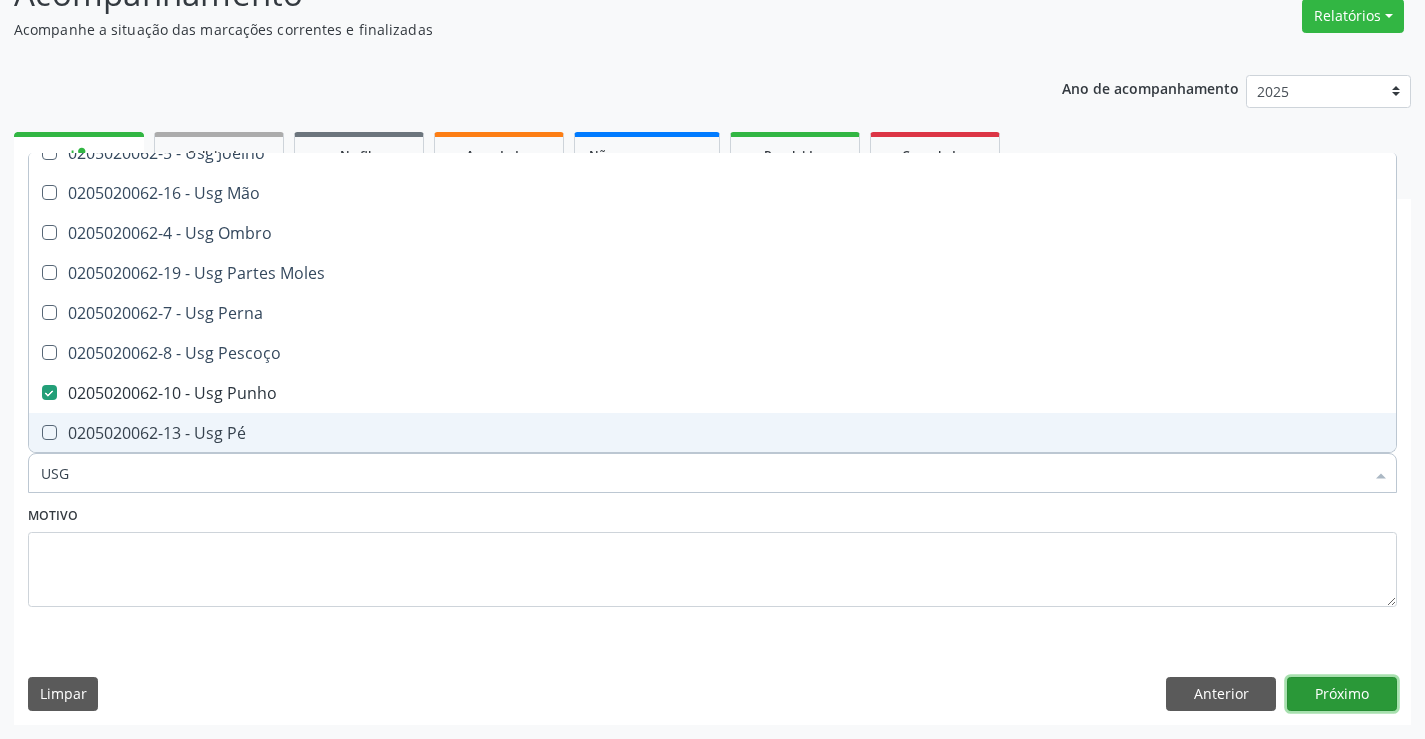 click on "Próximo" at bounding box center (1342, 694) 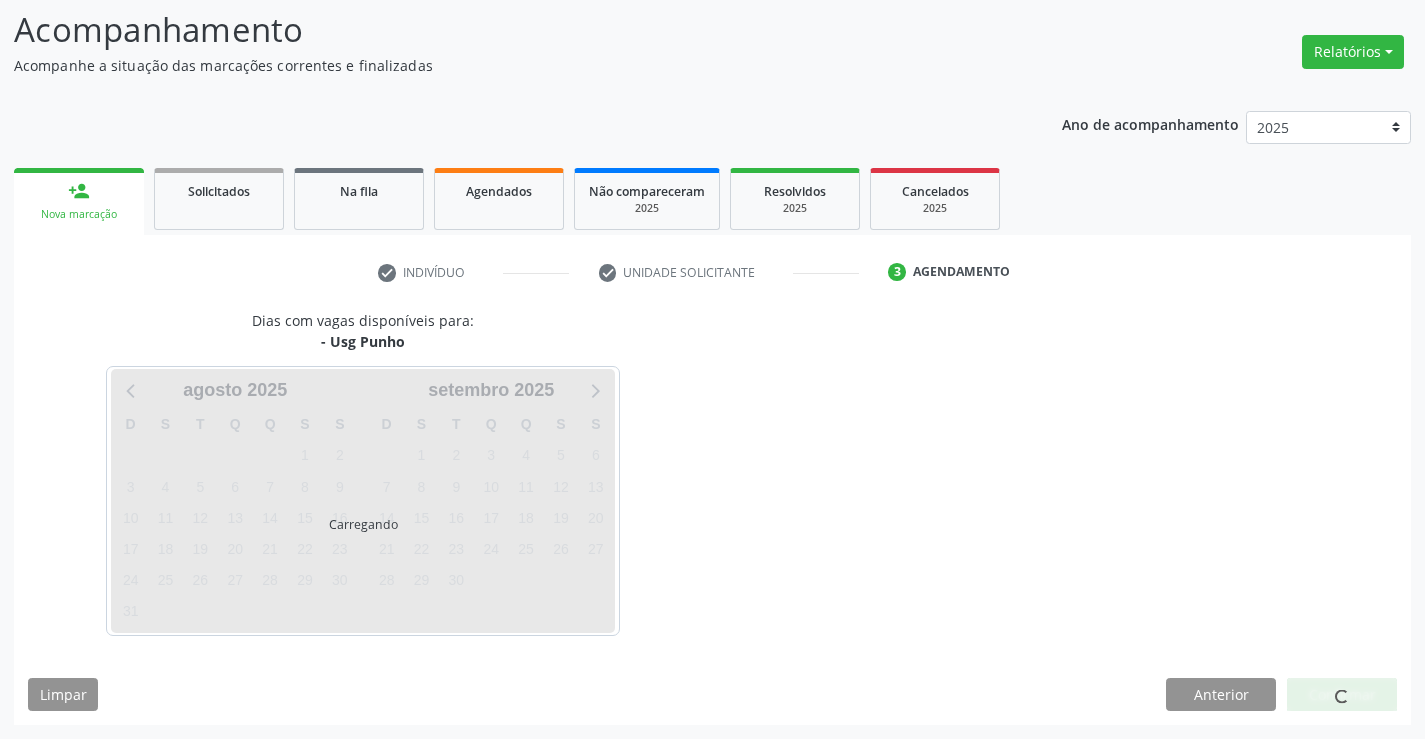 scroll, scrollTop: 131, scrollLeft: 0, axis: vertical 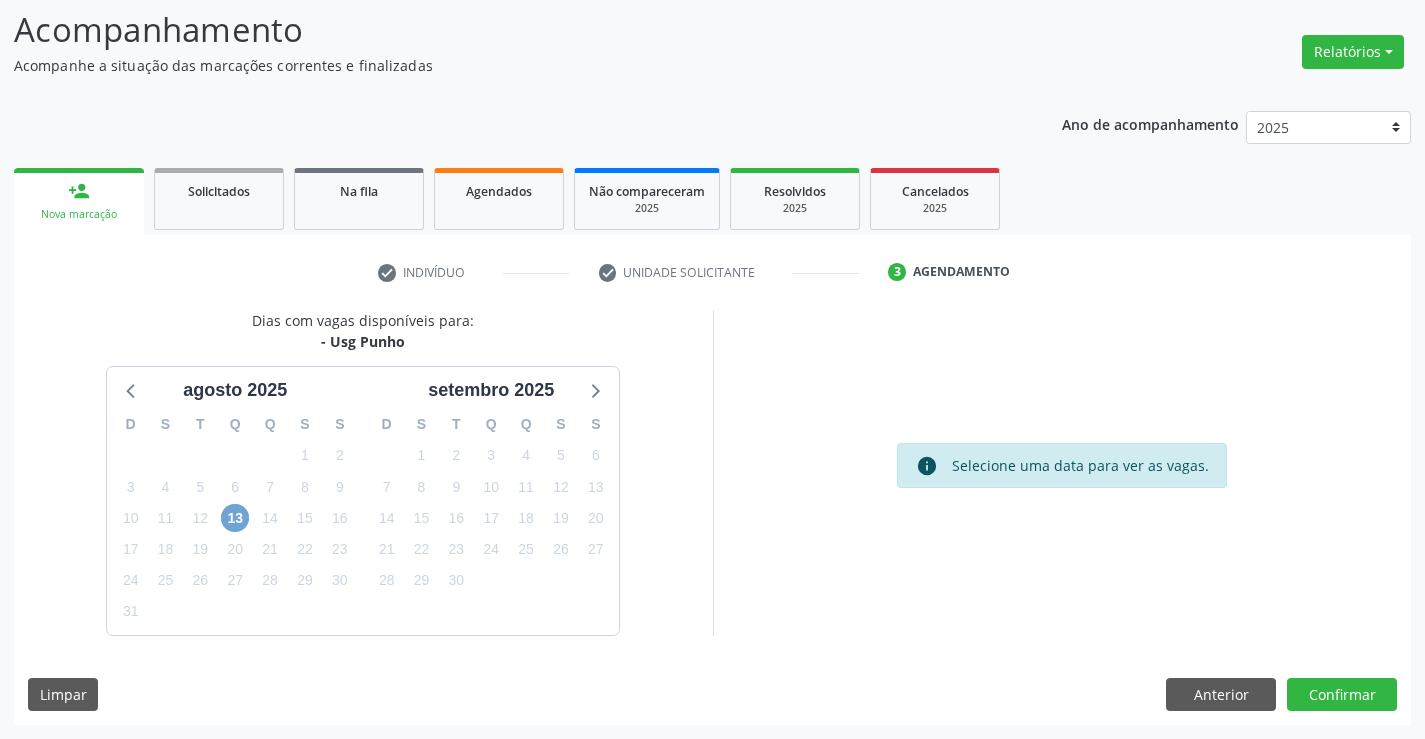 click on "13" at bounding box center [235, 518] 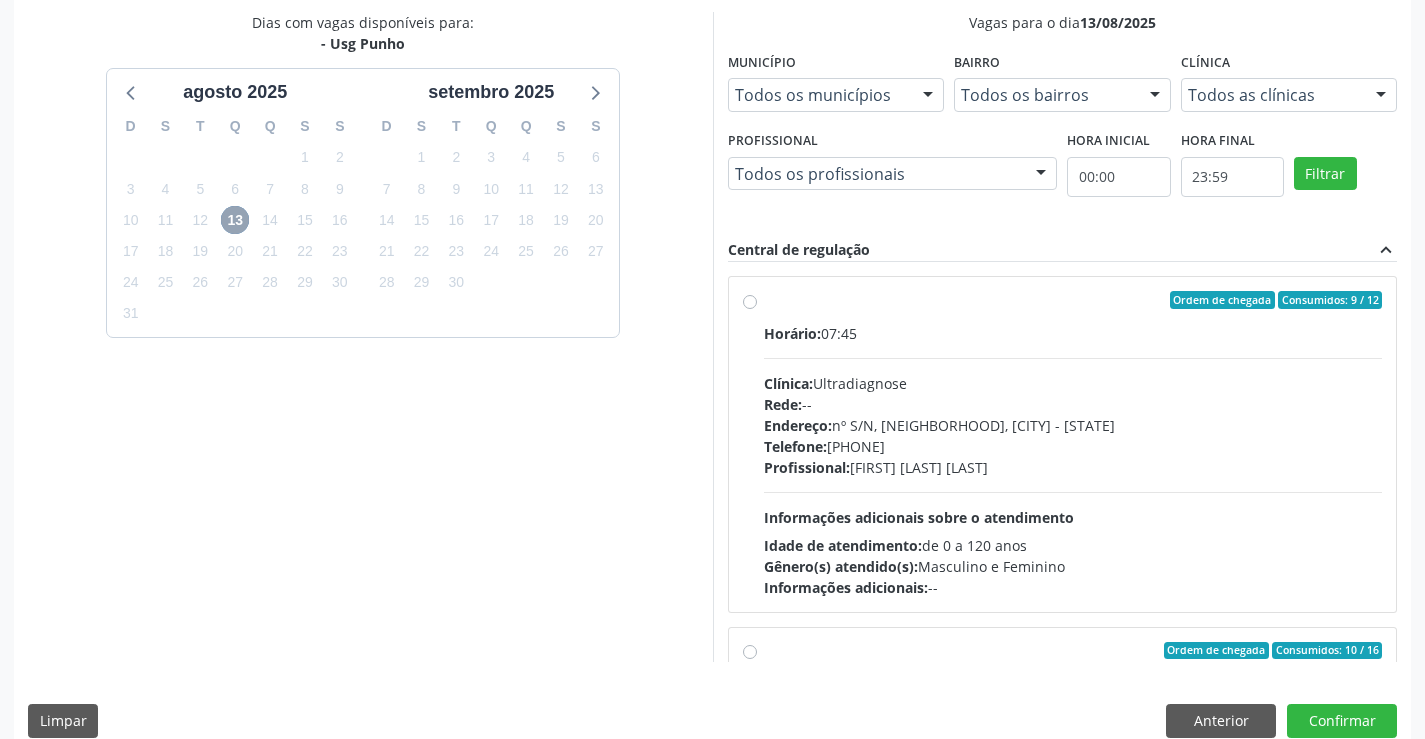scroll, scrollTop: 456, scrollLeft: 0, axis: vertical 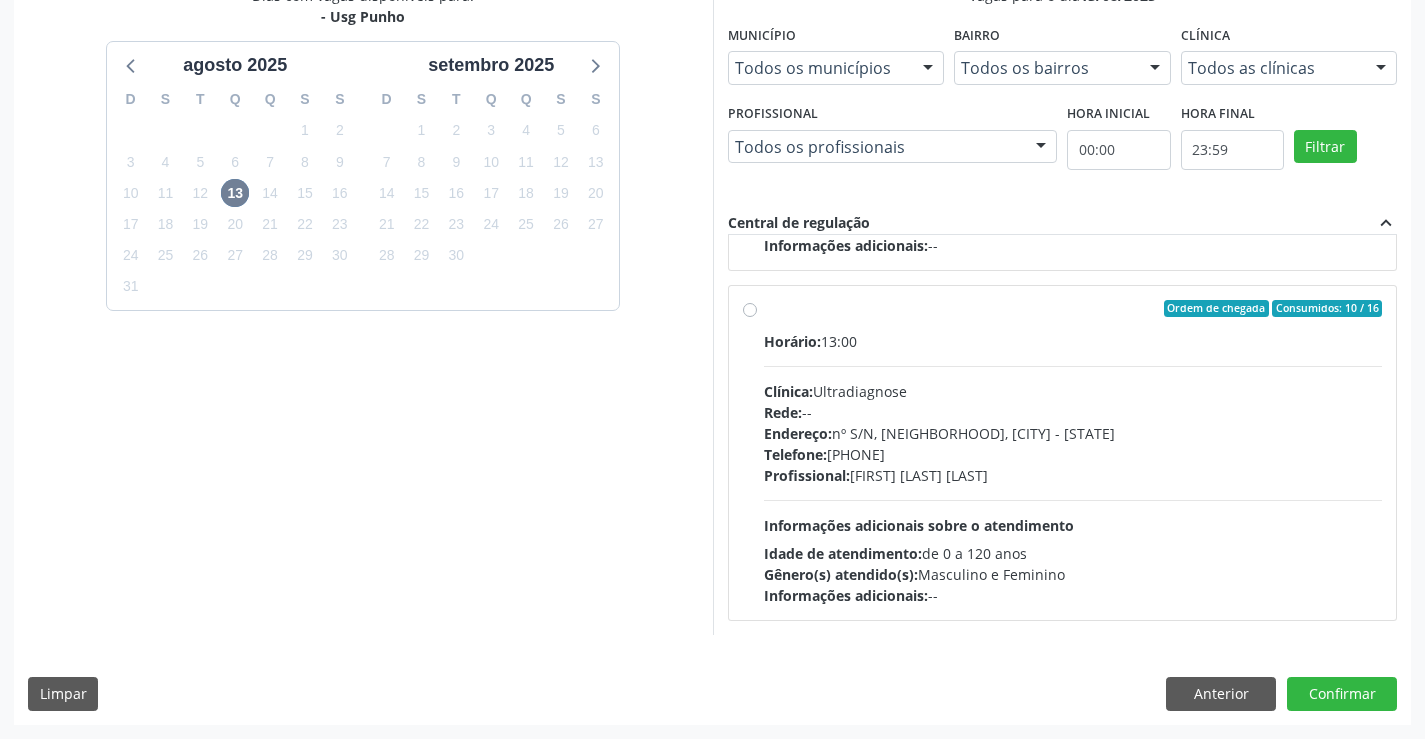 click on "Ordem de chegada
Consumidos: 10 / 16
Horário:   13:00
Clínica:  Ultradiagnose
Rede:
--
Endereço:   nº S/N, Centro, Campo Formoso - BA
Telefone:   (74) 36452857
Profissional:
Alciole Mendes Muritiba
Informações adicionais sobre o atendimento
Idade de atendimento:
de 0 a 120 anos
Gênero(s) atendido(s):
Masculino e Feminino
Informações adicionais:
--" at bounding box center (1073, 453) 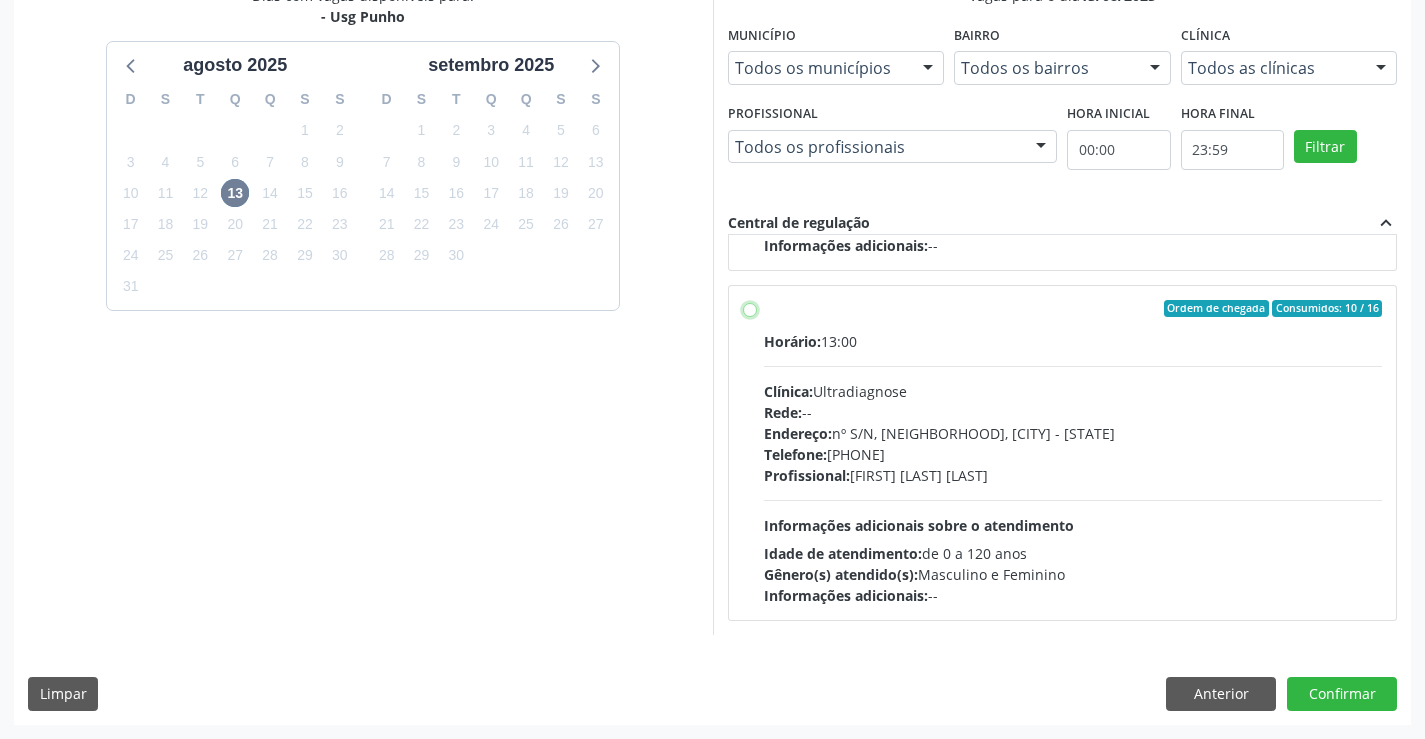 radio on "true" 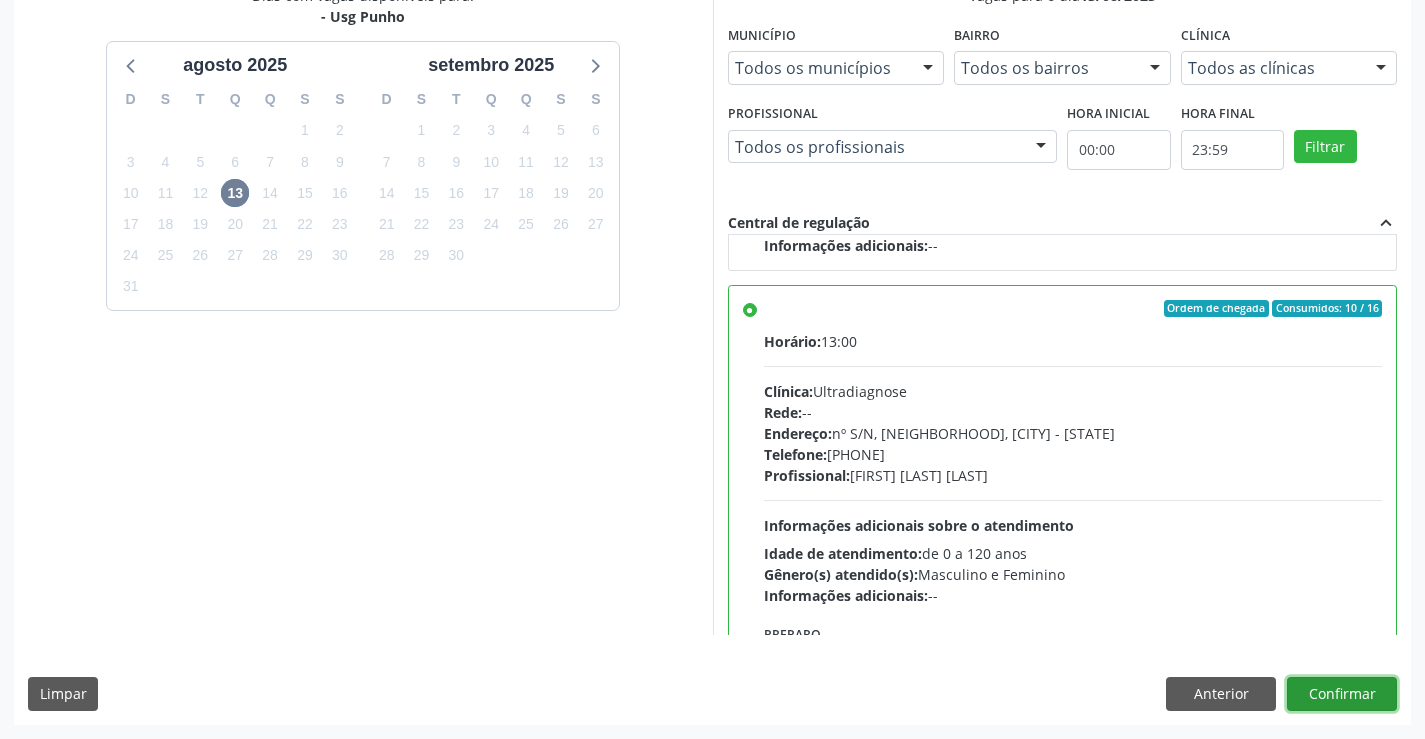 click on "Confirmar" at bounding box center [1342, 694] 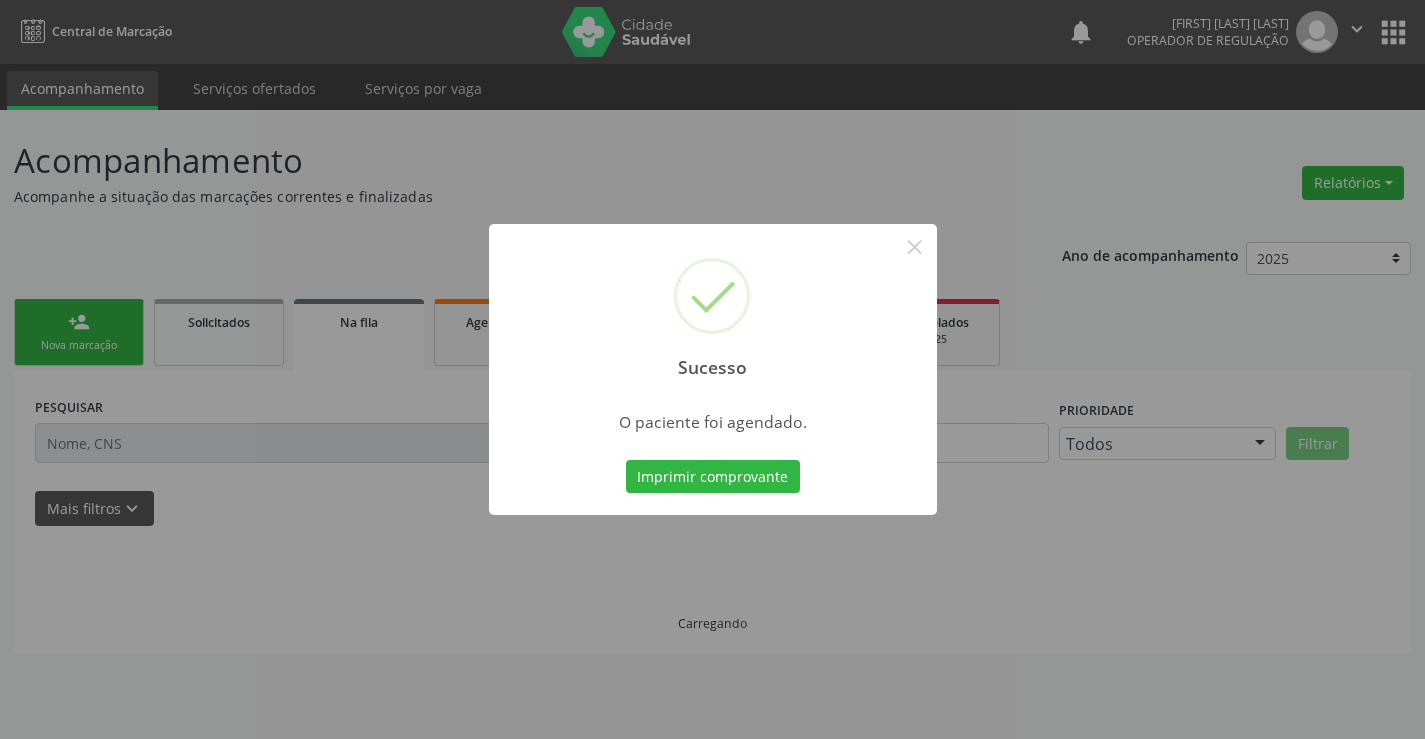 scroll, scrollTop: 0, scrollLeft: 0, axis: both 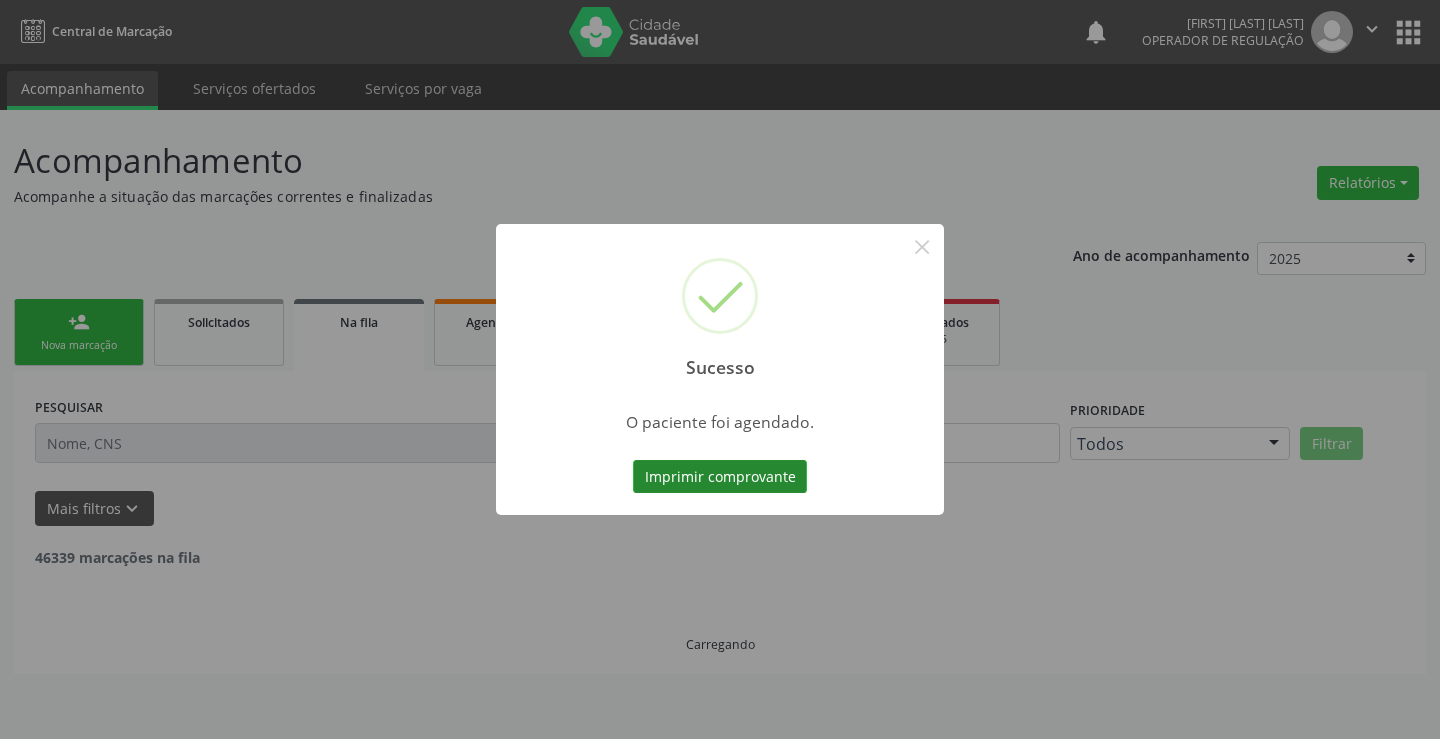 click on "Imprimir comprovante" at bounding box center [720, 477] 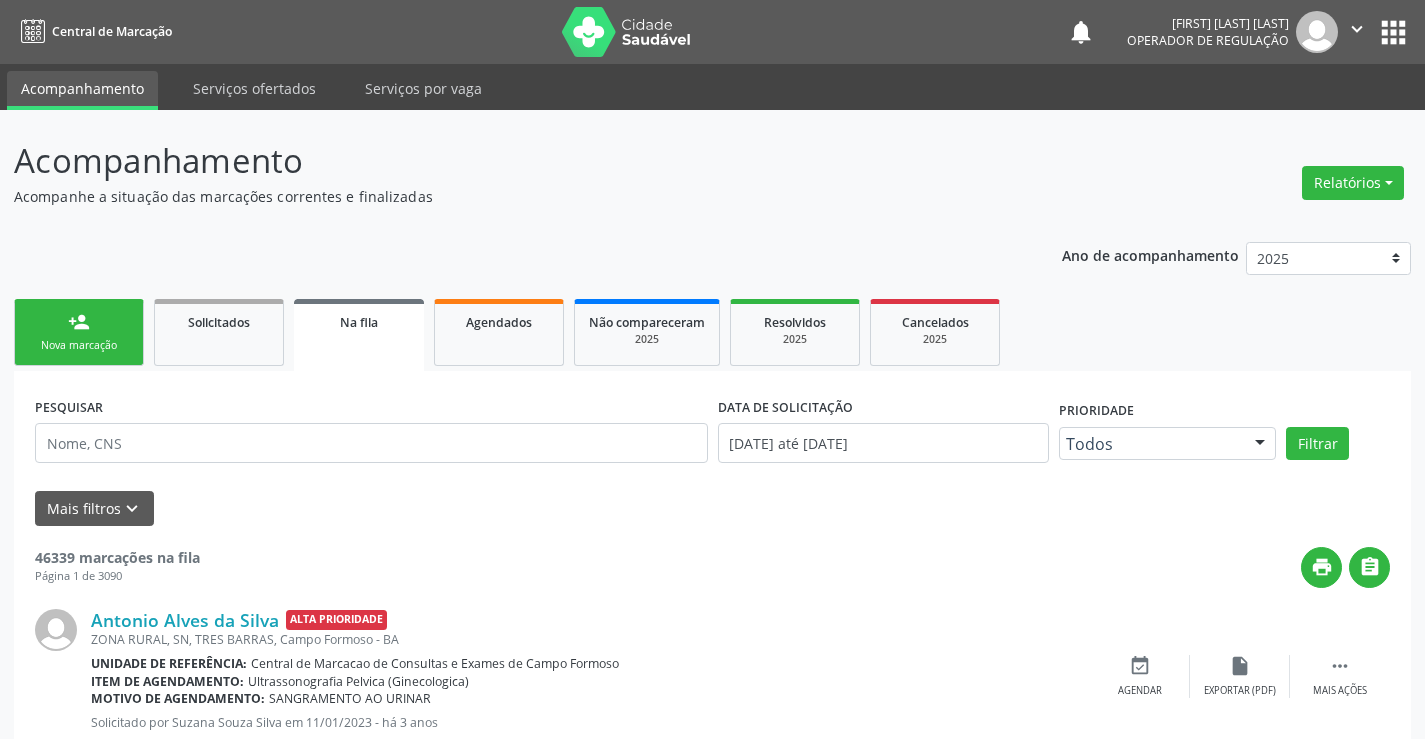 click on "person_add
Nova marcação" at bounding box center (79, 332) 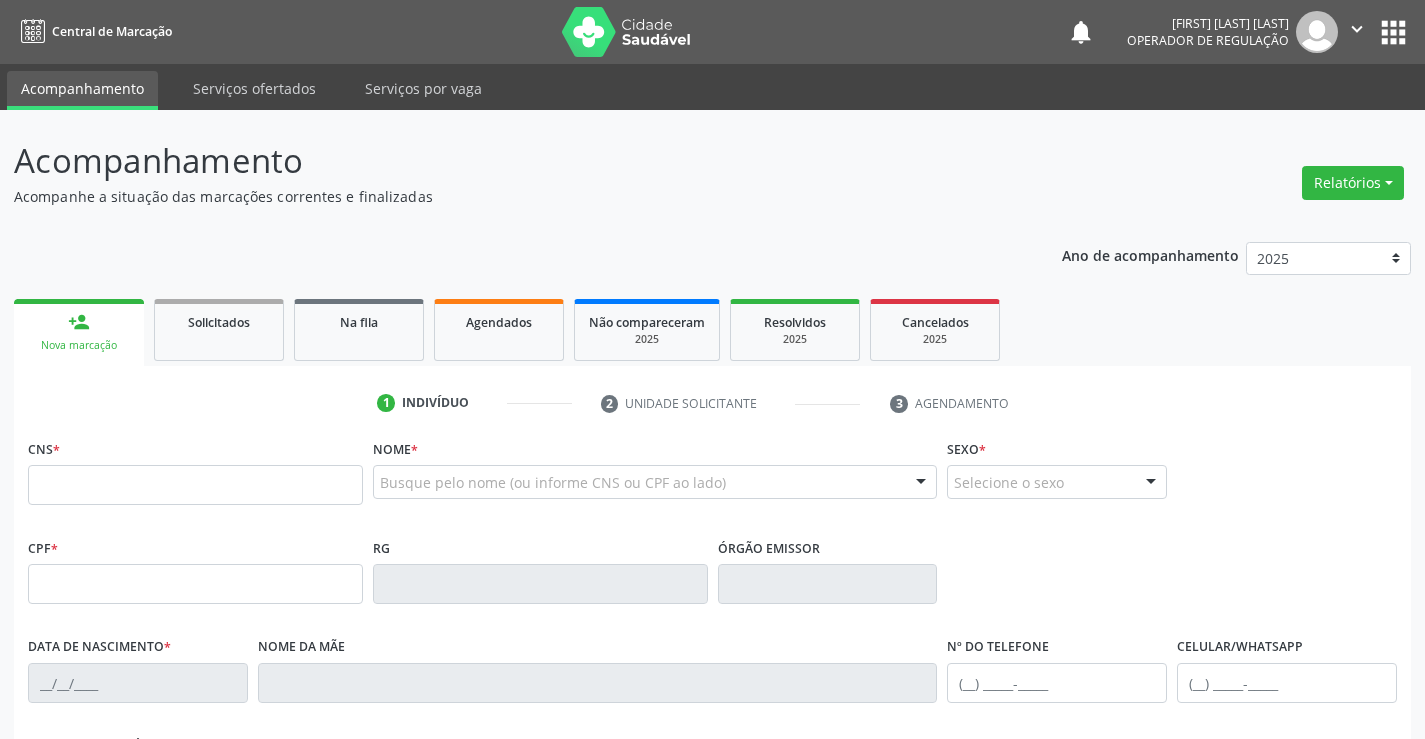click on "" at bounding box center [1357, 29] 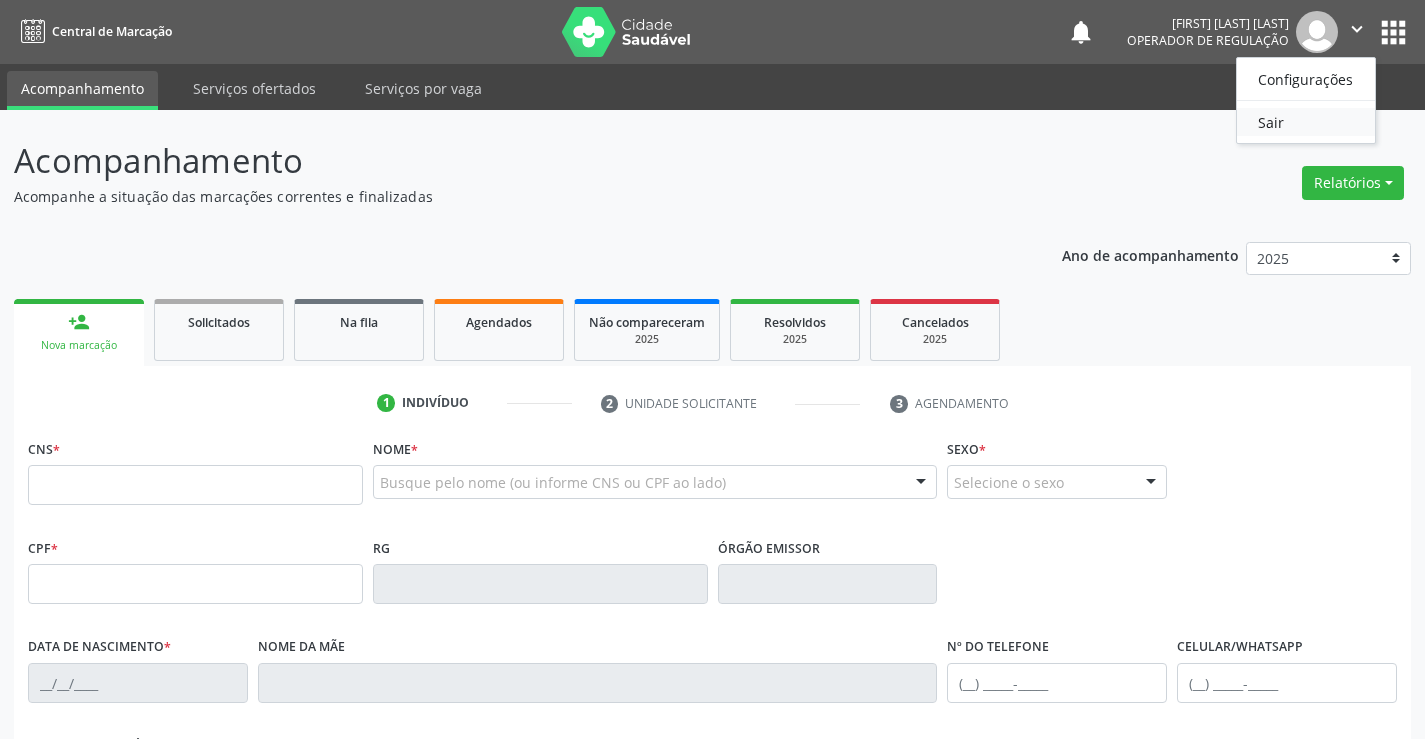 click on "Sair" at bounding box center (1306, 122) 